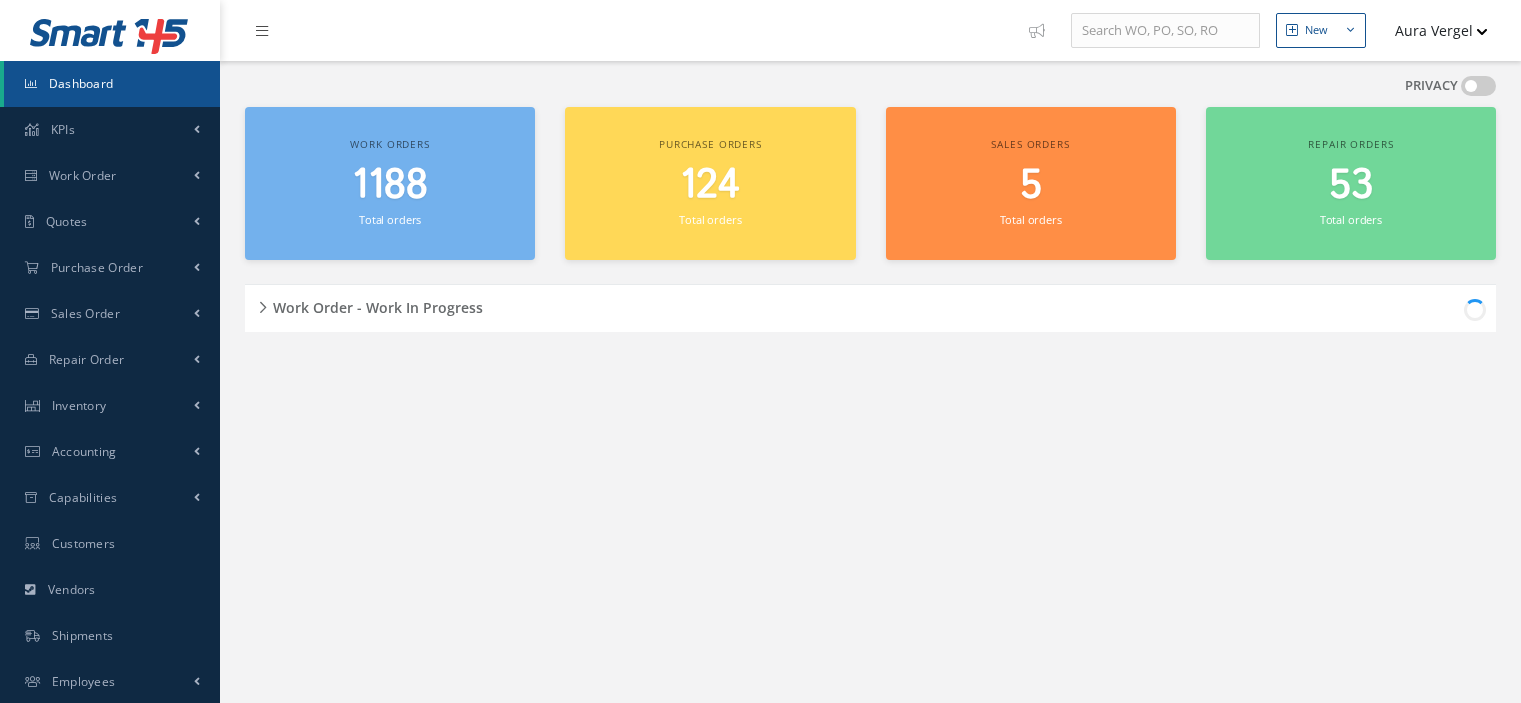 scroll, scrollTop: 0, scrollLeft: 0, axis: both 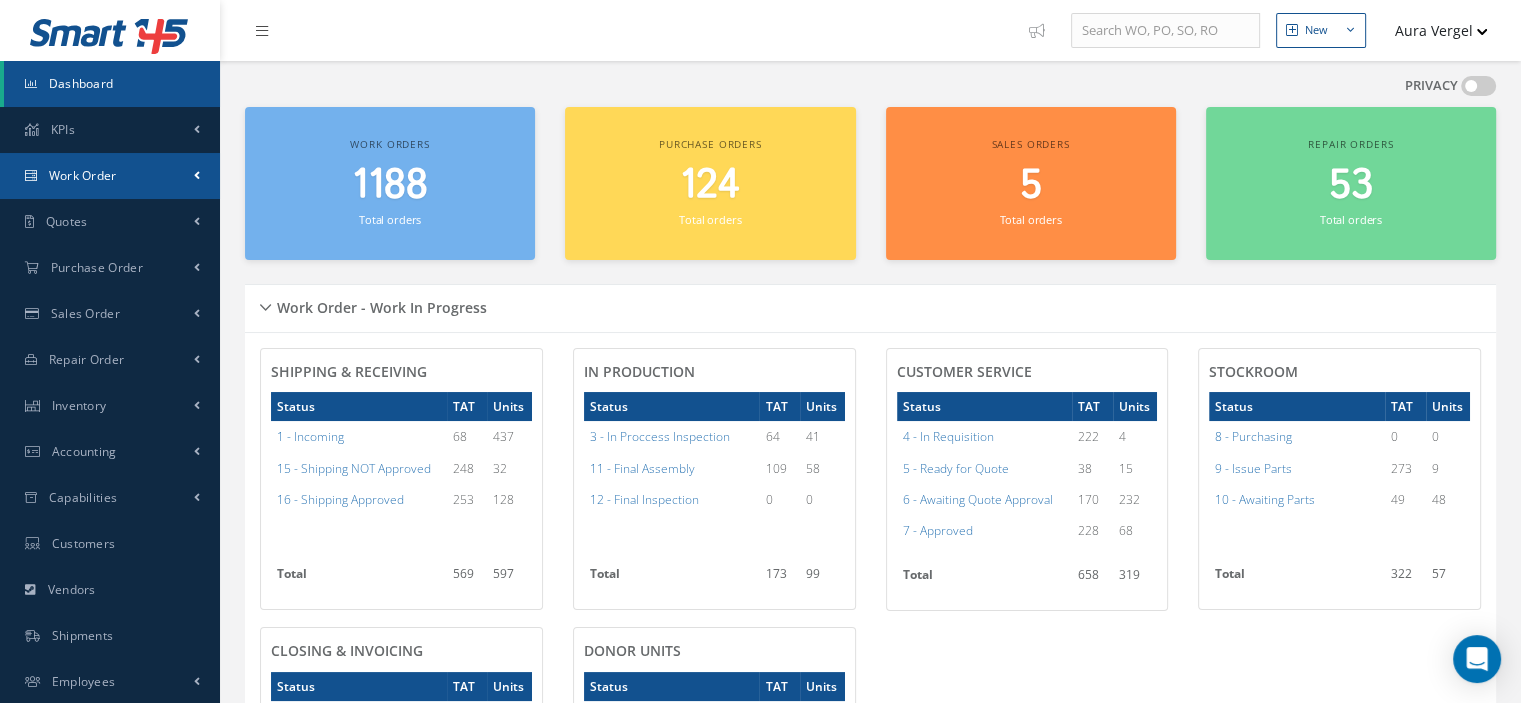 click on "Work Order" at bounding box center (83, 175) 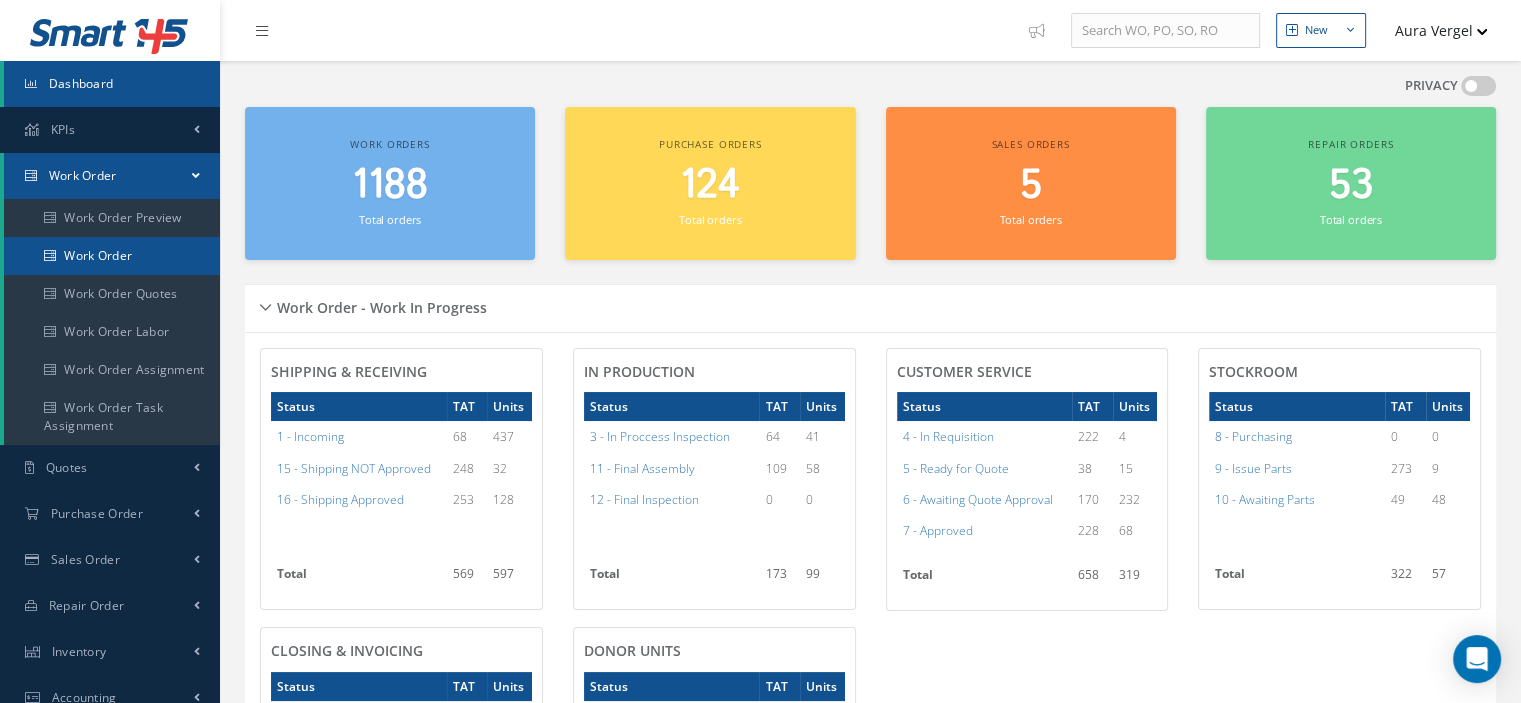 click on "Work Order" at bounding box center [112, 256] 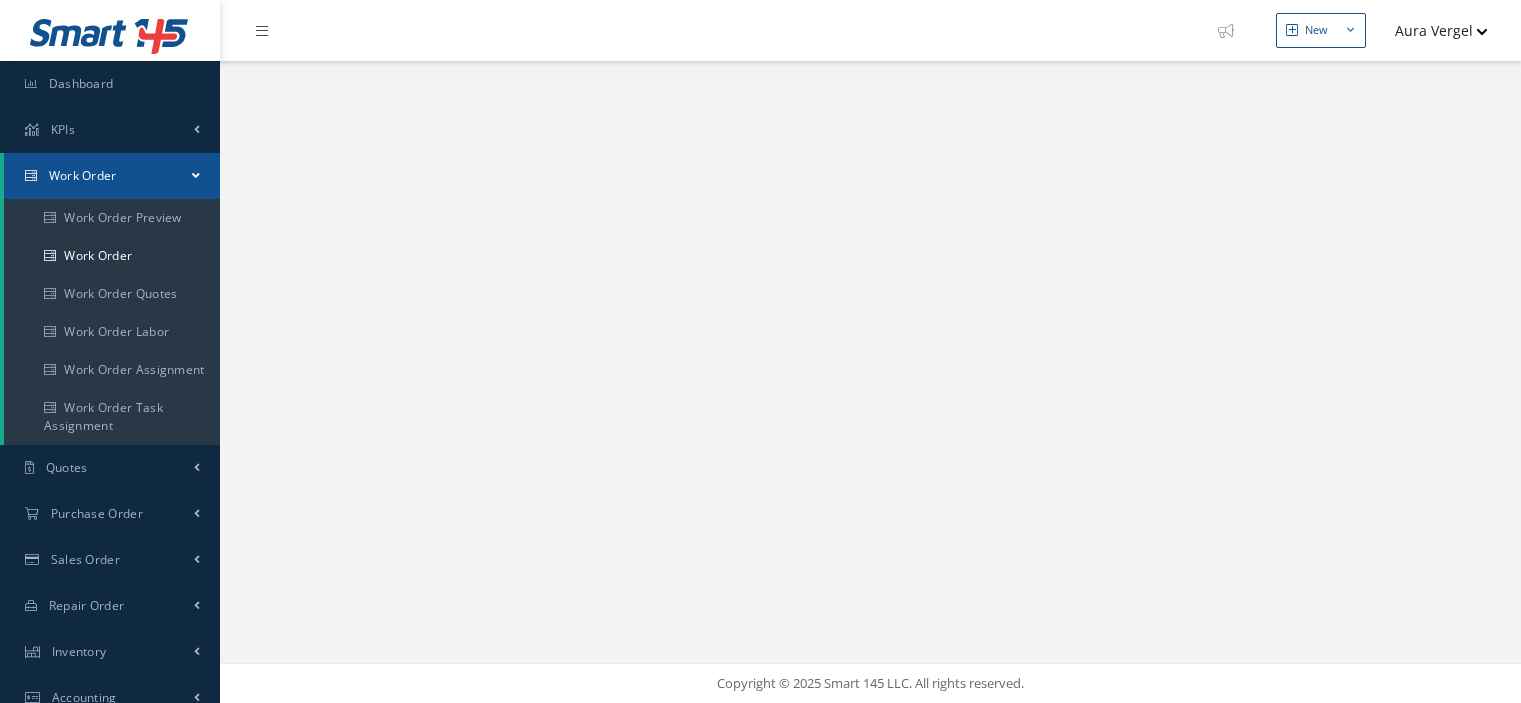 scroll, scrollTop: 0, scrollLeft: 0, axis: both 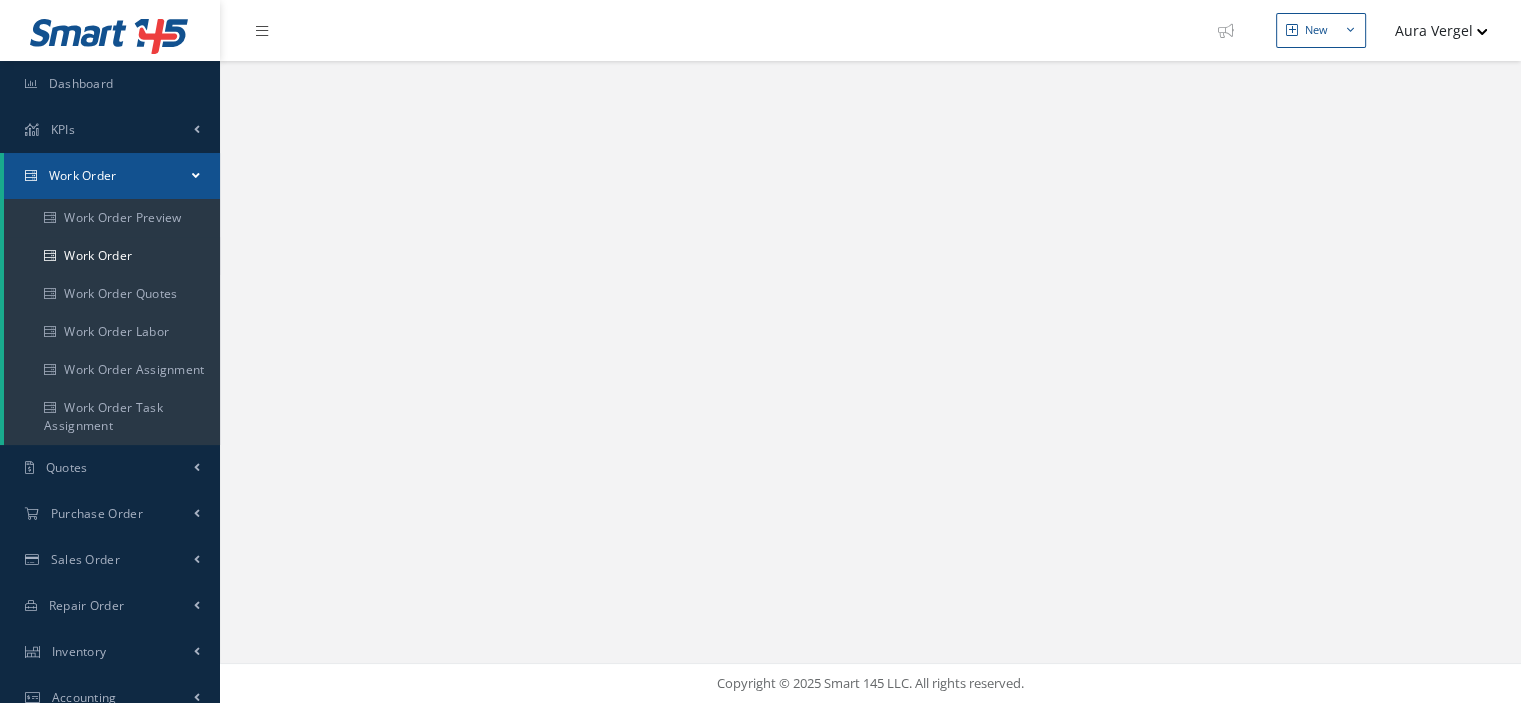 select on "25" 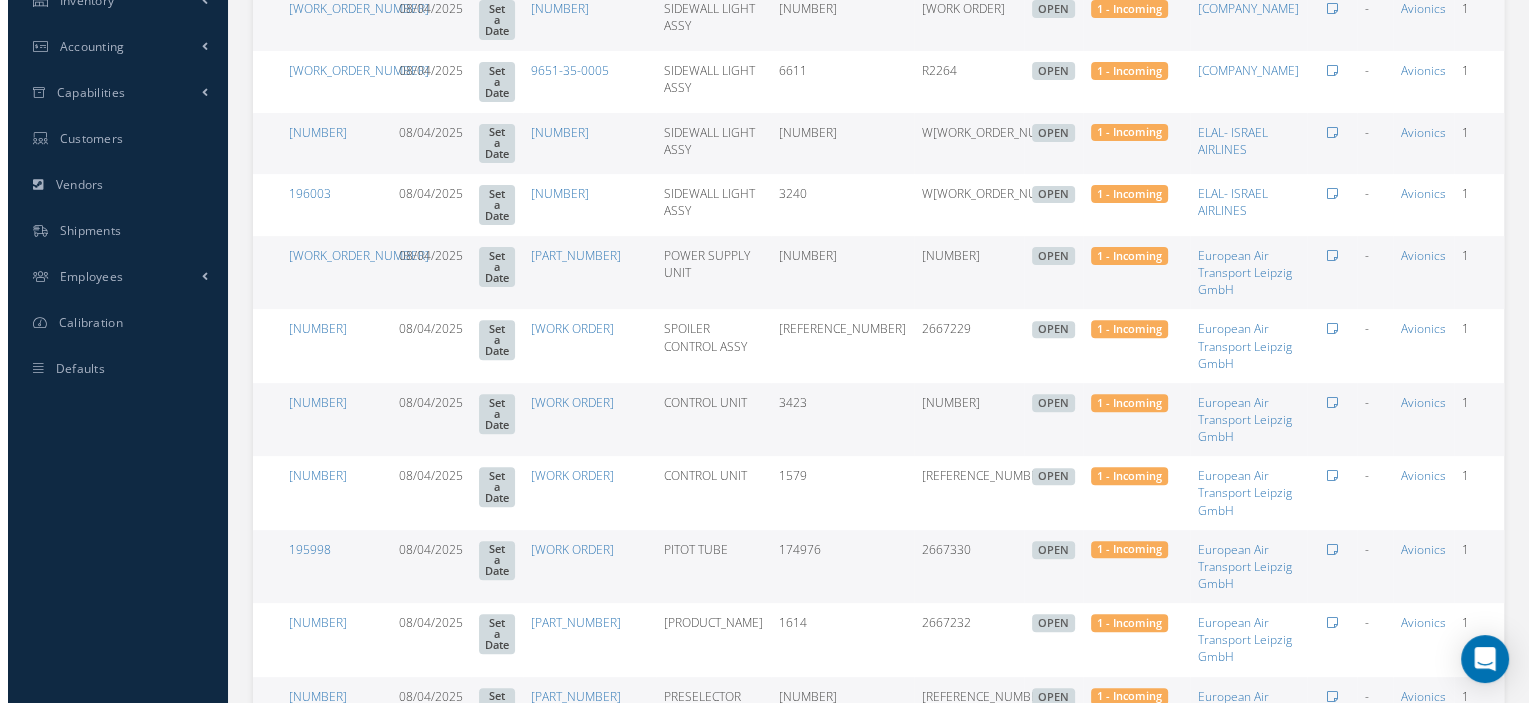 scroll, scrollTop: 0, scrollLeft: 0, axis: both 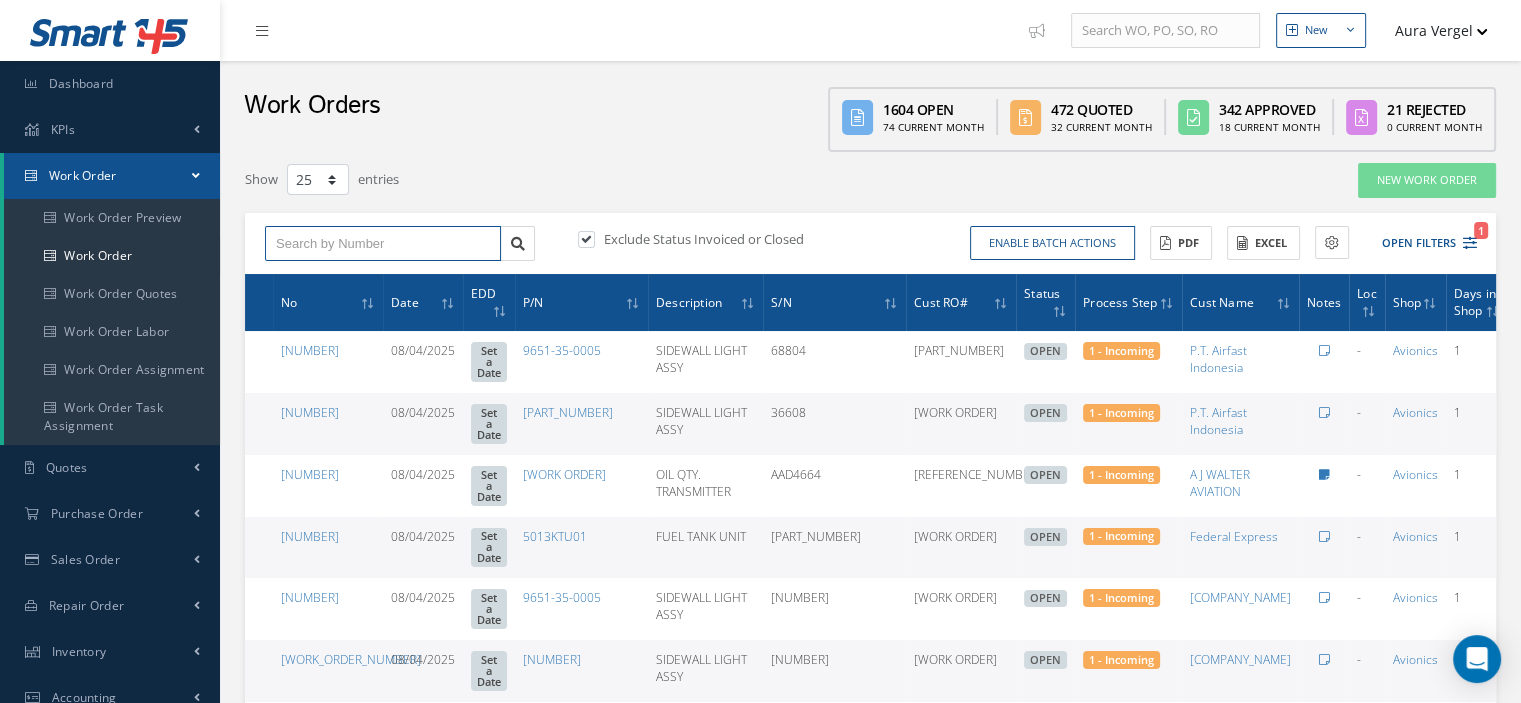 click at bounding box center (383, 244) 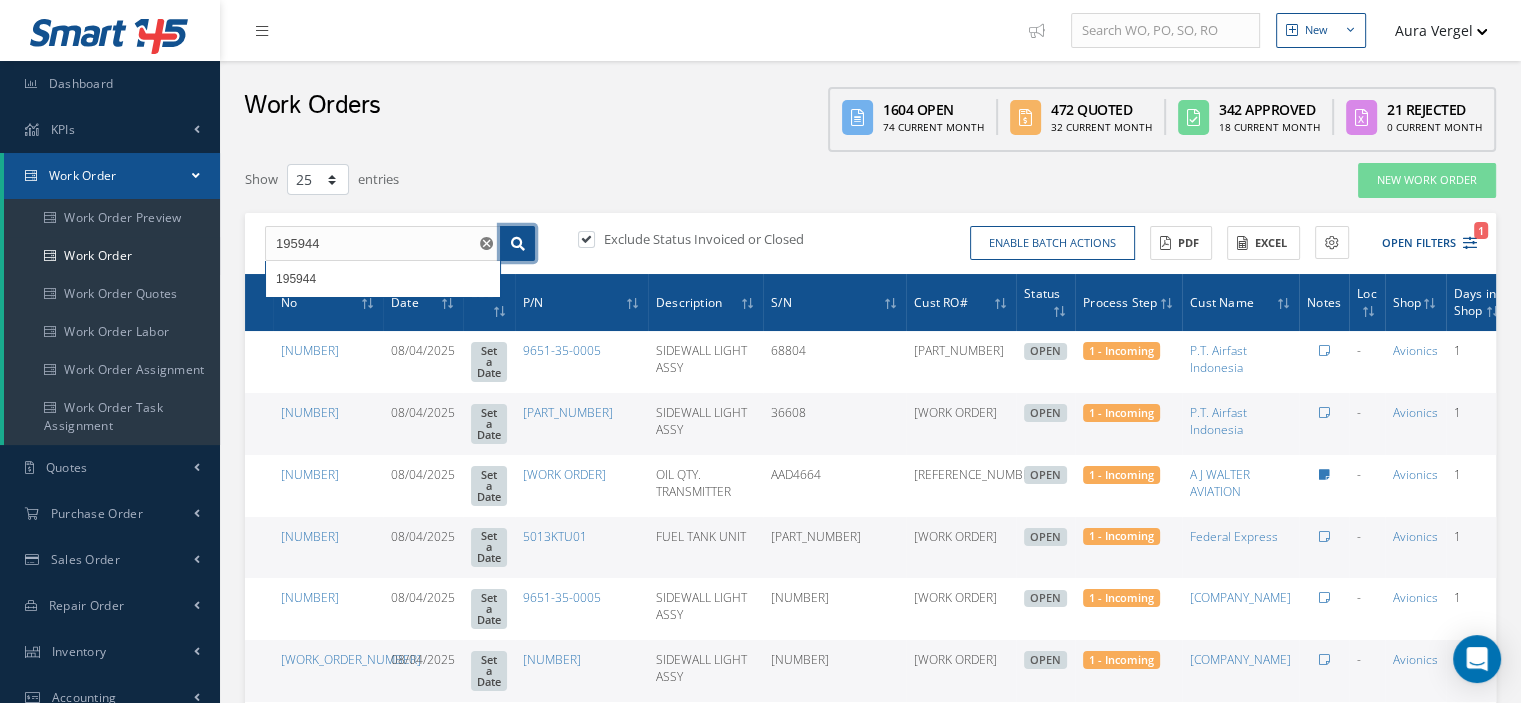 click at bounding box center [518, 244] 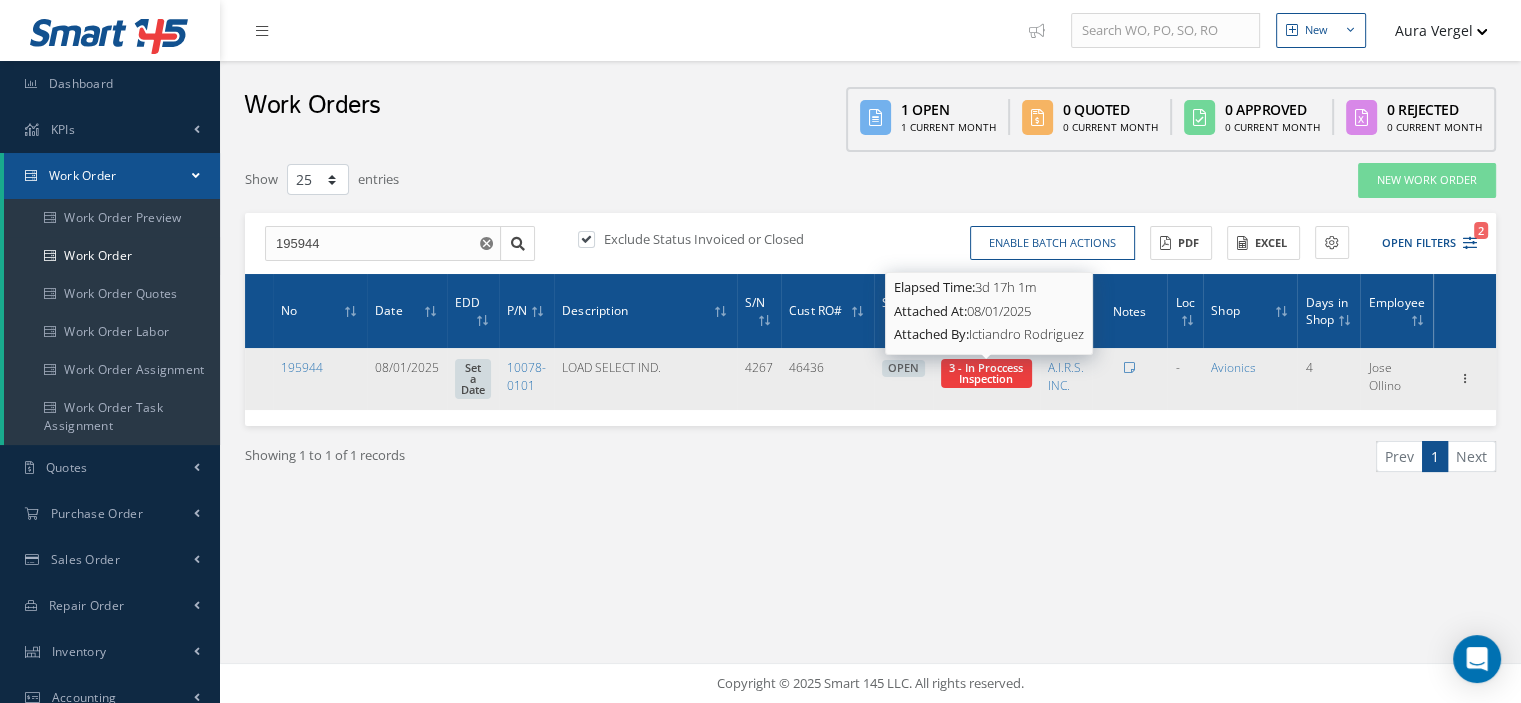 click on "3 - In Proccess Inspection" at bounding box center [986, 373] 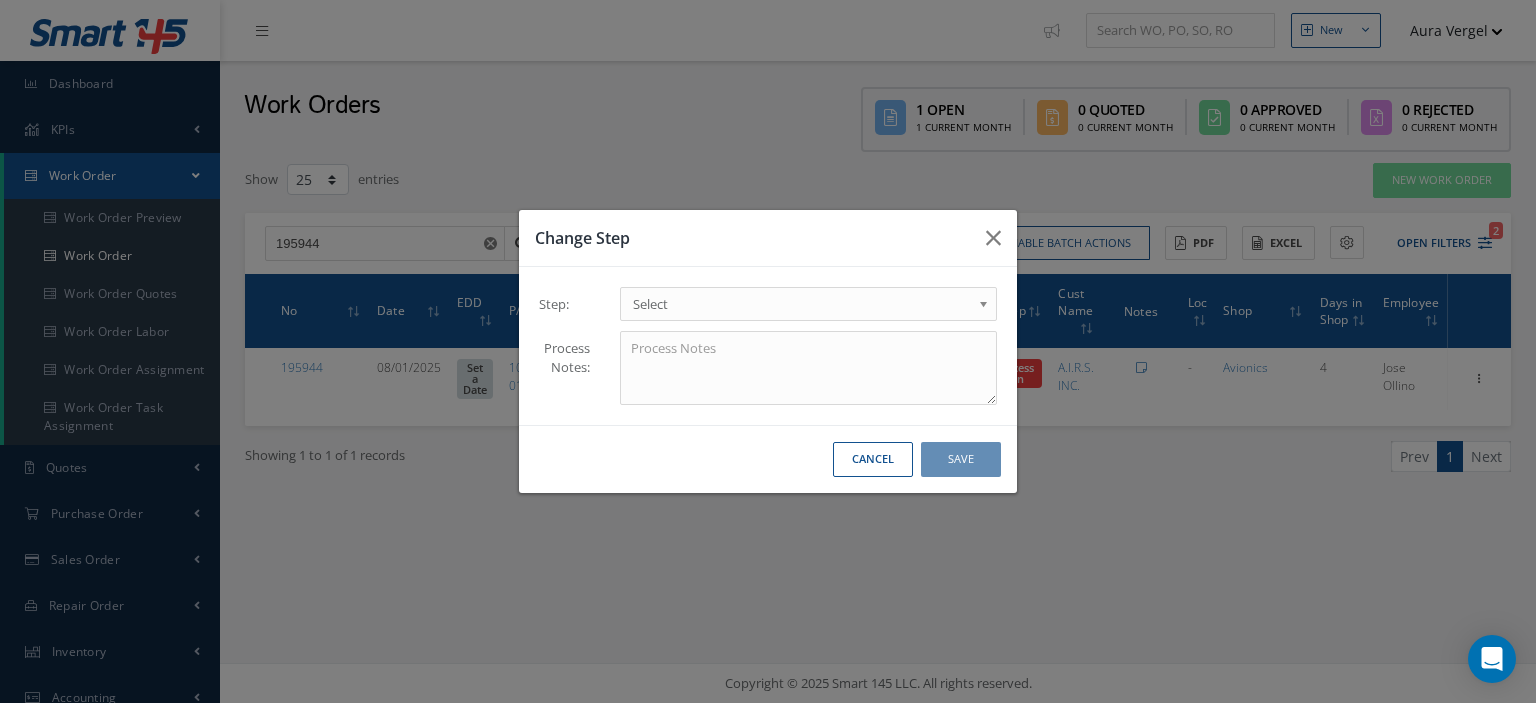 click on "Select" at bounding box center (808, 304) 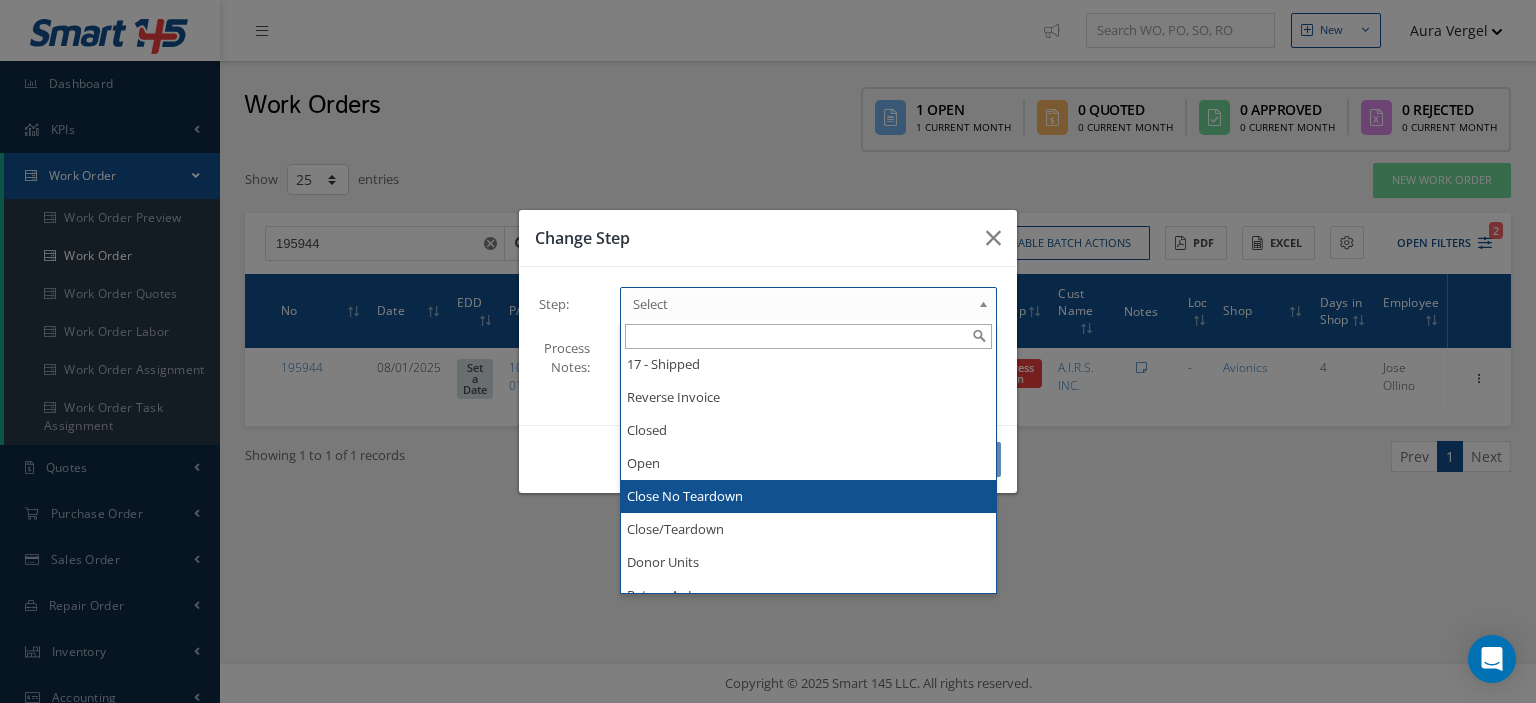 scroll, scrollTop: 552, scrollLeft: 0, axis: vertical 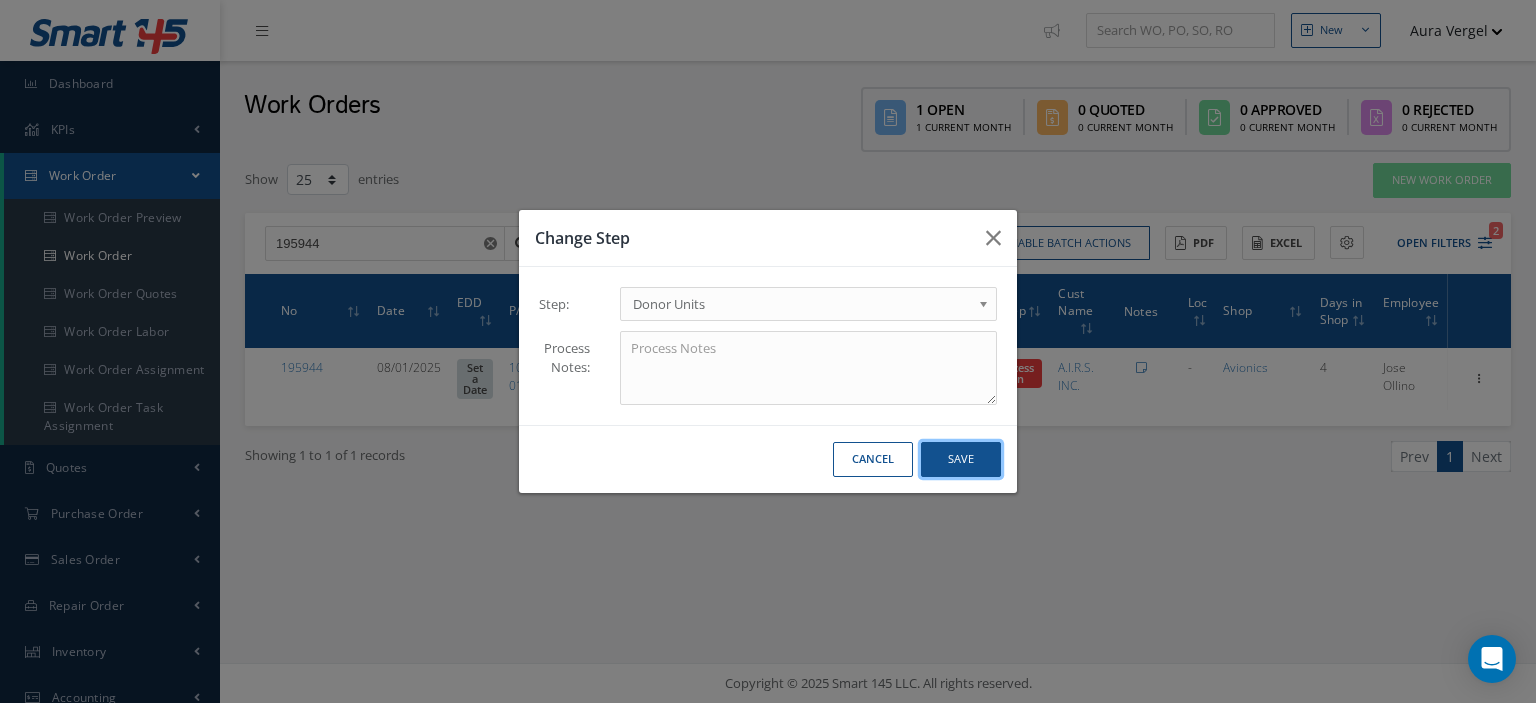 click on "Save" at bounding box center [961, 459] 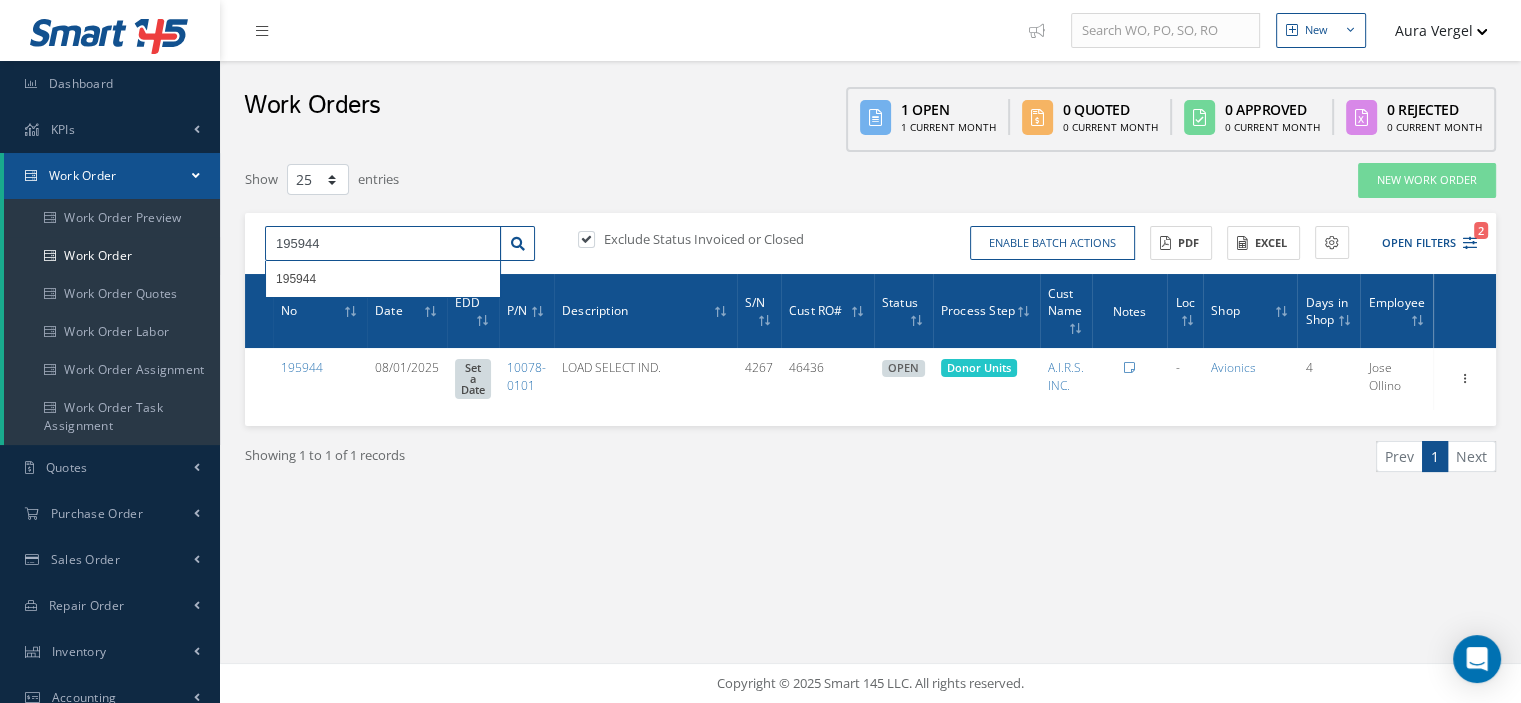 drag, startPoint x: 360, startPoint y: 248, endPoint x: 264, endPoint y: 251, distance: 96.04687 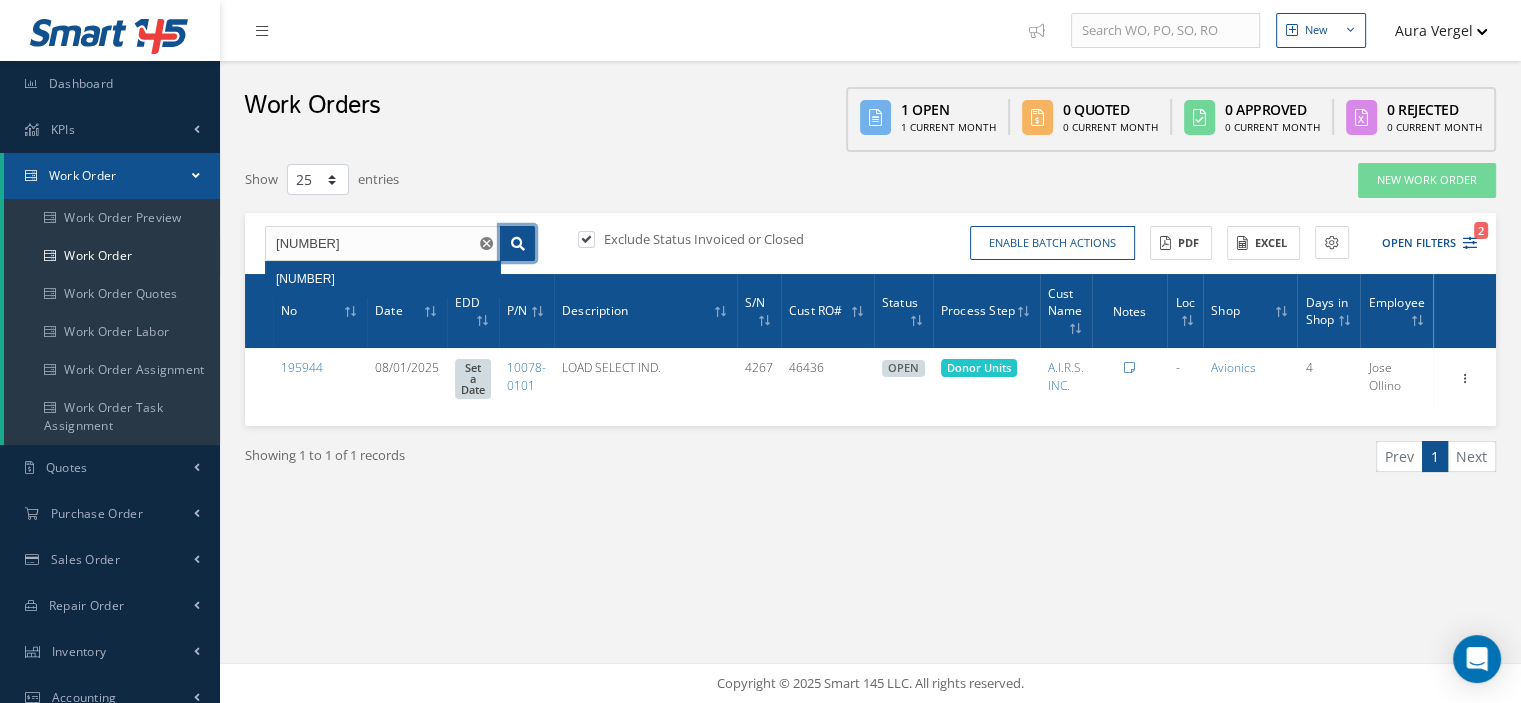 click at bounding box center (518, 244) 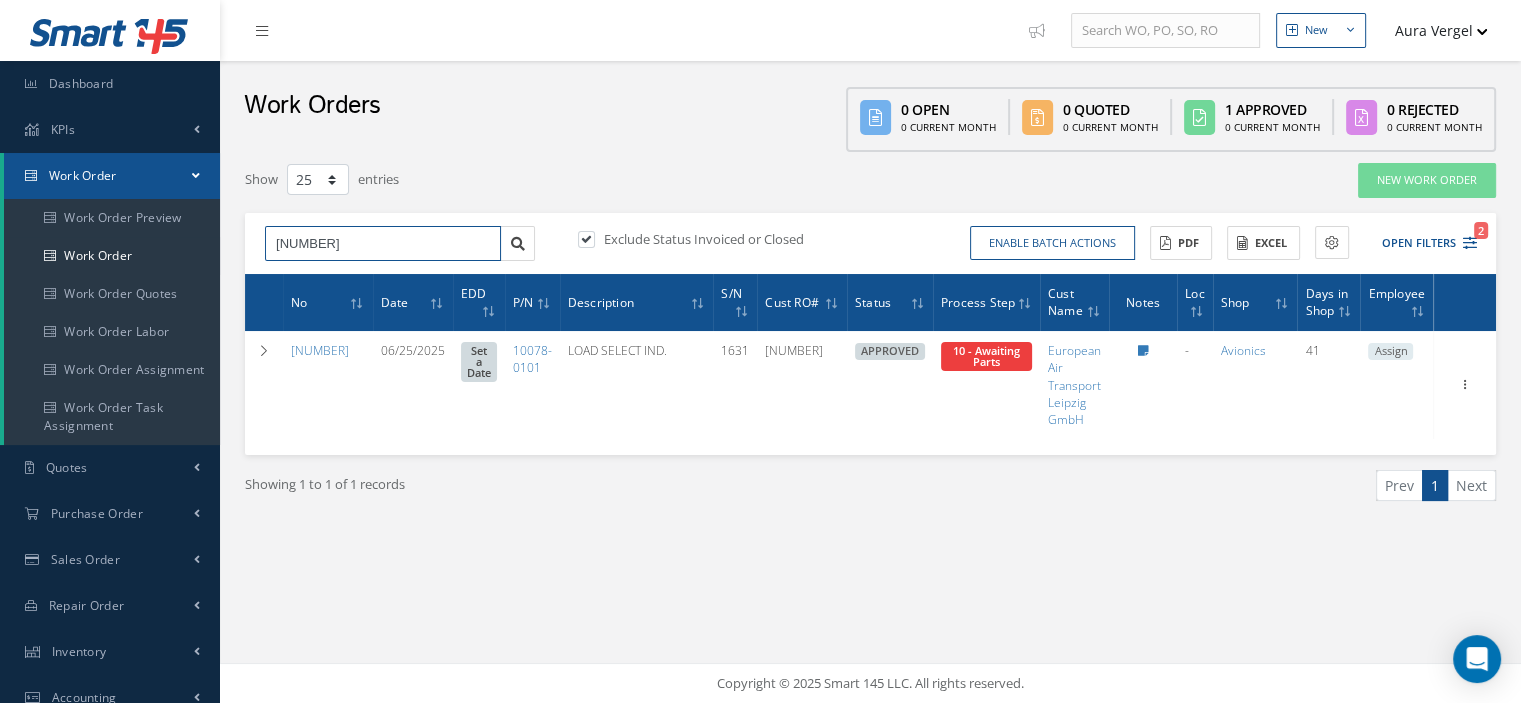 drag, startPoint x: 335, startPoint y: 239, endPoint x: 239, endPoint y: 246, distance: 96.25487 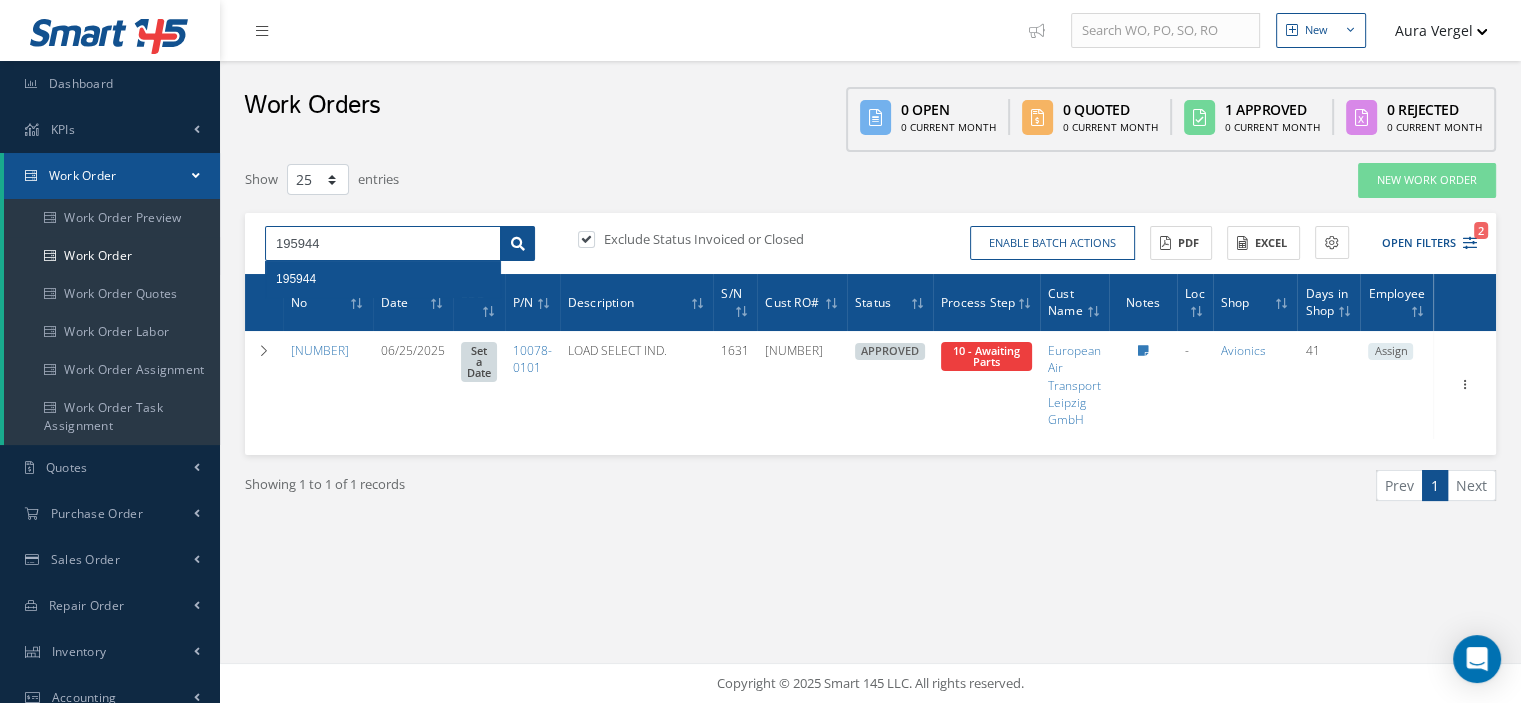 type on "195944" 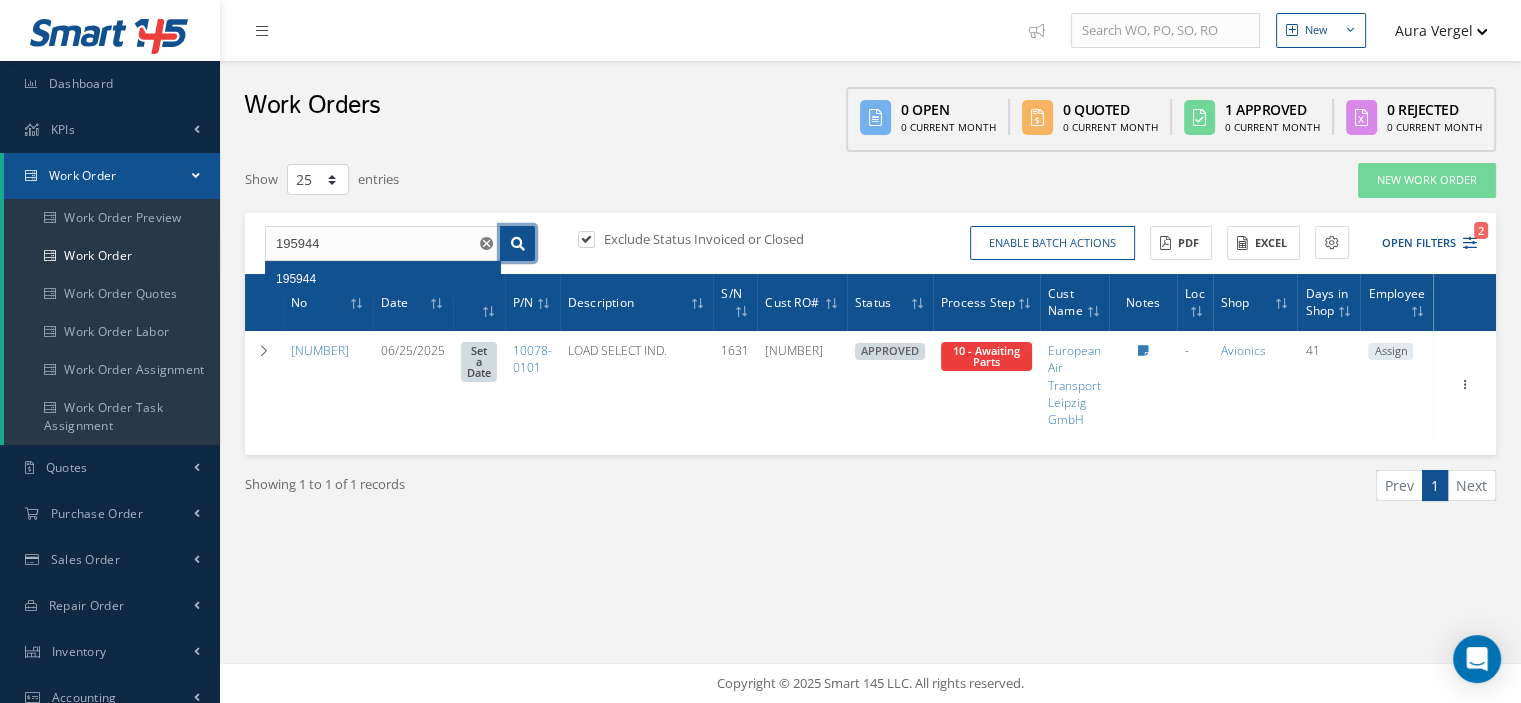 click at bounding box center [517, 244] 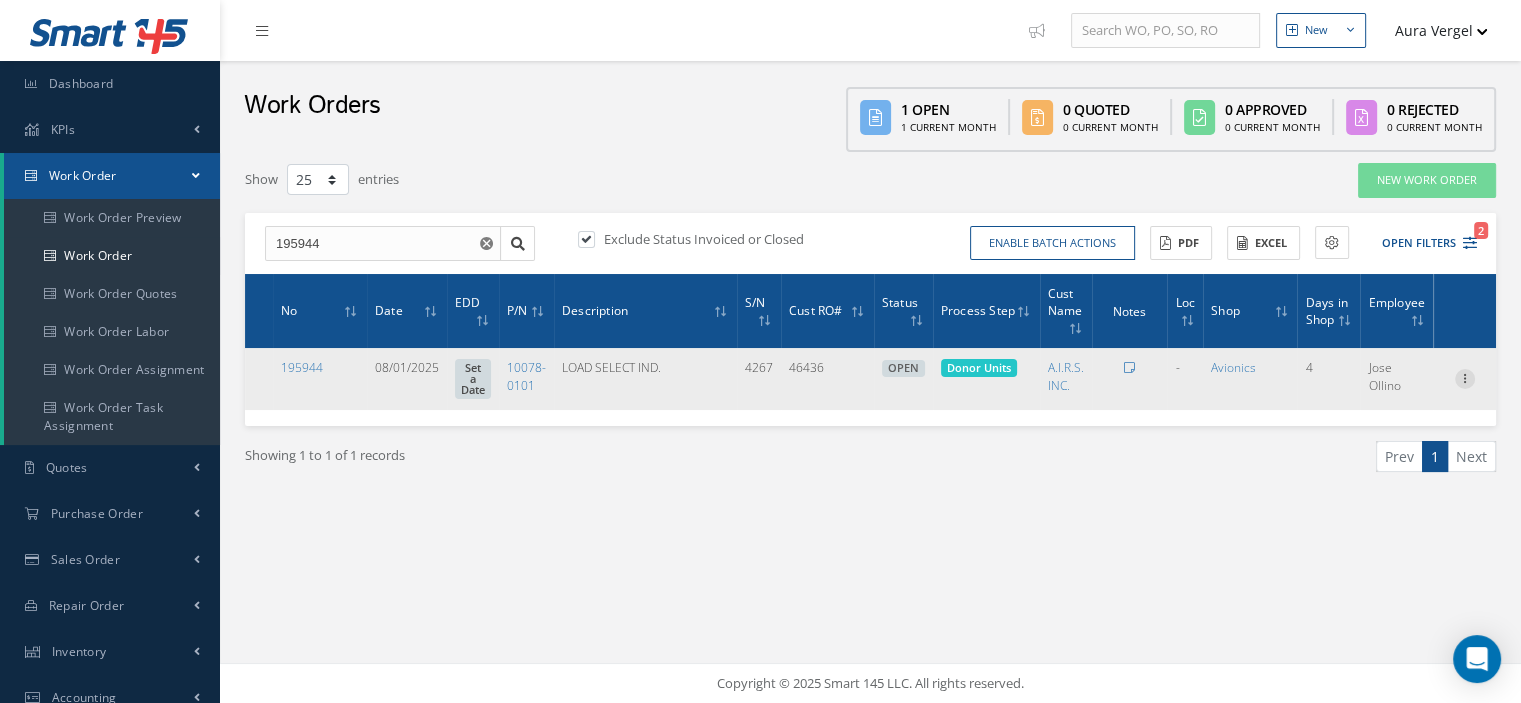 click at bounding box center (1465, 377) 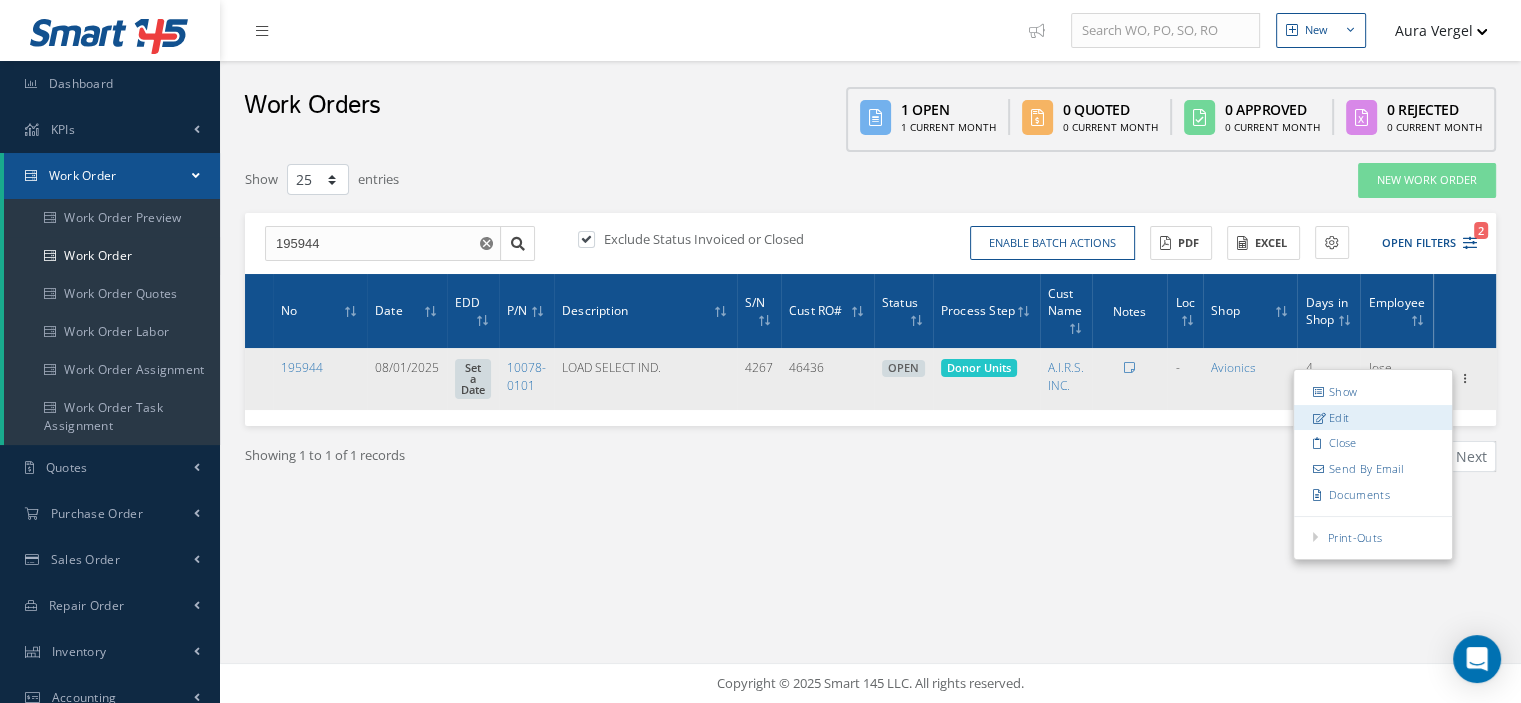 click on "Edit" at bounding box center (1373, 418) 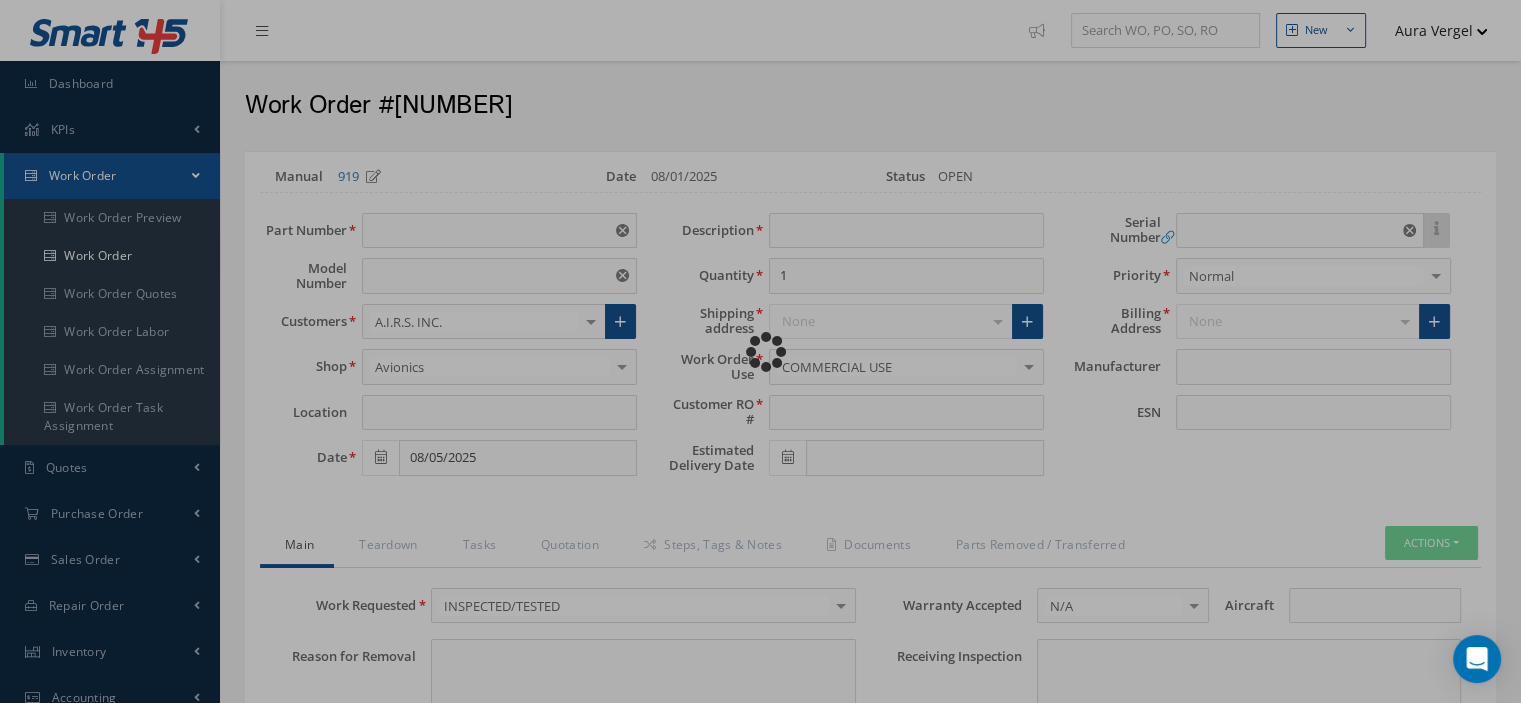 type on "10078-0101" 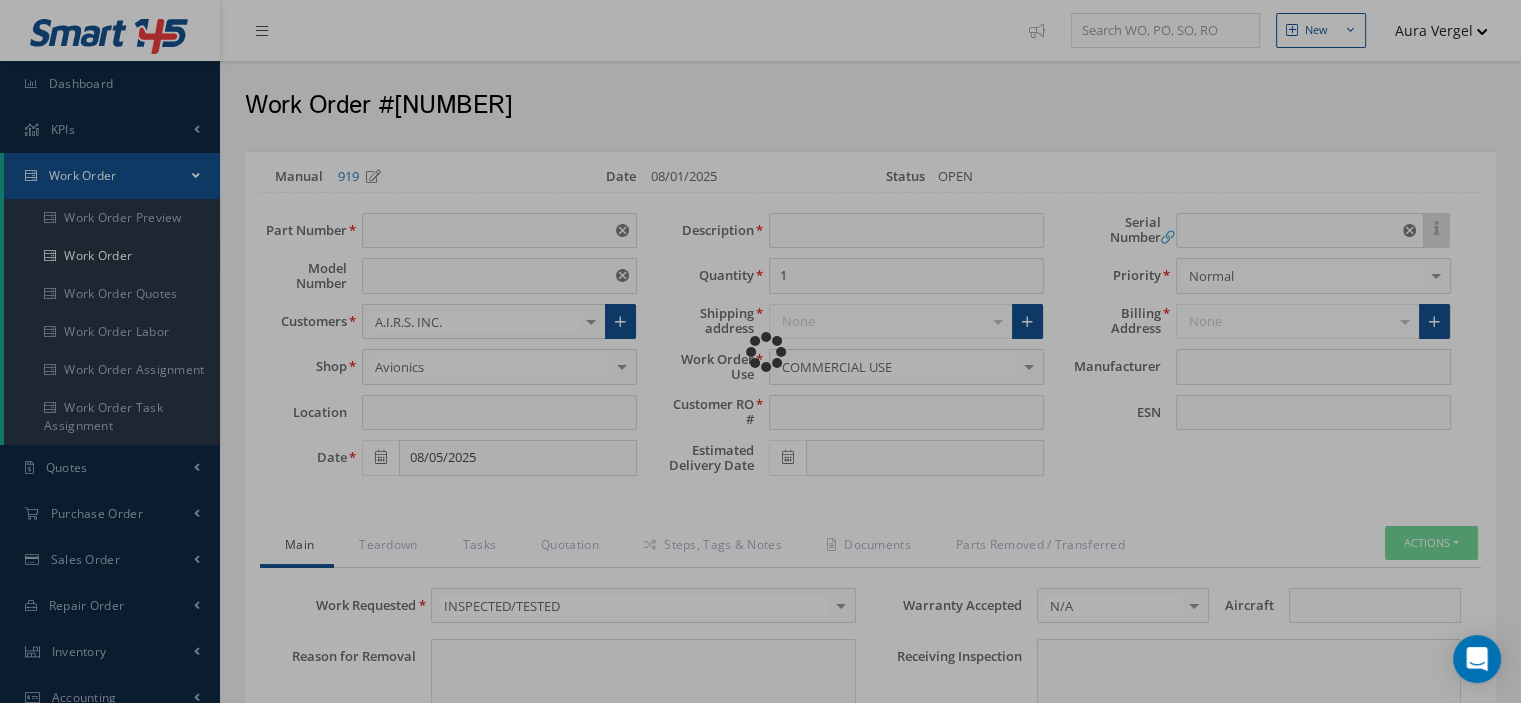 type on "VARIOUS" 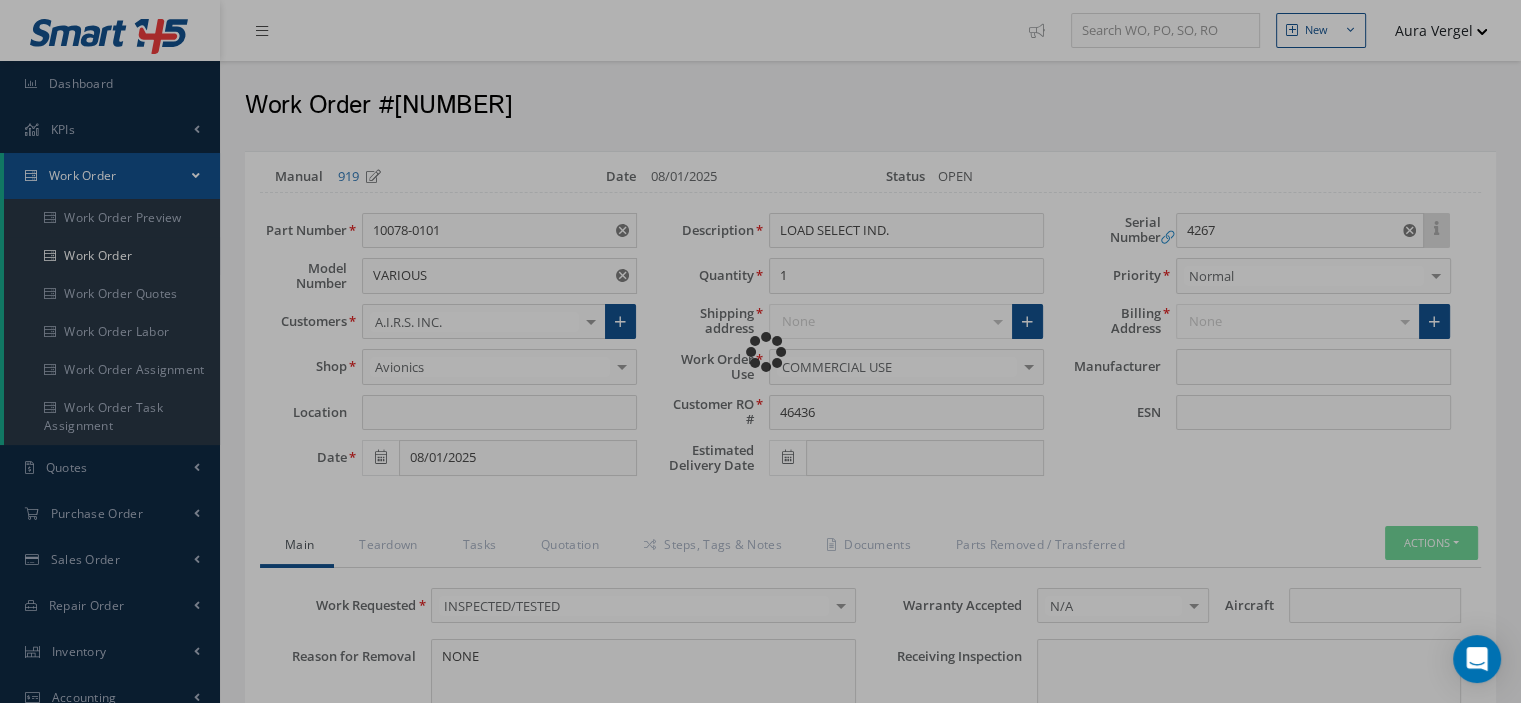 type on "GOODRICH" 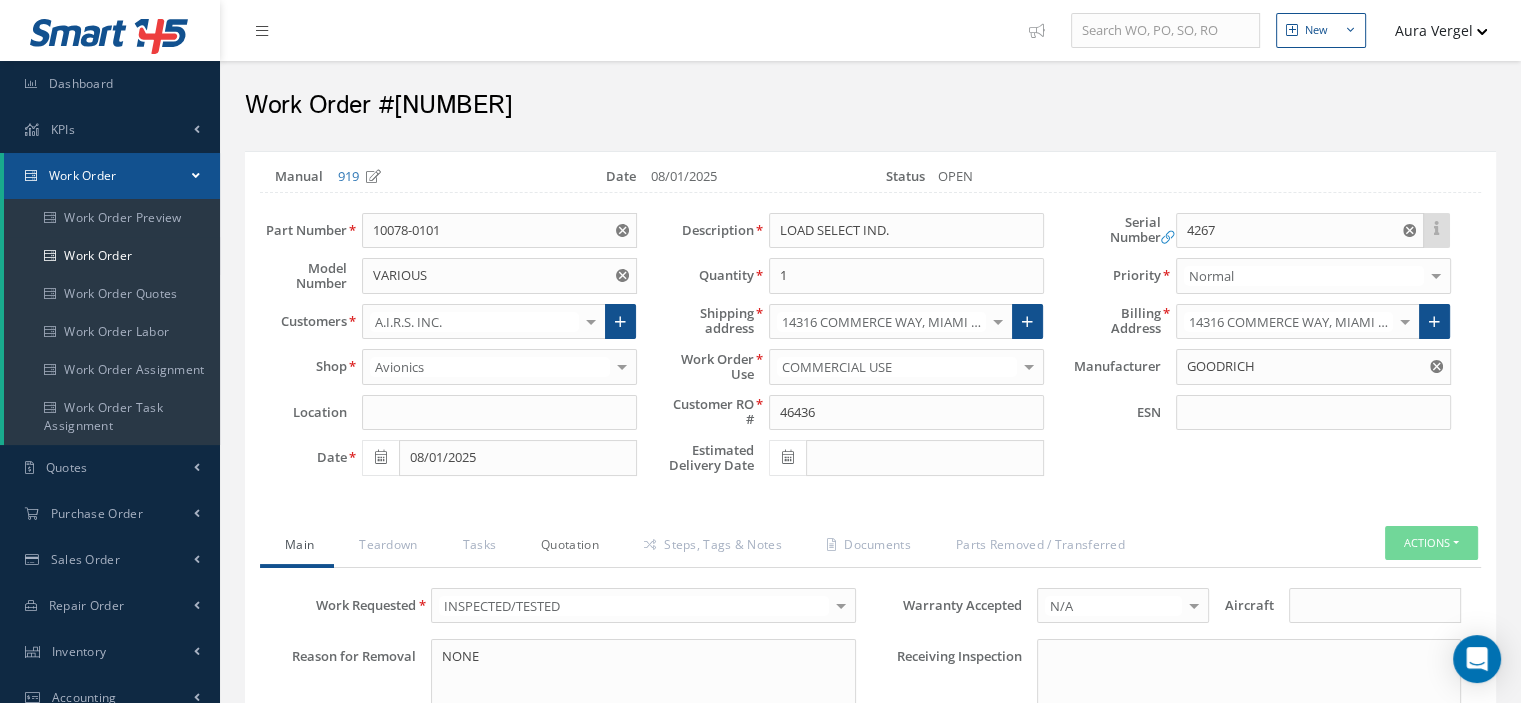 click on "Quotation" at bounding box center (567, 547) 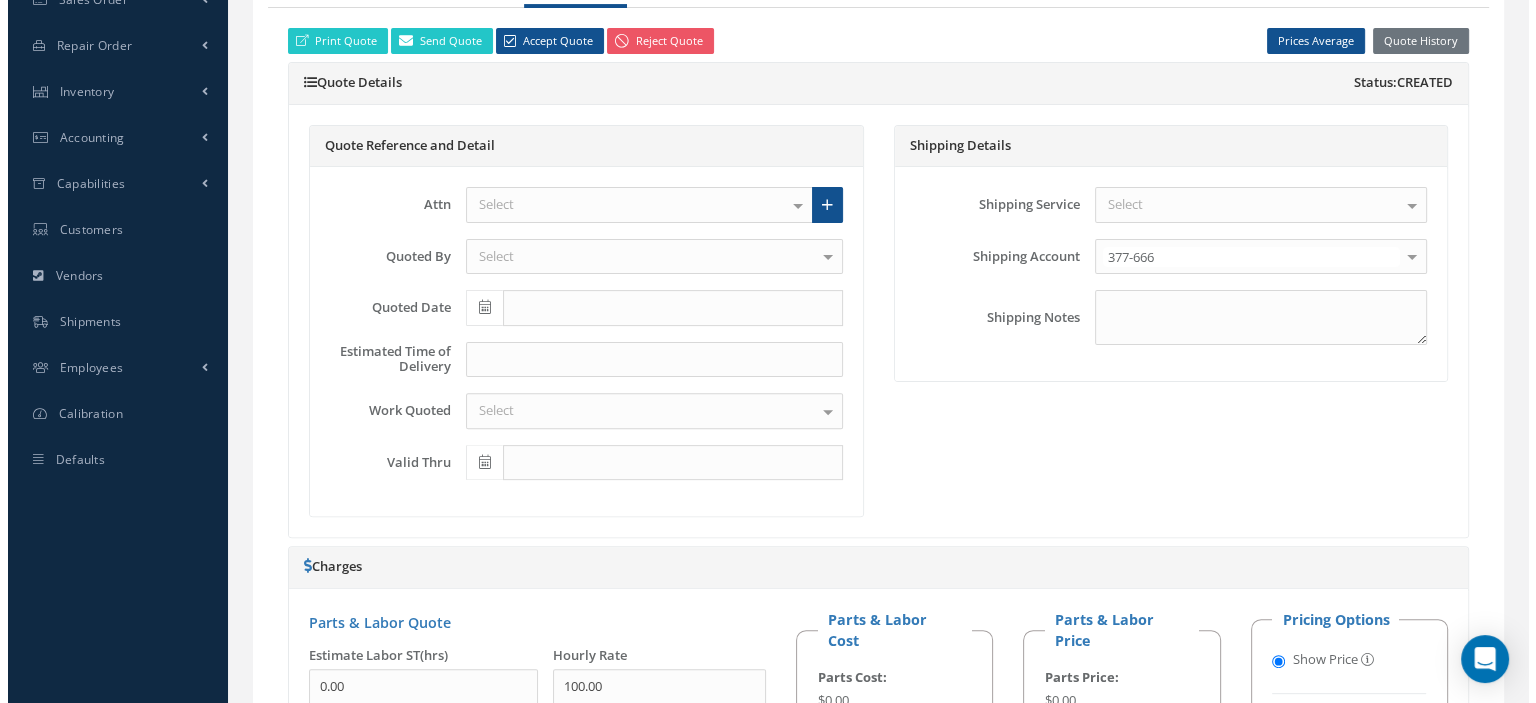 scroll, scrollTop: 160, scrollLeft: 0, axis: vertical 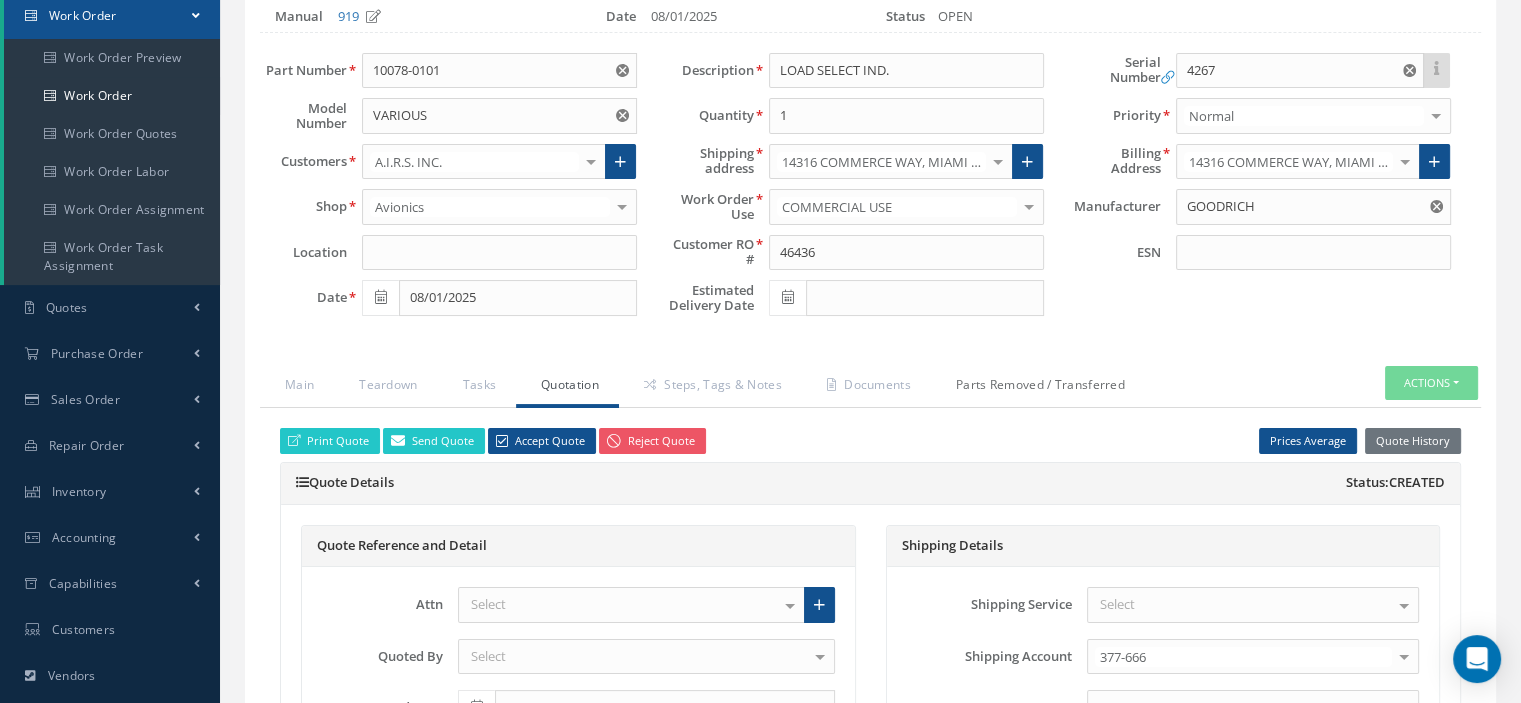 click on "Parts Removed / Transferred" at bounding box center (1038, 387) 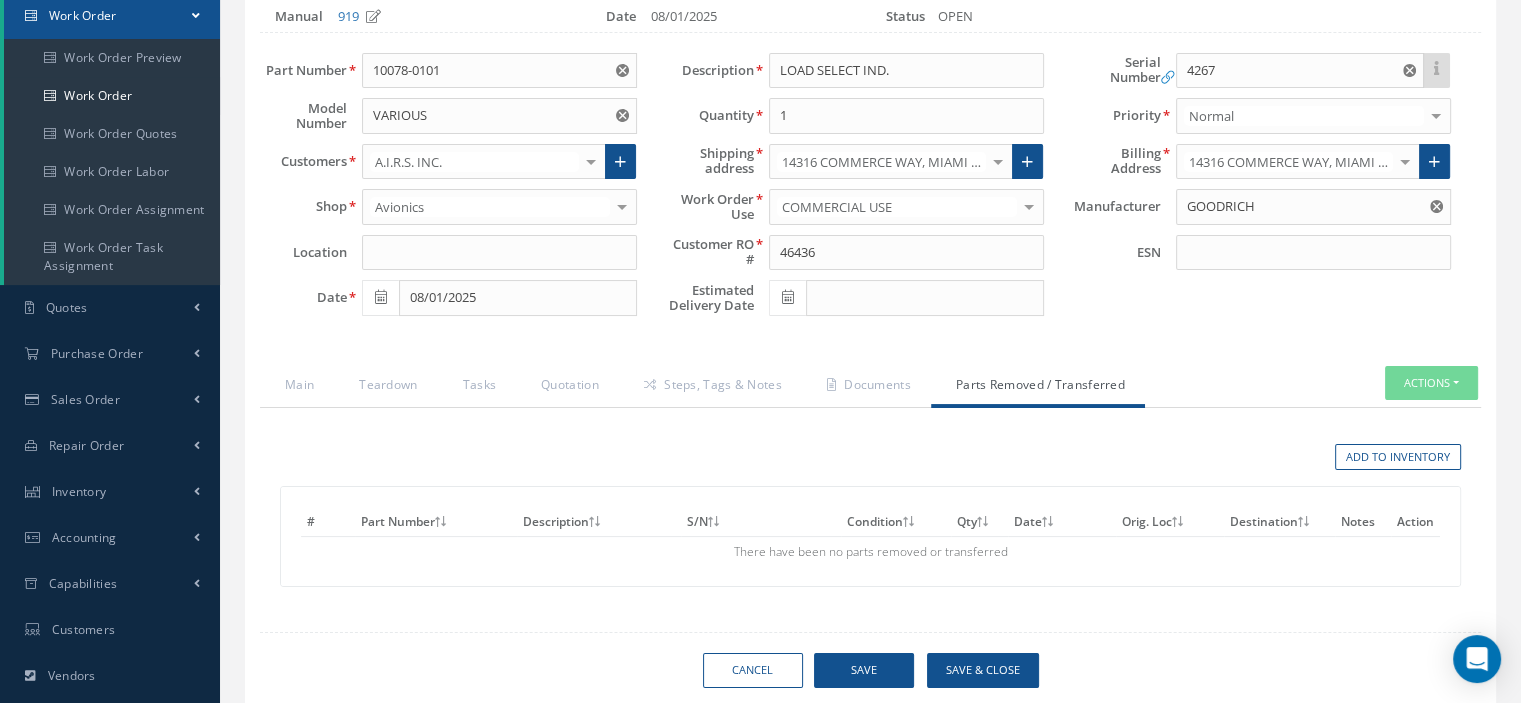 click on "Parts Removed / Transferred" at bounding box center [1038, 387] 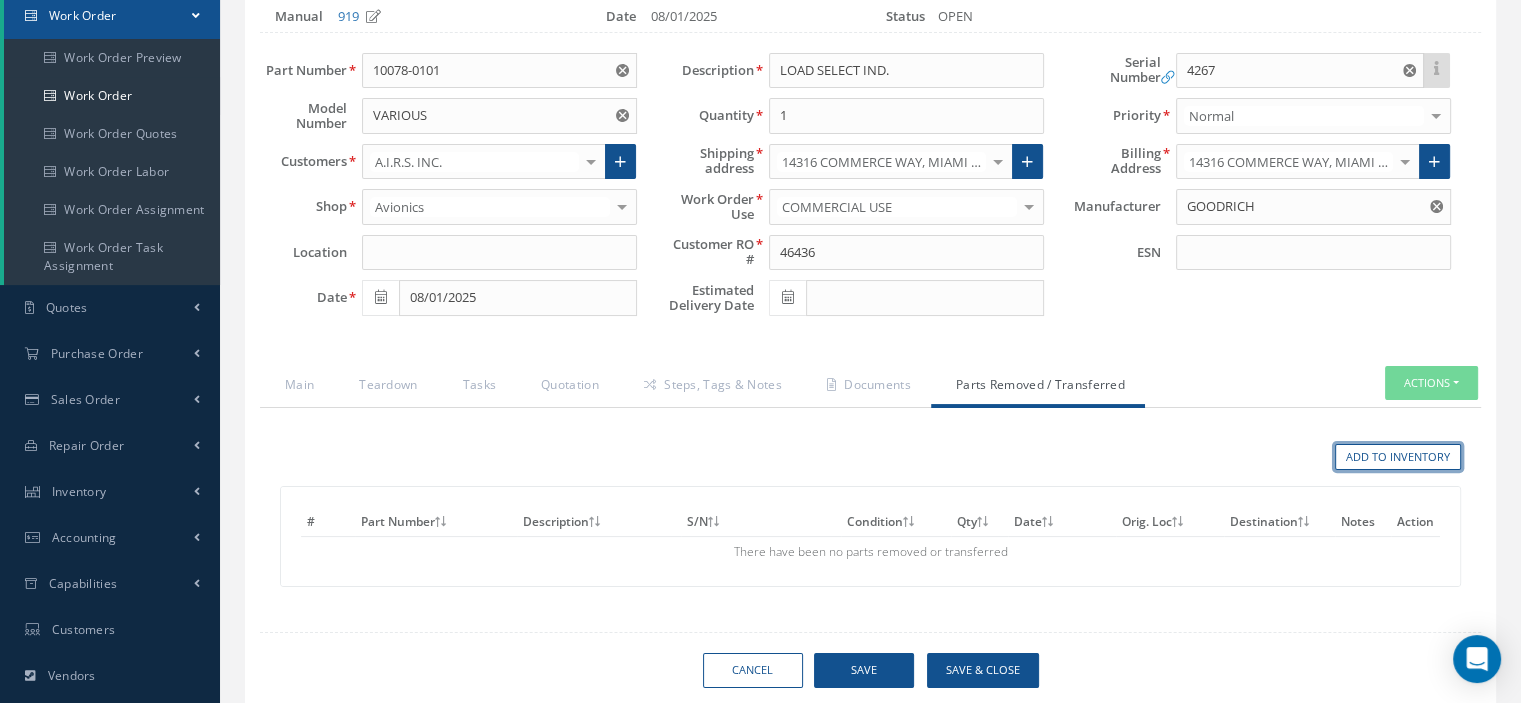 click on "Add to Inventory" at bounding box center [1398, 457] 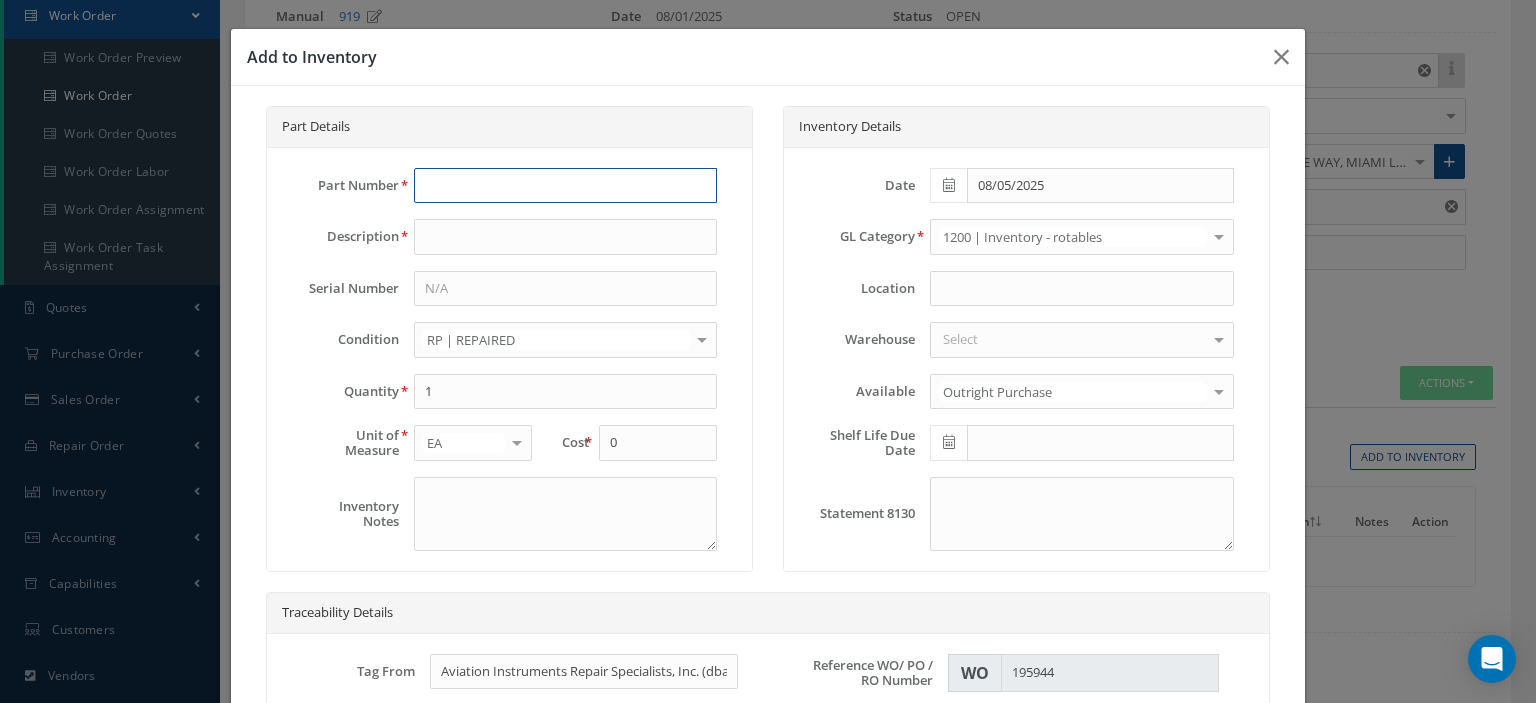 click at bounding box center (565, 186) 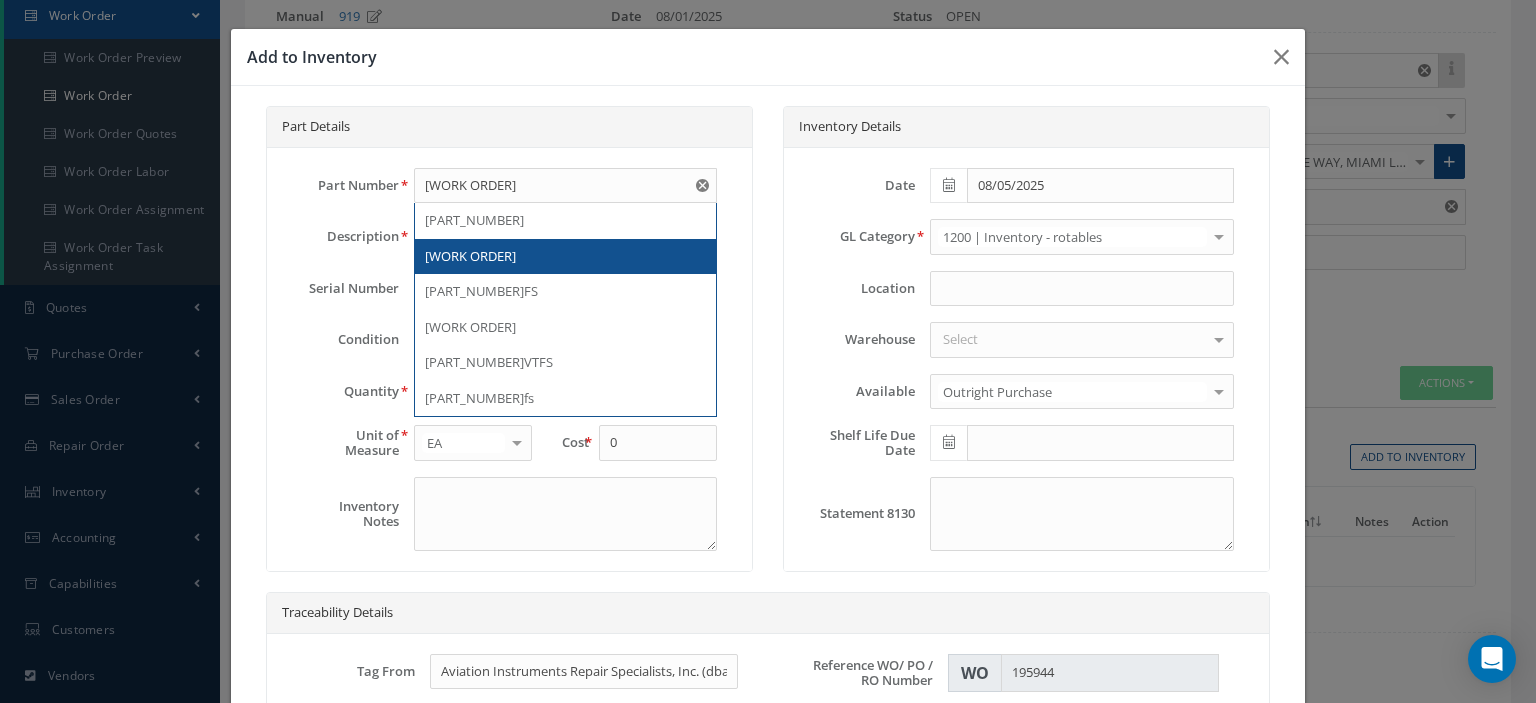 click on "070016-2" at bounding box center [565, 257] 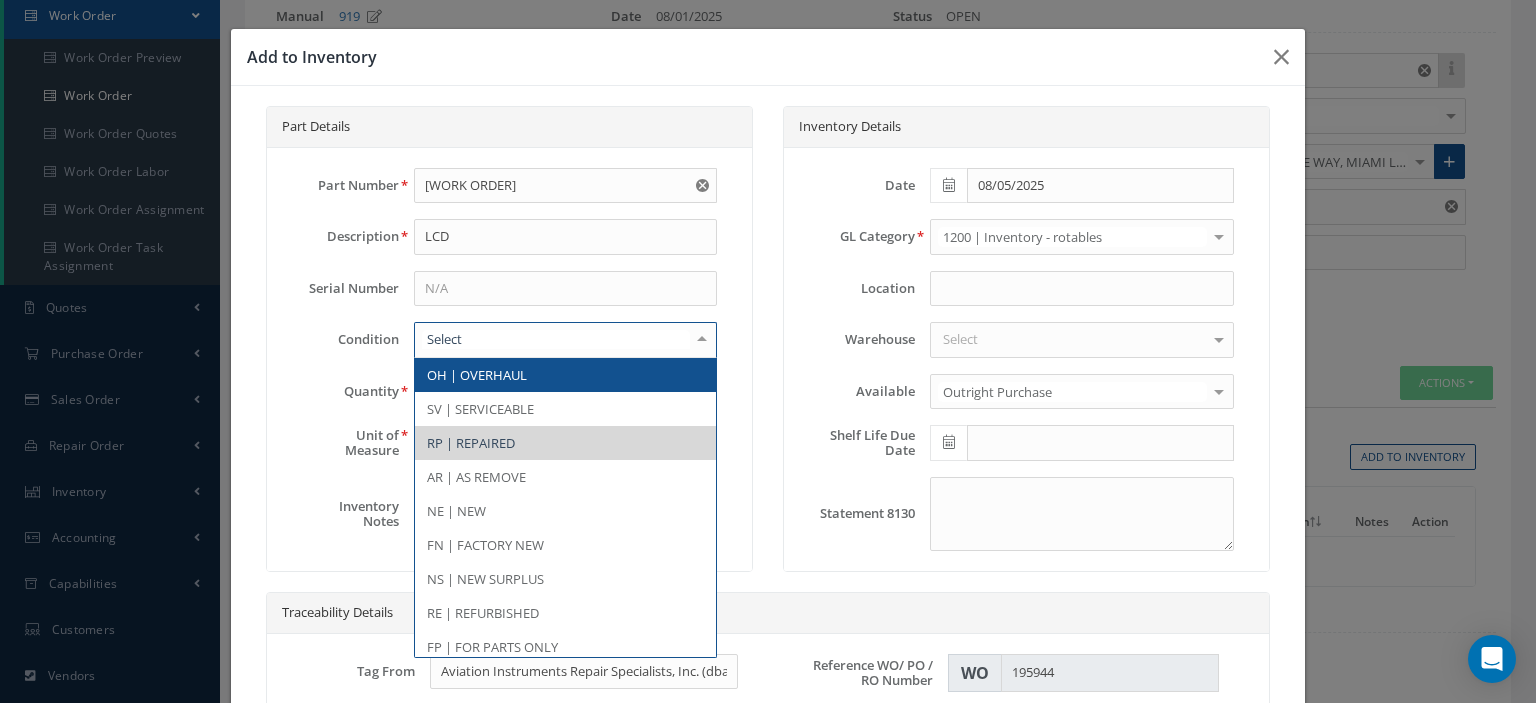 type on "s" 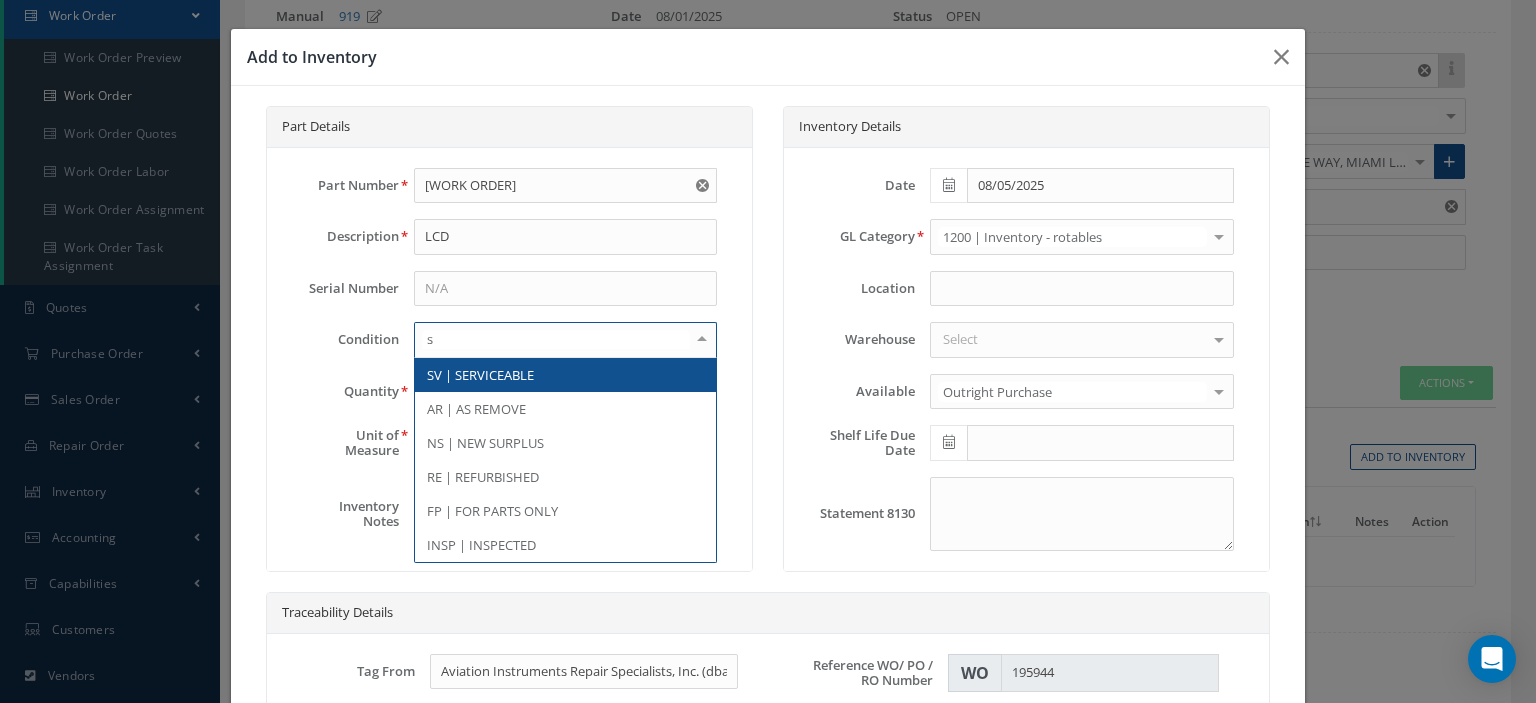 click on "SV | SERVICEABLE" at bounding box center [480, 375] 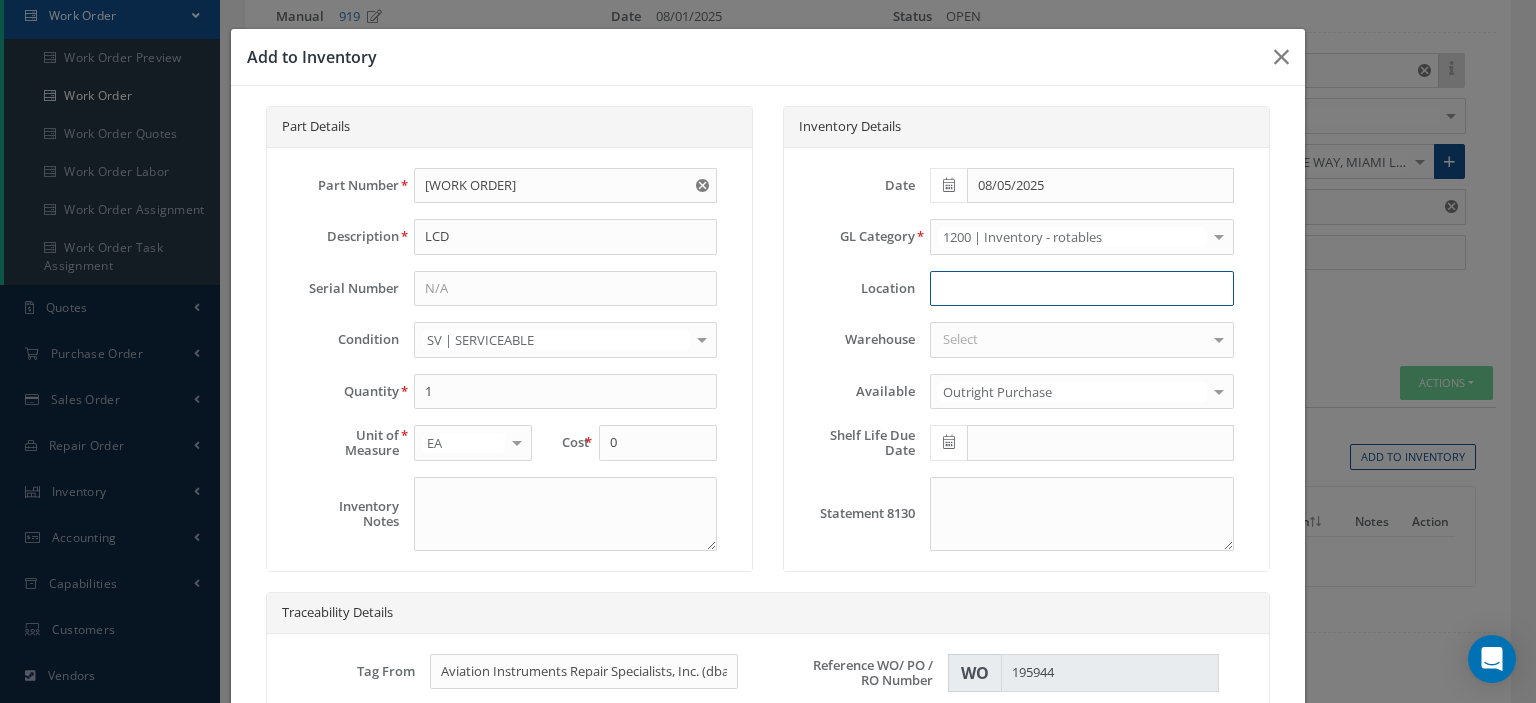 click at bounding box center (1081, 289) 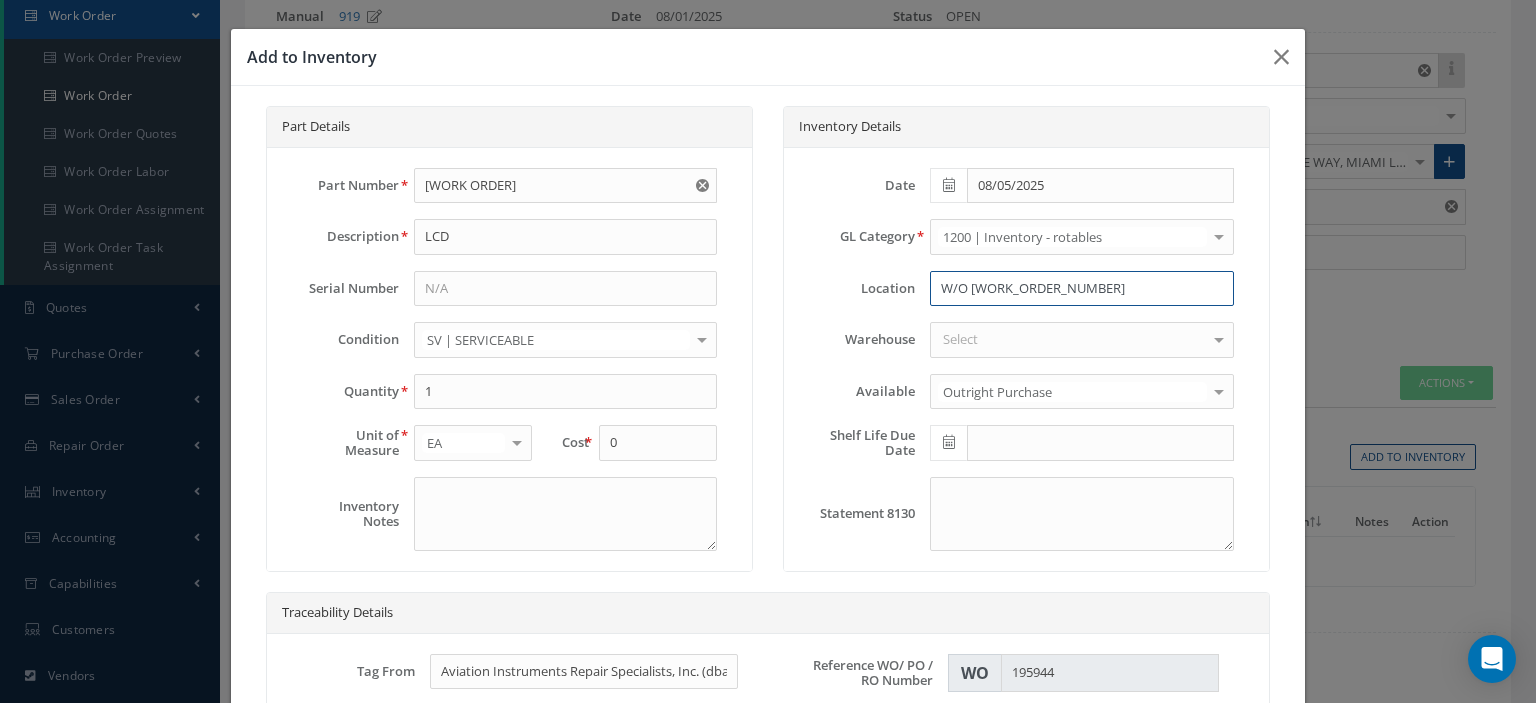 scroll, scrollTop: 300, scrollLeft: 0, axis: vertical 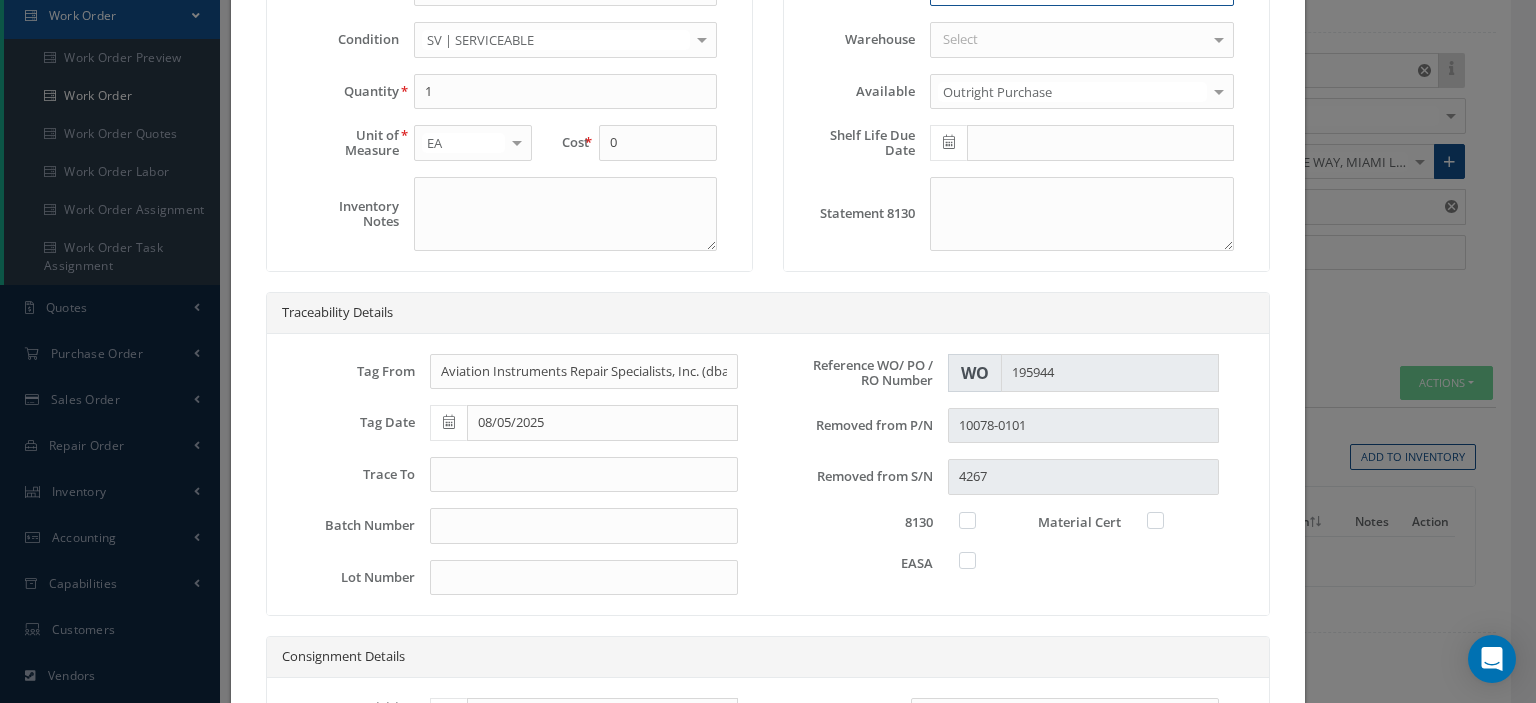 type on "W/O 195316" 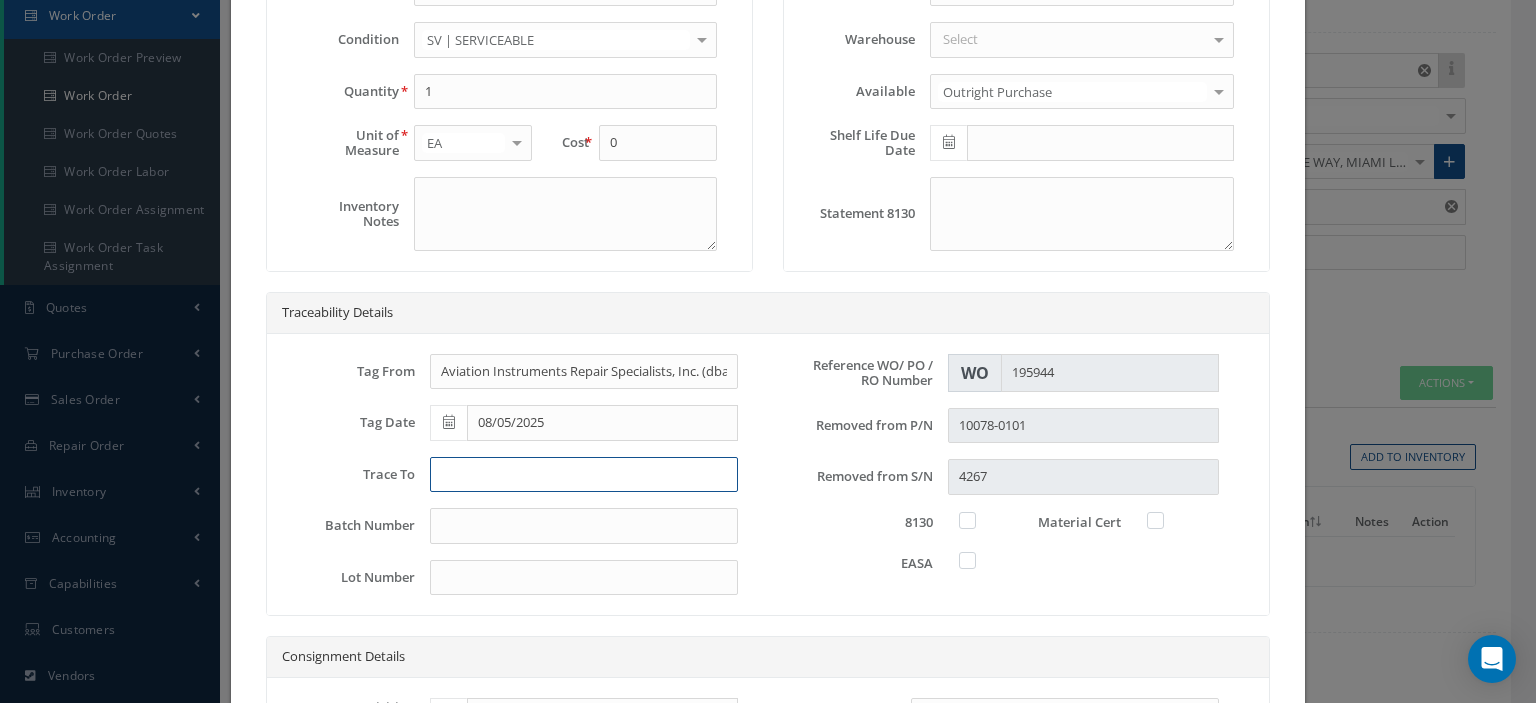 click at bounding box center (584, 475) 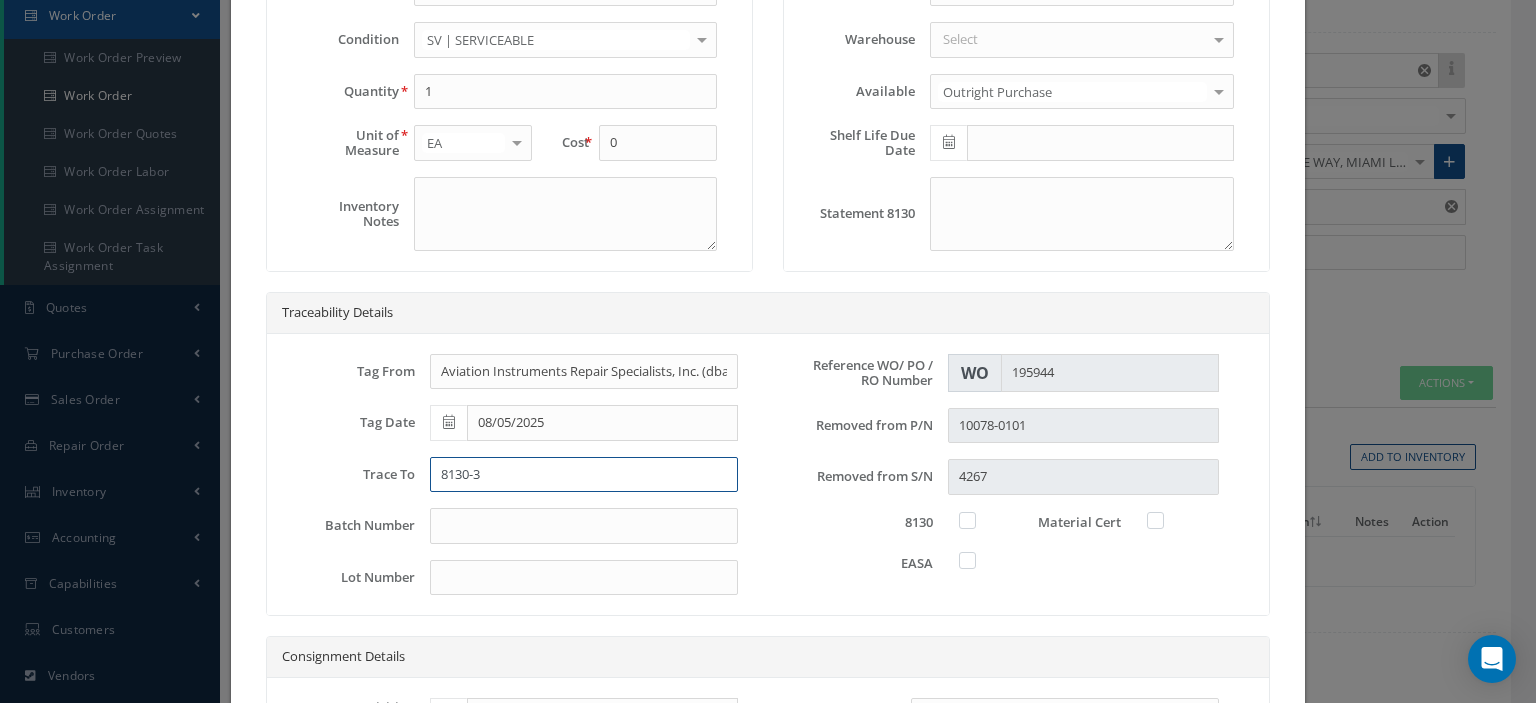 type on "8130-3" 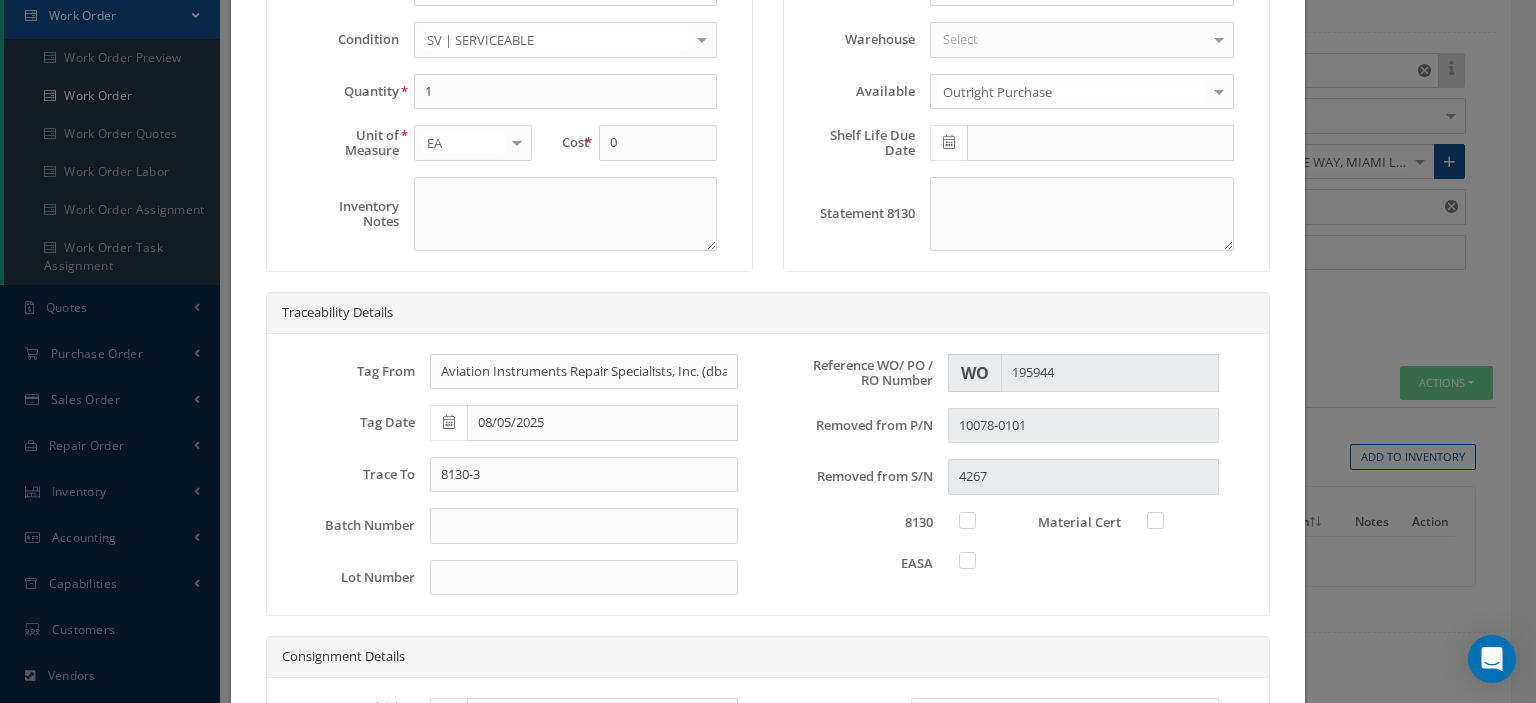 click at bounding box center (977, 520) 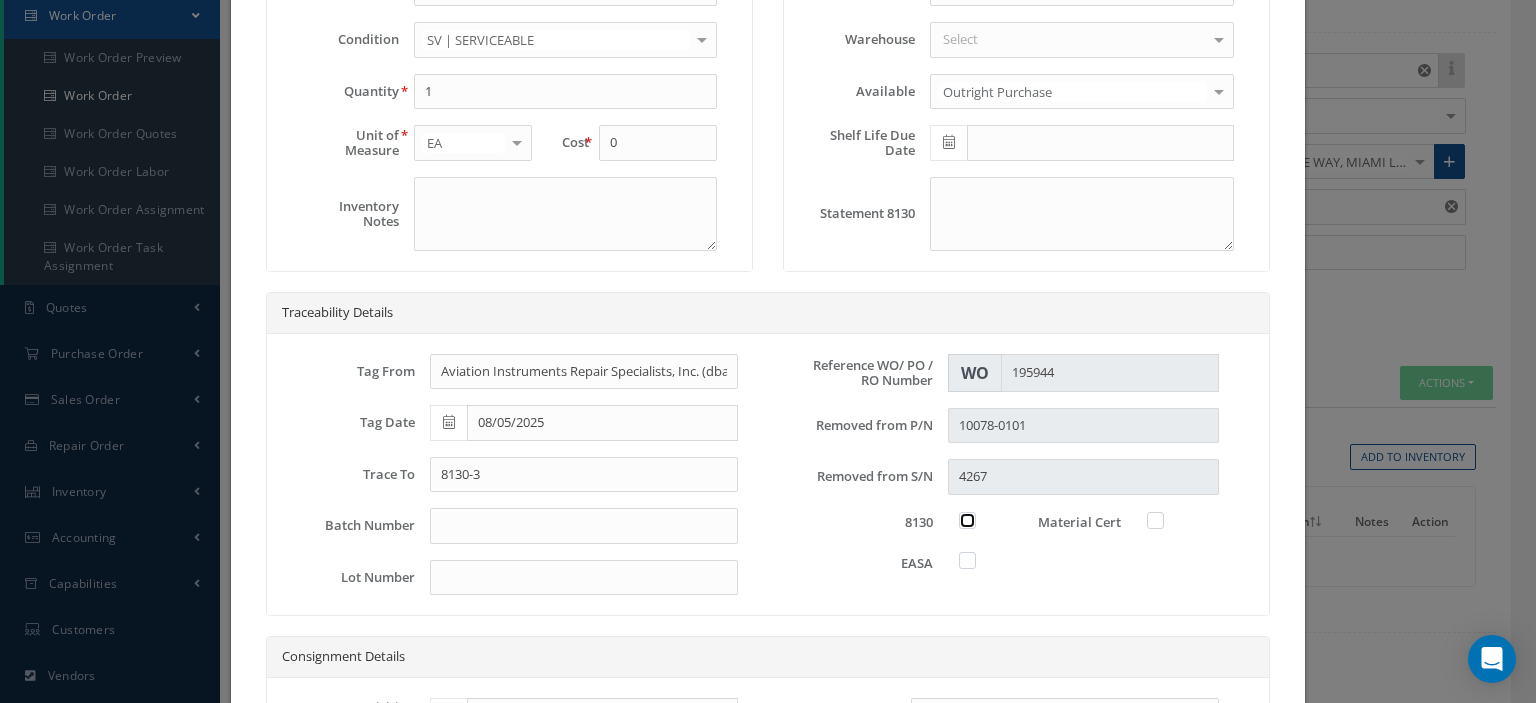 click at bounding box center [968, 518] 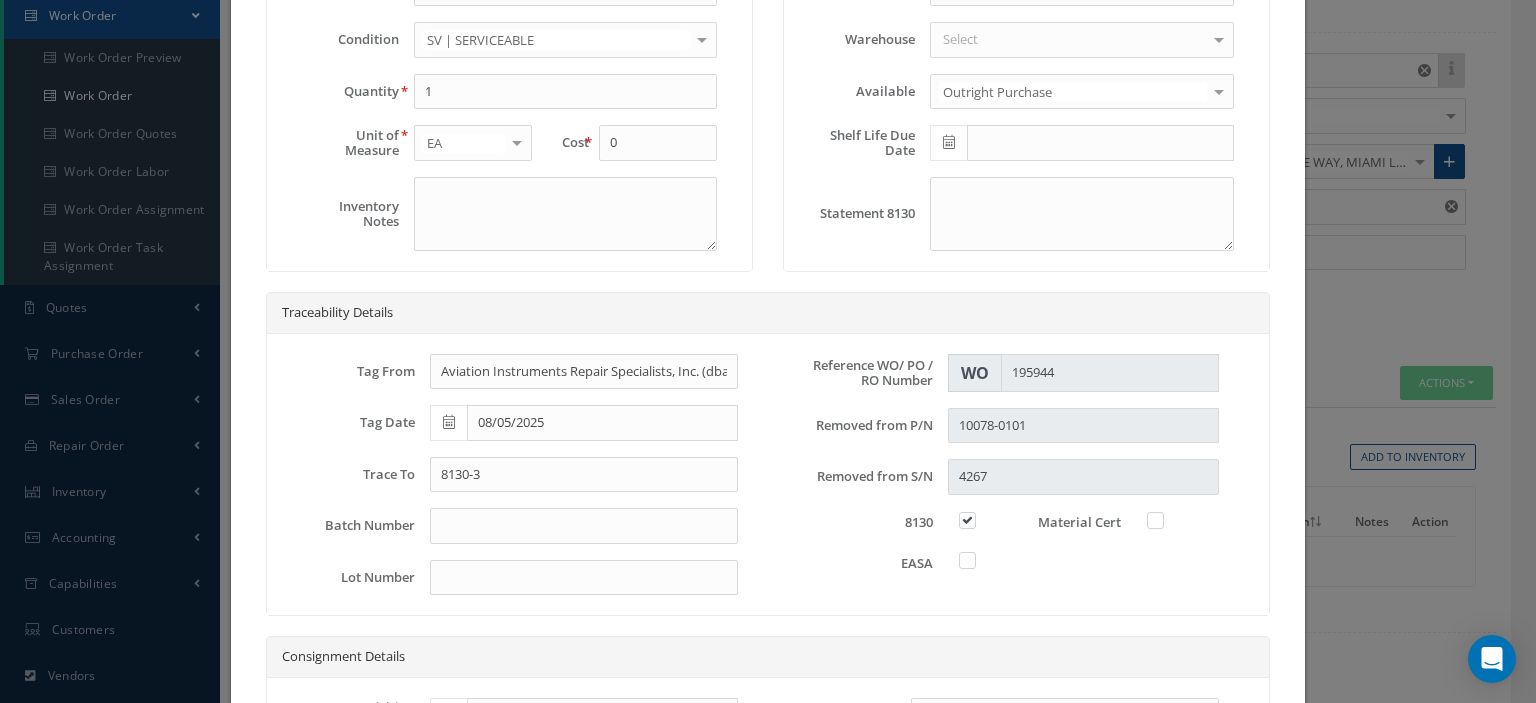 click at bounding box center (1165, 520) 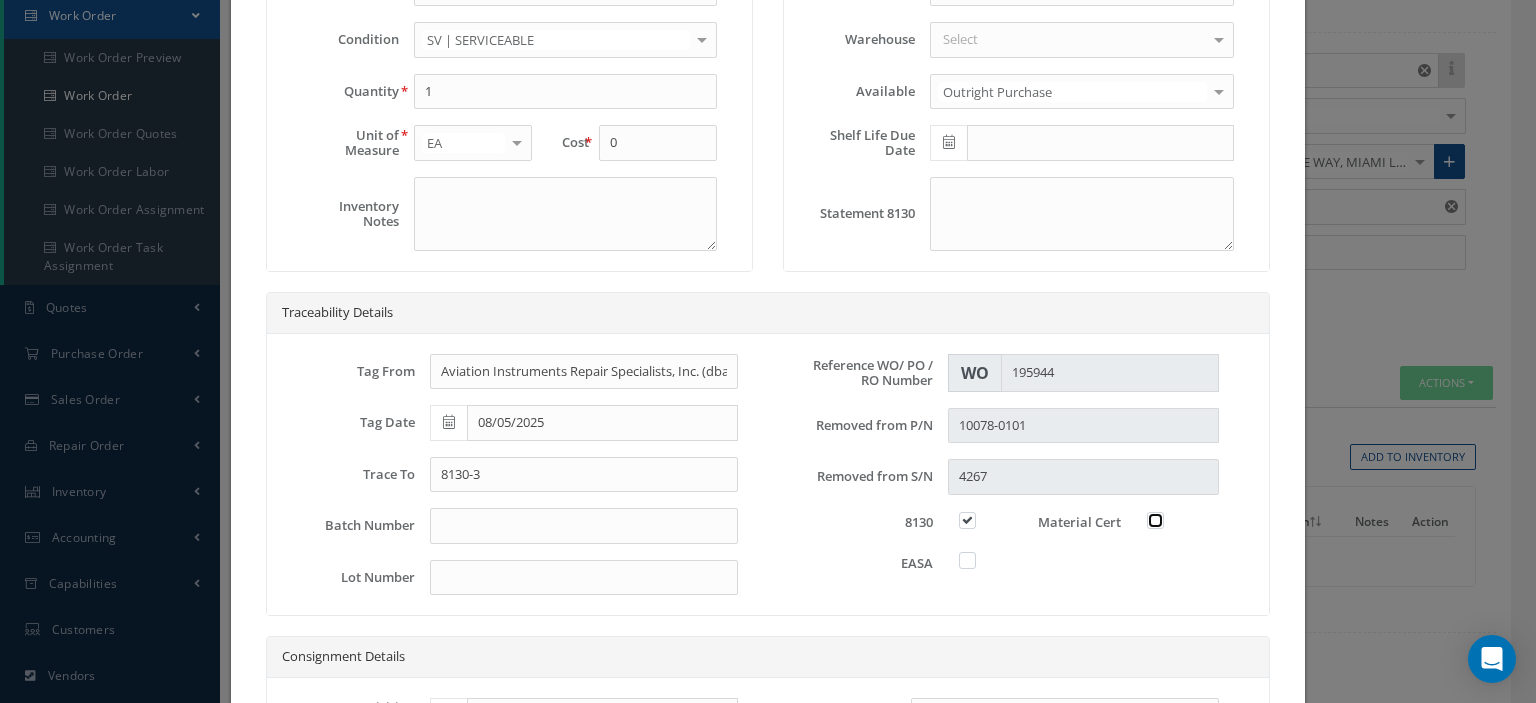 click at bounding box center [1156, 518] 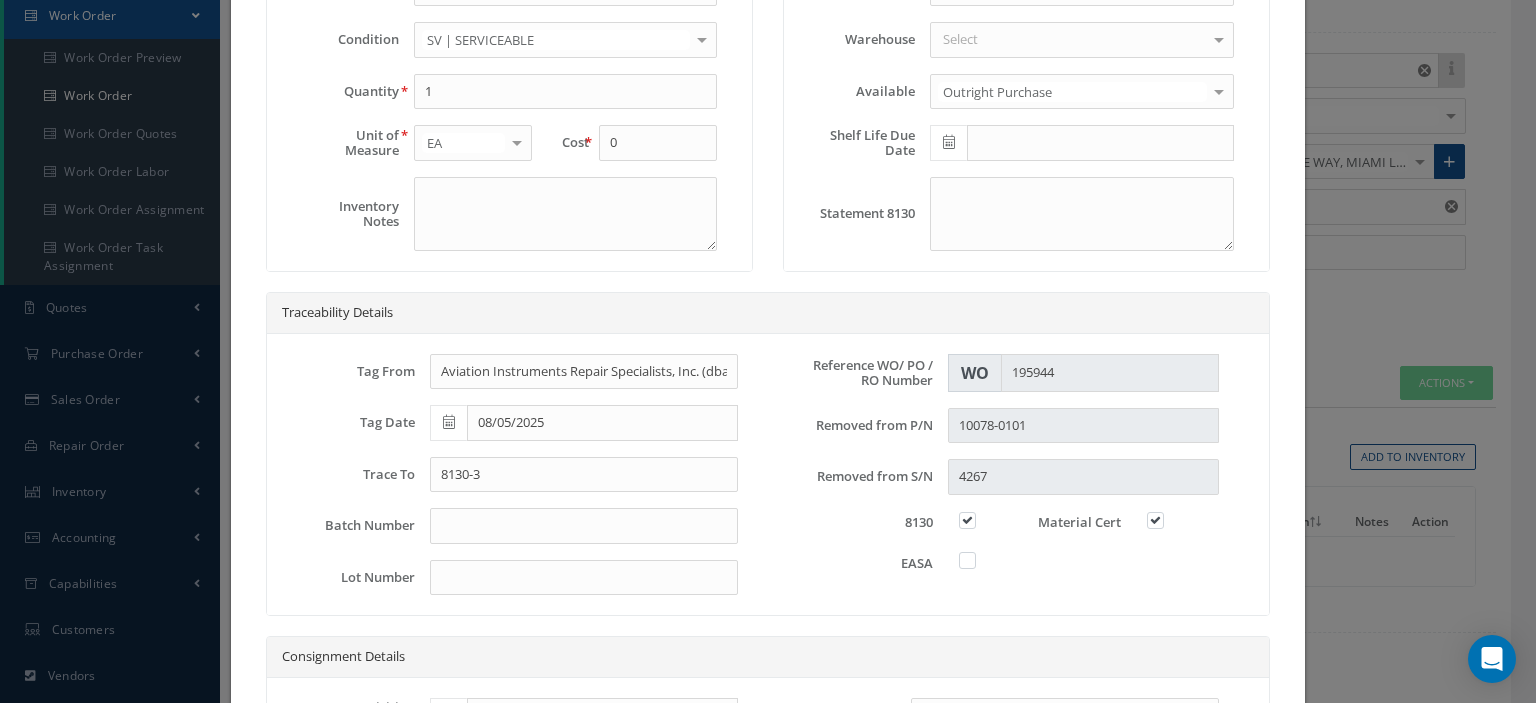 click at bounding box center [977, 560] 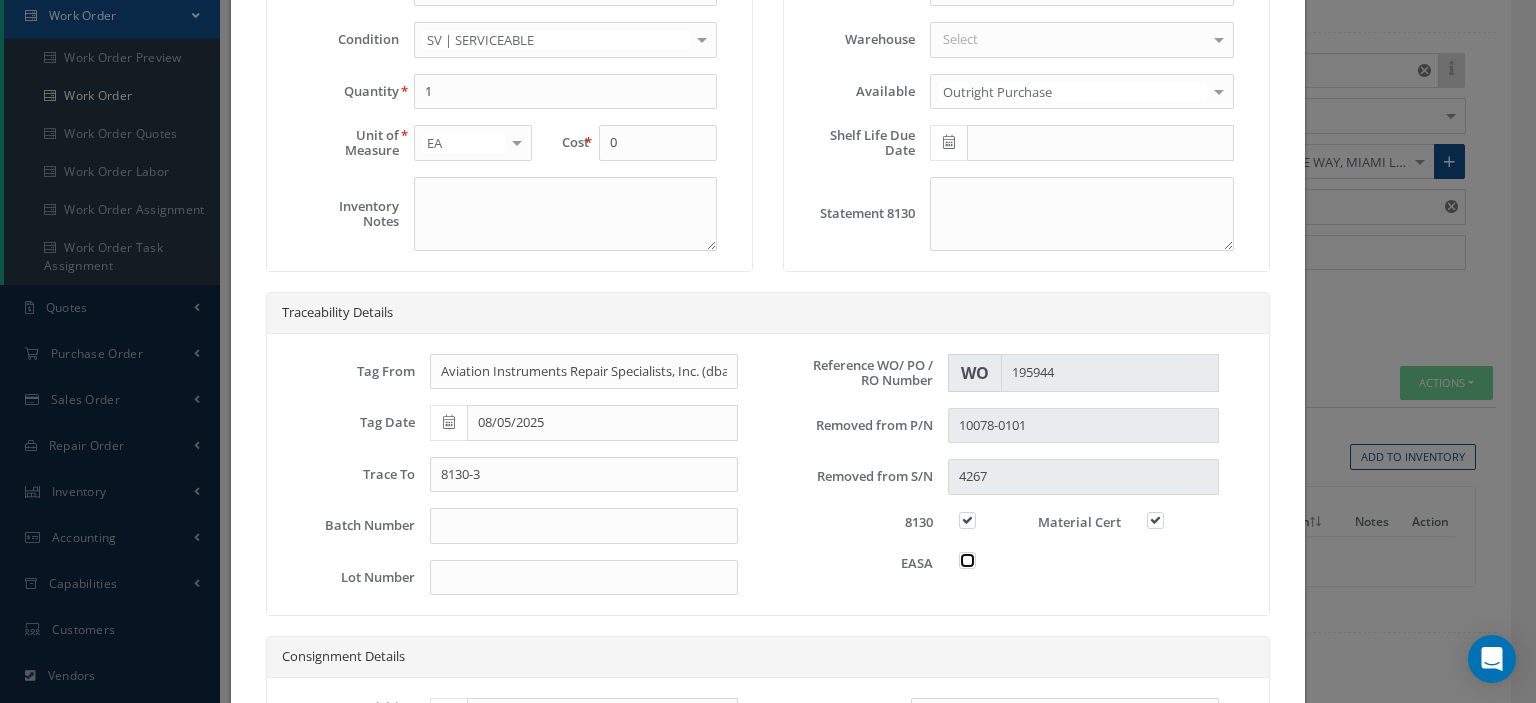 click at bounding box center [968, 558] 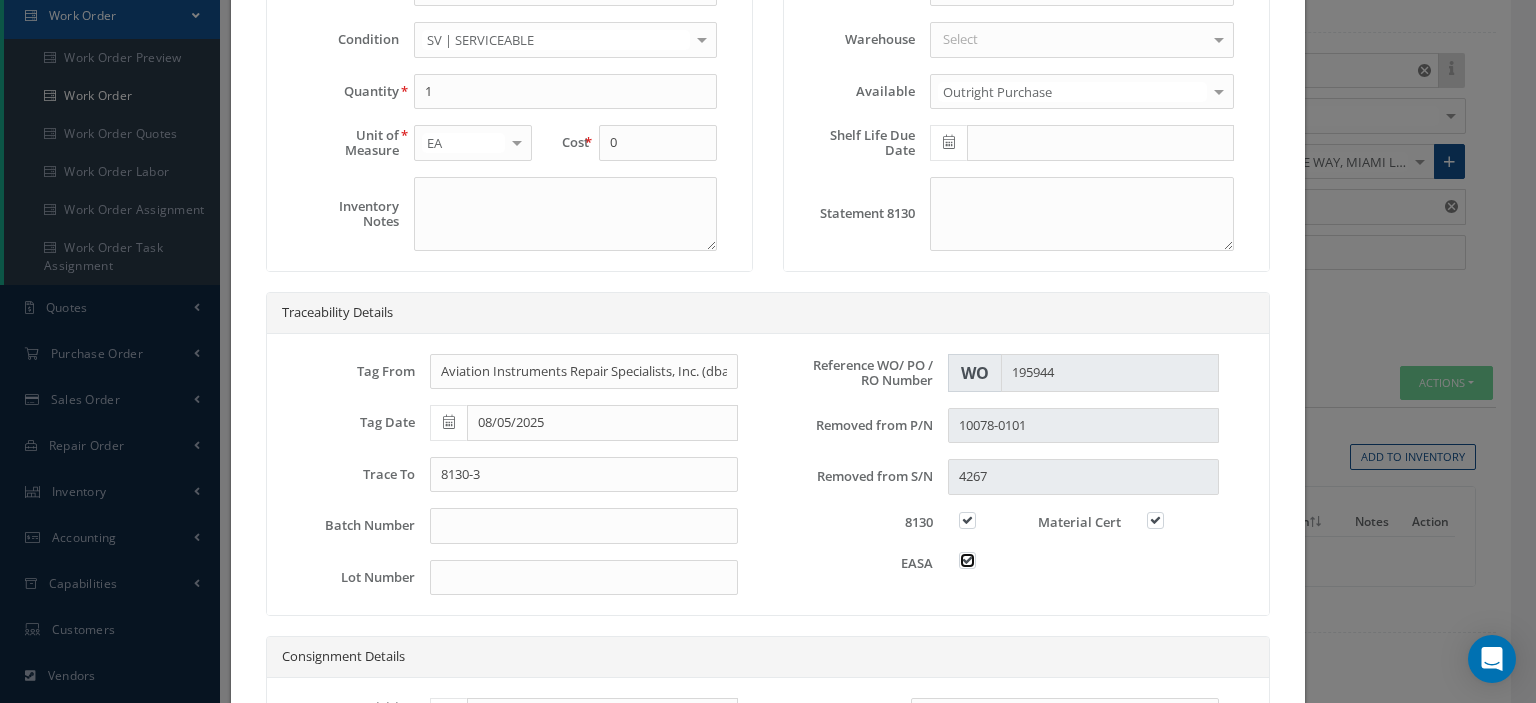 scroll, scrollTop: 570, scrollLeft: 0, axis: vertical 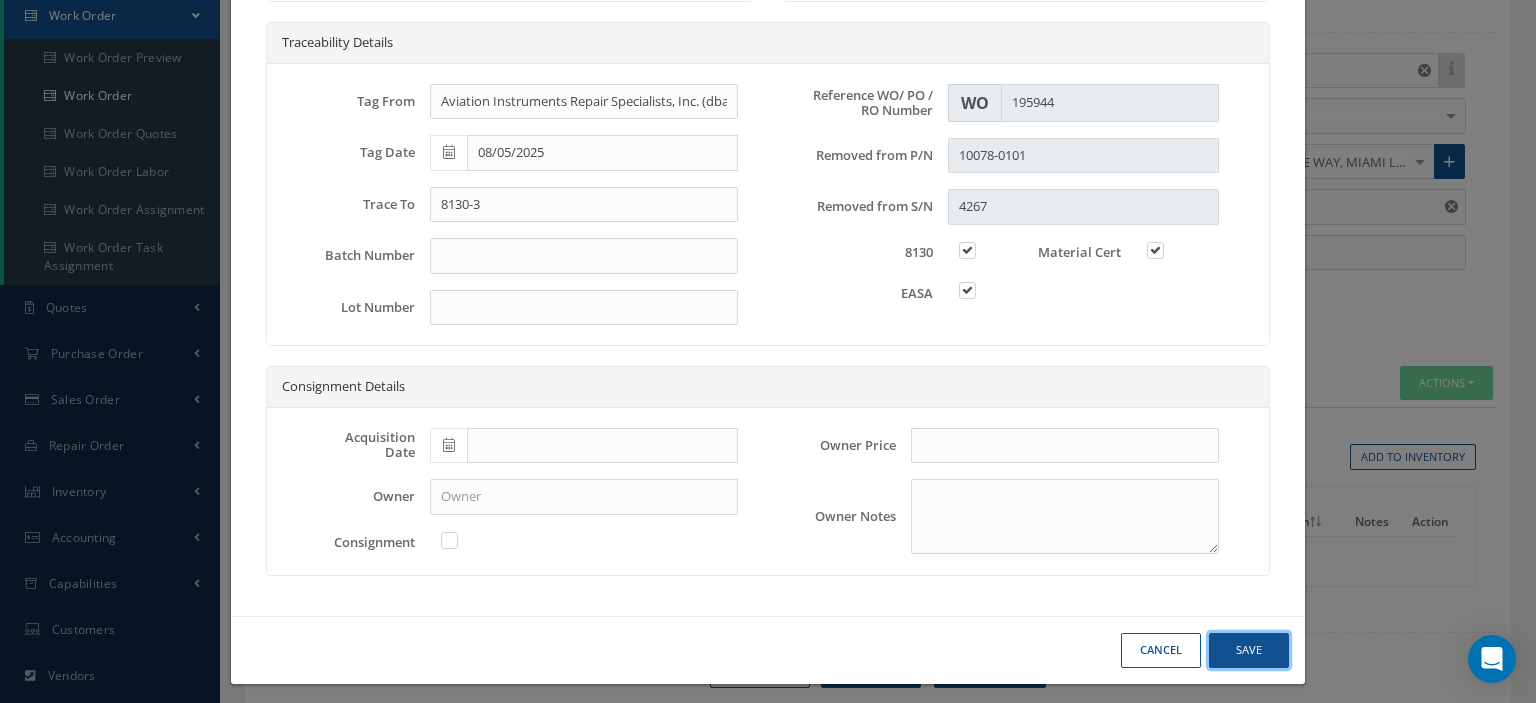 click on "Save" at bounding box center [1249, 650] 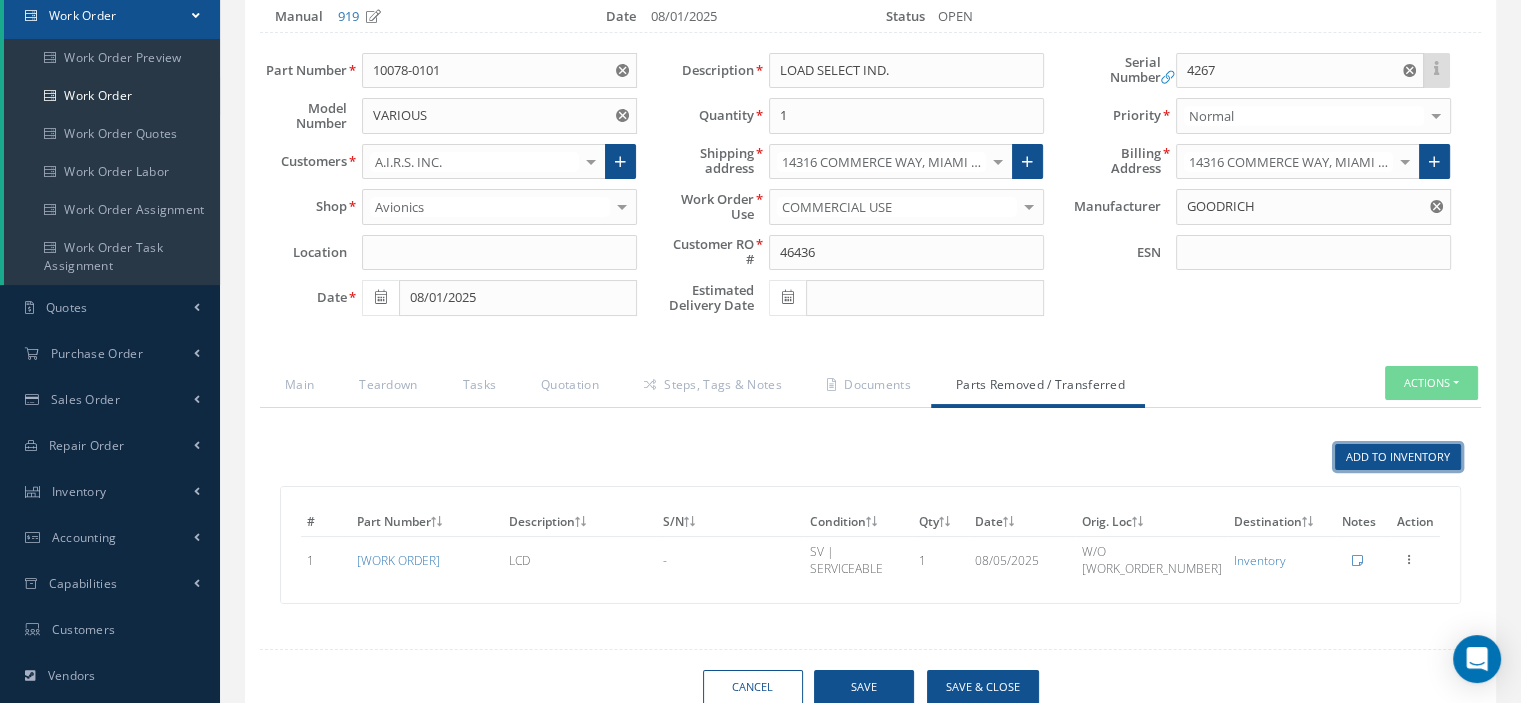 click on "Add to Inventory" at bounding box center (1398, 457) 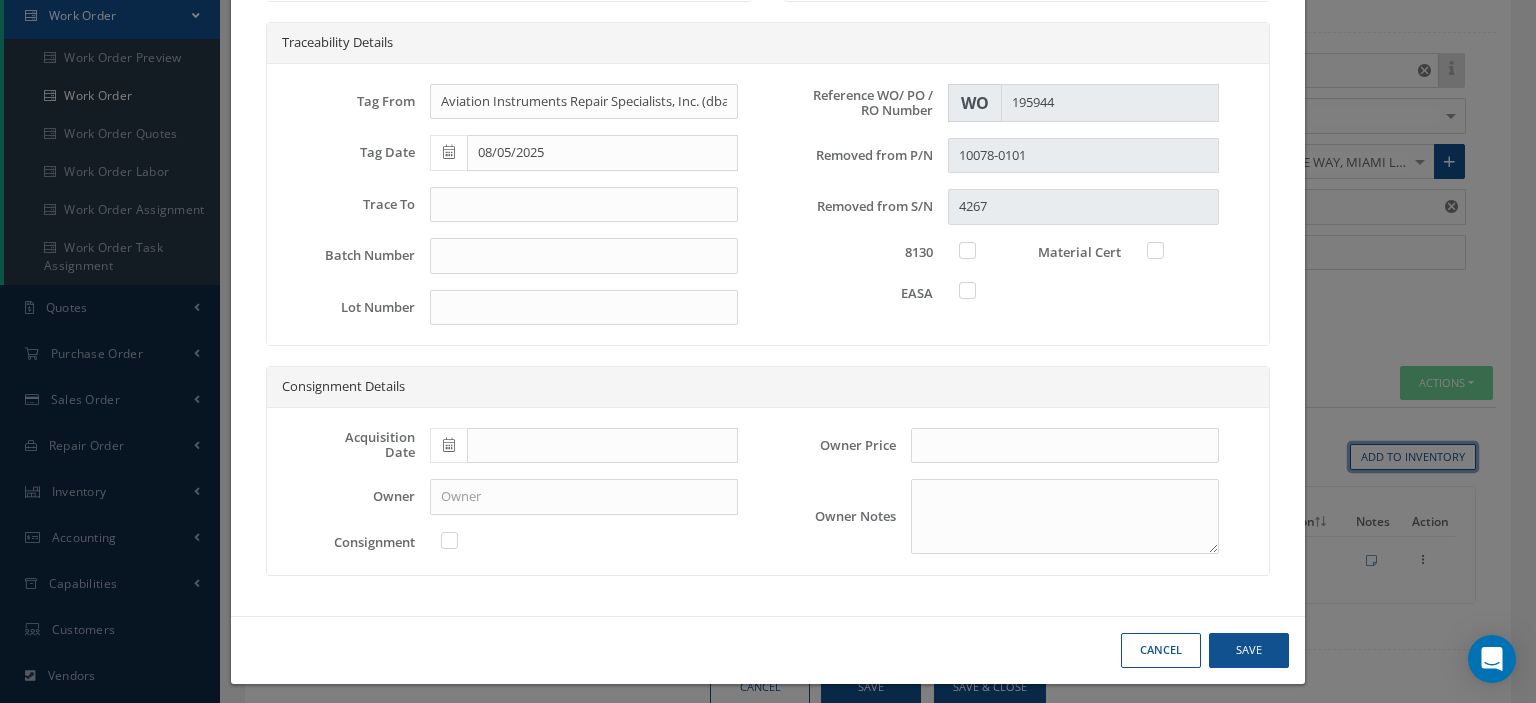 scroll, scrollTop: 0, scrollLeft: 0, axis: both 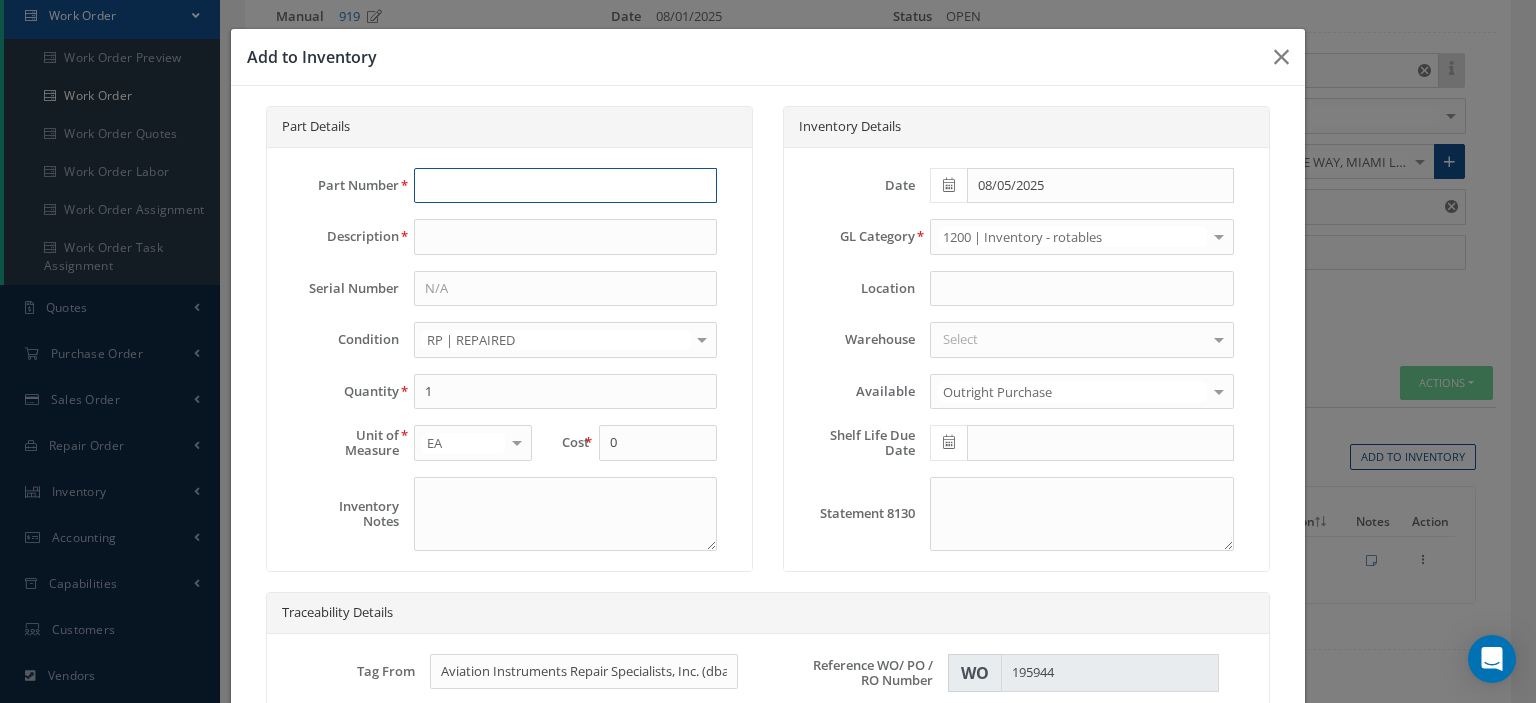 click at bounding box center [565, 186] 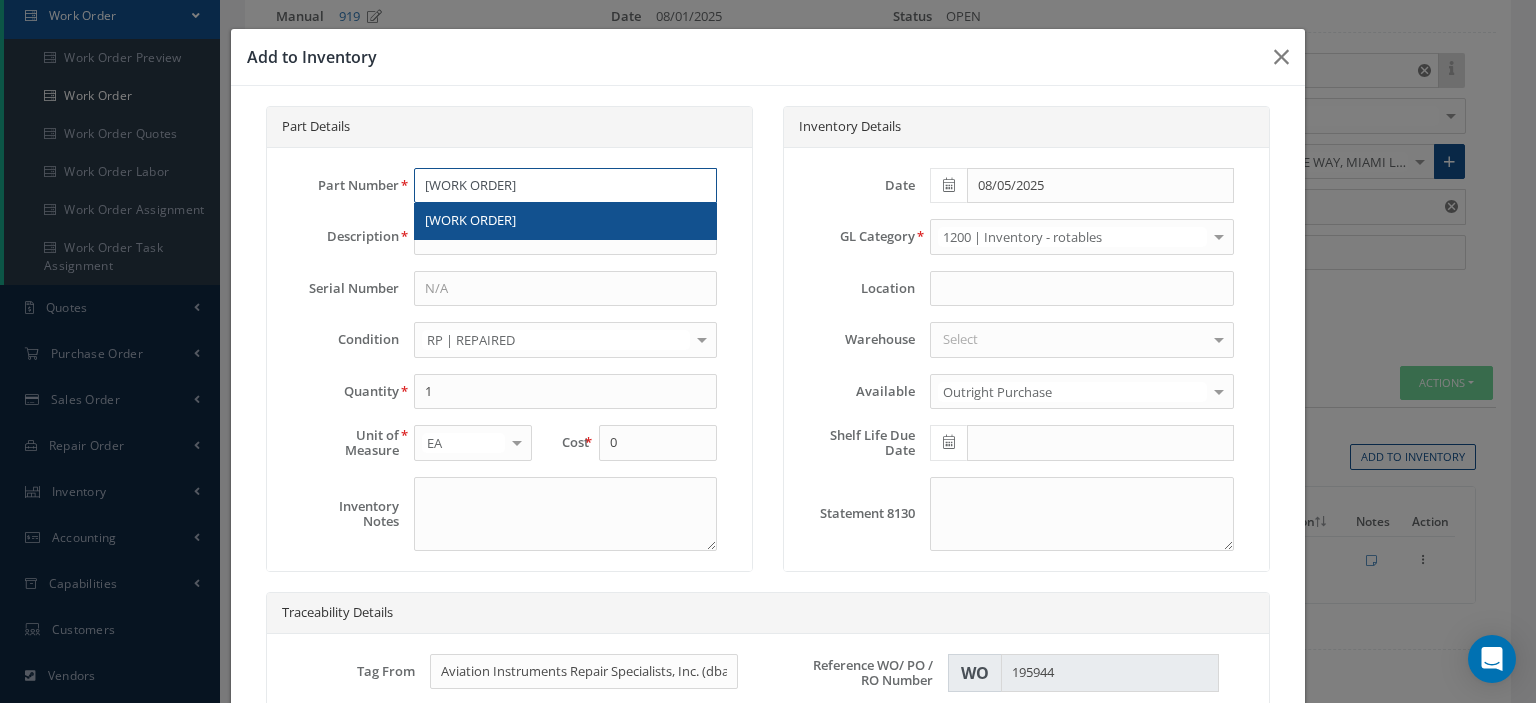 type on "042083-10" 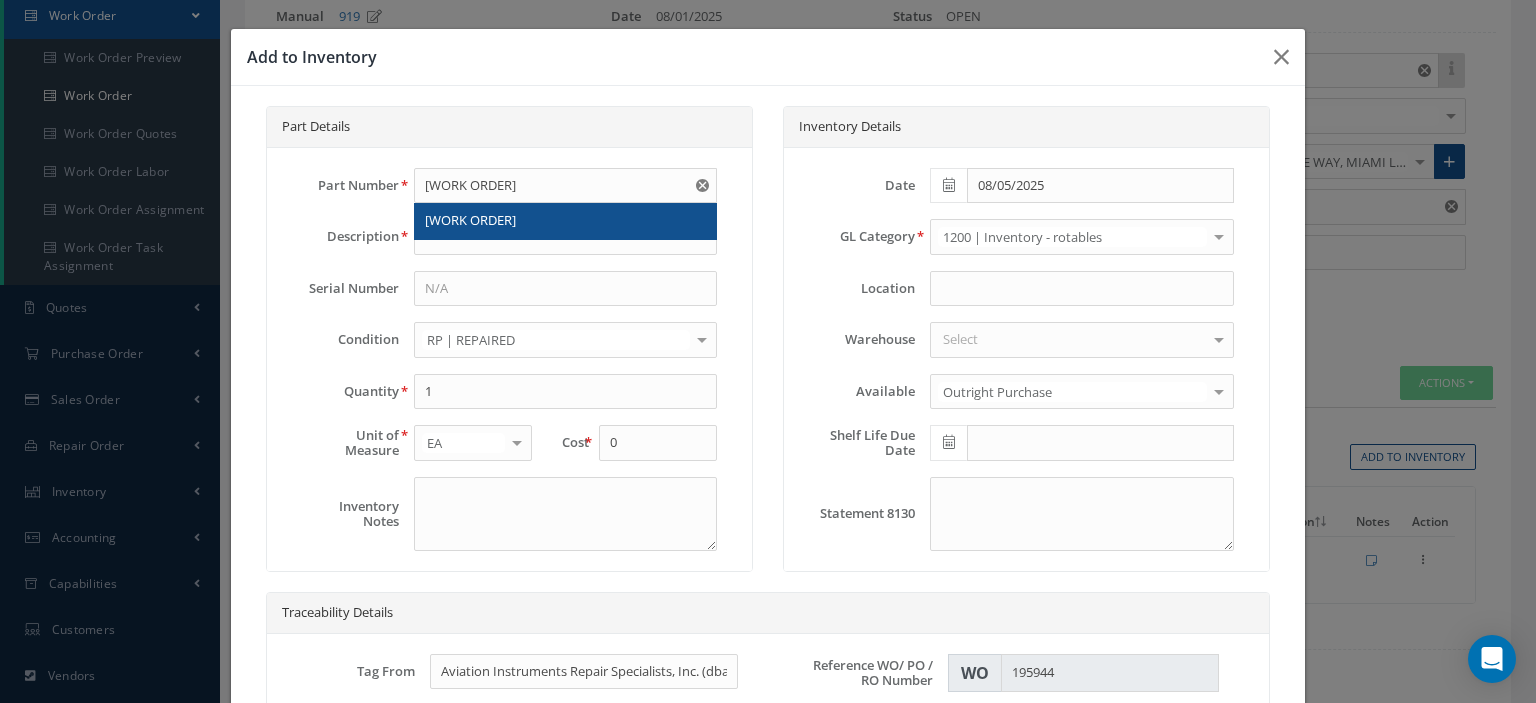 click on "042083-10" at bounding box center [565, 221] 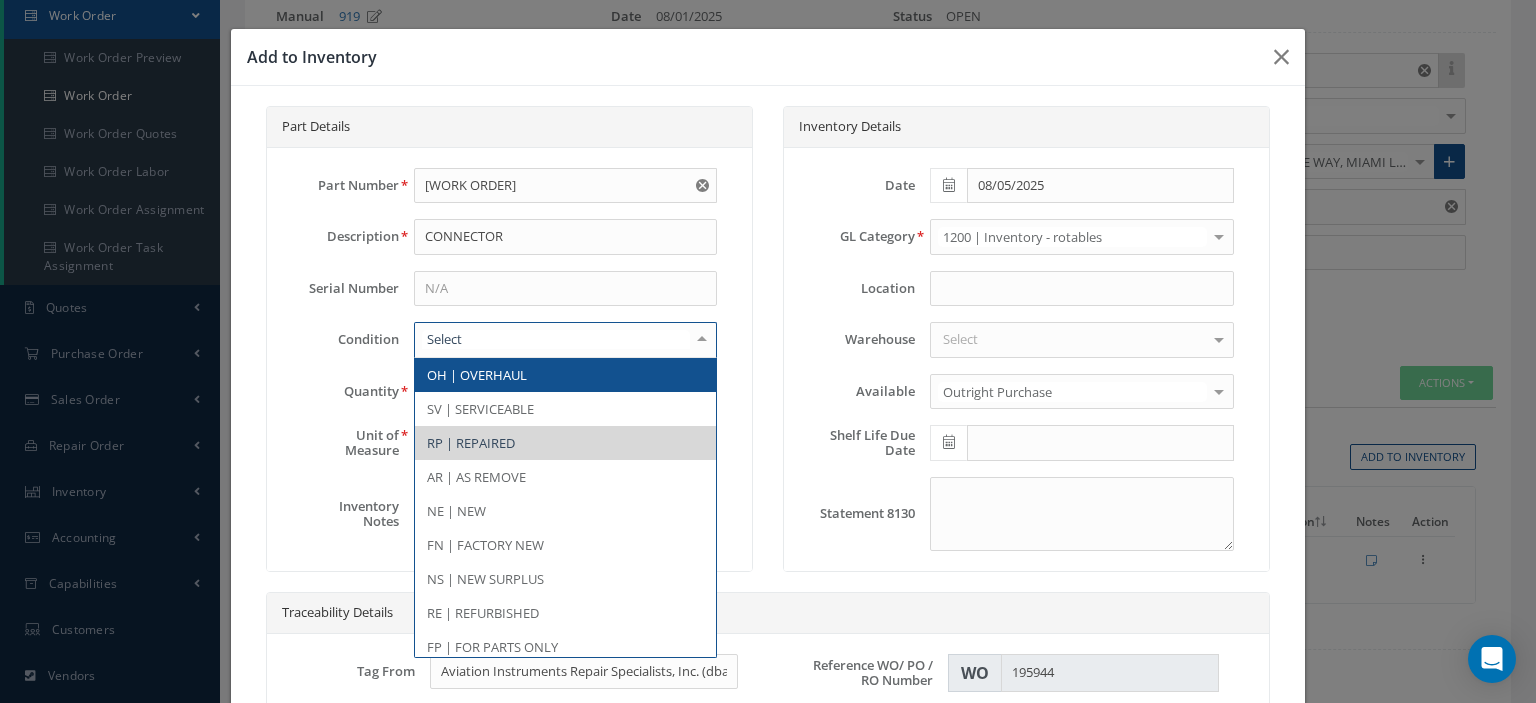 click at bounding box center [565, 340] 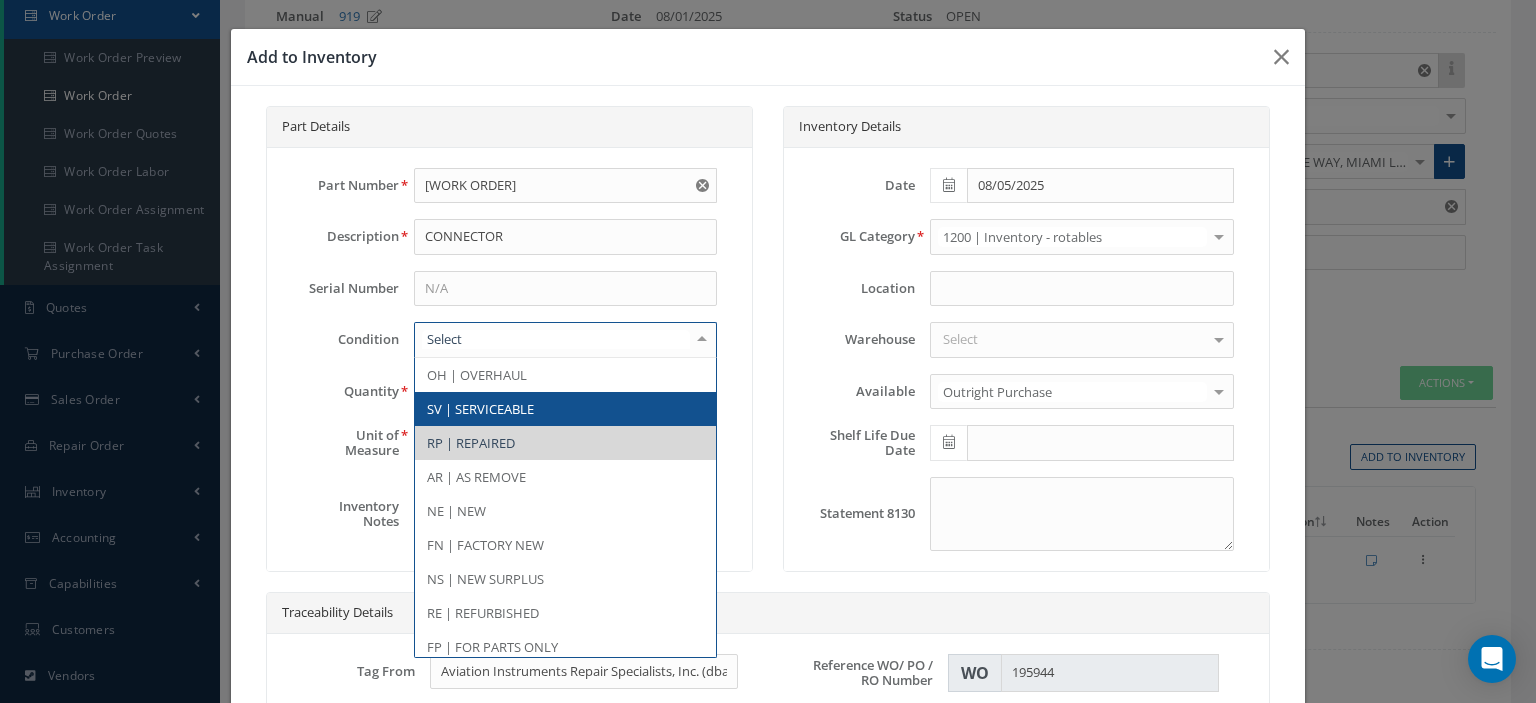 click on "SV | SERVICEABLE" at bounding box center (565, 409) 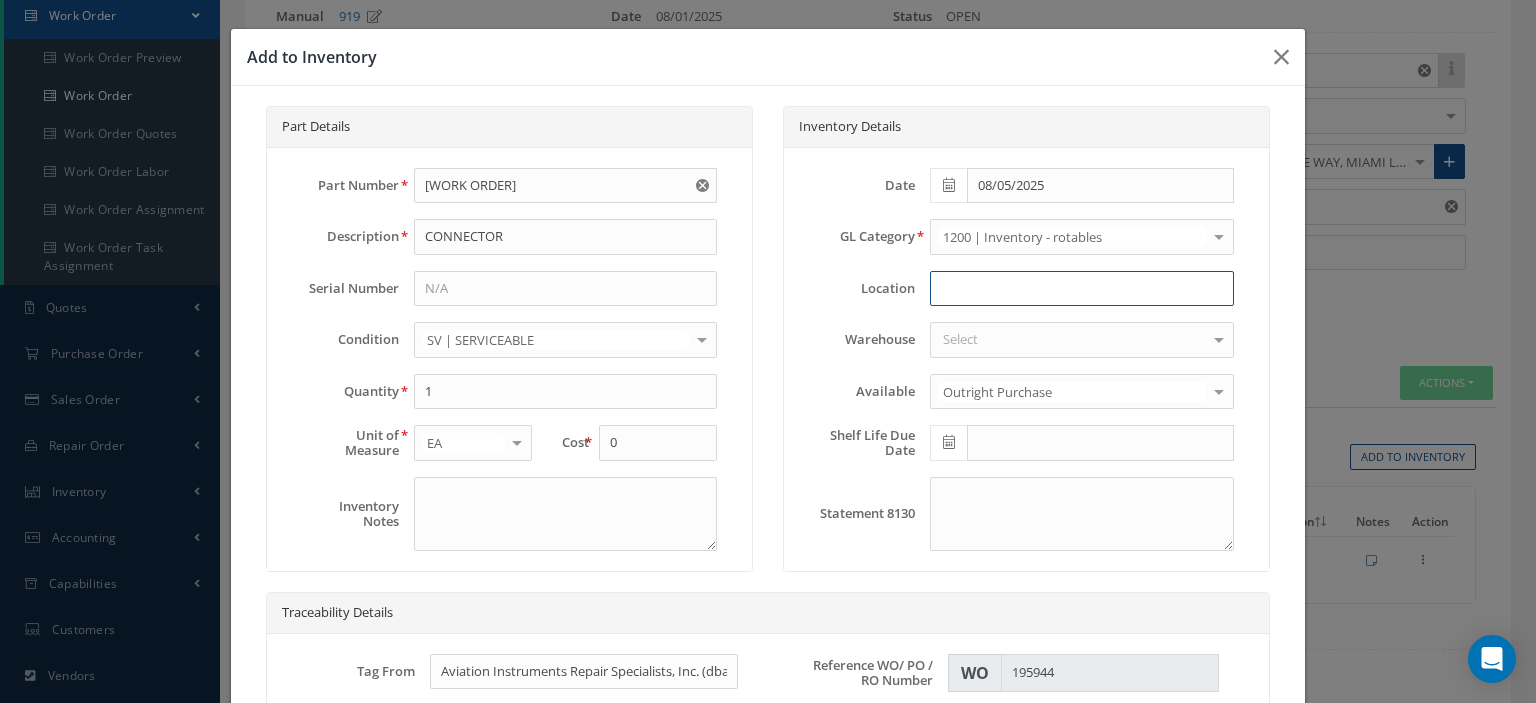 click at bounding box center [1081, 289] 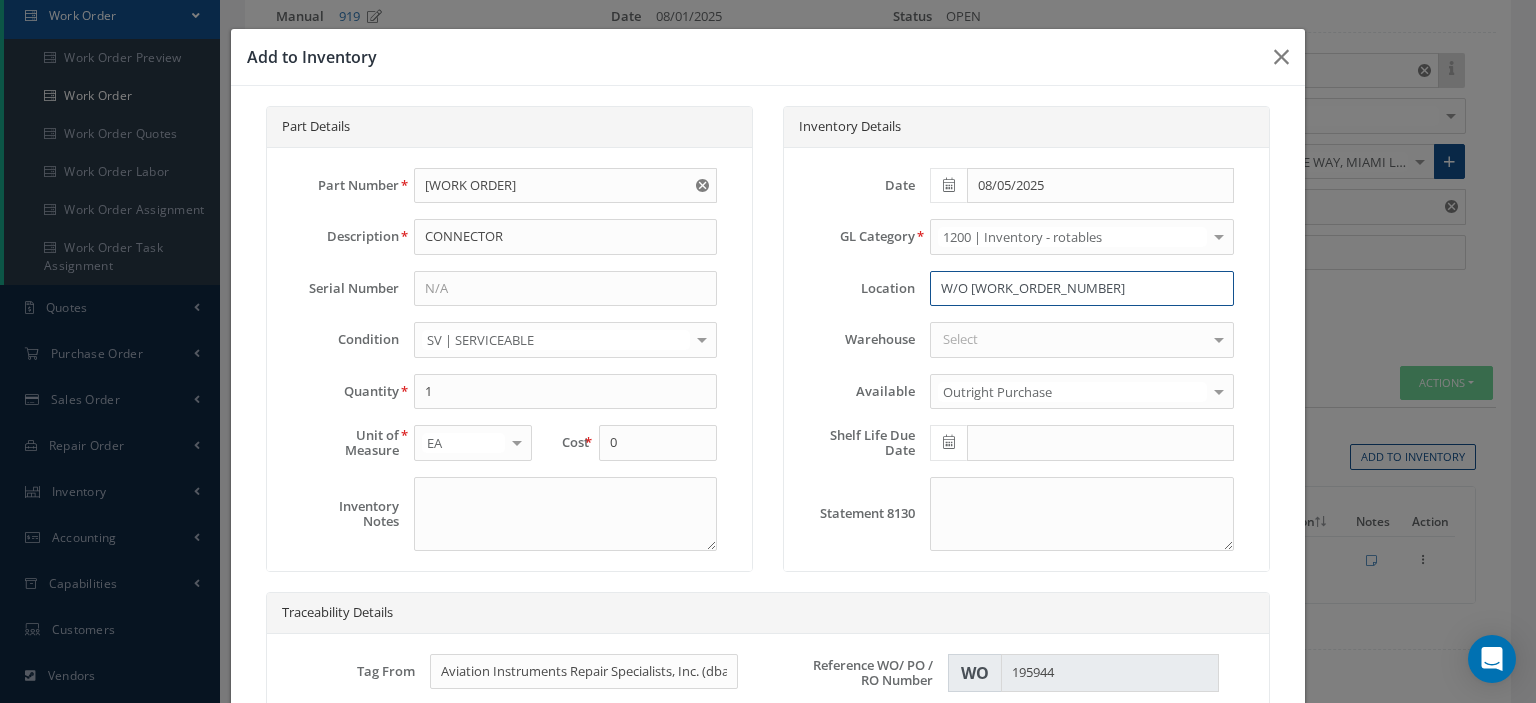 scroll, scrollTop: 400, scrollLeft: 0, axis: vertical 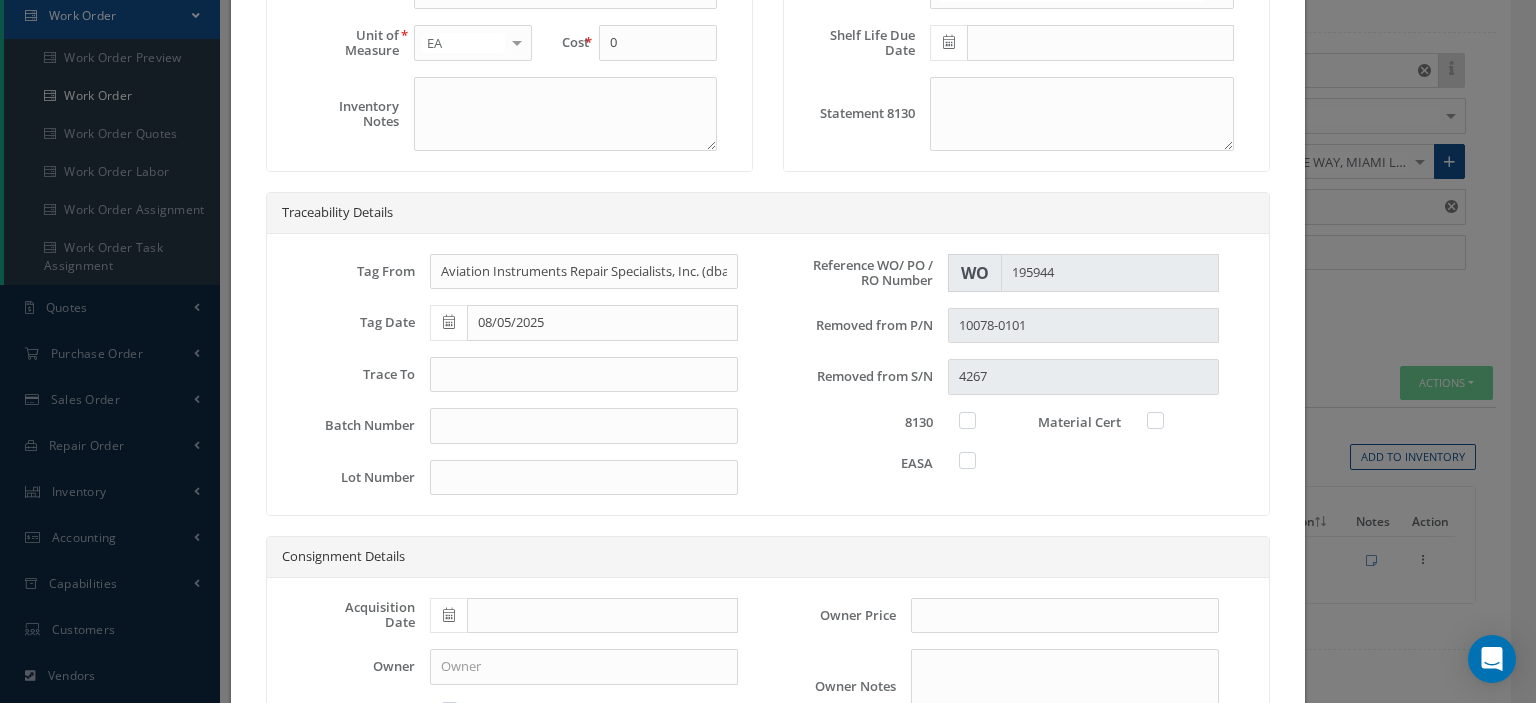 type on "W/O 195316" 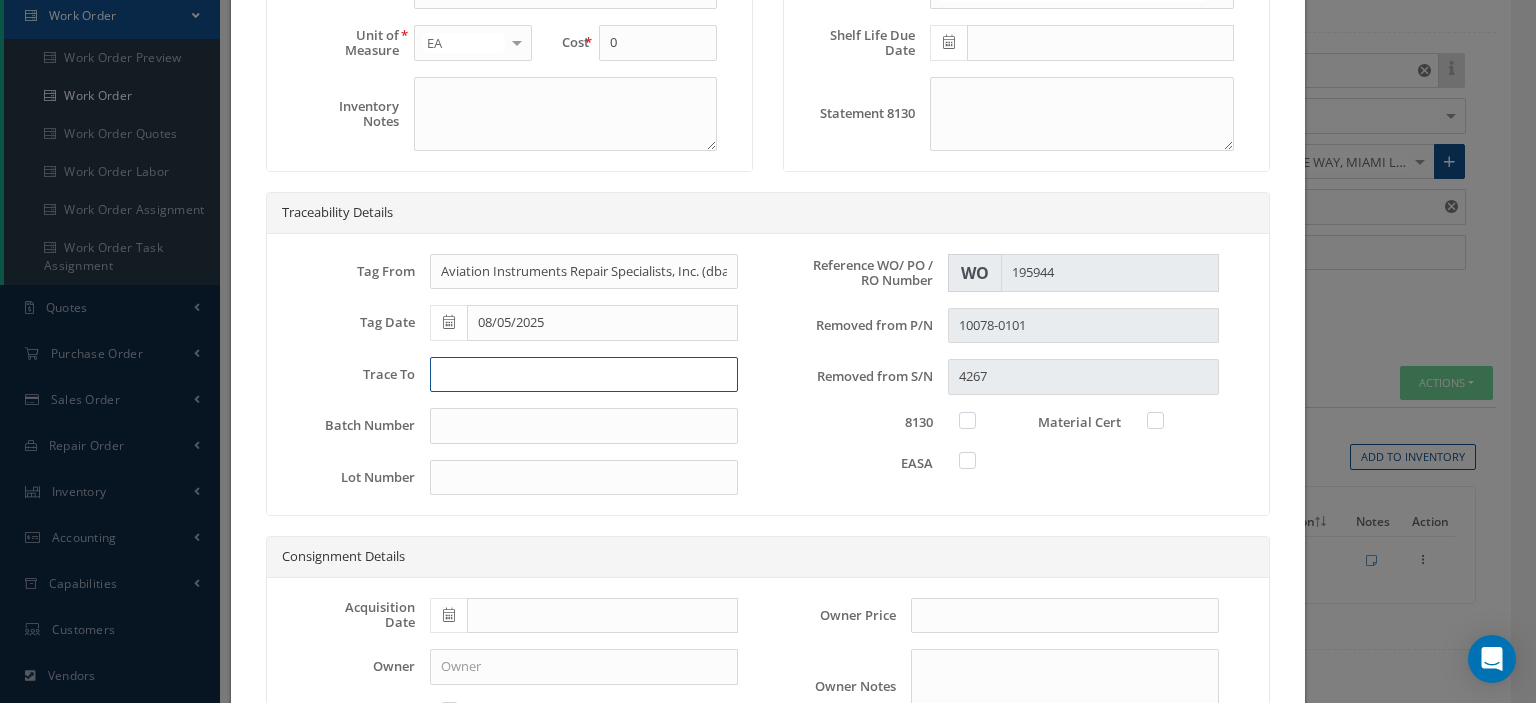 click at bounding box center [584, 375] 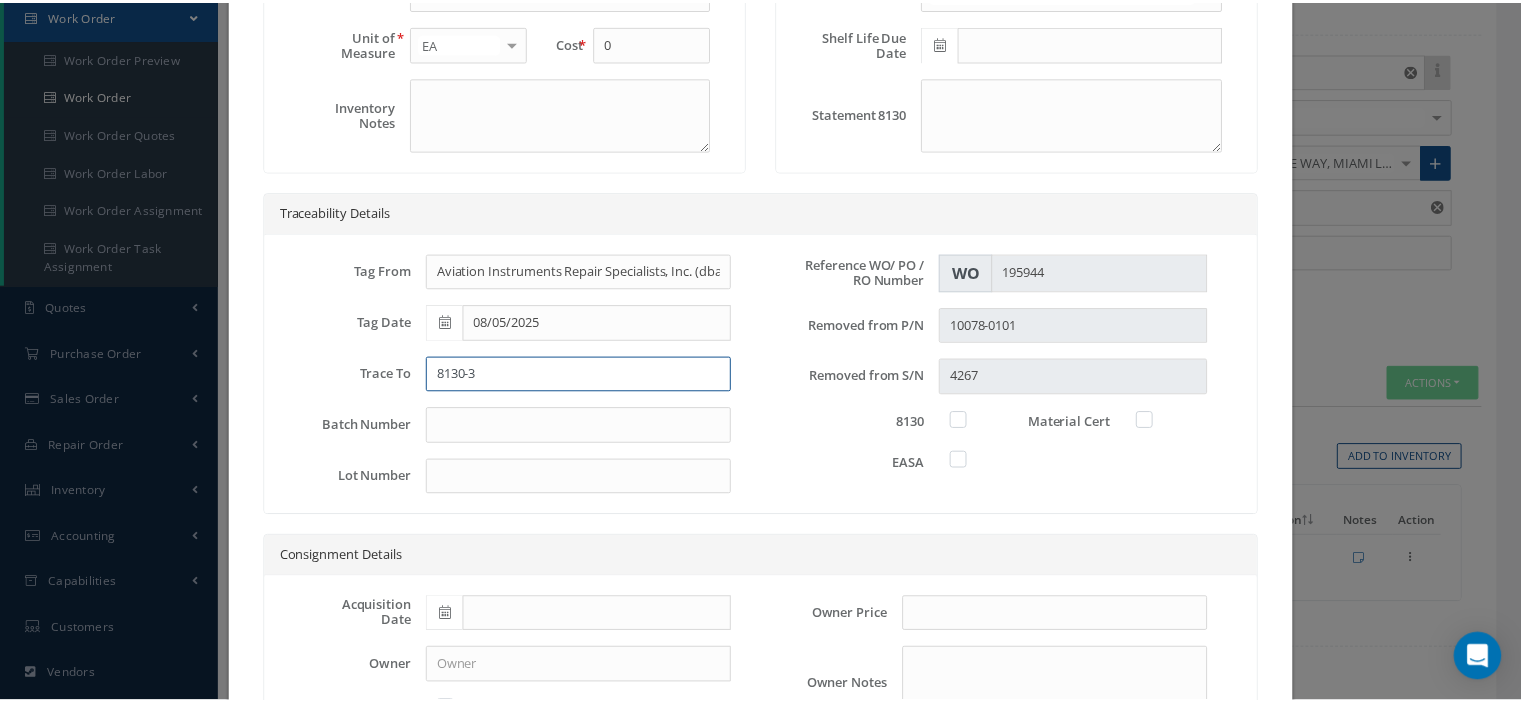 scroll, scrollTop: 570, scrollLeft: 0, axis: vertical 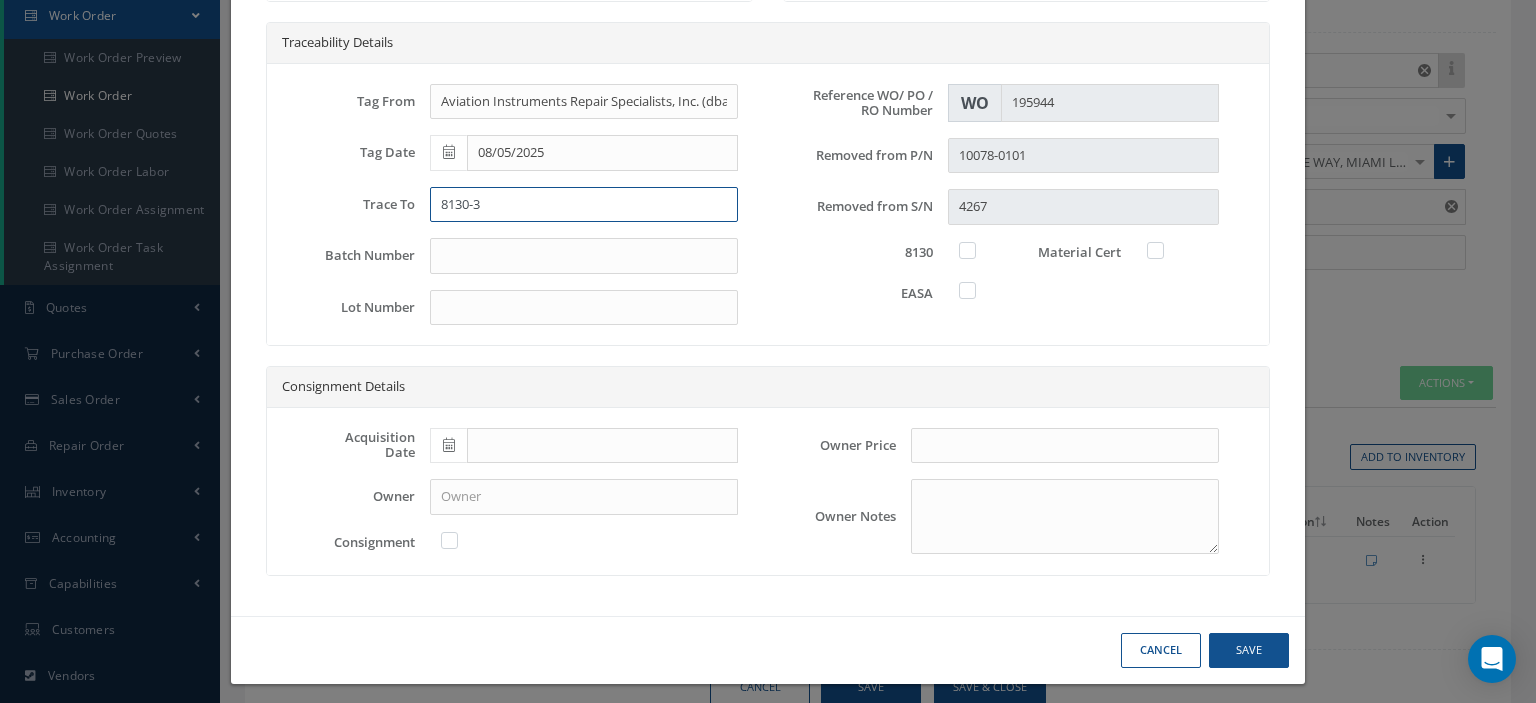type on "8130-3" 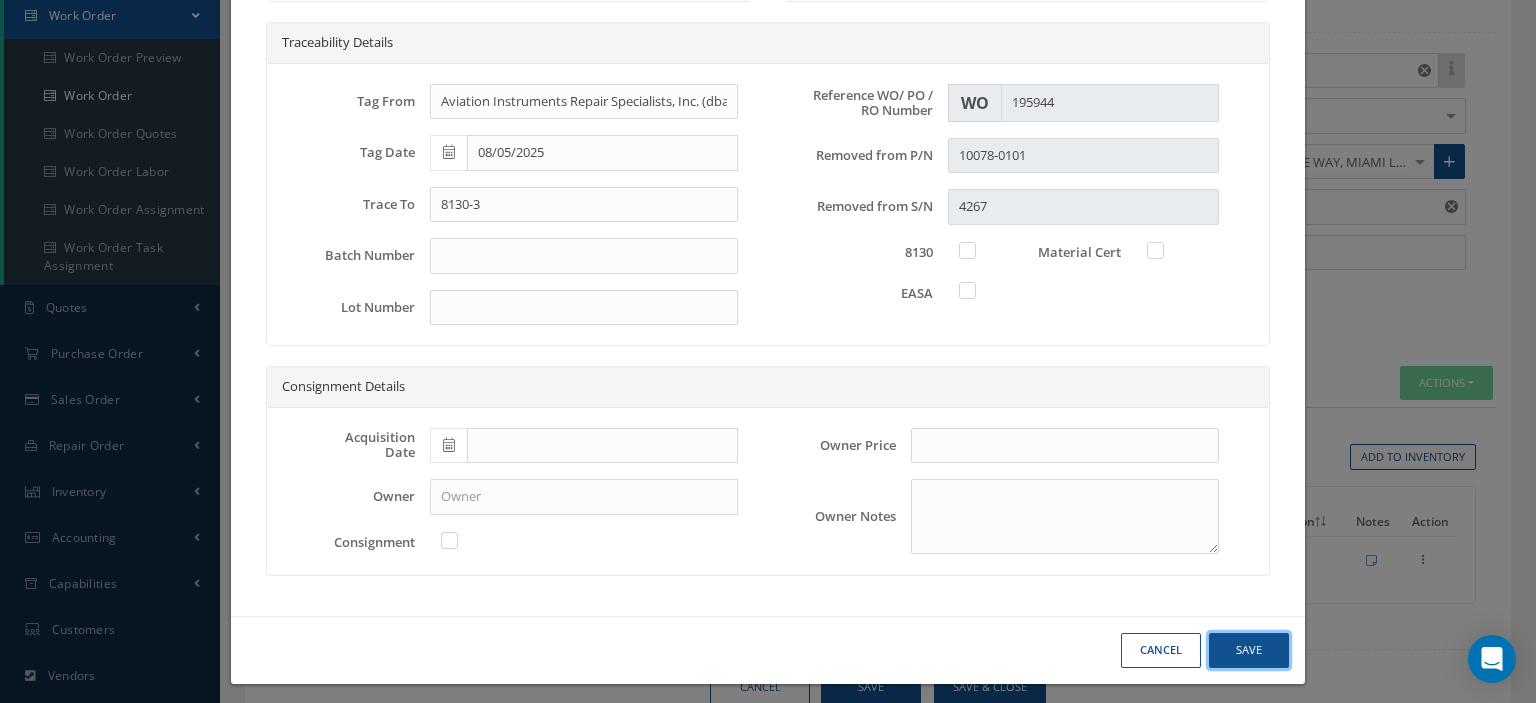 click on "Save" at bounding box center (1249, 650) 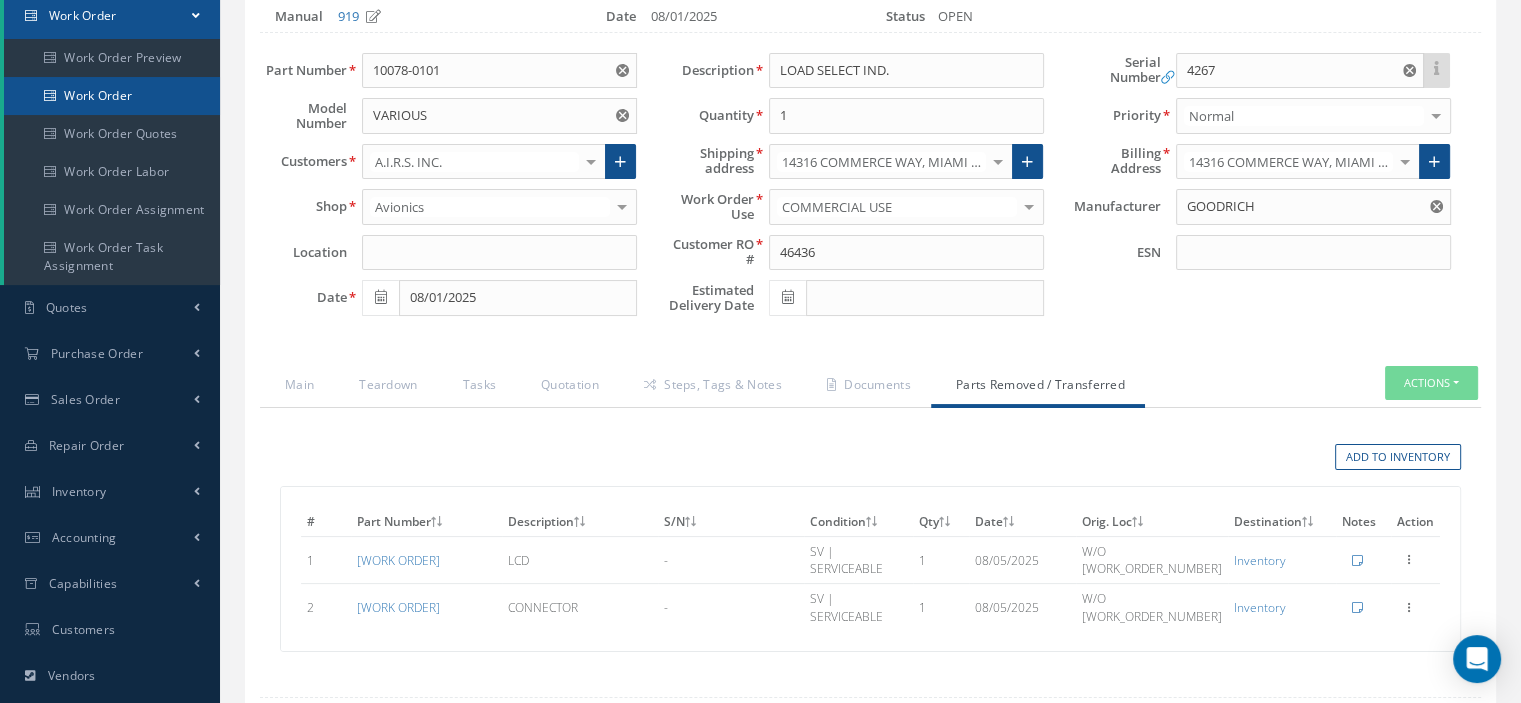 click on "Work Order" at bounding box center [112, 96] 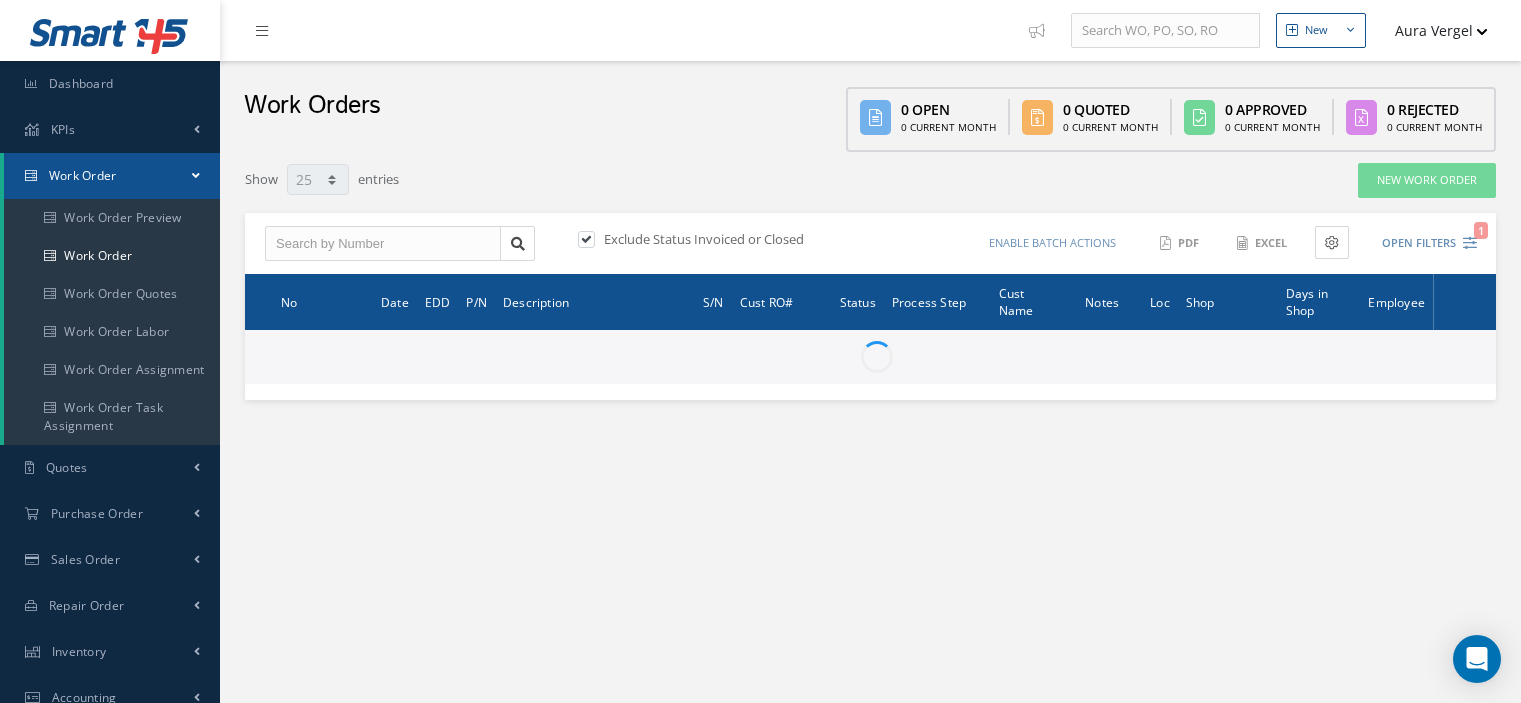 select on "25" 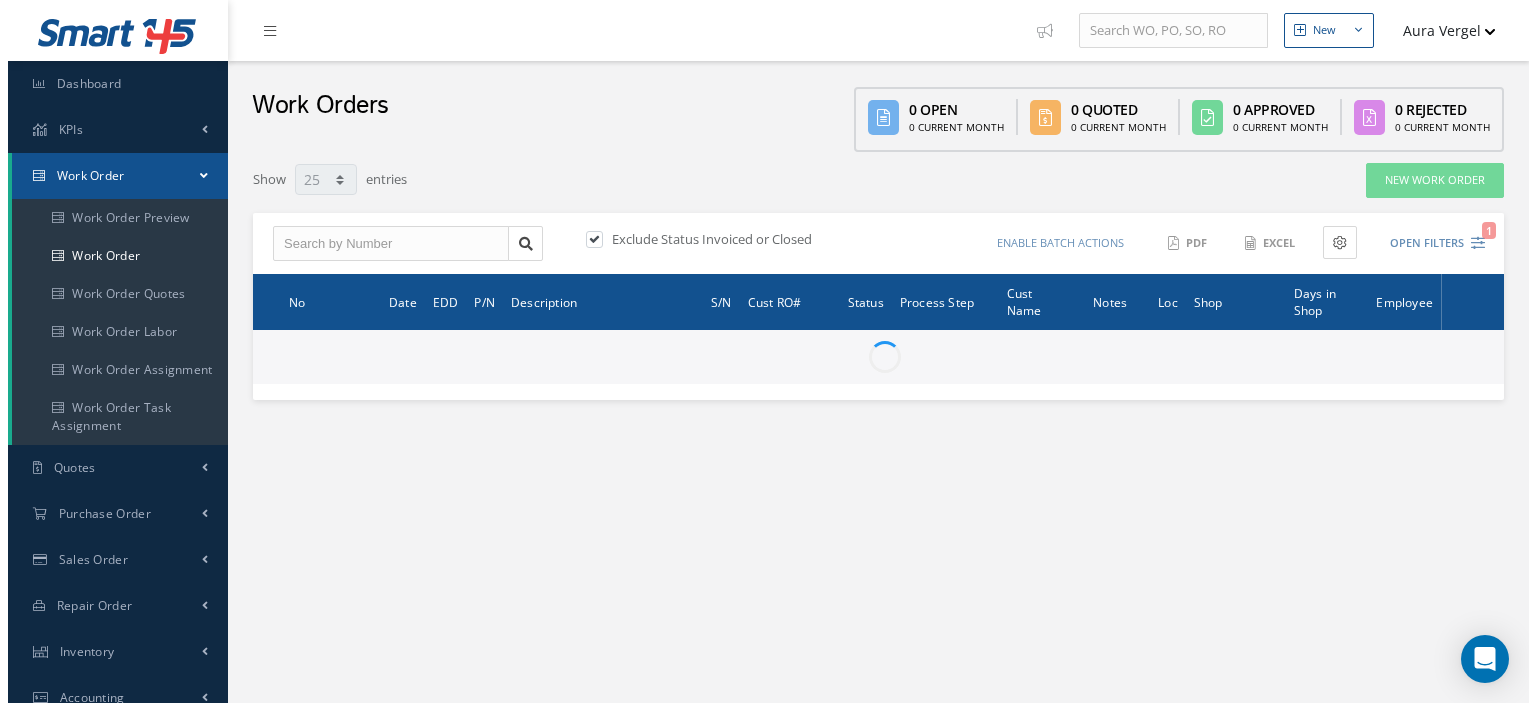 scroll, scrollTop: 0, scrollLeft: 0, axis: both 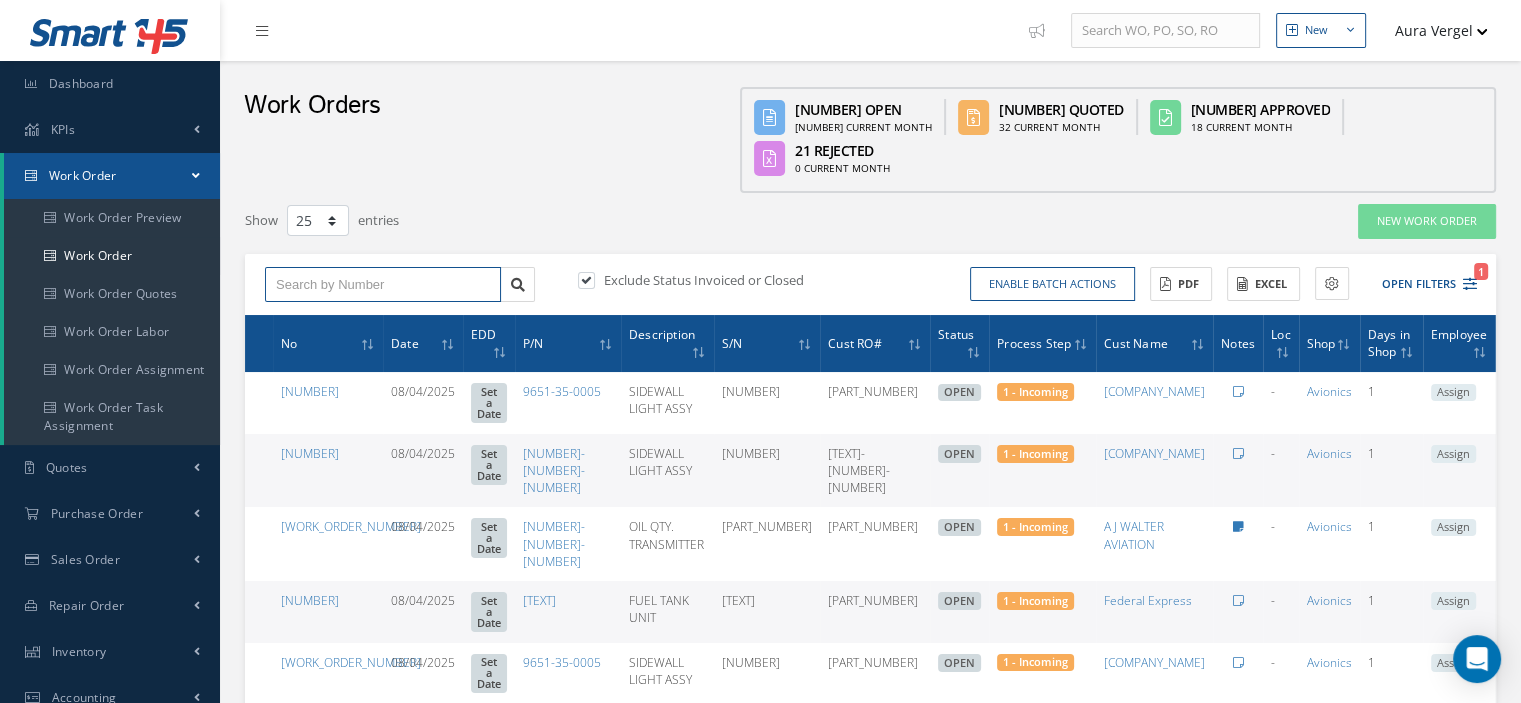 click at bounding box center (383, 285) 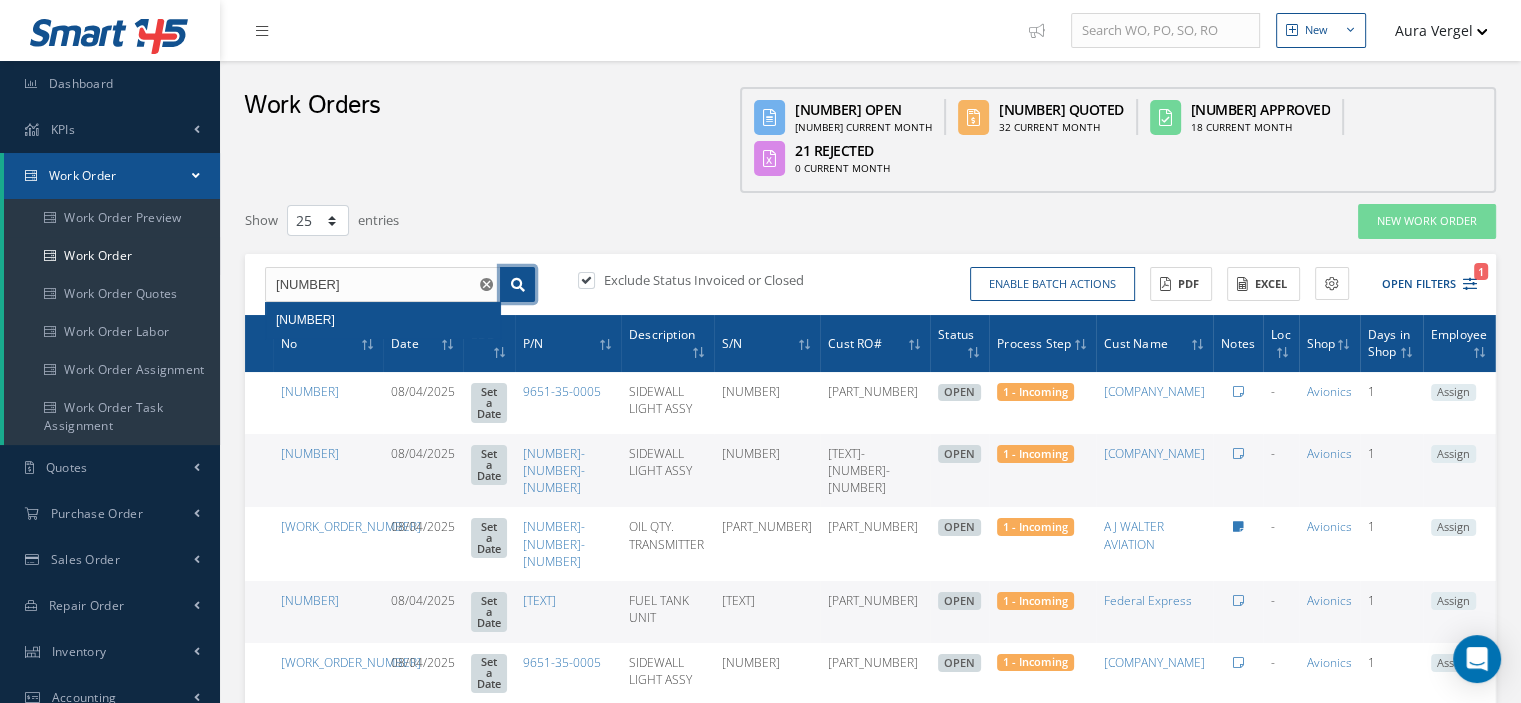 click at bounding box center [517, 285] 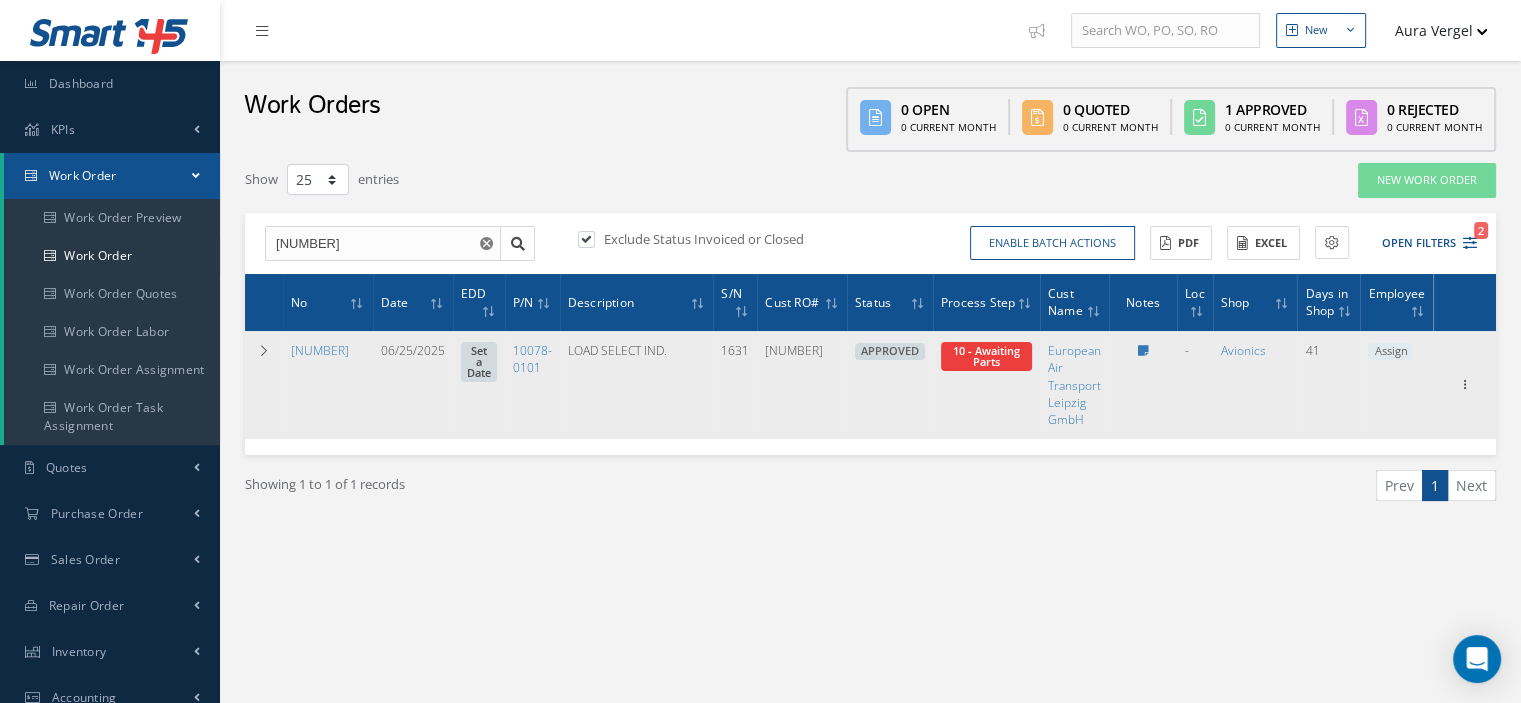 click on "Assign" at bounding box center (1390, 352) 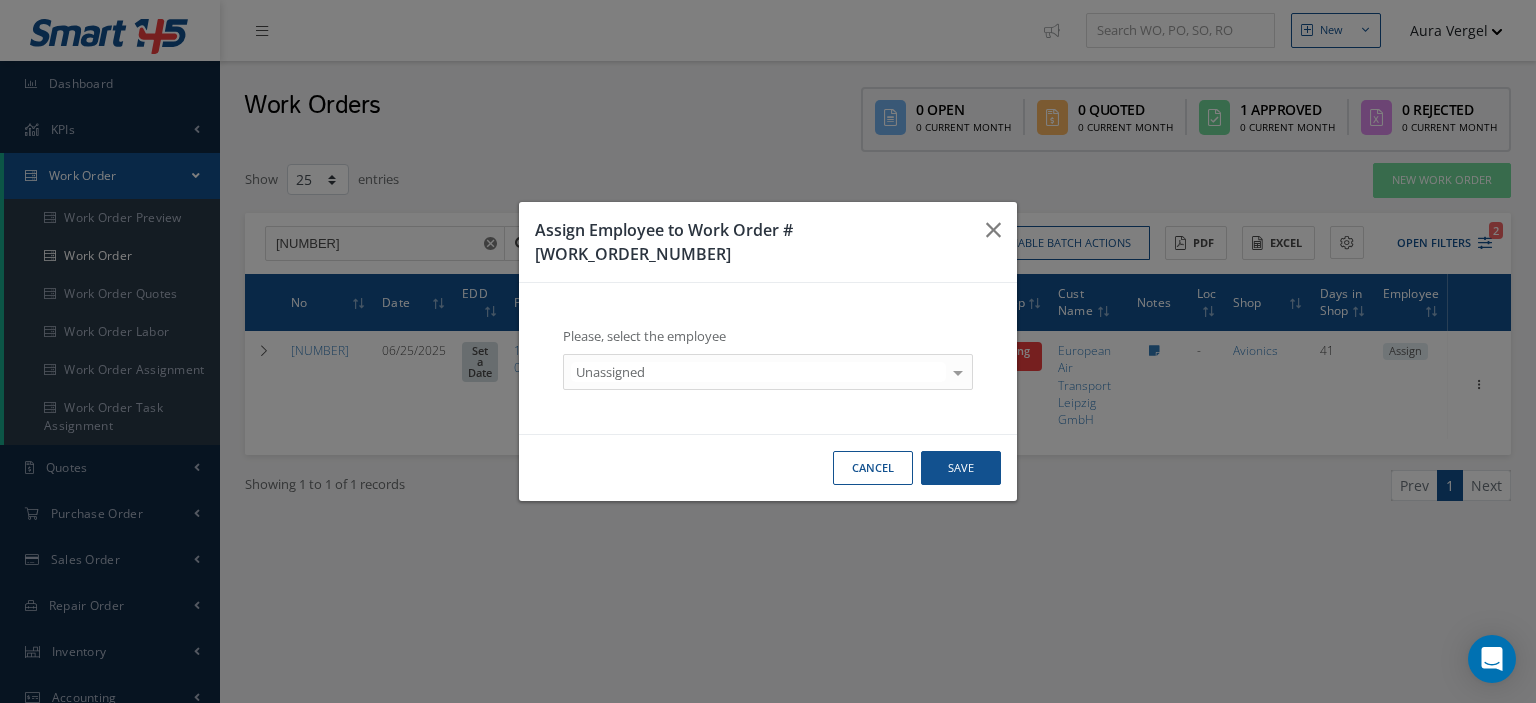 click at bounding box center (958, 371) 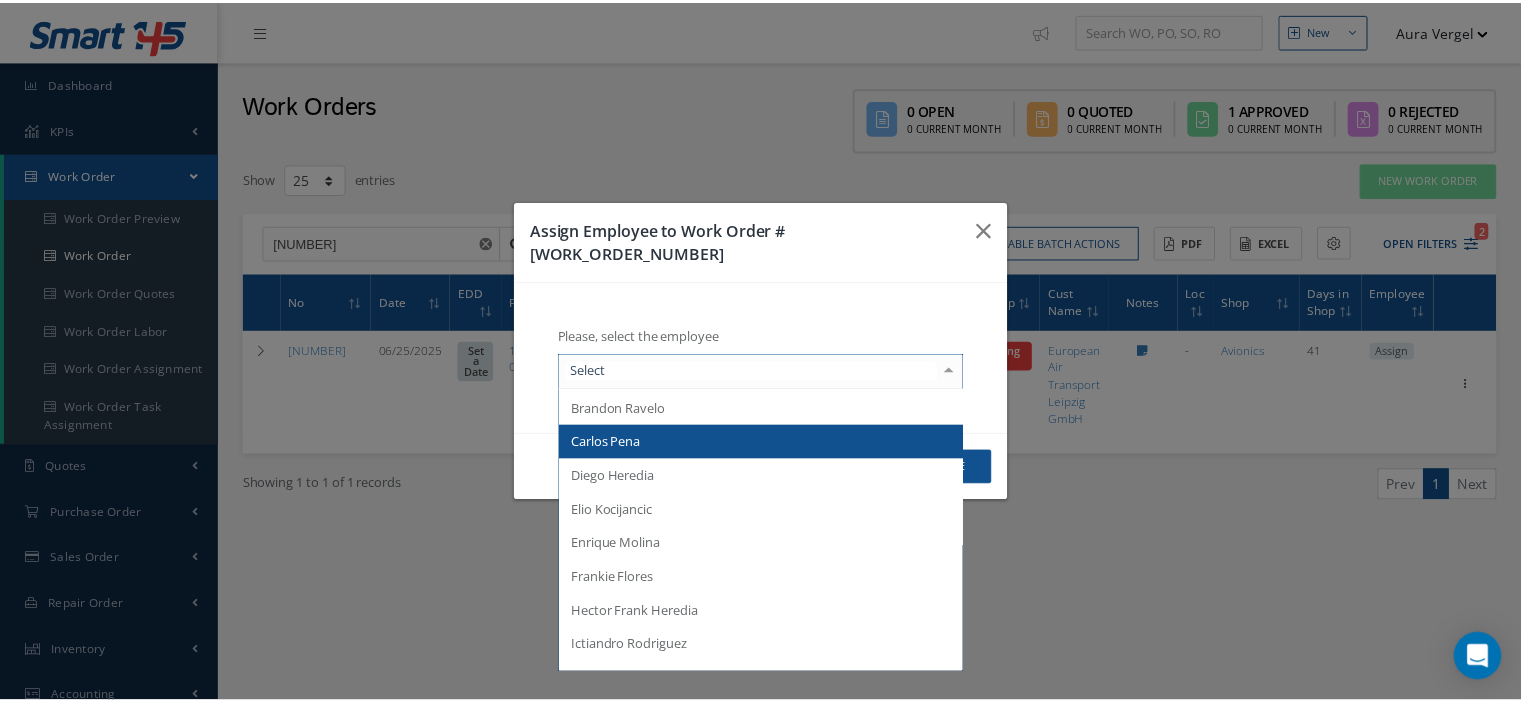 scroll, scrollTop: 200, scrollLeft: 0, axis: vertical 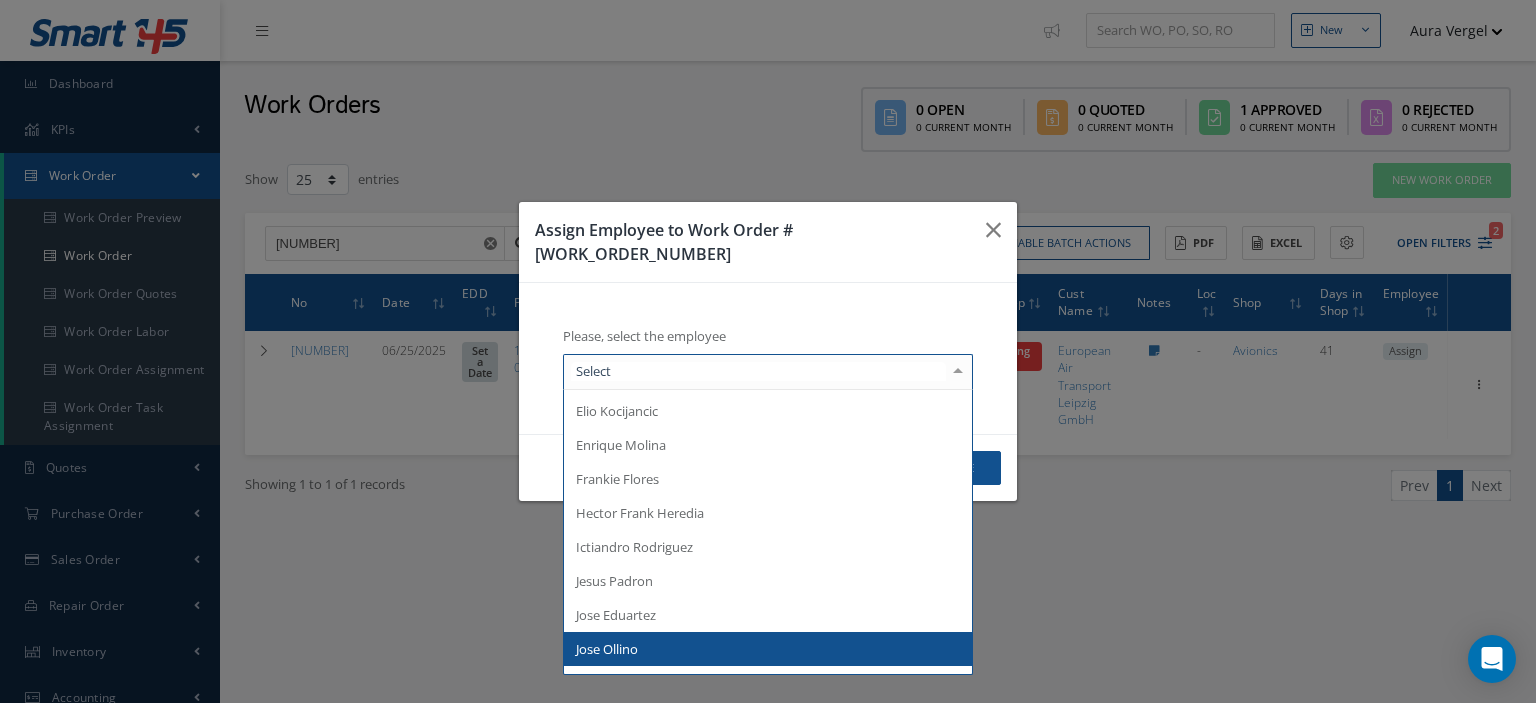 click on "Jose Ollino" at bounding box center (768, 649) 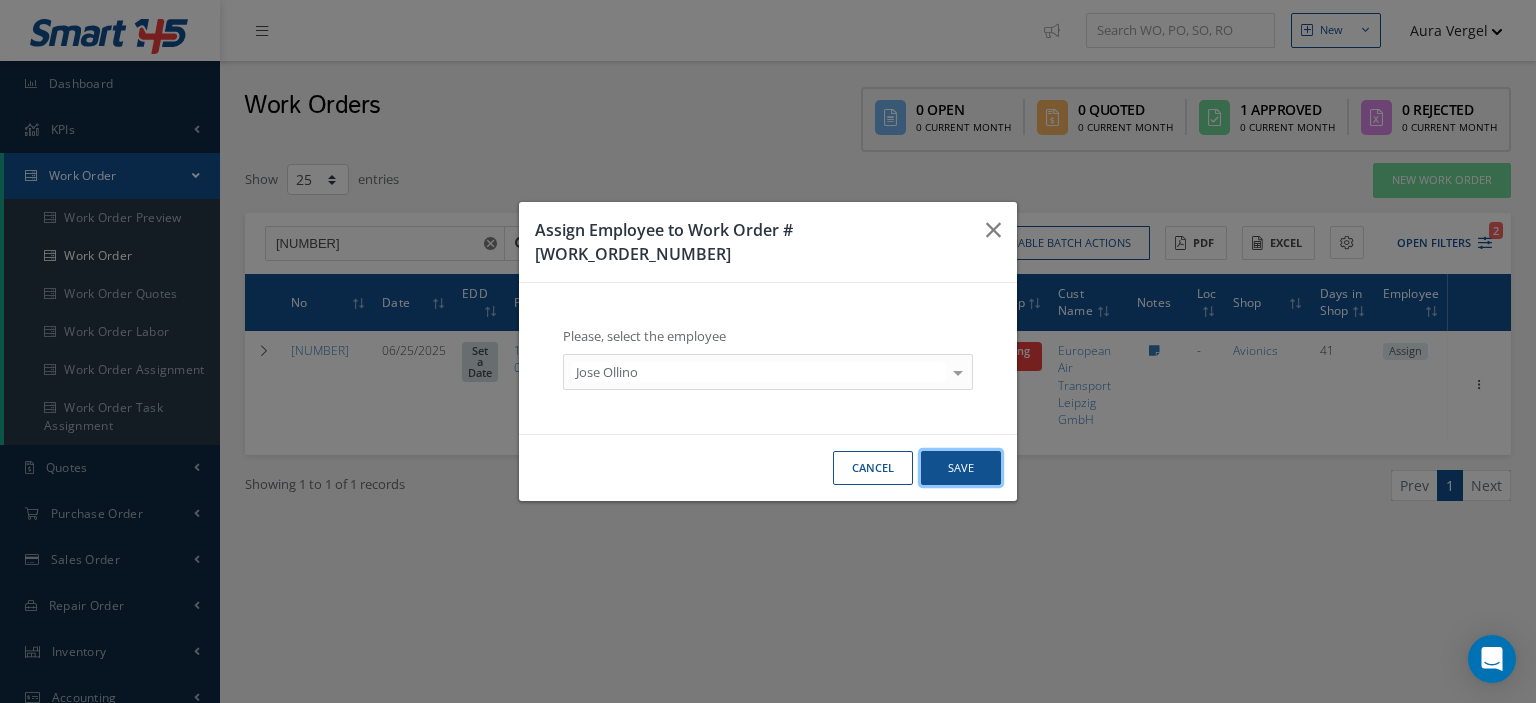 click on "Save" at bounding box center (961, 468) 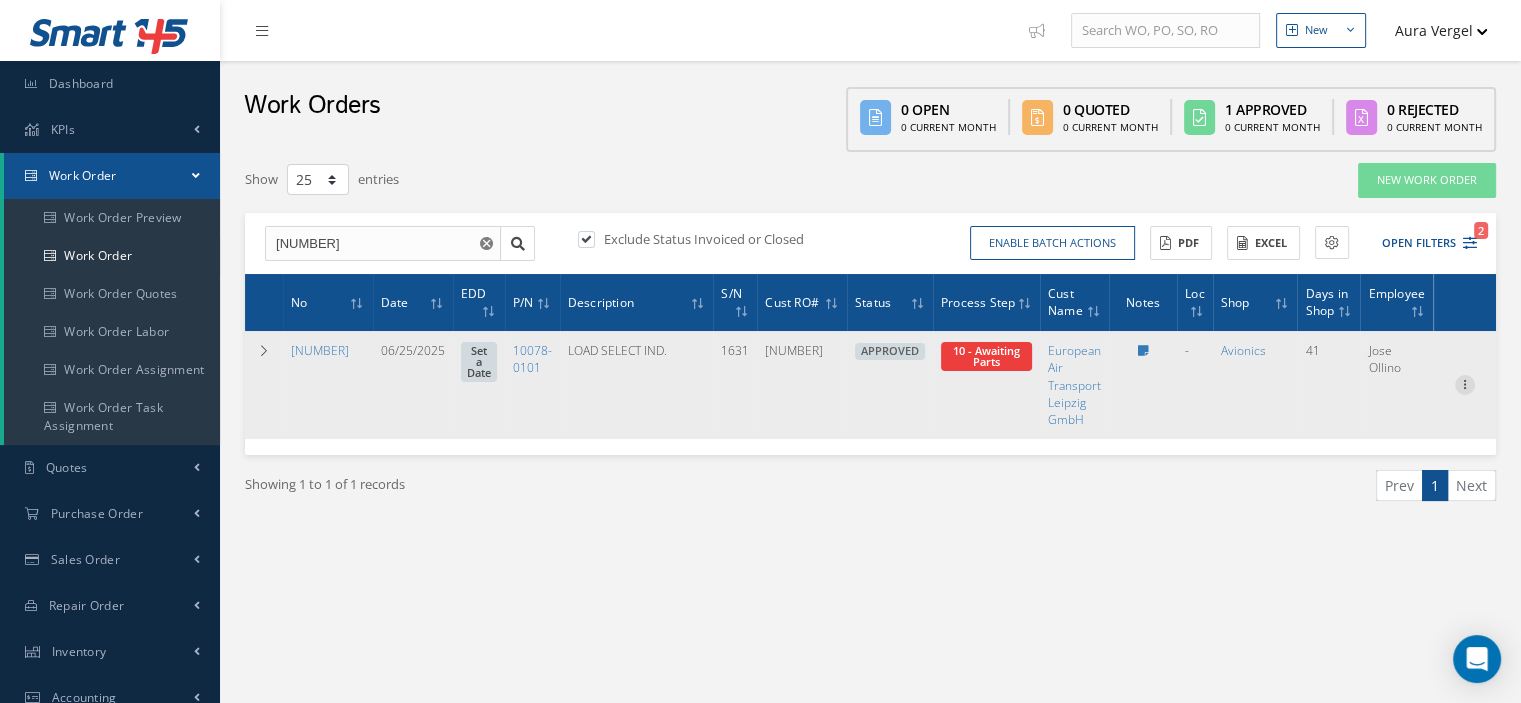click at bounding box center (1465, 383) 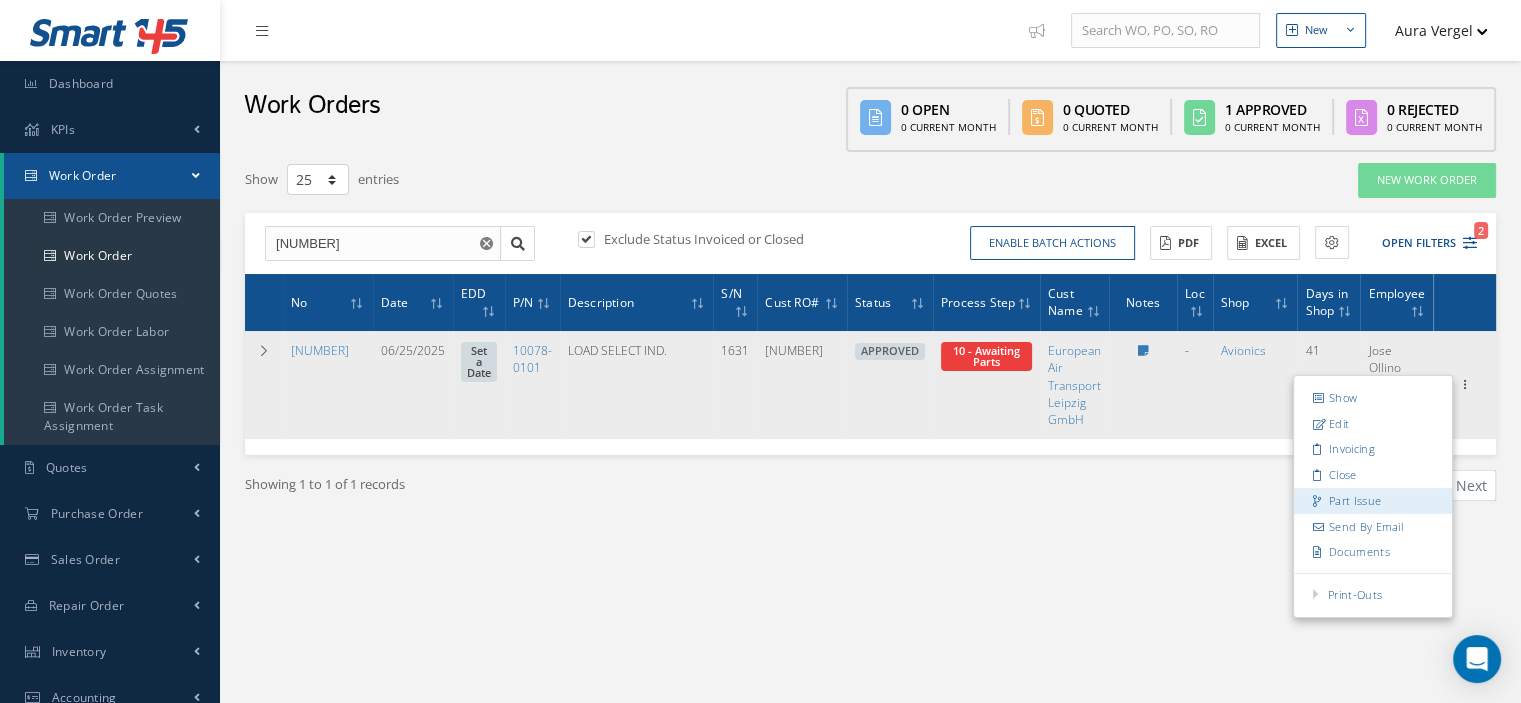 click on "Part Issue" at bounding box center [1373, 501] 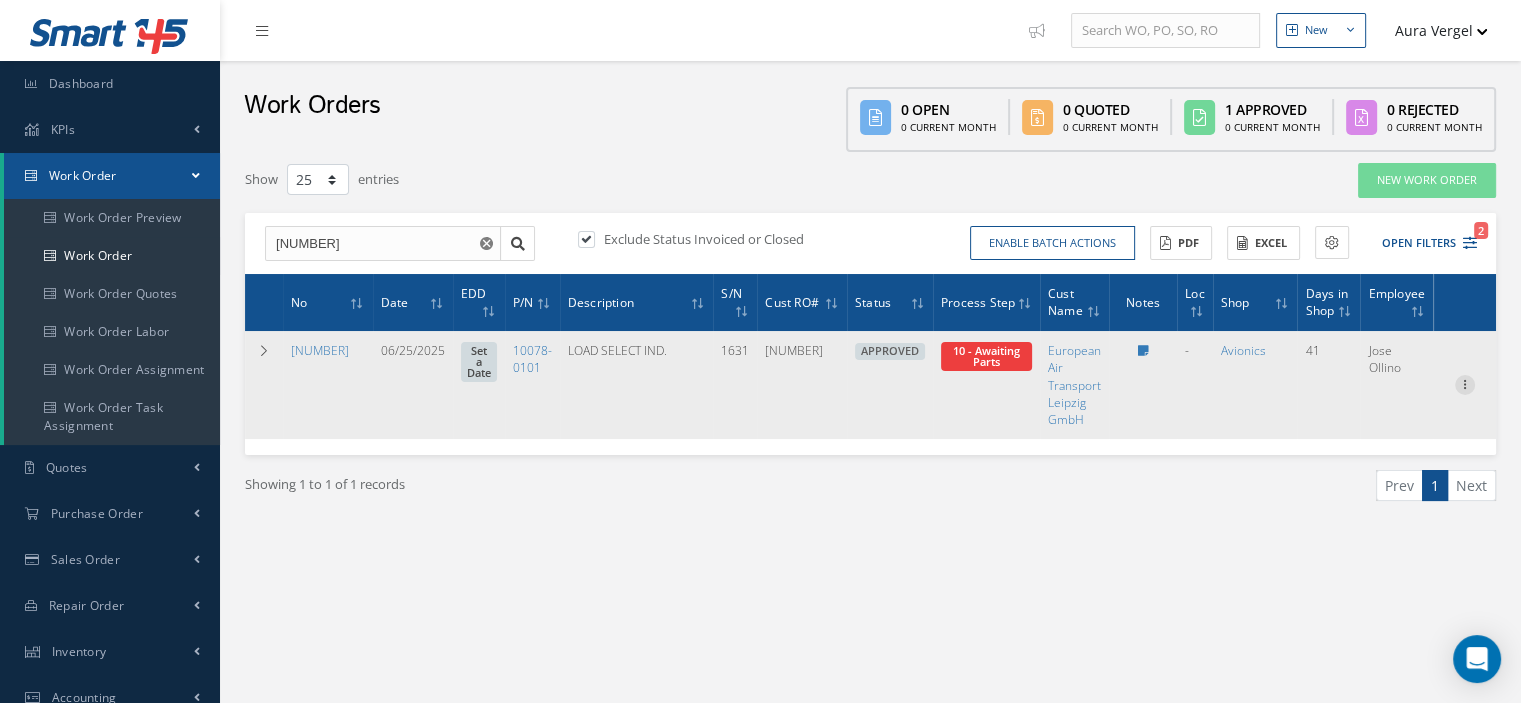 click at bounding box center (1465, 383) 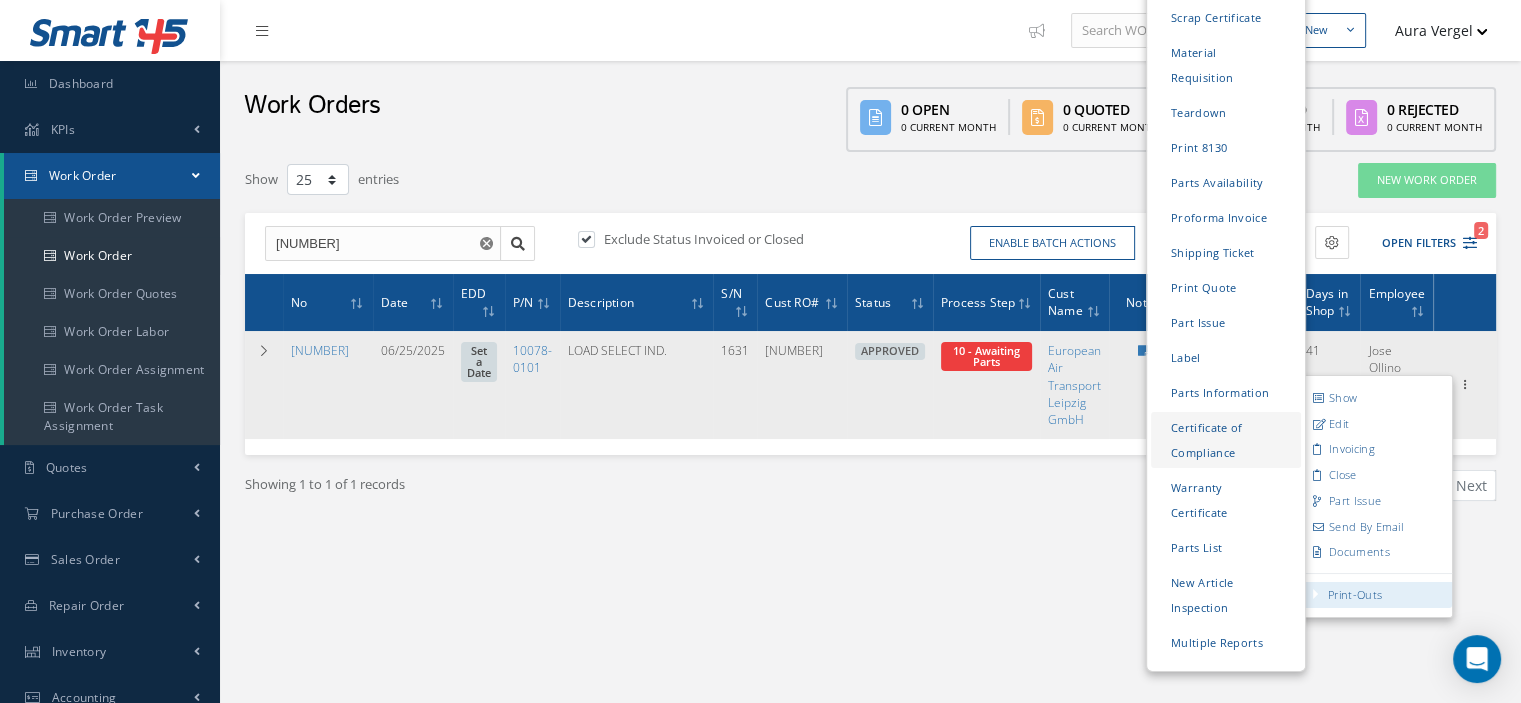 click on "Certificate of Compliance" at bounding box center [1226, 440] 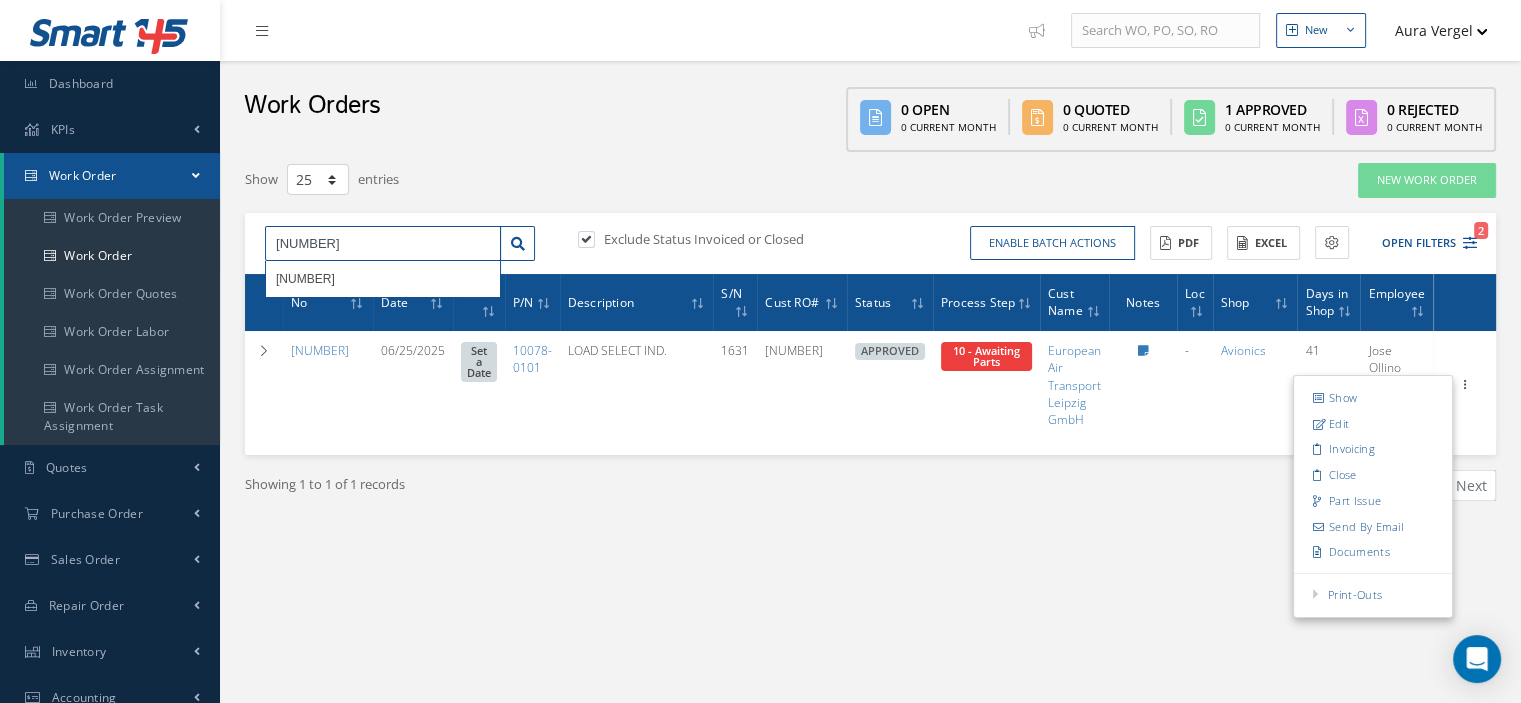 drag, startPoint x: 324, startPoint y: 245, endPoint x: 286, endPoint y: 240, distance: 38.327538 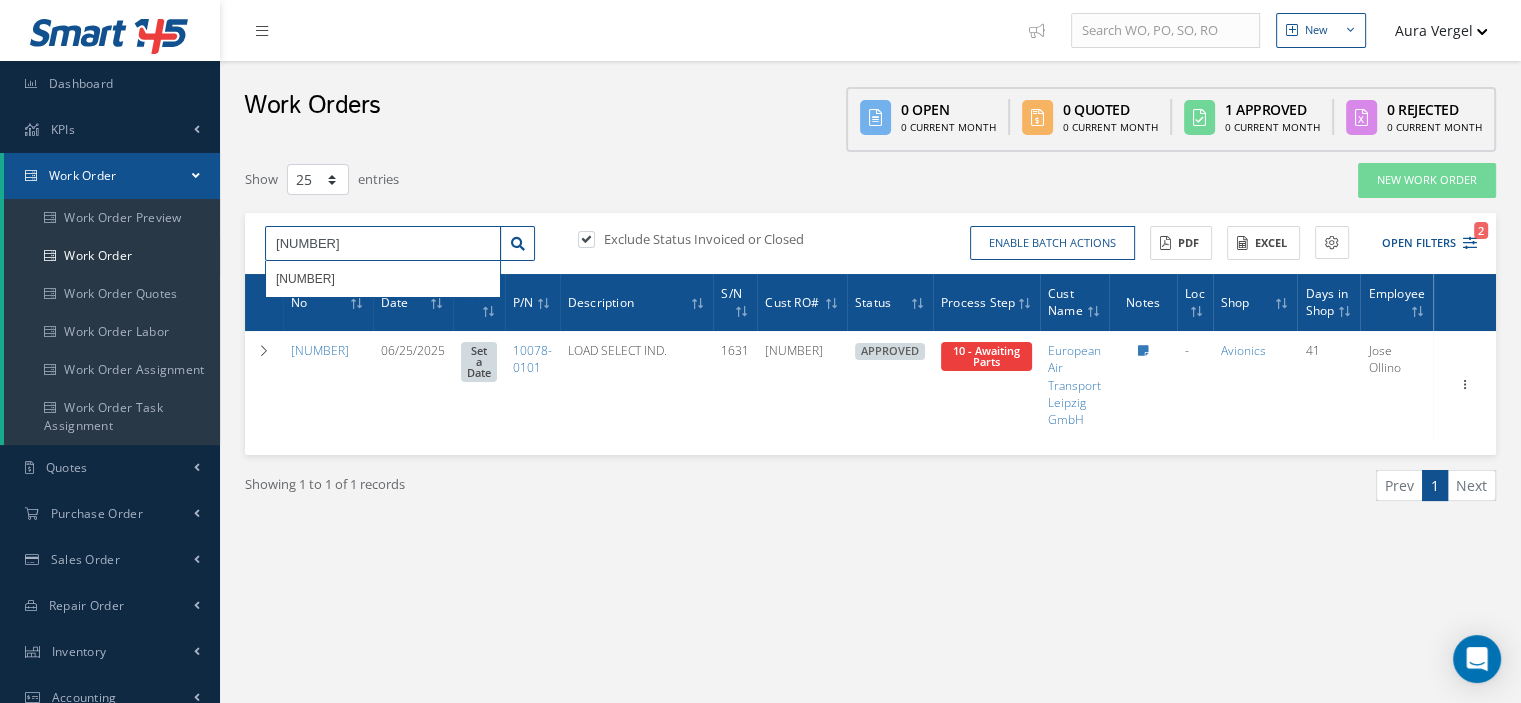 click on "195316" at bounding box center (383, 244) 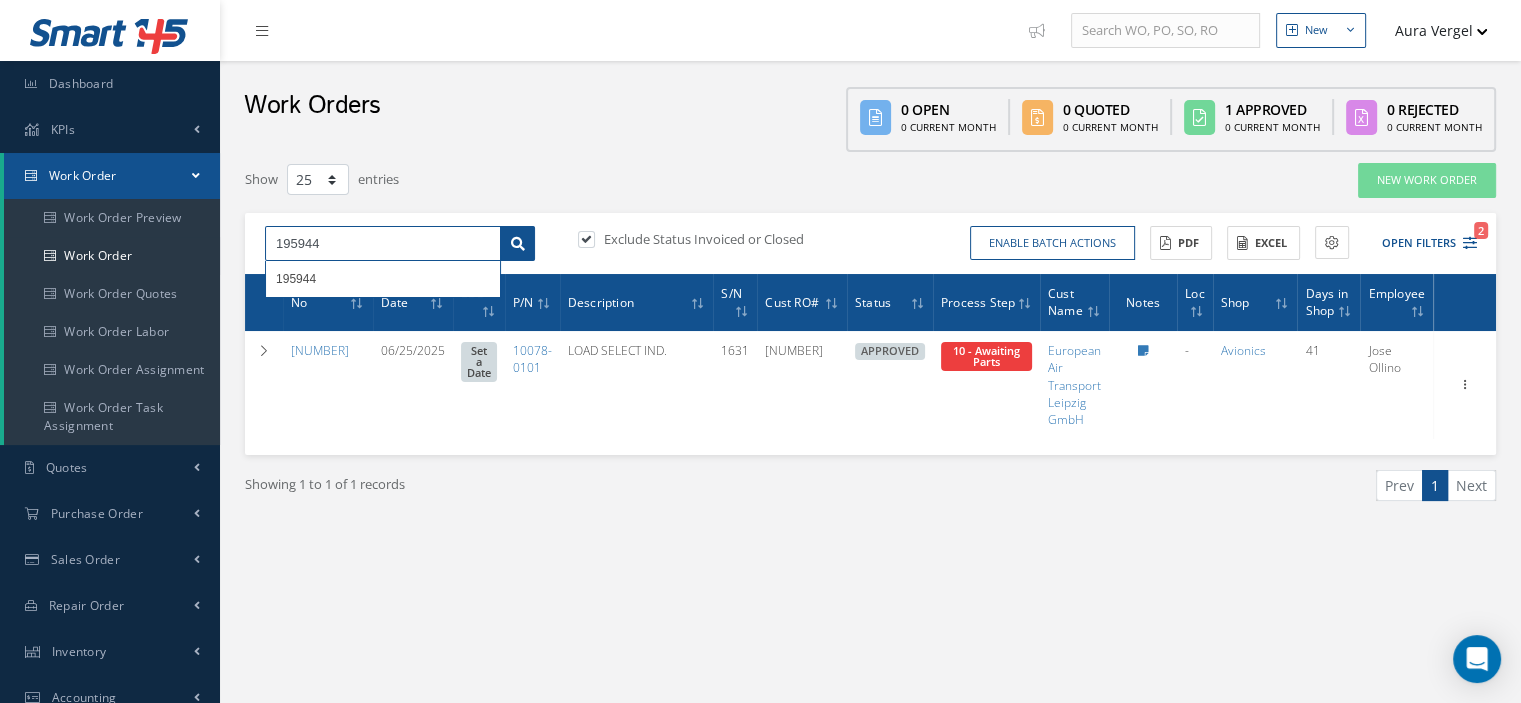 type on "195944" 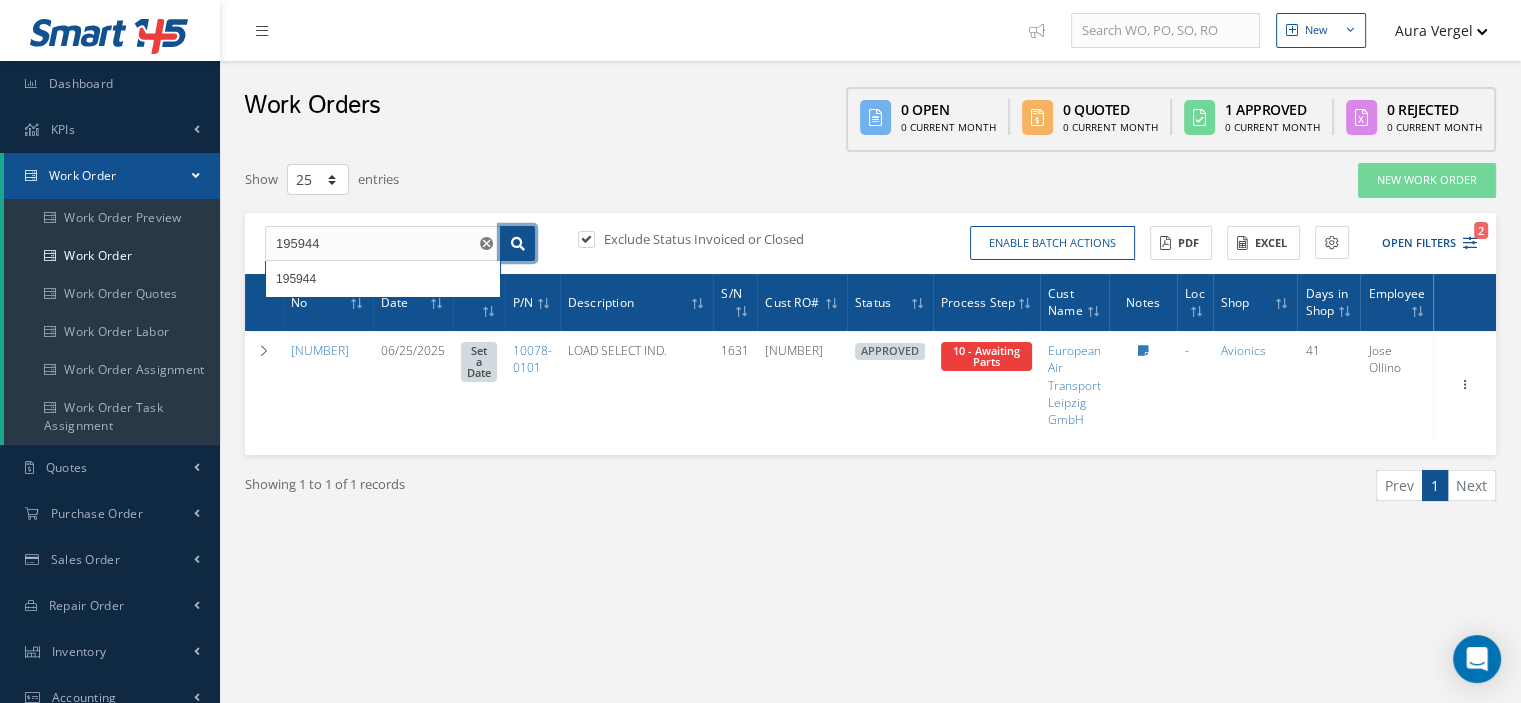 click at bounding box center [517, 244] 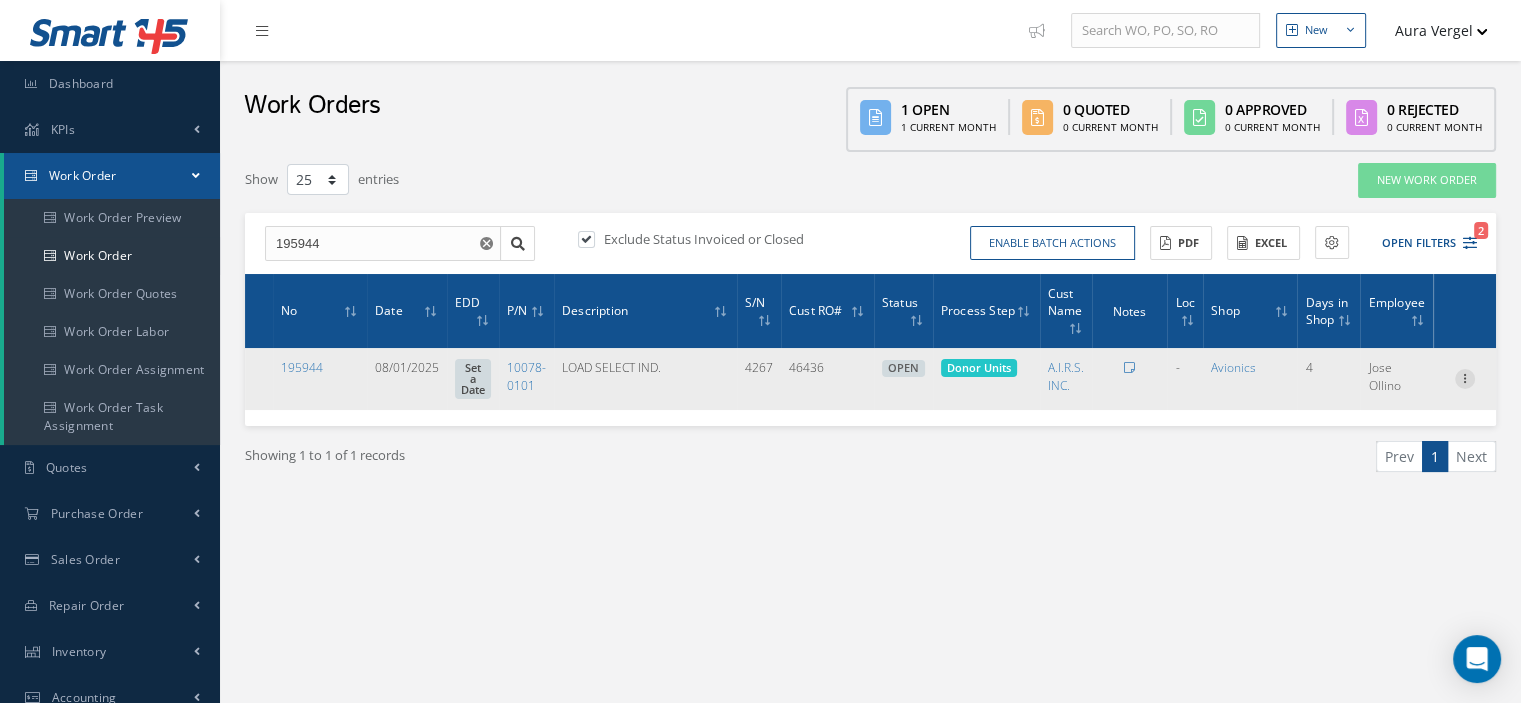 click at bounding box center (1465, 377) 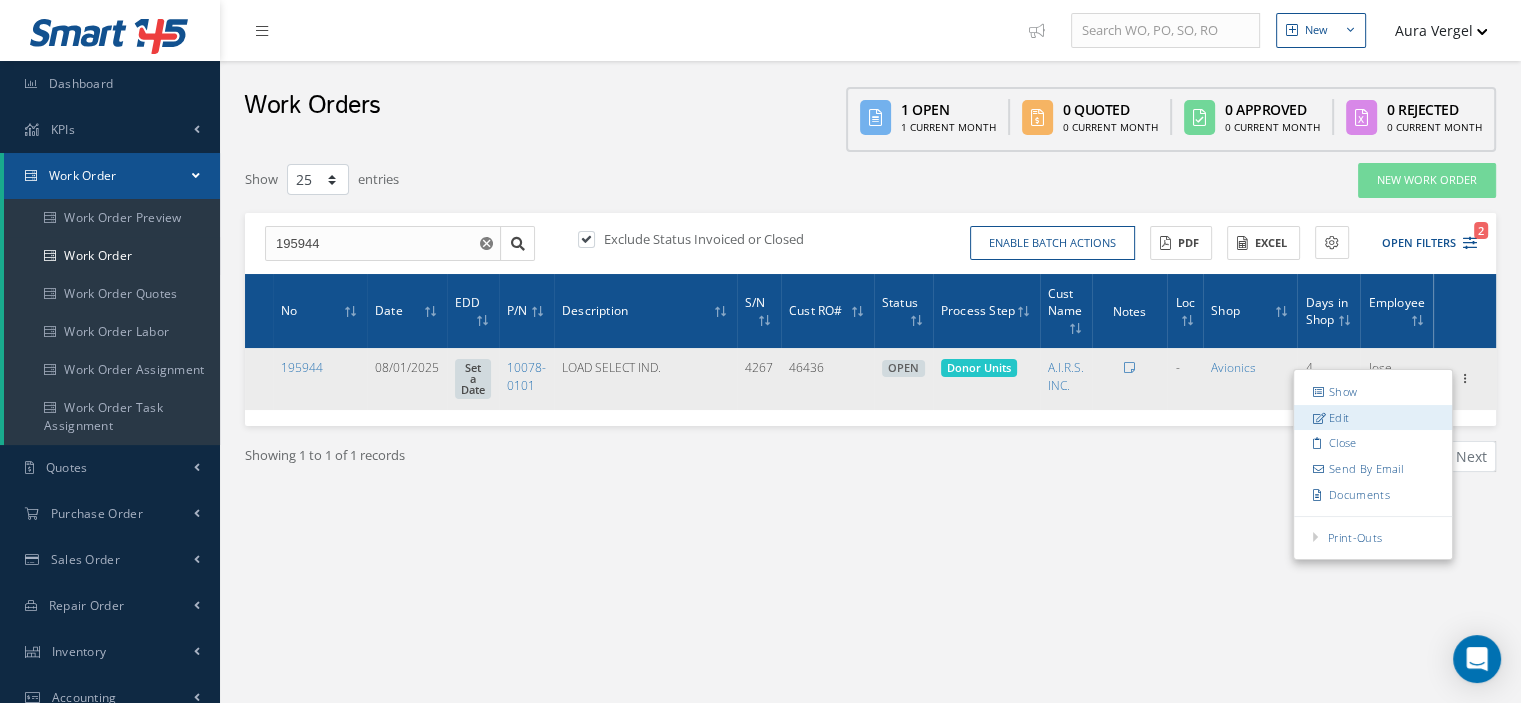 click on "Edit" at bounding box center [1373, 418] 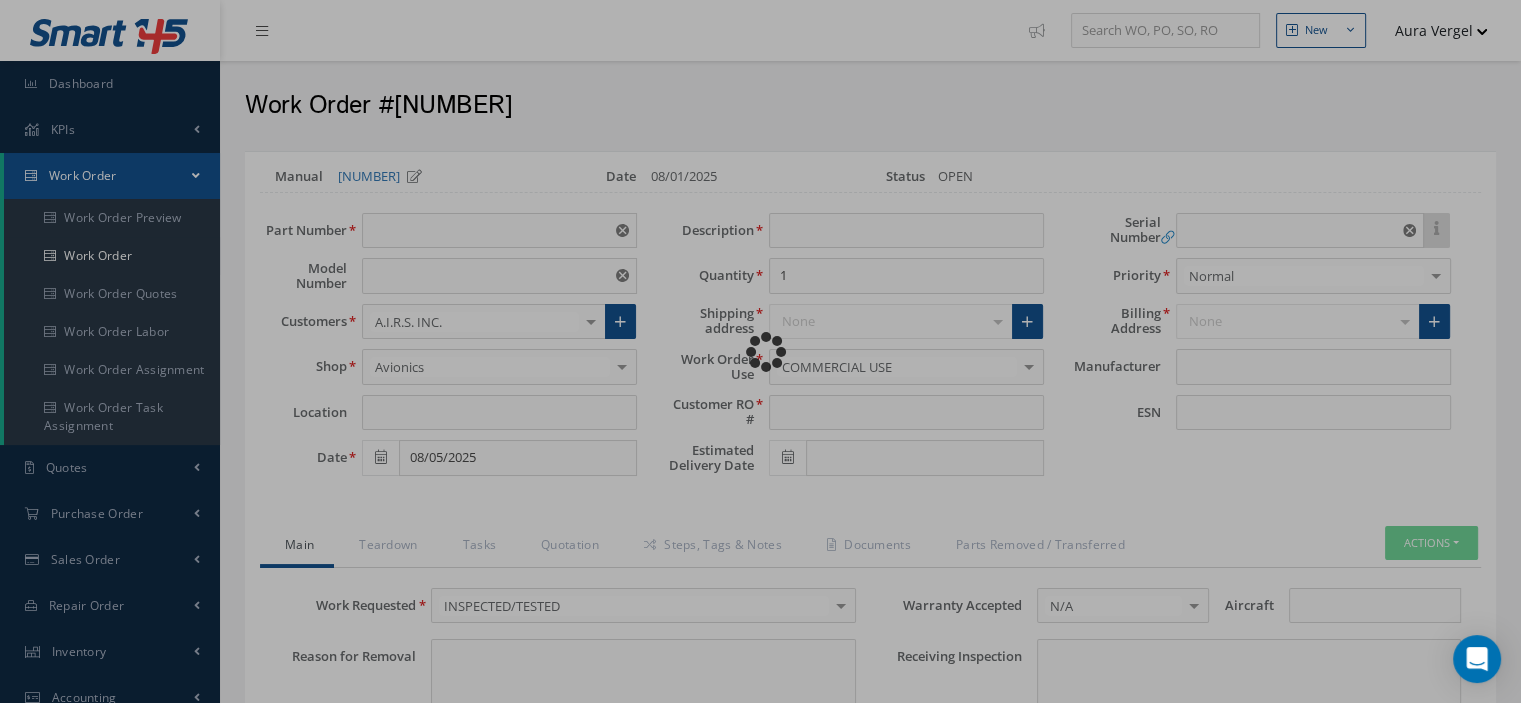 type on "10078-0101" 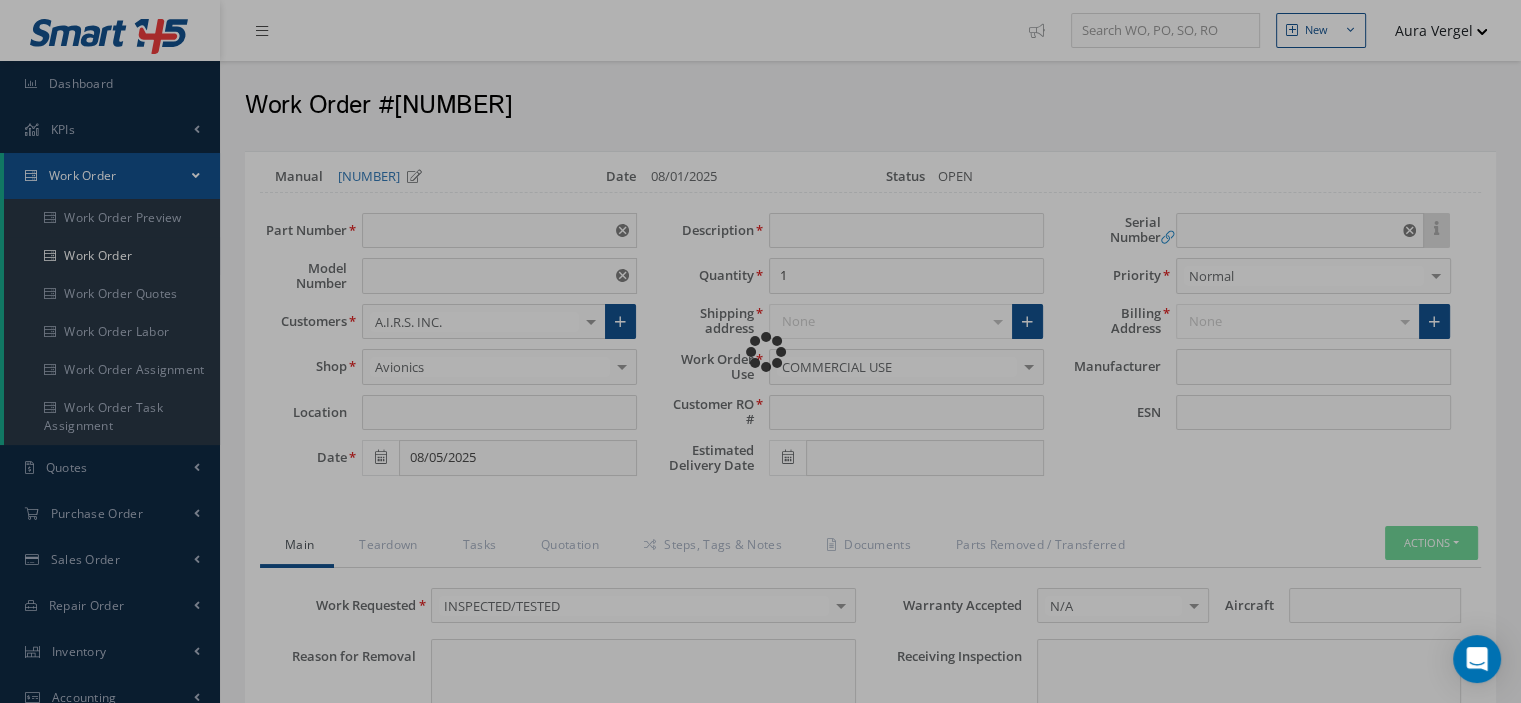type on "VARIOUS" 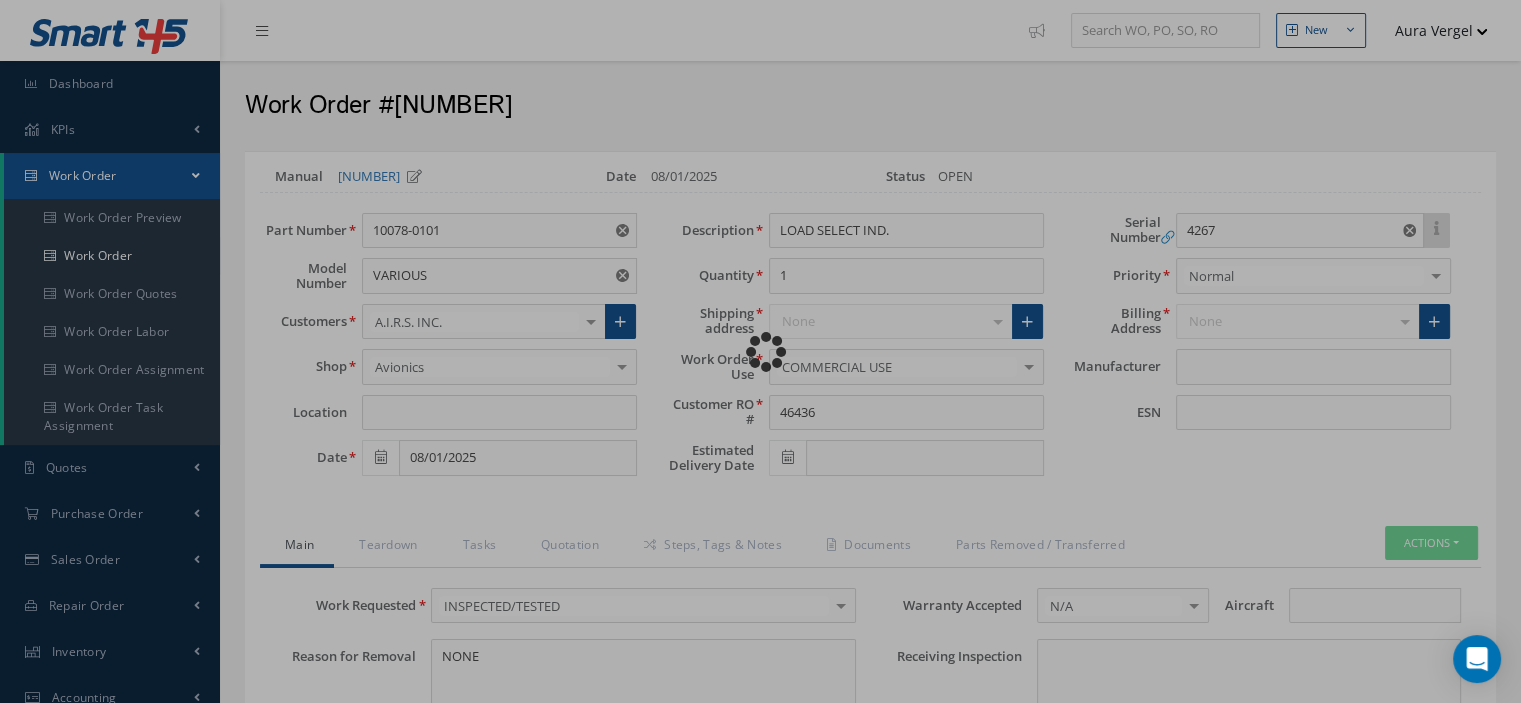 type on "GOODRICH" 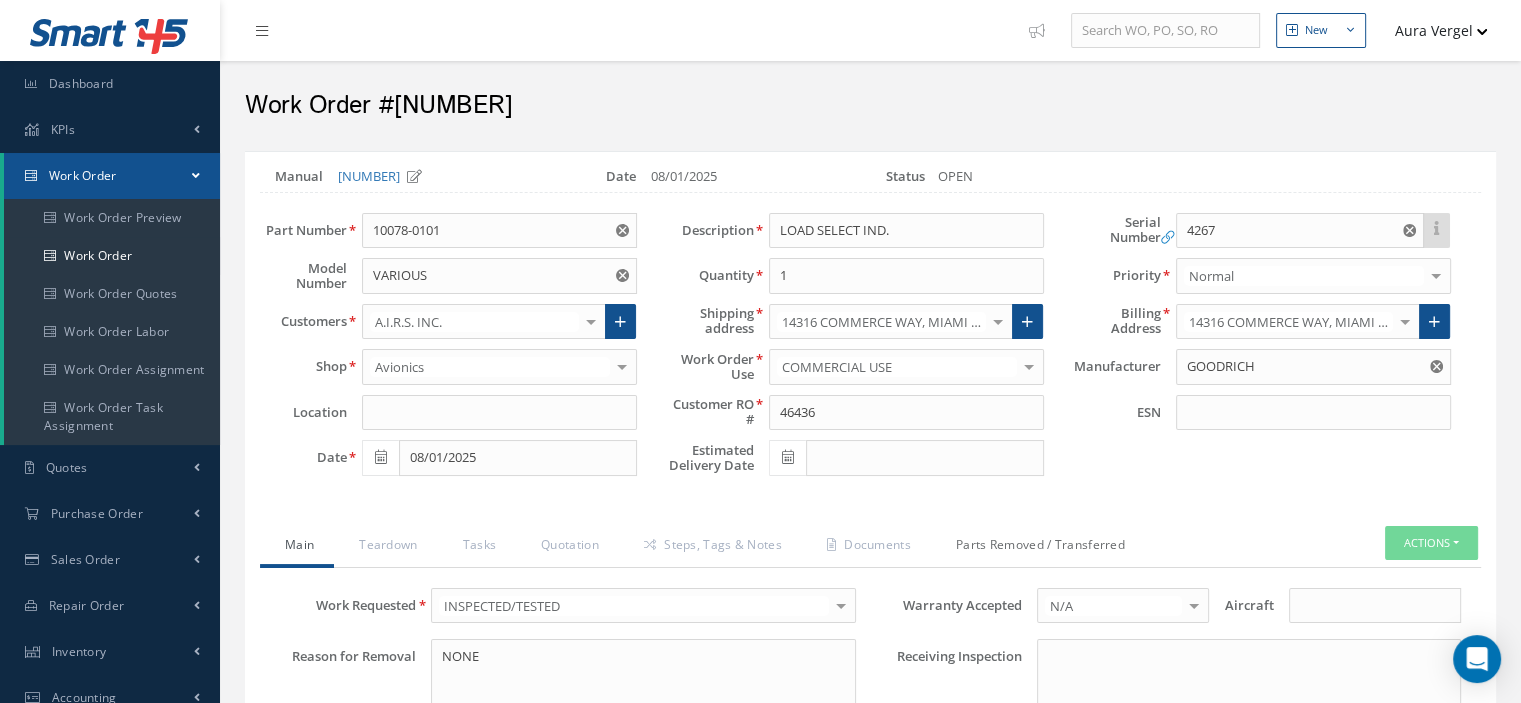 click on "Parts Removed / Transferred" at bounding box center (1038, 547) 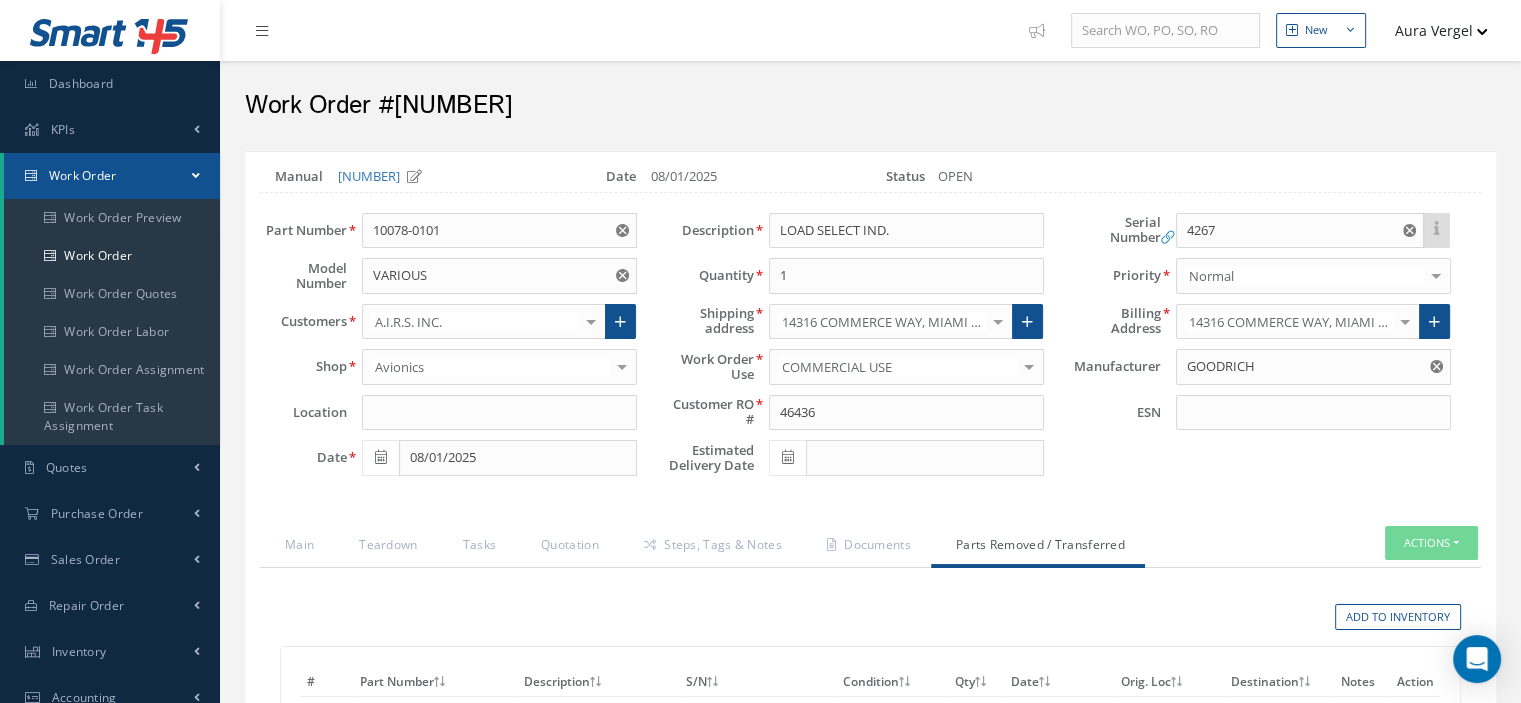 scroll, scrollTop: 100, scrollLeft: 0, axis: vertical 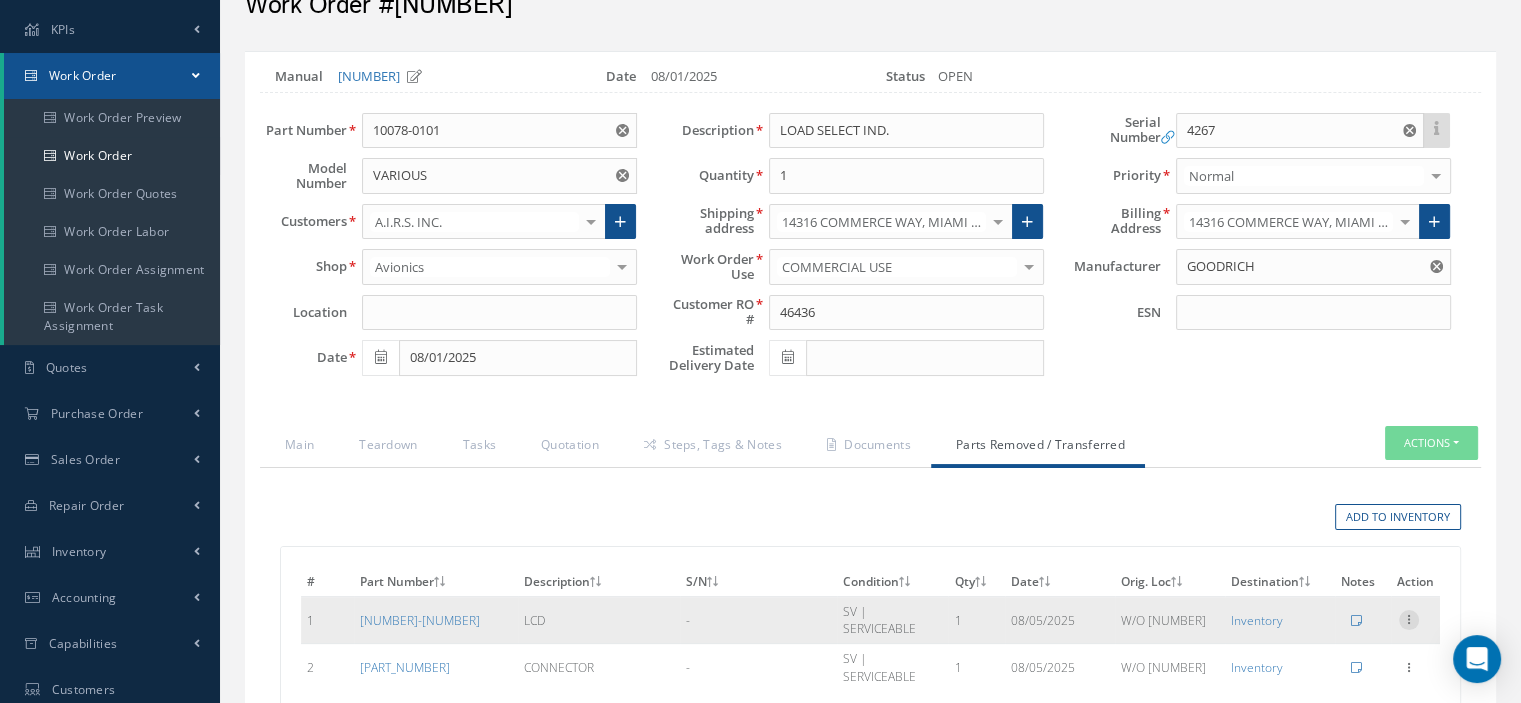 click at bounding box center [1409, 618] 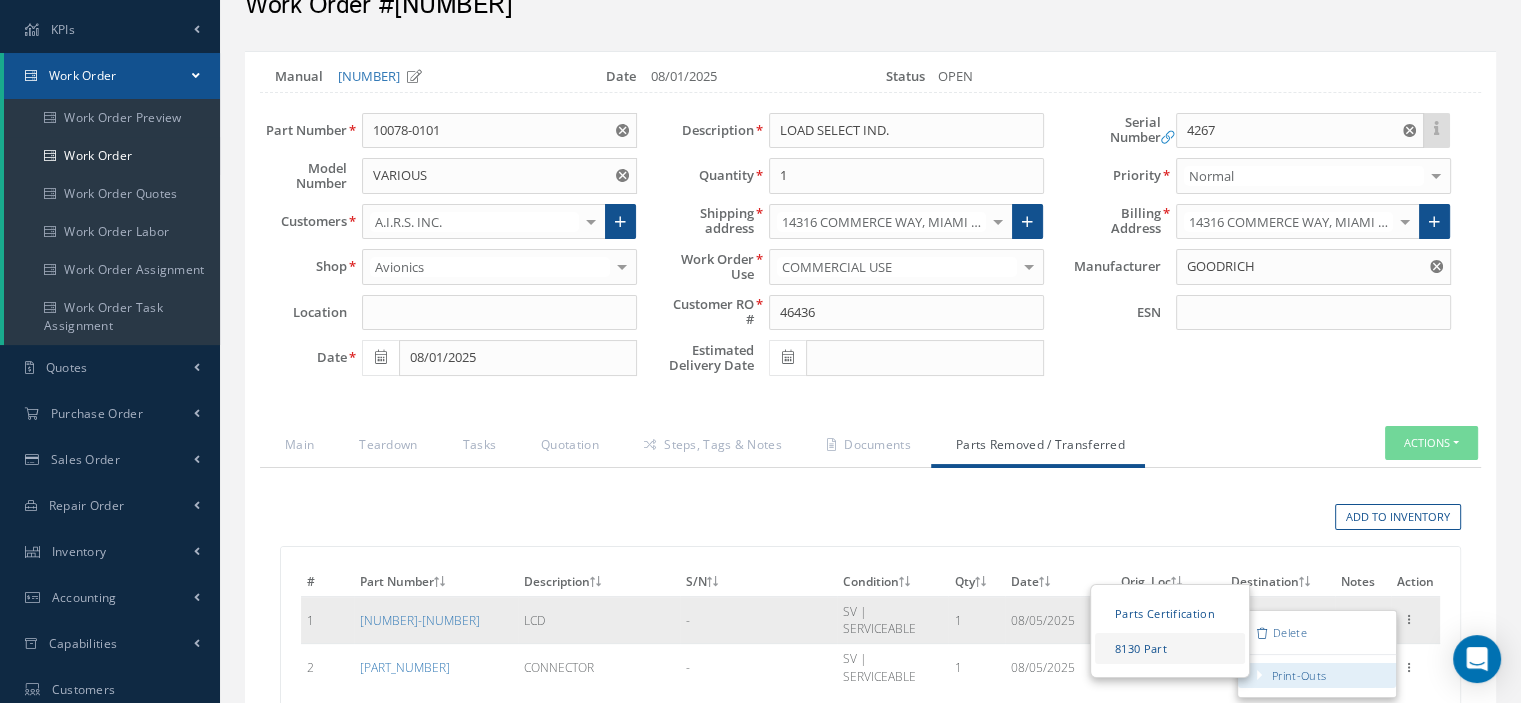 click on "8130 Part" at bounding box center [1170, 648] 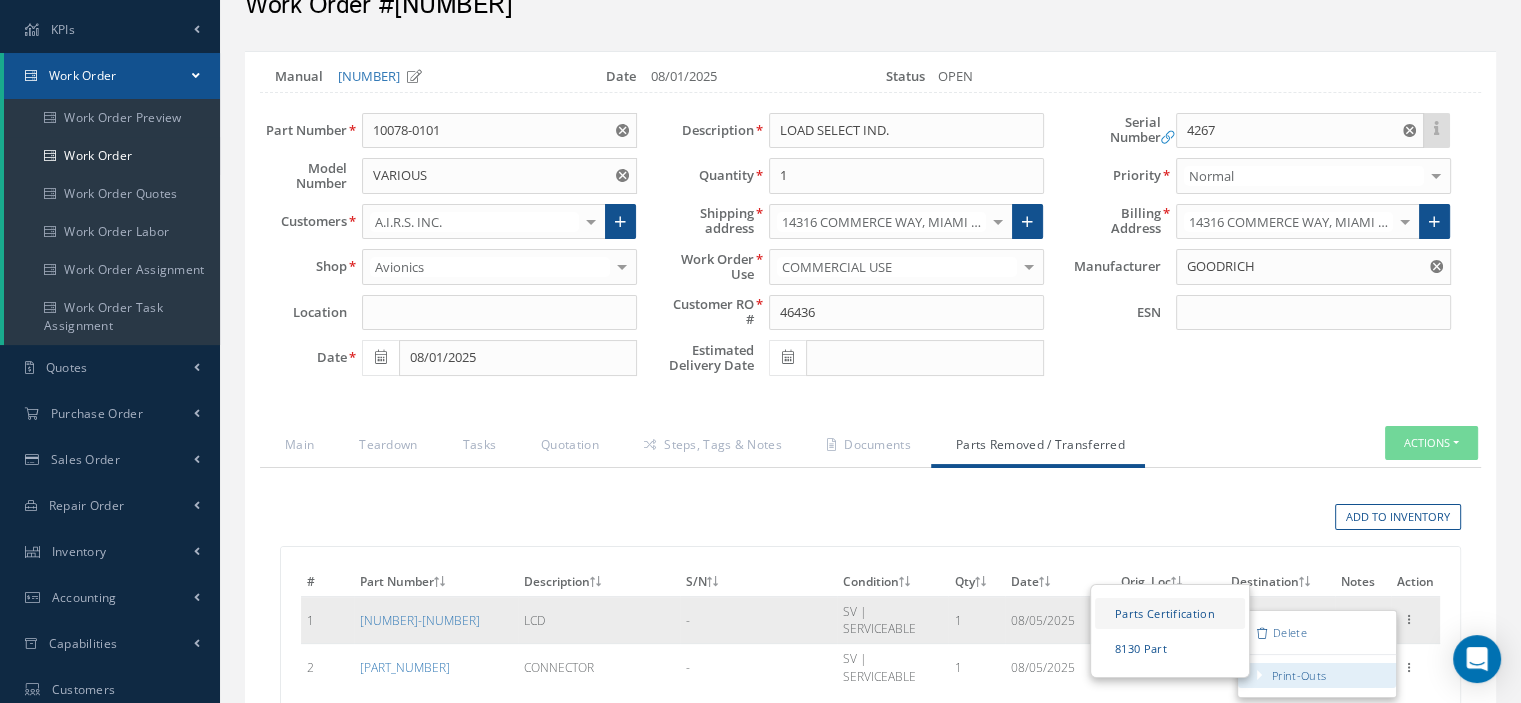 click on "Parts Certification" at bounding box center (1170, 613) 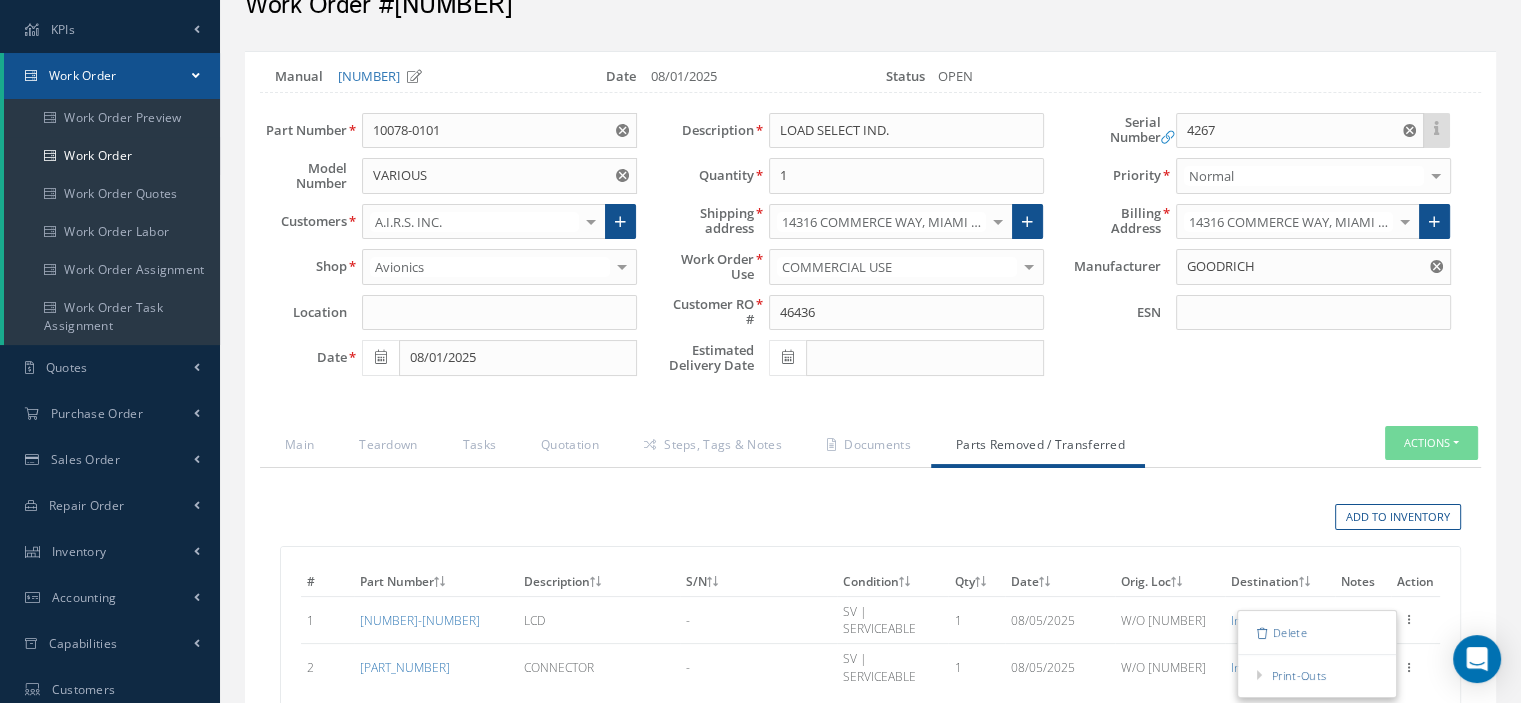 click on "Add to Inventory" at bounding box center (870, 517) 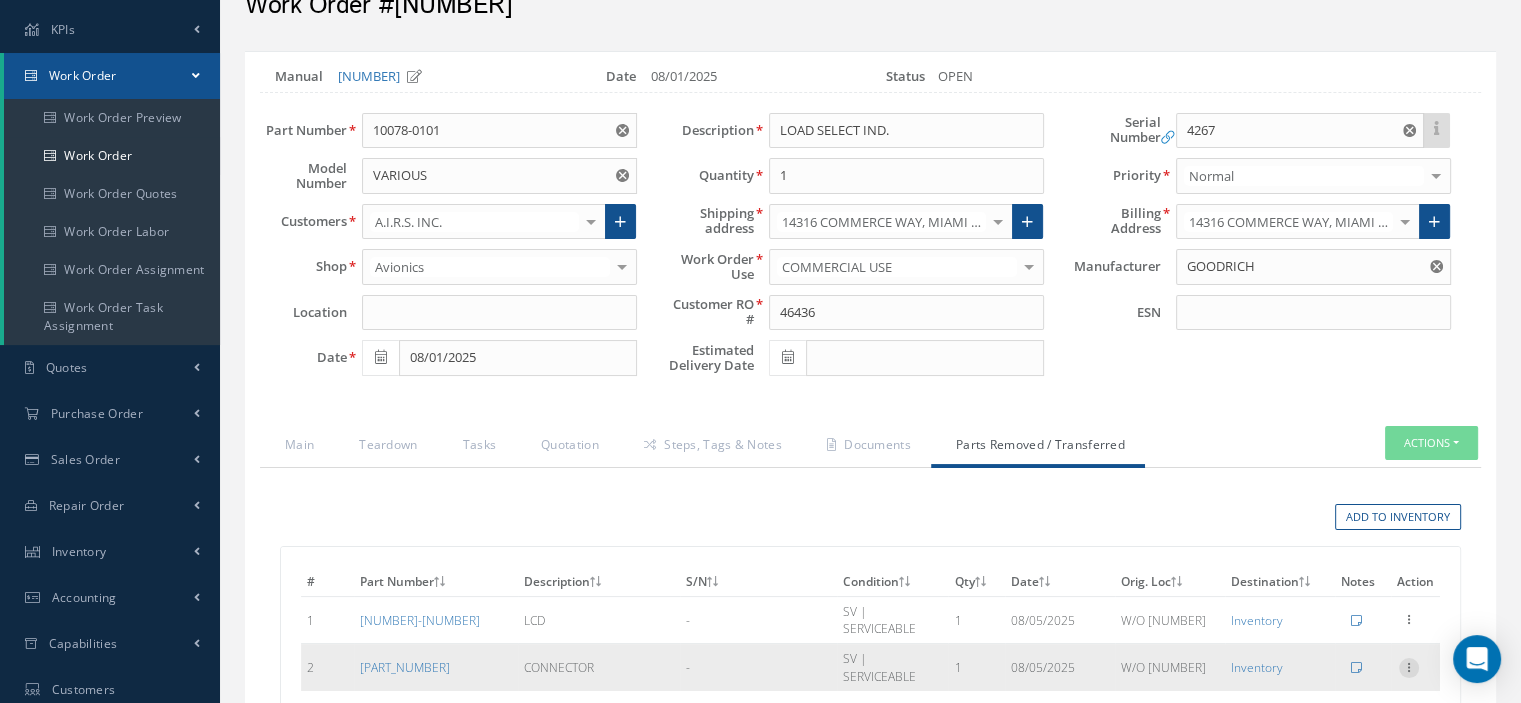 click at bounding box center [1409, 668] 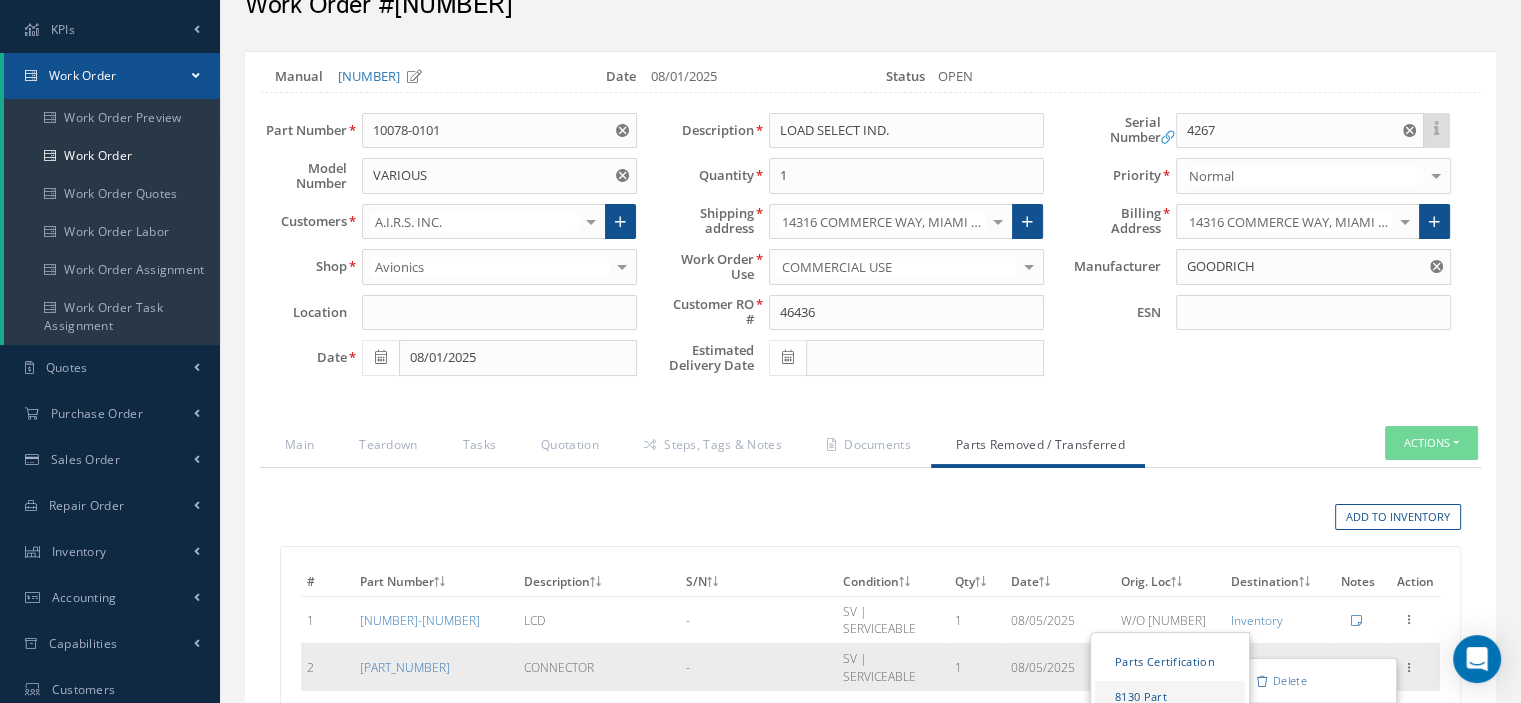 click on "8130 Part" at bounding box center [1170, 696] 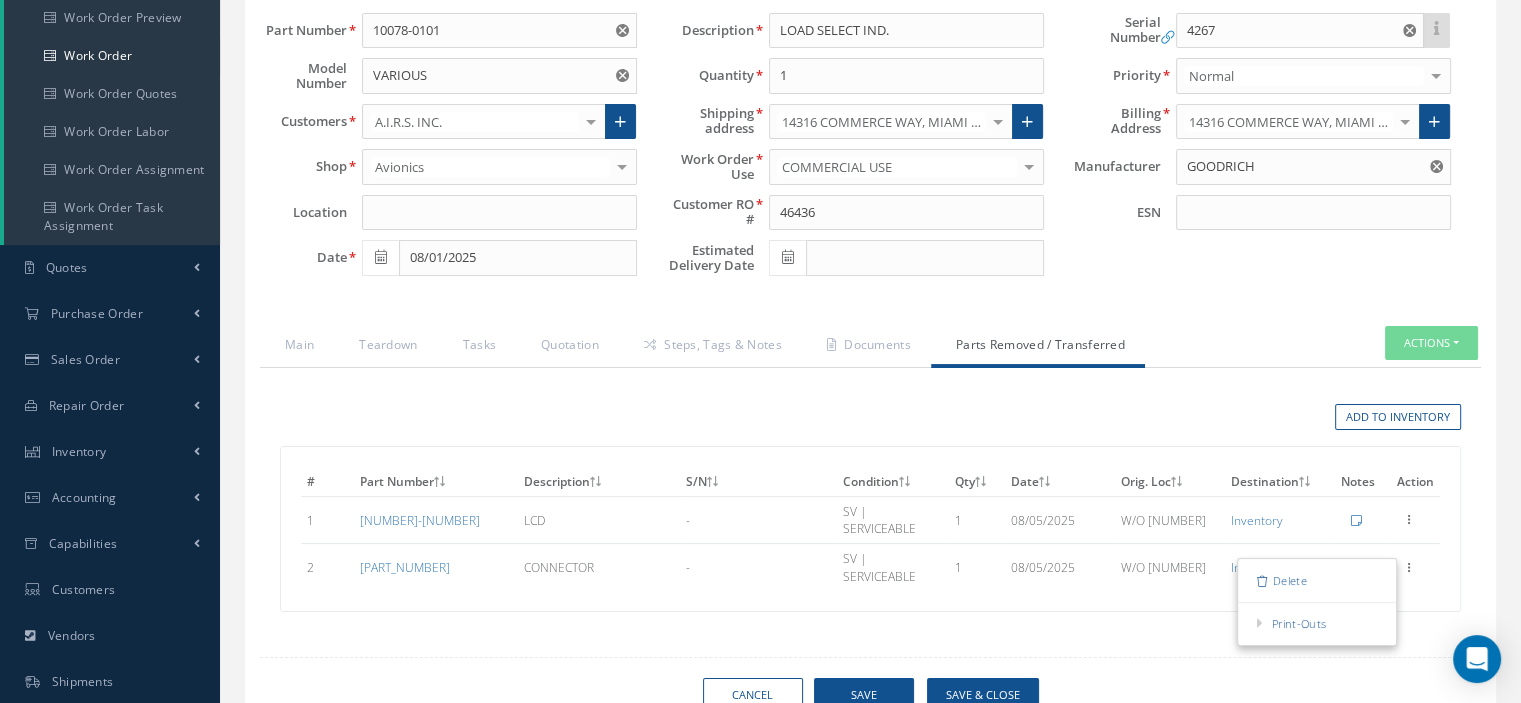 scroll, scrollTop: 300, scrollLeft: 0, axis: vertical 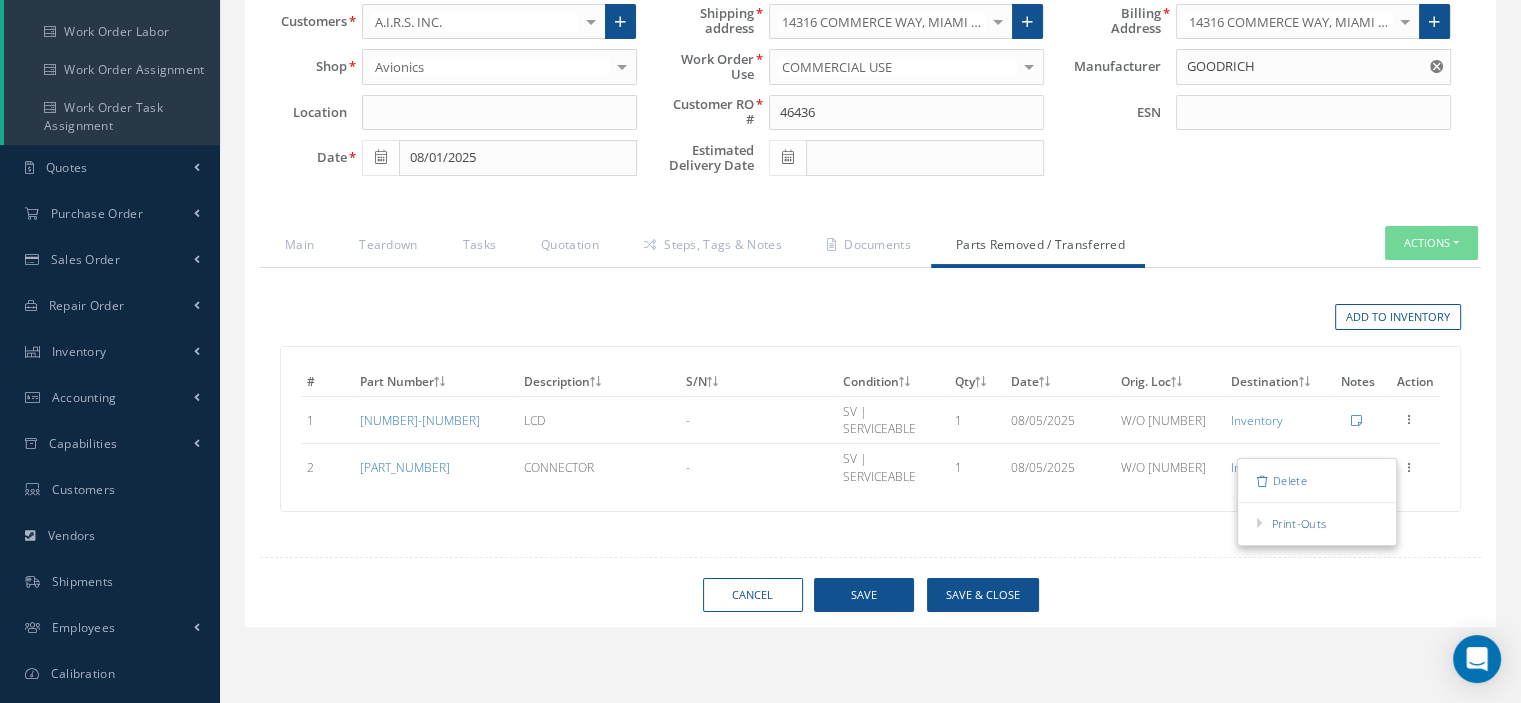 click on "Add to Inventory
#
Part Number
Description
S/N
Condition
Qty
Date
Orig. Loc
Destination
Notes
Action     1   070016-2   LCD   -   SV | SERVICEABLE   1   08/05/2025   W/O 195316   Inventory       Delete
Print-Outs     2   042083-10   CONNECTOR   -     1" at bounding box center (870, 410) 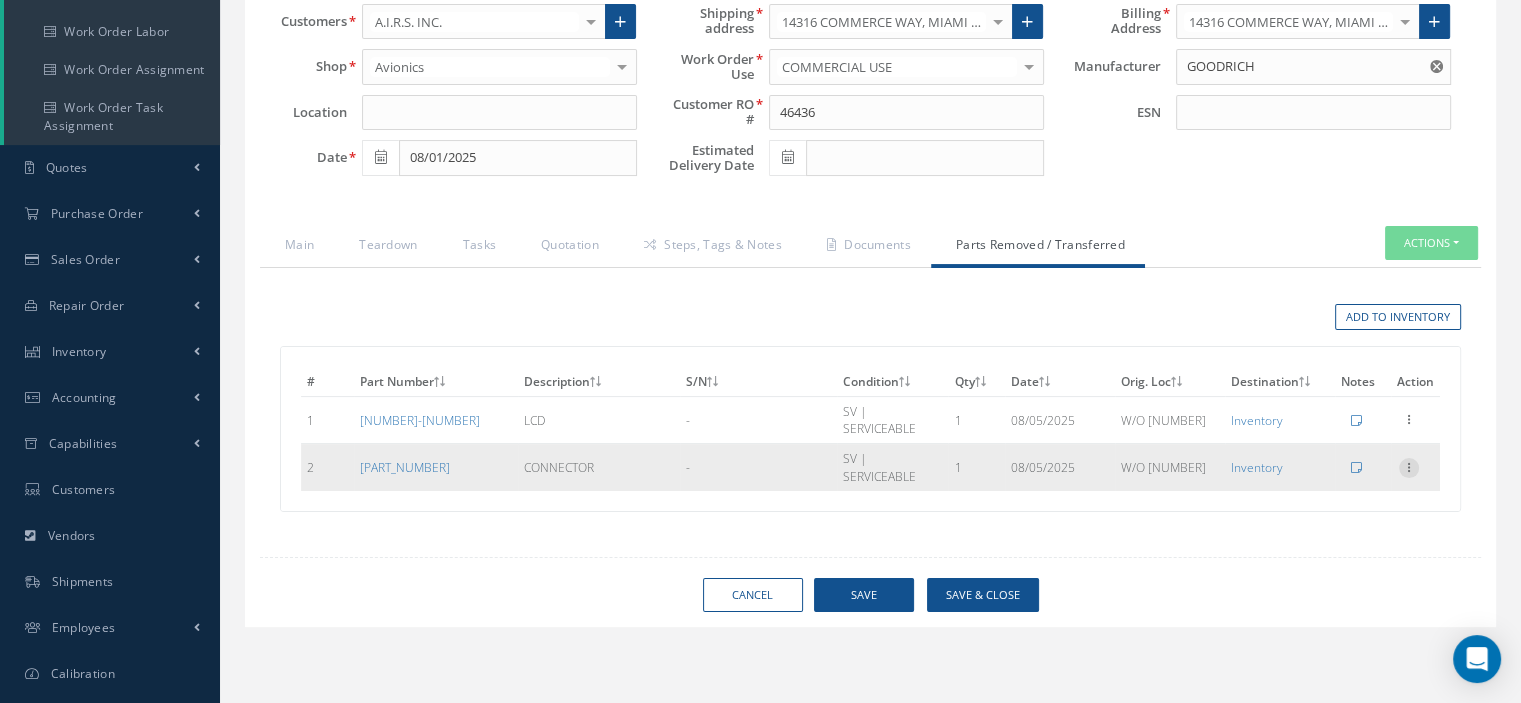 click at bounding box center [1409, 466] 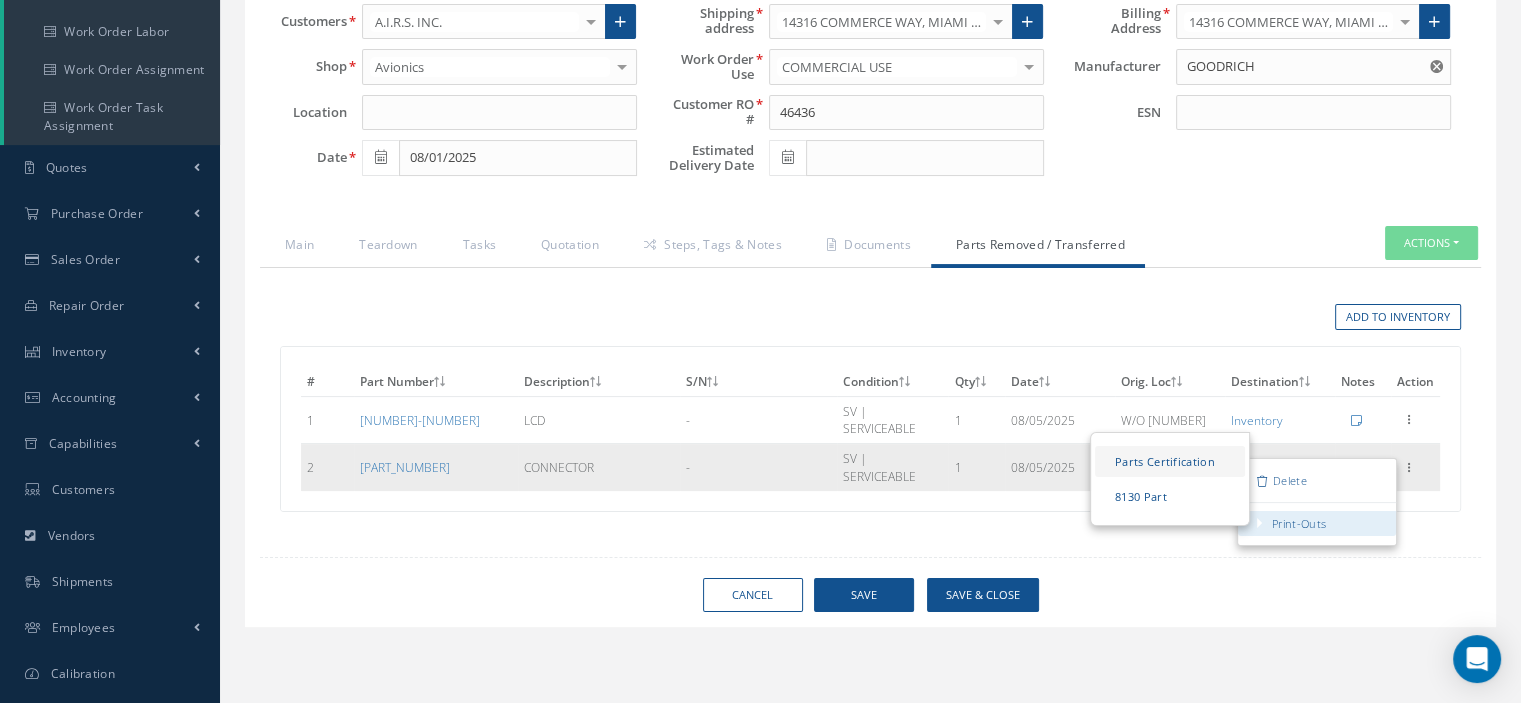 click on "Parts Certification" at bounding box center (1170, 461) 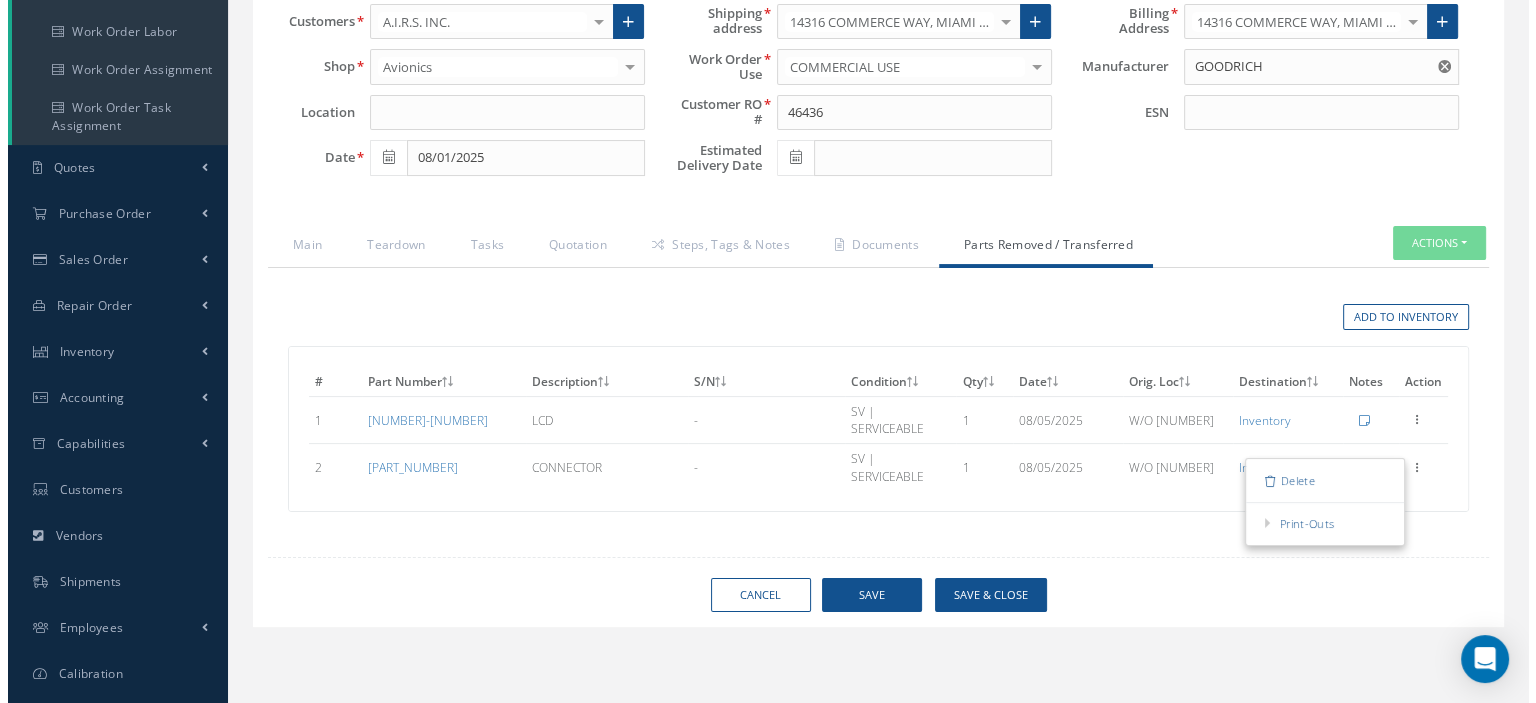 scroll, scrollTop: 340, scrollLeft: 0, axis: vertical 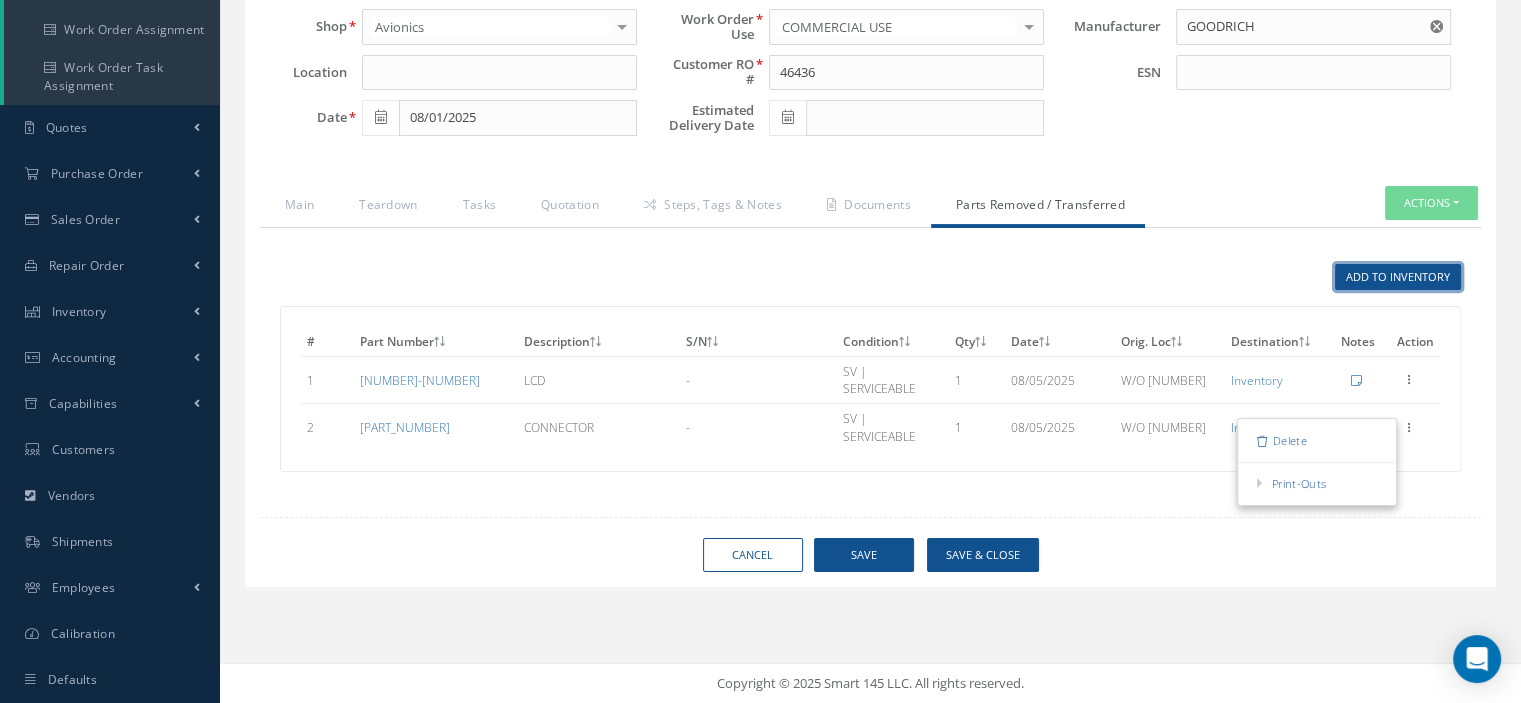 click on "Add to Inventory" at bounding box center (1398, 277) 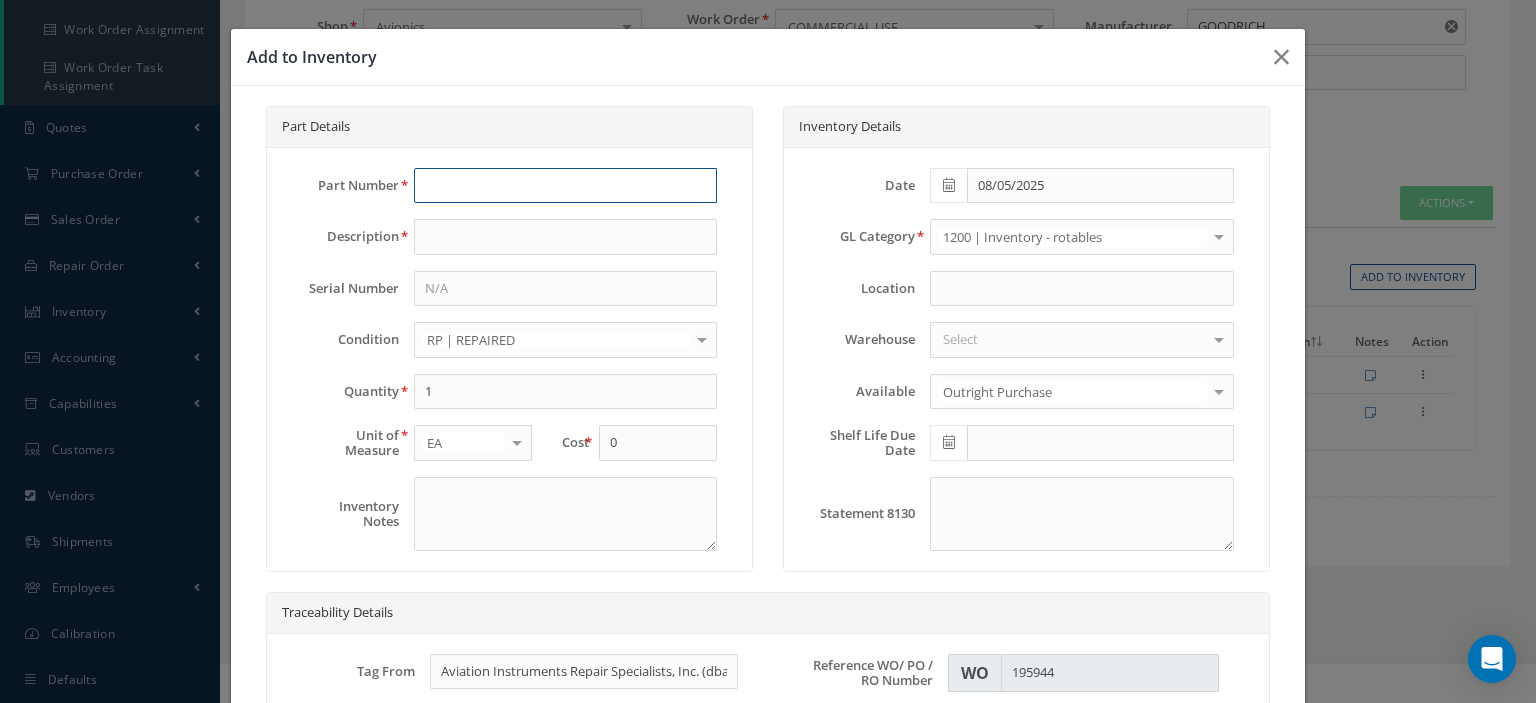 click at bounding box center (565, 186) 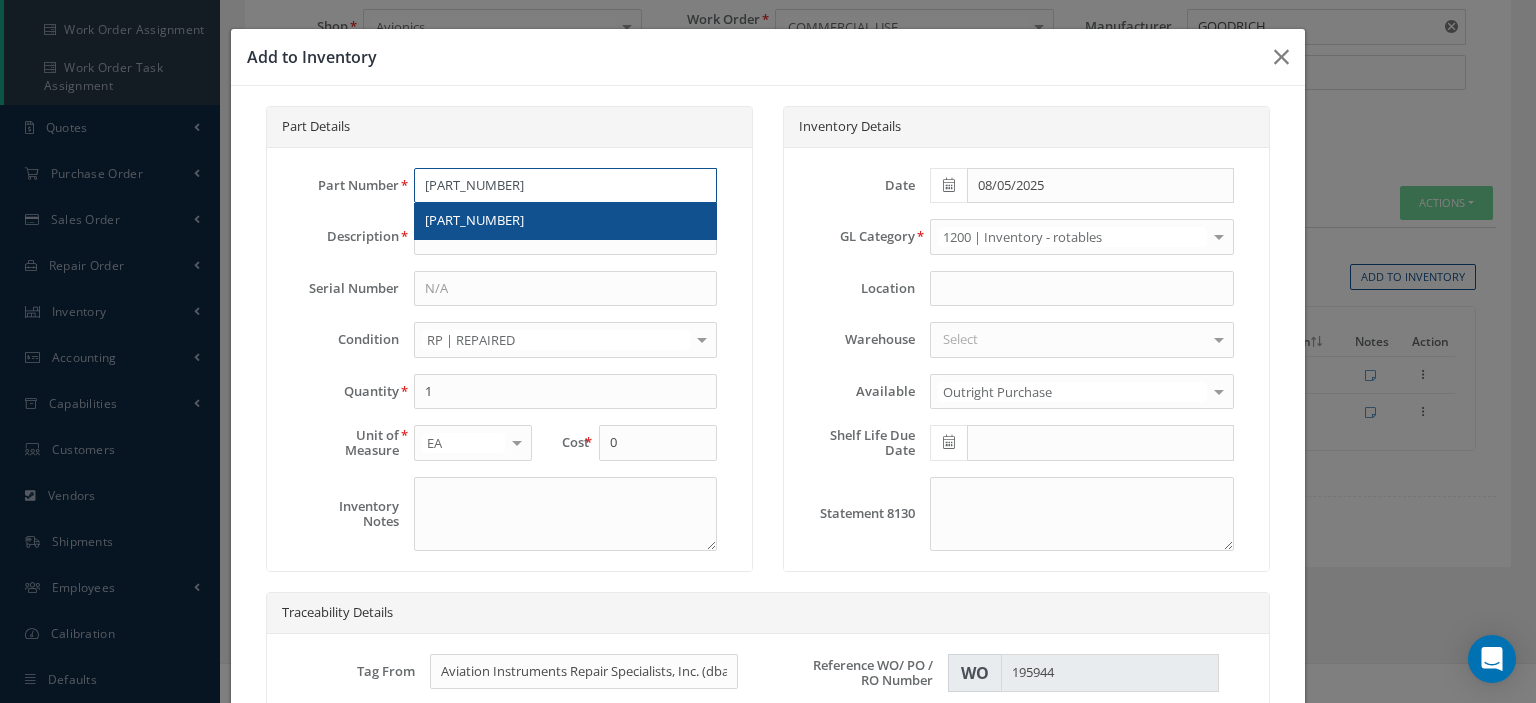 type on "10078-0405-0301" 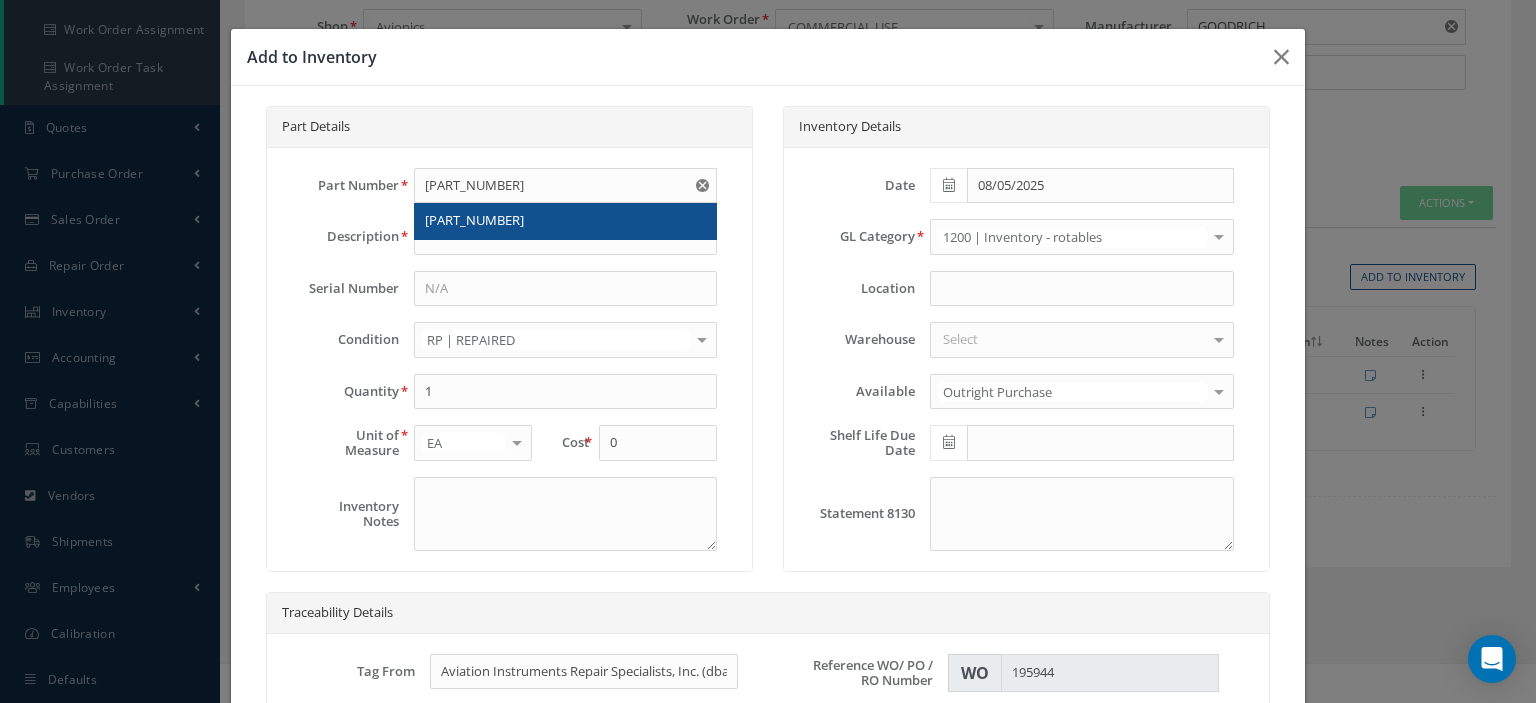 click on "10078-0405-0301" at bounding box center [474, 220] 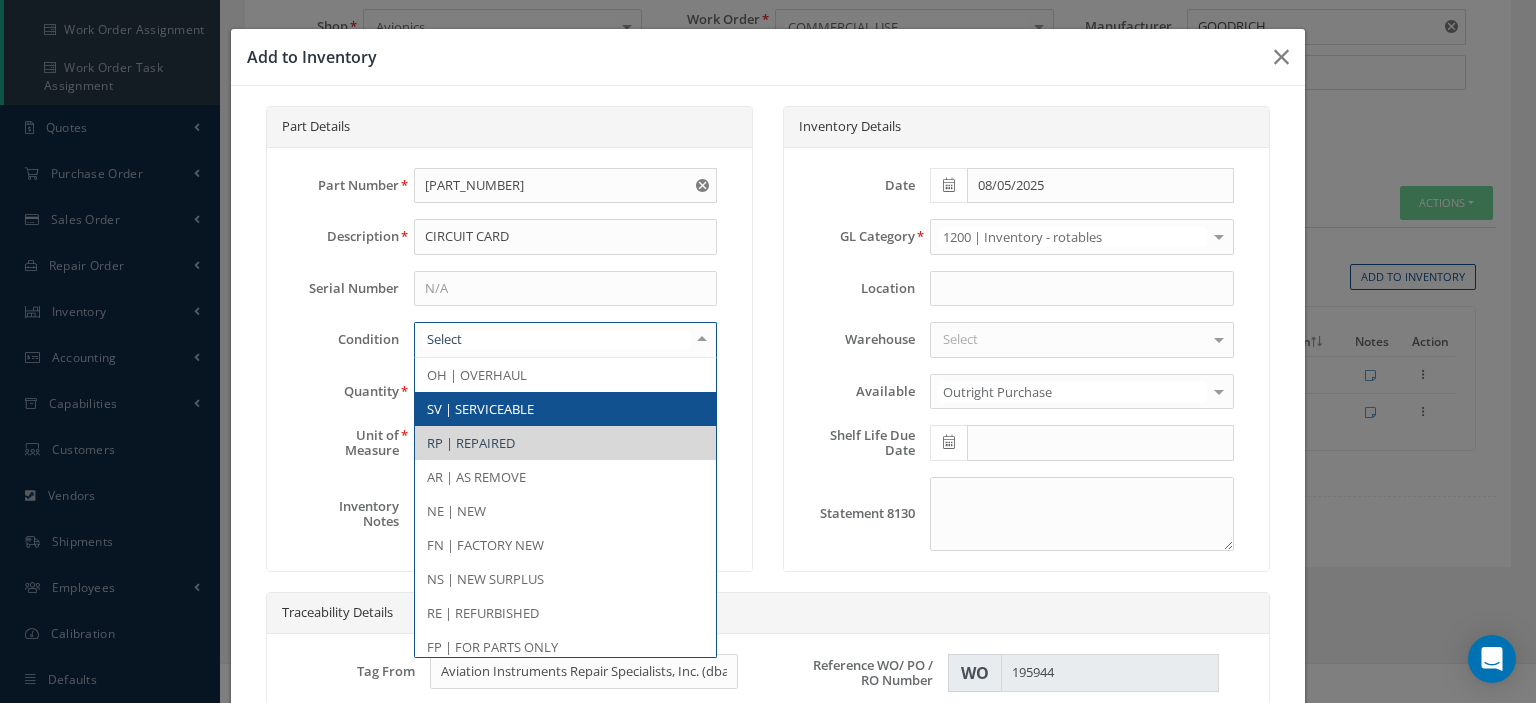 click on "SV | SERVICEABLE" at bounding box center [480, 409] 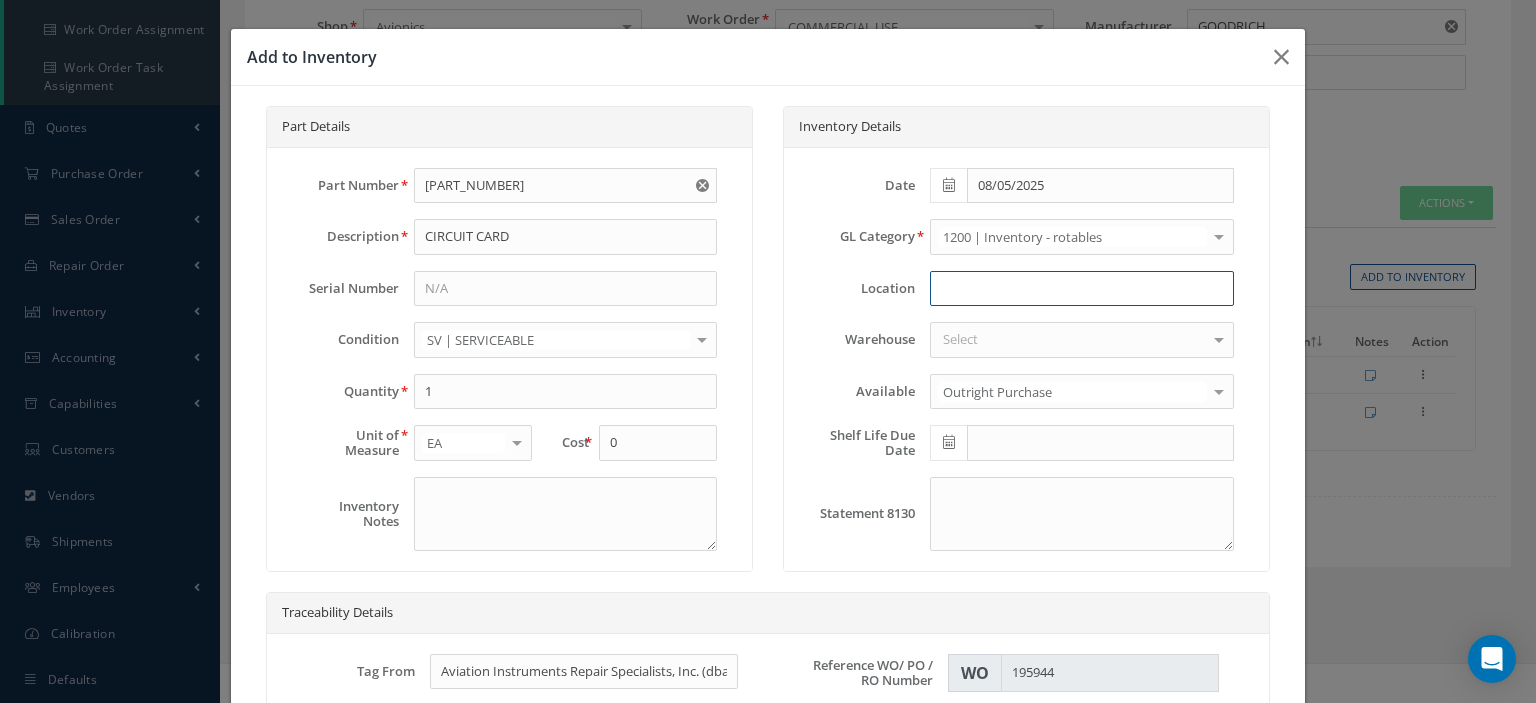 click at bounding box center (1081, 289) 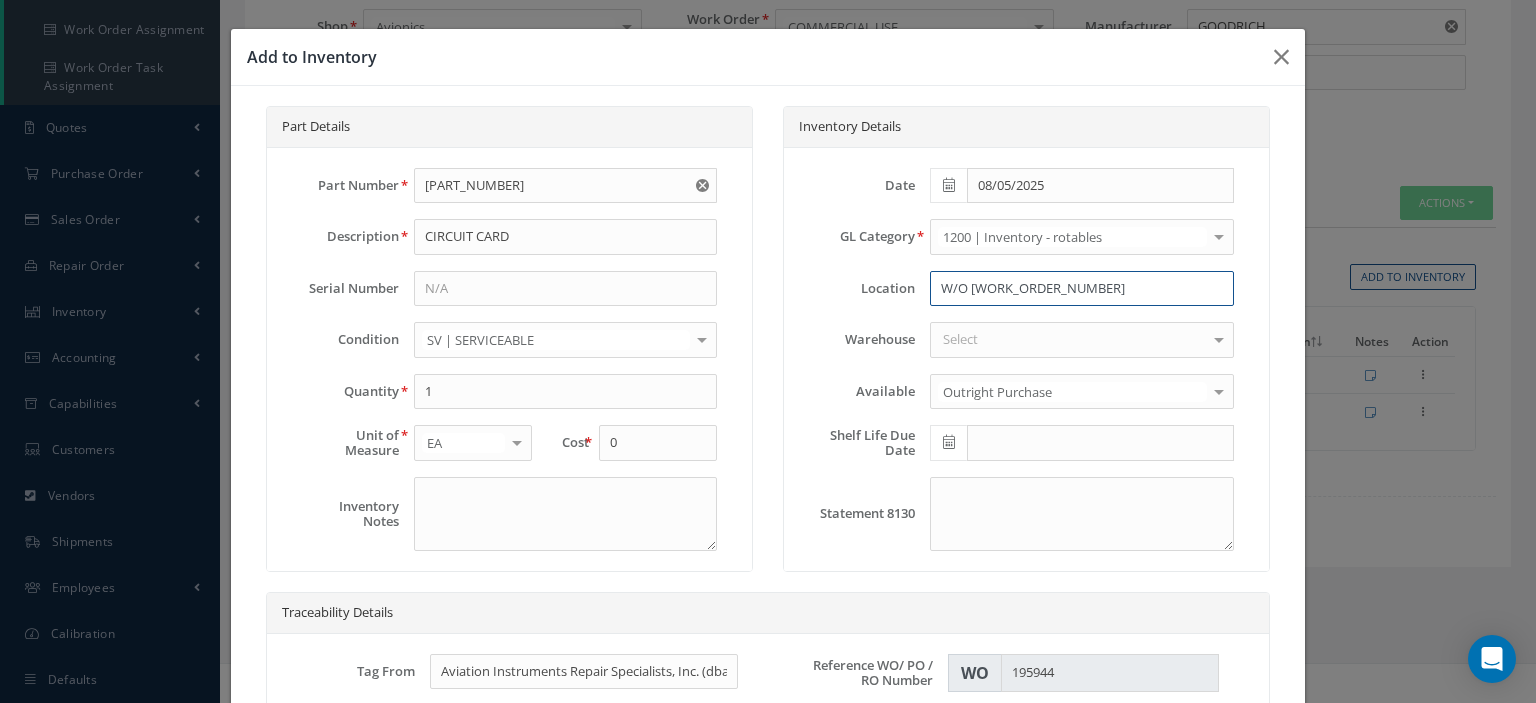 scroll, scrollTop: 300, scrollLeft: 0, axis: vertical 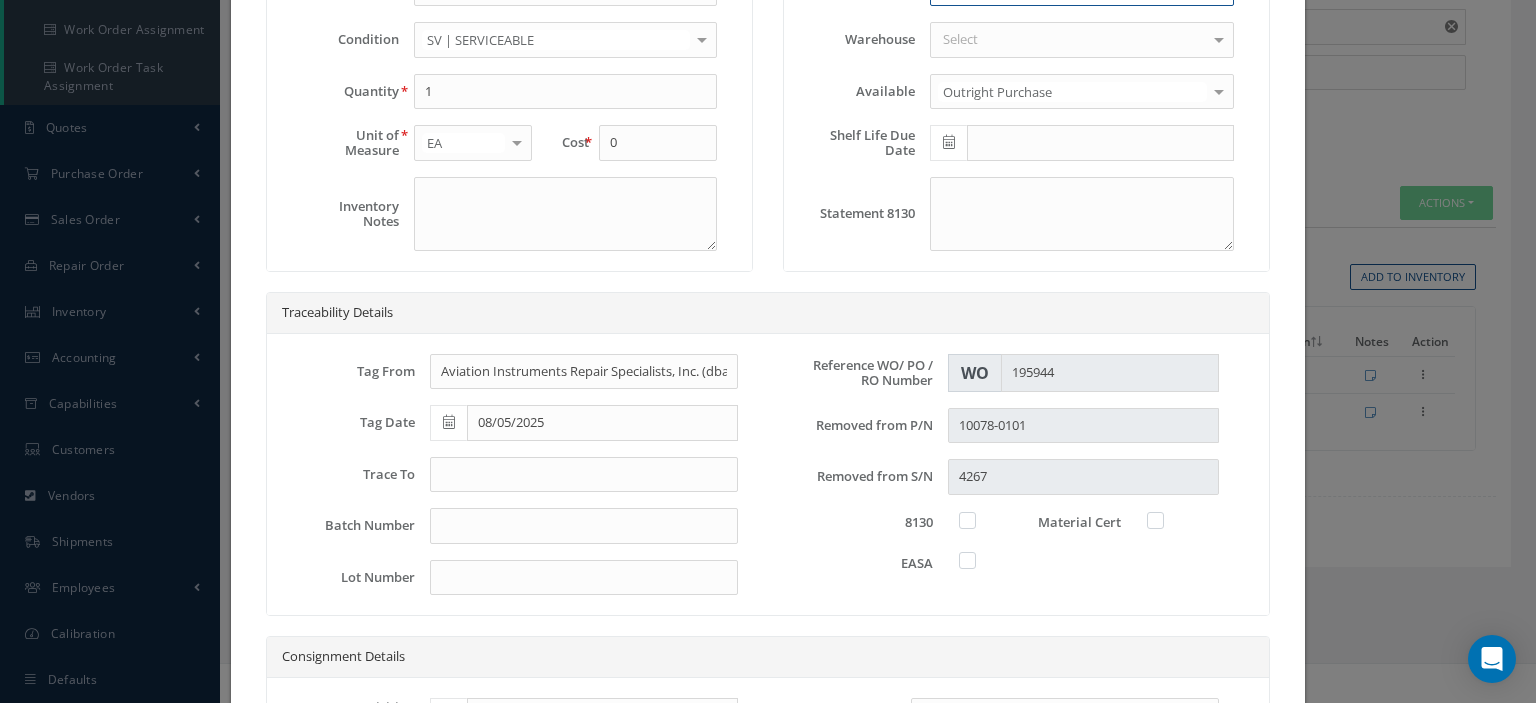 type on "W/O 195711" 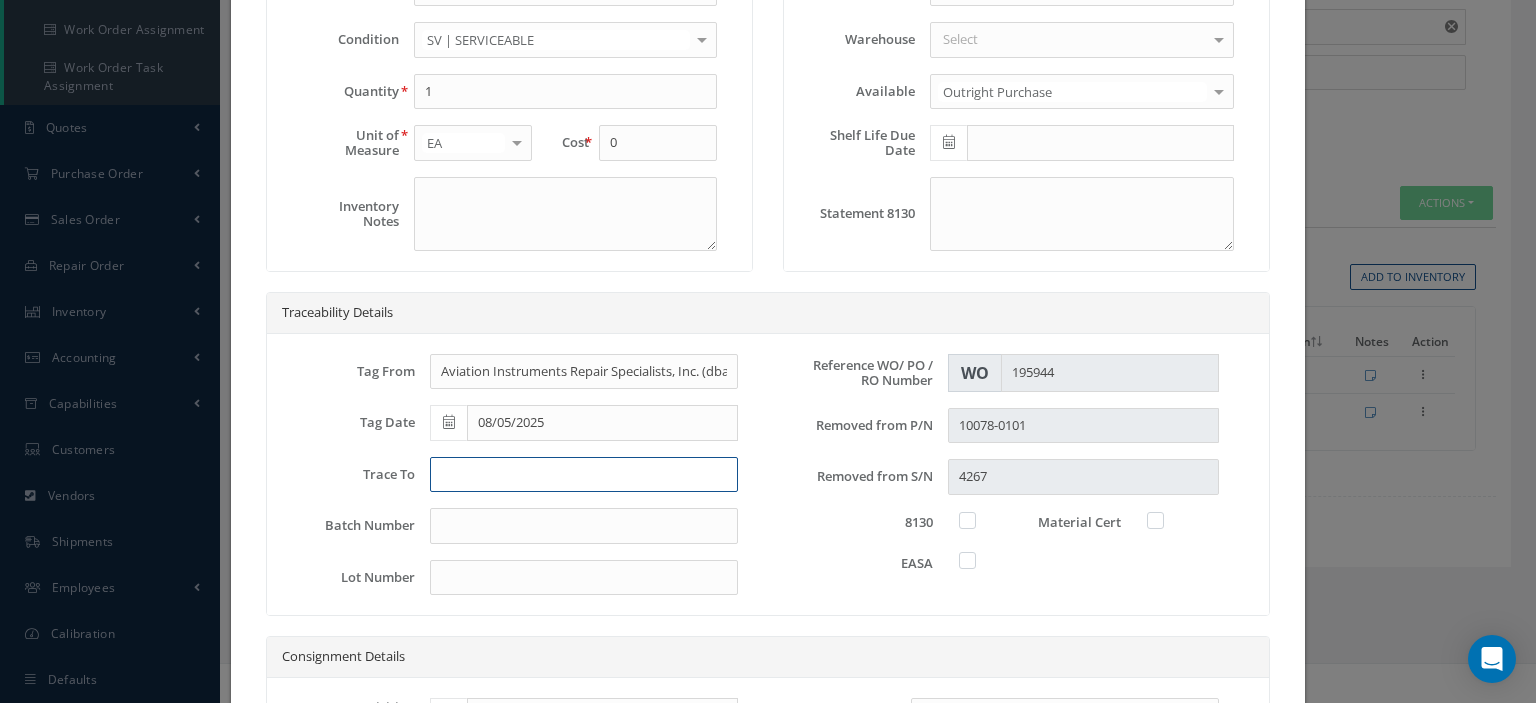 click at bounding box center [584, 475] 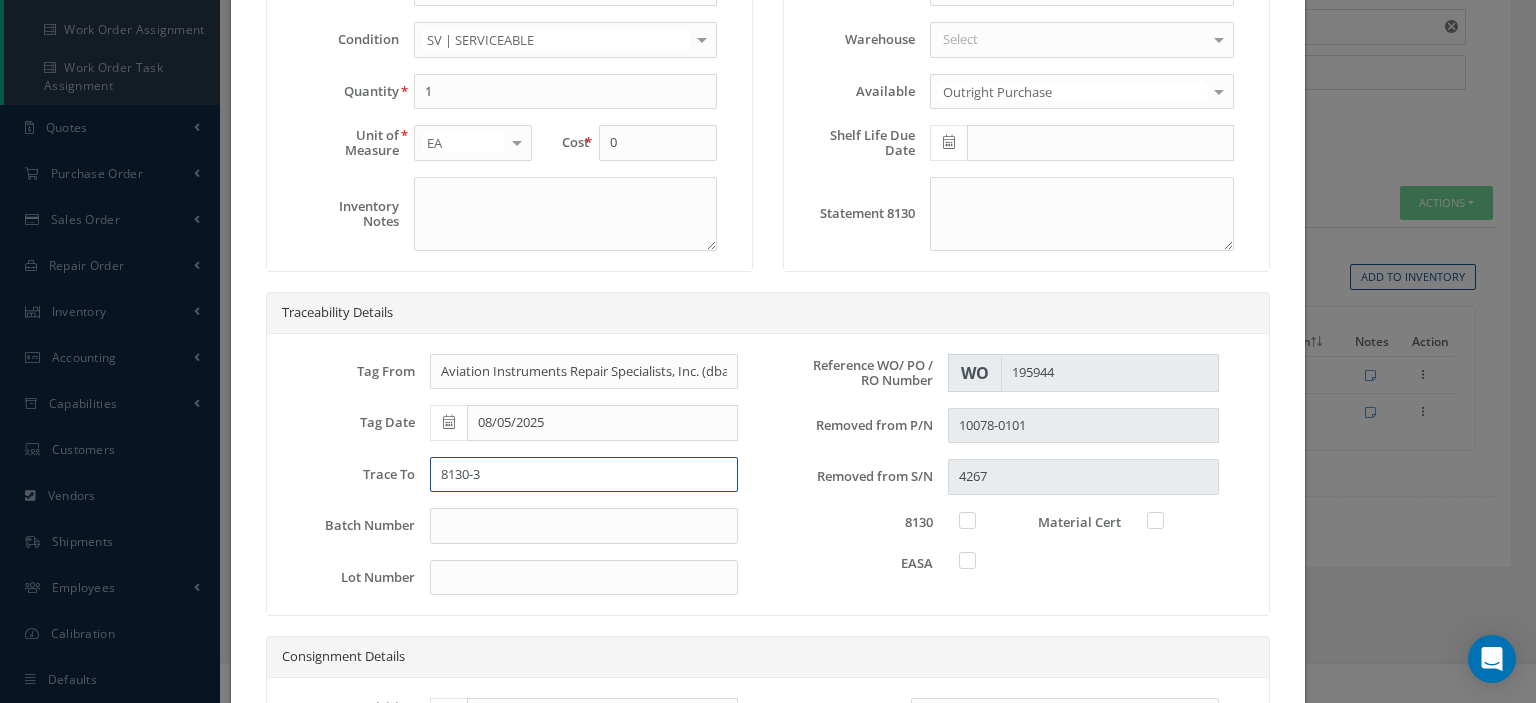 type on "8130-3" 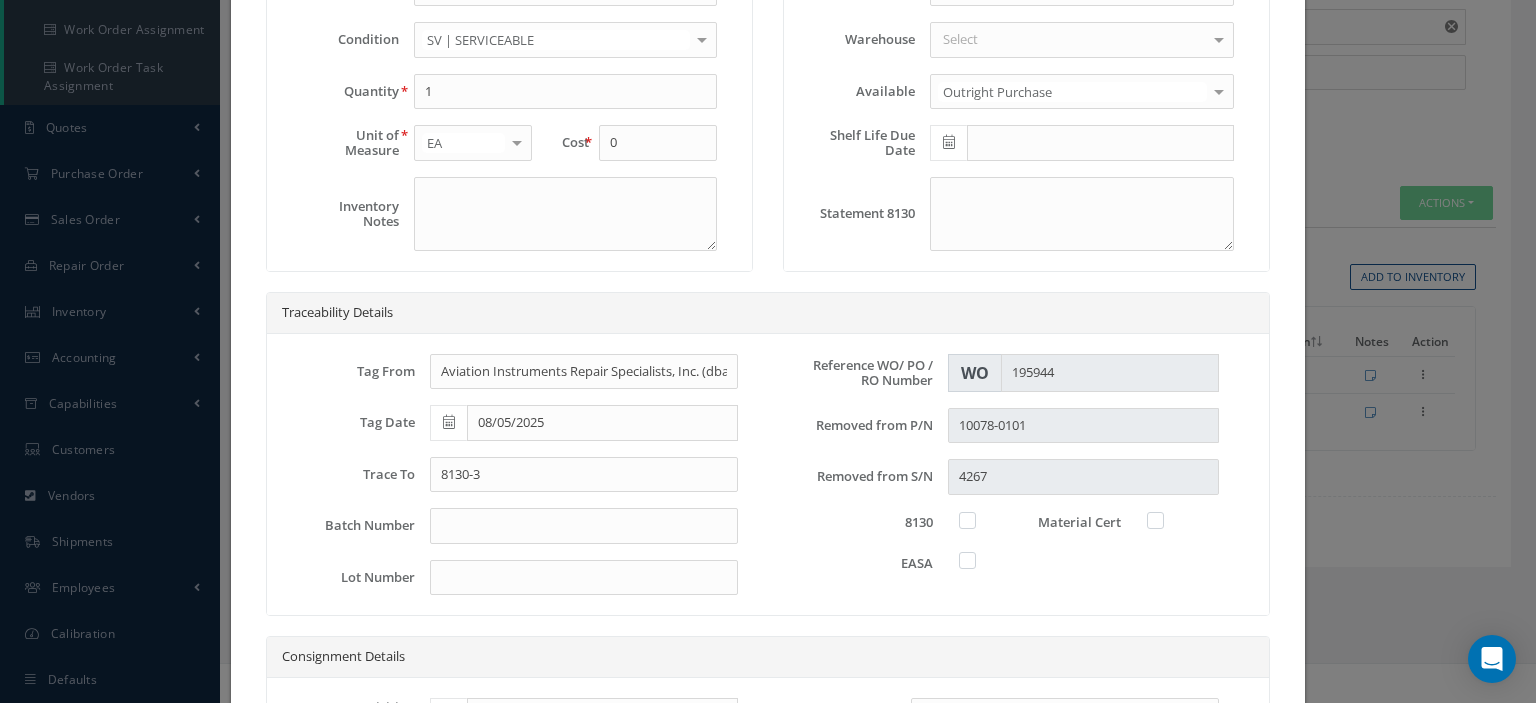 click at bounding box center [977, 520] 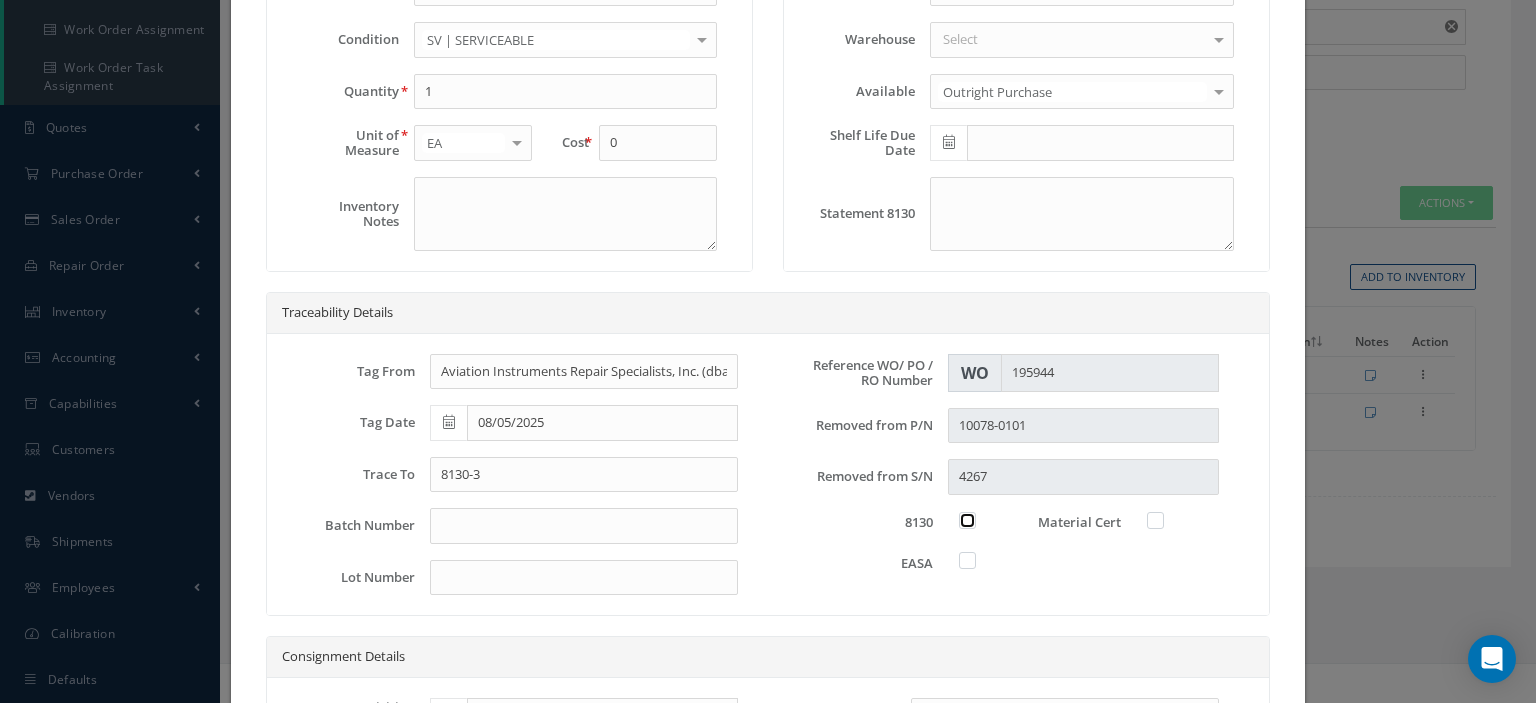click at bounding box center [968, 518] 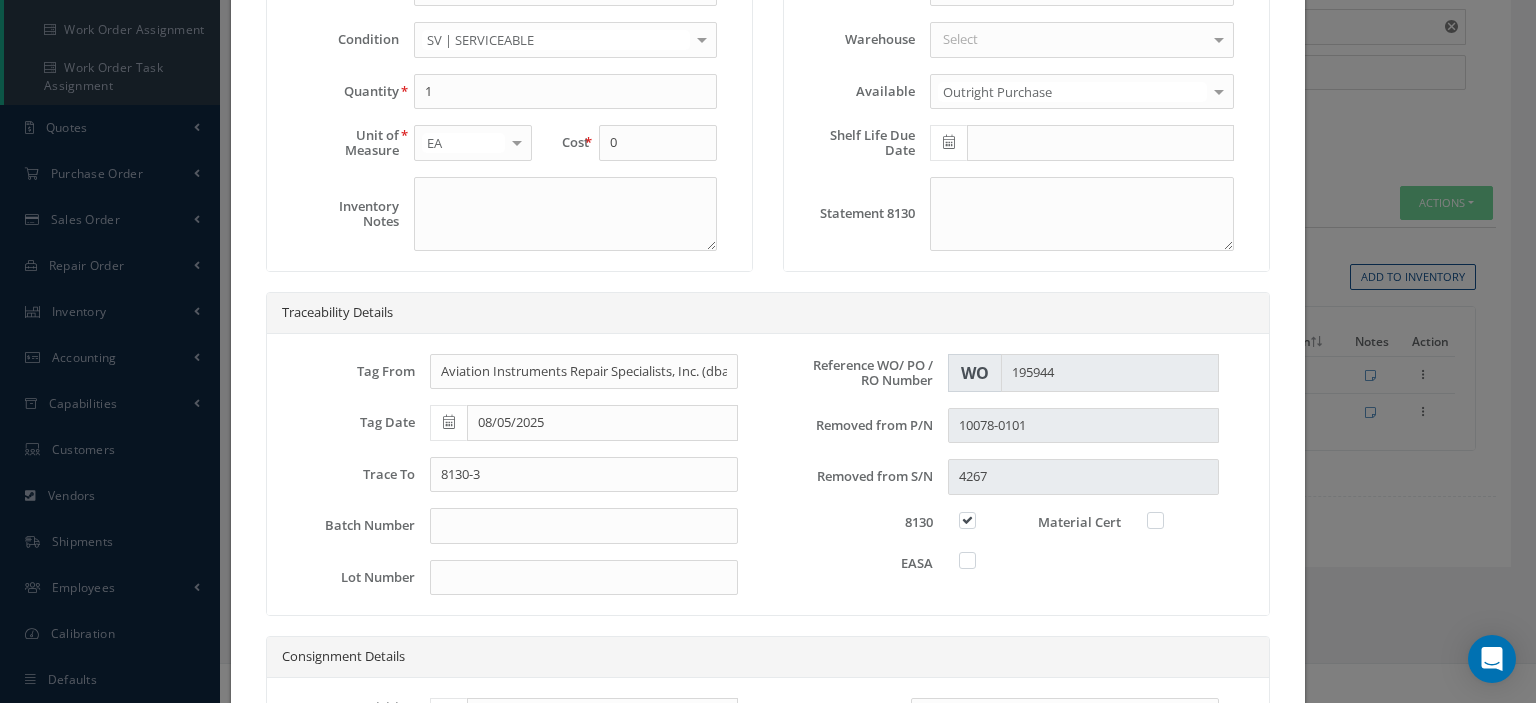 click at bounding box center (1165, 520) 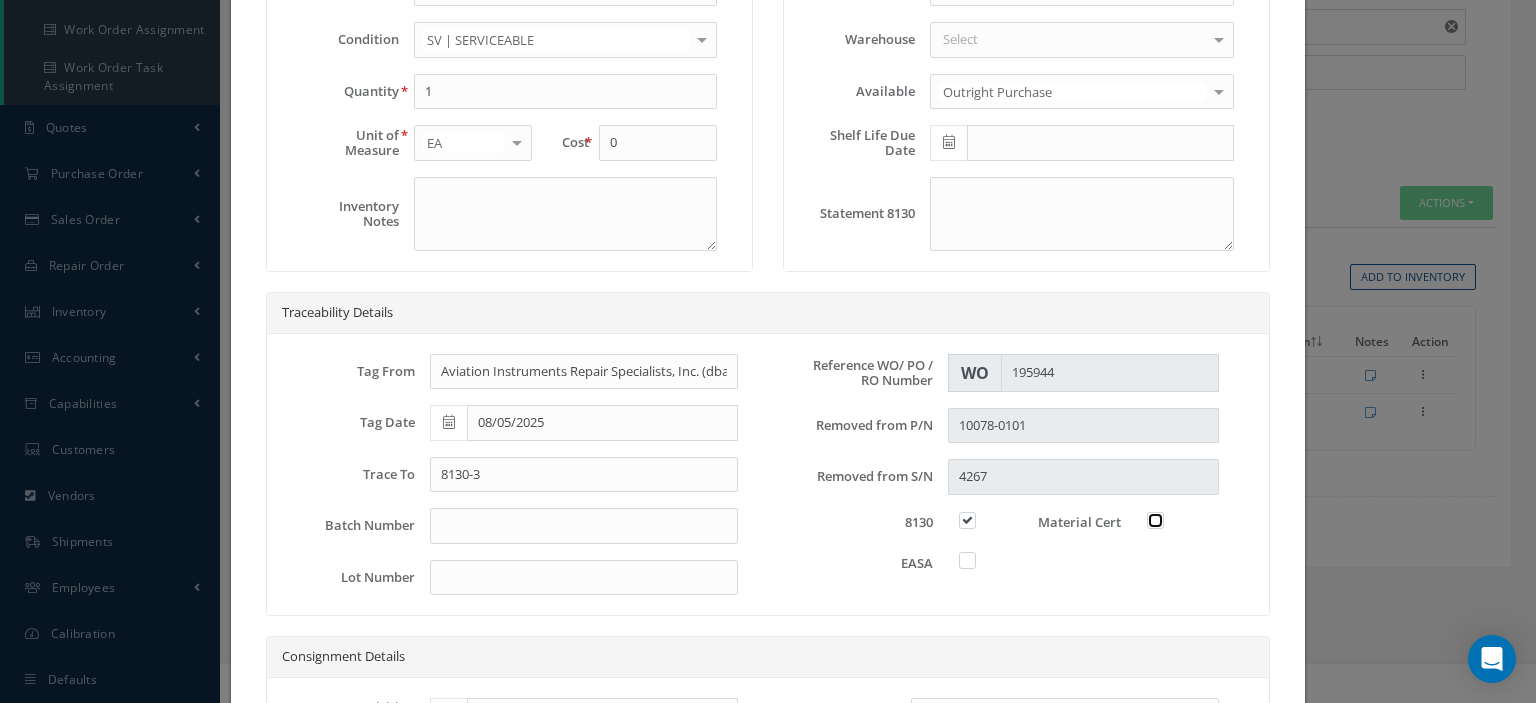 click at bounding box center [1156, 518] 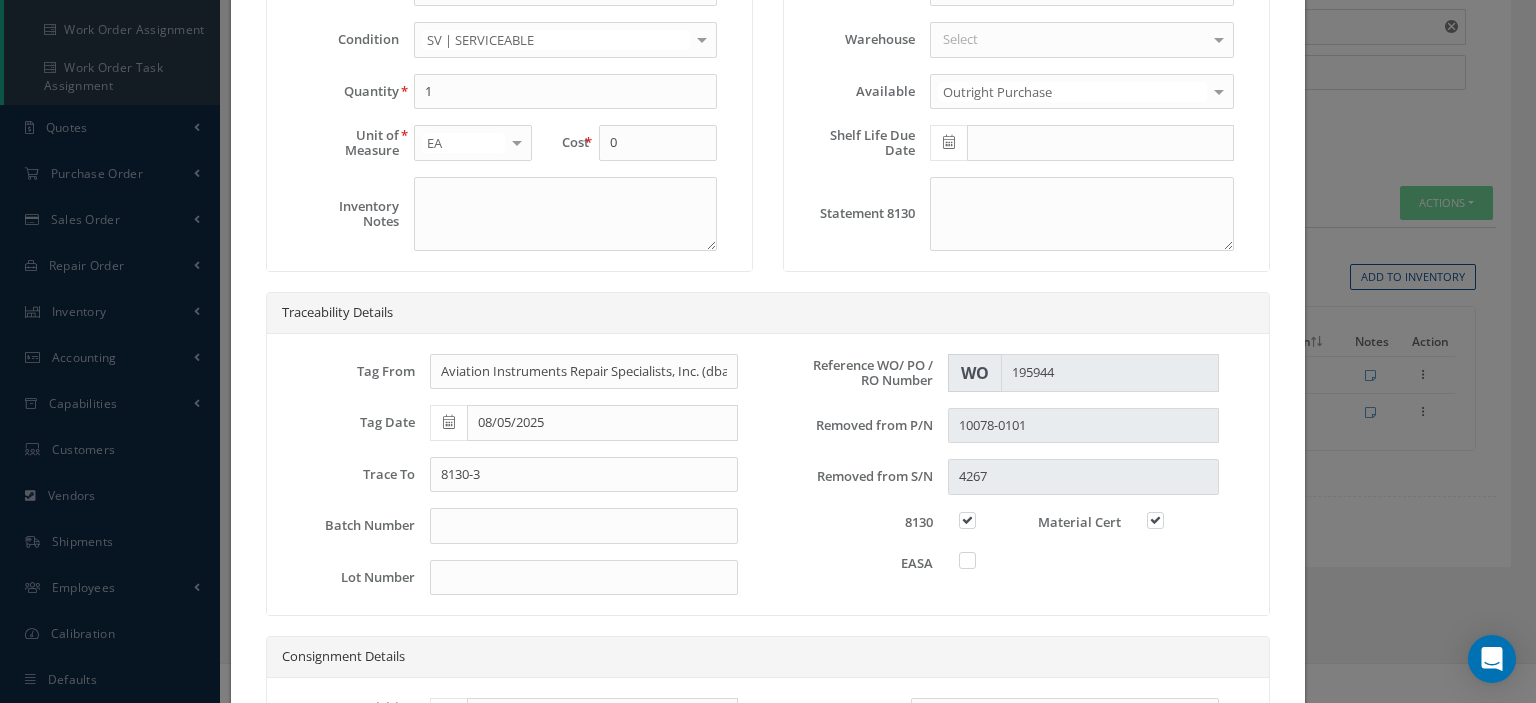 click at bounding box center [977, 560] 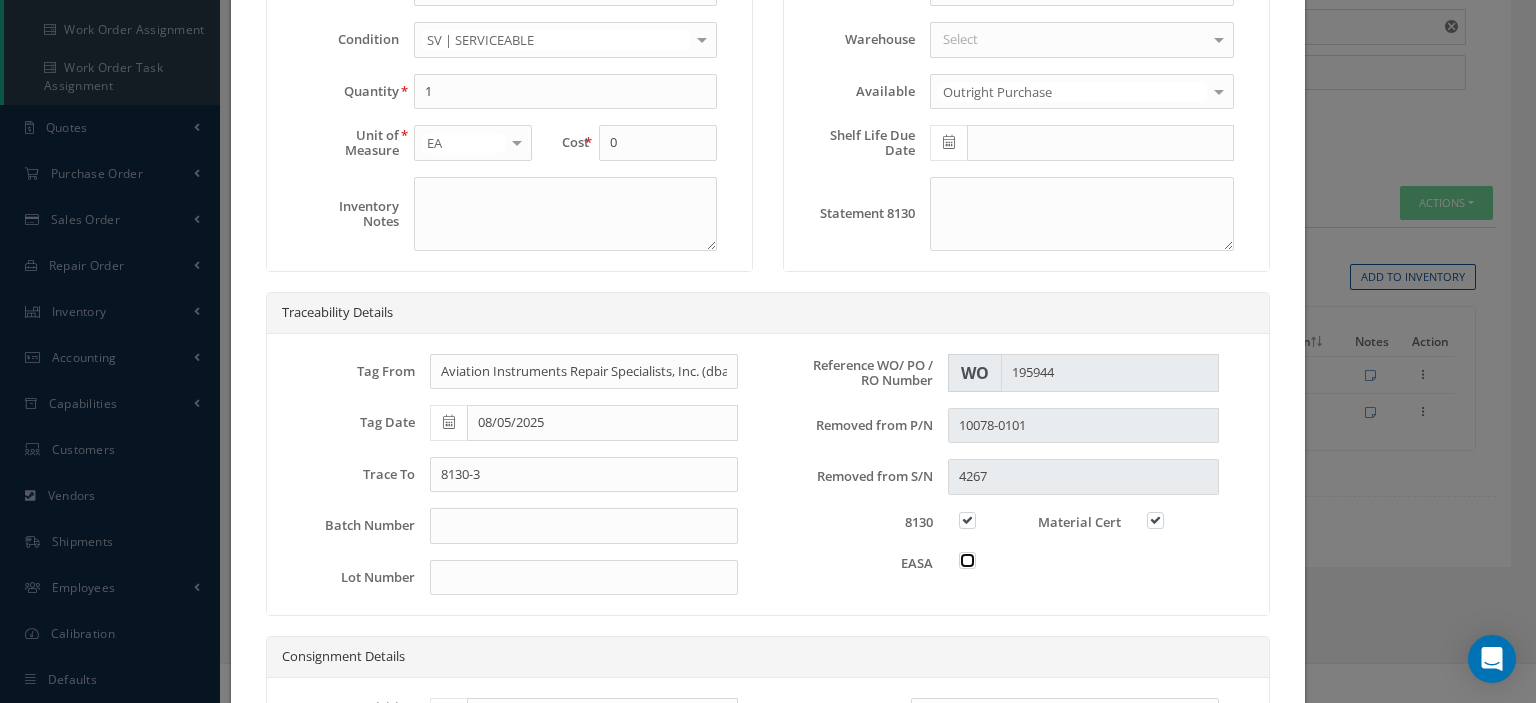 click at bounding box center [968, 558] 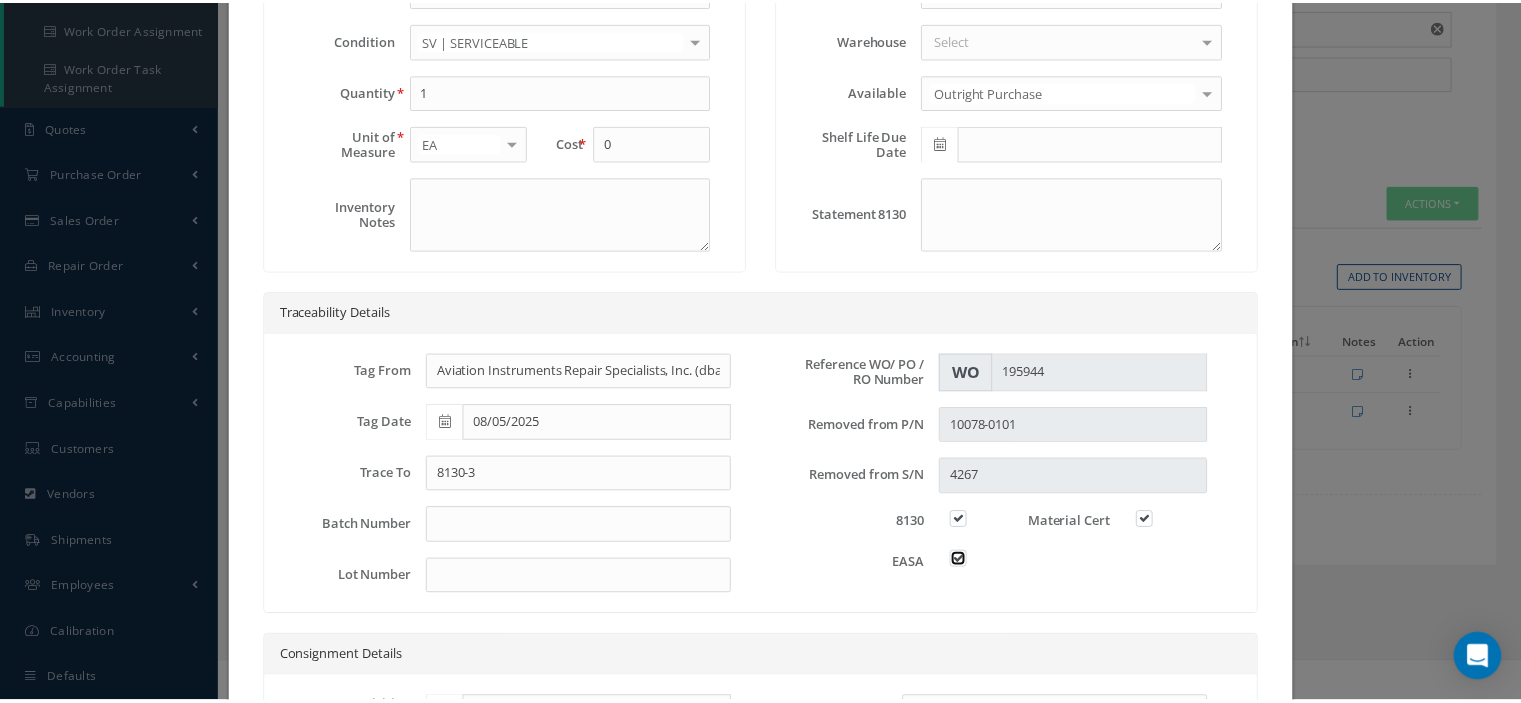scroll, scrollTop: 570, scrollLeft: 0, axis: vertical 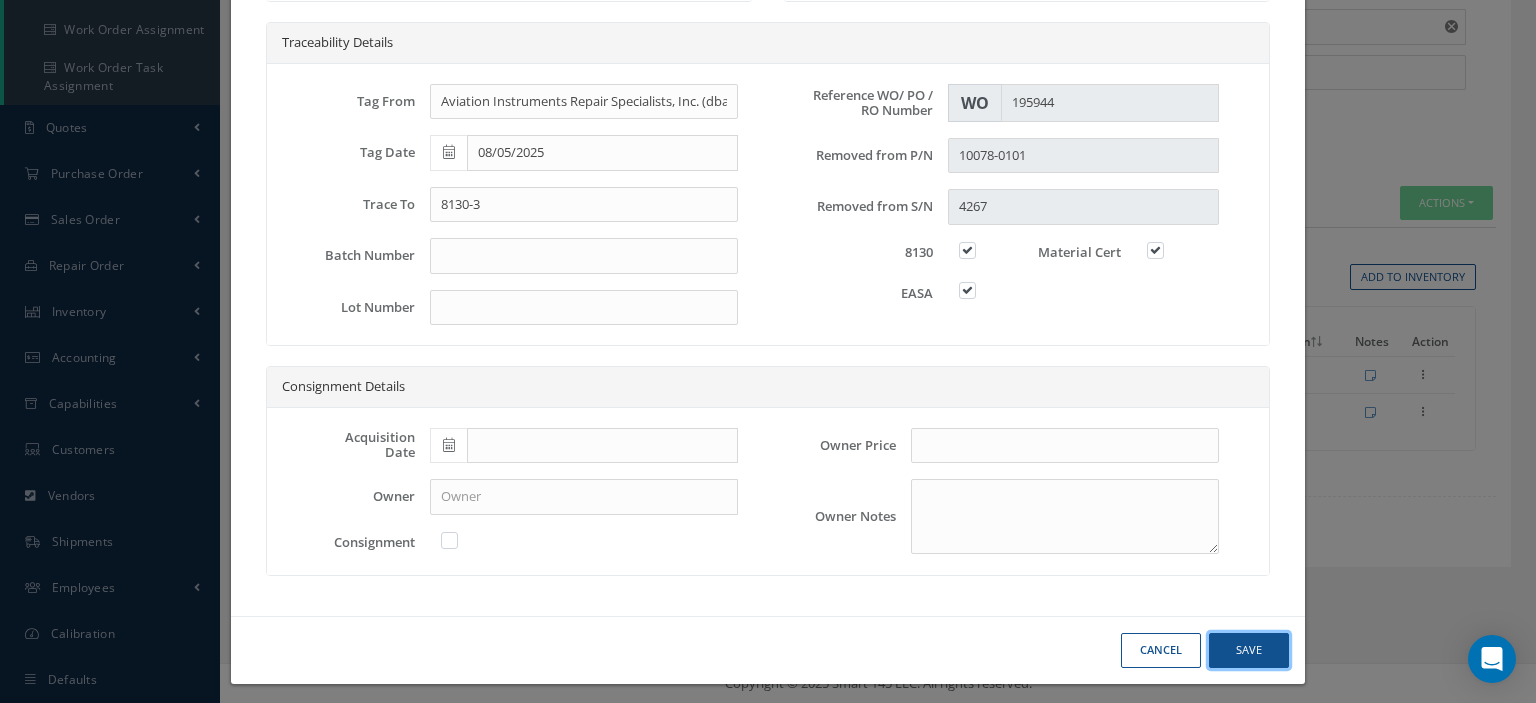 click on "Save" at bounding box center [1249, 650] 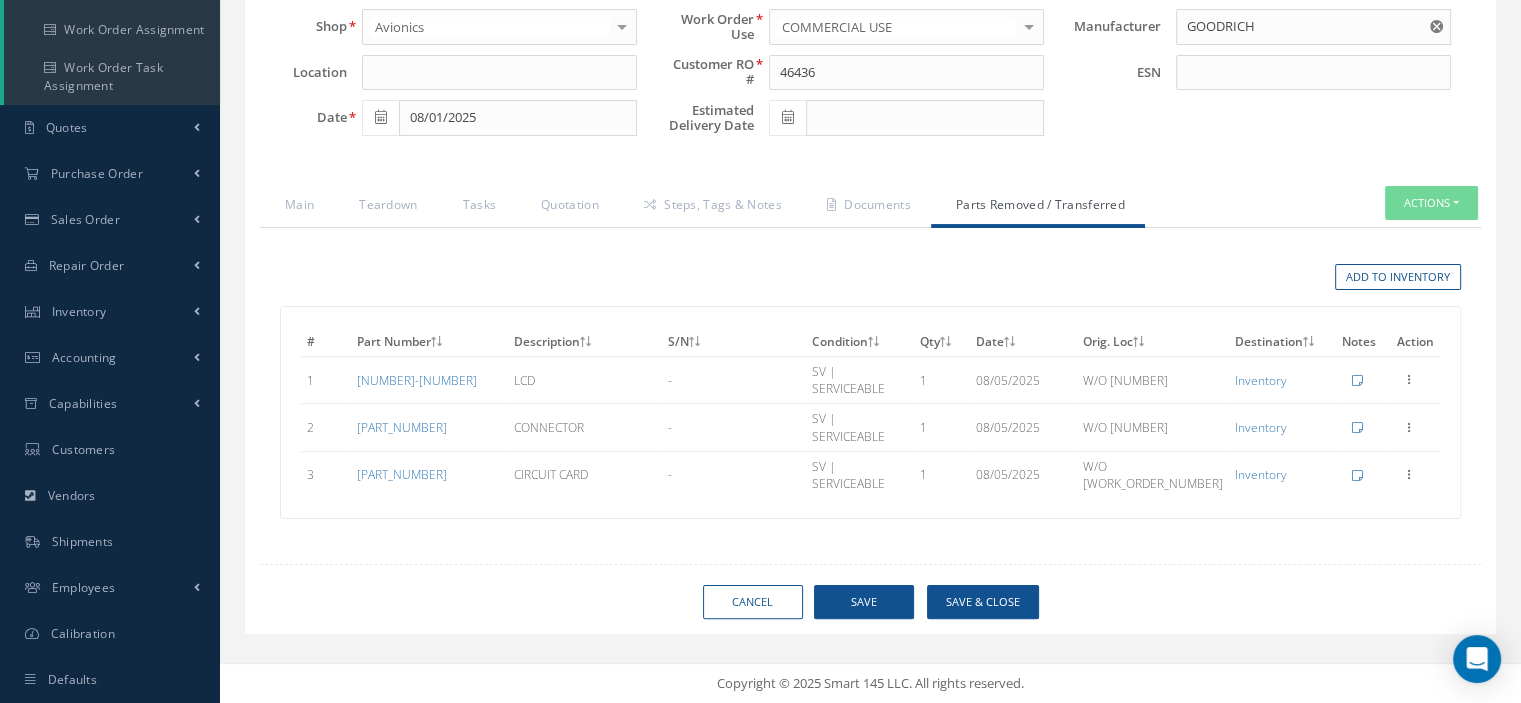 scroll, scrollTop: 0, scrollLeft: 0, axis: both 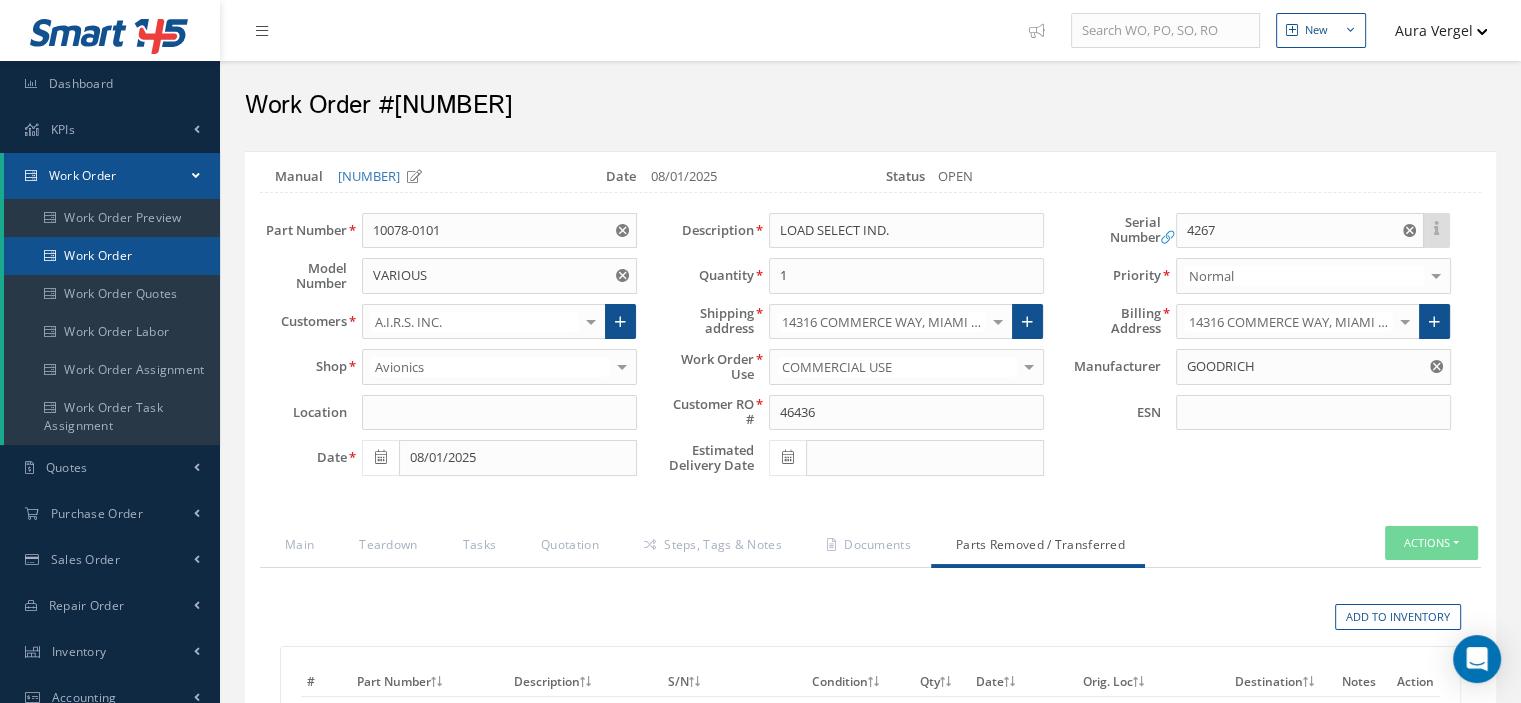 click on "Work Order" at bounding box center (112, 256) 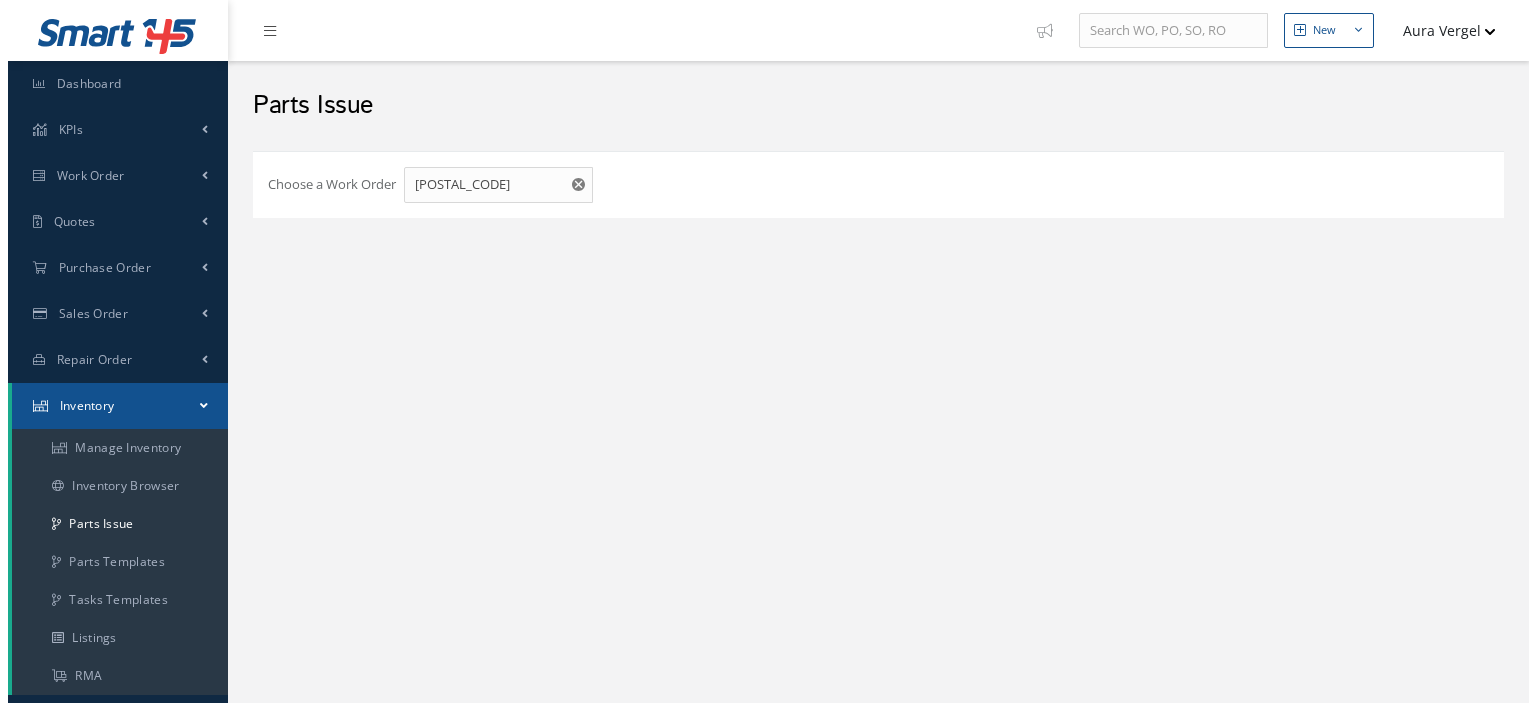 scroll, scrollTop: 0, scrollLeft: 0, axis: both 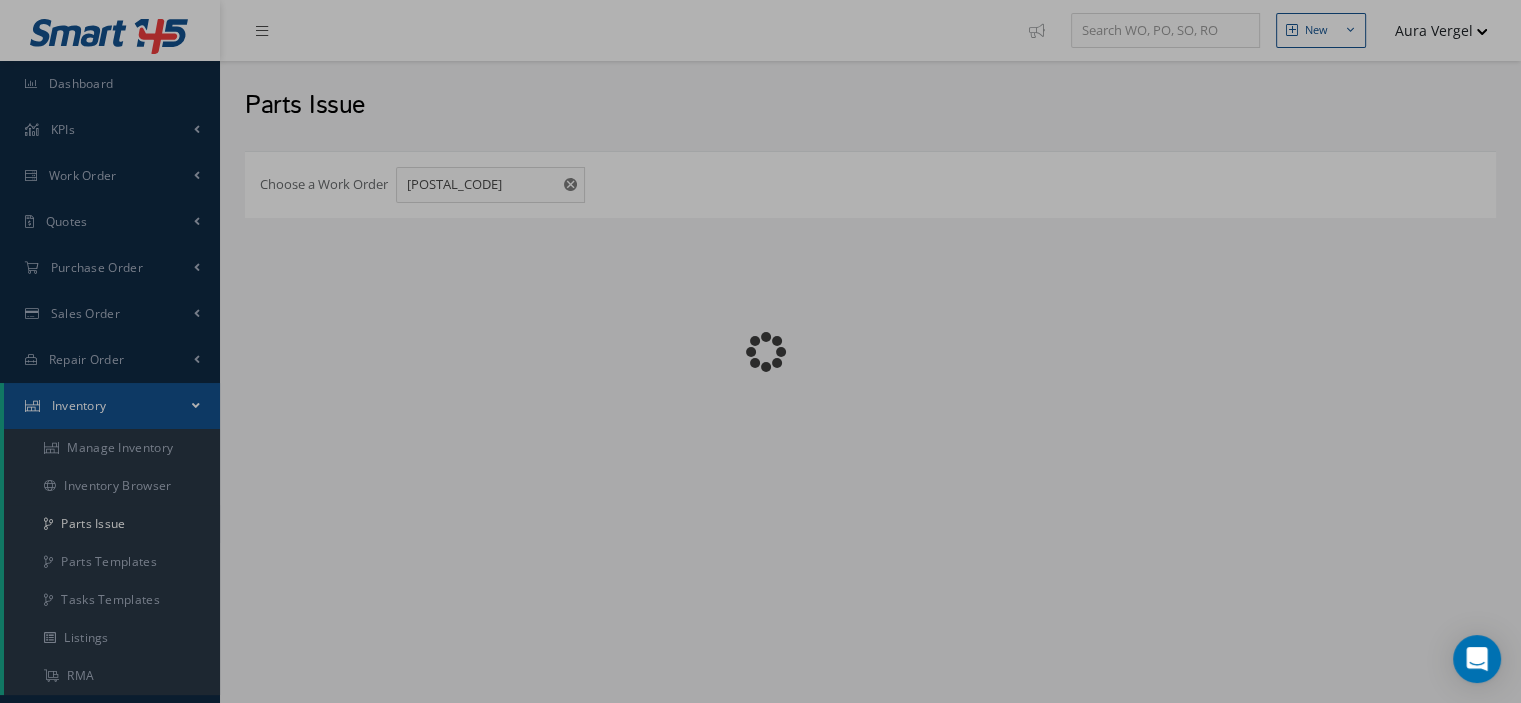 checkbox on "false" 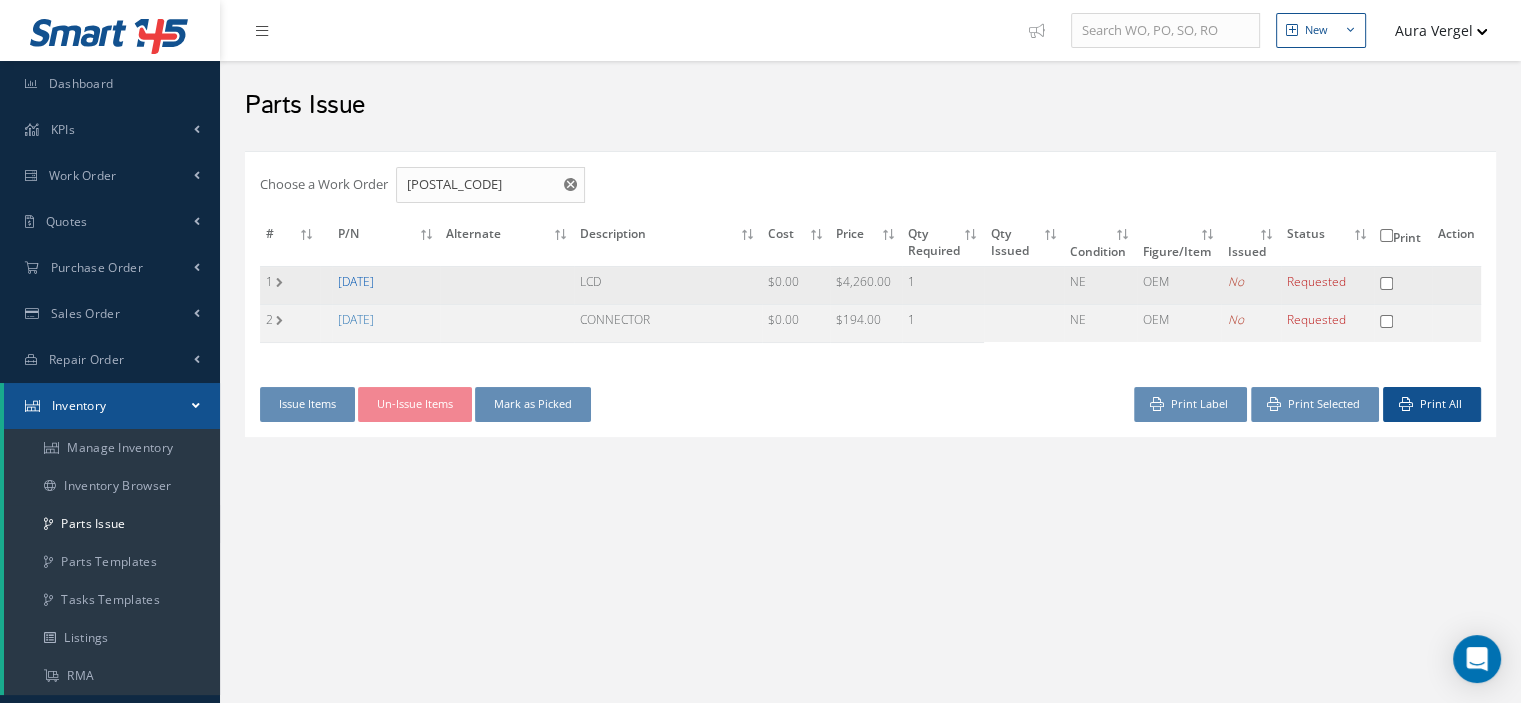 click on "[DATE]" at bounding box center (356, 281) 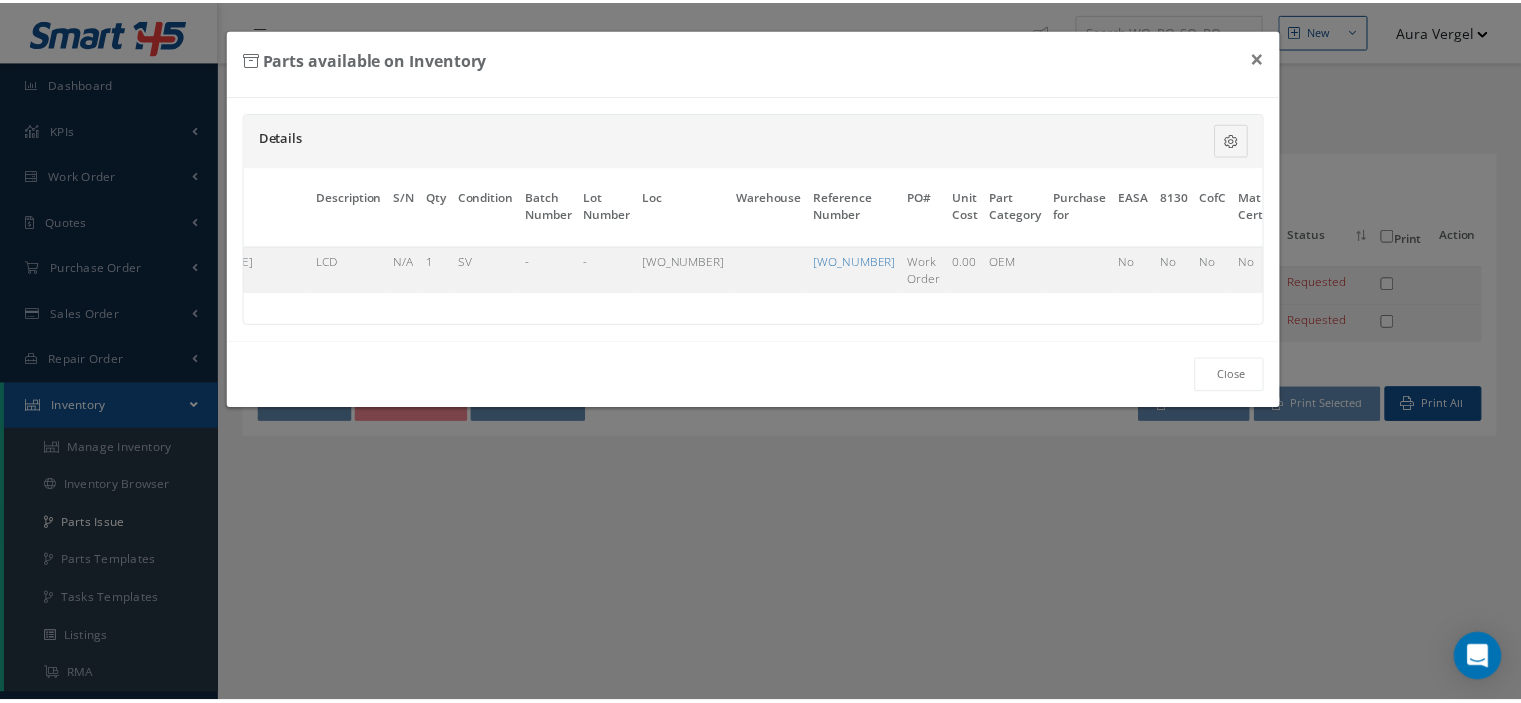scroll, scrollTop: 0, scrollLeft: 129, axis: horizontal 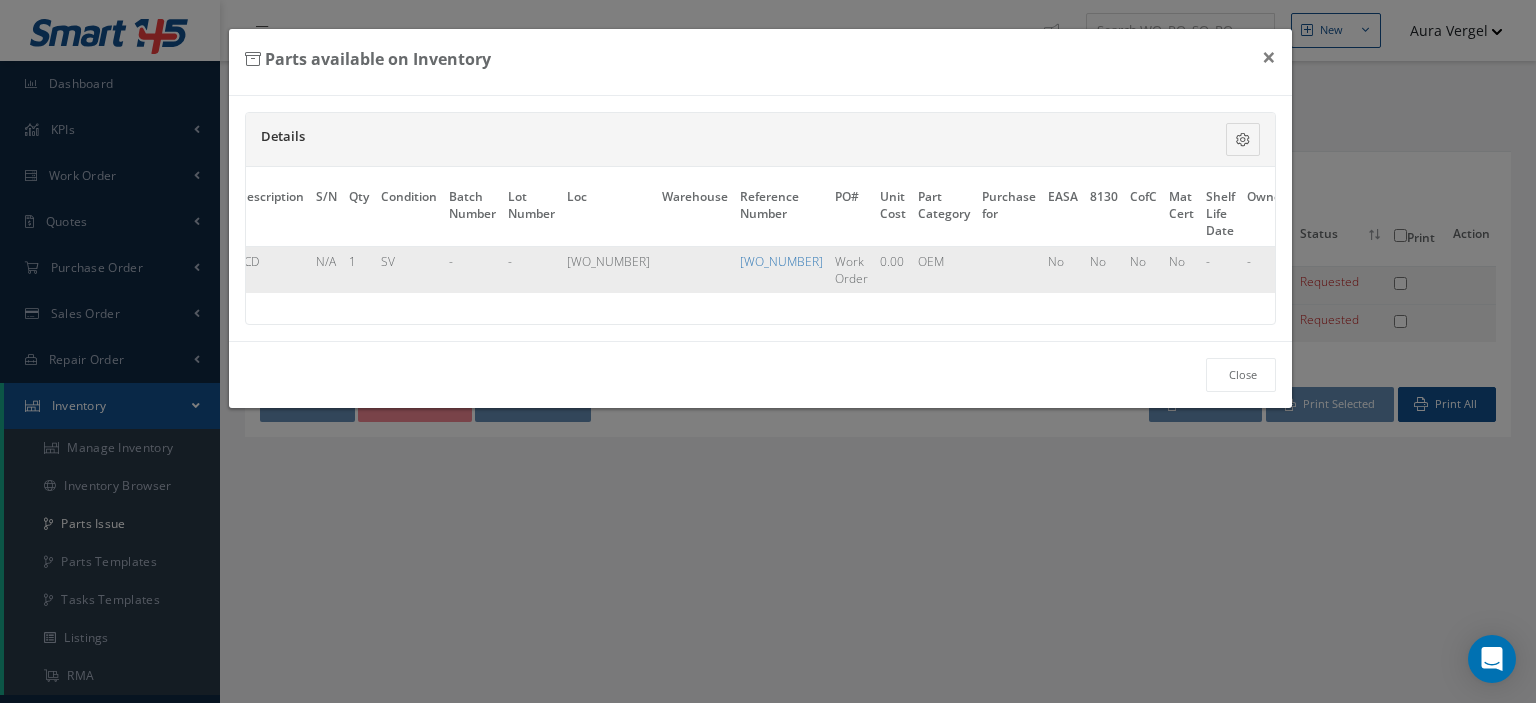click on "Select" at bounding box center (1315, 261) 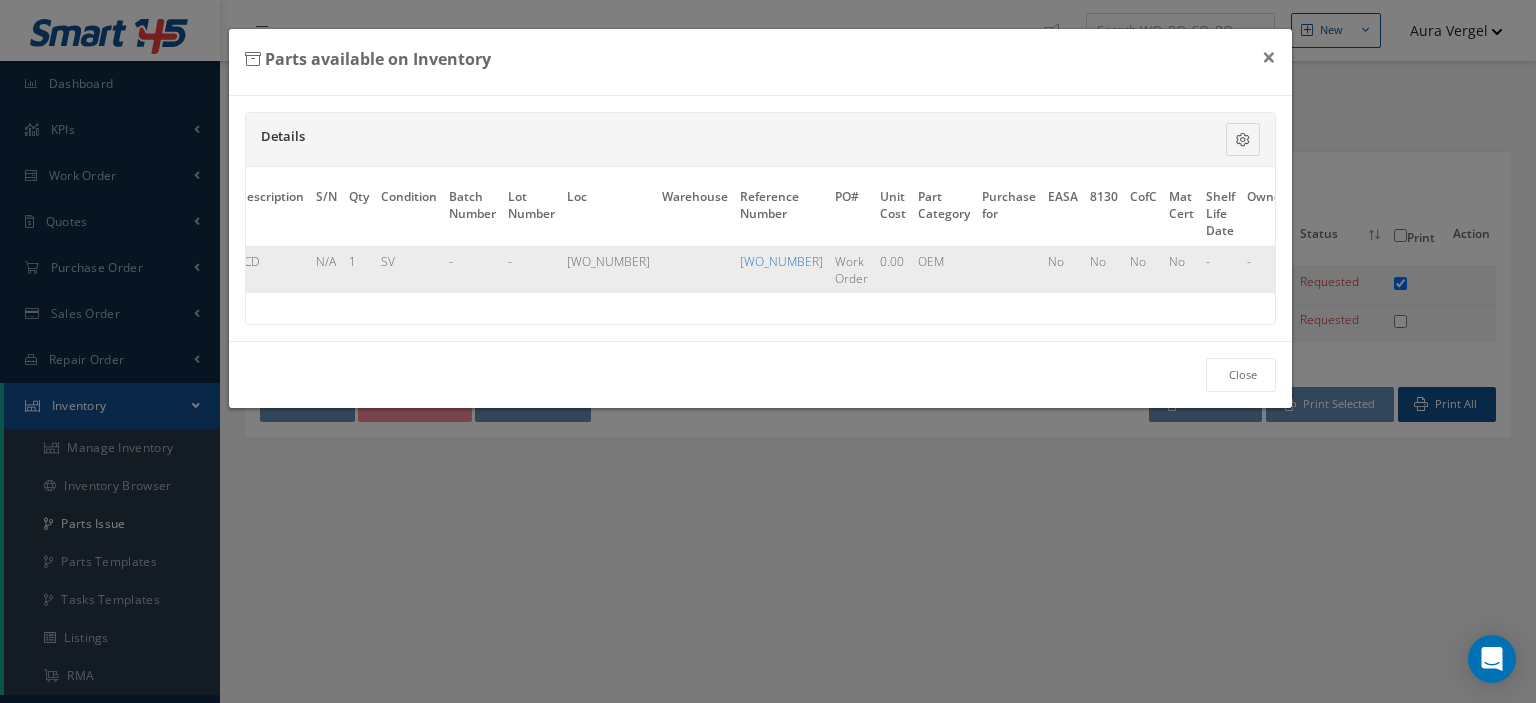 checkbox on "true" 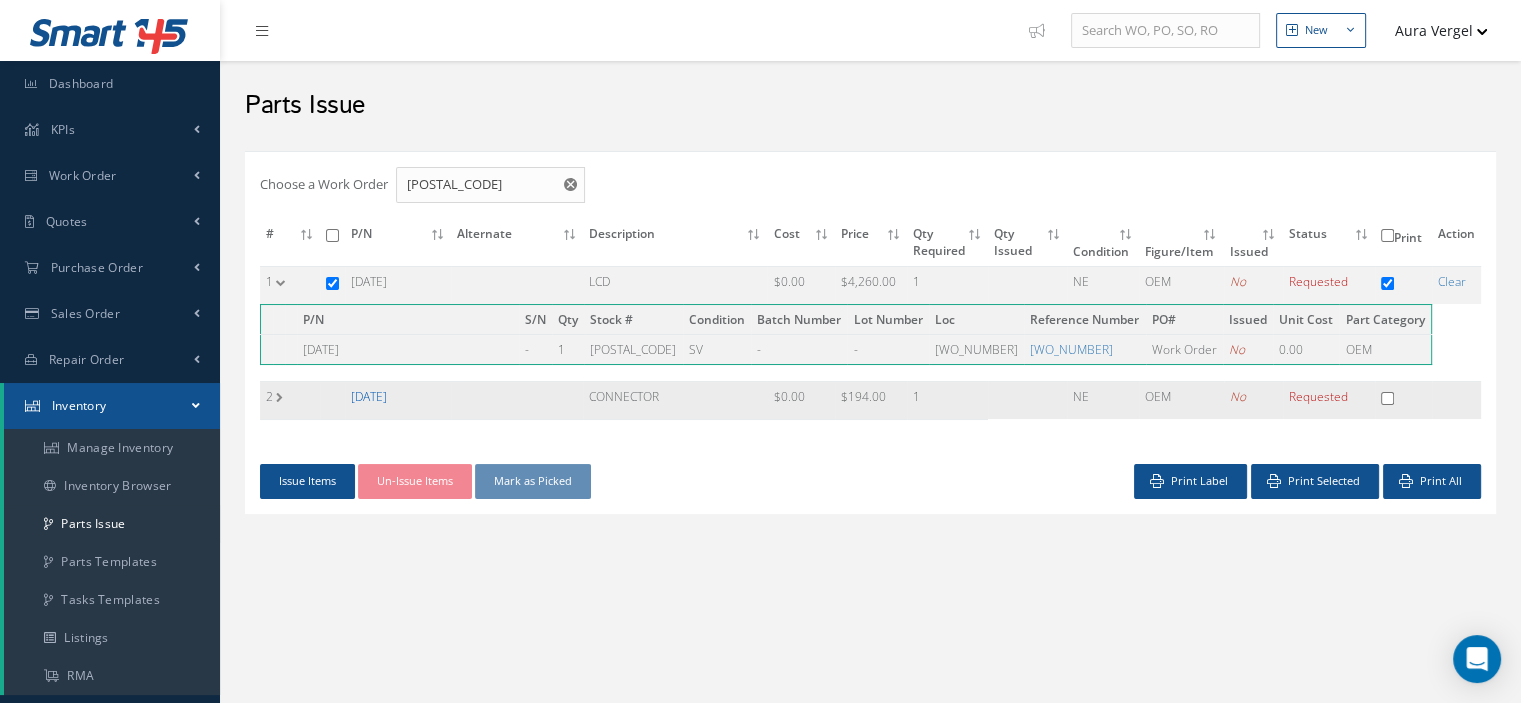 click on "[DATE]" at bounding box center (369, 396) 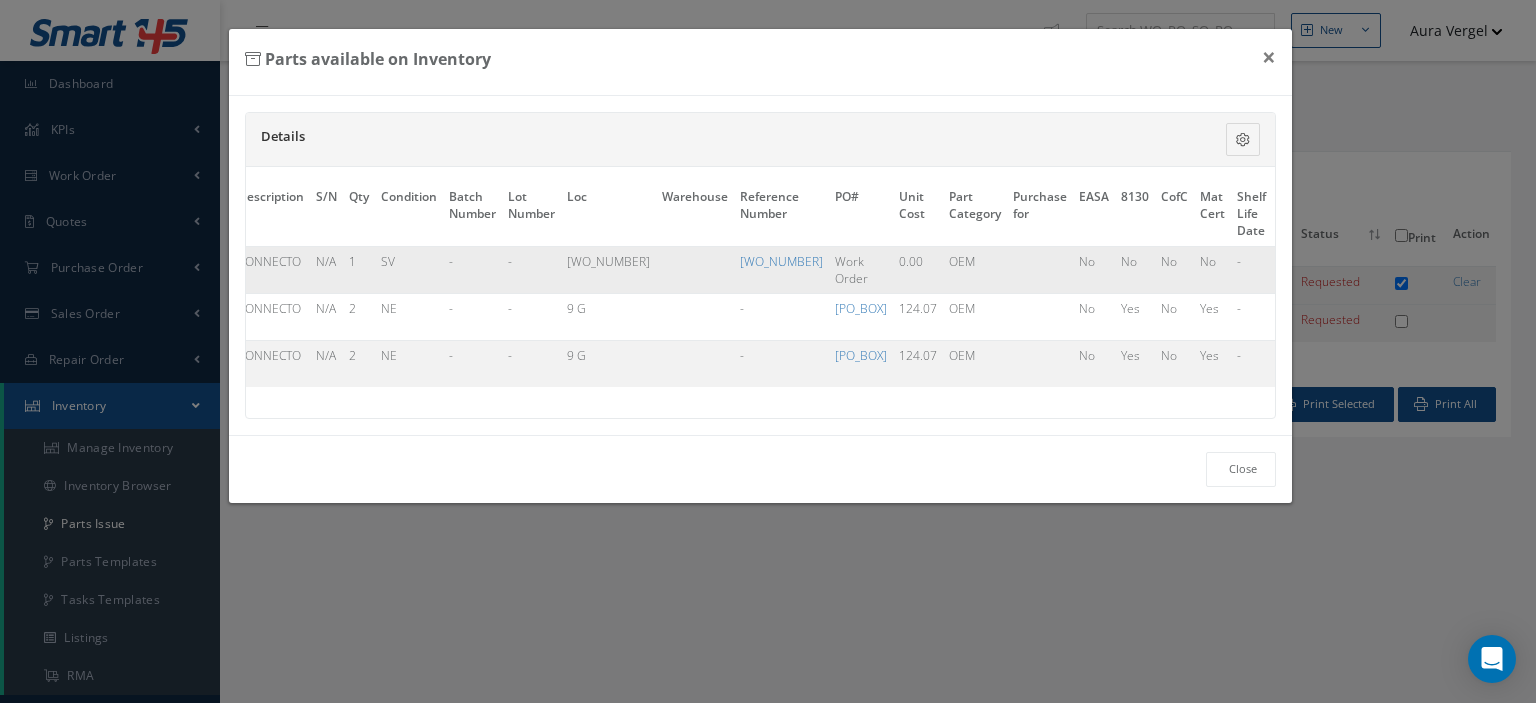 click on "Select" at bounding box center (1346, 261) 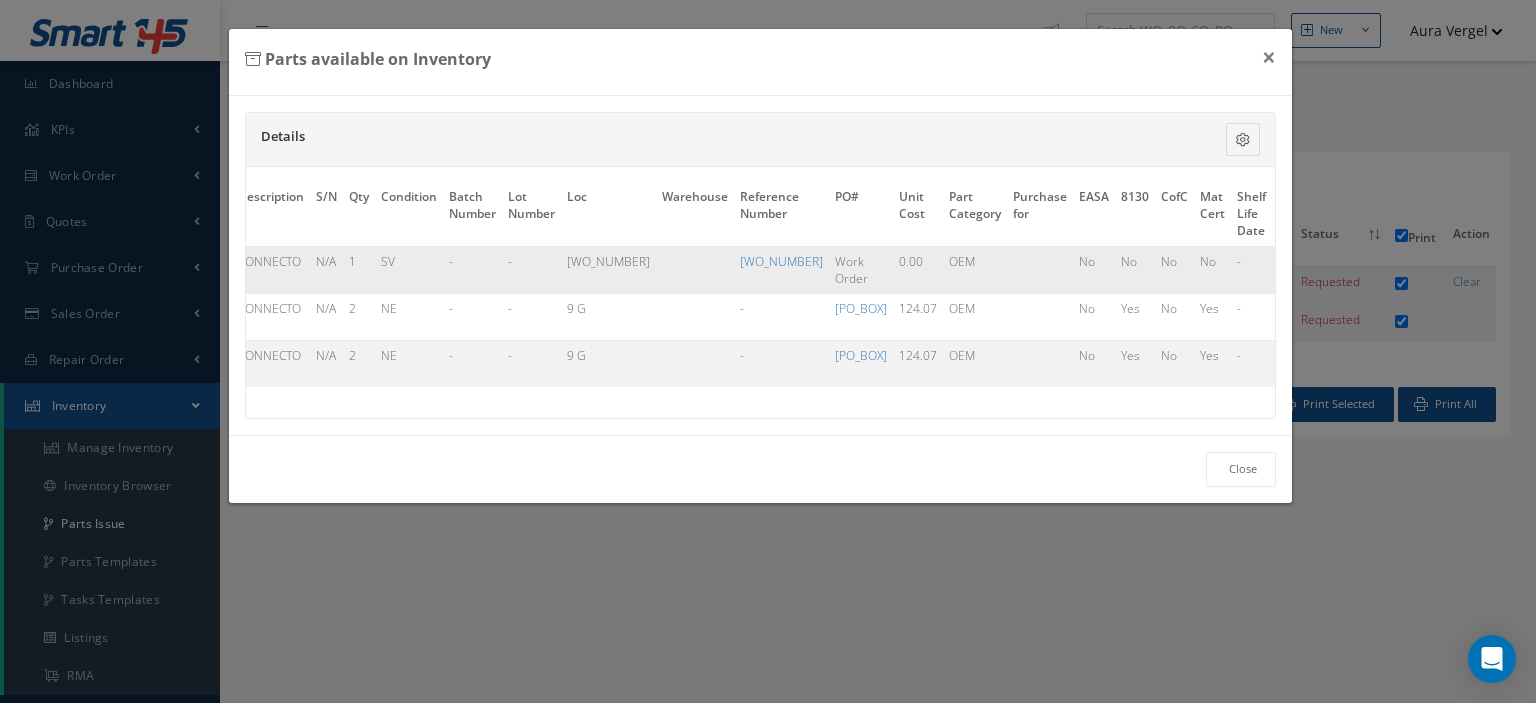 checkbox on "true" 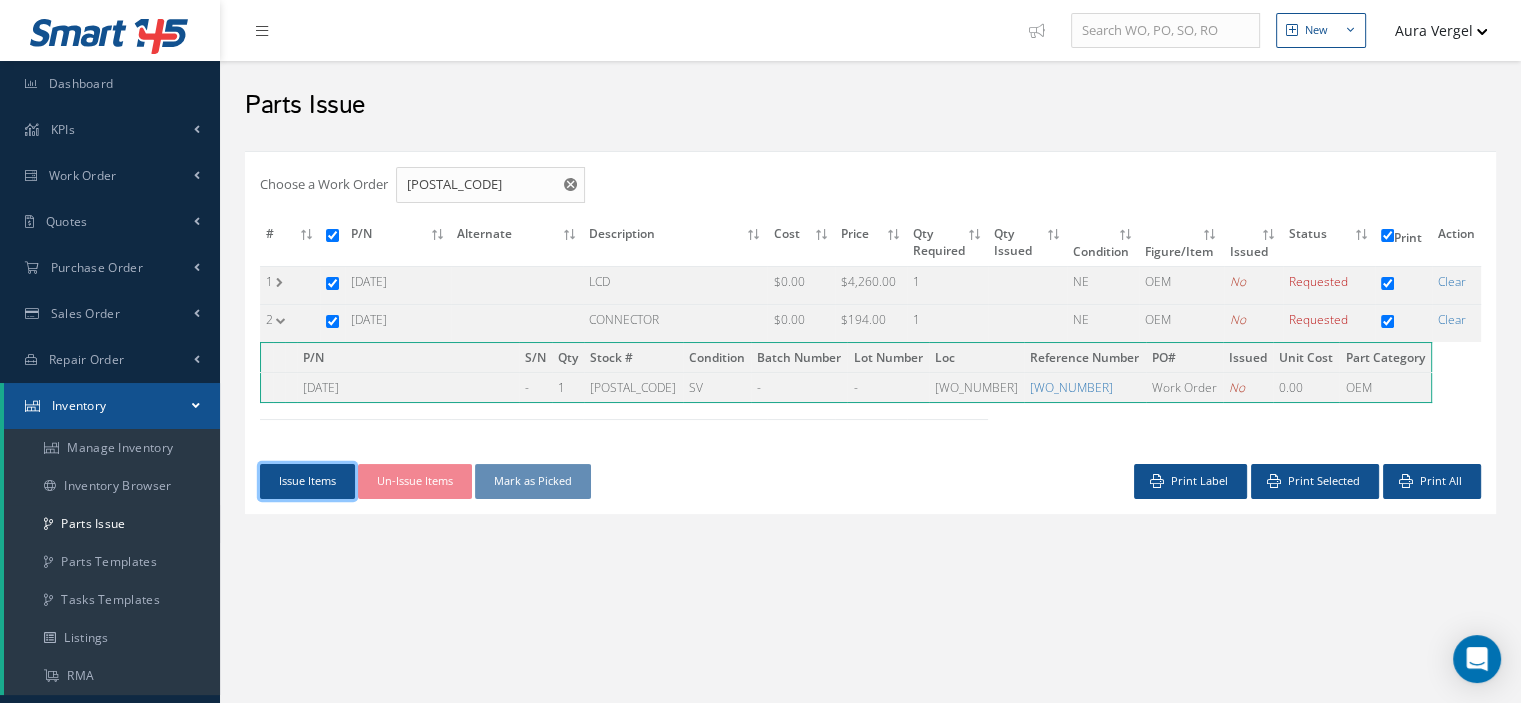 click on "Issue Items" at bounding box center [307, 481] 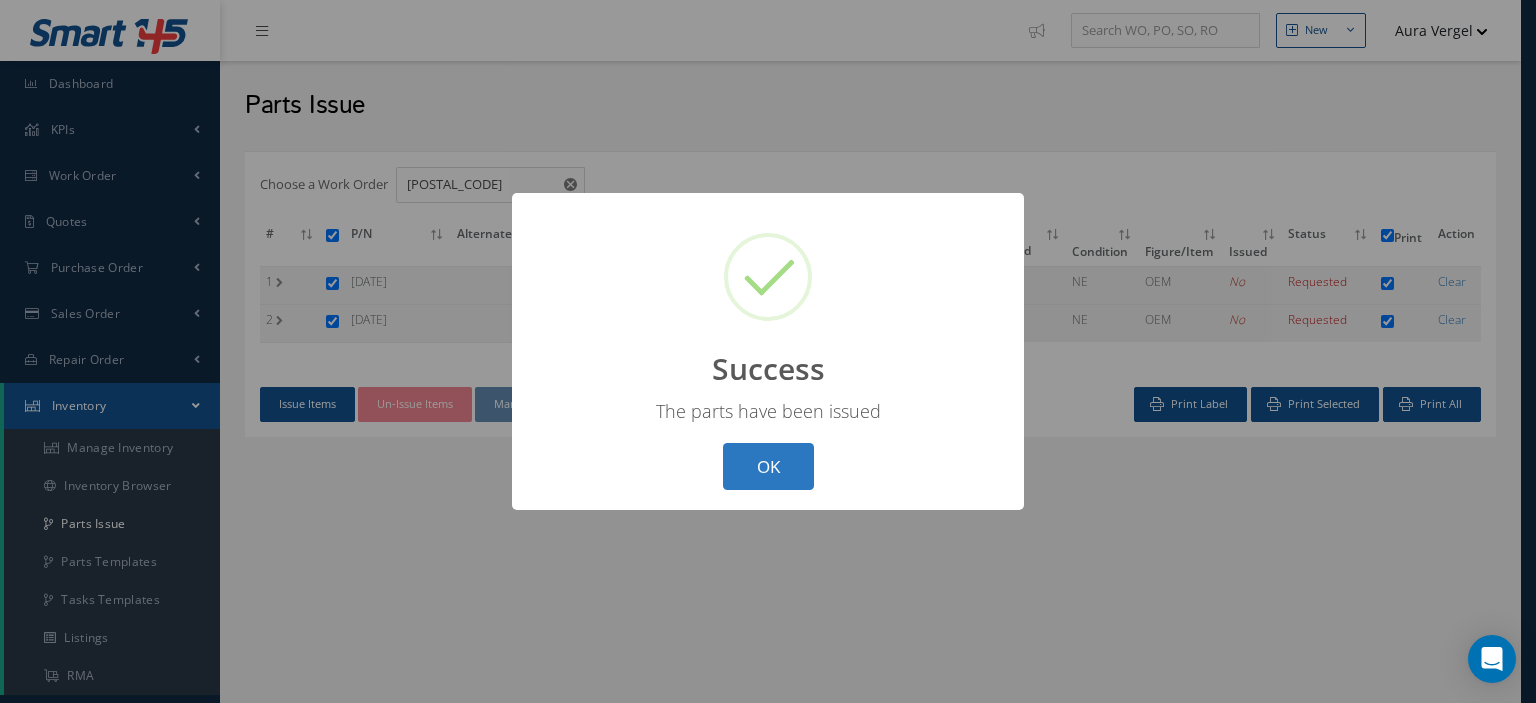 click on "OK" at bounding box center [768, 466] 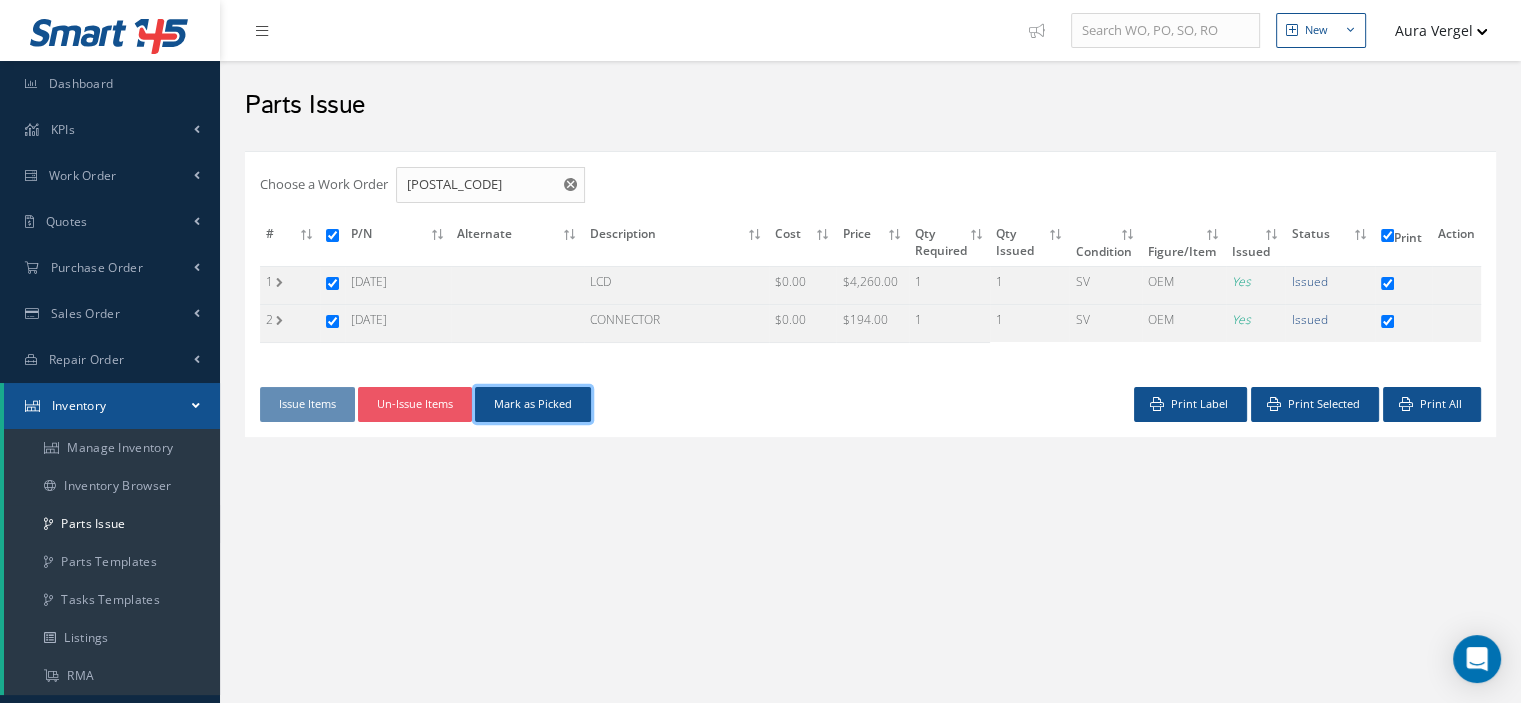 click on "Mark as Picked" at bounding box center [533, 404] 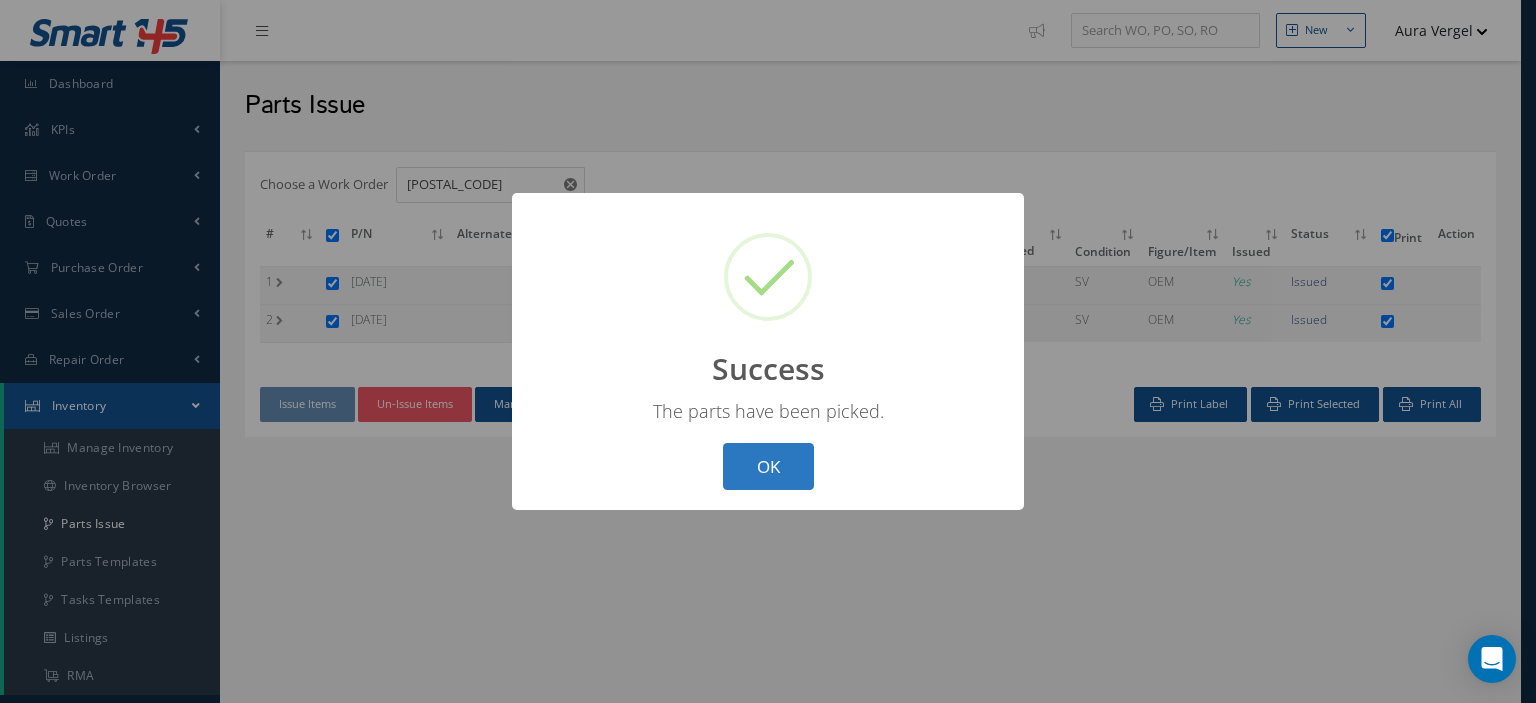 click on "OK" at bounding box center [768, 466] 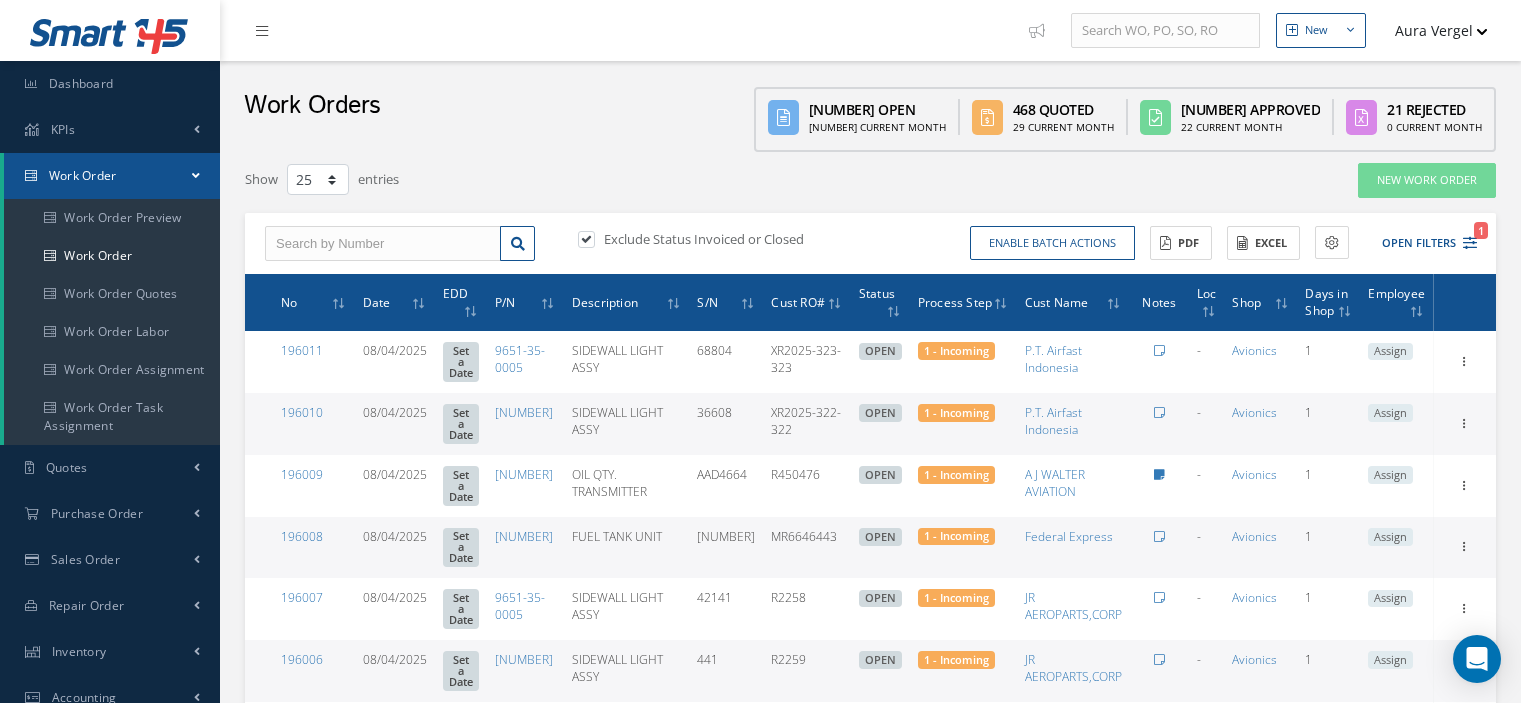select on "25" 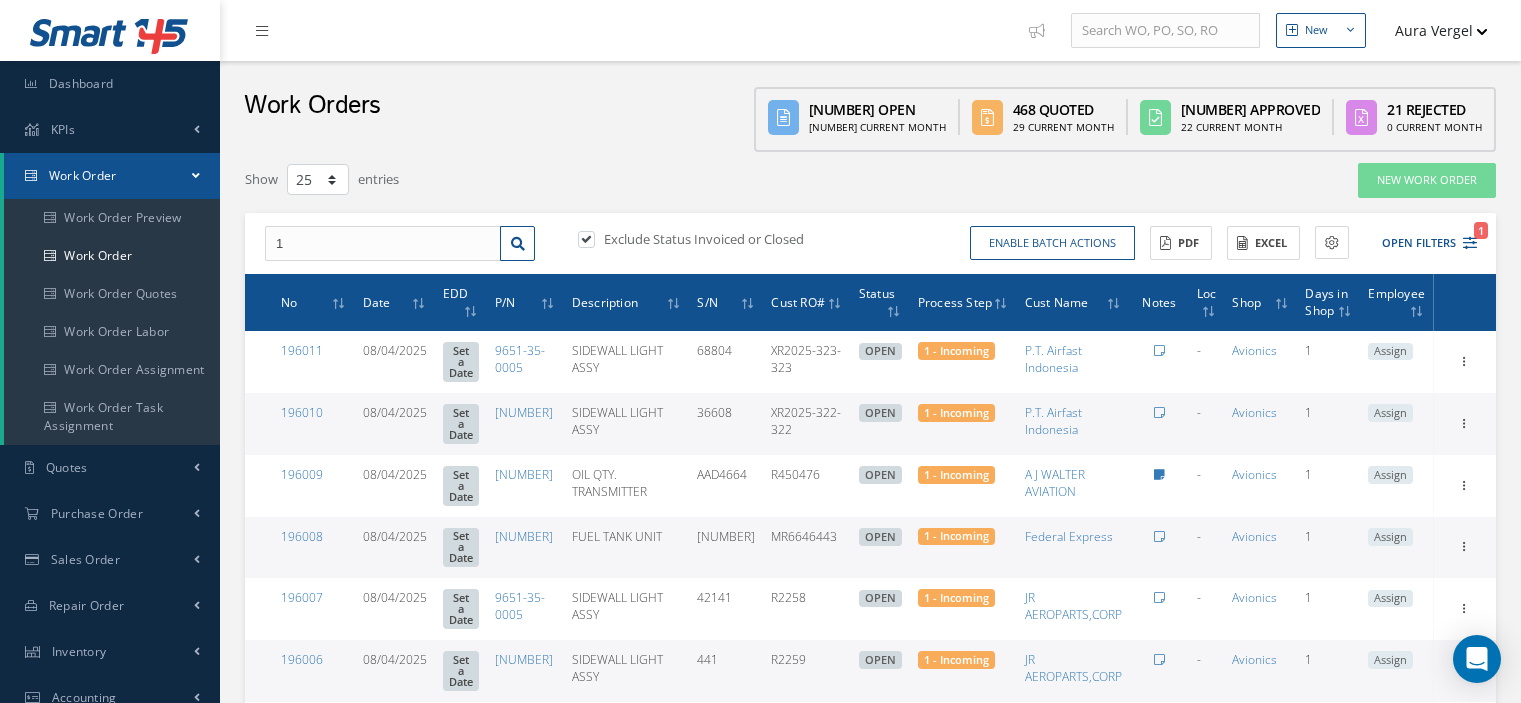 scroll, scrollTop: 0, scrollLeft: 0, axis: both 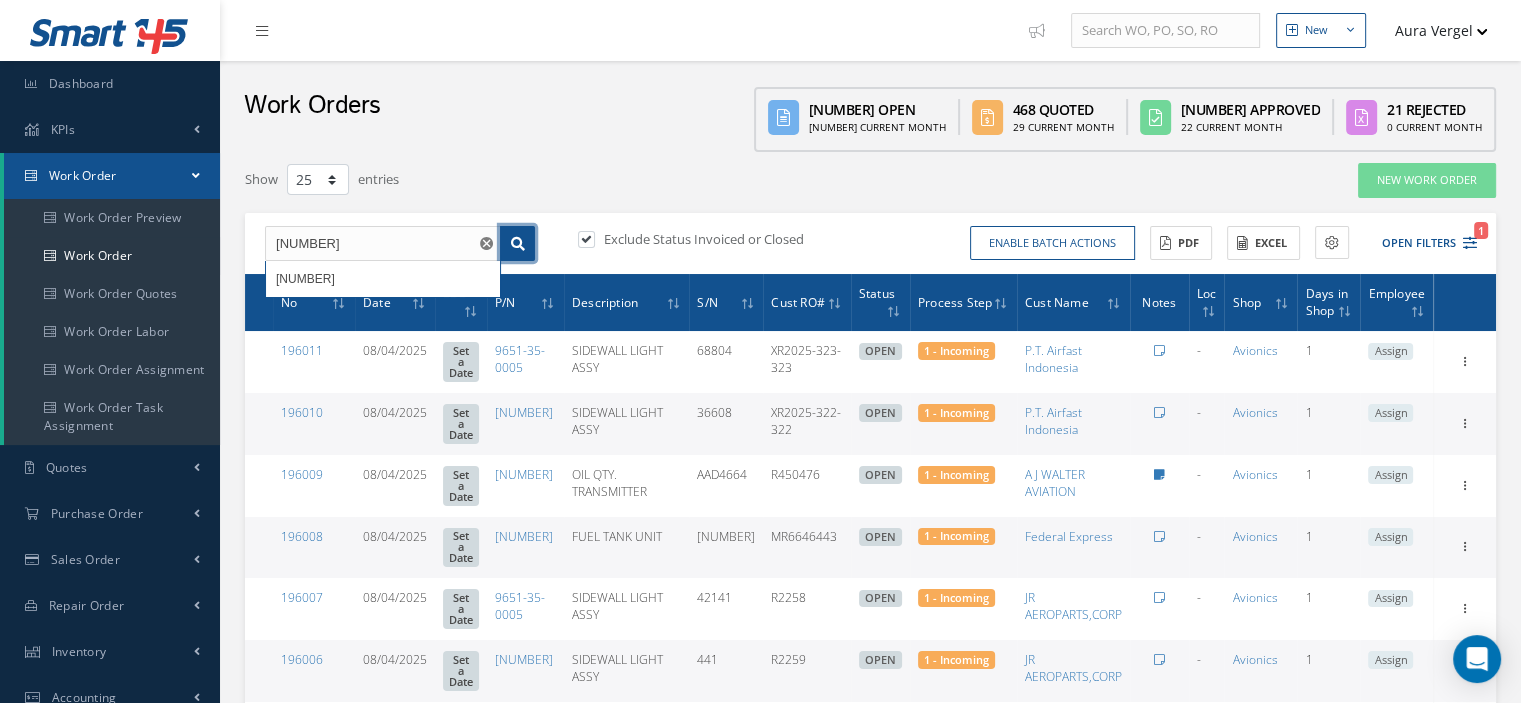 click at bounding box center [518, 244] 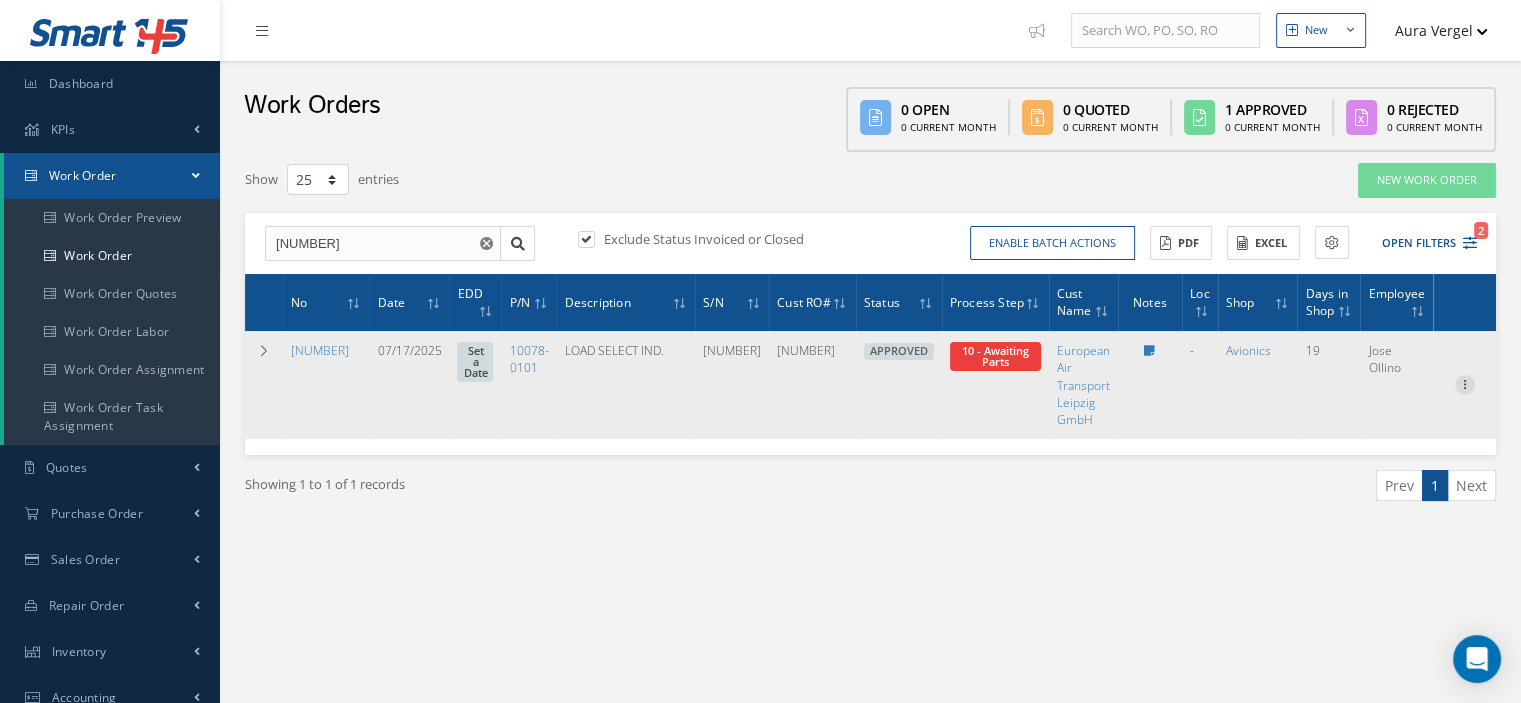 click at bounding box center [1465, 383] 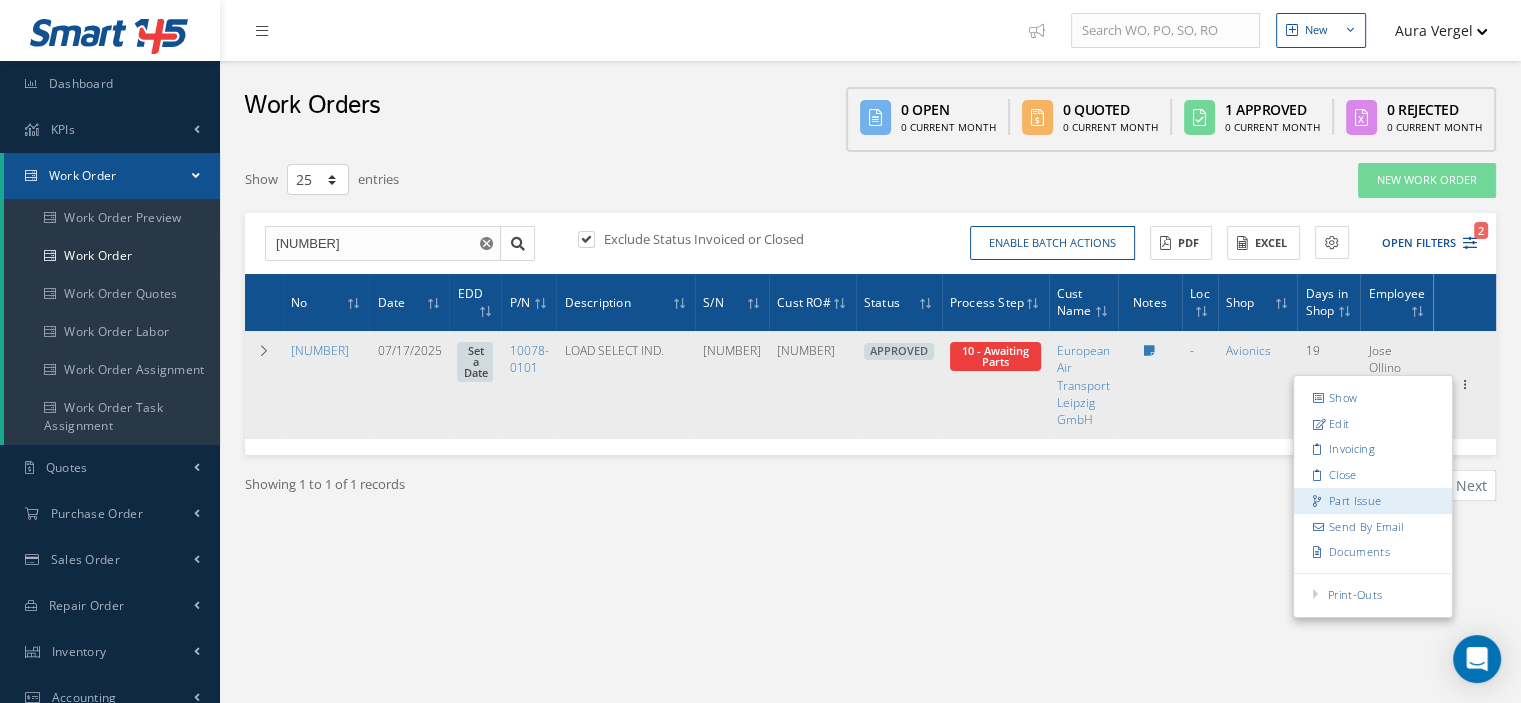 click on "Part Issue" at bounding box center (1373, 501) 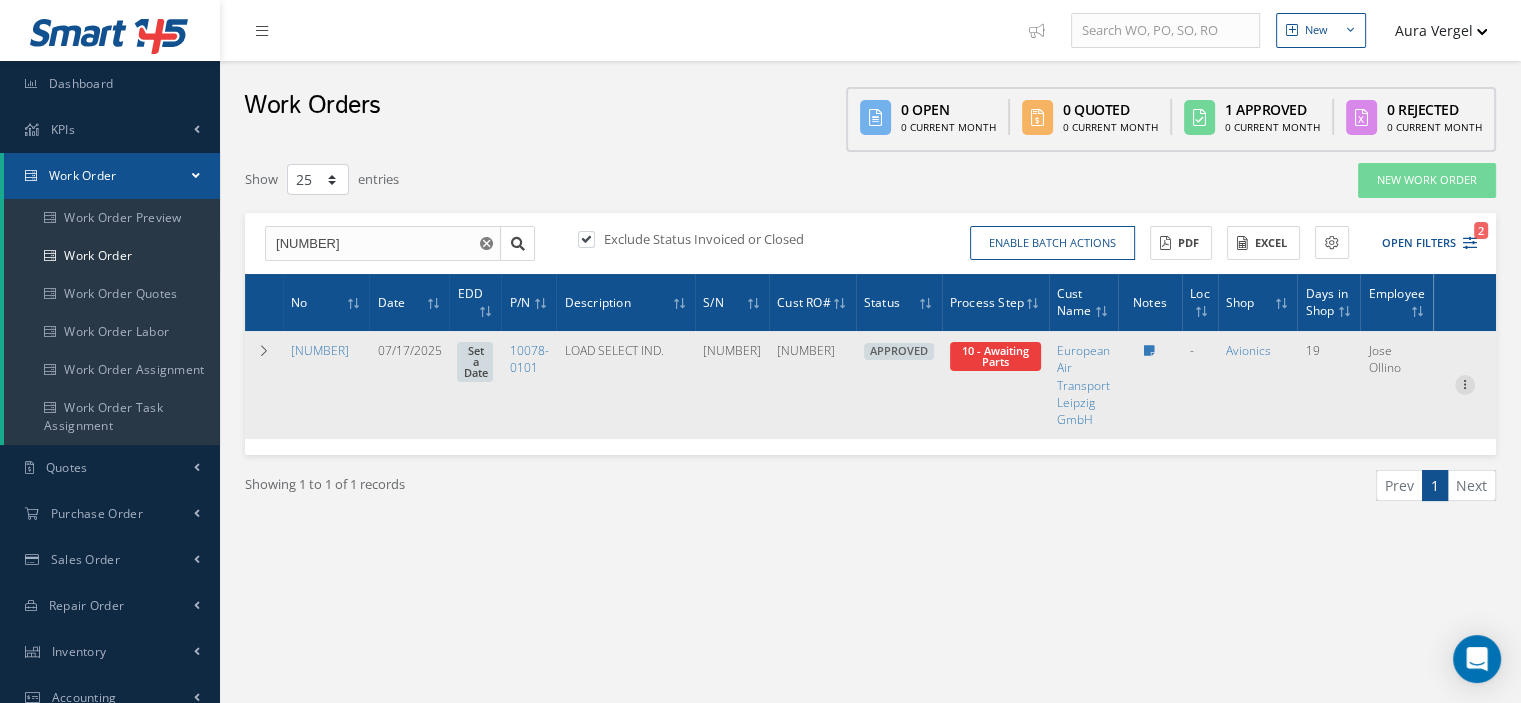 click at bounding box center [1465, 383] 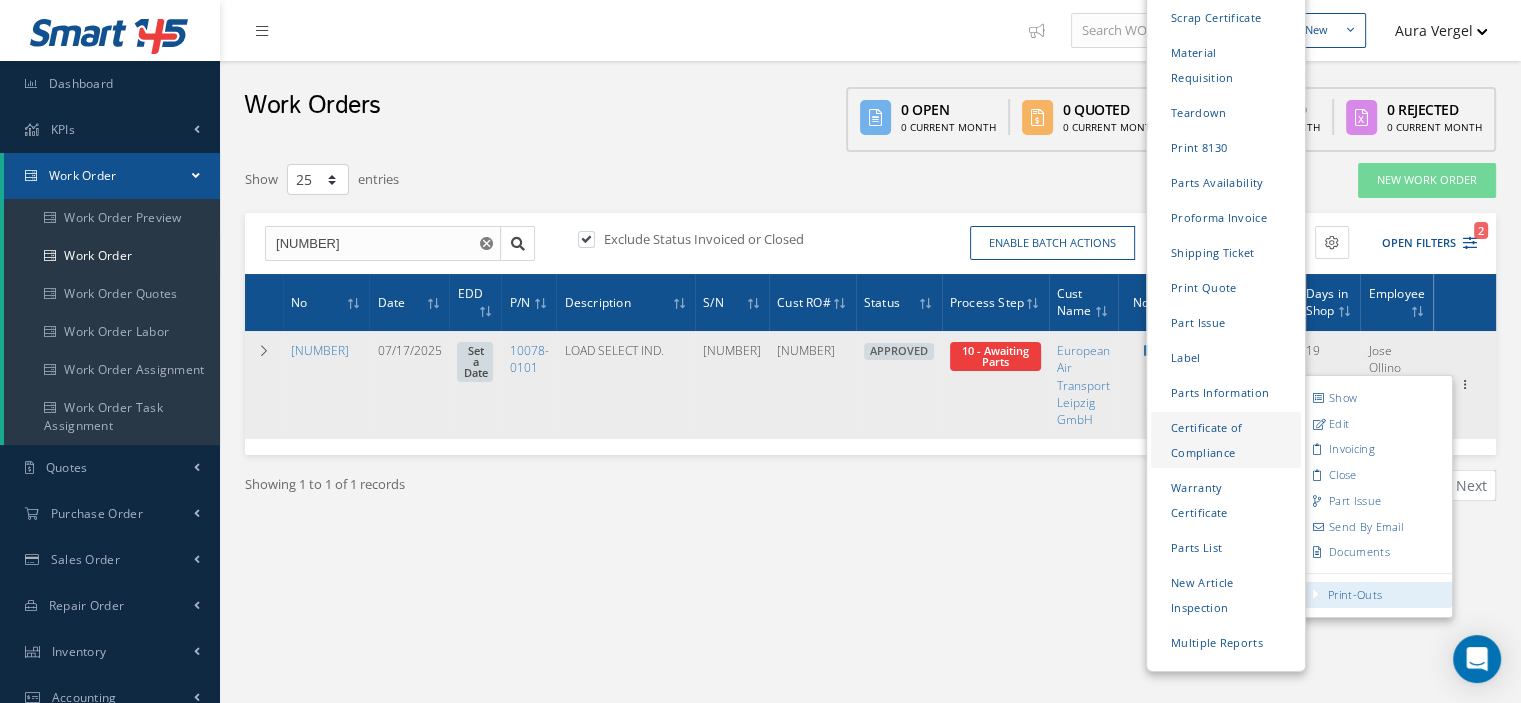 click on "Certificate of Compliance" at bounding box center (1226, 440) 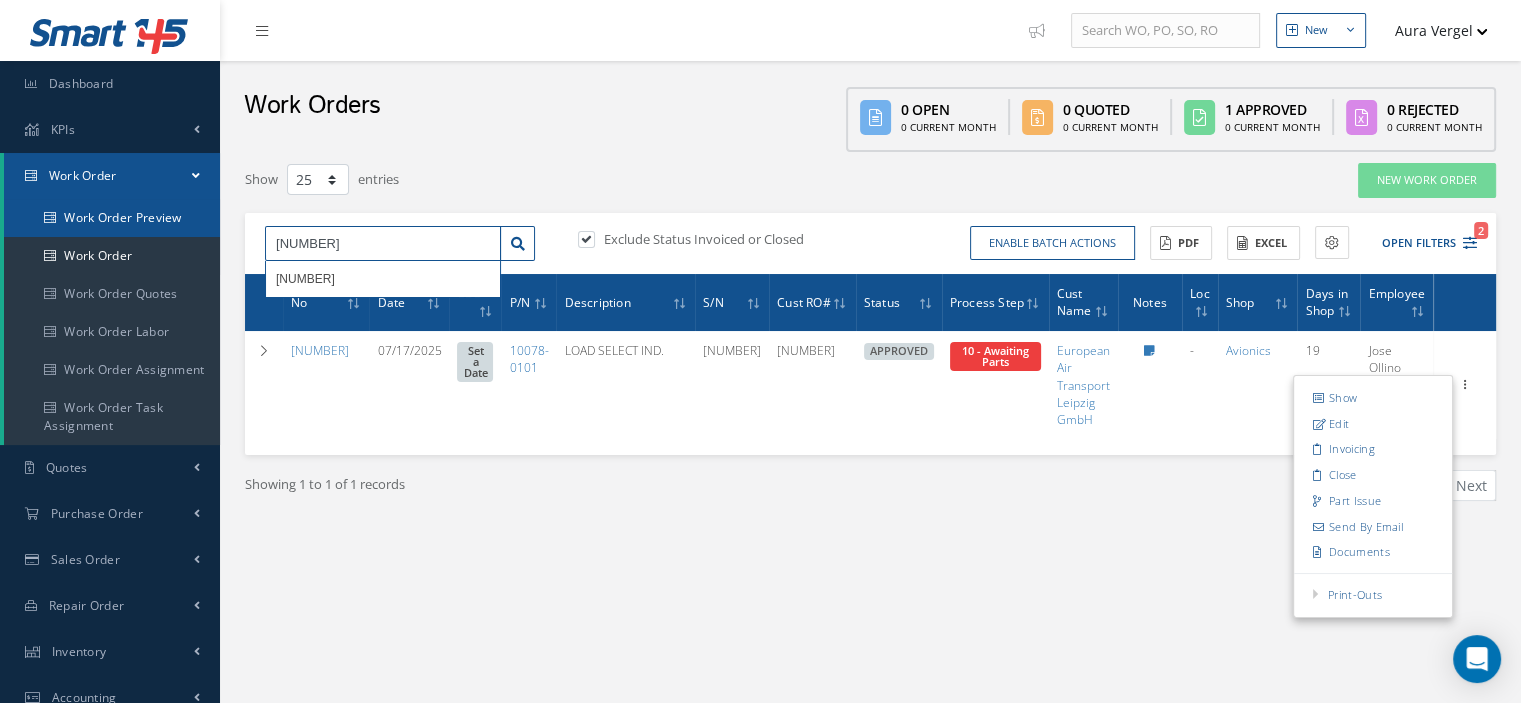 drag, startPoint x: 344, startPoint y: 248, endPoint x: 196, endPoint y: 215, distance: 151.63443 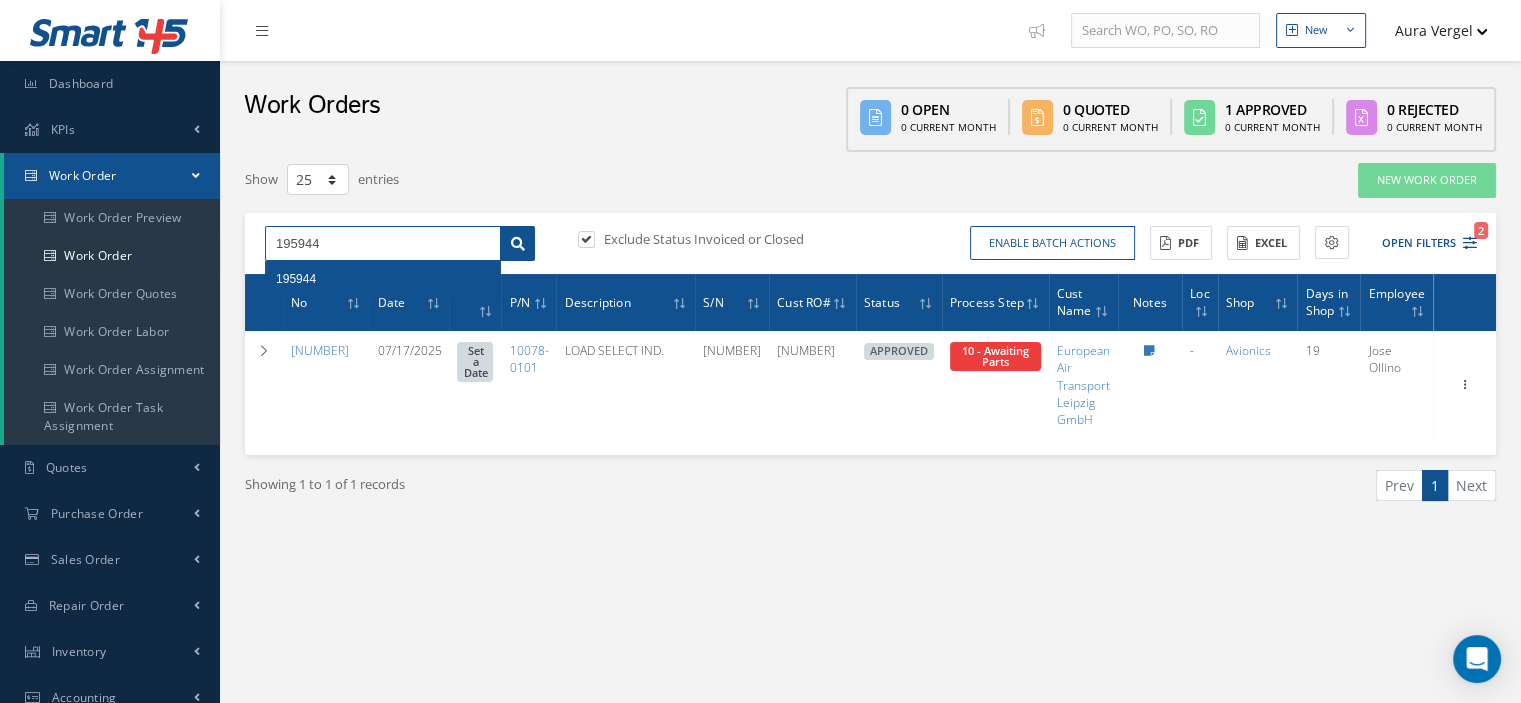 type on "195944" 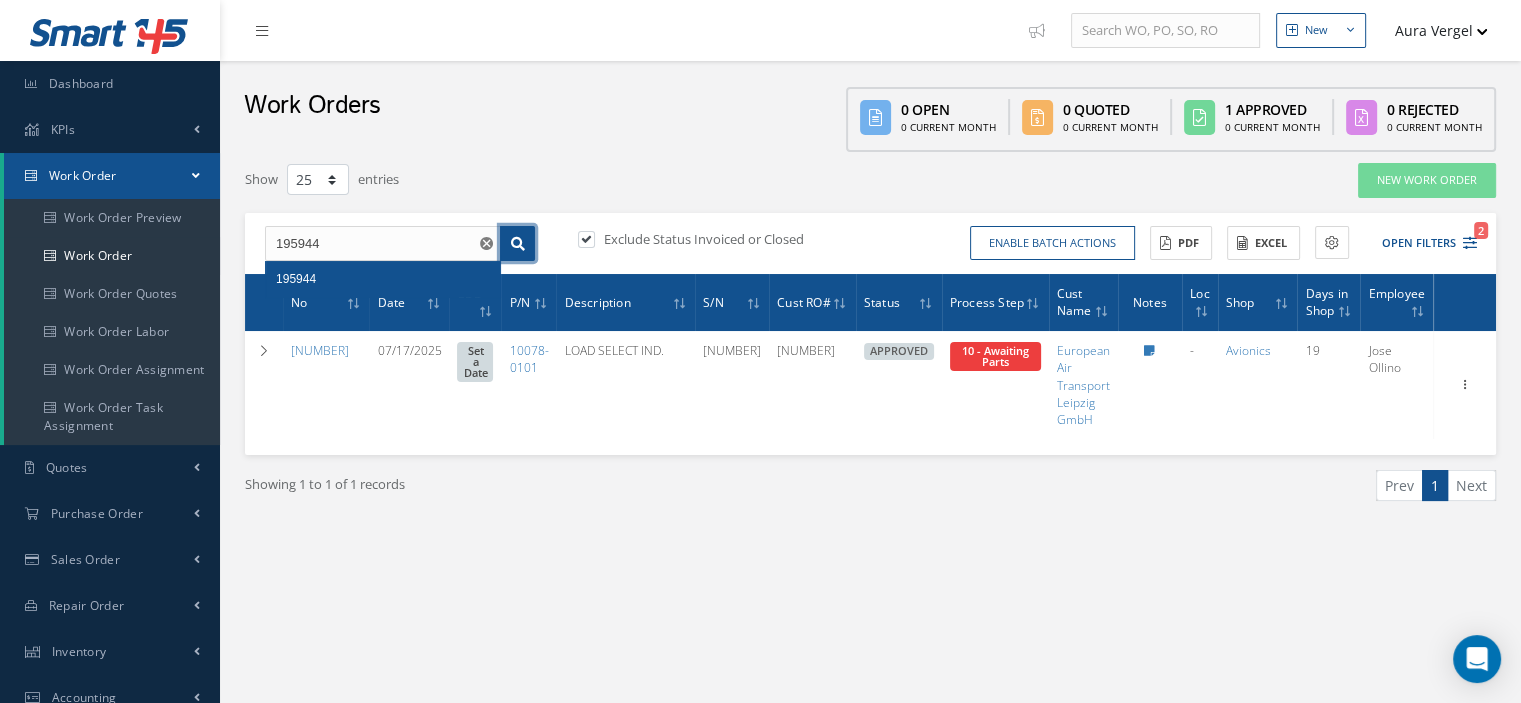 click at bounding box center (518, 244) 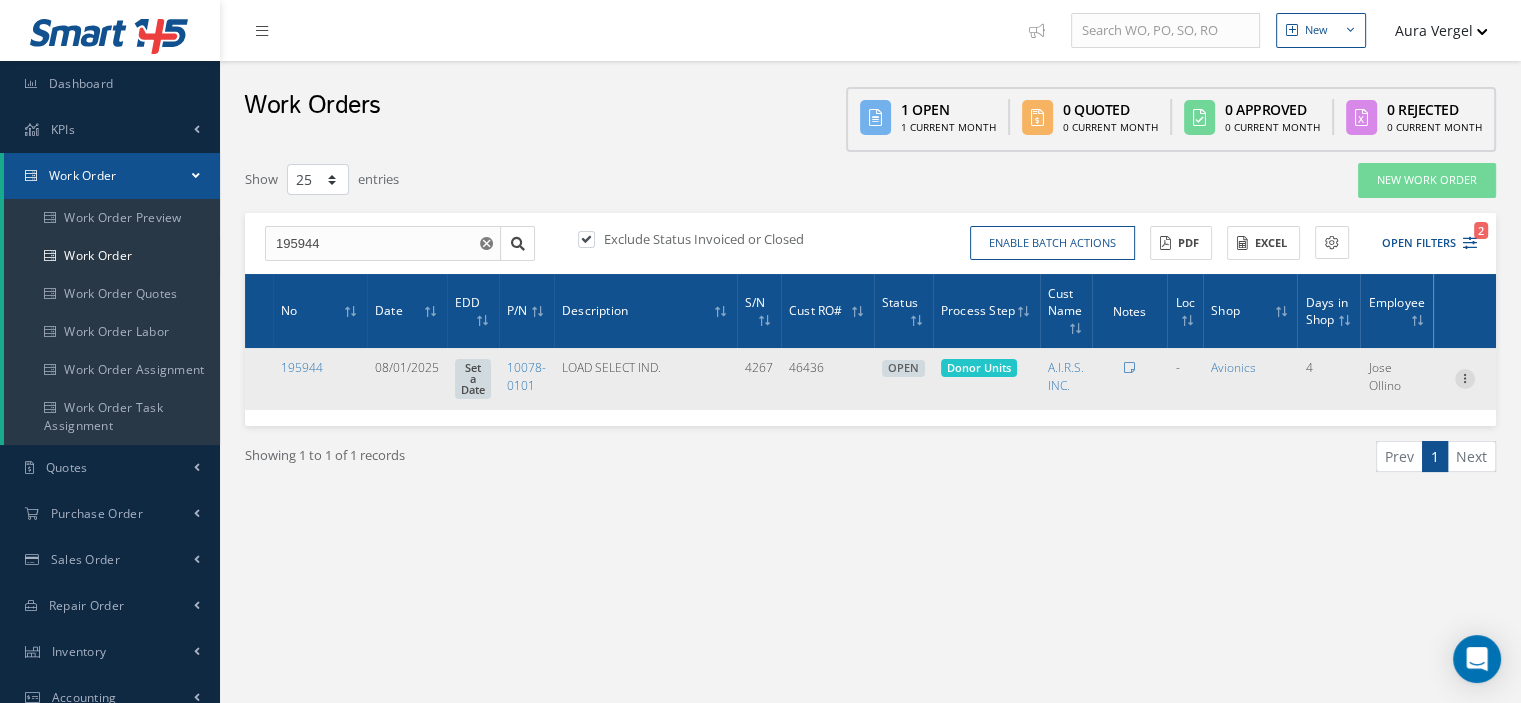 click at bounding box center (1465, 379) 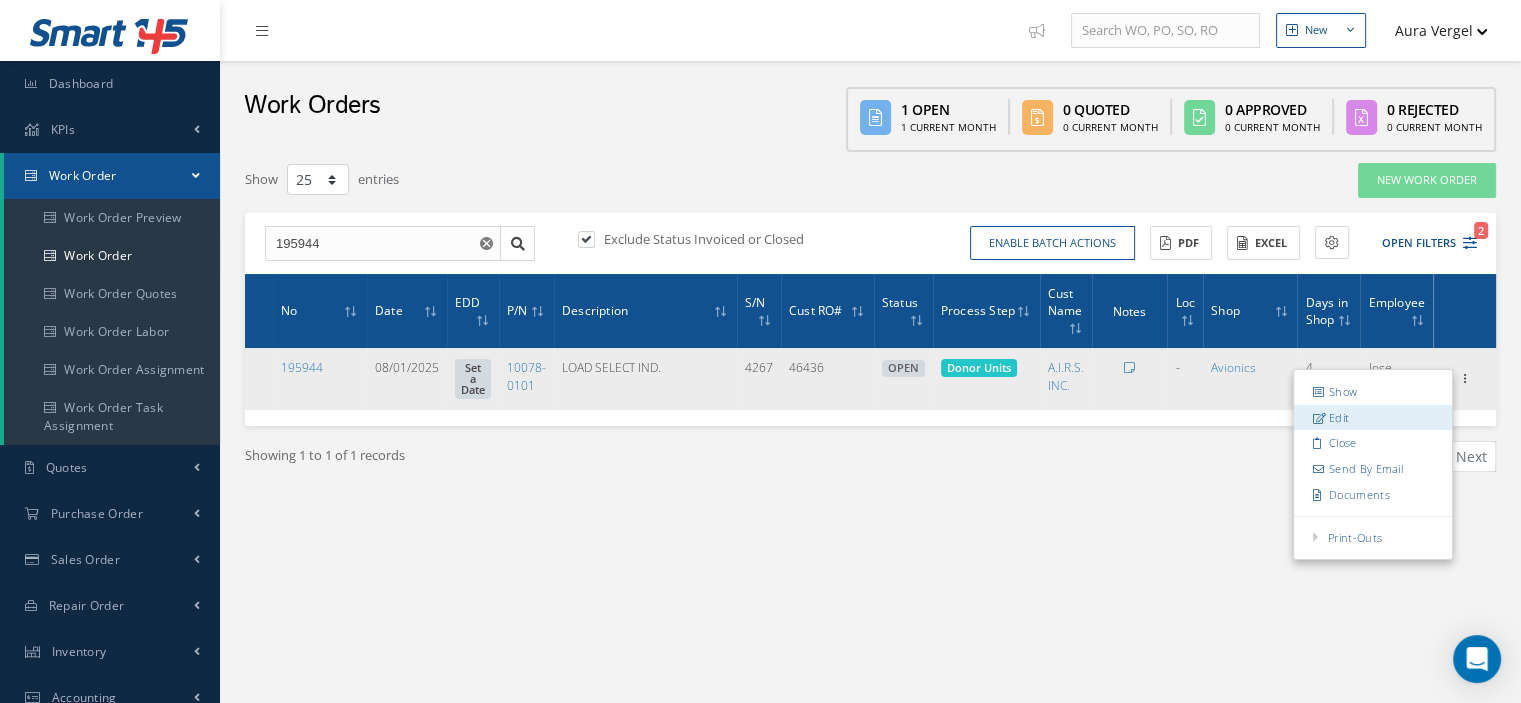 click on "Edit" at bounding box center (1373, 418) 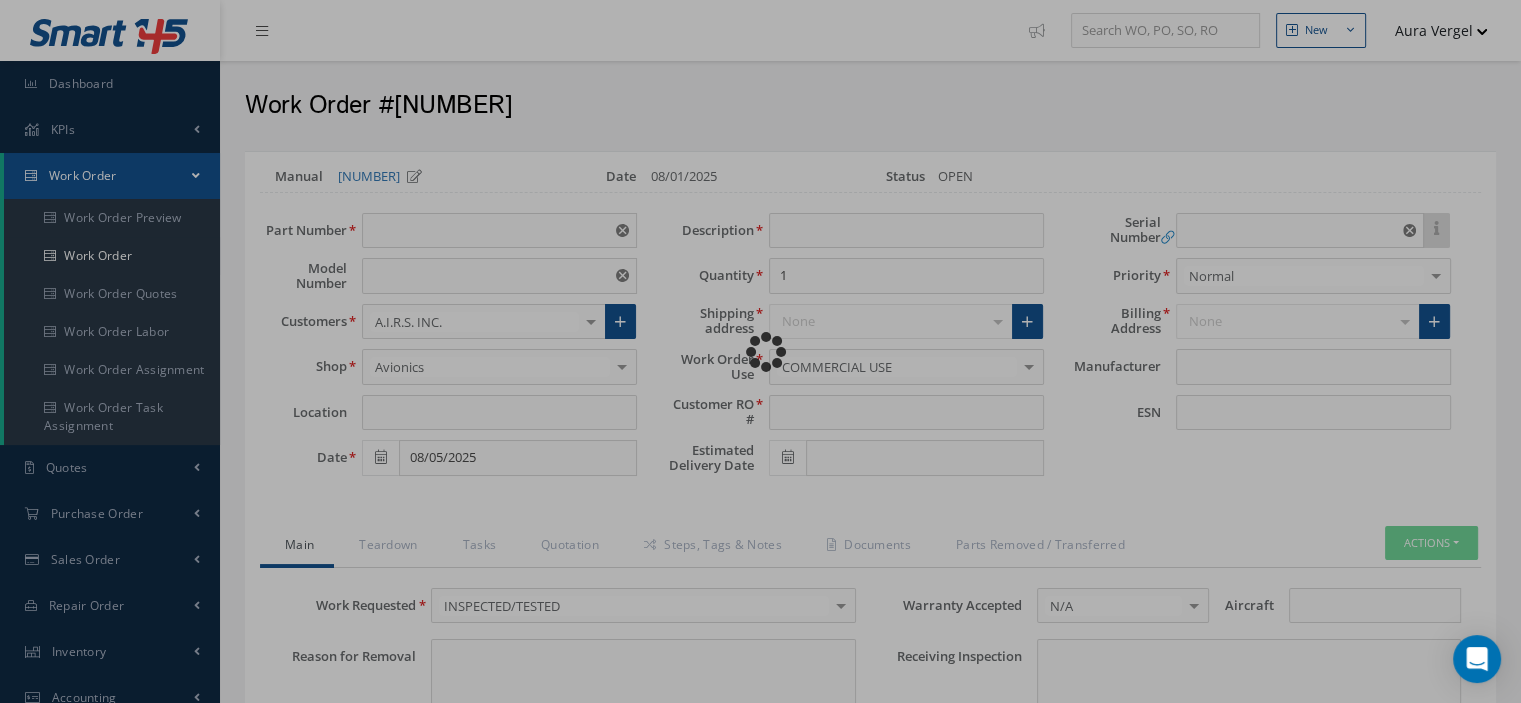 type on "10078-0101" 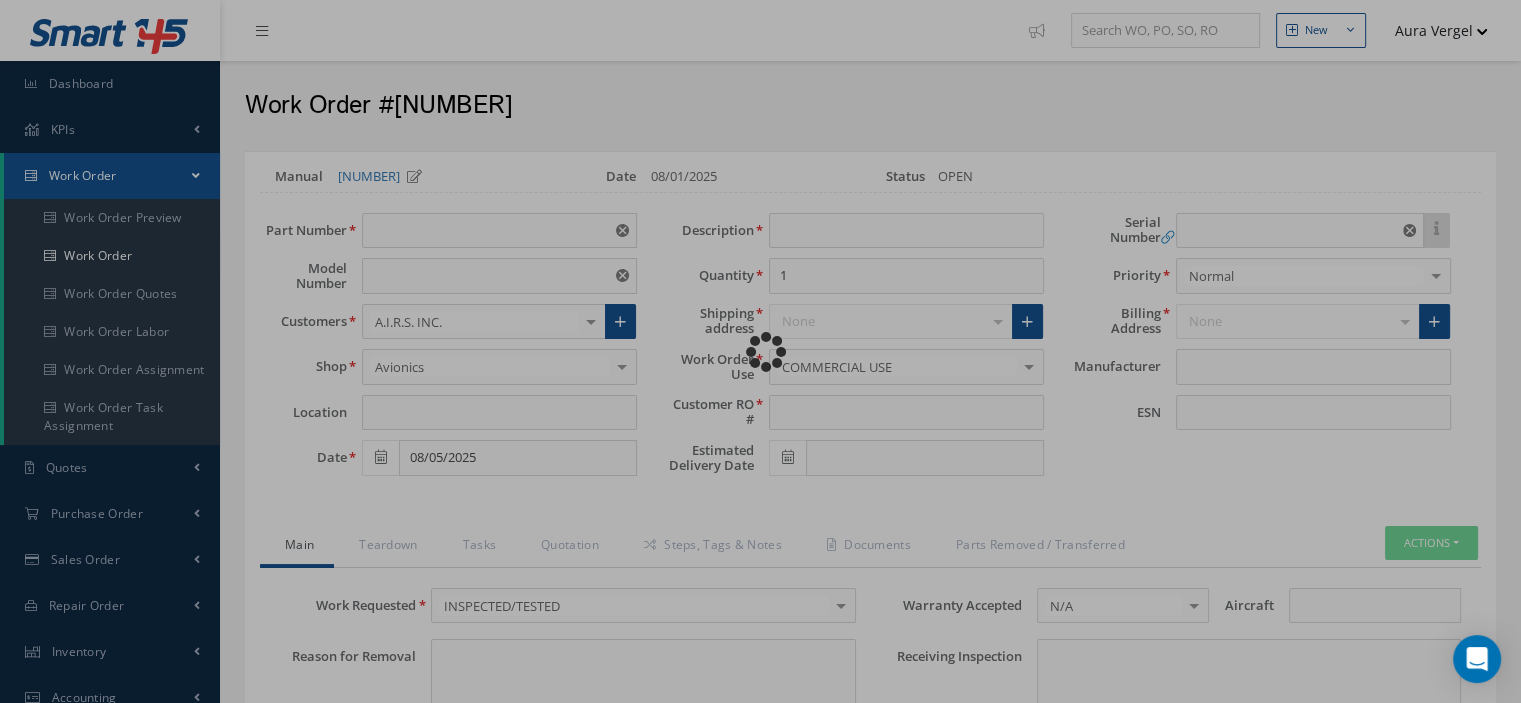 type on "VARIOUS" 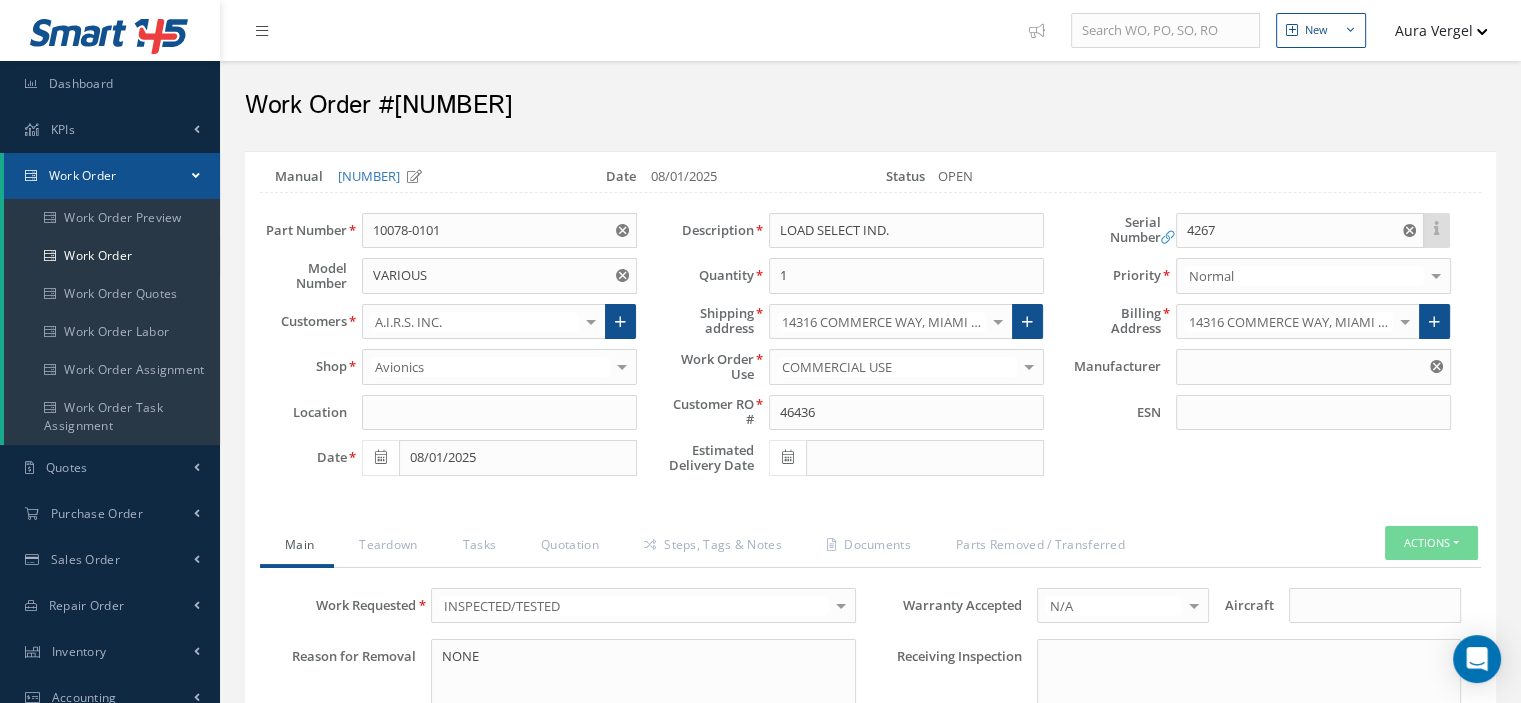 type on "GOODRICH" 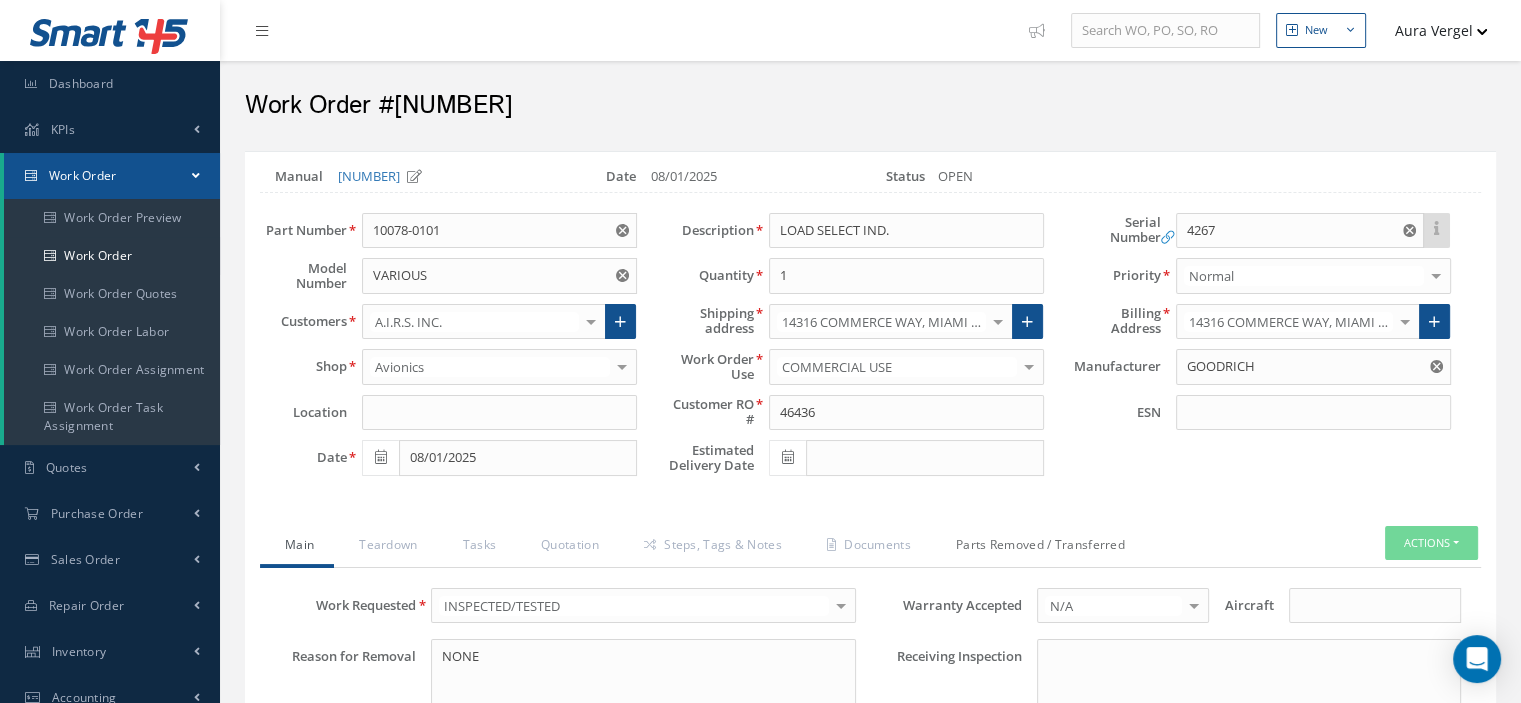 click on "Parts Removed / Transferred" at bounding box center [1038, 547] 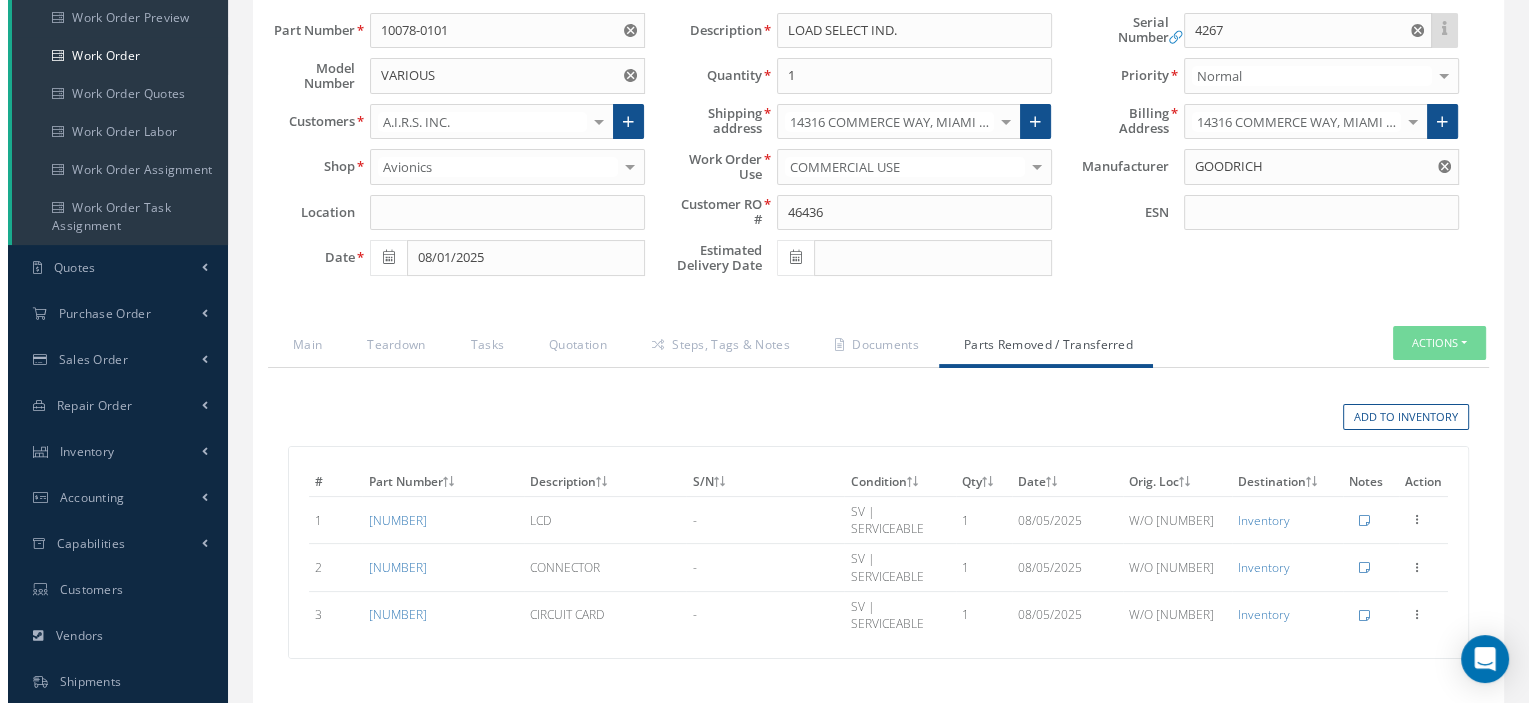 scroll, scrollTop: 340, scrollLeft: 0, axis: vertical 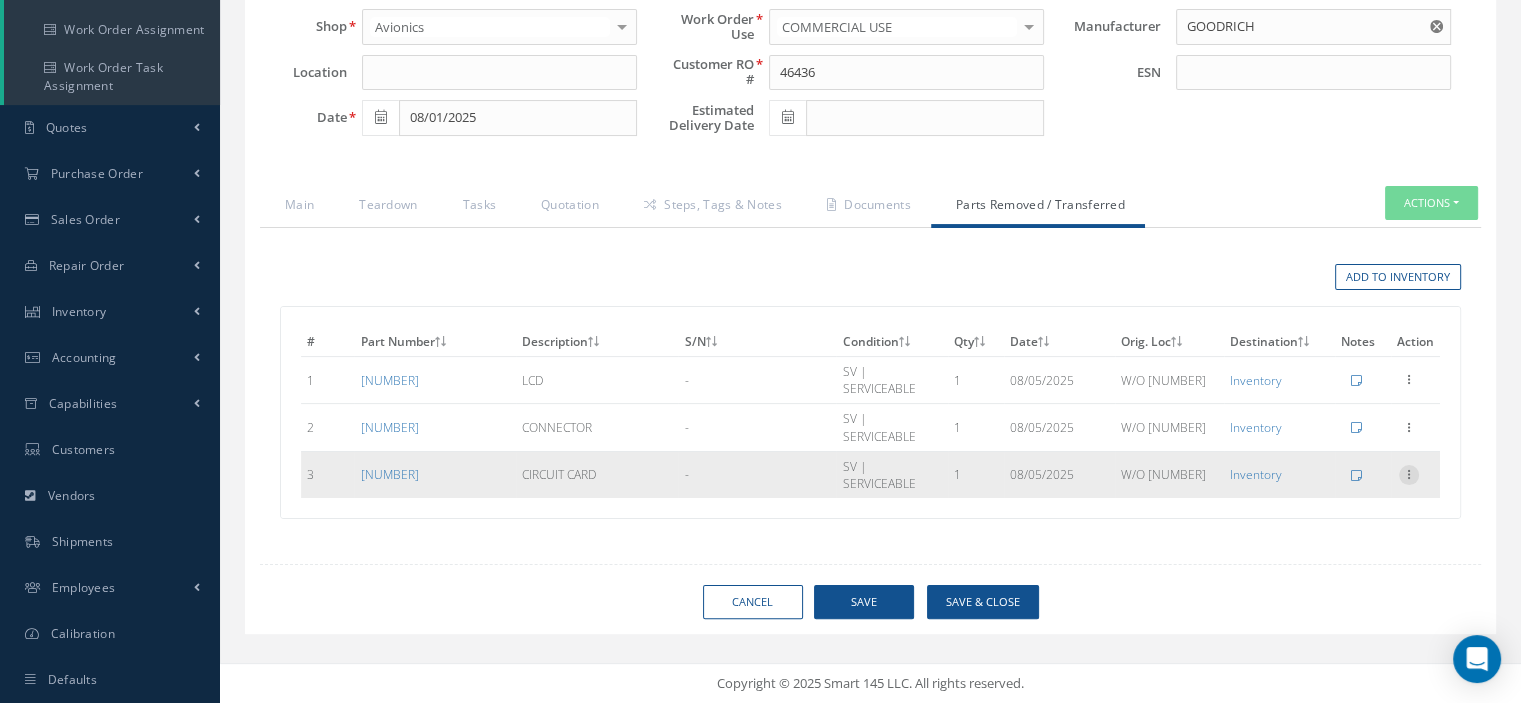 click at bounding box center [1409, 473] 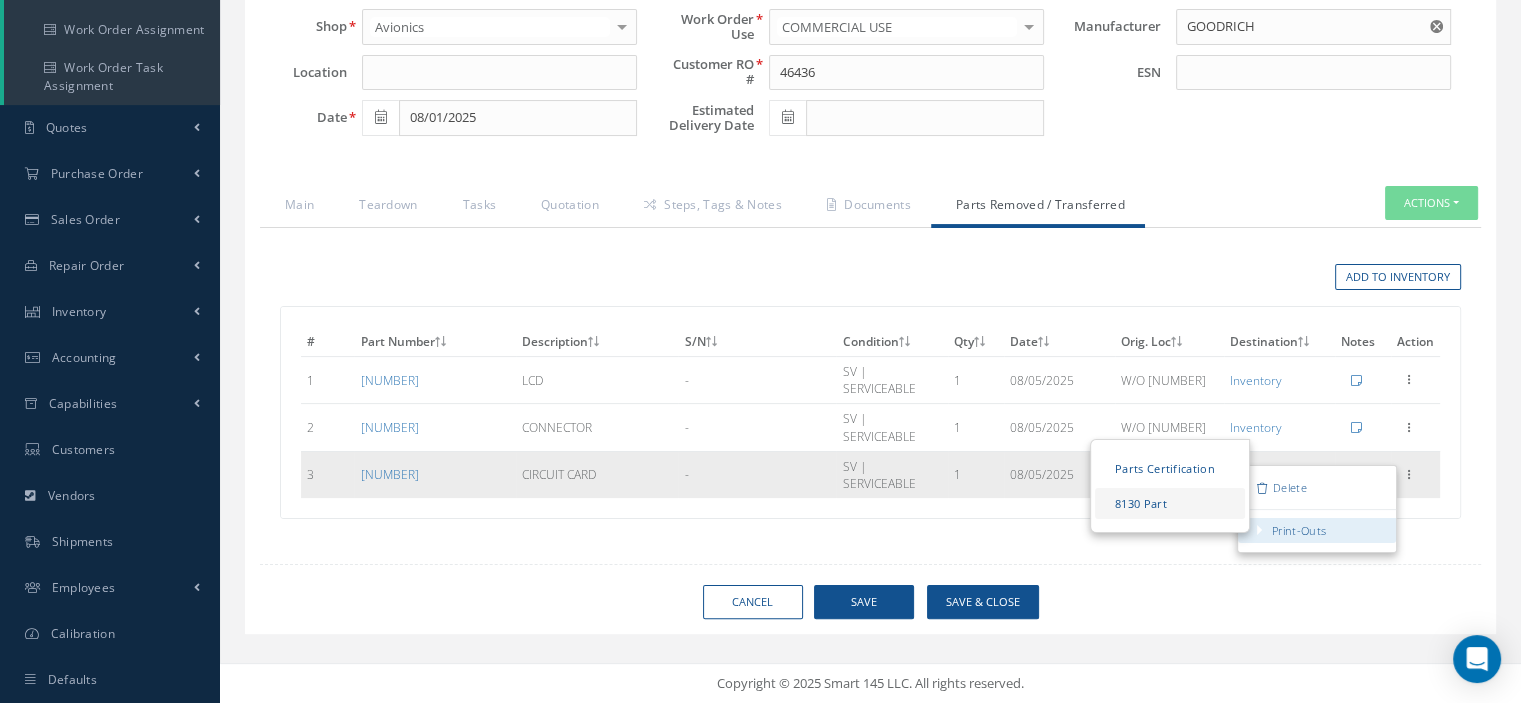 click on "8130 Part" at bounding box center (1170, 503) 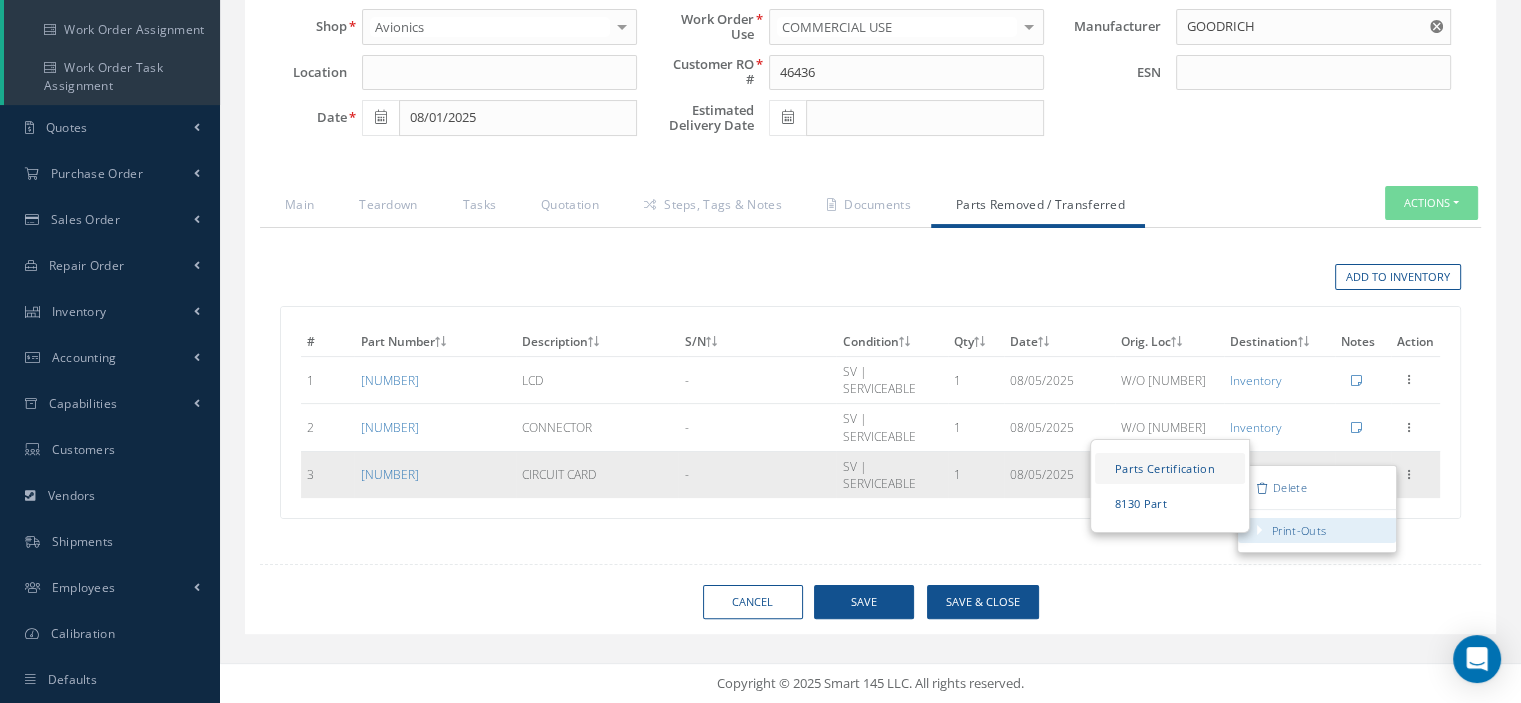 click on "Parts Certification" at bounding box center [1170, 468] 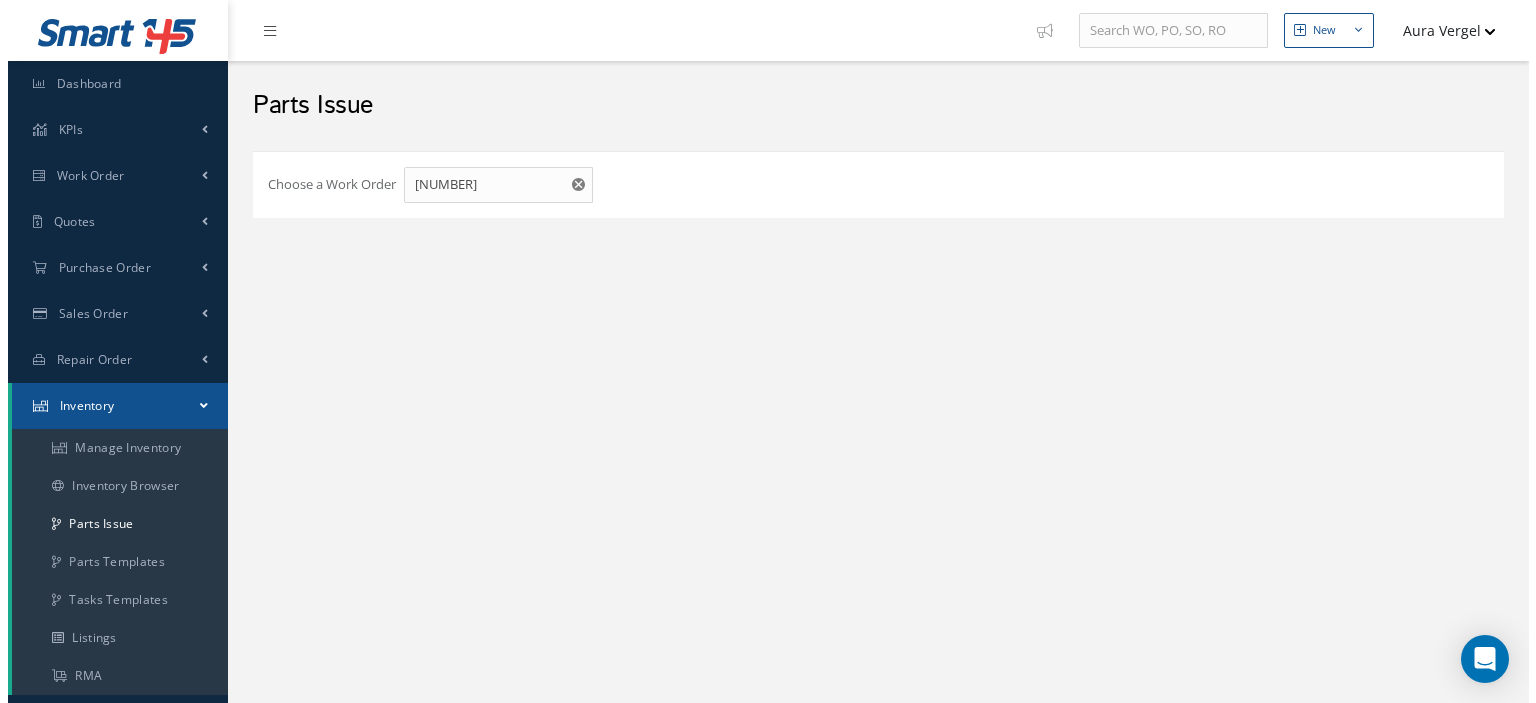 scroll, scrollTop: 0, scrollLeft: 0, axis: both 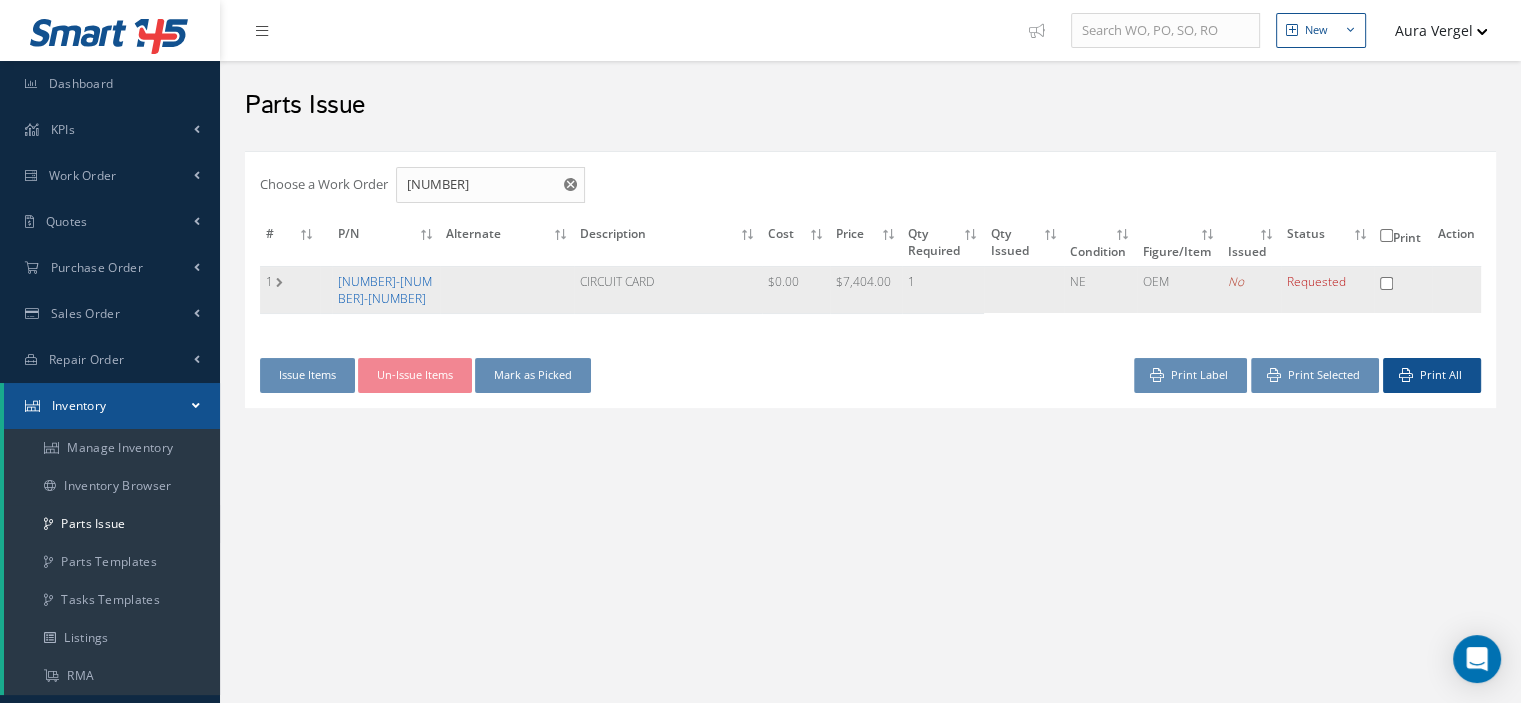 click on "[NUMBER]-[NUMBER]-[NUMBER]" at bounding box center [385, 290] 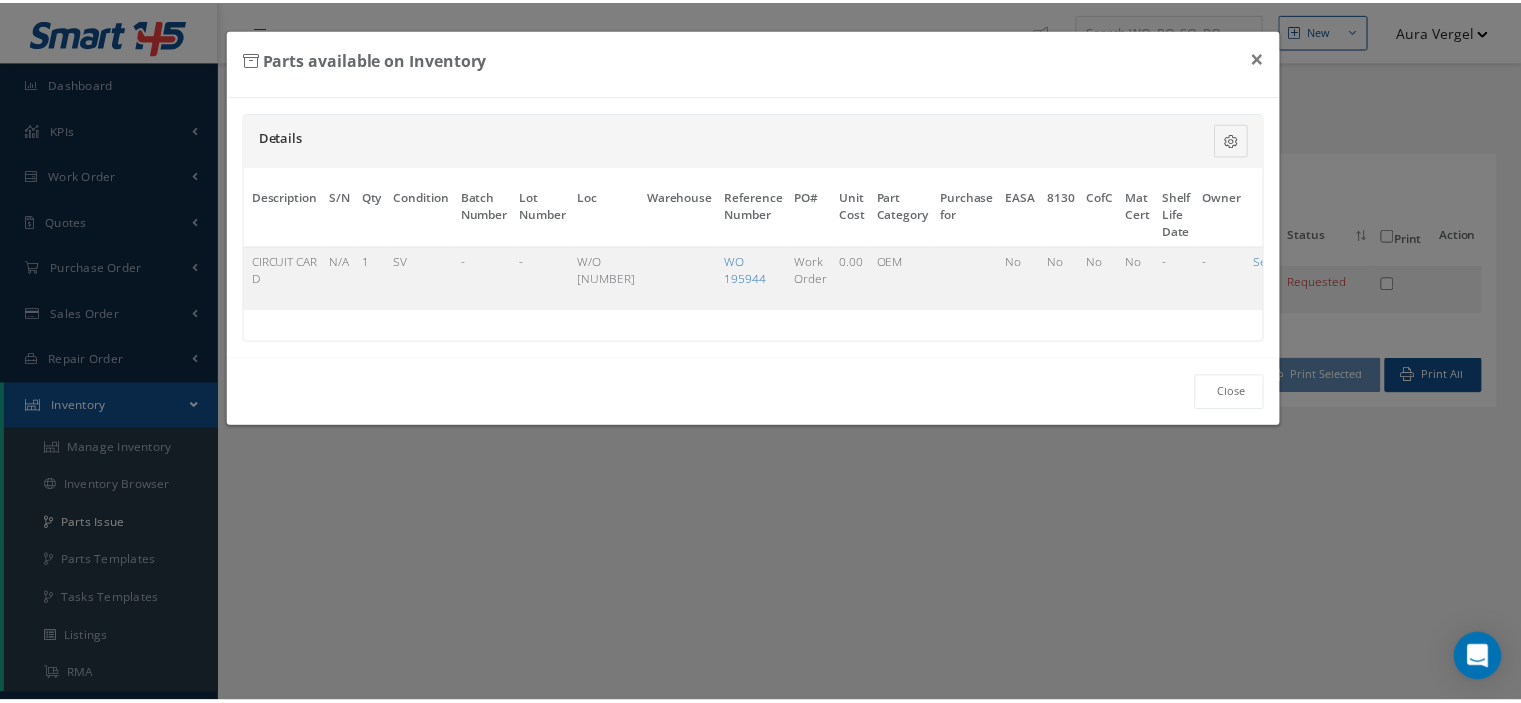 scroll, scrollTop: 0, scrollLeft: 136, axis: horizontal 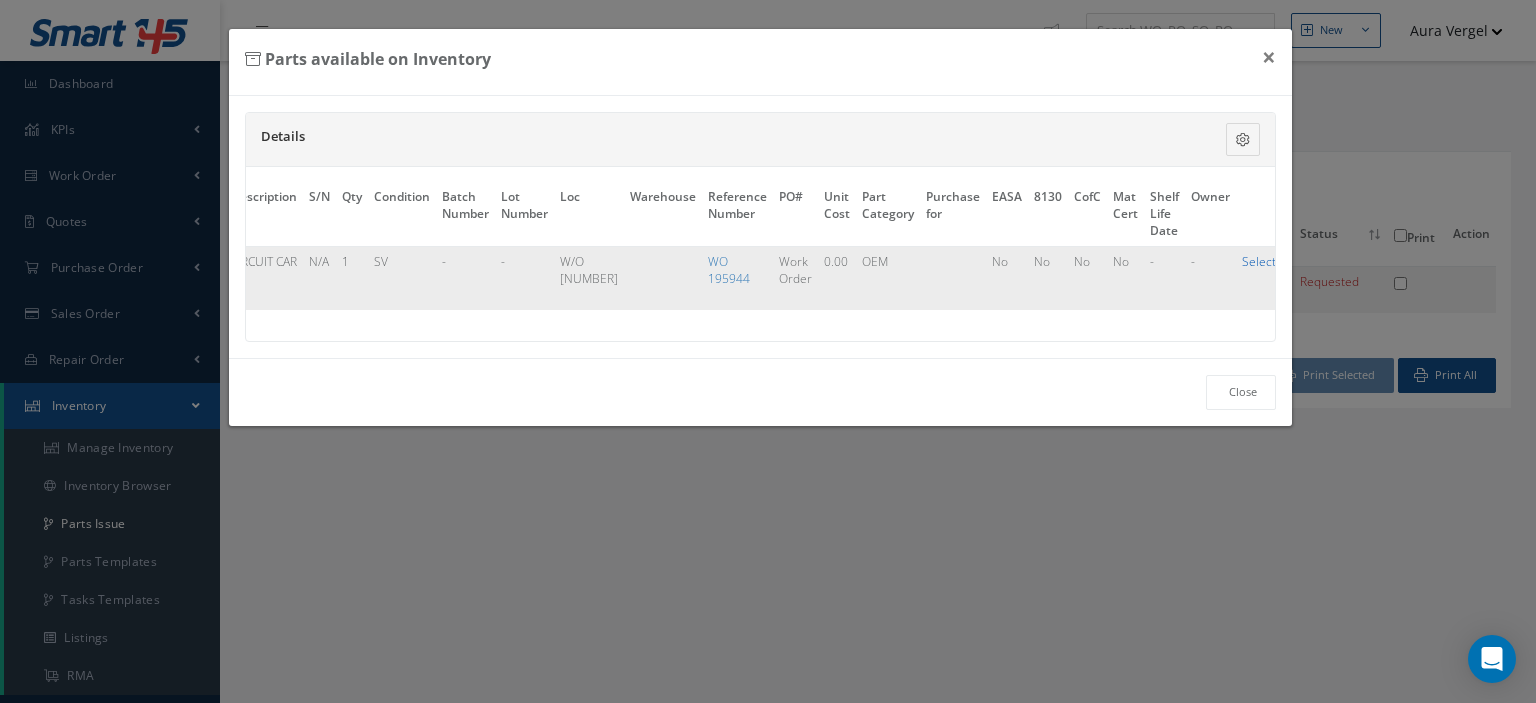 click on "Select" at bounding box center [1259, 261] 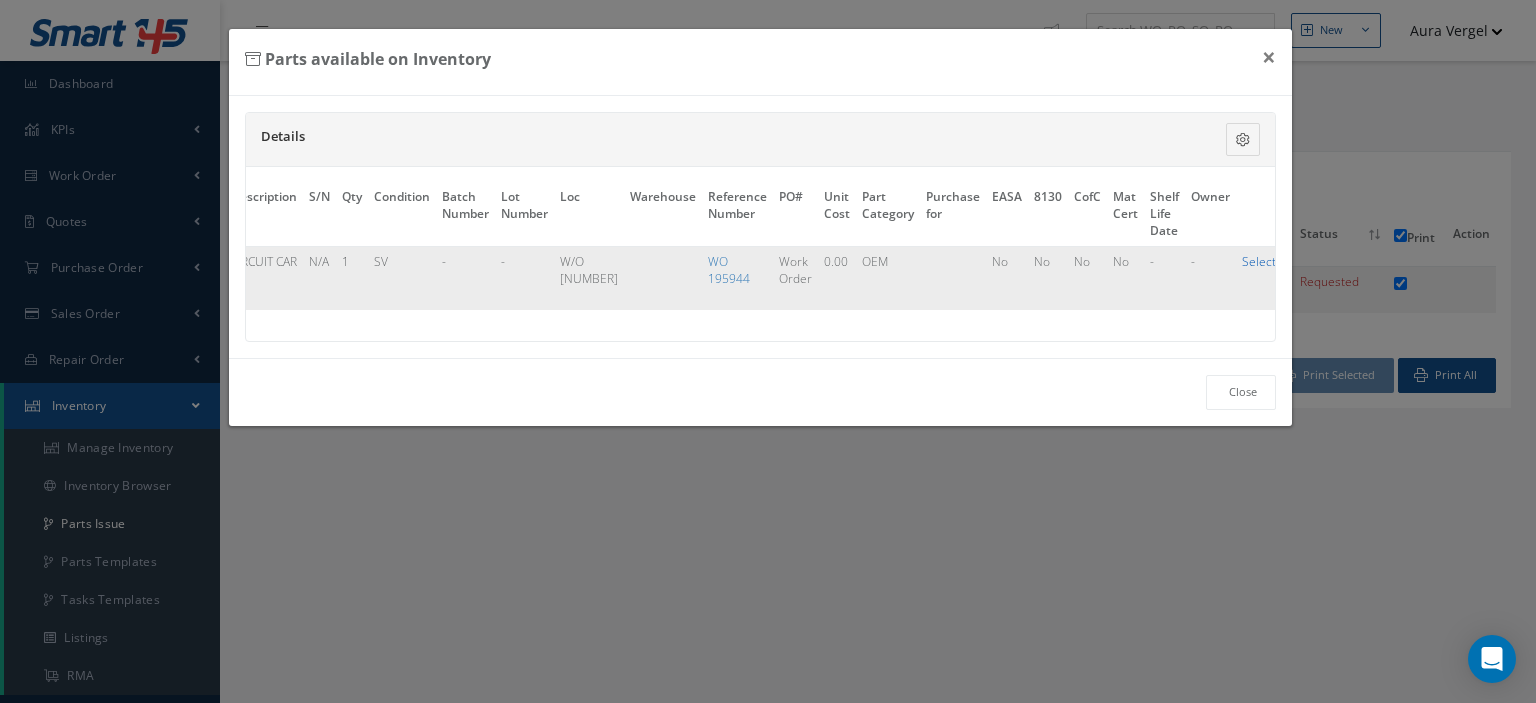 checkbox on "true" 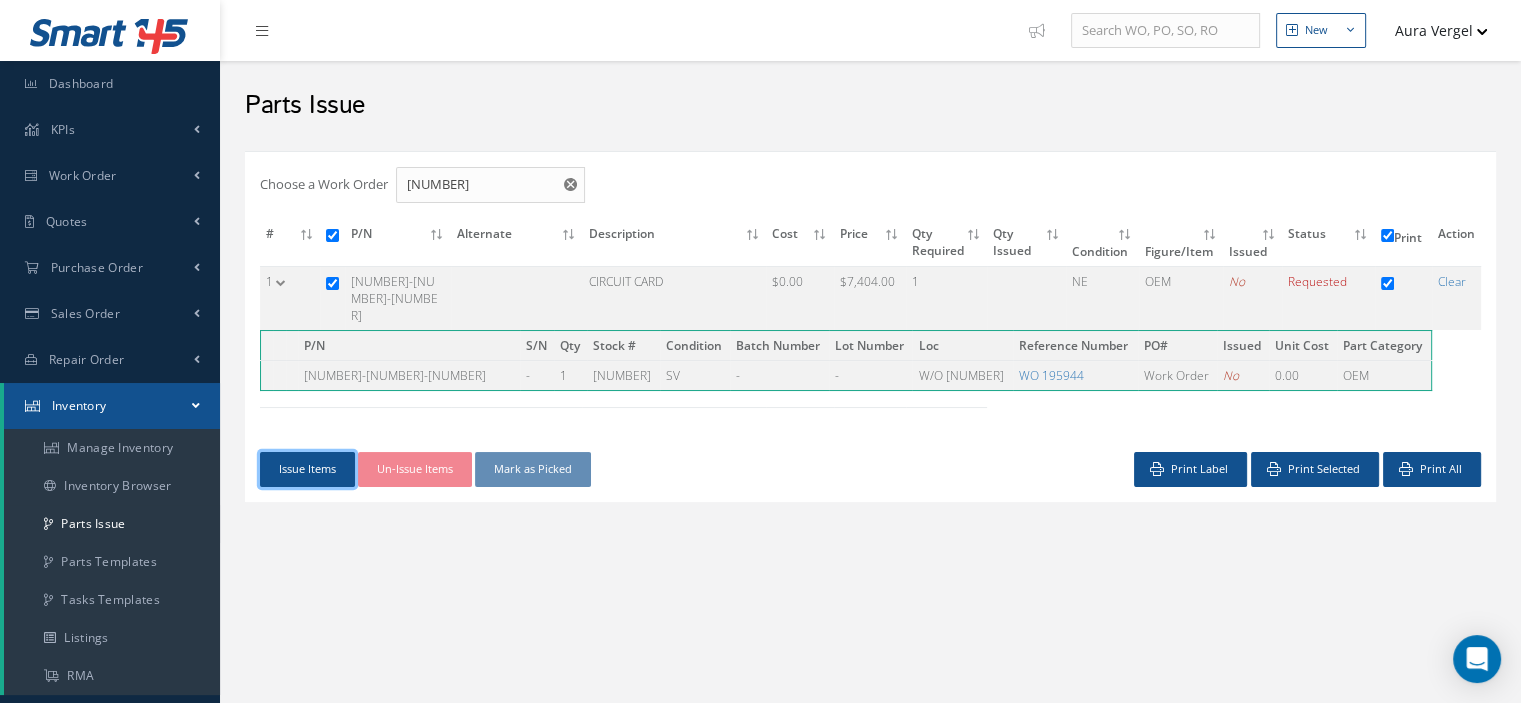 click on "Issue Items" at bounding box center (307, 469) 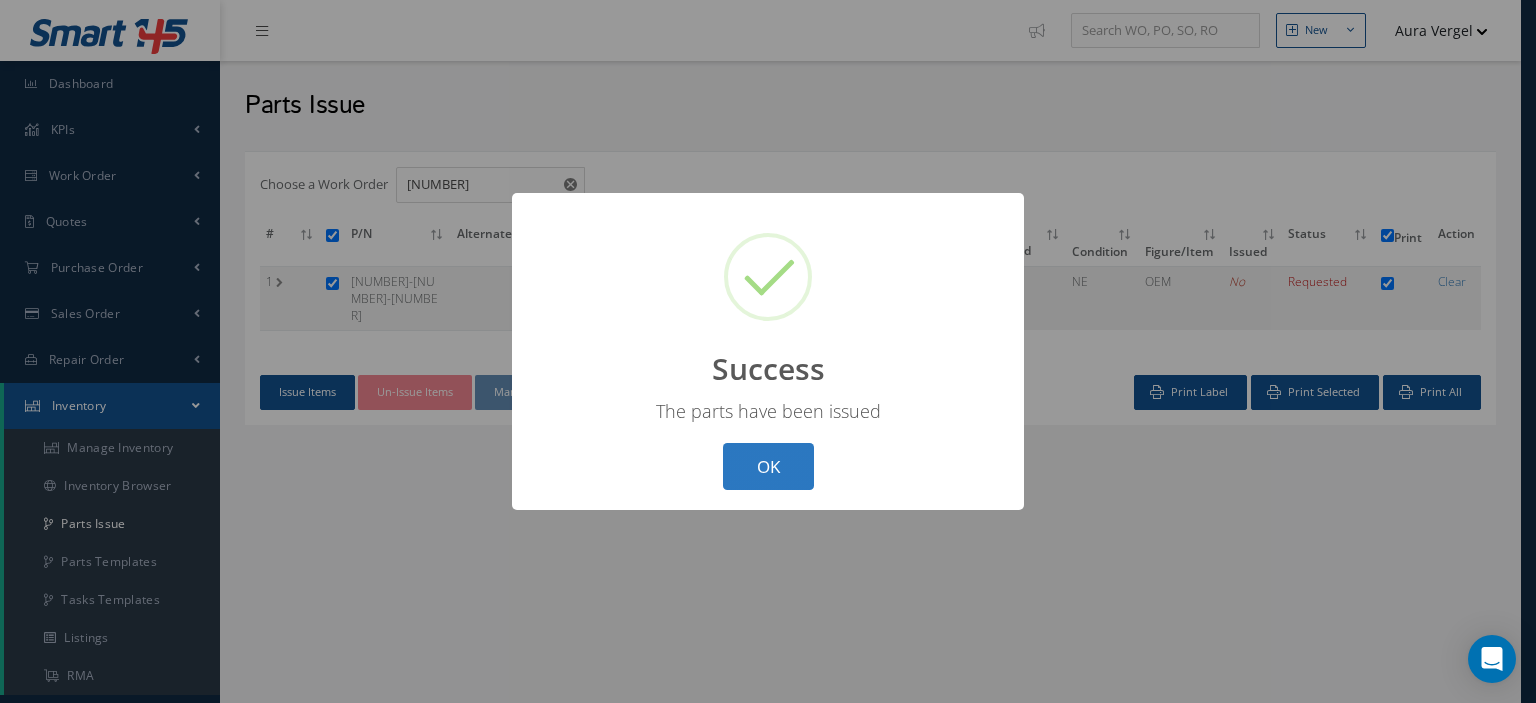 click on "OK" at bounding box center [768, 466] 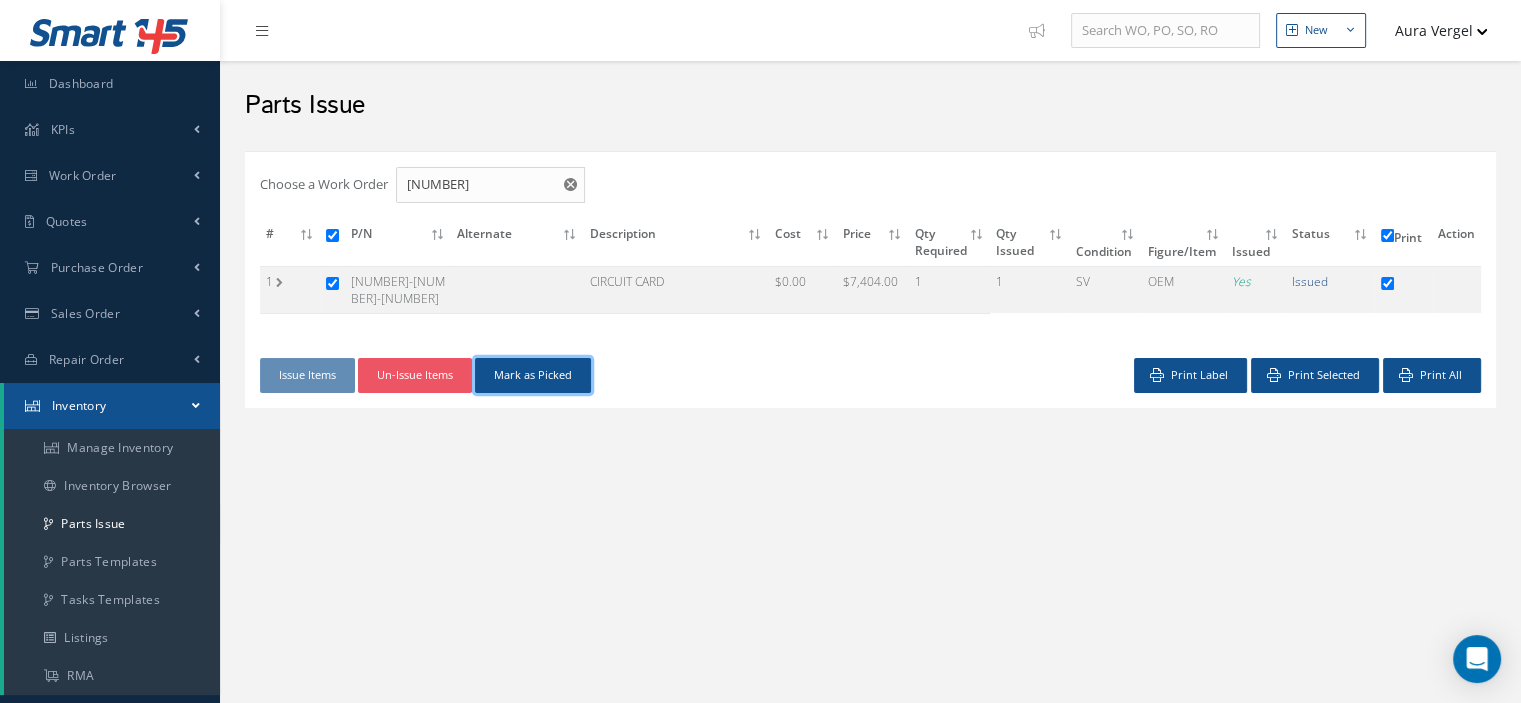 click on "Mark as Picked" at bounding box center (533, 375) 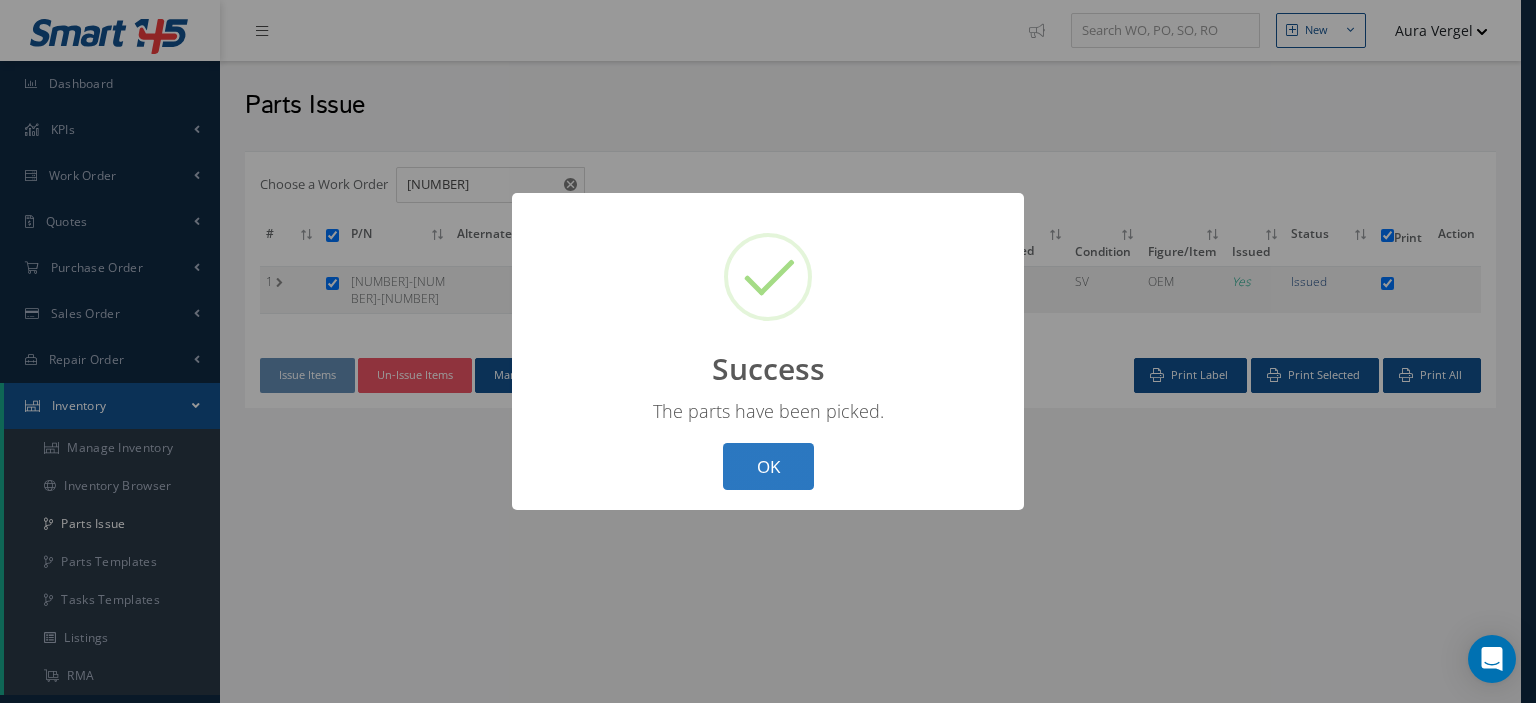 click on "OK" at bounding box center (768, 466) 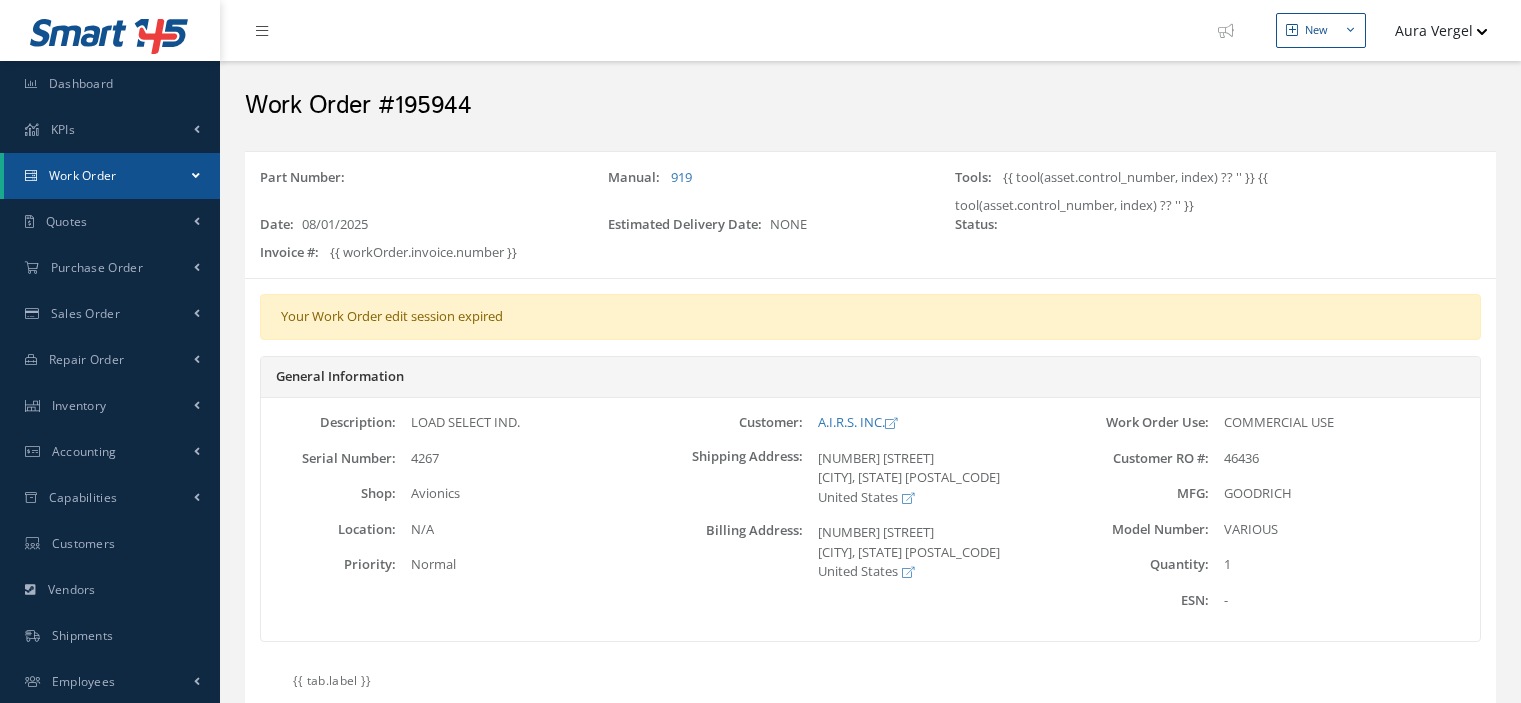 scroll, scrollTop: 0, scrollLeft: 0, axis: both 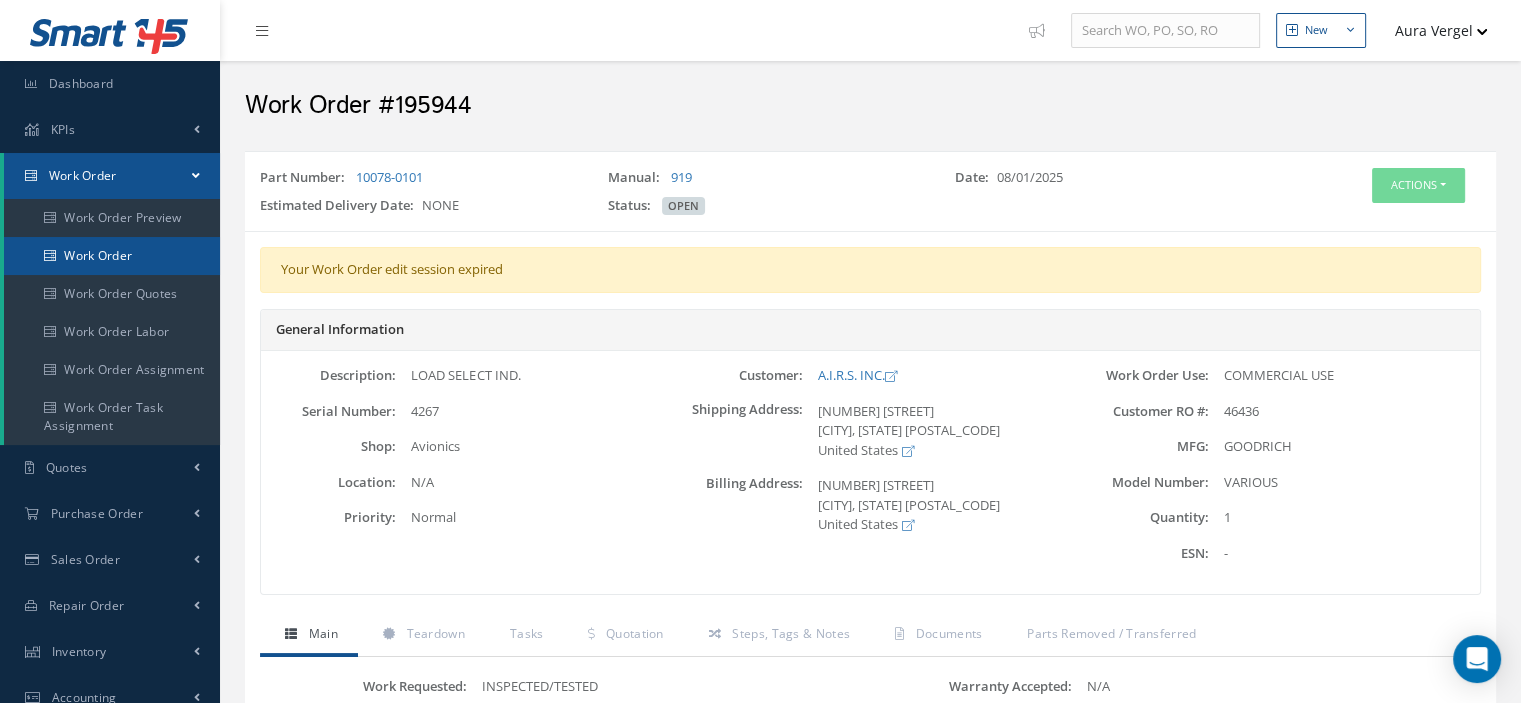 click on "Work Order" at bounding box center [112, 256] 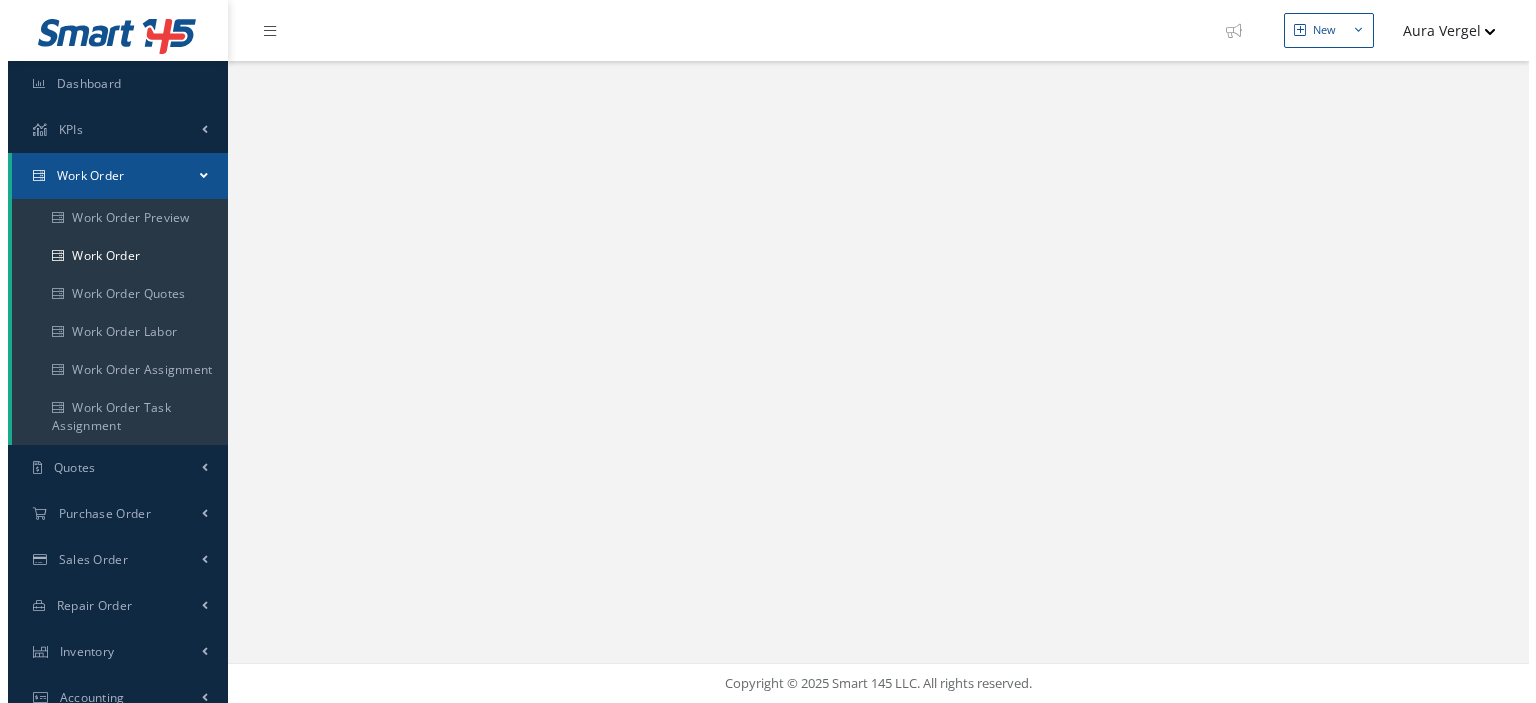 scroll, scrollTop: 0, scrollLeft: 0, axis: both 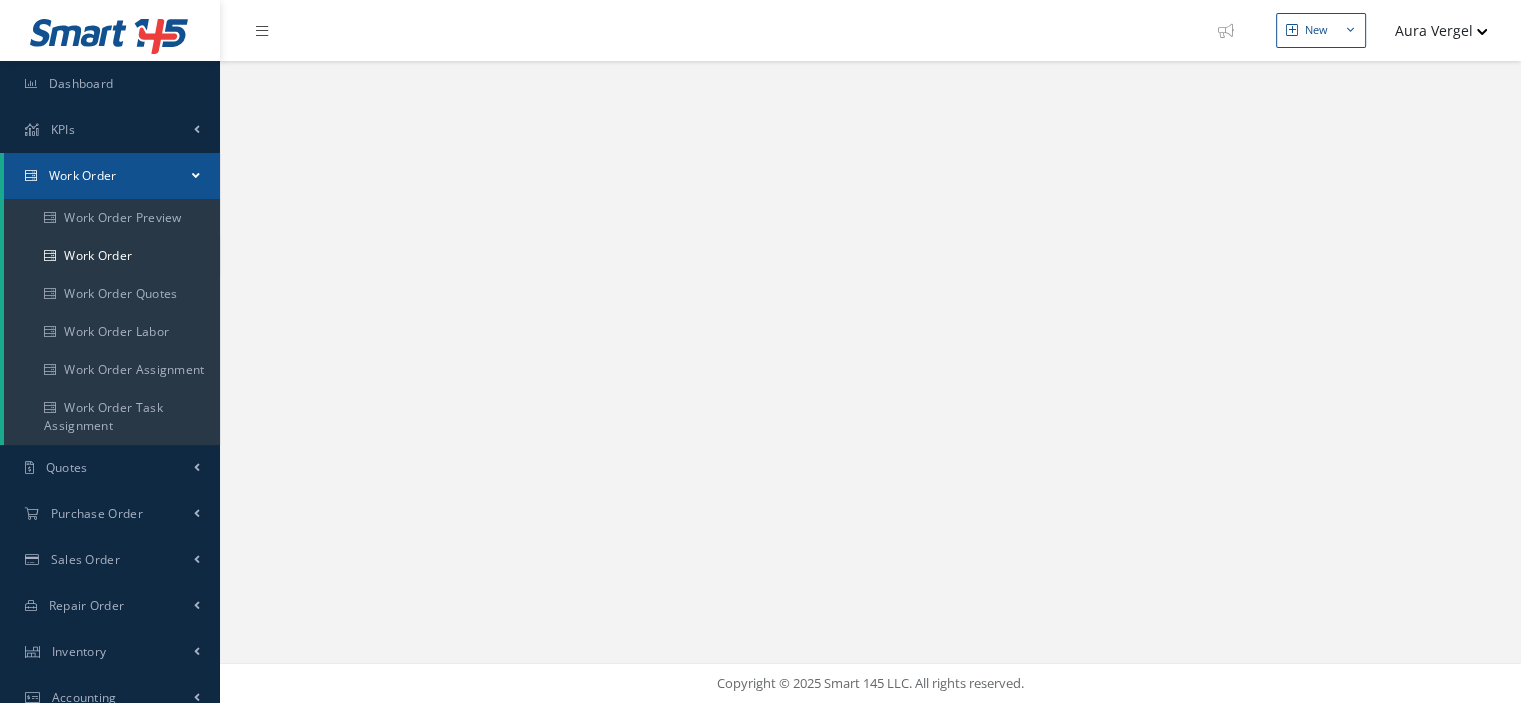 select on "25" 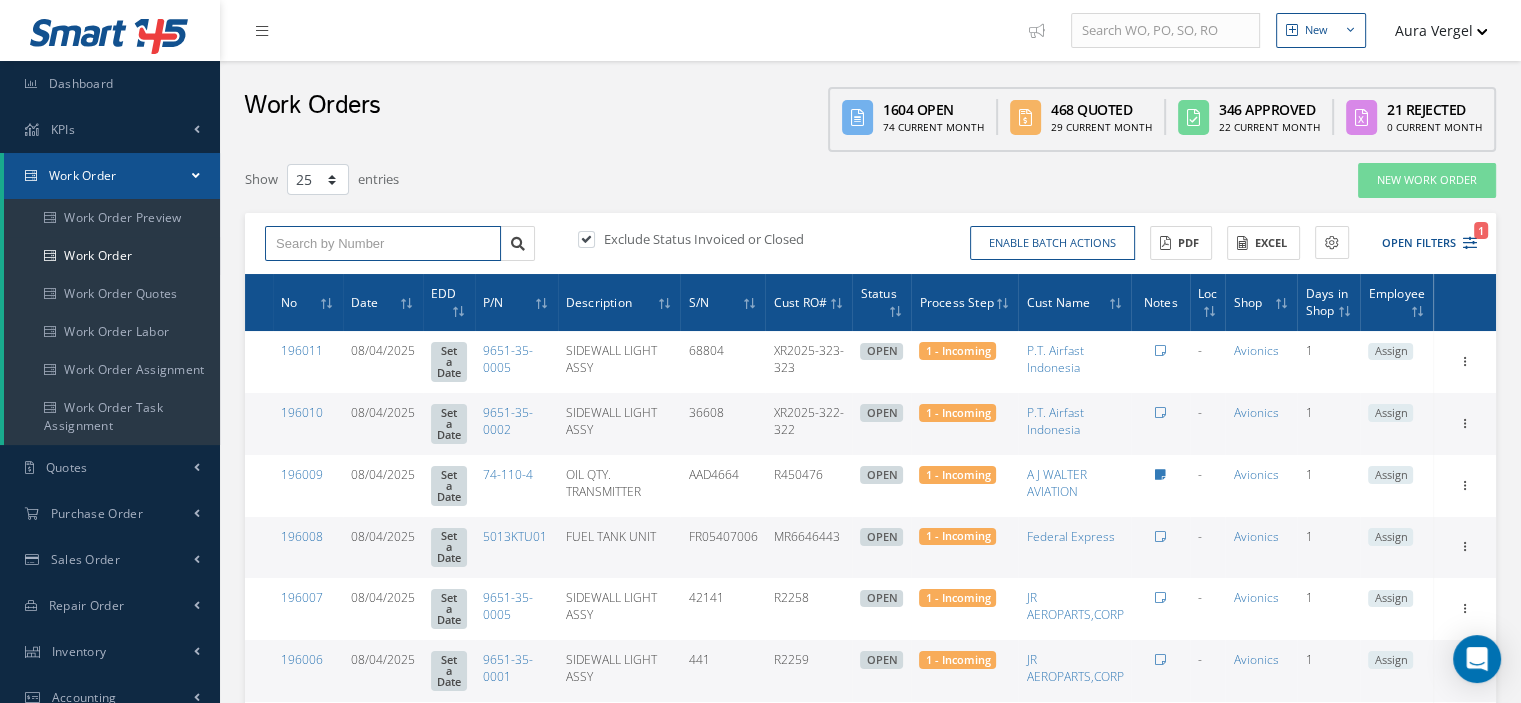 click at bounding box center (383, 244) 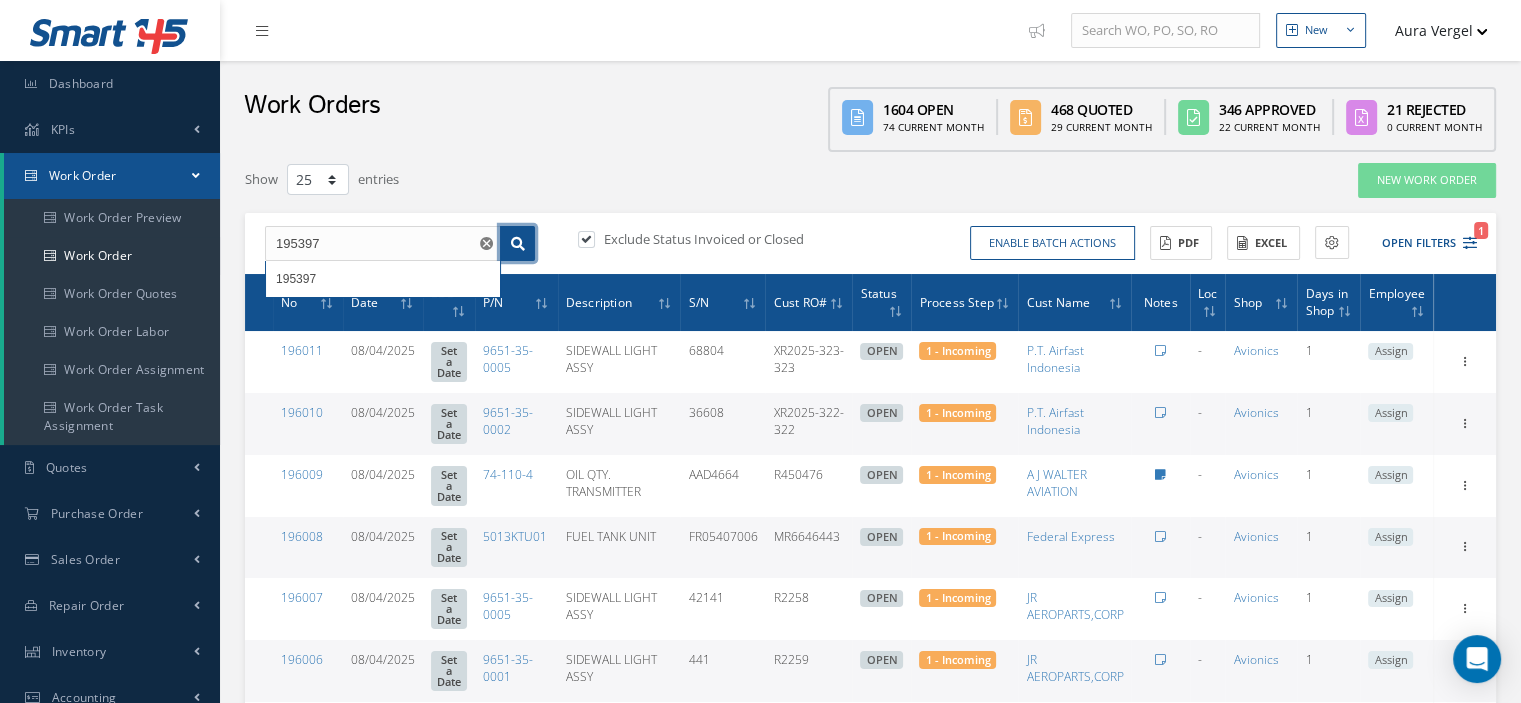 click at bounding box center (517, 244) 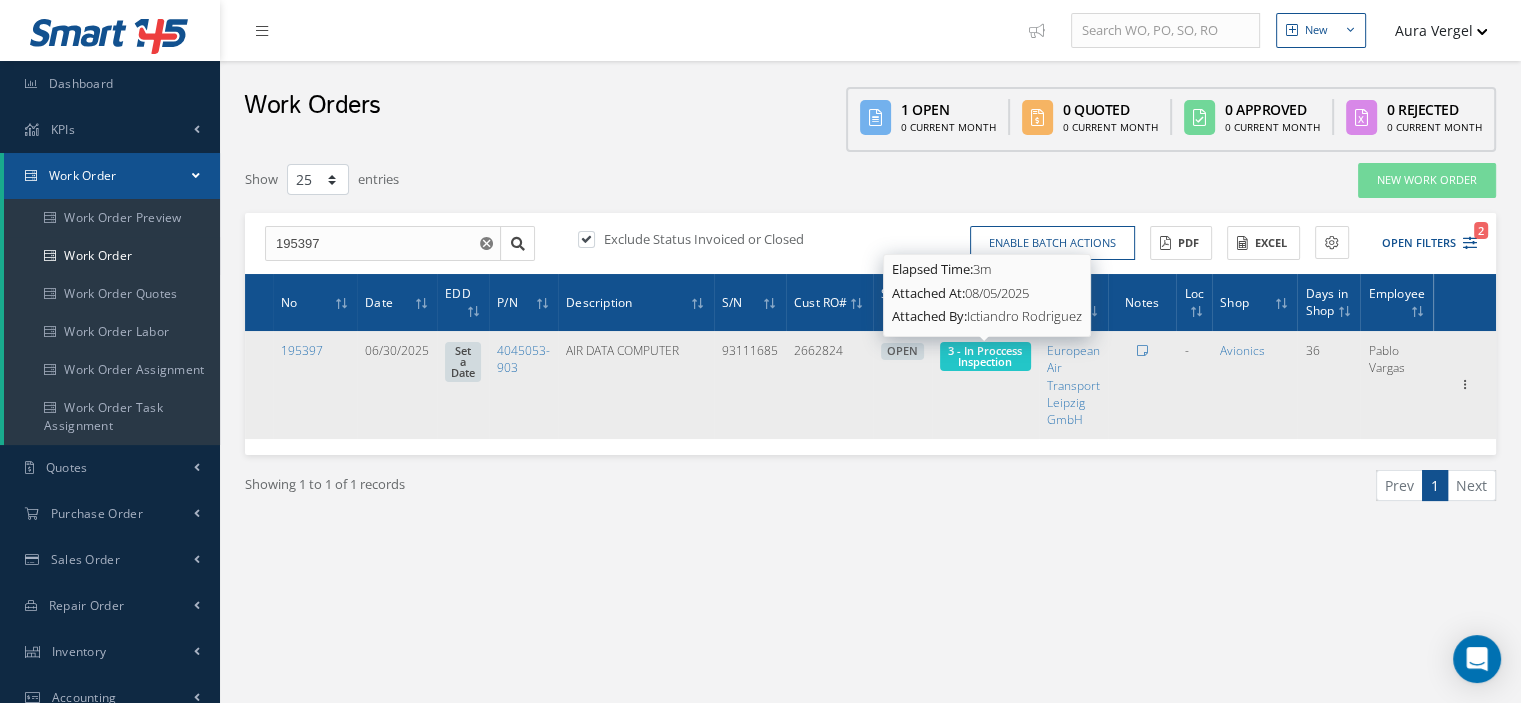click on "3 - In Proccess Inspection" at bounding box center [985, 356] 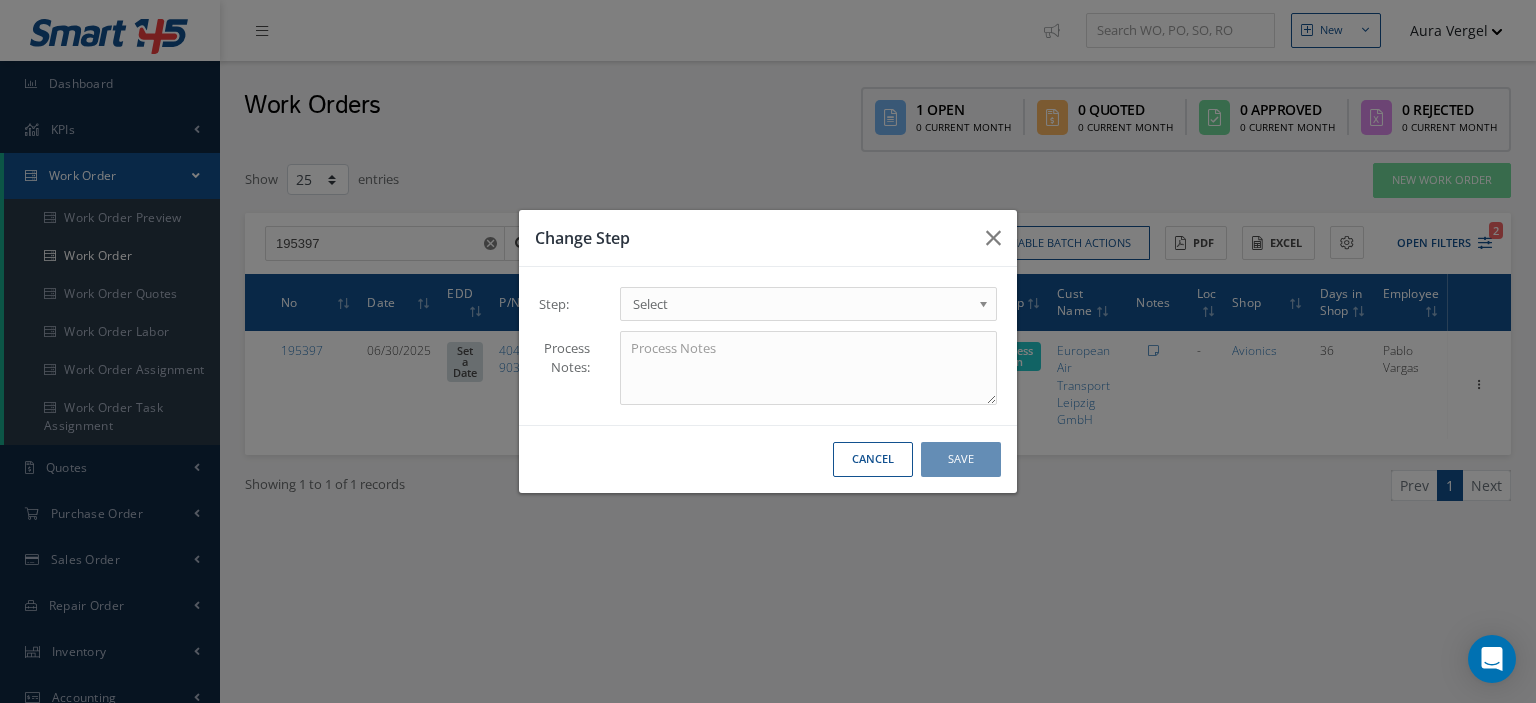 click on "Select" at bounding box center [802, 304] 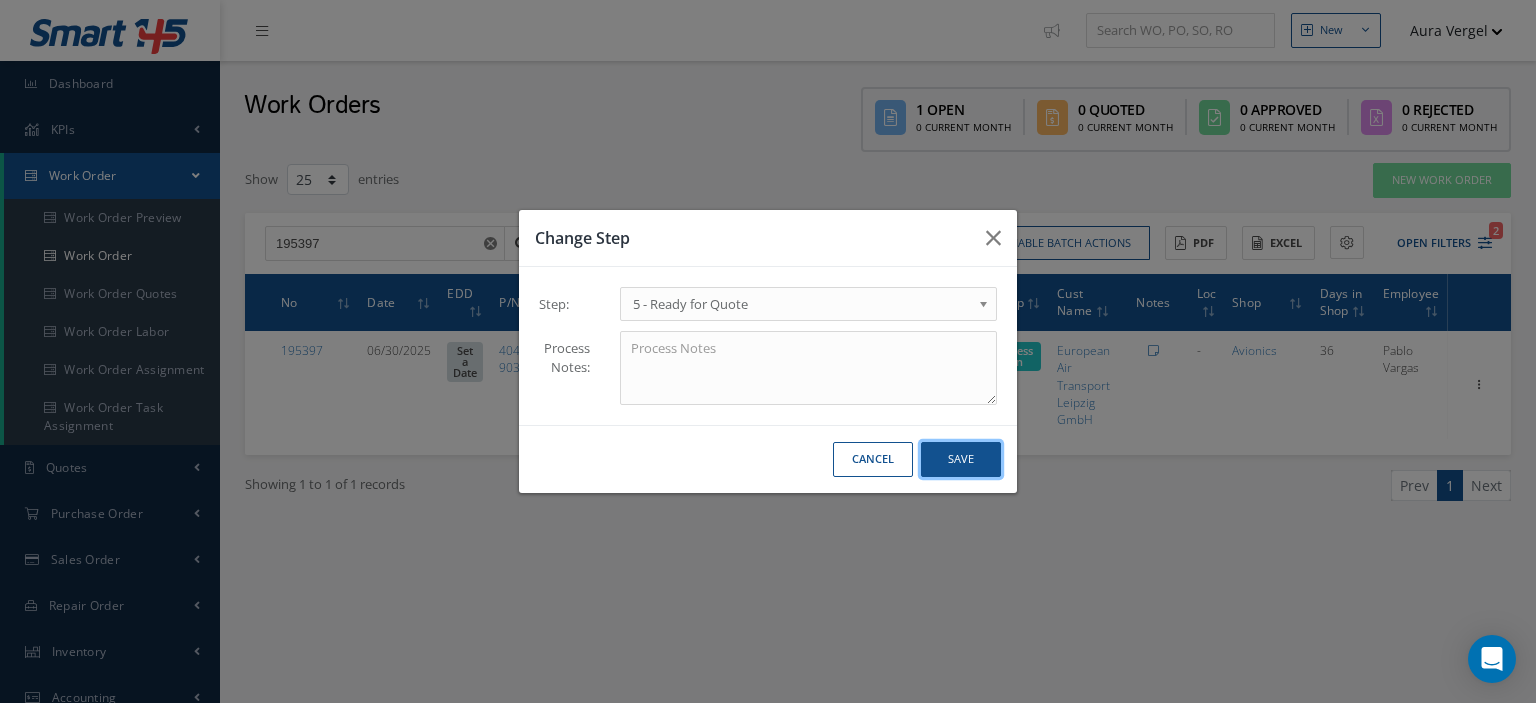 click on "Save" at bounding box center (961, 459) 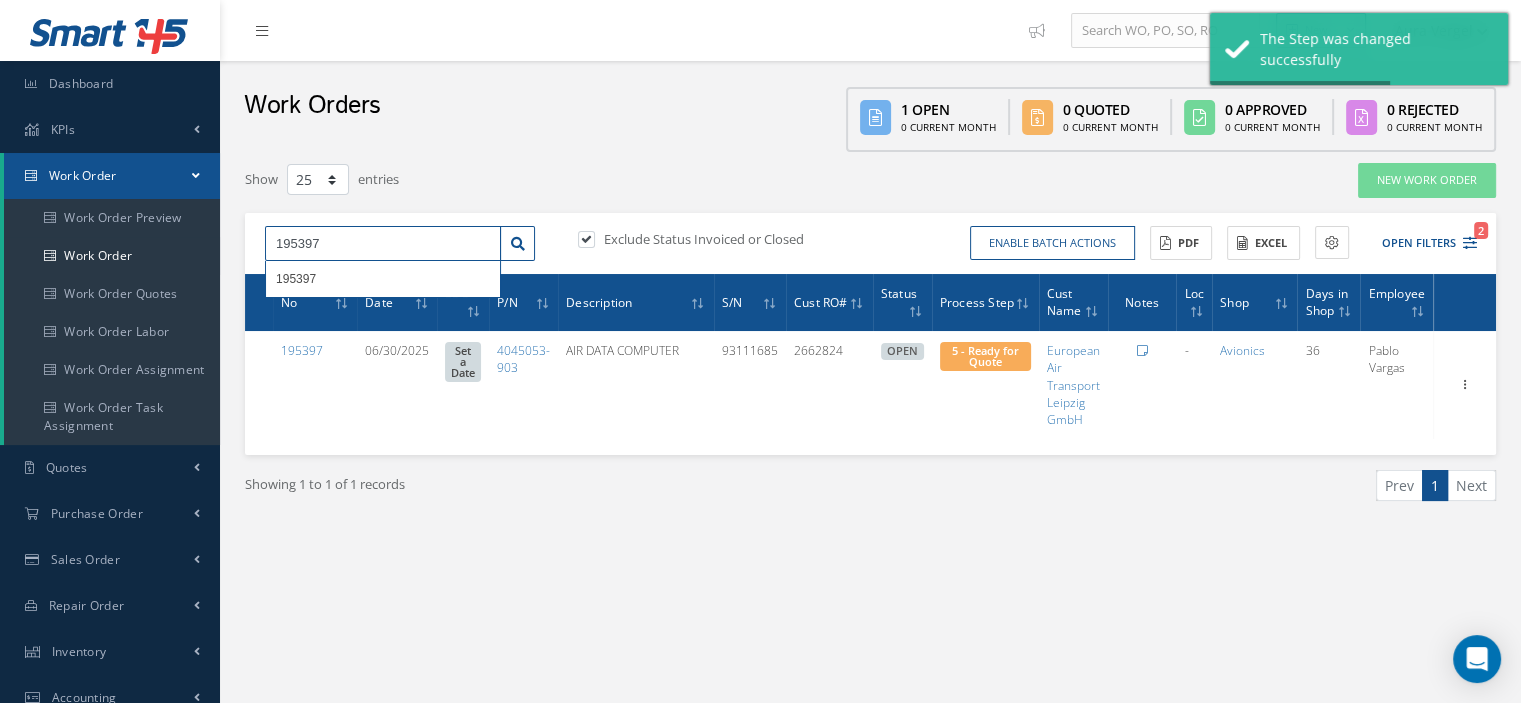 drag, startPoint x: 368, startPoint y: 251, endPoint x: 256, endPoint y: 256, distance: 112.11155 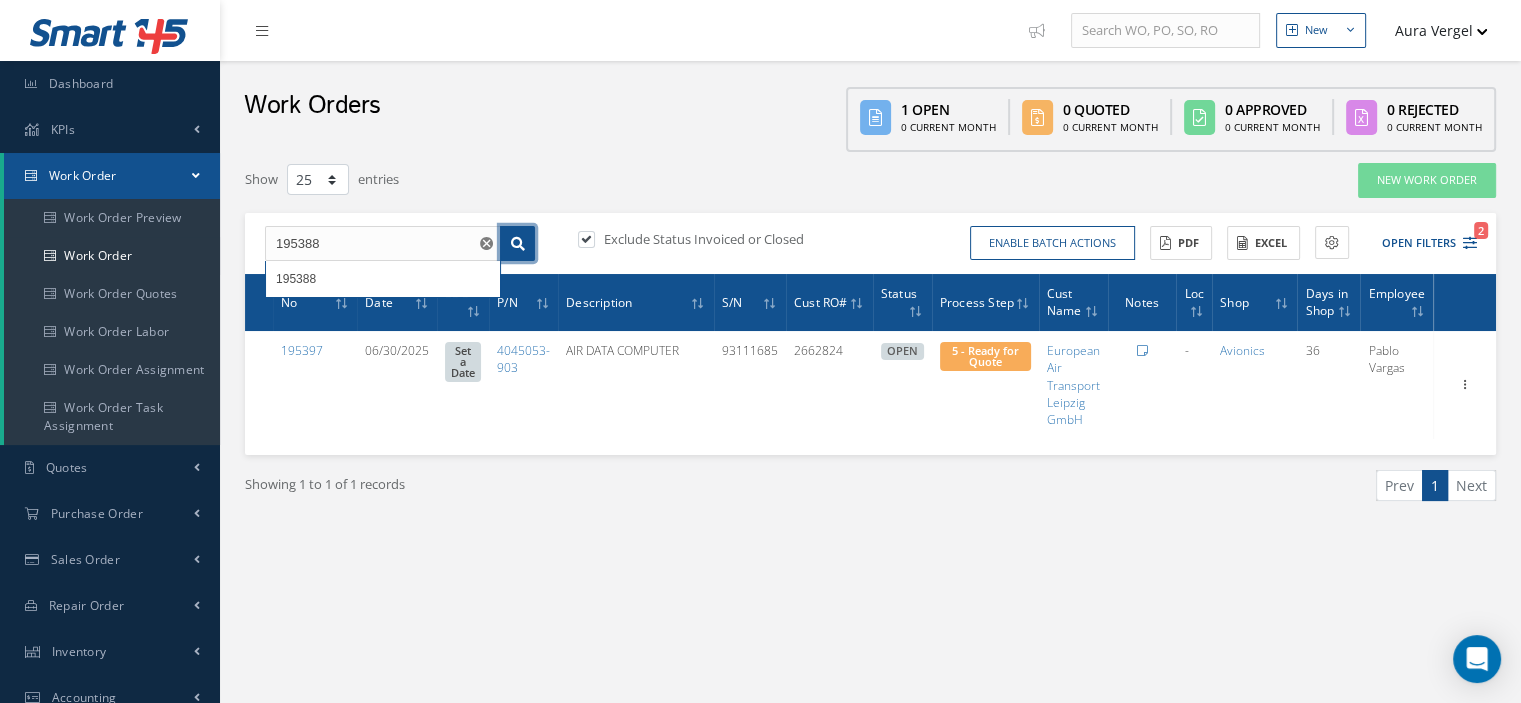 click at bounding box center (518, 244) 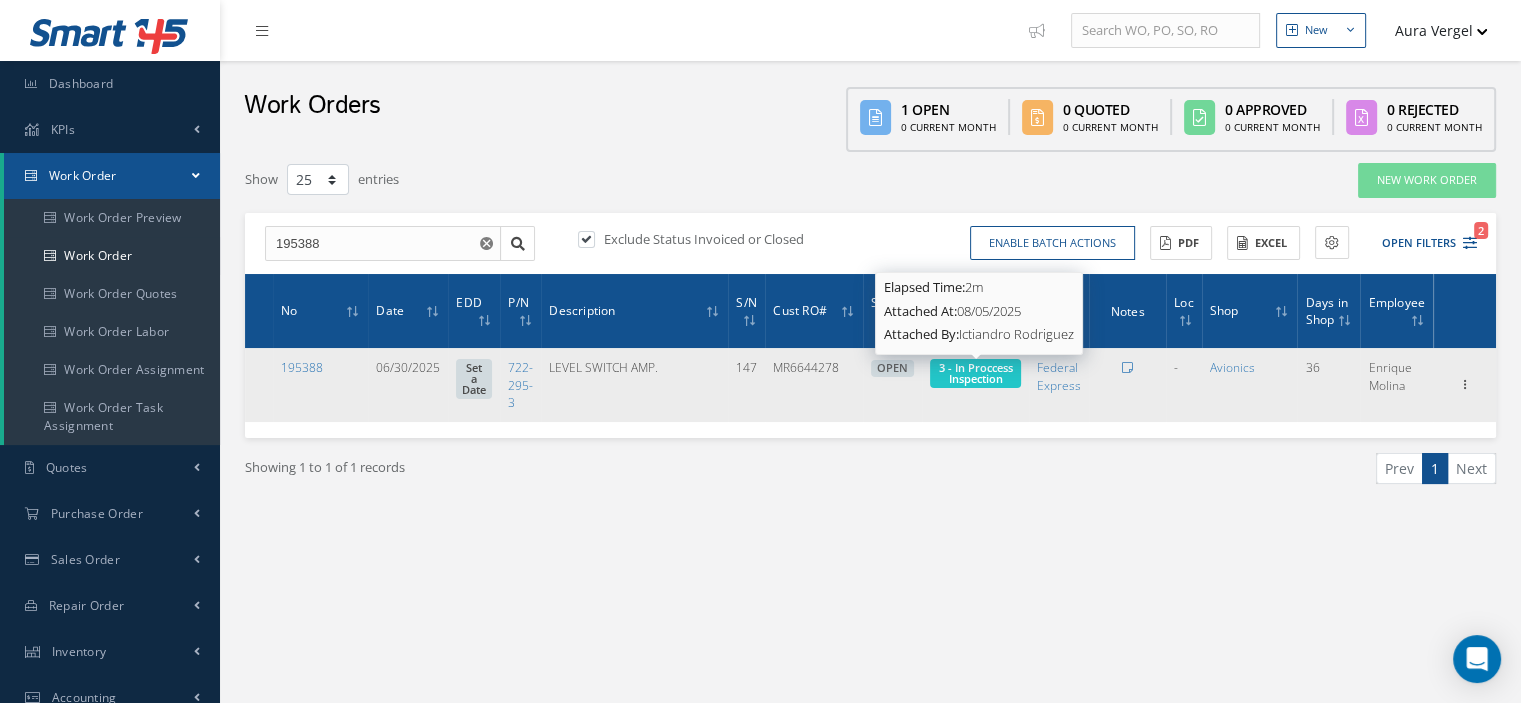 click on "3 - In Proccess Inspection" at bounding box center [976, 373] 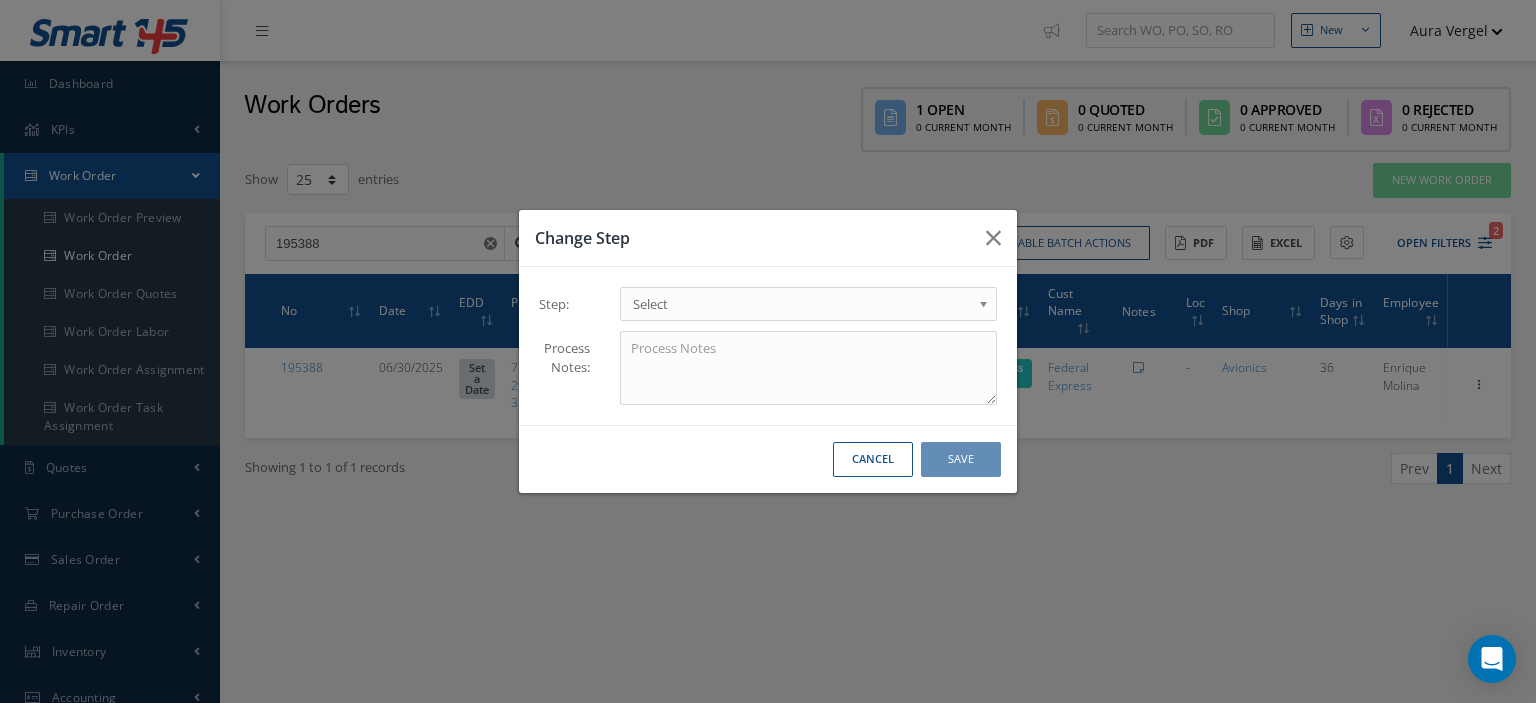 click at bounding box center [987, 309] 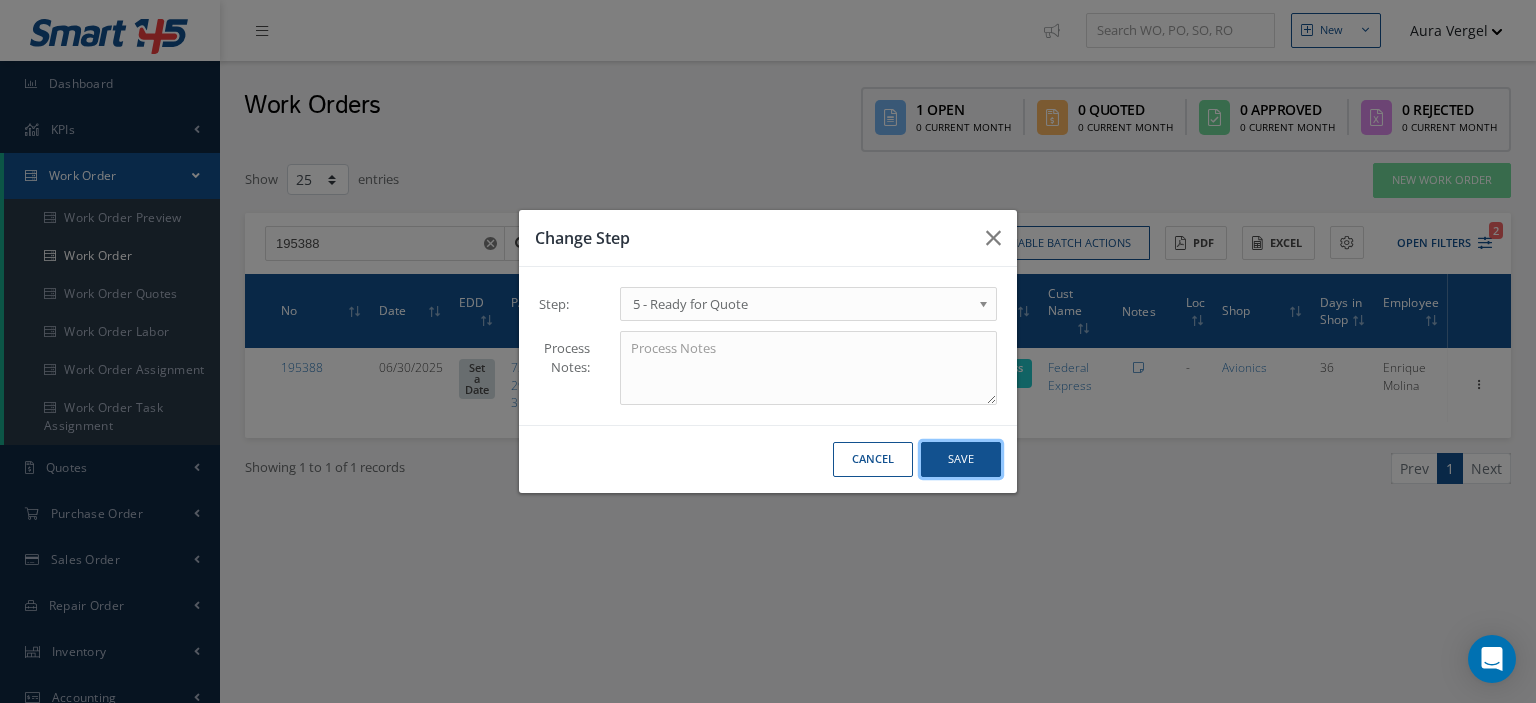 click on "Save" at bounding box center (961, 459) 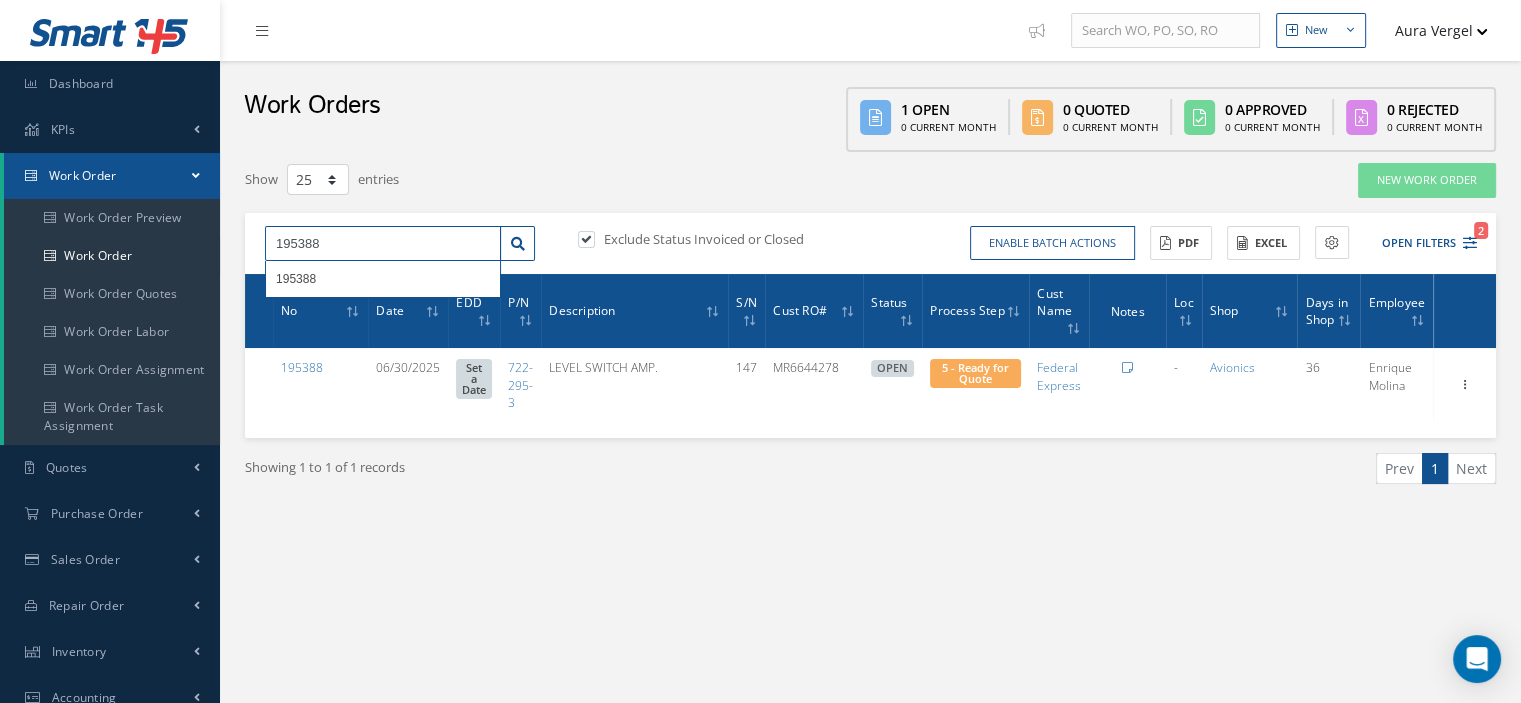 drag, startPoint x: 353, startPoint y: 251, endPoint x: 268, endPoint y: 247, distance: 85.09406 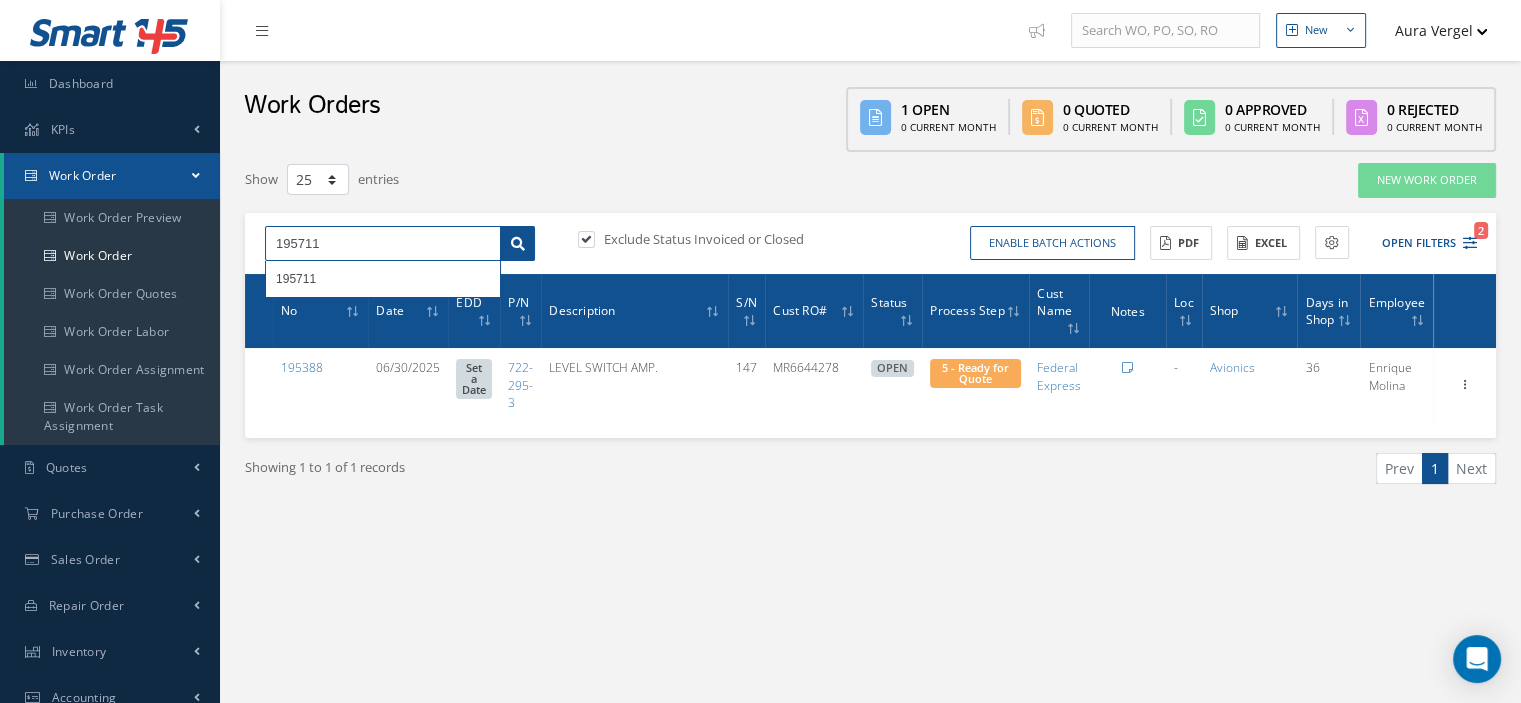 type on "195711" 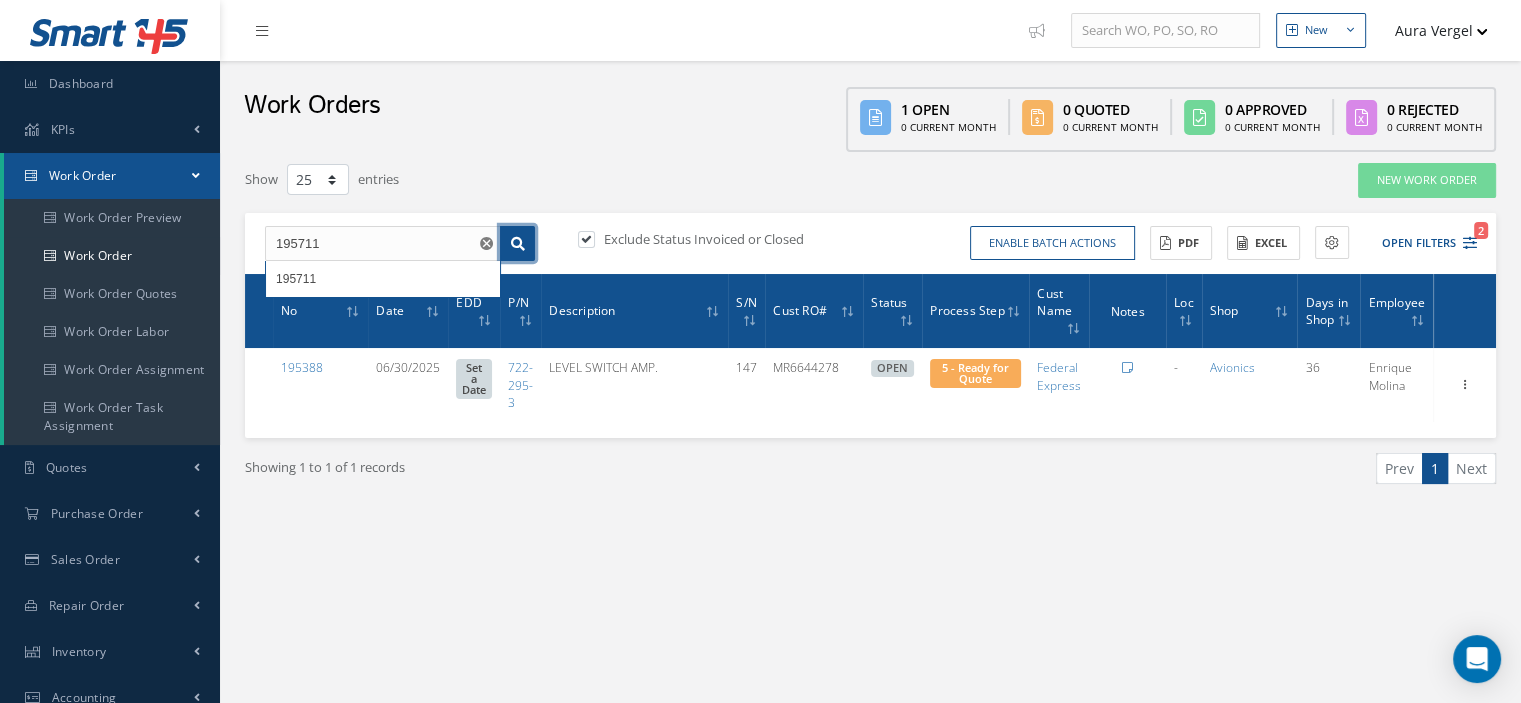 click at bounding box center (518, 244) 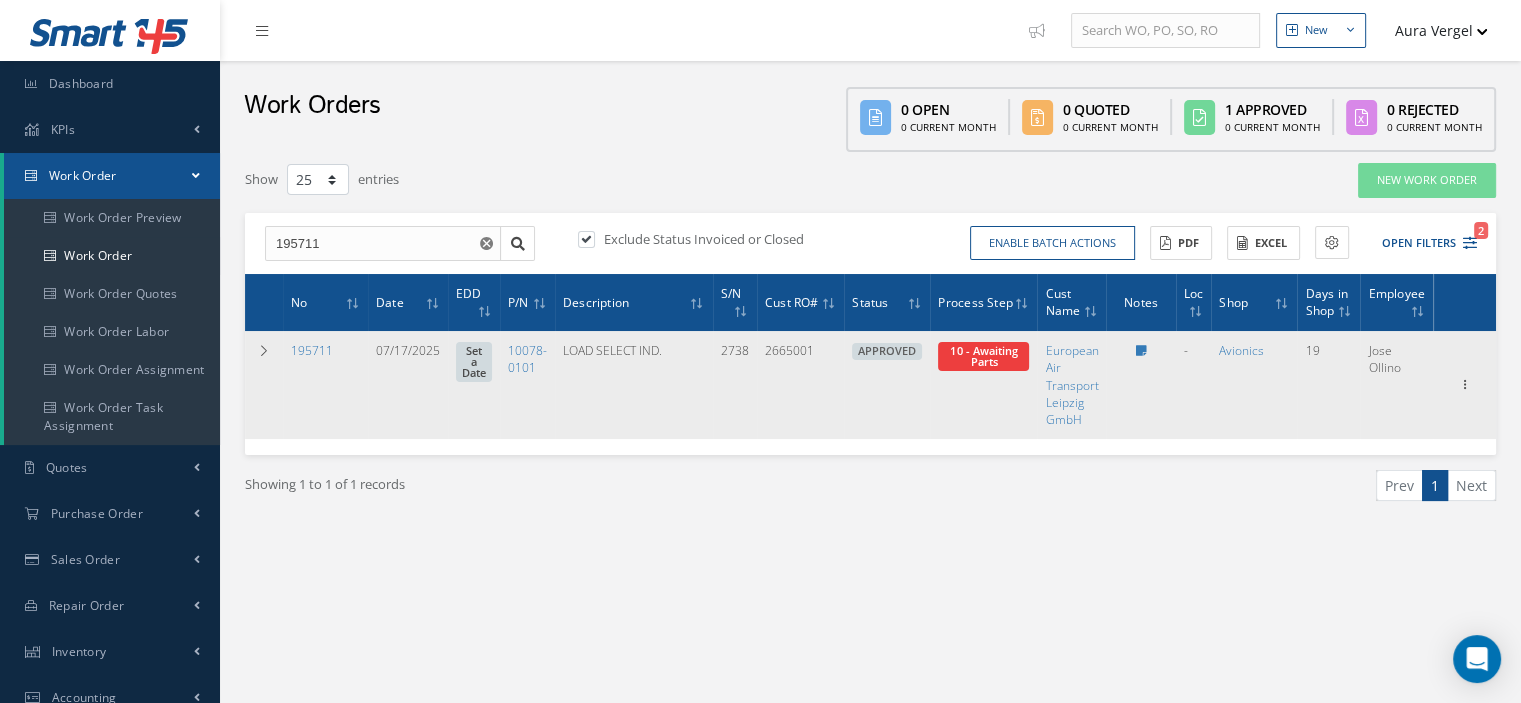 click on "10 - Awaiting Parts" at bounding box center (983, 356) 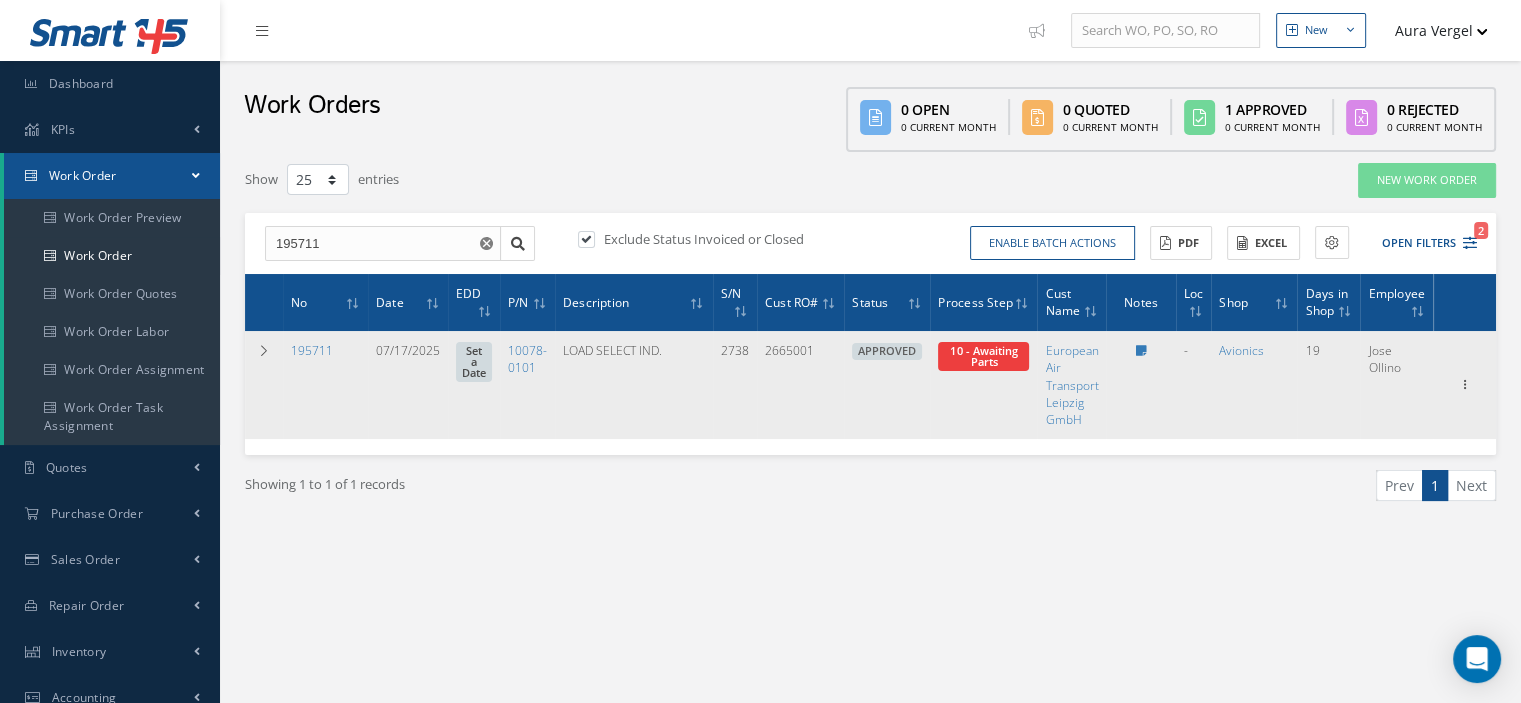 click on "10 - Awaiting Parts" at bounding box center [983, 356] 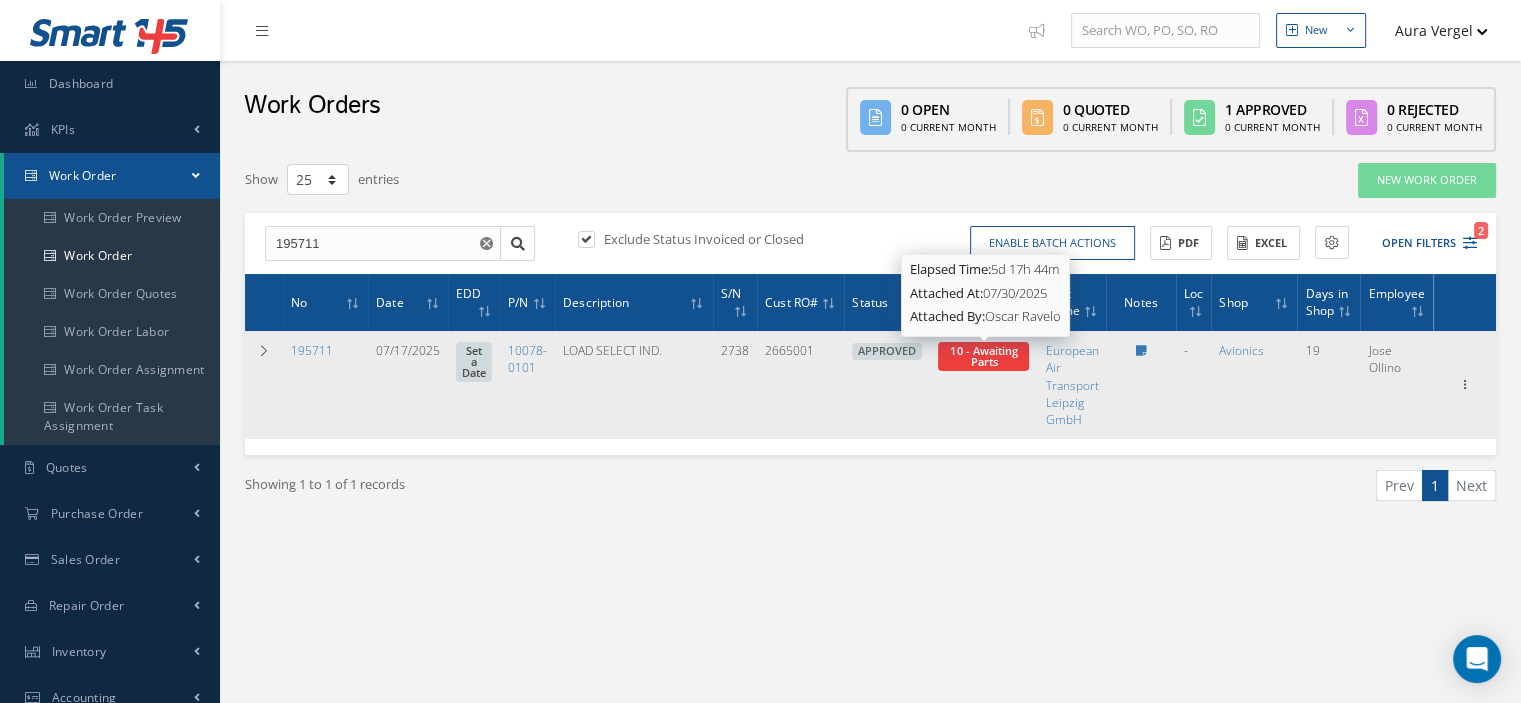 click on "10 - Awaiting Parts" at bounding box center (983, 356) 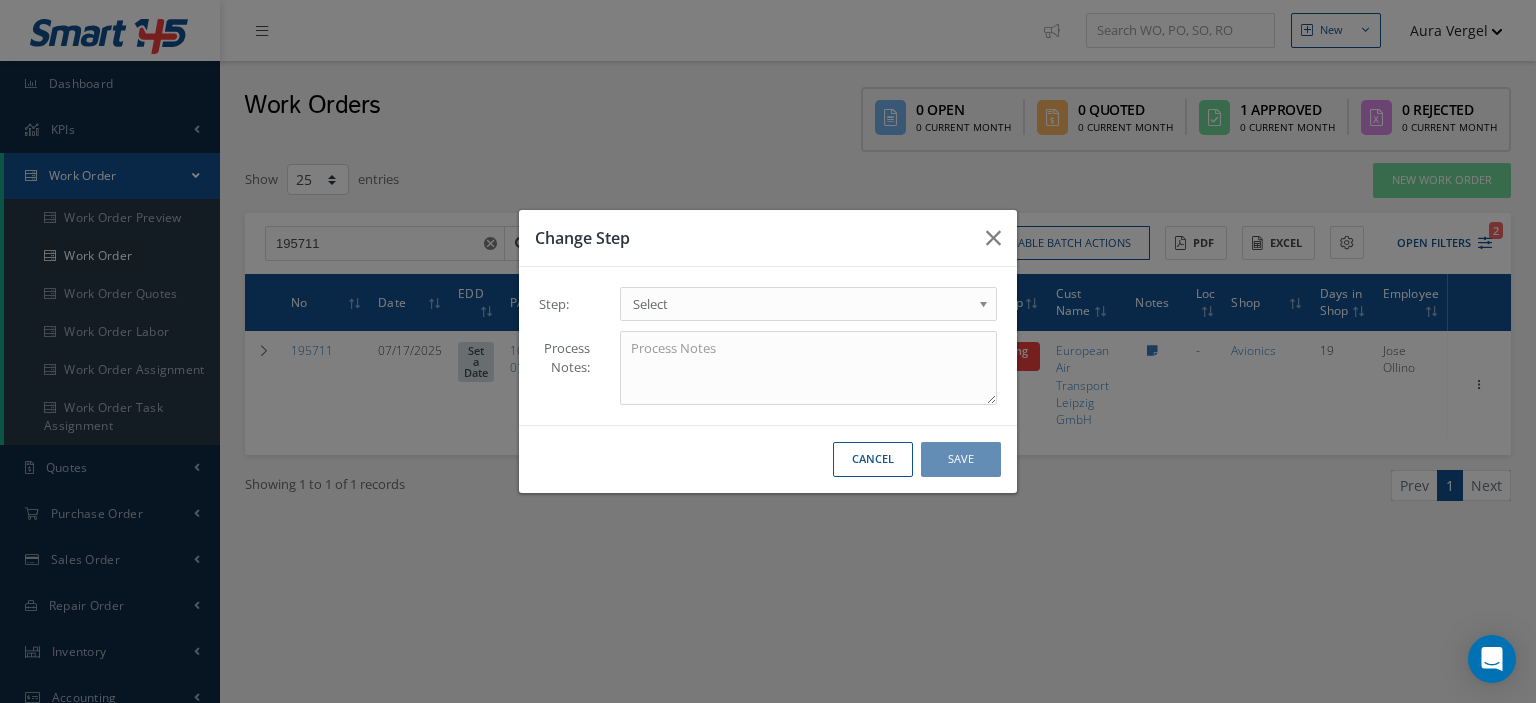 click at bounding box center (987, 309) 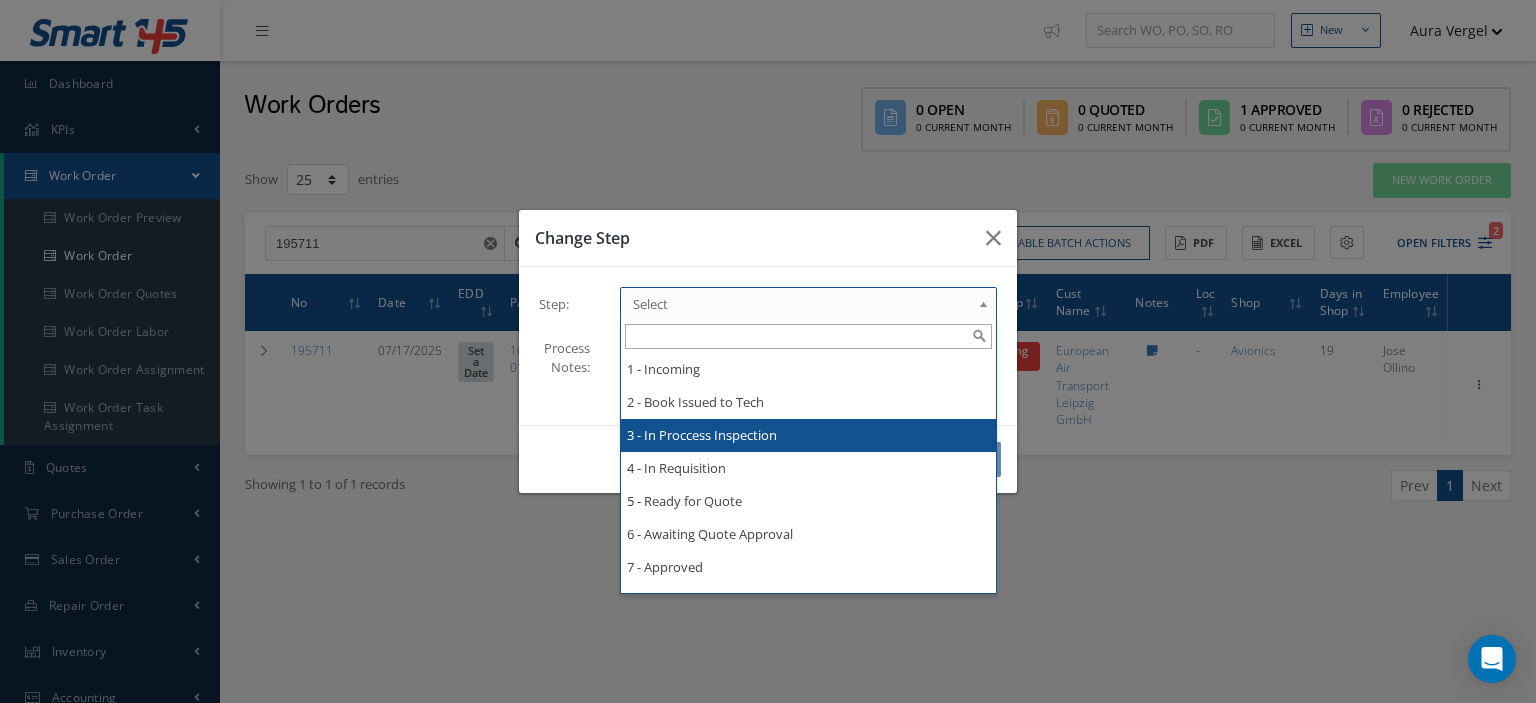 scroll, scrollTop: 200, scrollLeft: 0, axis: vertical 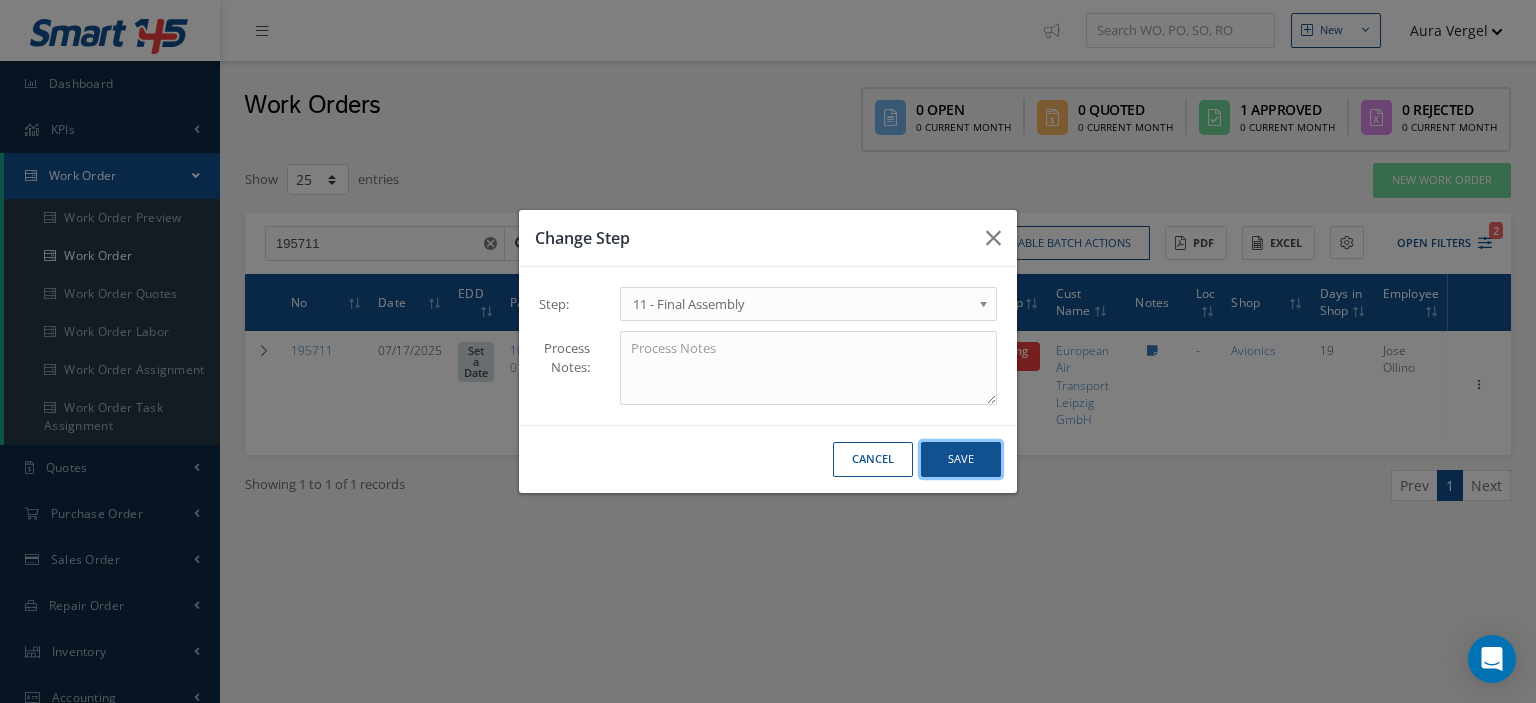 click on "Save" at bounding box center [961, 459] 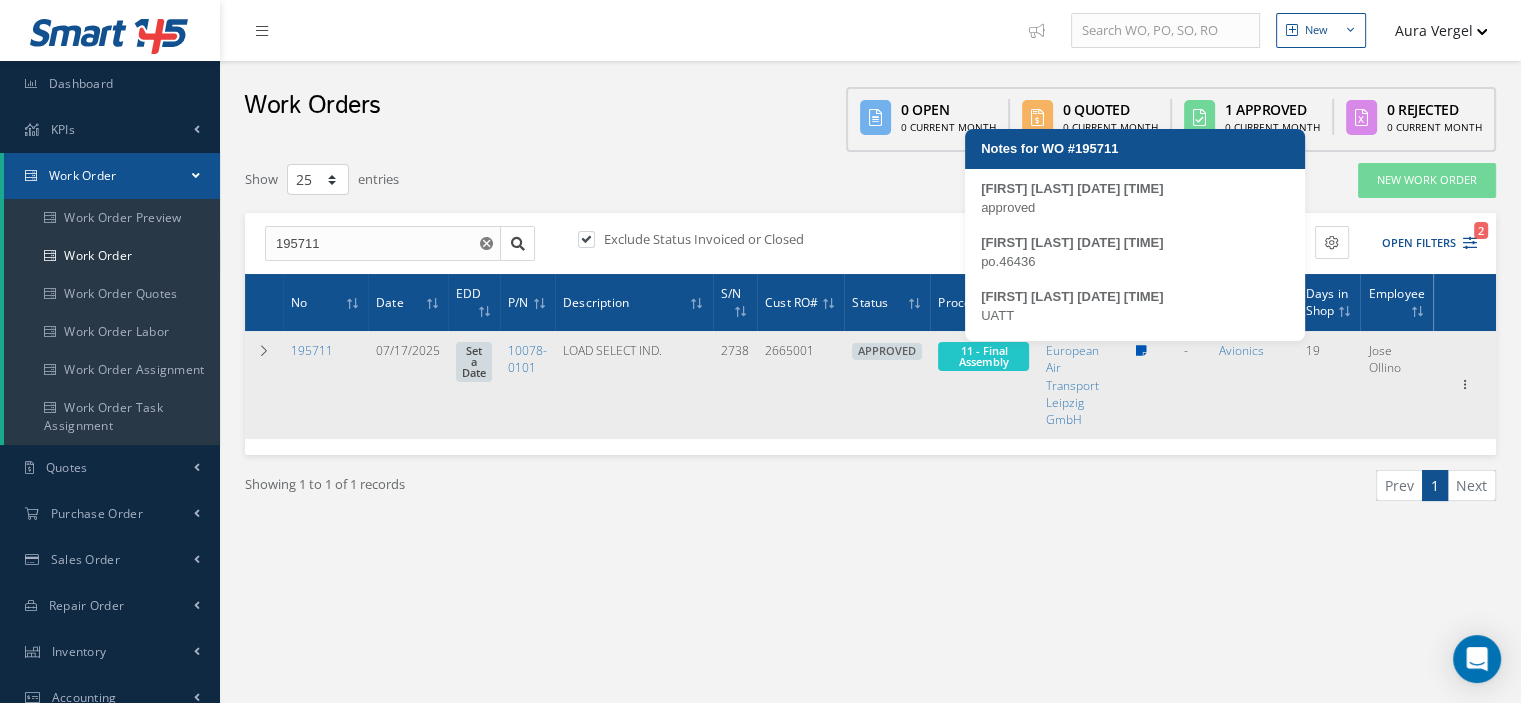 click at bounding box center [1141, 351] 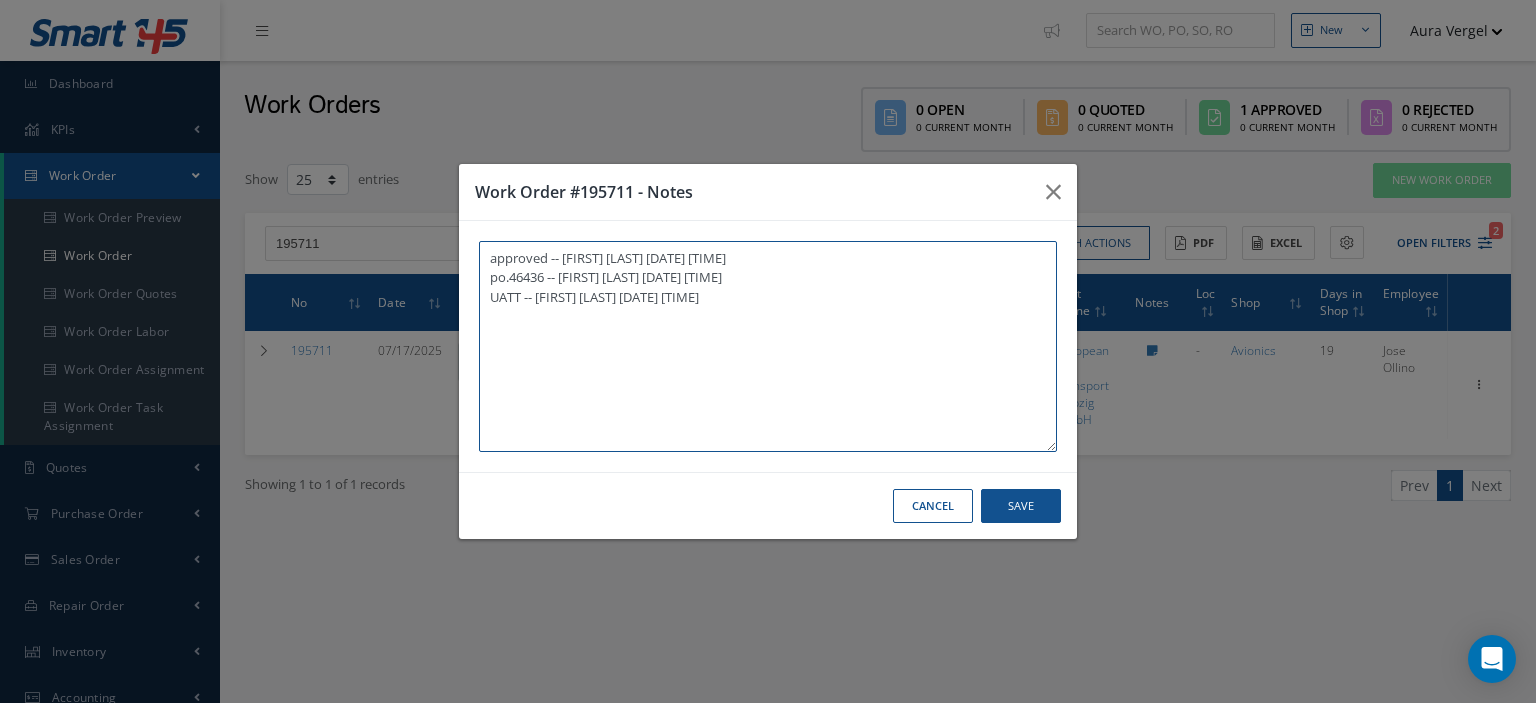 paste on "I already  gave them   to the technician" 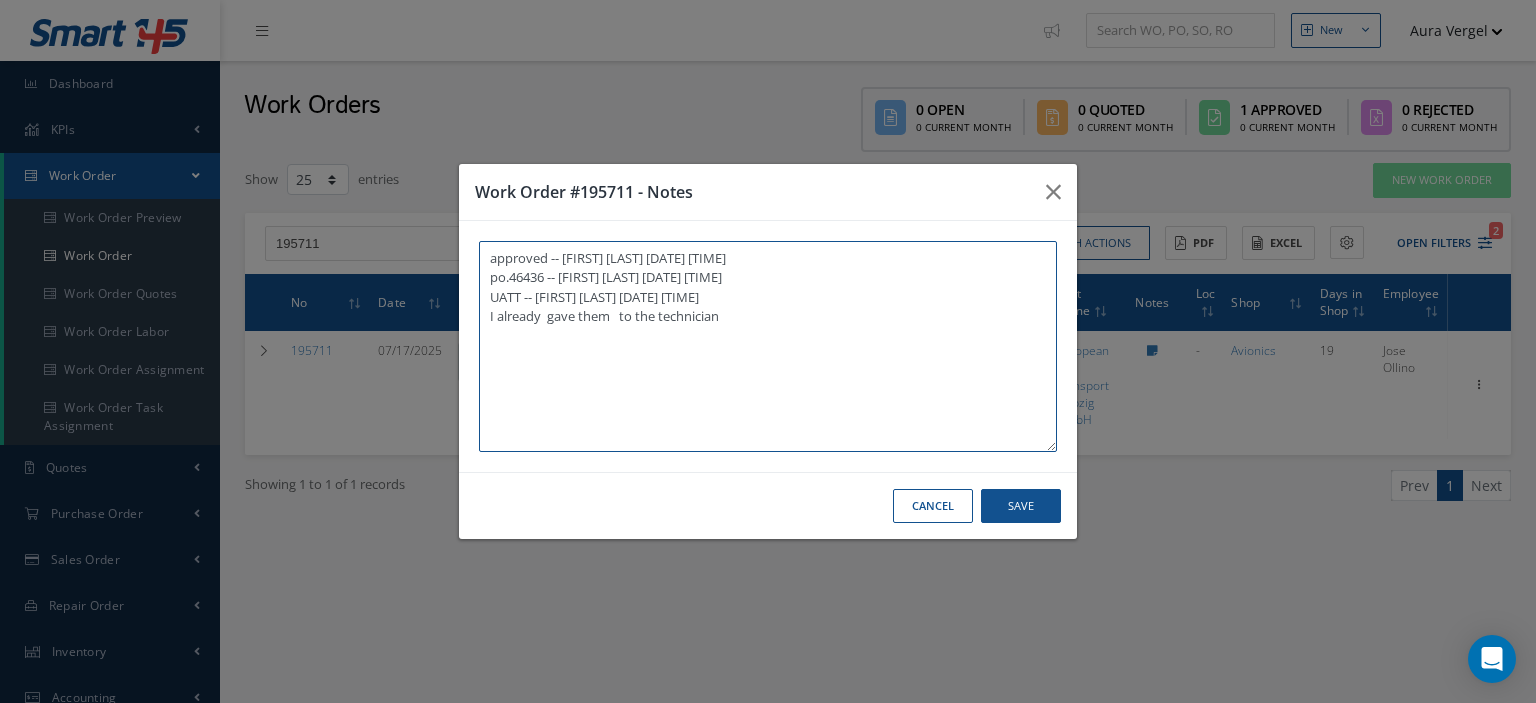 type on "approved -- Oscar Ravelo 07/28/2025 07:21AM
po.46436 -- Oscar Ravelo 07/30/2025 02:34PM
UATT -- Oscar Ravelo 08/04/2025 12:44PM
I already  gave them   to the technician" 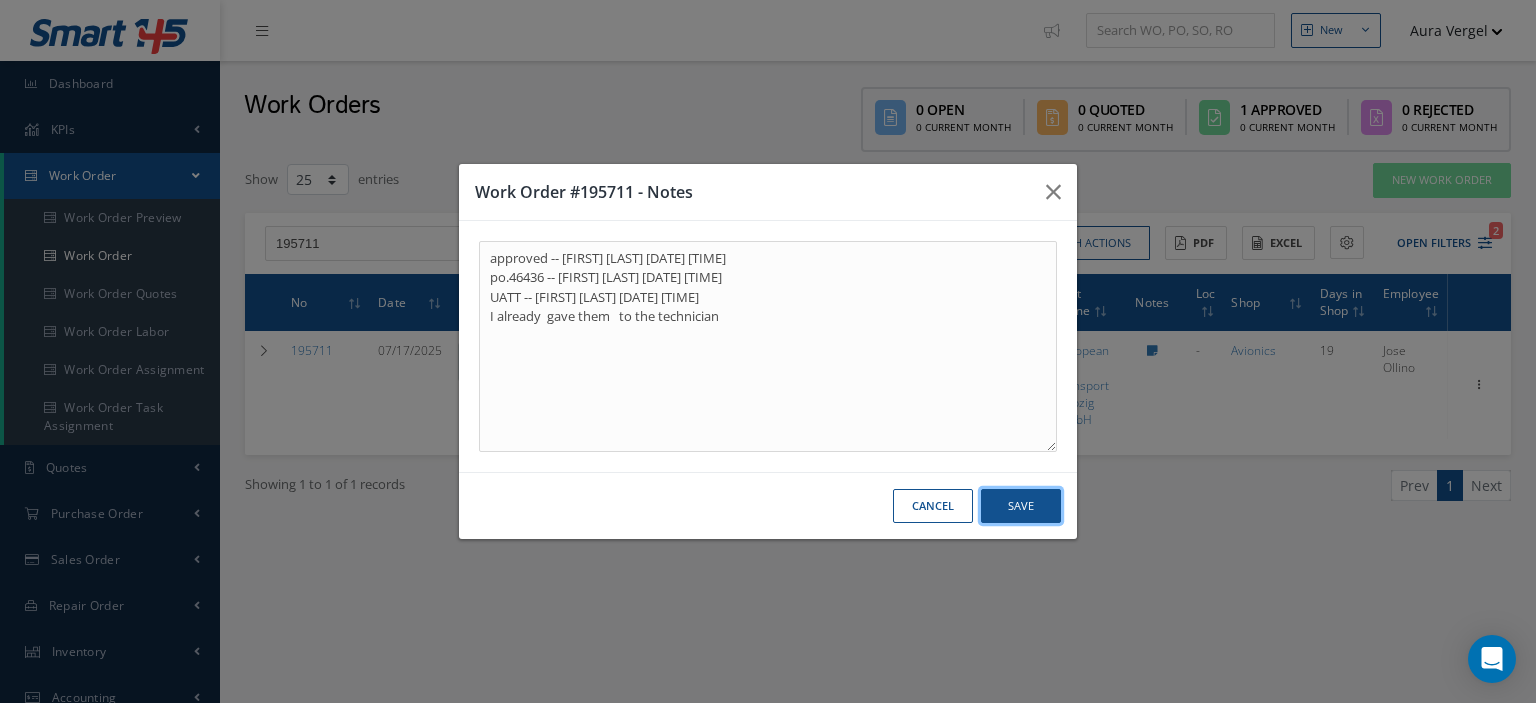 click on "Save" at bounding box center [1021, 506] 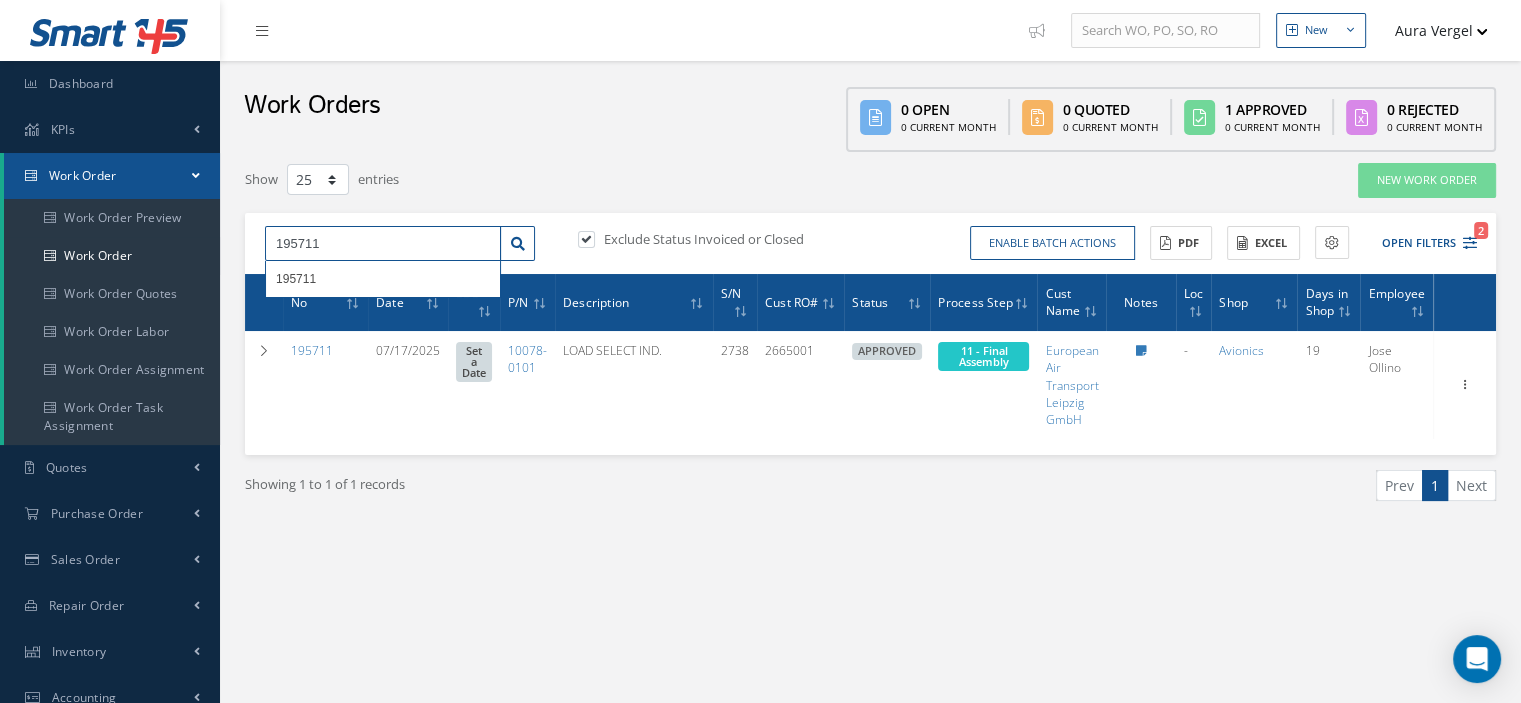 drag, startPoint x: 340, startPoint y: 244, endPoint x: 256, endPoint y: 236, distance: 84.38009 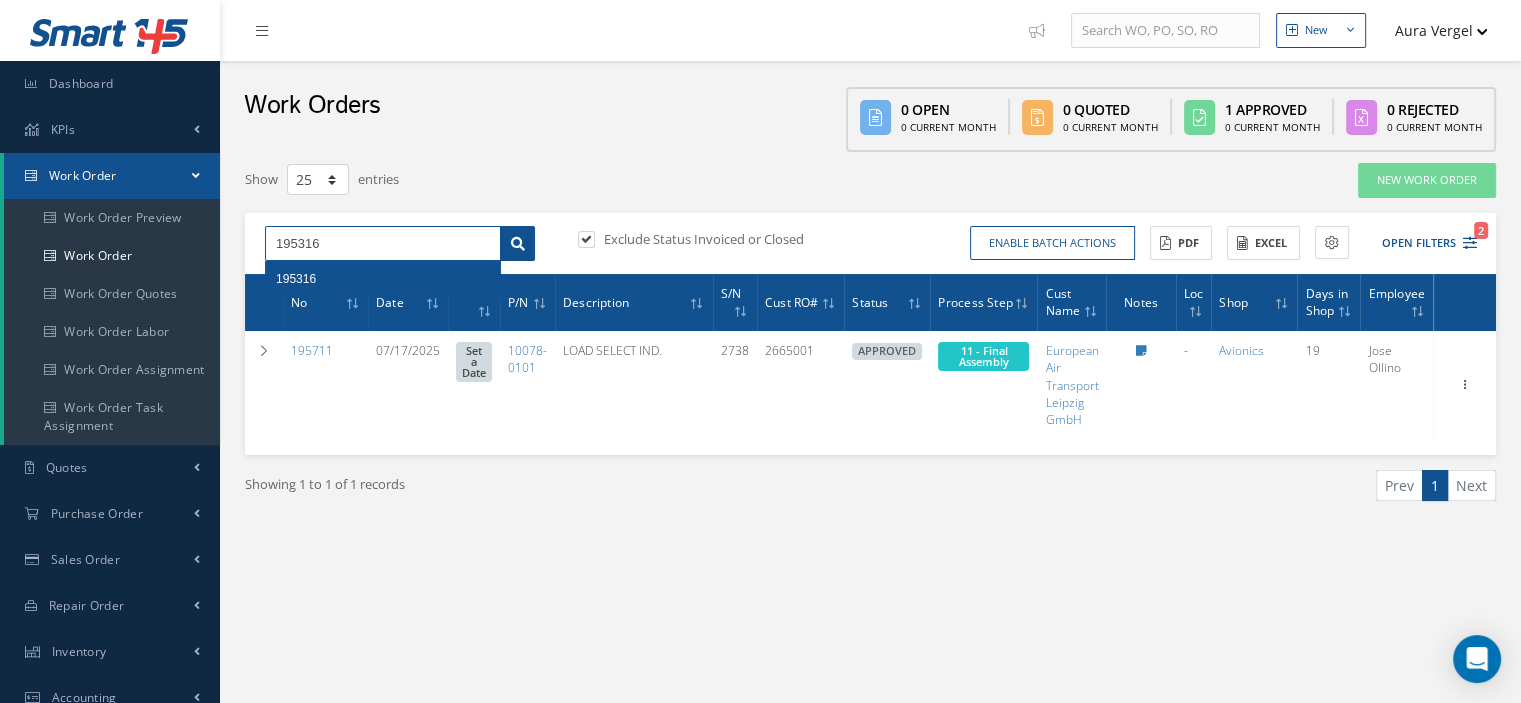 type on "195316" 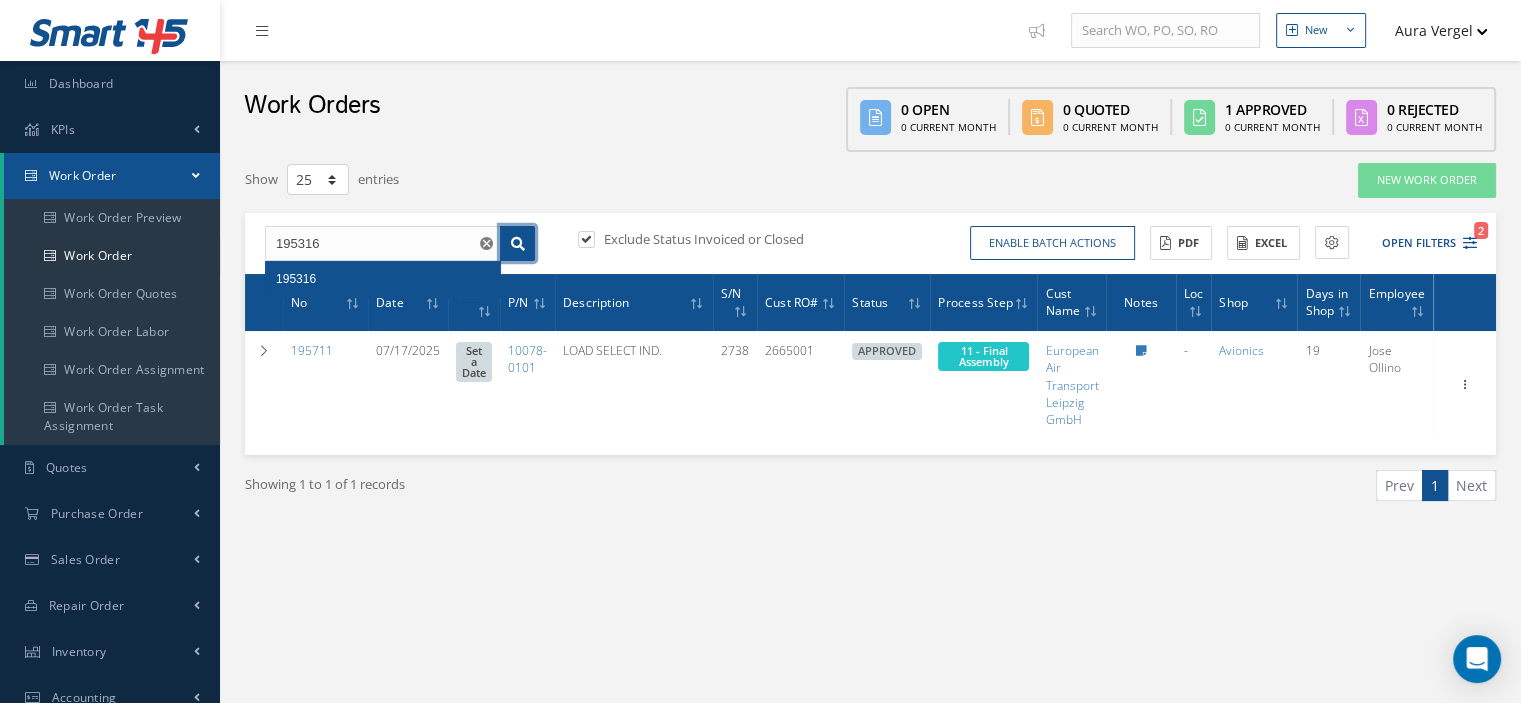 click at bounding box center [518, 244] 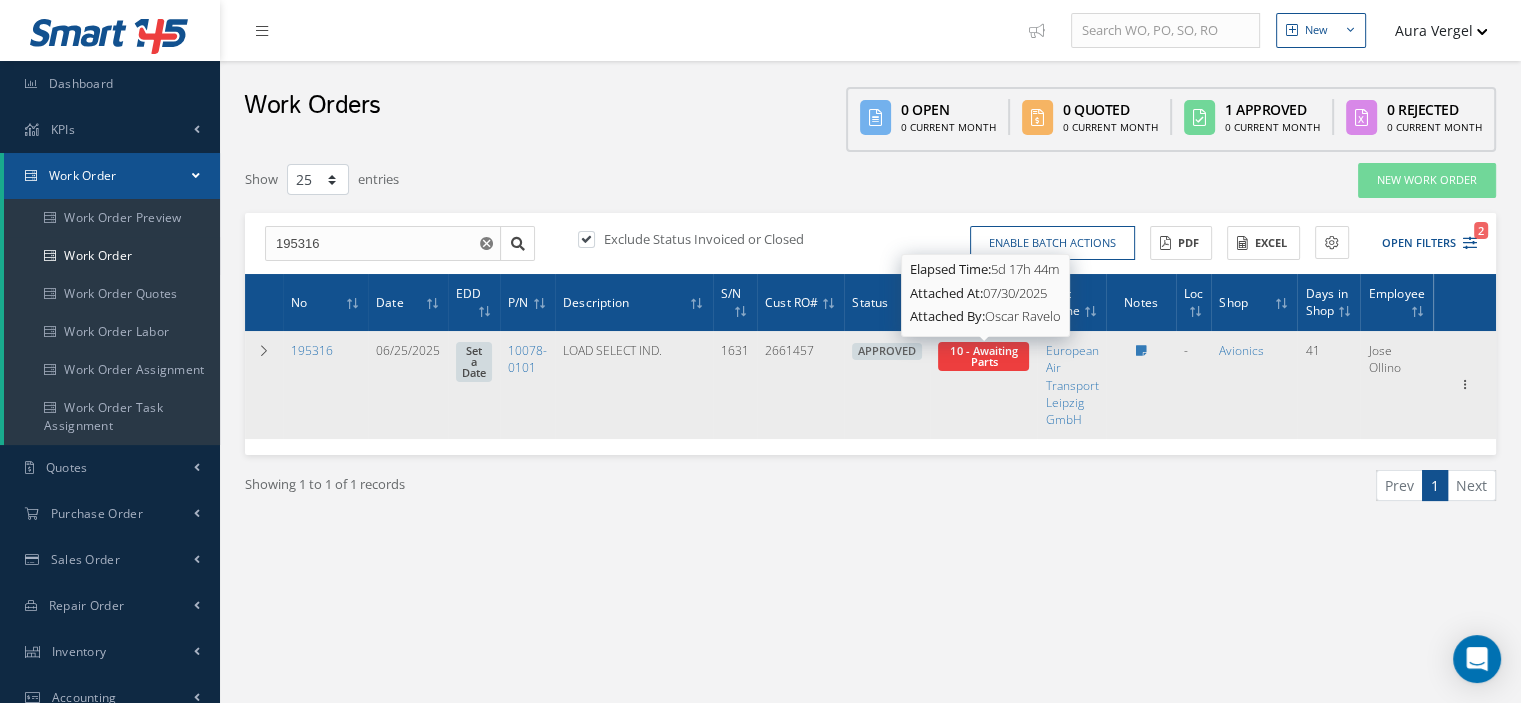 click on "10 - Awaiting Parts" at bounding box center (983, 356) 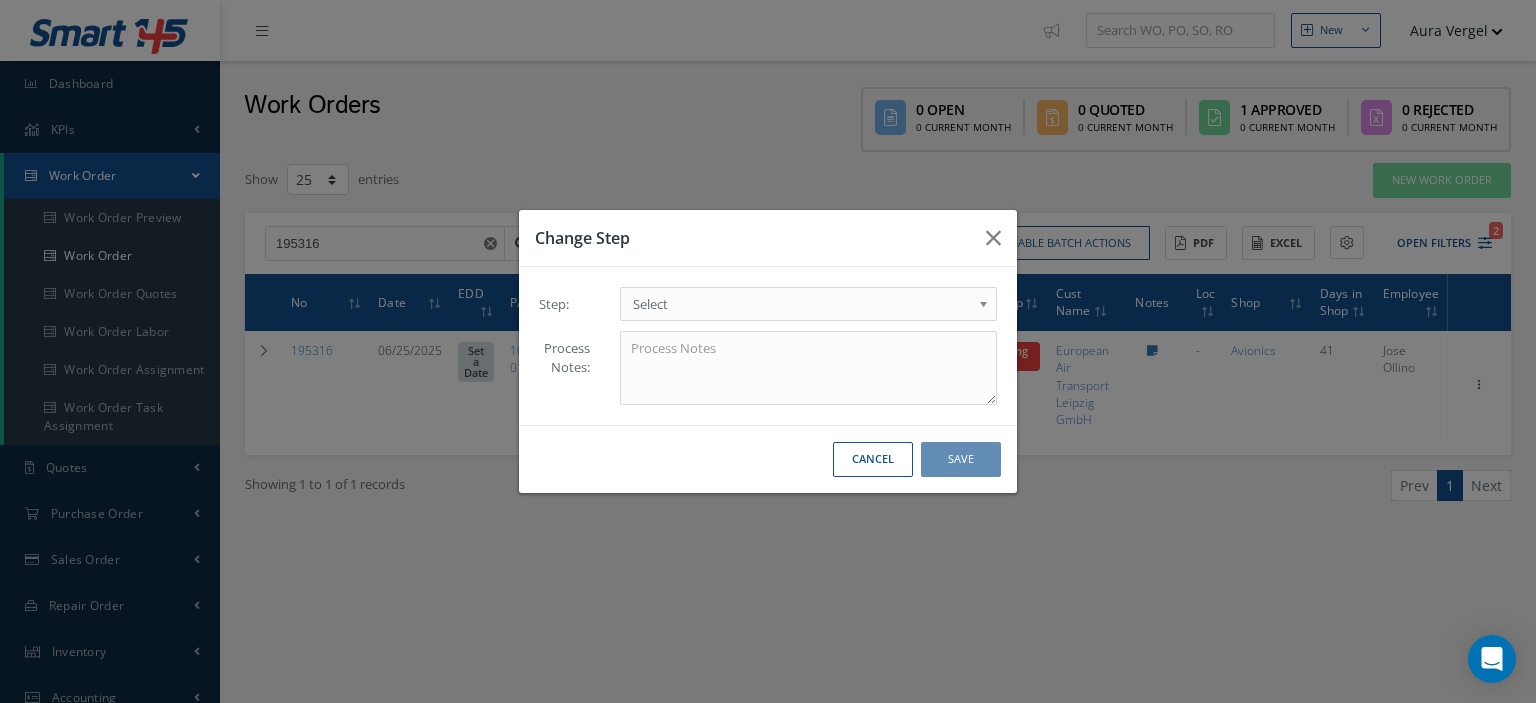 click on "Select" at bounding box center [808, 304] 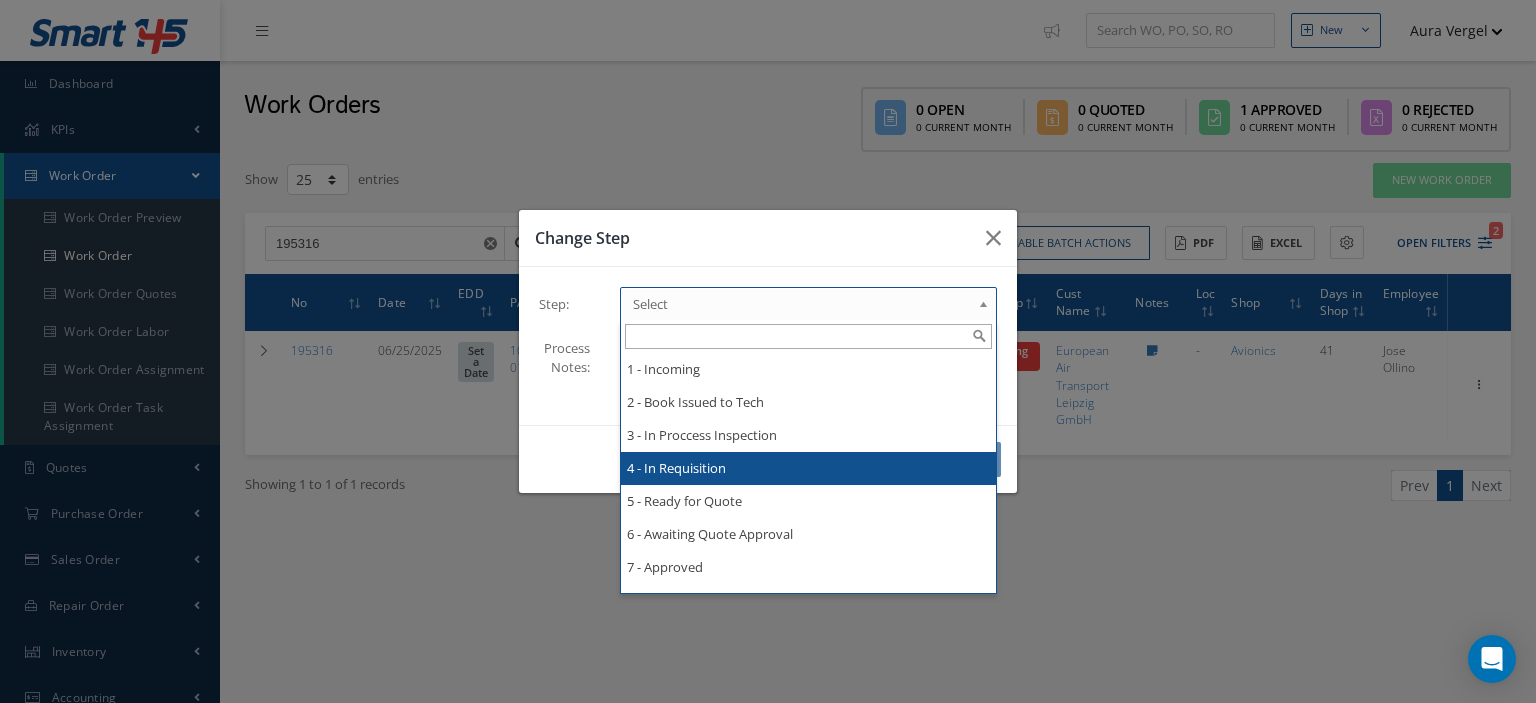 scroll, scrollTop: 100, scrollLeft: 0, axis: vertical 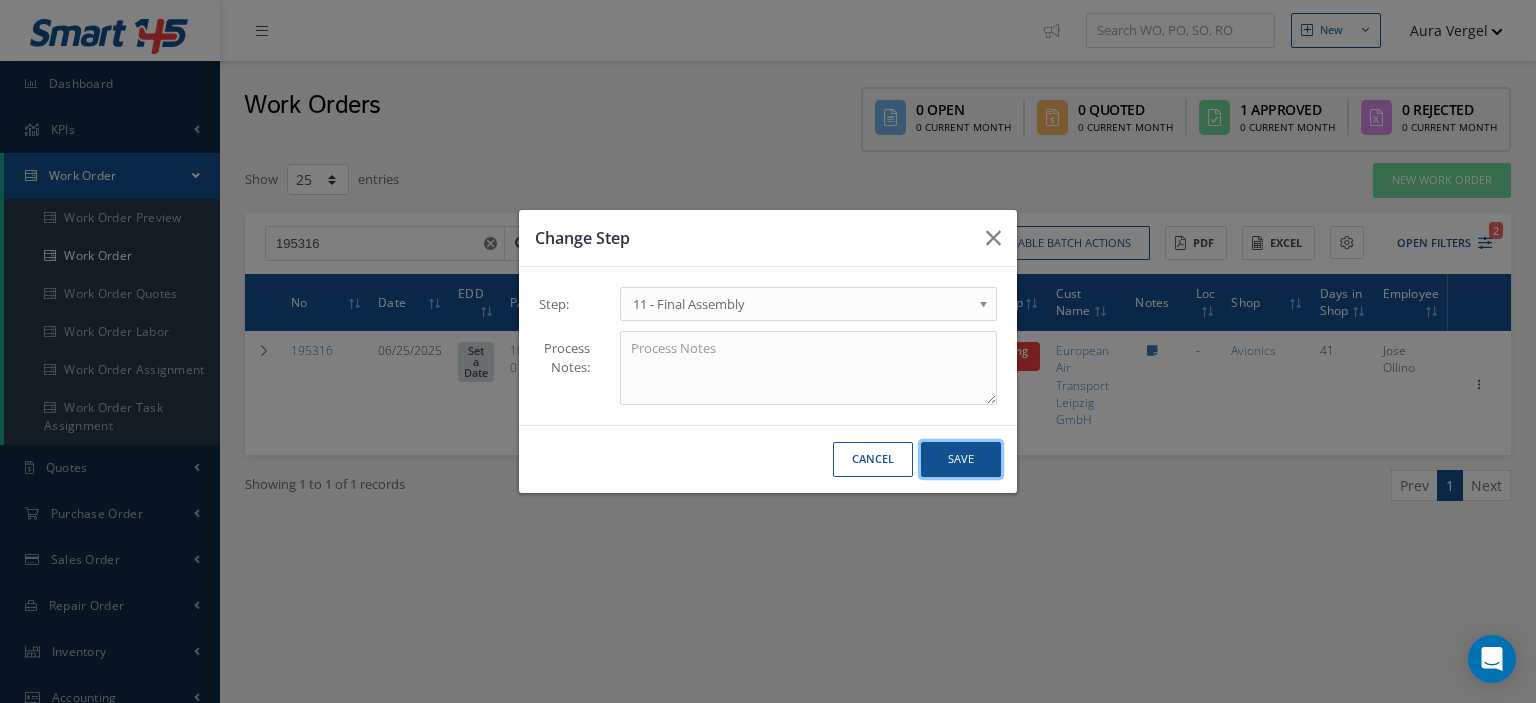 click on "Save" at bounding box center [961, 459] 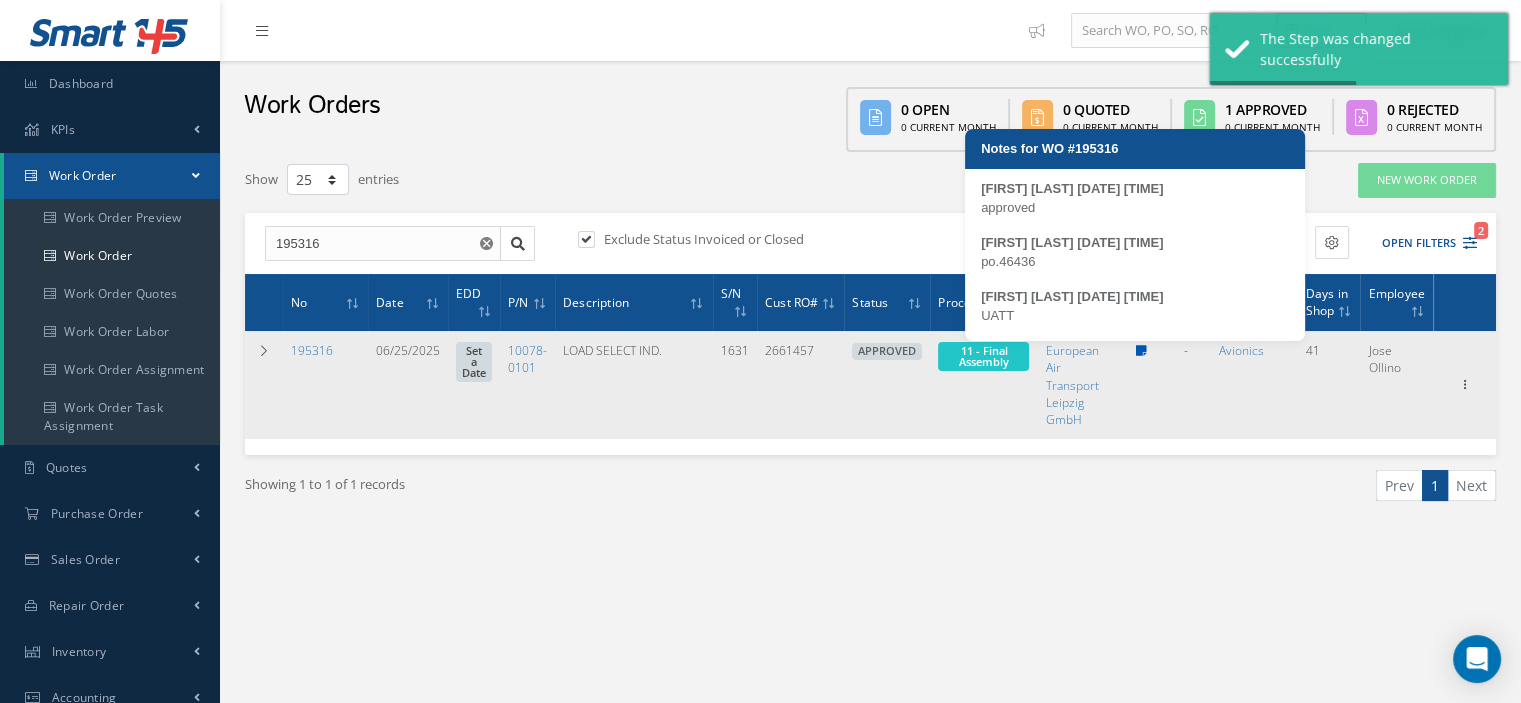 click at bounding box center (1141, 351) 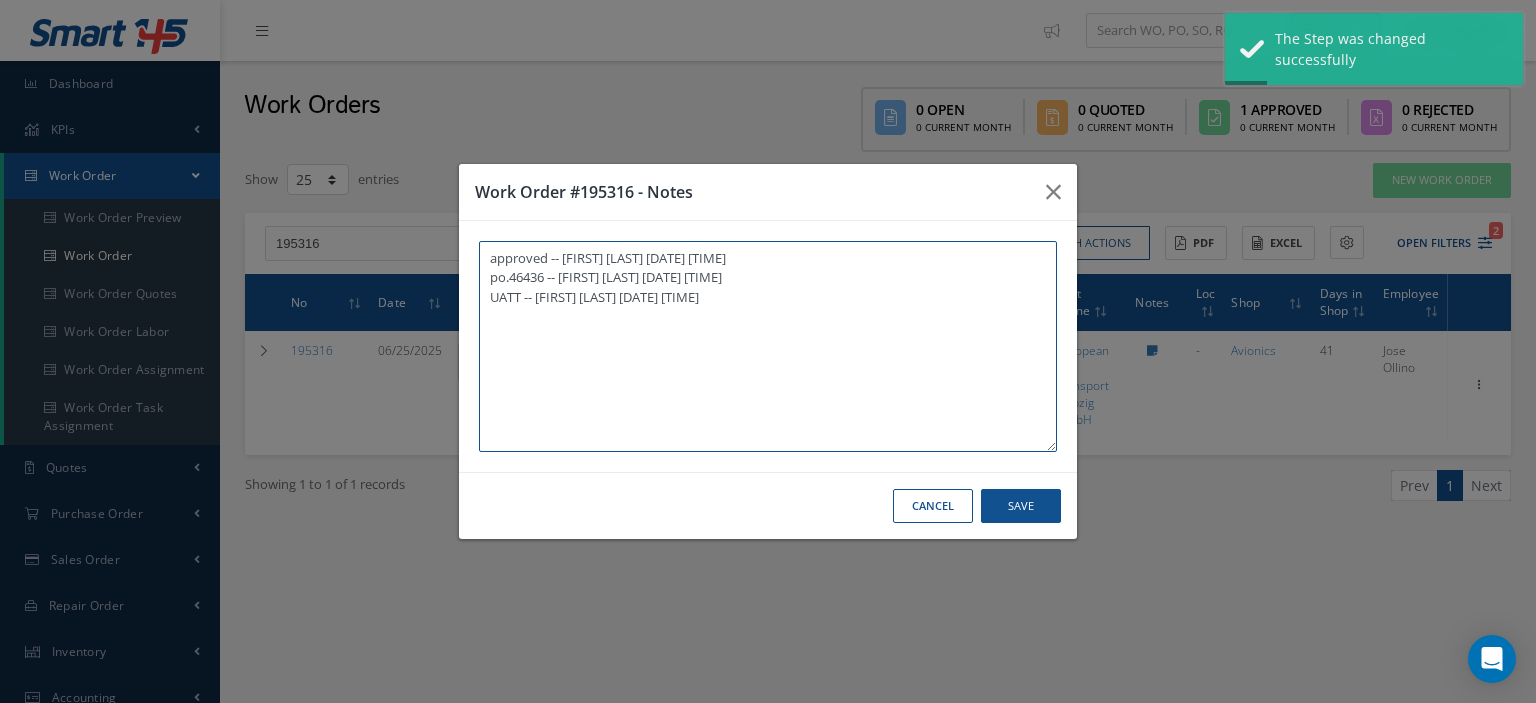 paste on "I already  gave them   to the technician" 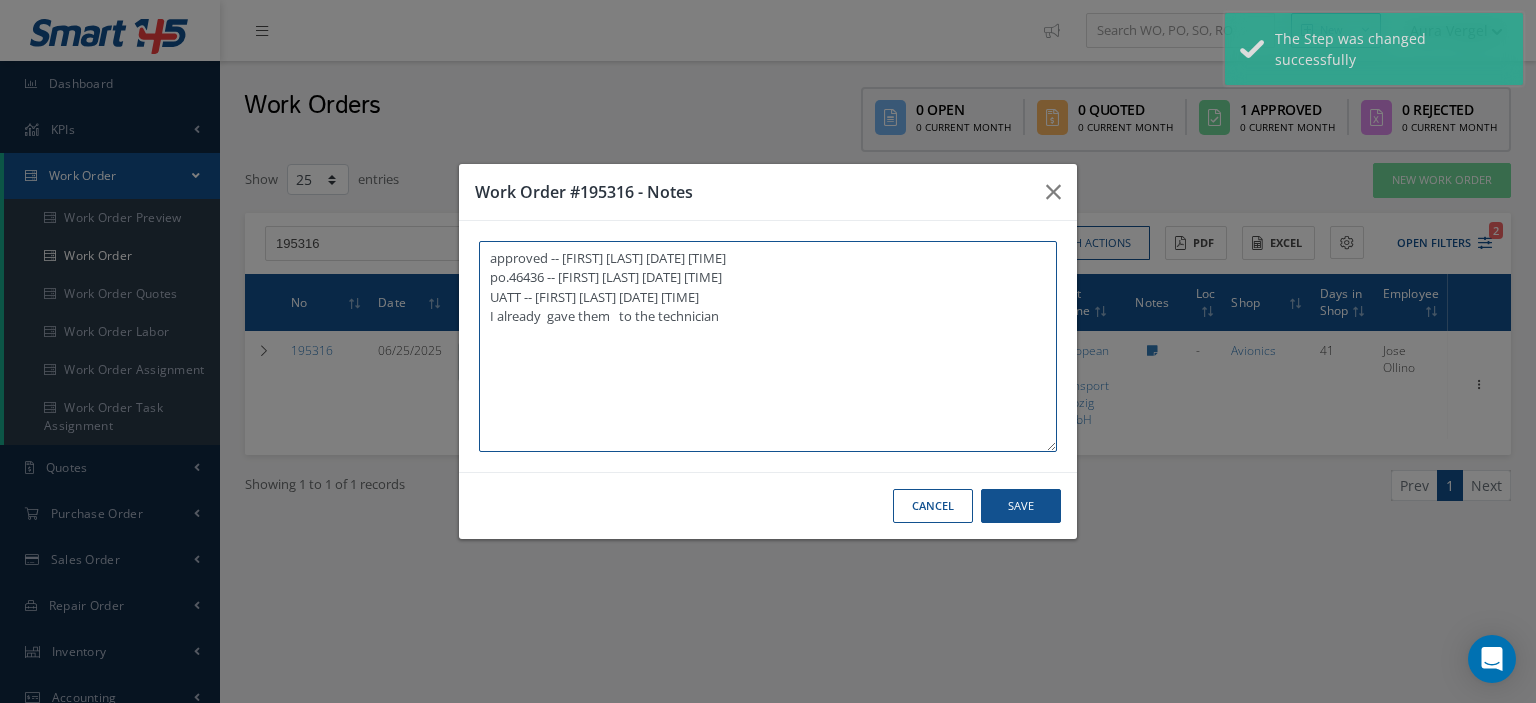 type on "approved -- Oscar Ravelo 07/23/2025 08:41AM
po.46436 -- Oscar Ravelo 07/30/2025 02:35PM
UATT -- Oscar Ravelo 08/04/2025 12:44PM
I already  gave them   to the technician" 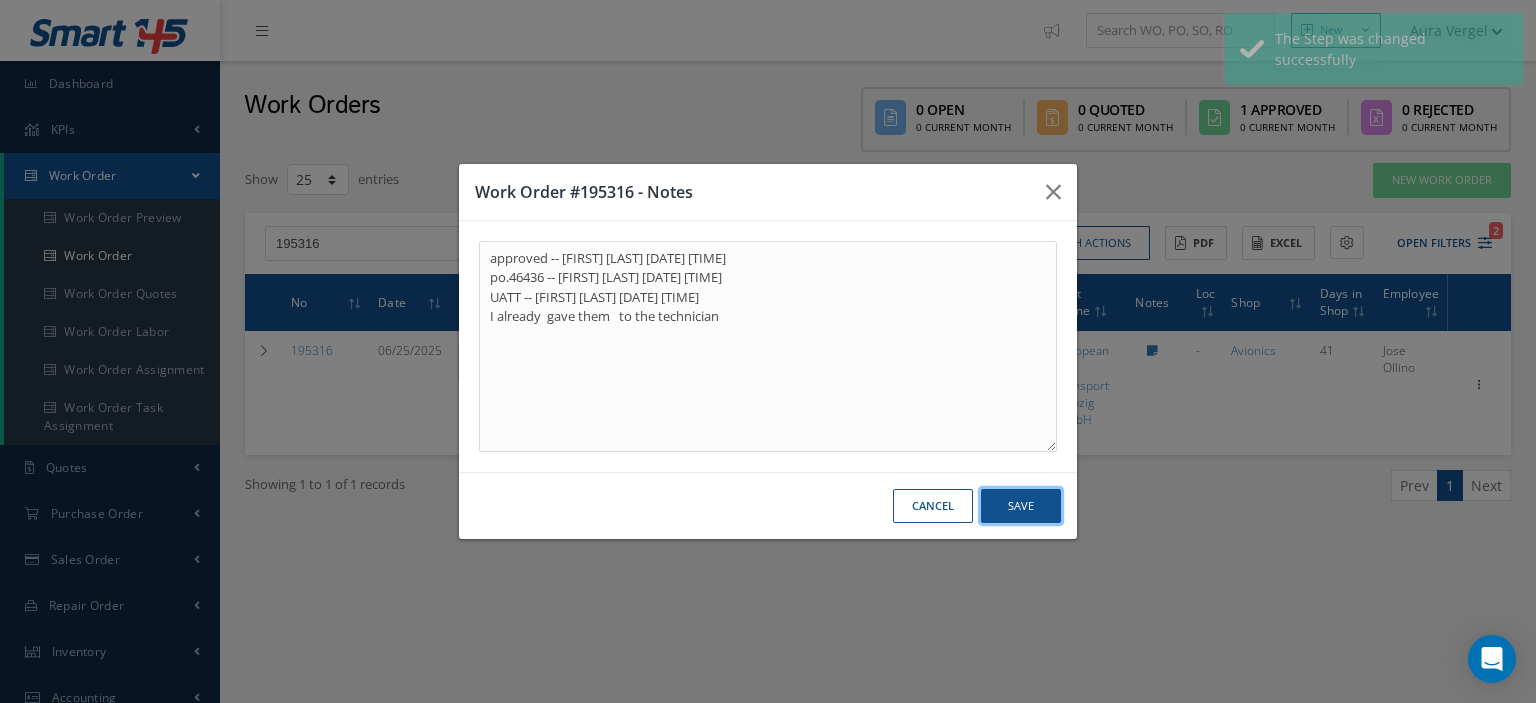 click on "Save" at bounding box center [1021, 506] 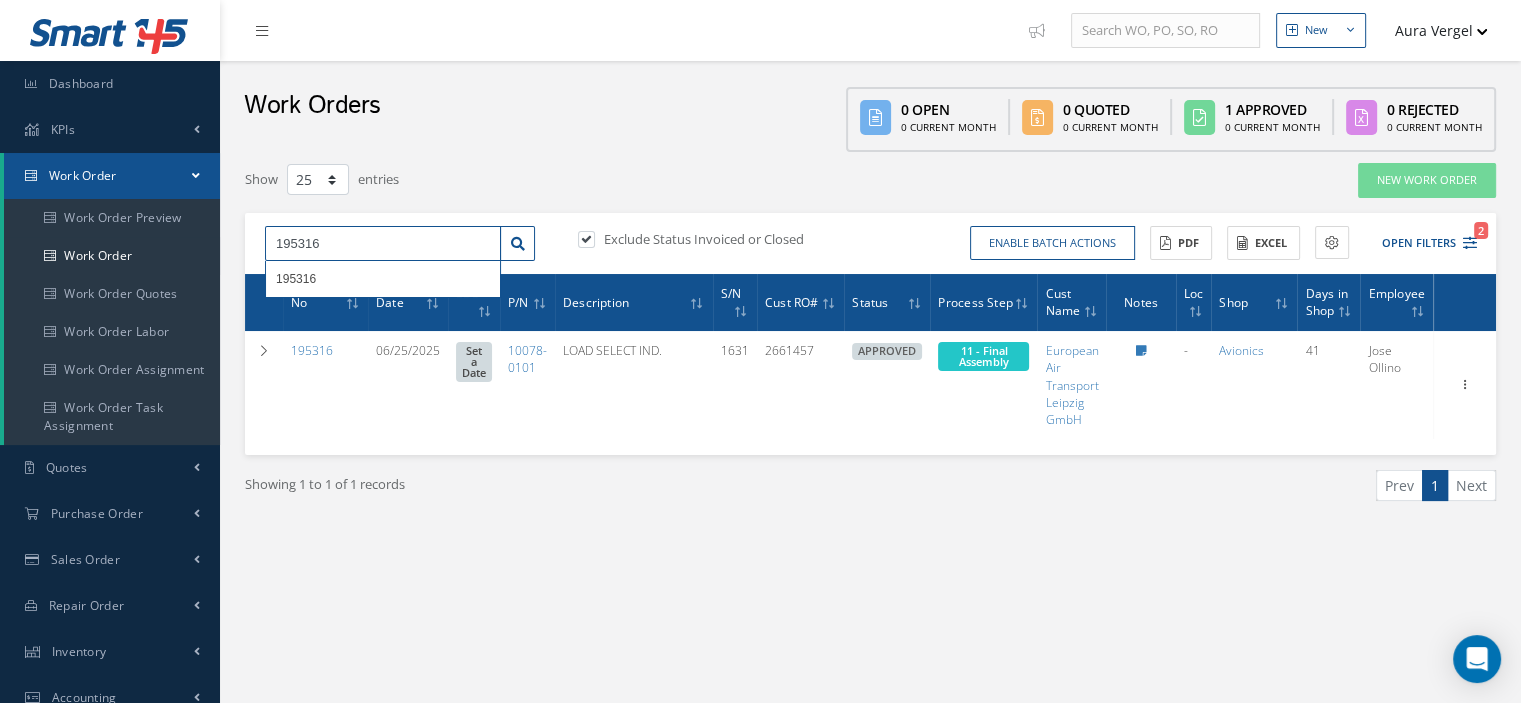 drag, startPoint x: 286, startPoint y: 245, endPoint x: 261, endPoint y: 246, distance: 25.019993 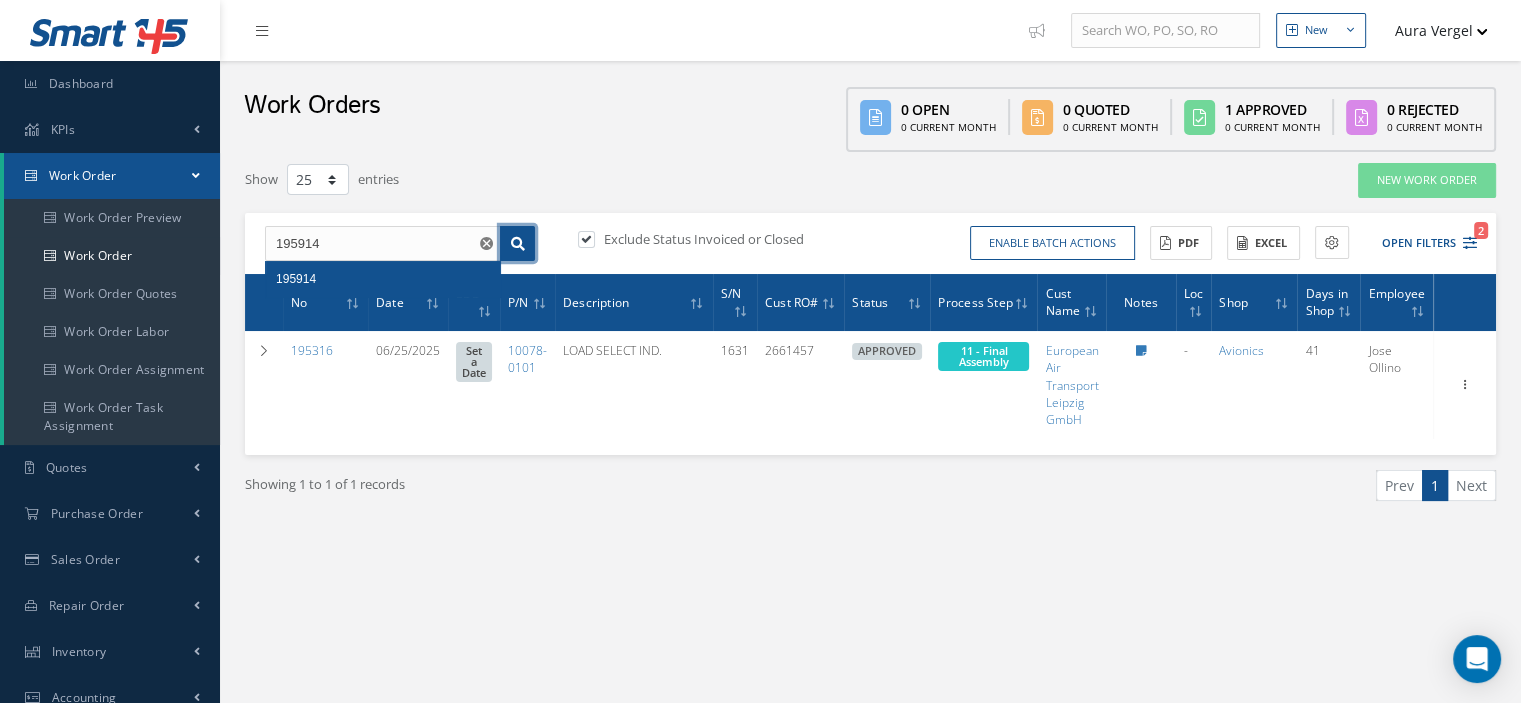 click at bounding box center [518, 244] 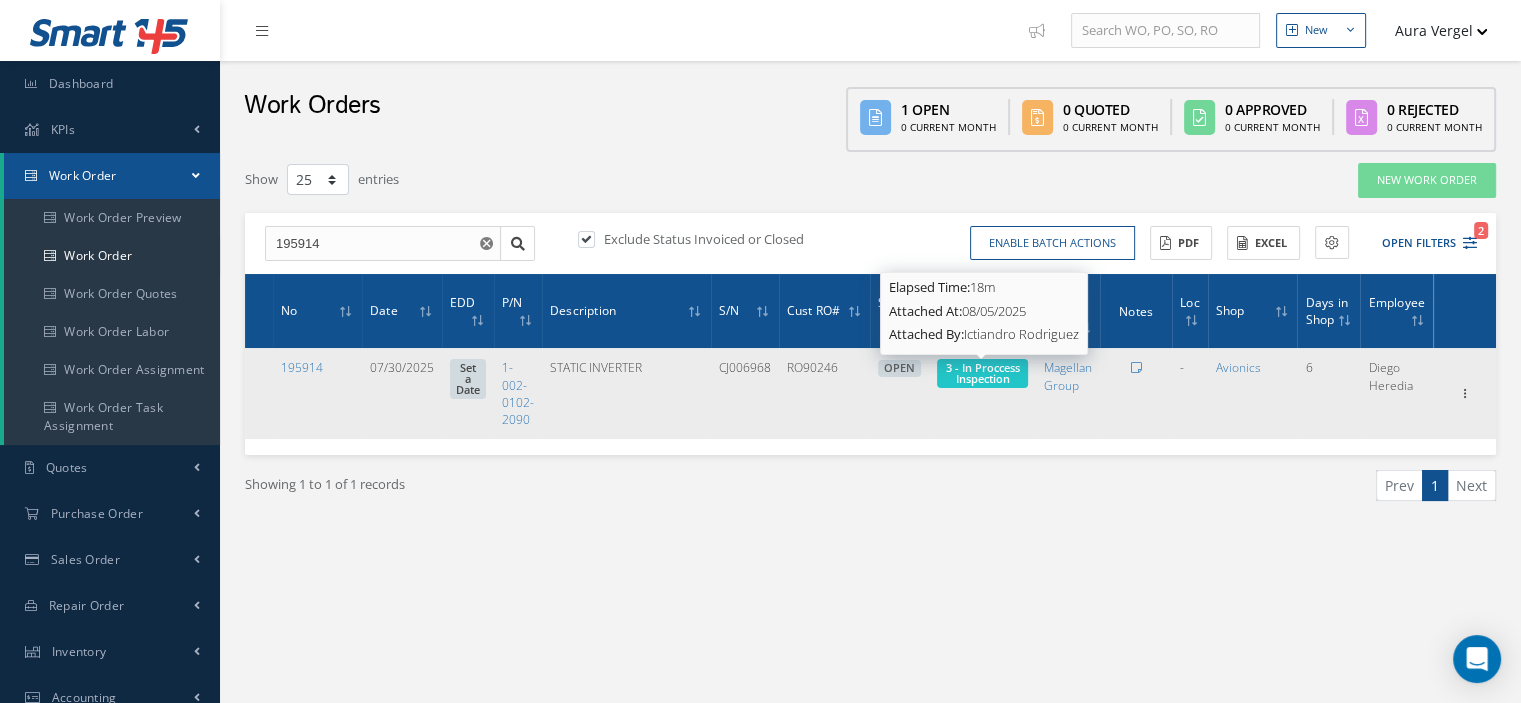 click on "3 - In Proccess Inspection" at bounding box center (982, 373) 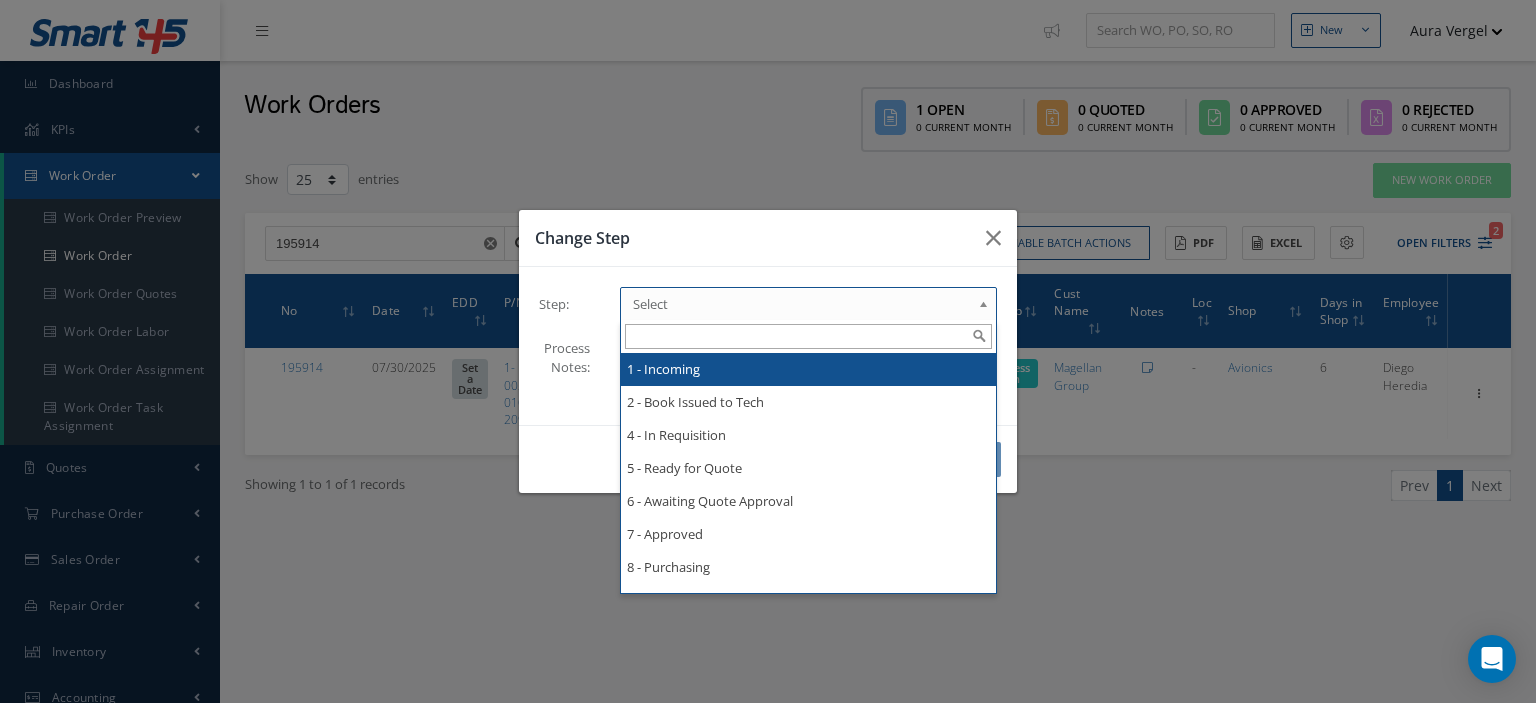 click on "Select" at bounding box center (802, 304) 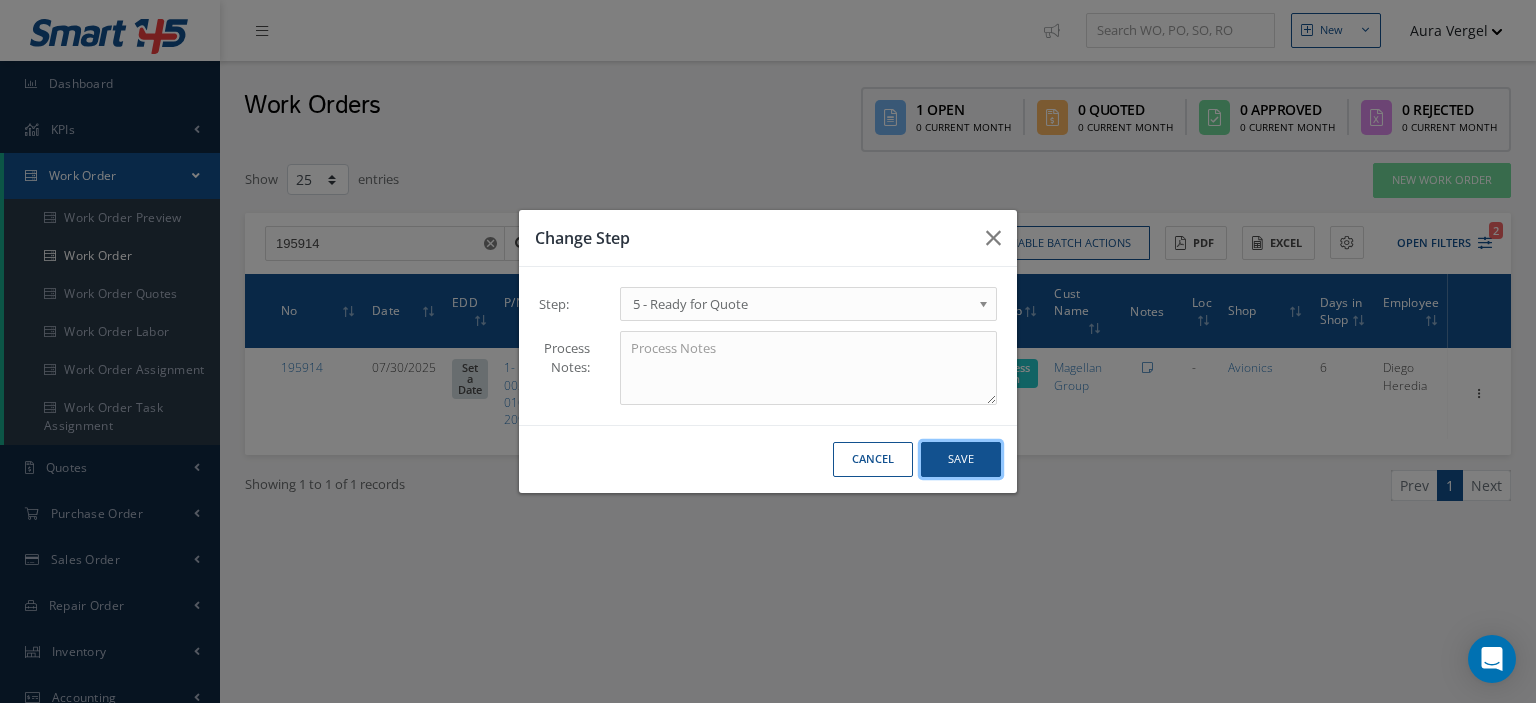 click on "Save" at bounding box center [961, 459] 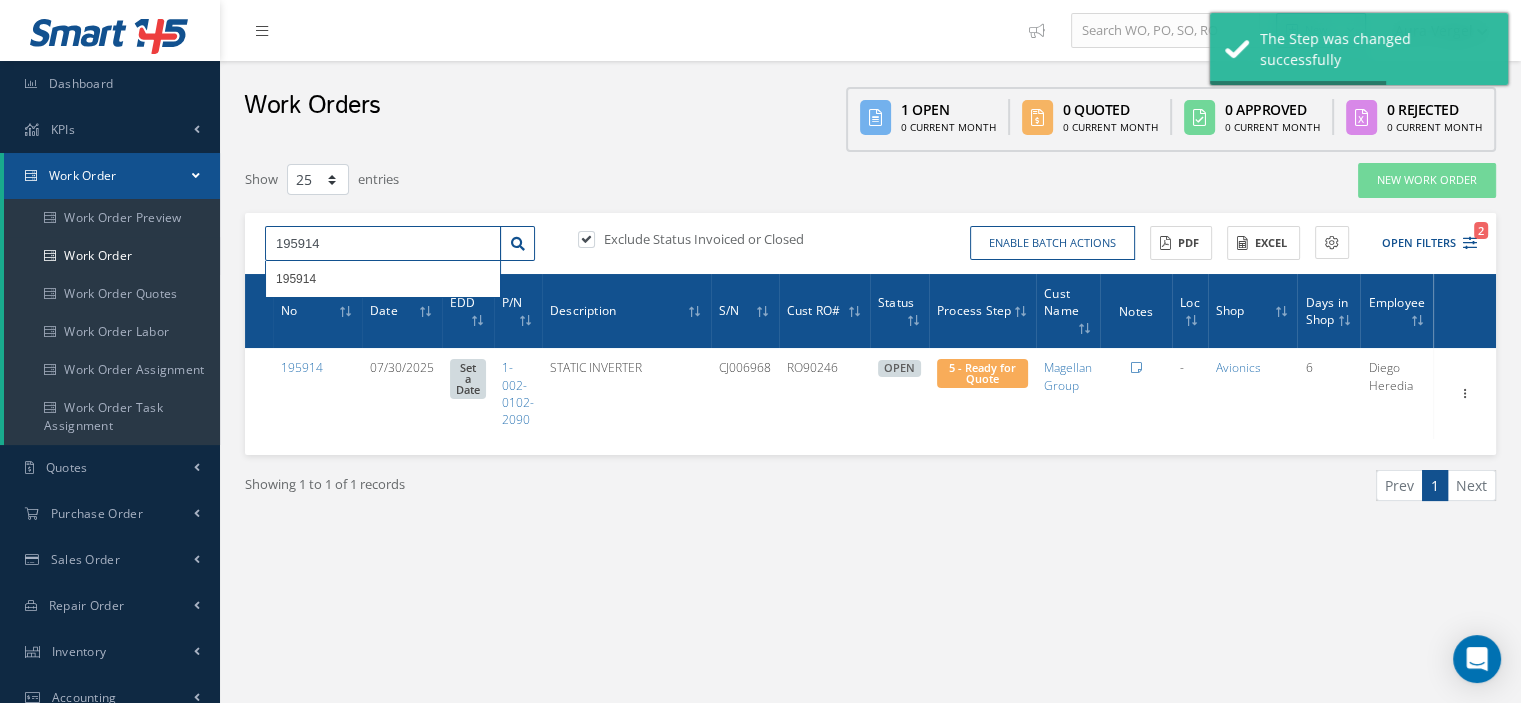 drag, startPoint x: 382, startPoint y: 248, endPoint x: 236, endPoint y: 254, distance: 146.12323 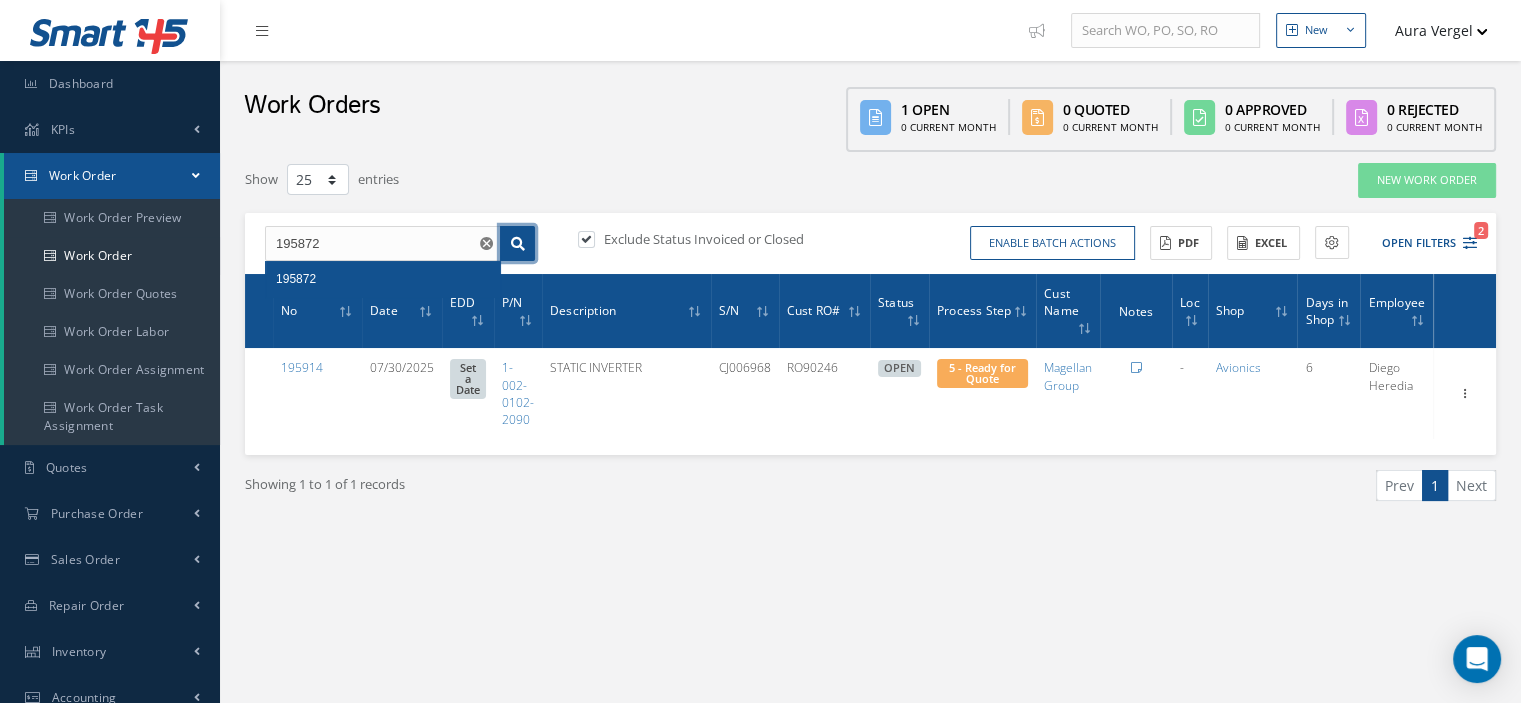 click at bounding box center [518, 244] 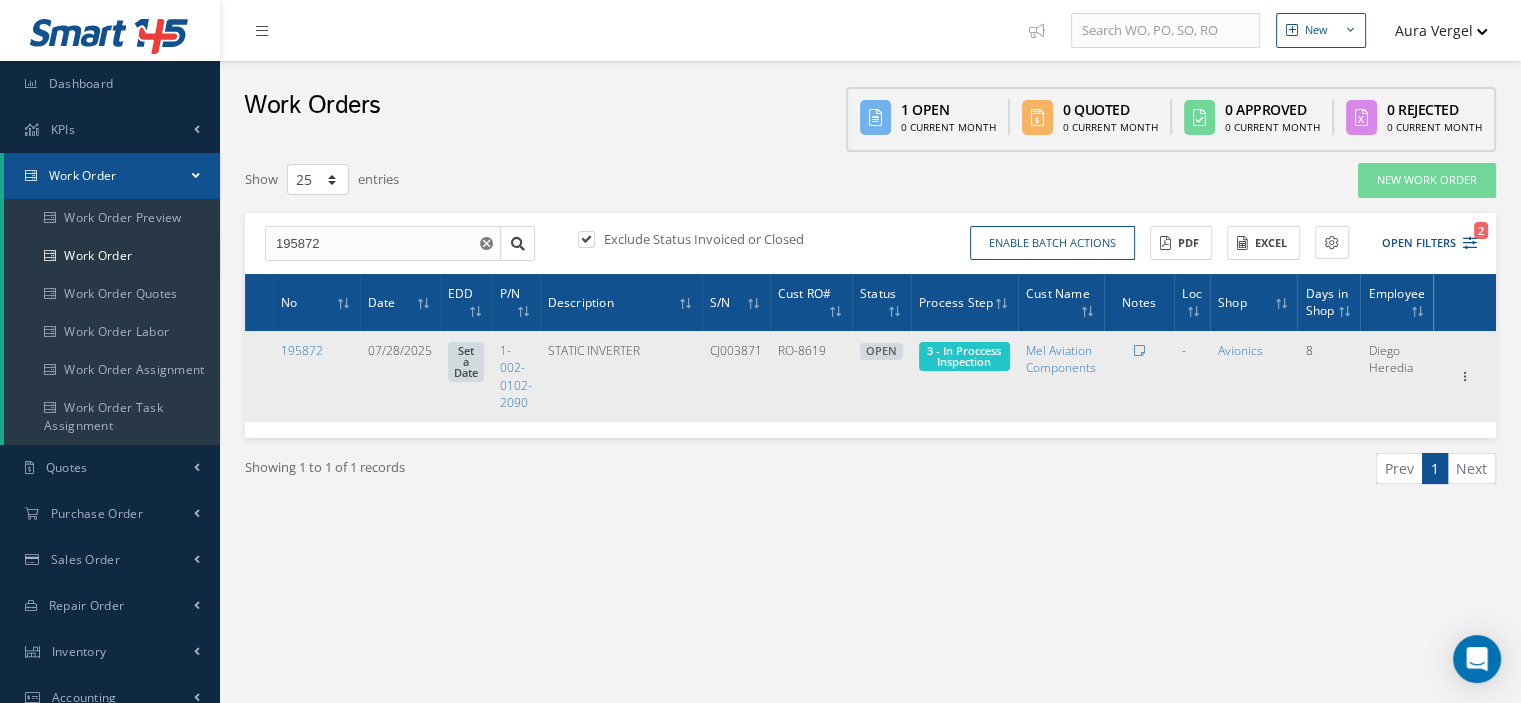 click on "3 - In Proccess Inspection" at bounding box center [964, 356] 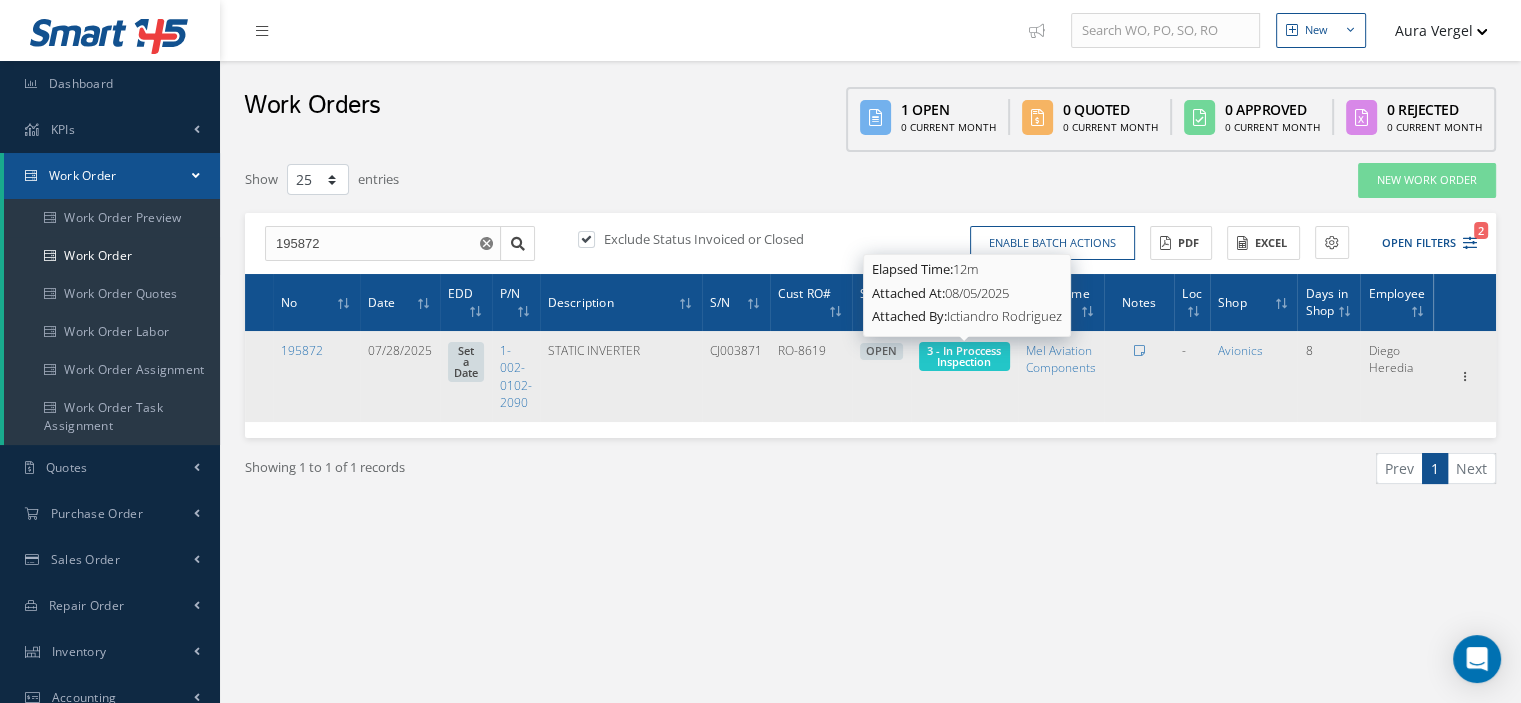 click on "3 - In Proccess Inspection" at bounding box center (964, 356) 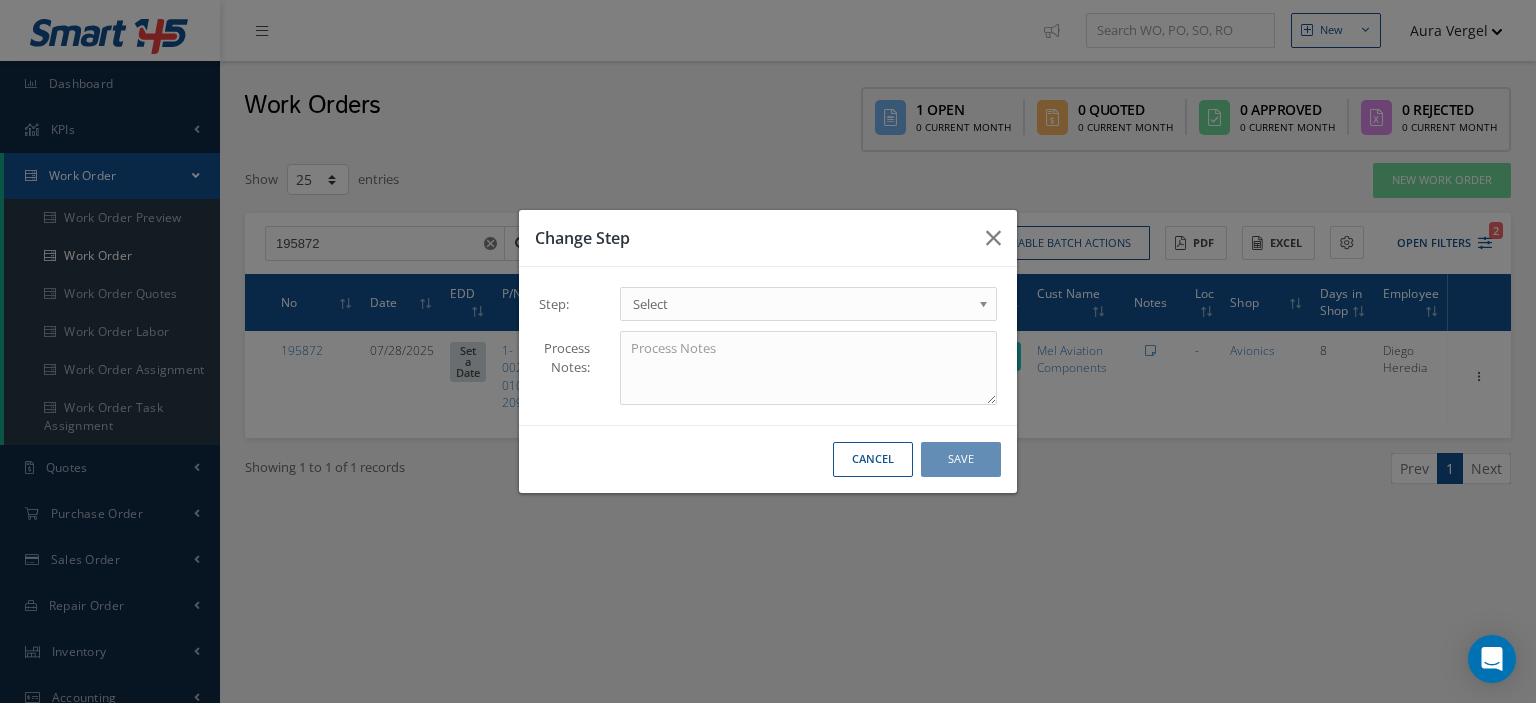 click on "Select" at bounding box center (802, 304) 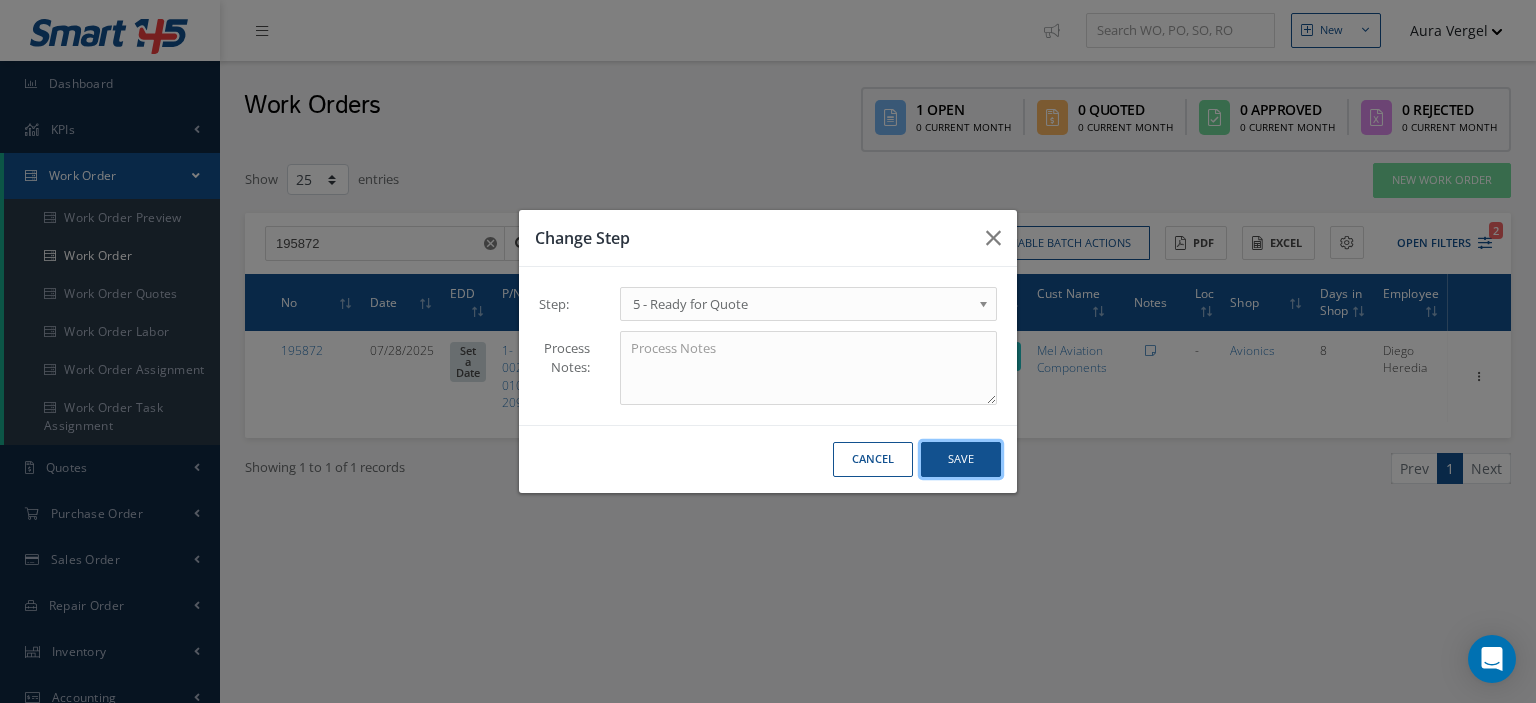 click on "Save" at bounding box center (961, 459) 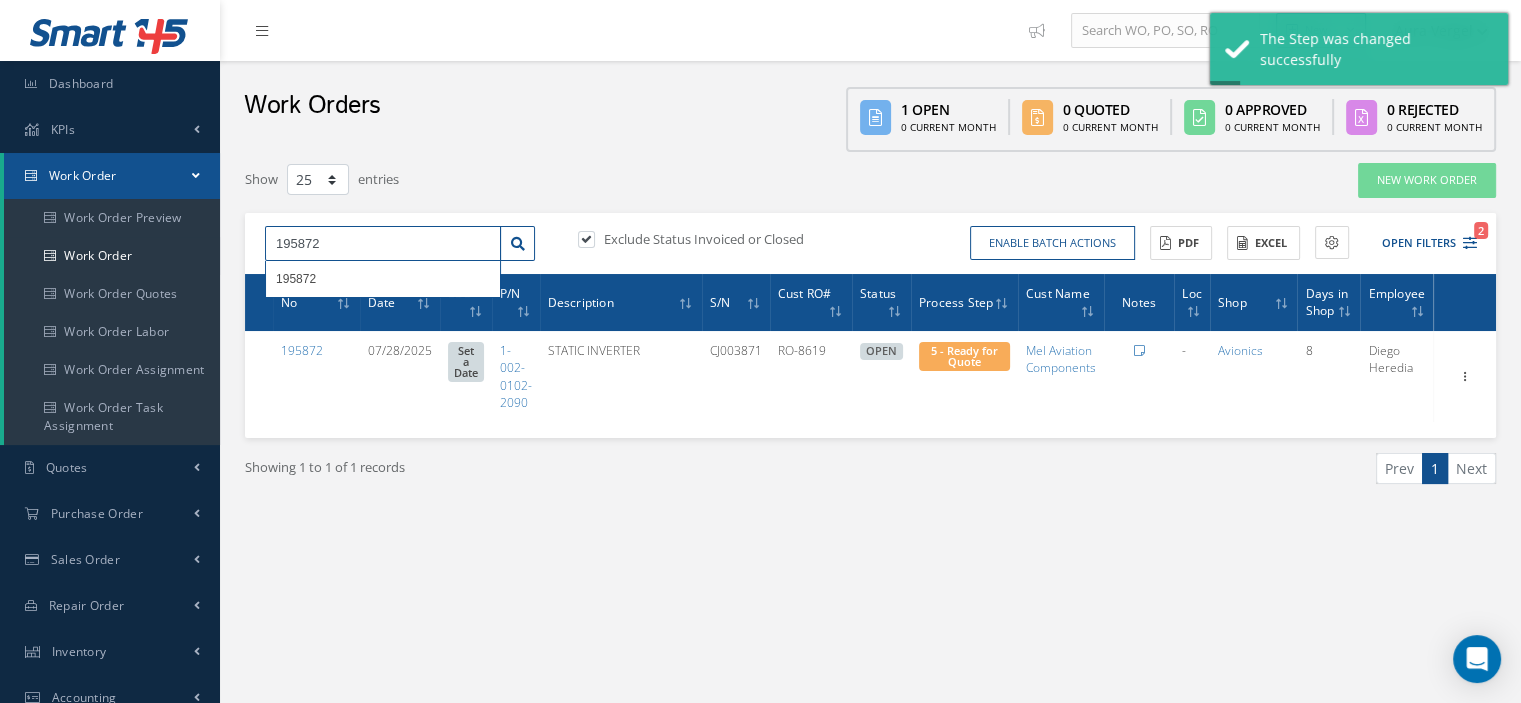 drag, startPoint x: 332, startPoint y: 243, endPoint x: 263, endPoint y: 244, distance: 69.00725 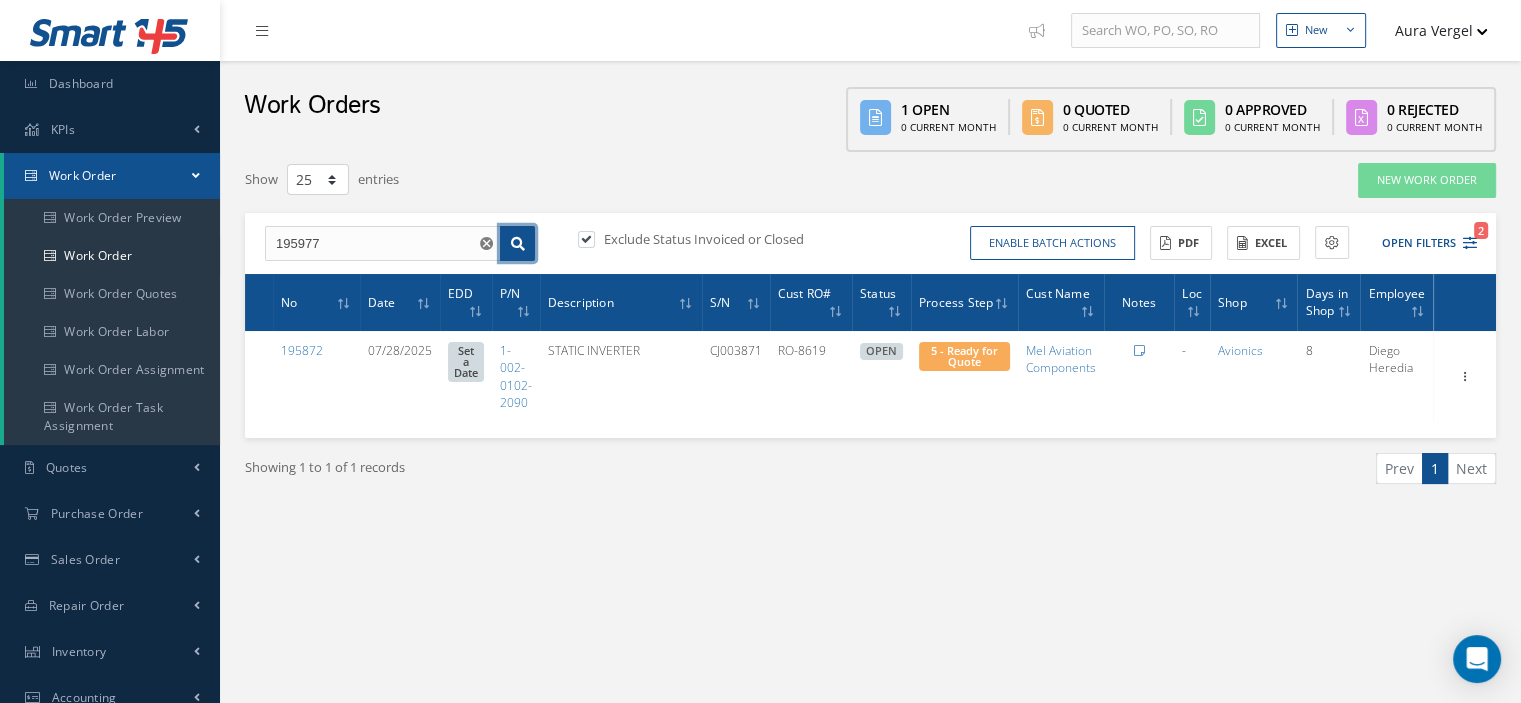 click at bounding box center [517, 244] 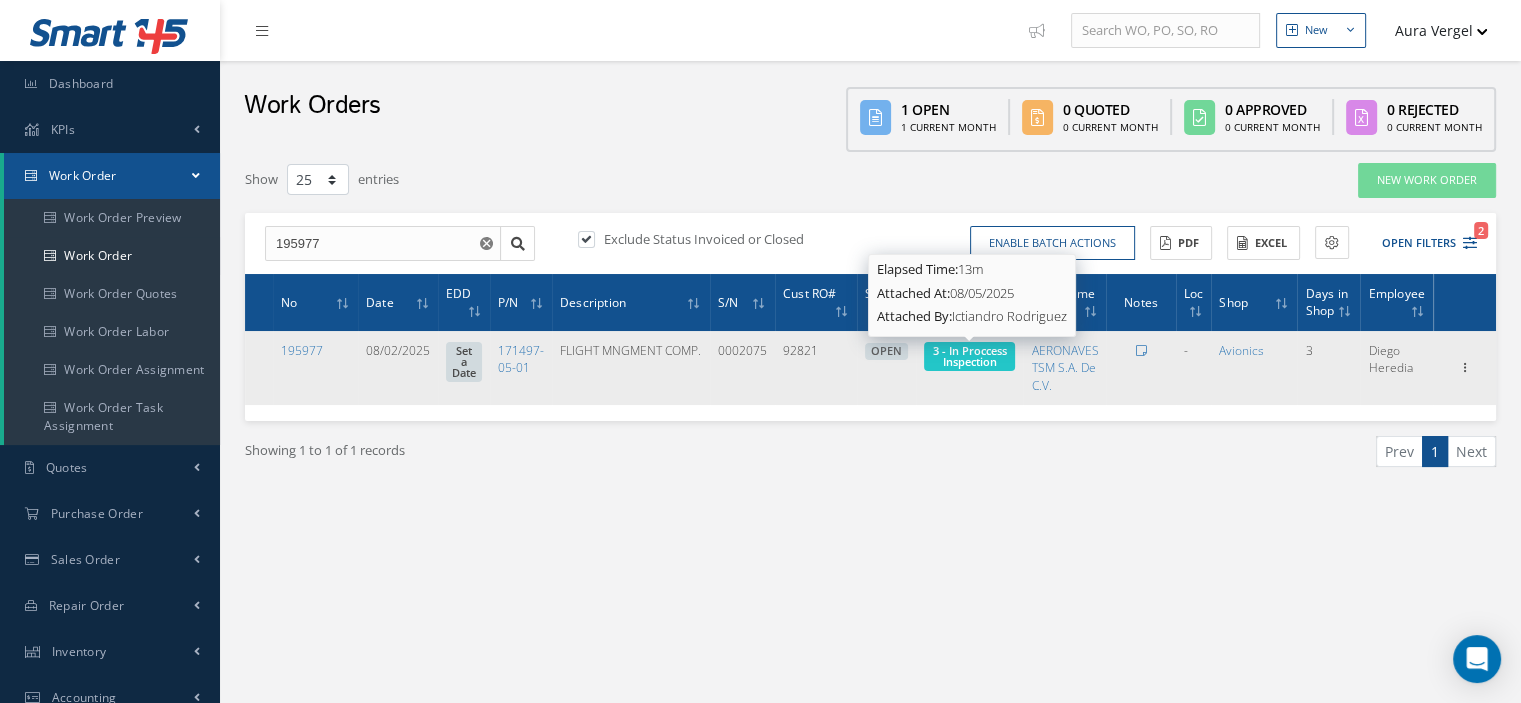 click on "3 - In Proccess Inspection" at bounding box center [970, 356] 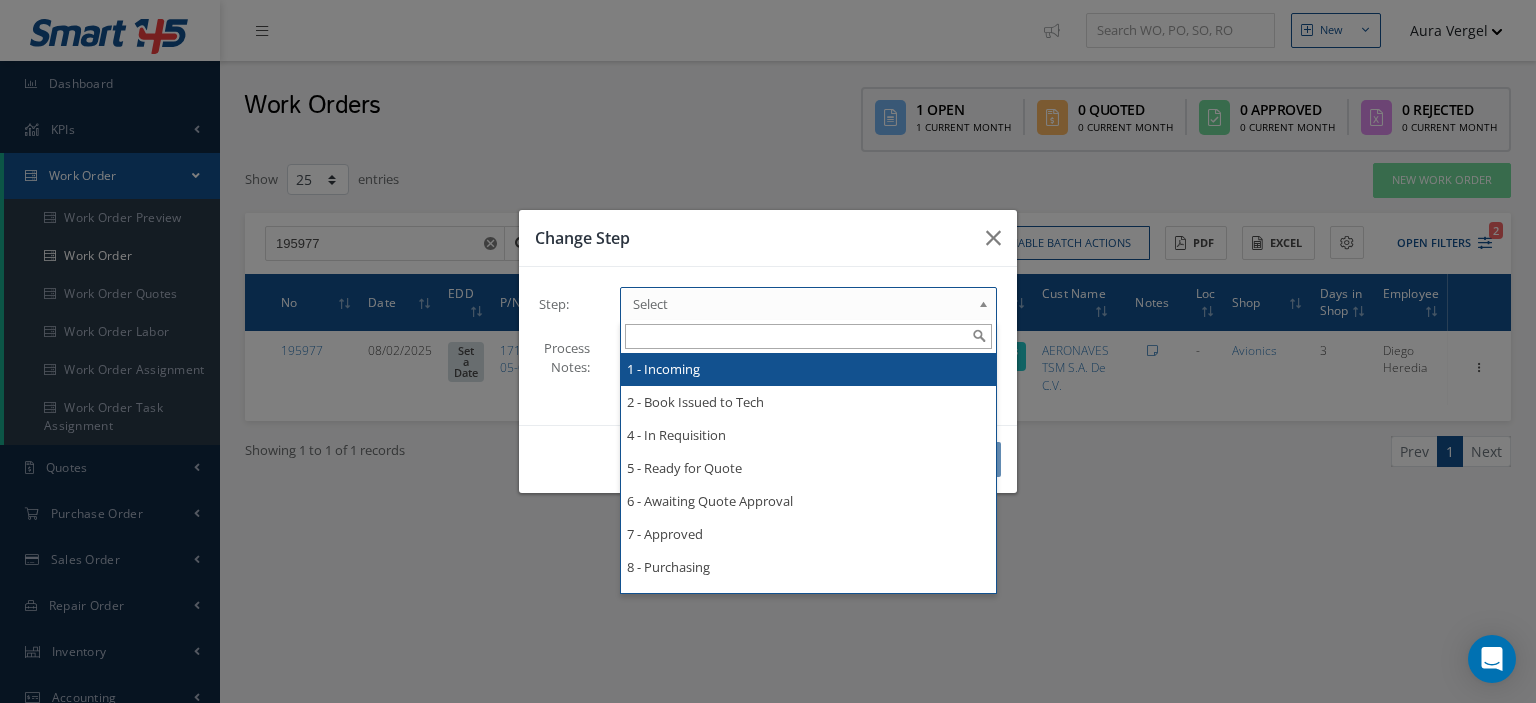 click on "Select" at bounding box center [802, 304] 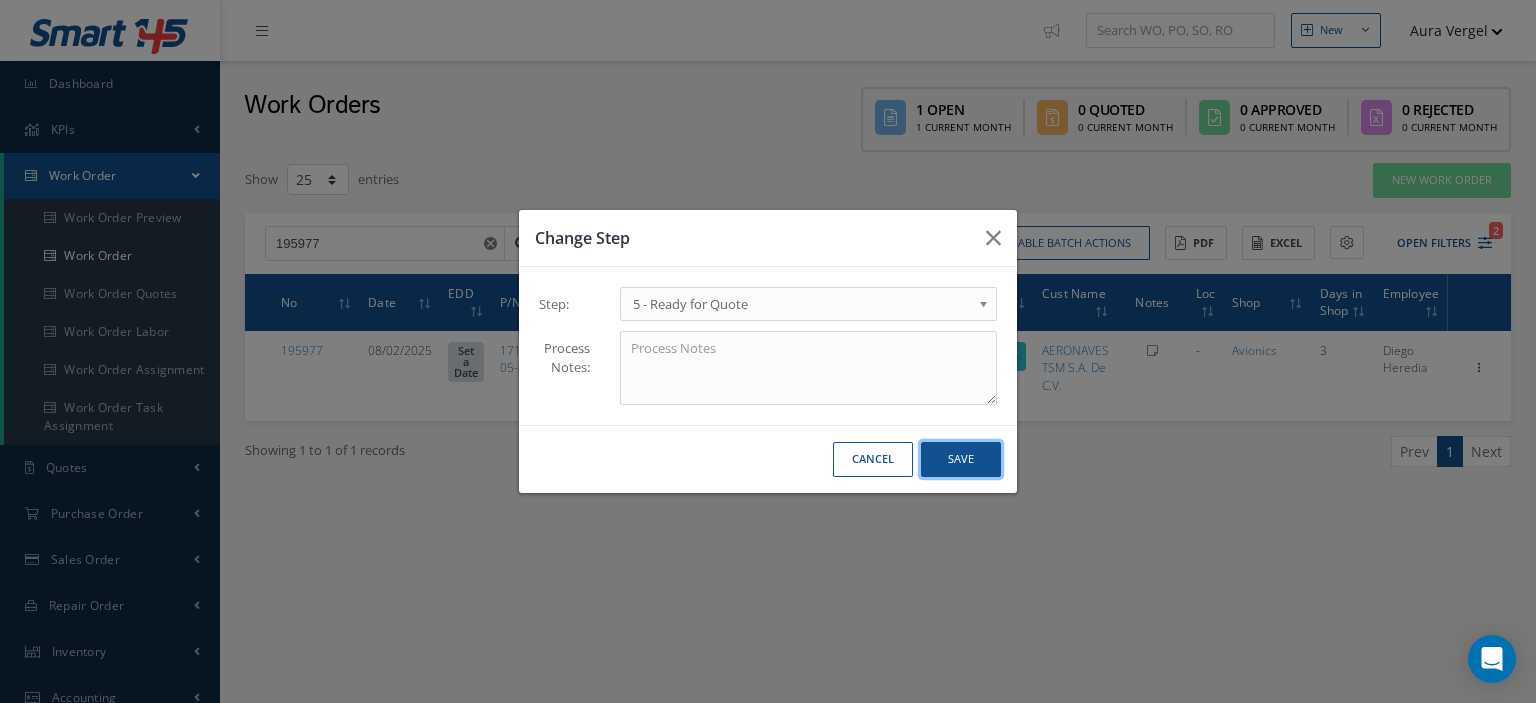 click on "Save" at bounding box center (961, 459) 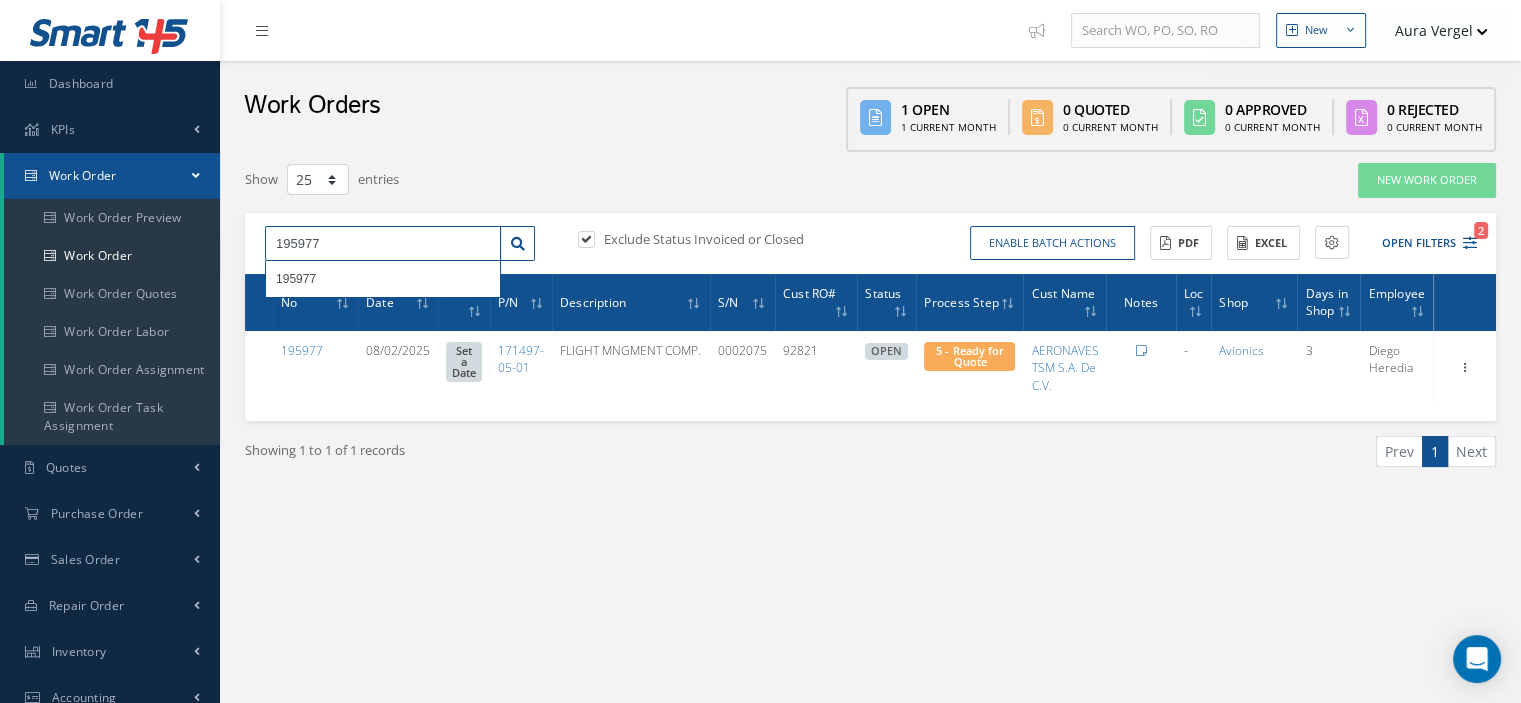 drag, startPoint x: 360, startPoint y: 243, endPoint x: 266, endPoint y: 237, distance: 94.19129 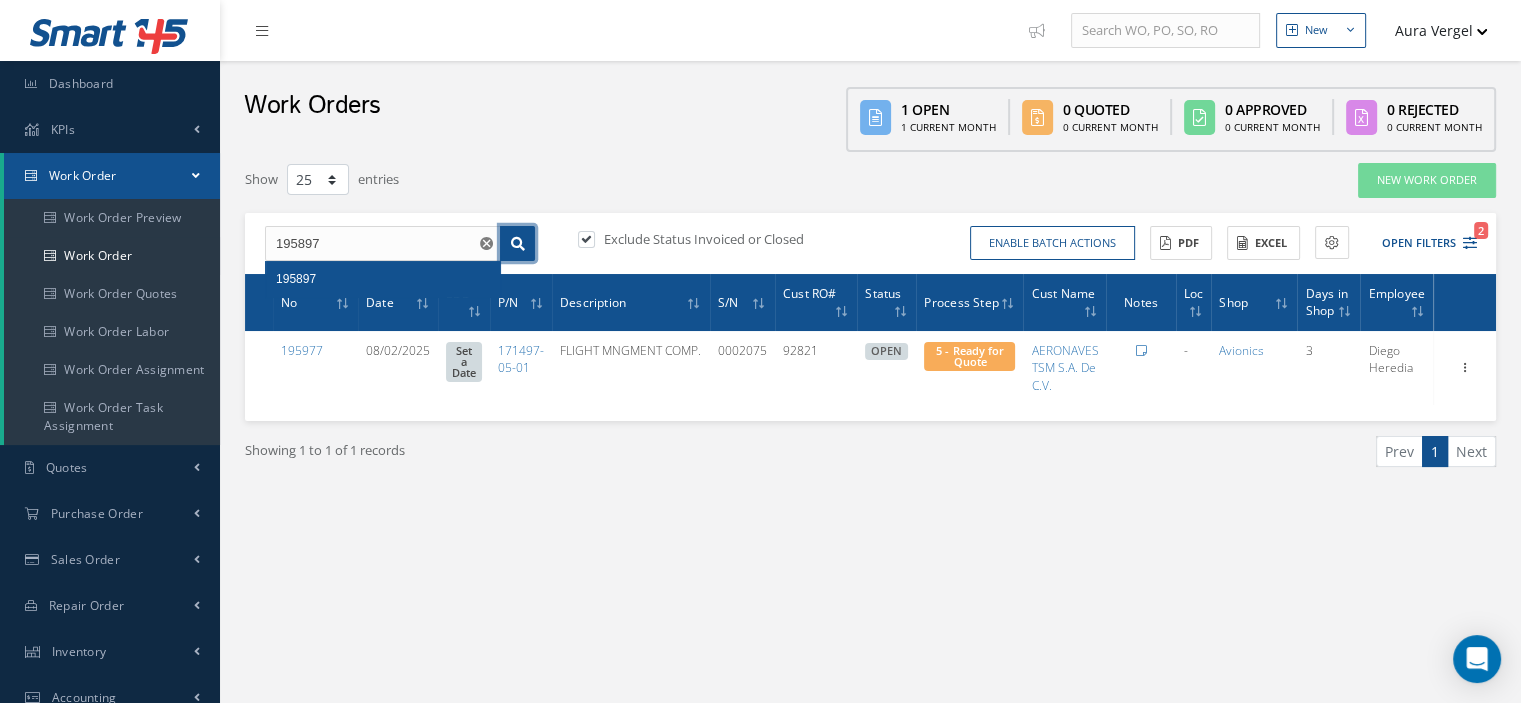 click at bounding box center [518, 244] 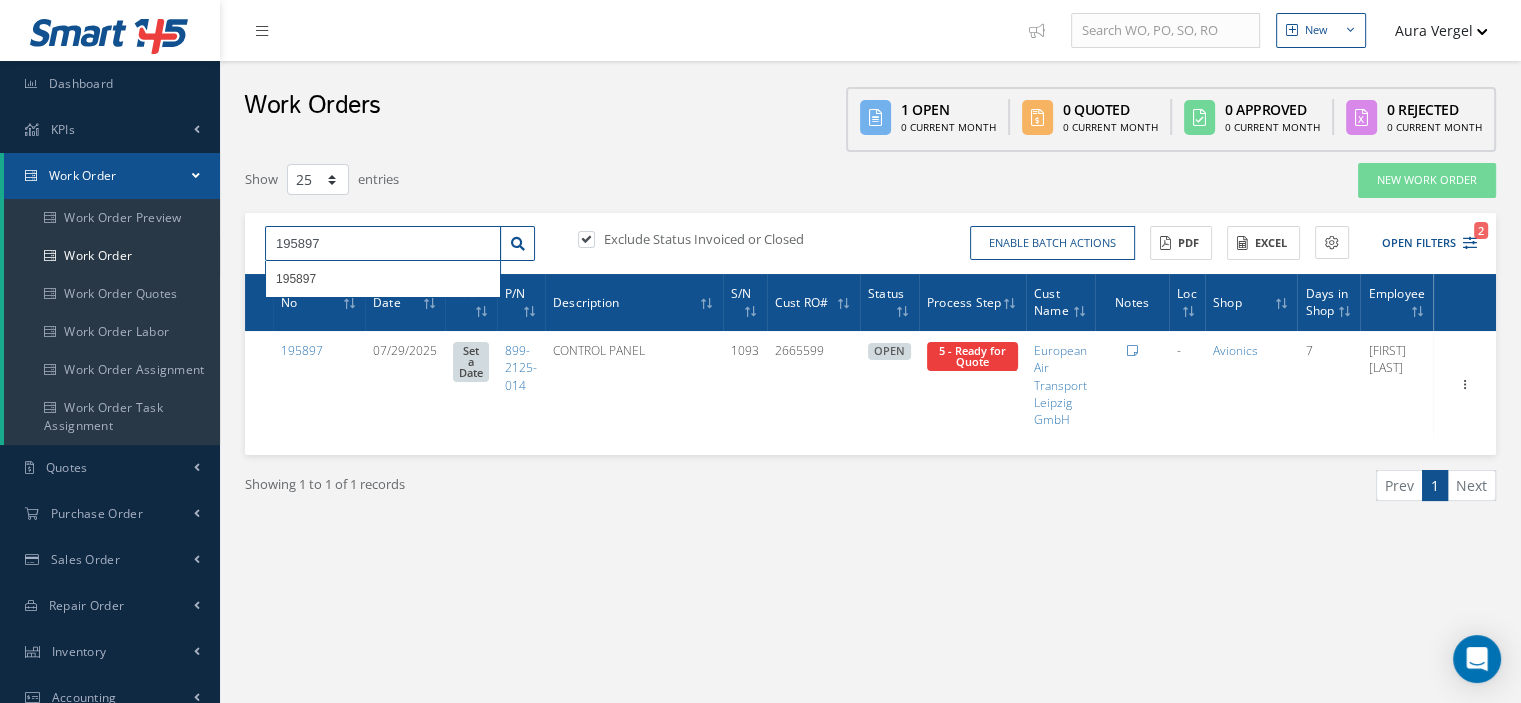 drag, startPoint x: 375, startPoint y: 249, endPoint x: 268, endPoint y: 243, distance: 107.16809 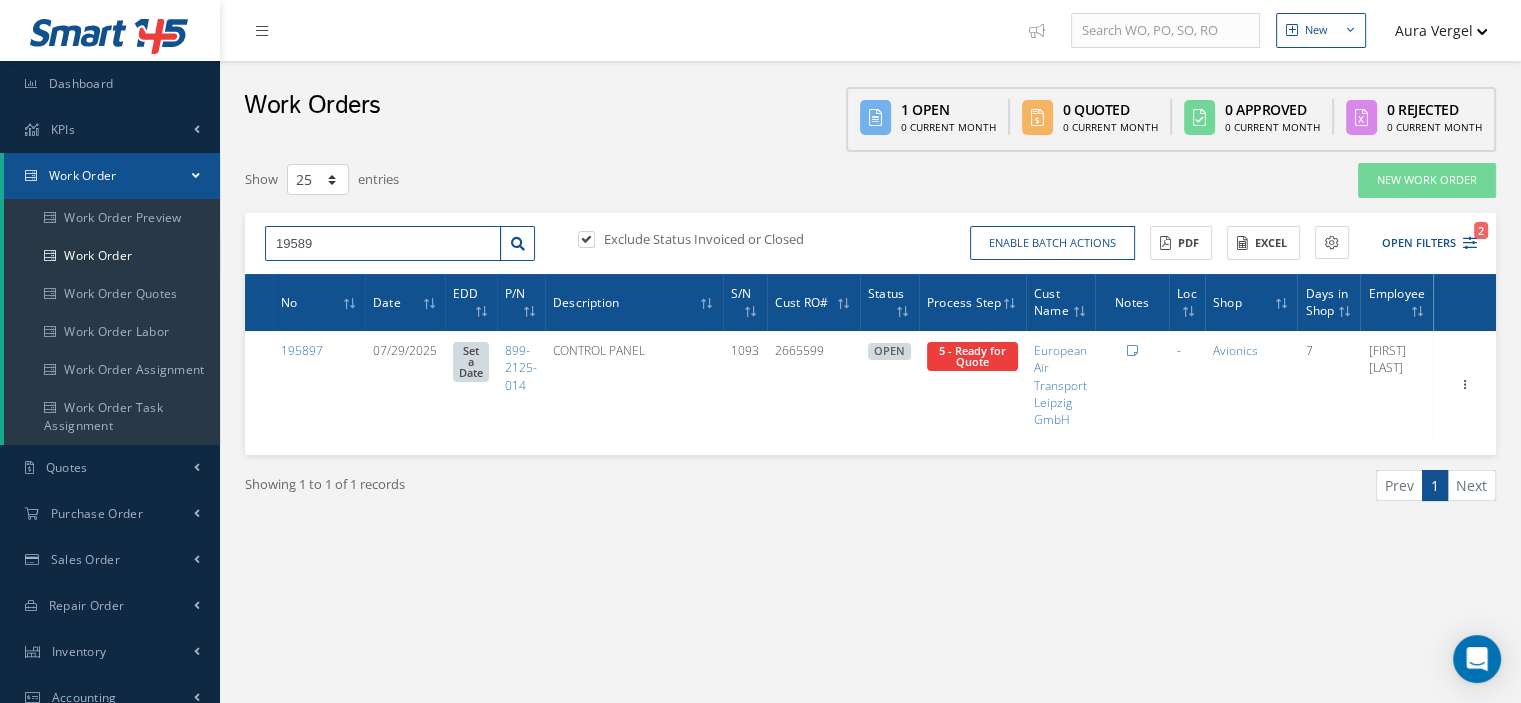 type on "195897" 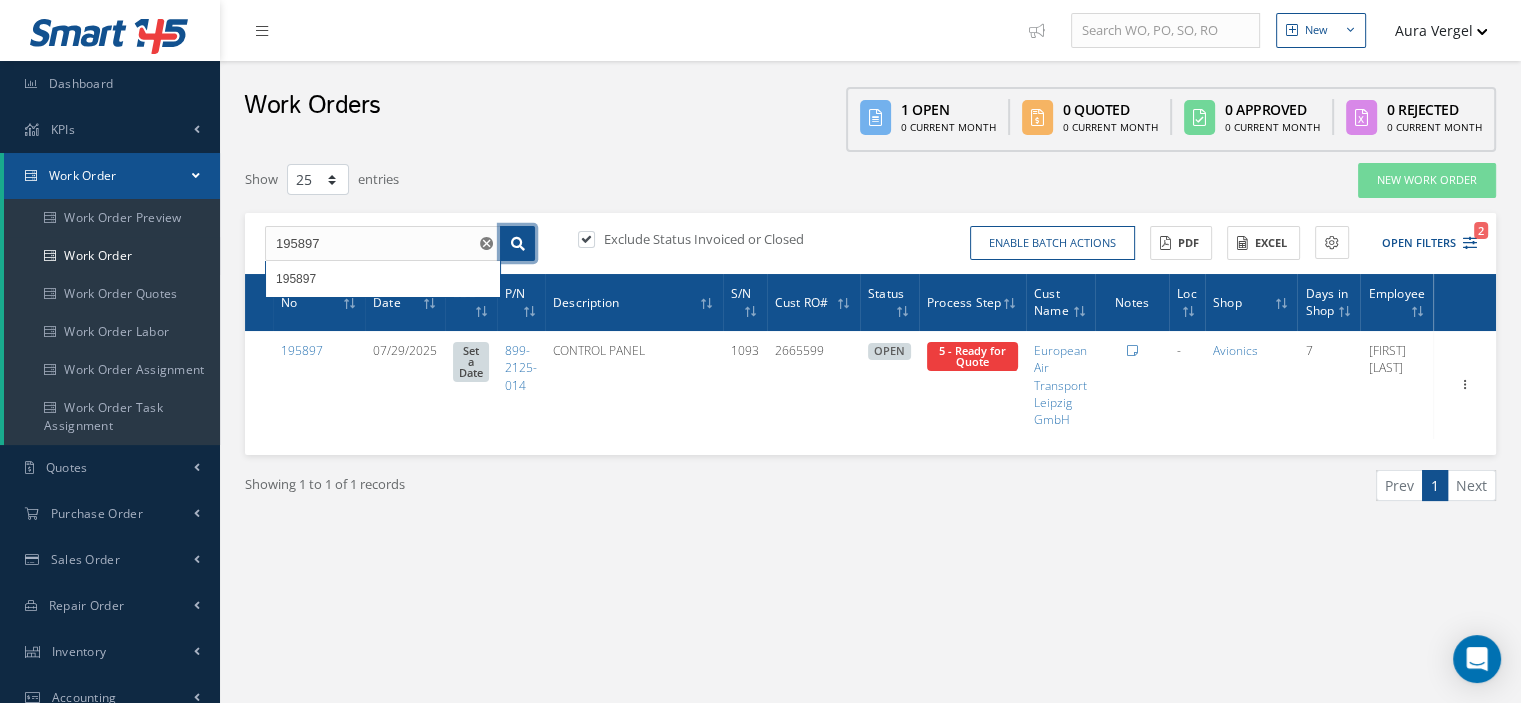 click at bounding box center [518, 244] 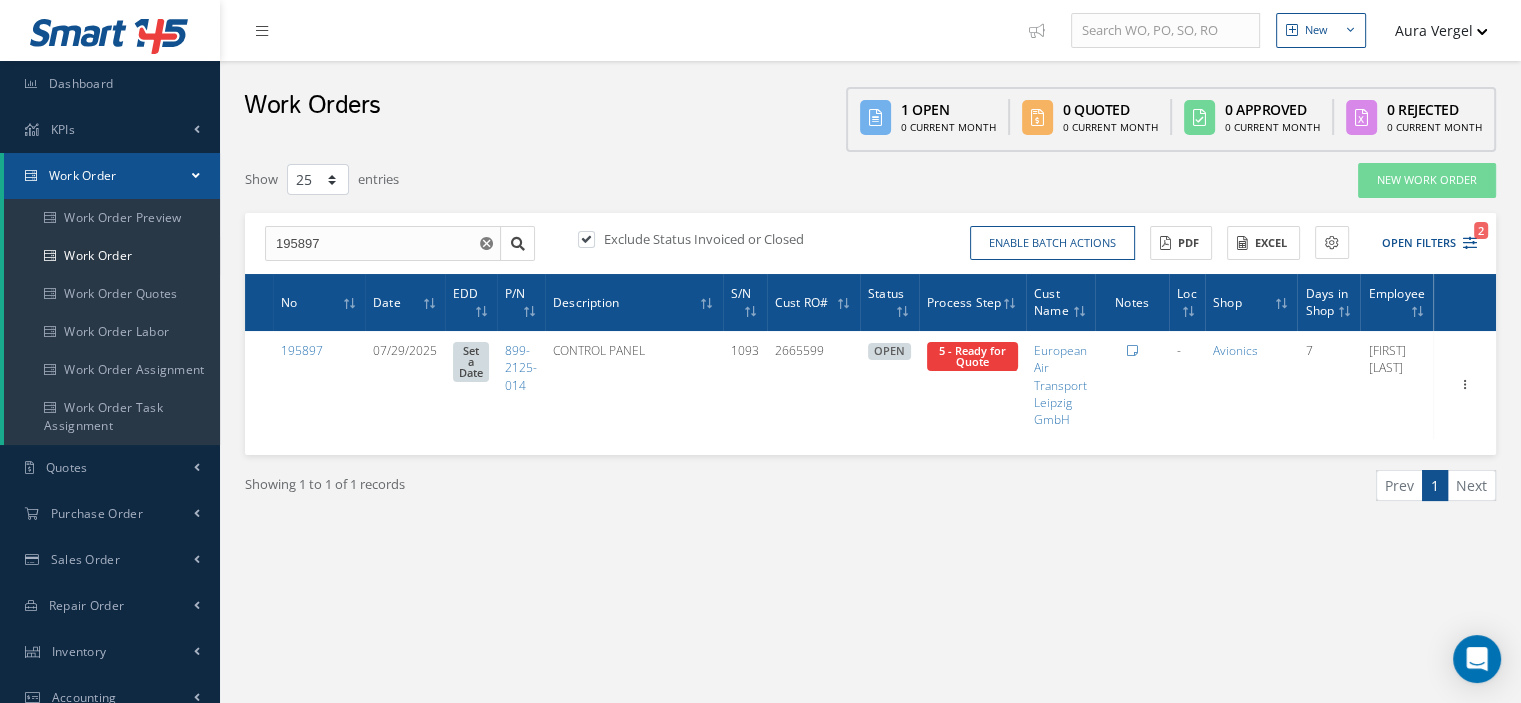 click on "Work Order" at bounding box center [112, 176] 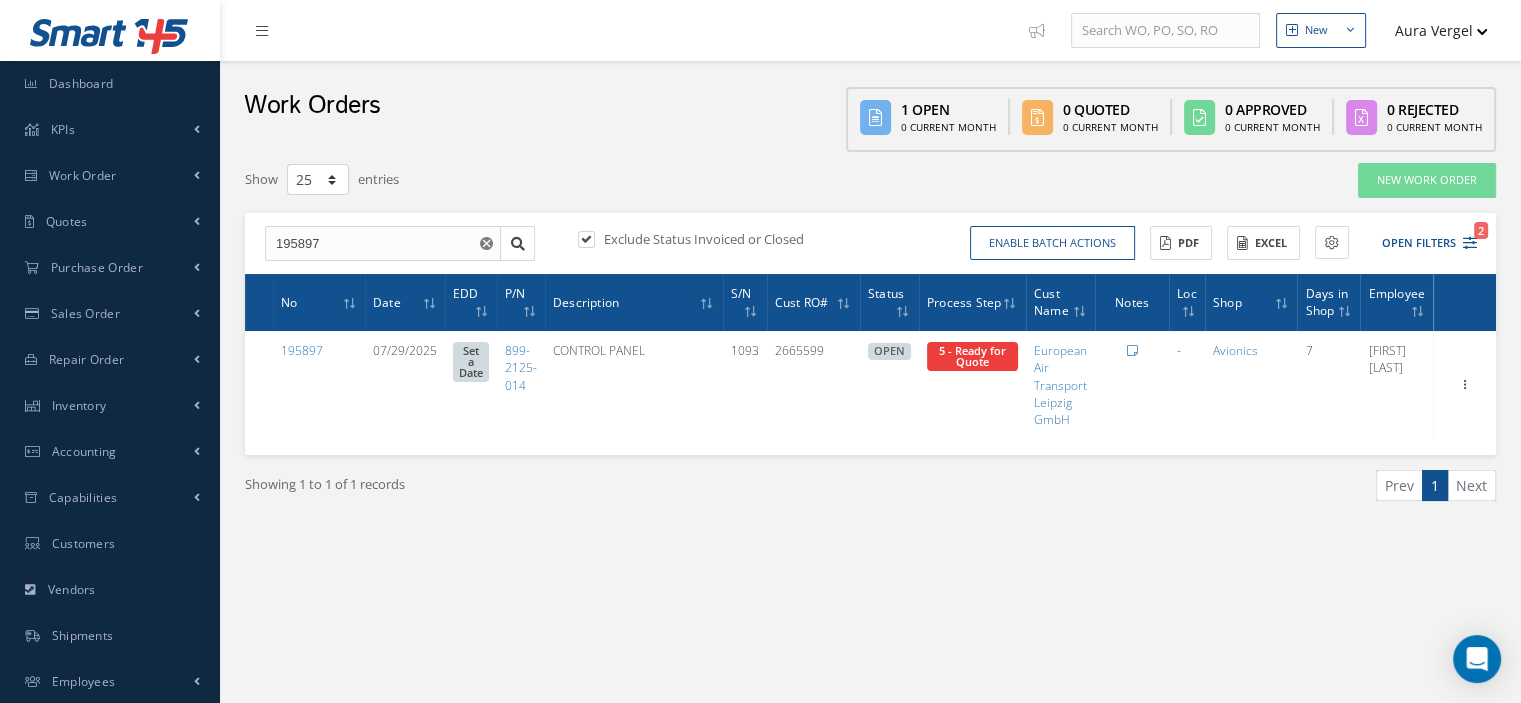 click at bounding box center (488, 244) 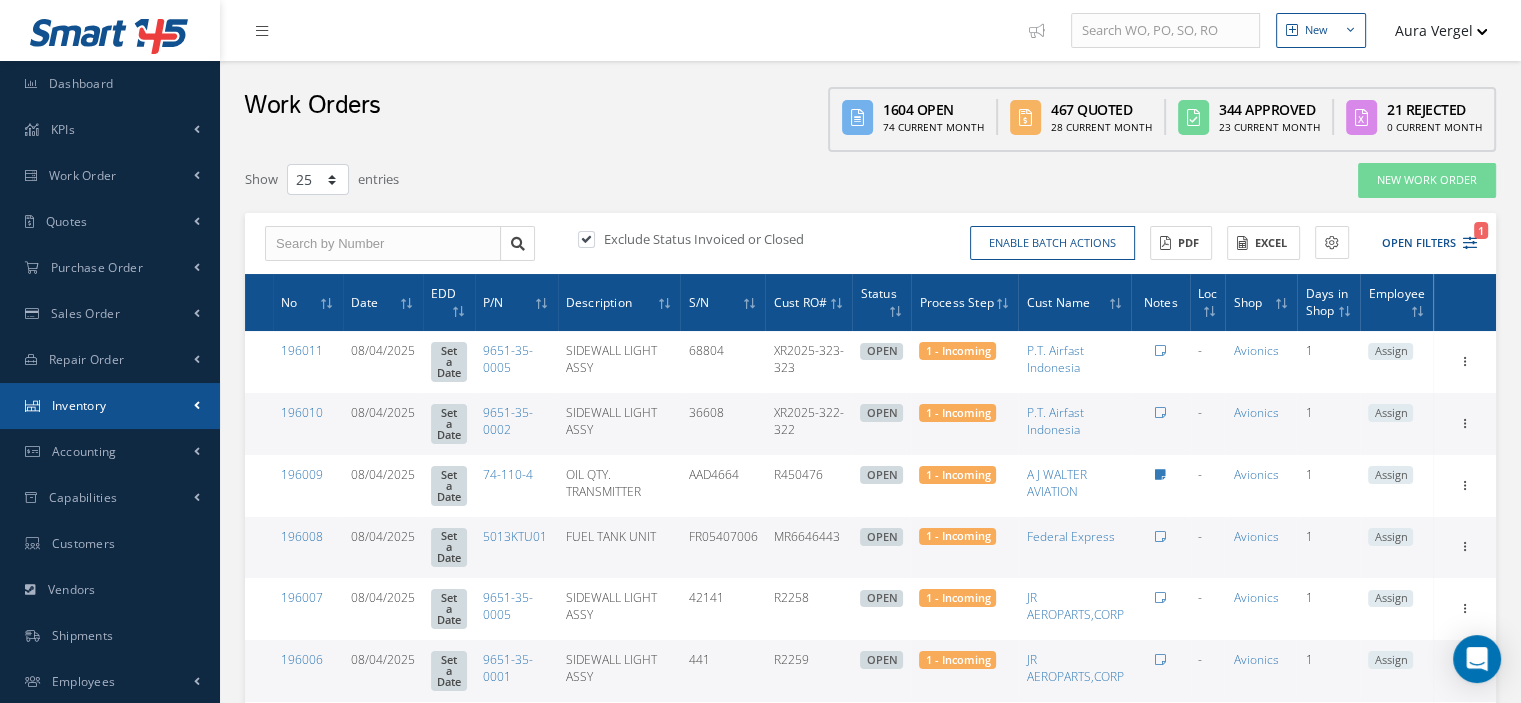 click on "Inventory" at bounding box center (110, 406) 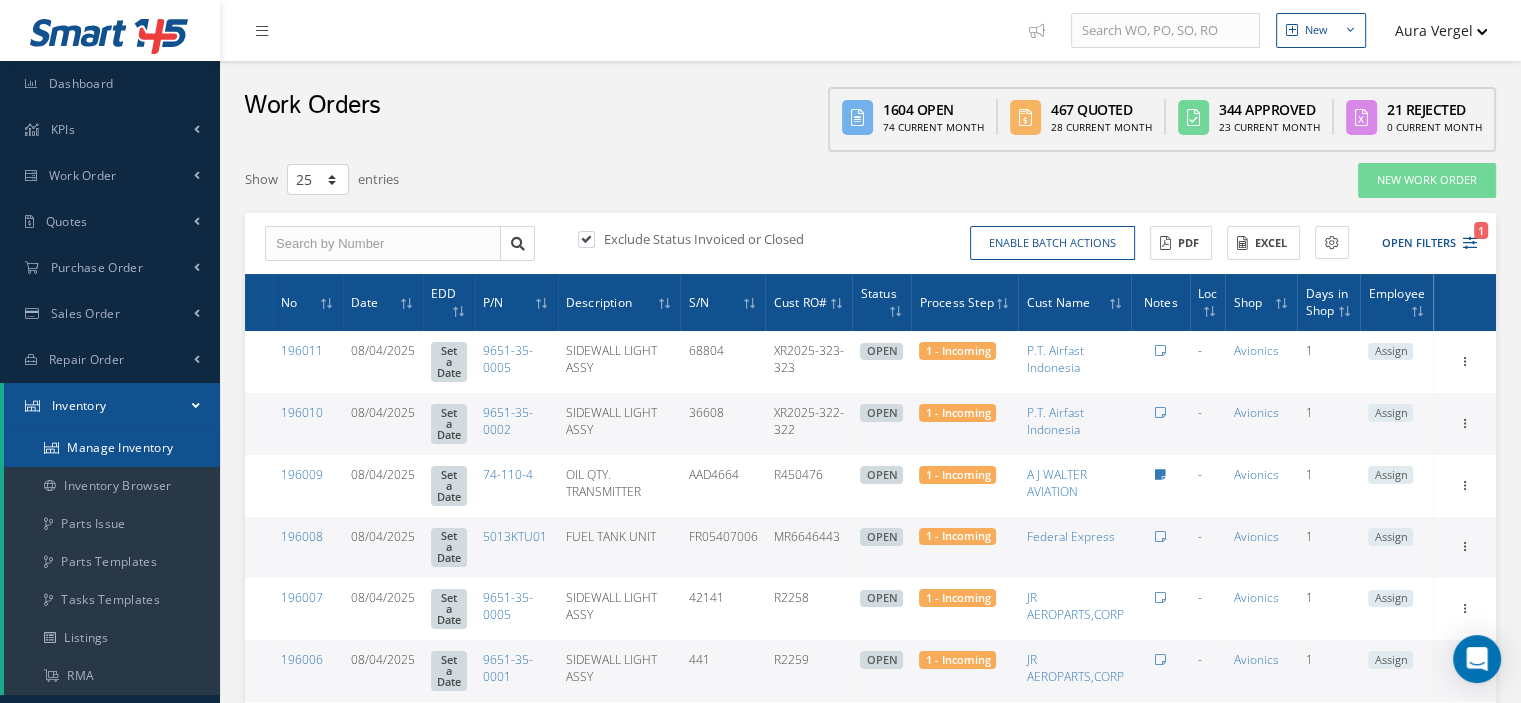 click on "Manage Inventory" at bounding box center [112, 448] 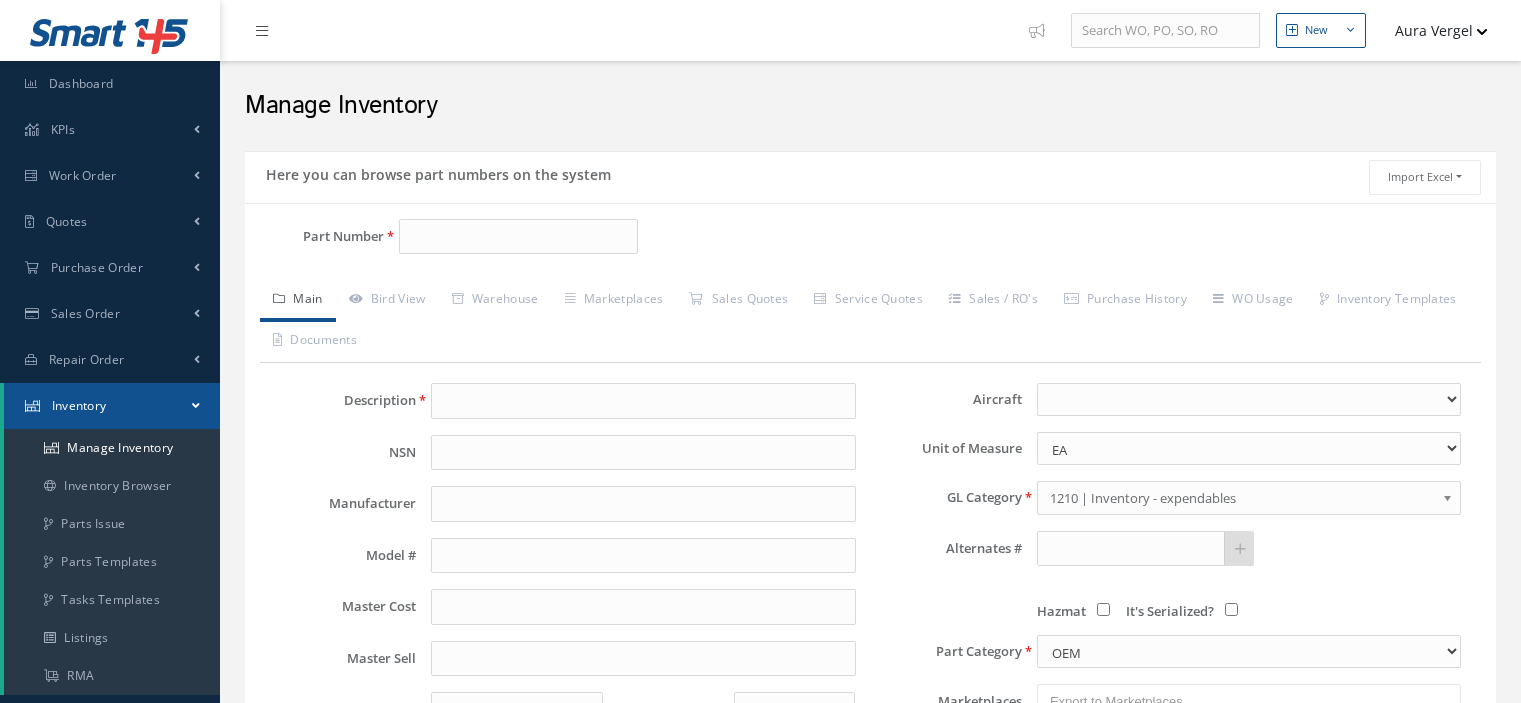 scroll, scrollTop: 0, scrollLeft: 0, axis: both 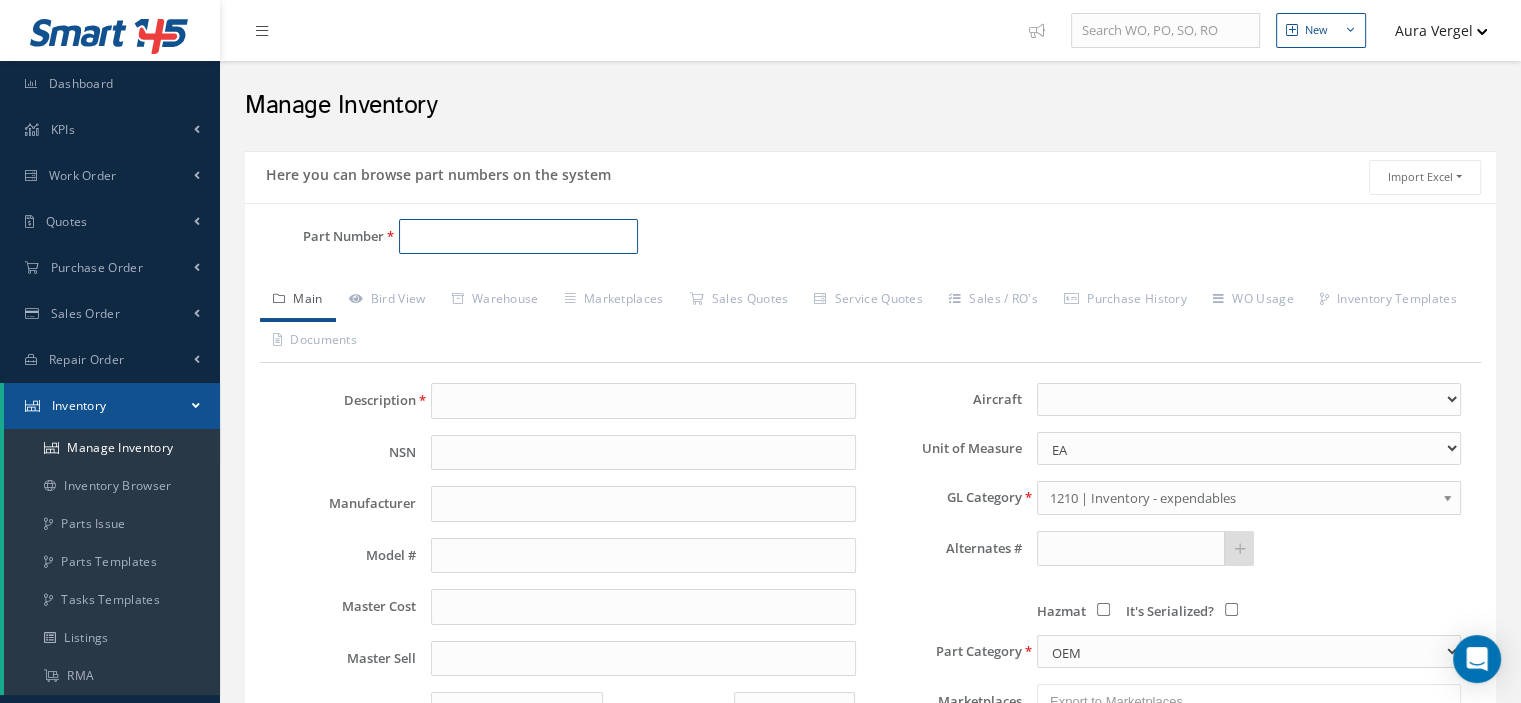 click on "Part Number" at bounding box center [518, 237] 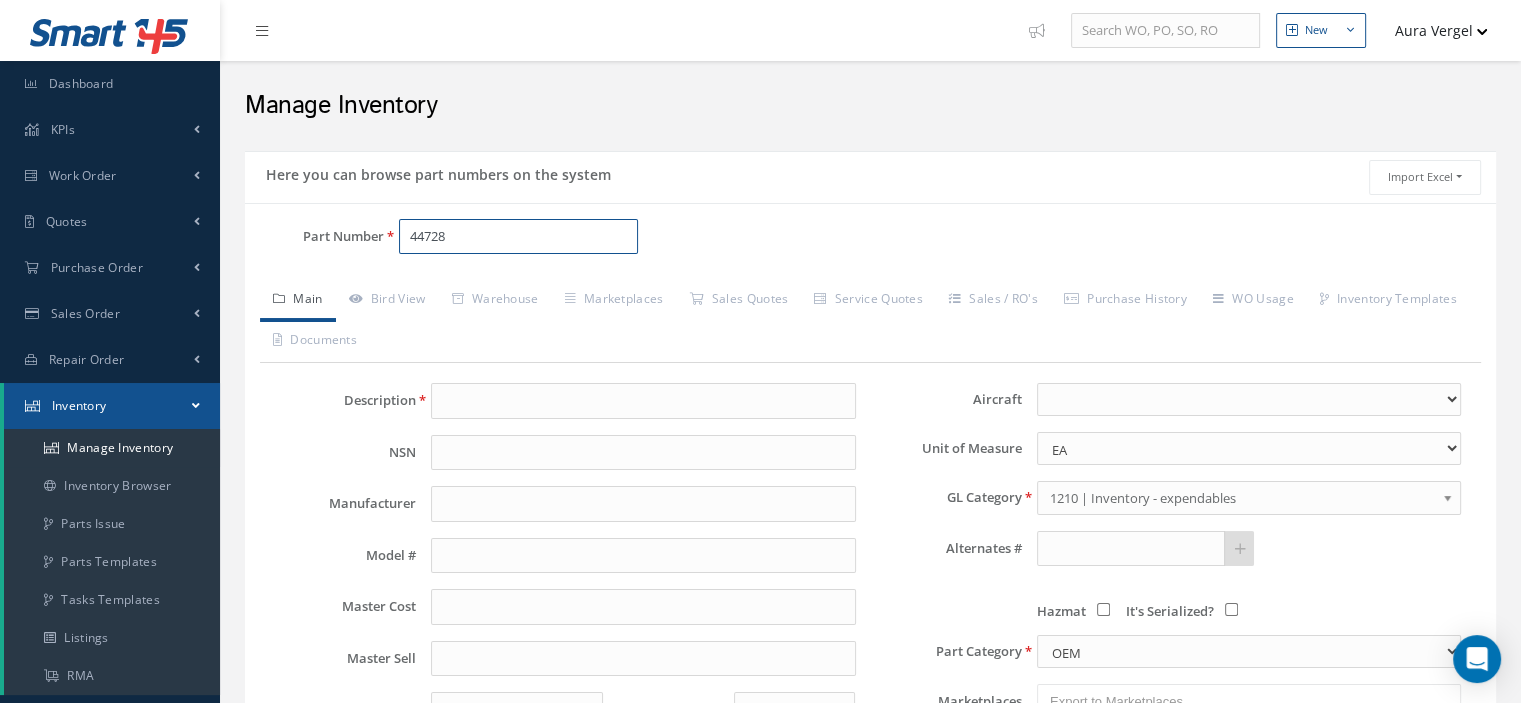 type on "447288" 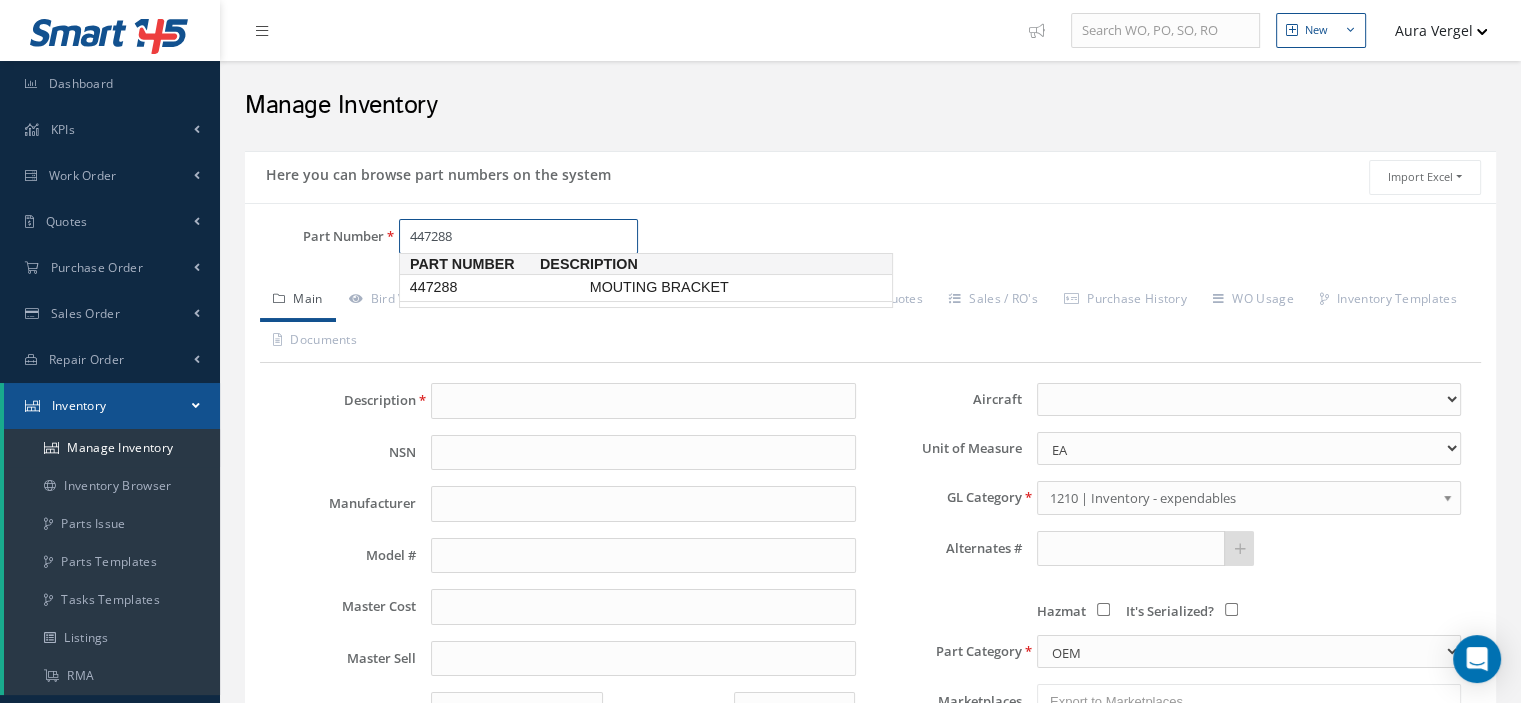 click on "447288" at bounding box center [496, 287] 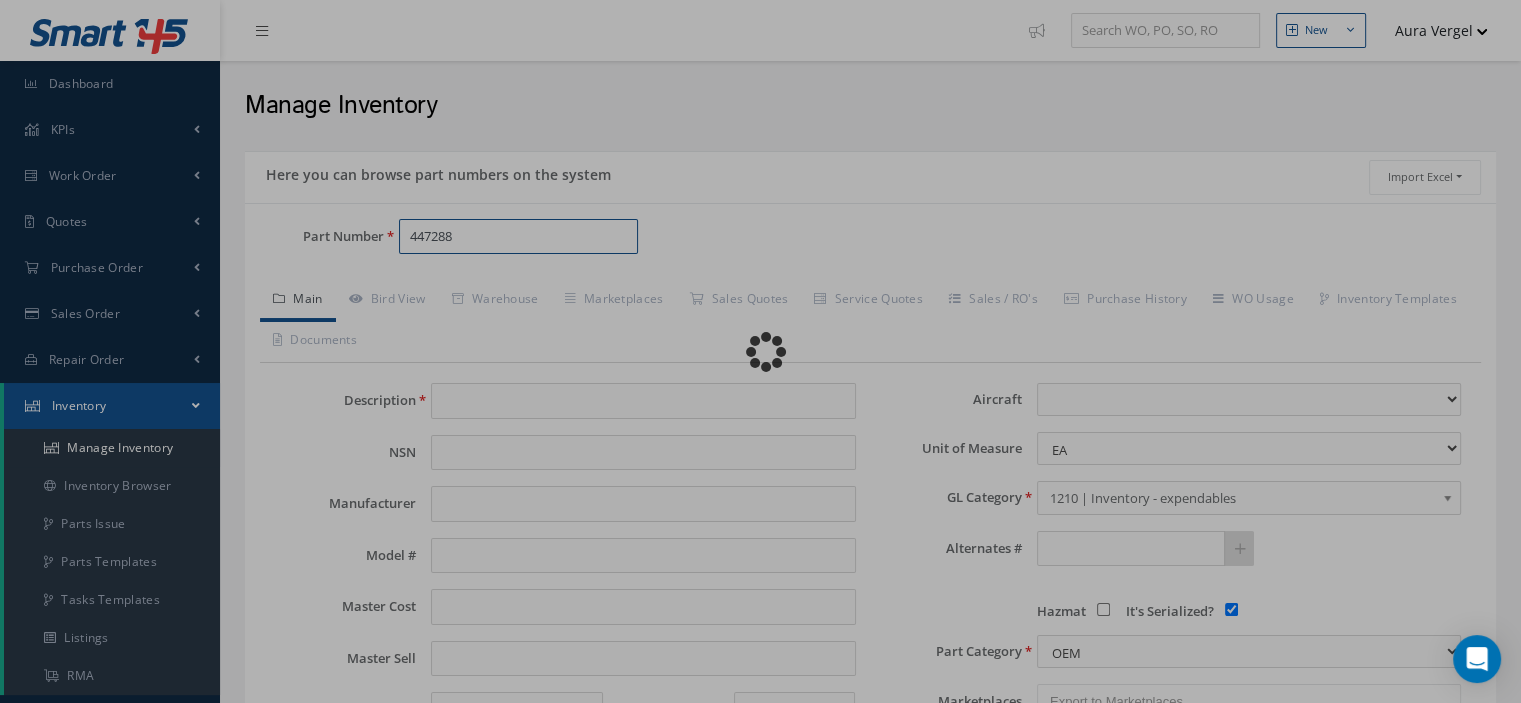 type on "MOUTING BRACKET" 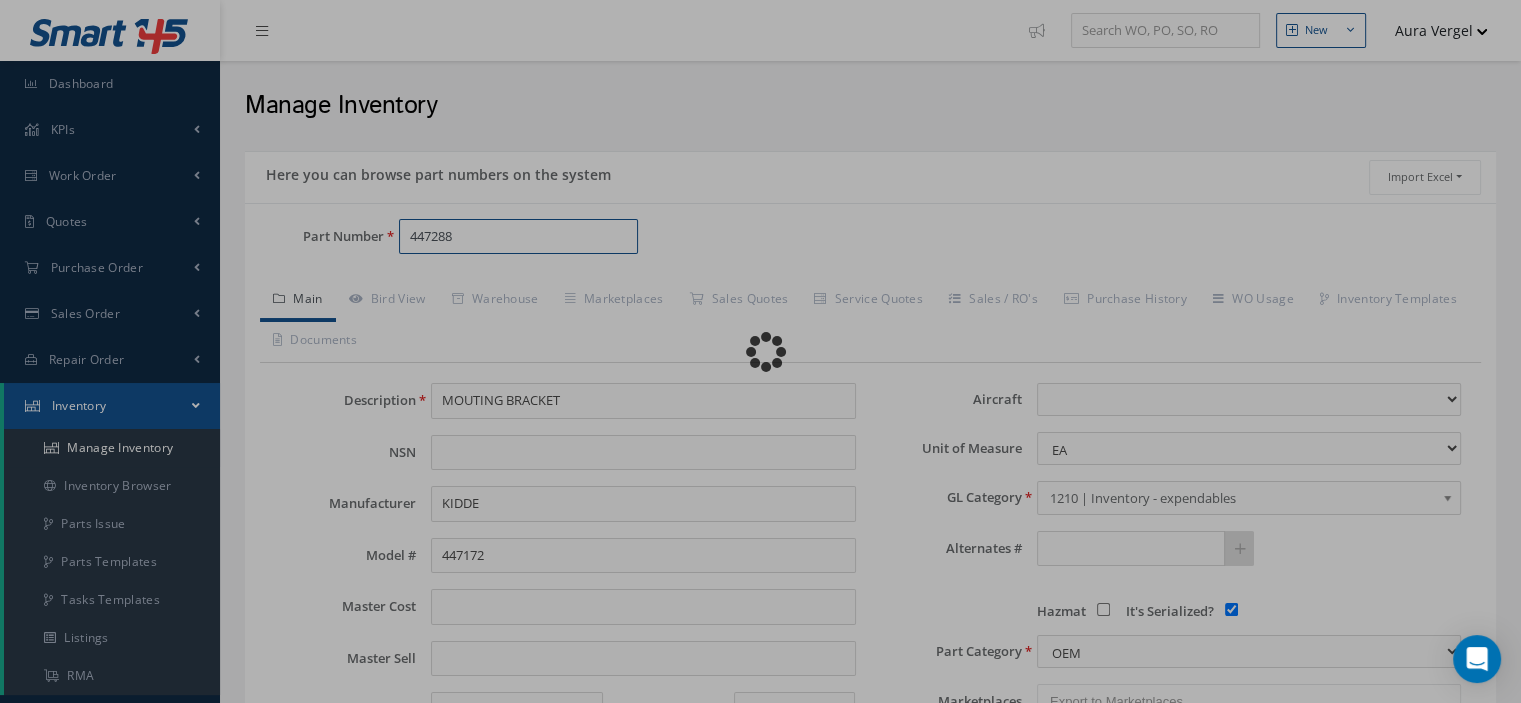 select 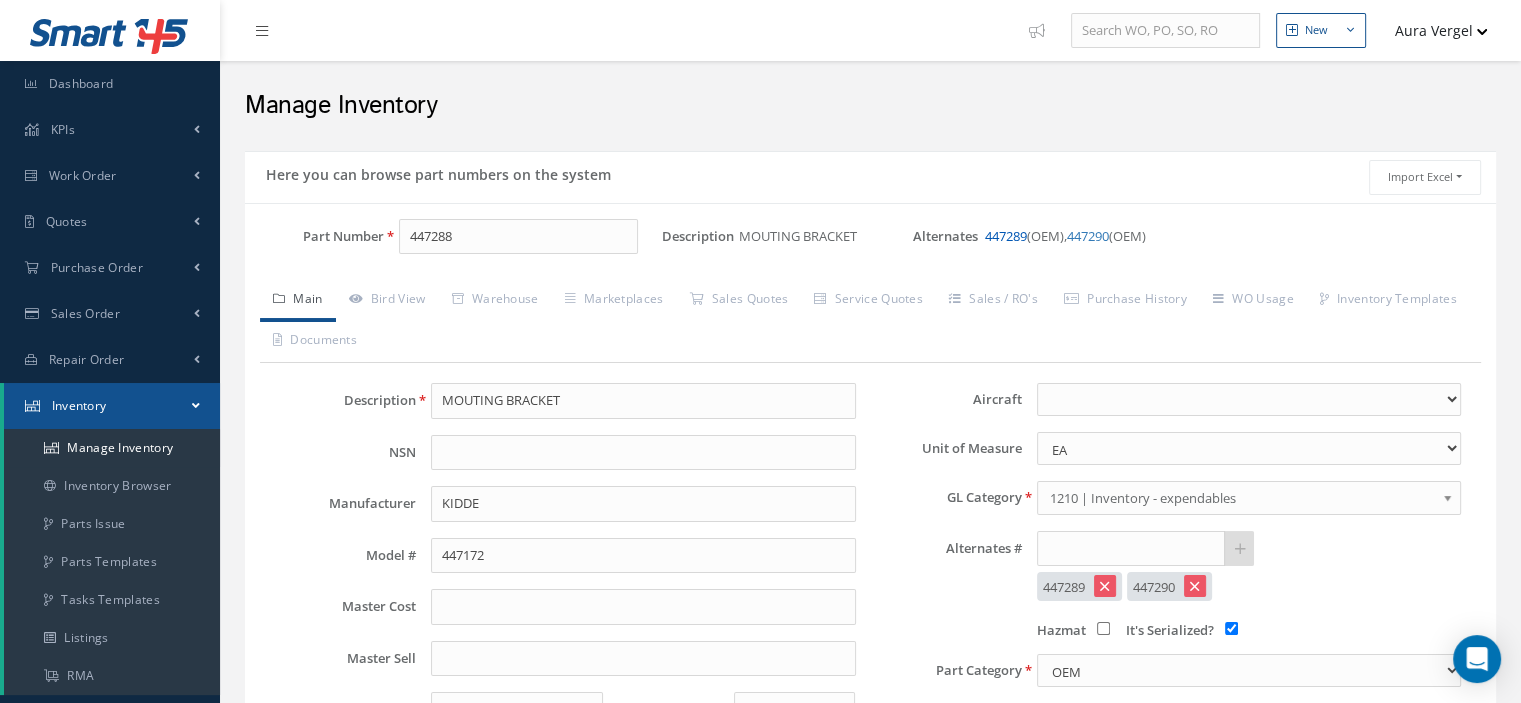 click on "447289" at bounding box center (1006, 236) 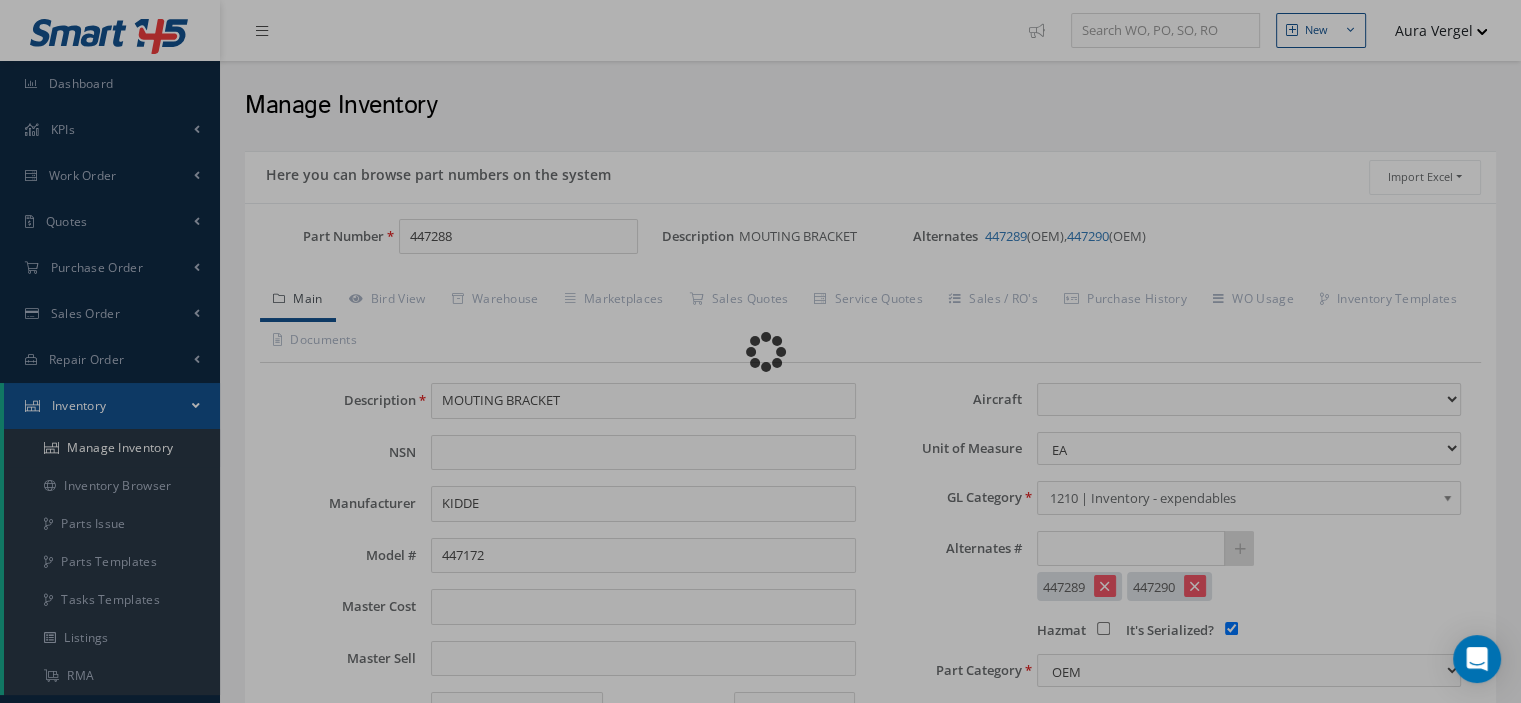 type on "447289" 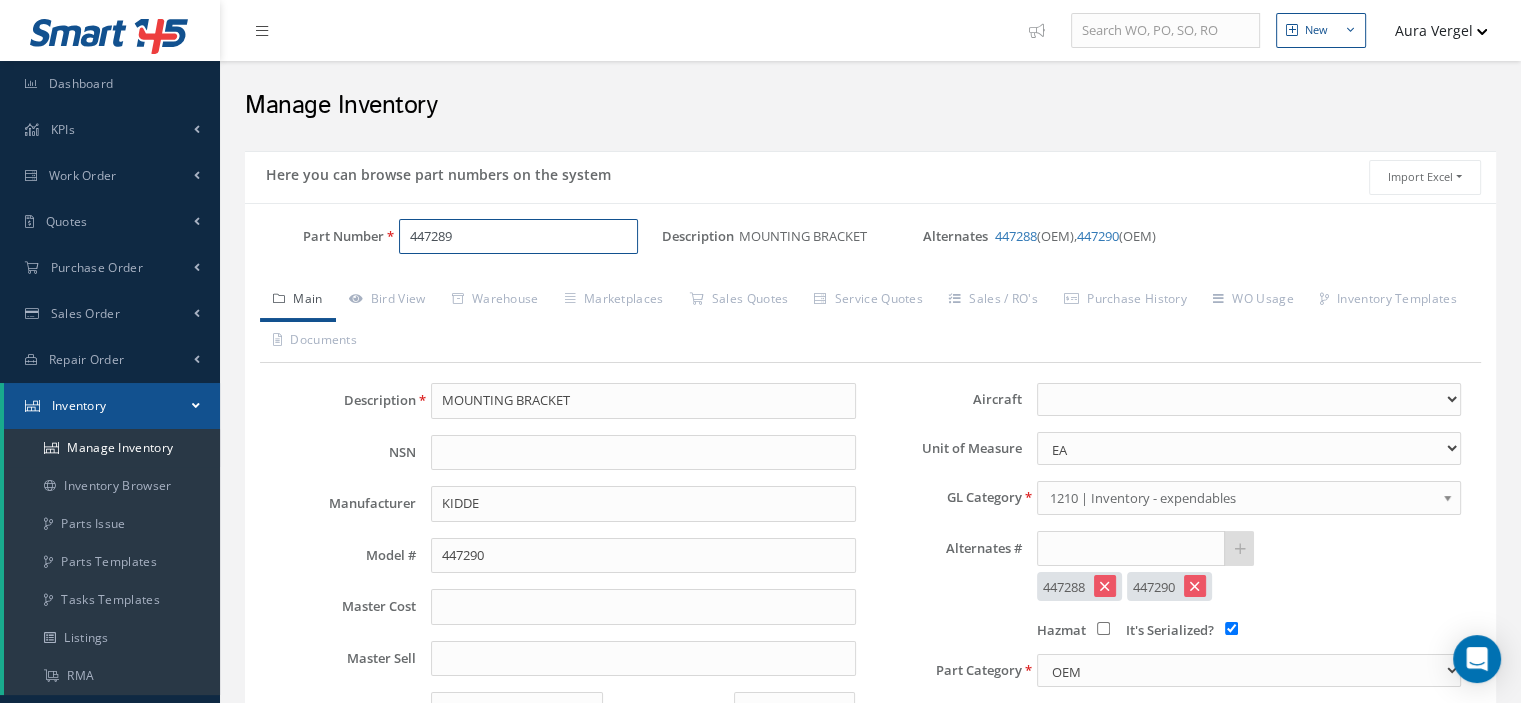 drag, startPoint x: 492, startPoint y: 239, endPoint x: 411, endPoint y: 235, distance: 81.09871 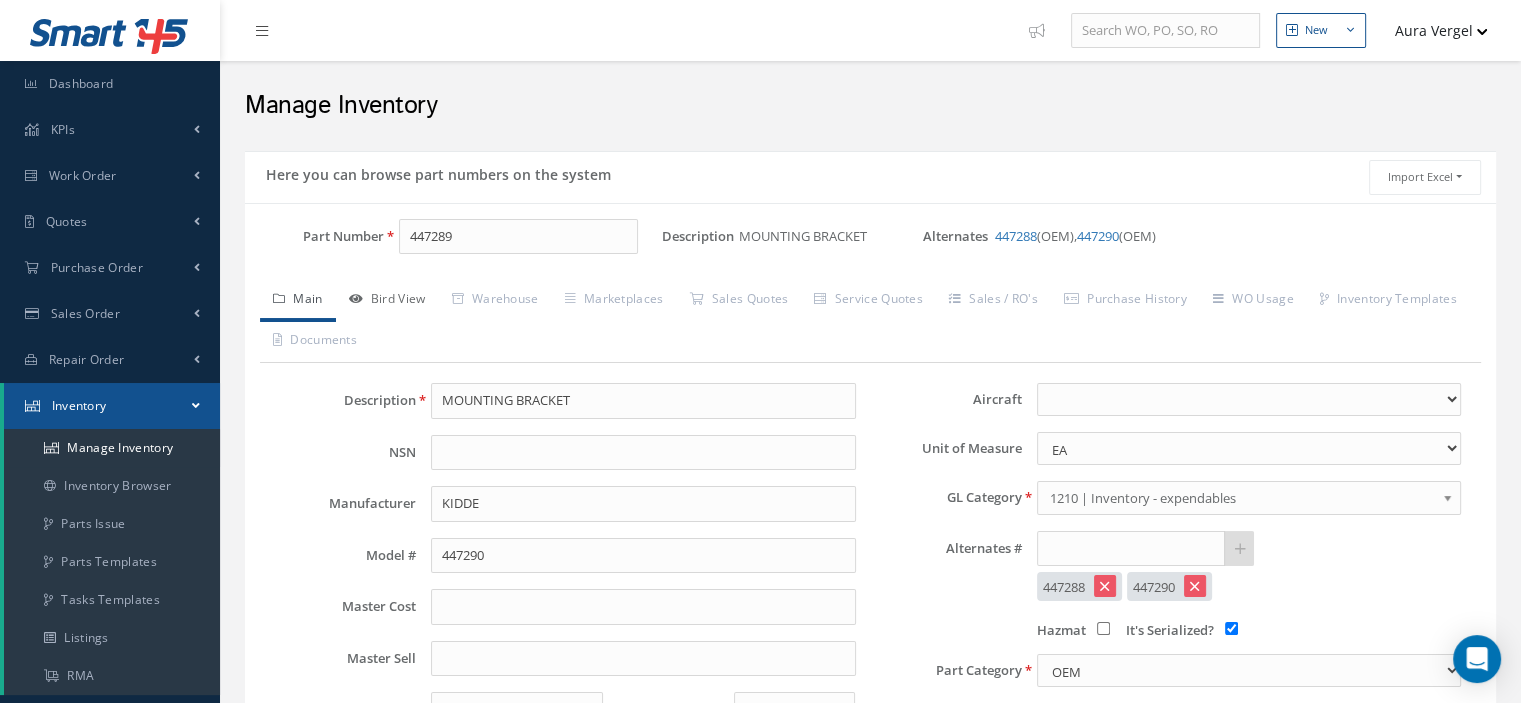 click on "Bird View" at bounding box center [387, 301] 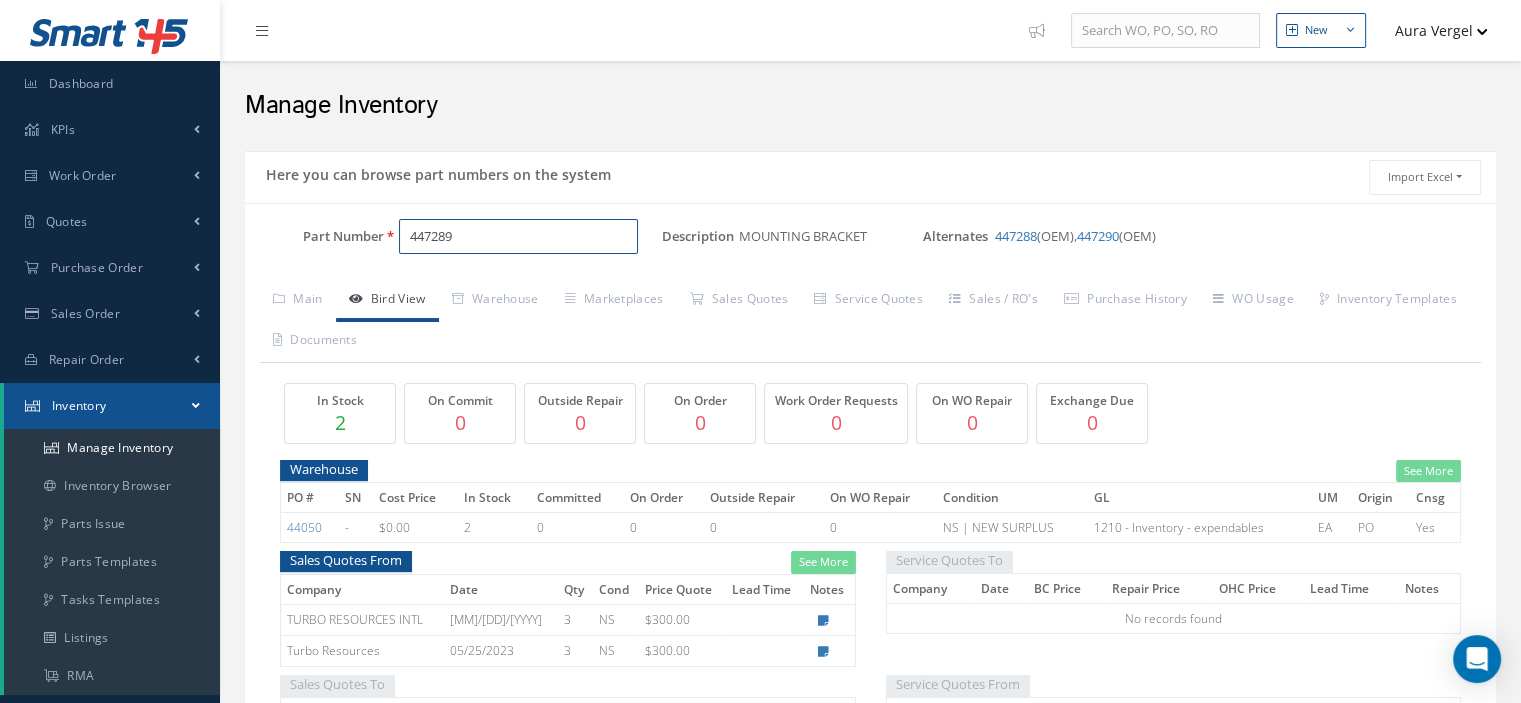 drag, startPoint x: 468, startPoint y: 239, endPoint x: 334, endPoint y: 243, distance: 134.0597 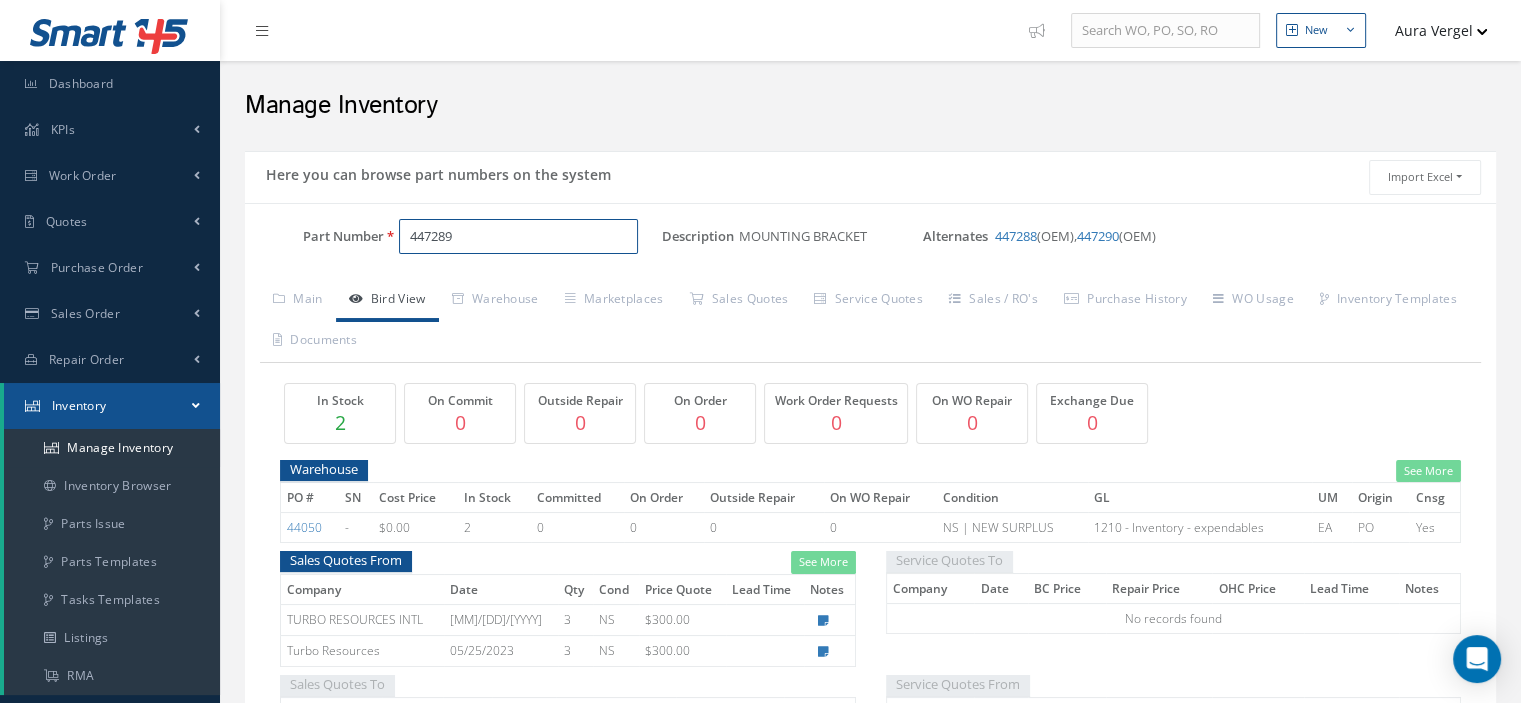 drag, startPoint x: 404, startPoint y: 239, endPoint x: 334, endPoint y: 257, distance: 72.277245 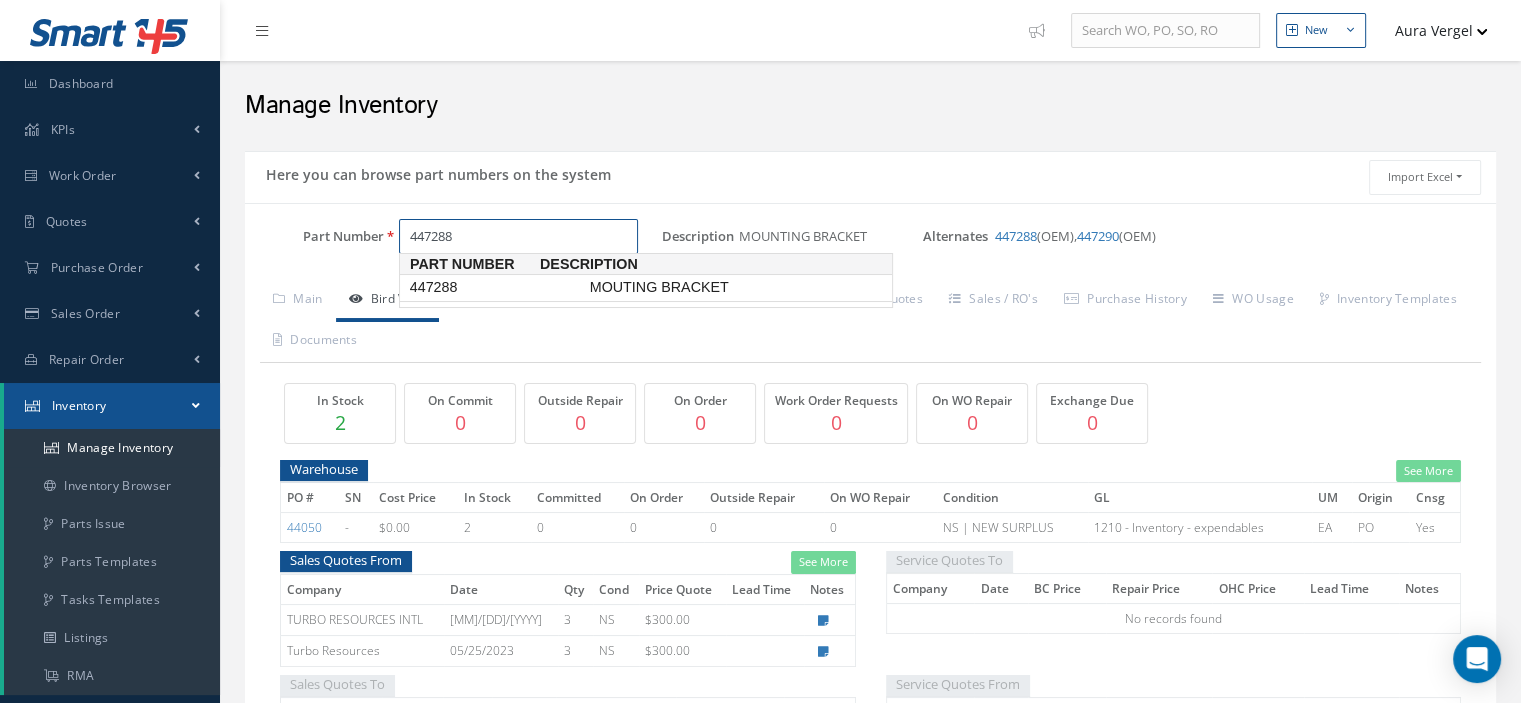 click on "447288" at bounding box center [496, 287] 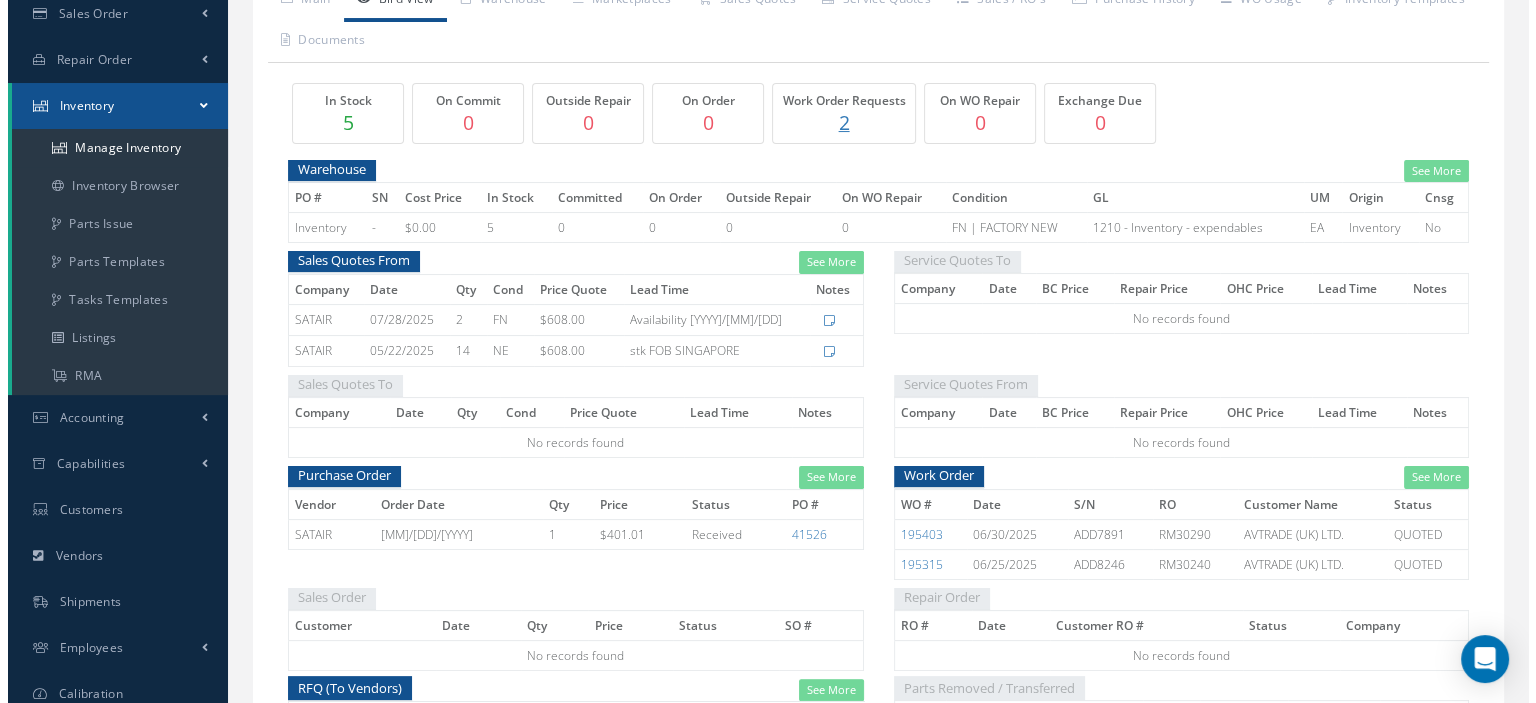scroll, scrollTop: 0, scrollLeft: 0, axis: both 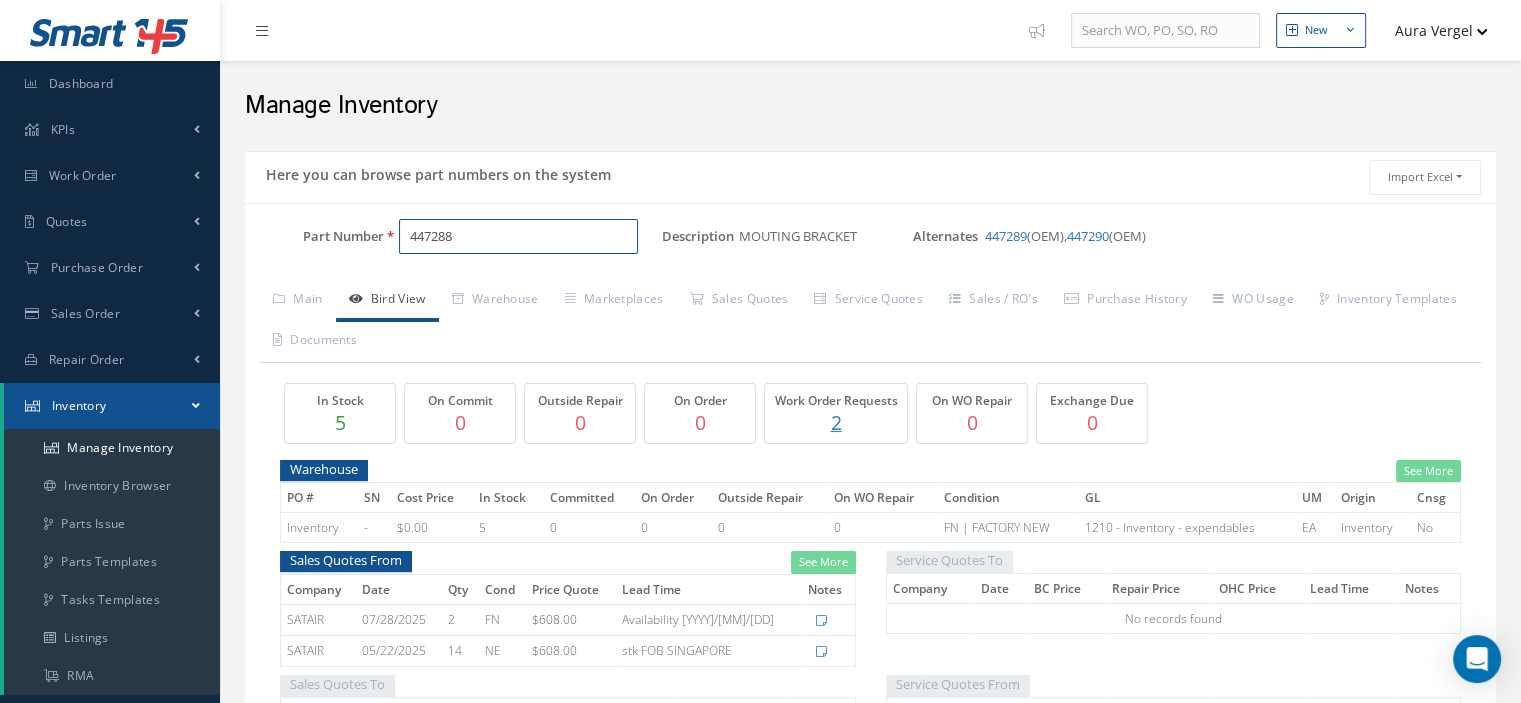 drag, startPoint x: 489, startPoint y: 240, endPoint x: 345, endPoint y: 272, distance: 147.51271 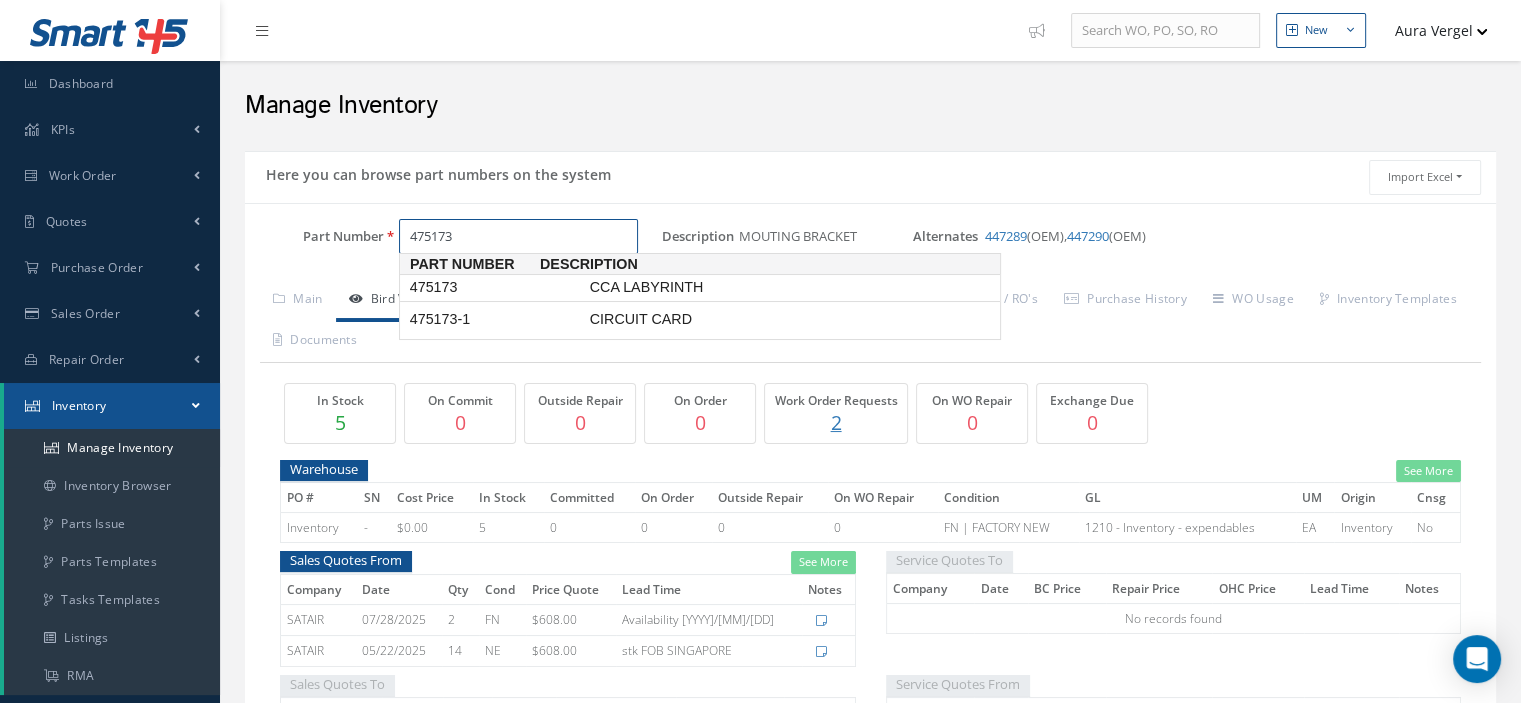 click on "475173" at bounding box center (496, 287) 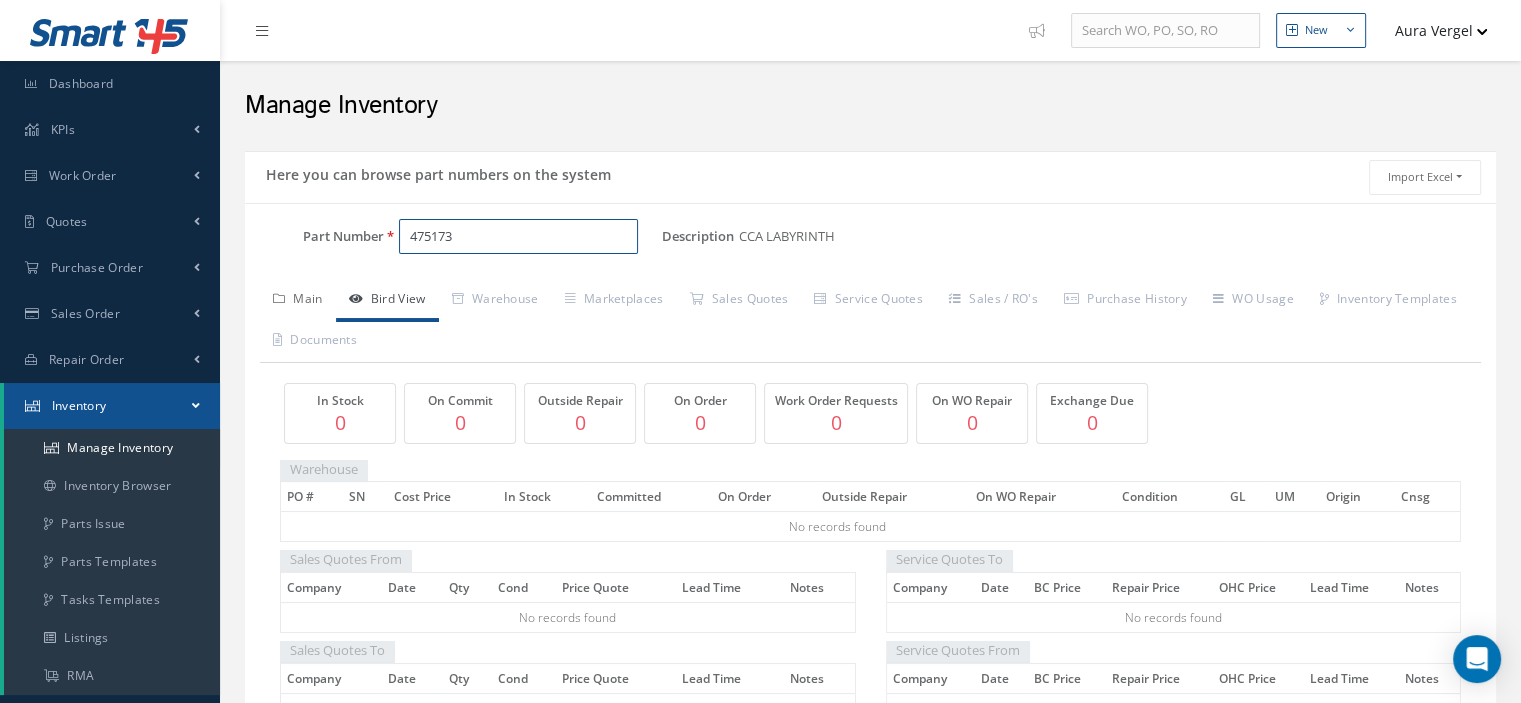 type on "475173" 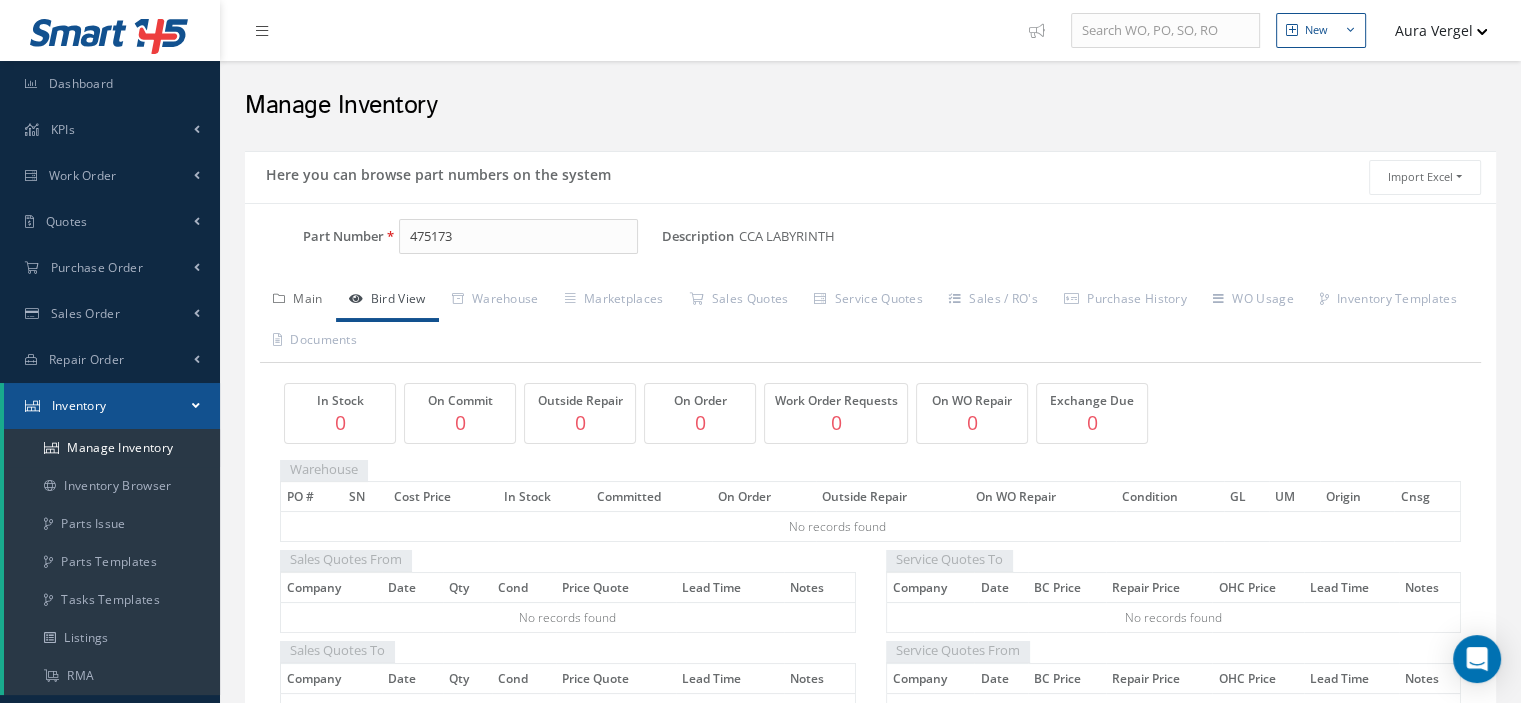 click on "Main" at bounding box center (298, 301) 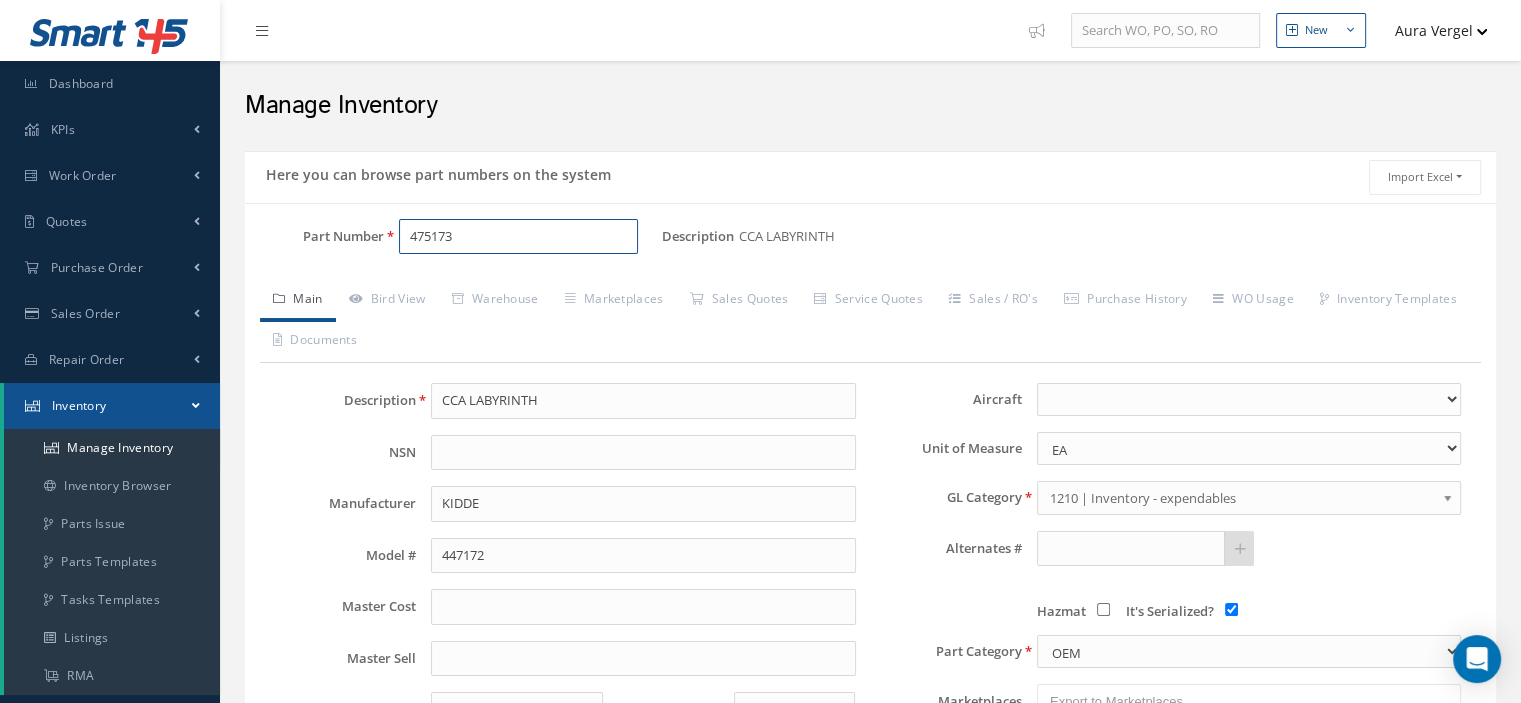 drag, startPoint x: 503, startPoint y: 234, endPoint x: 390, endPoint y: 246, distance: 113.63538 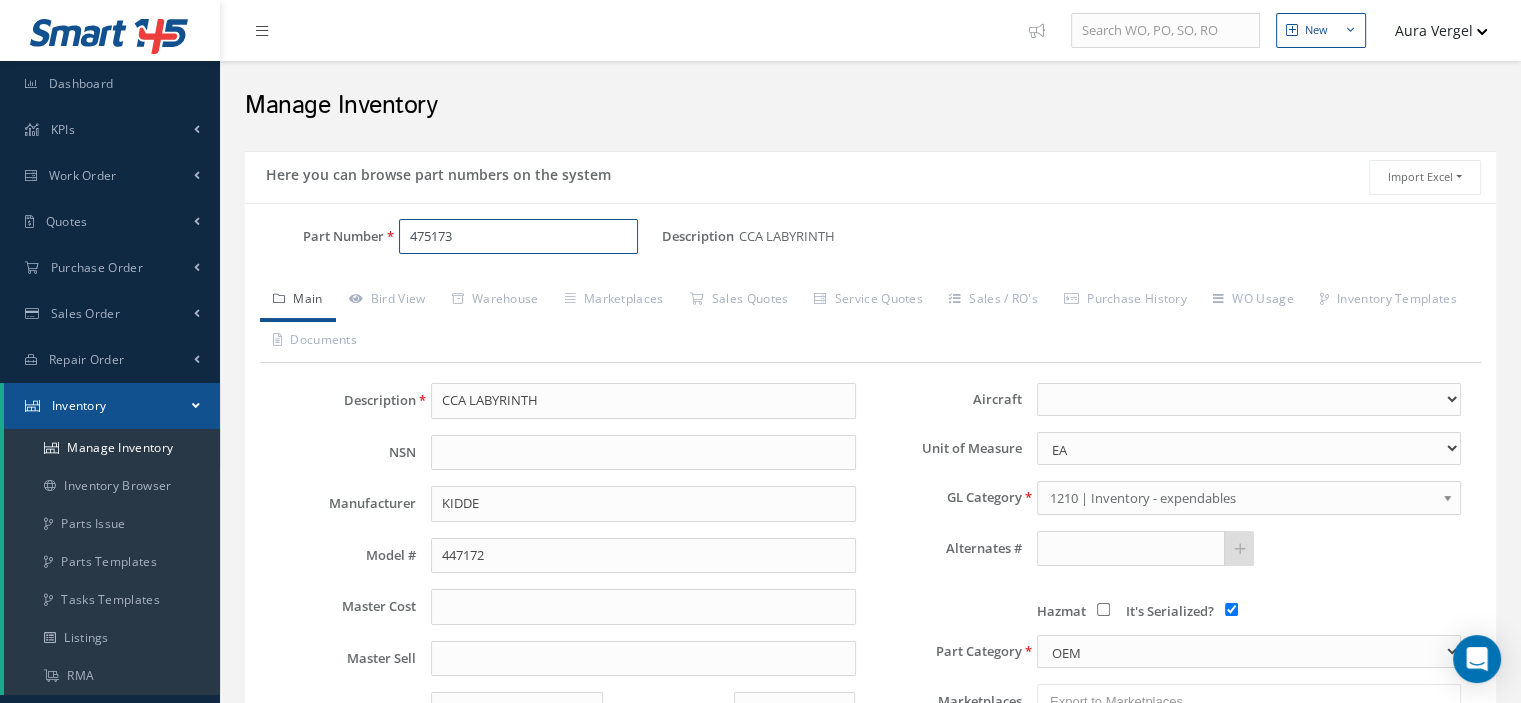 drag, startPoint x: 466, startPoint y: 220, endPoint x: 325, endPoint y: 267, distance: 148.62704 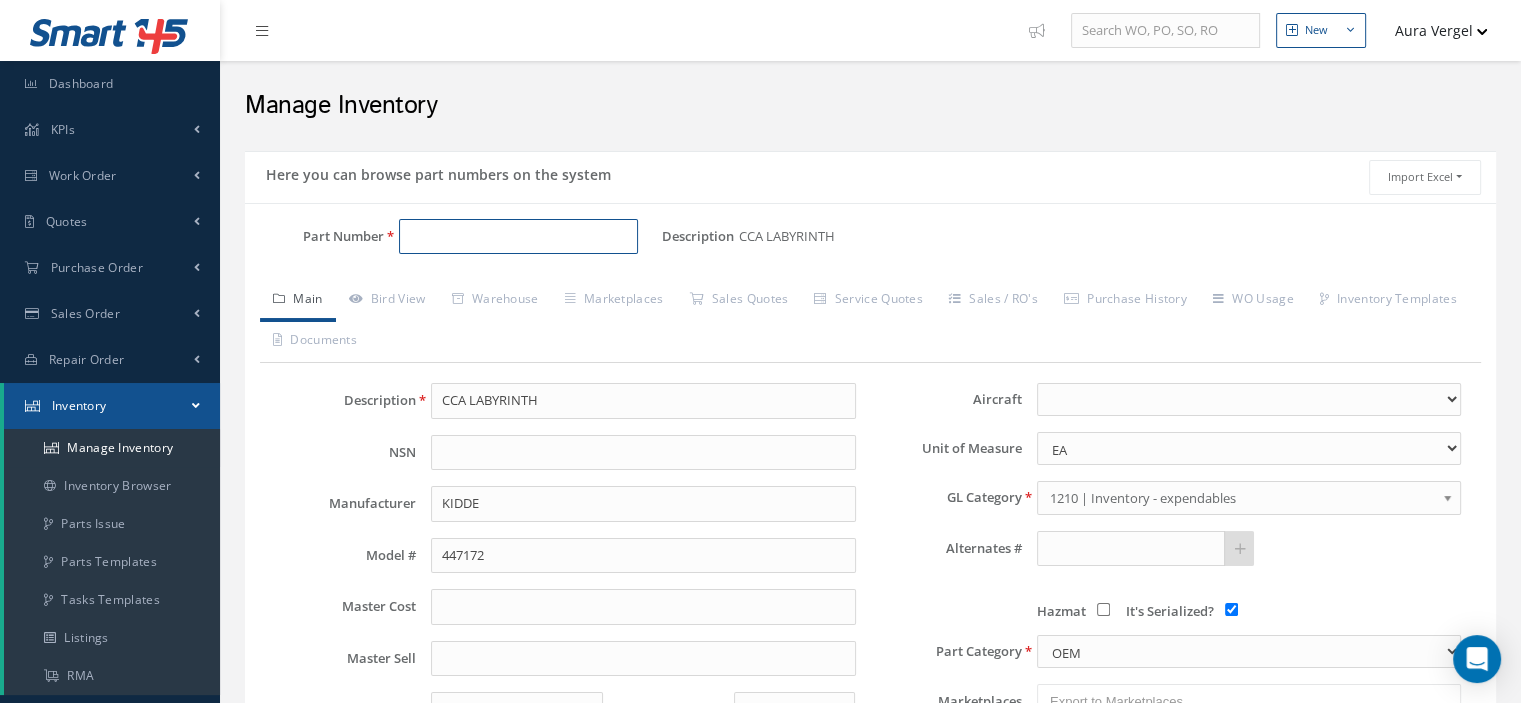 click on "Part Number" at bounding box center [518, 237] 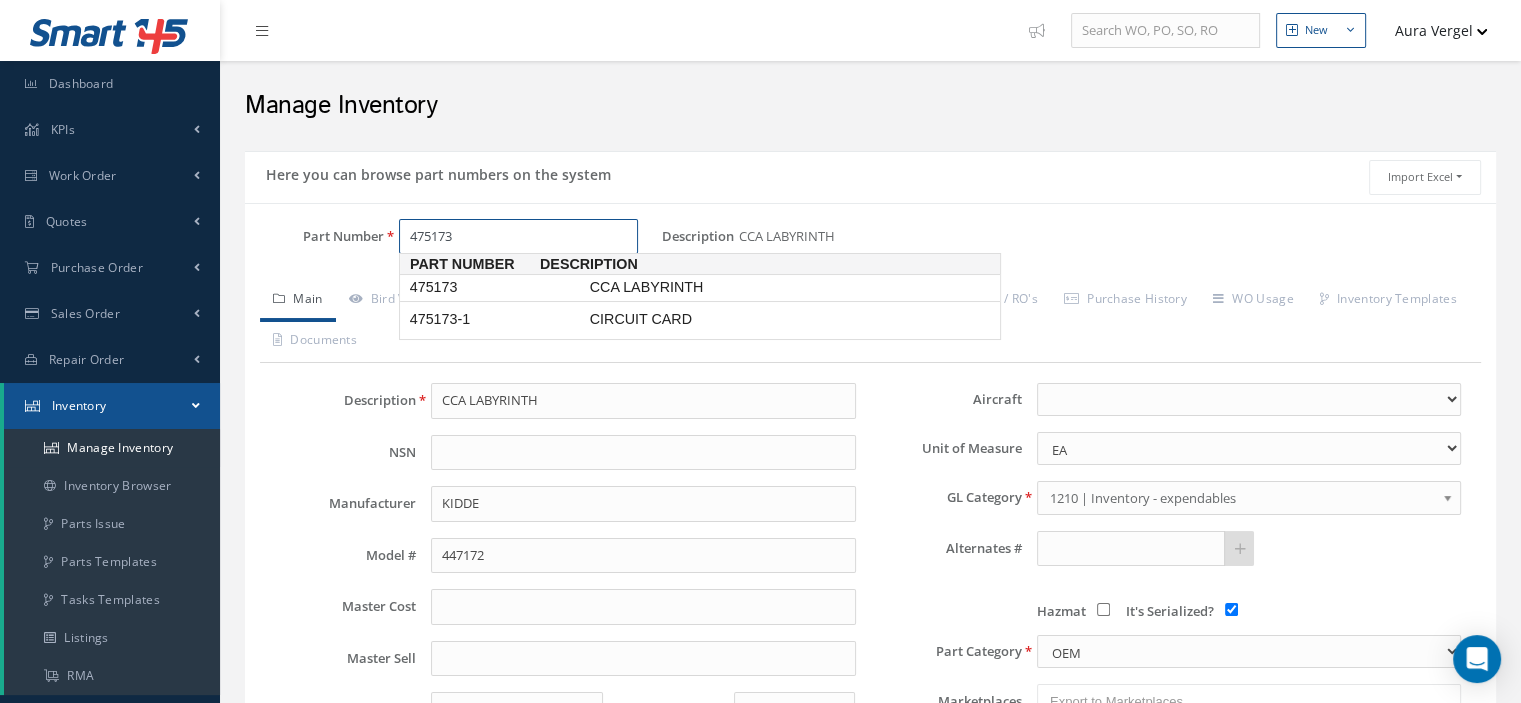 click on "475173" at bounding box center [496, 287] 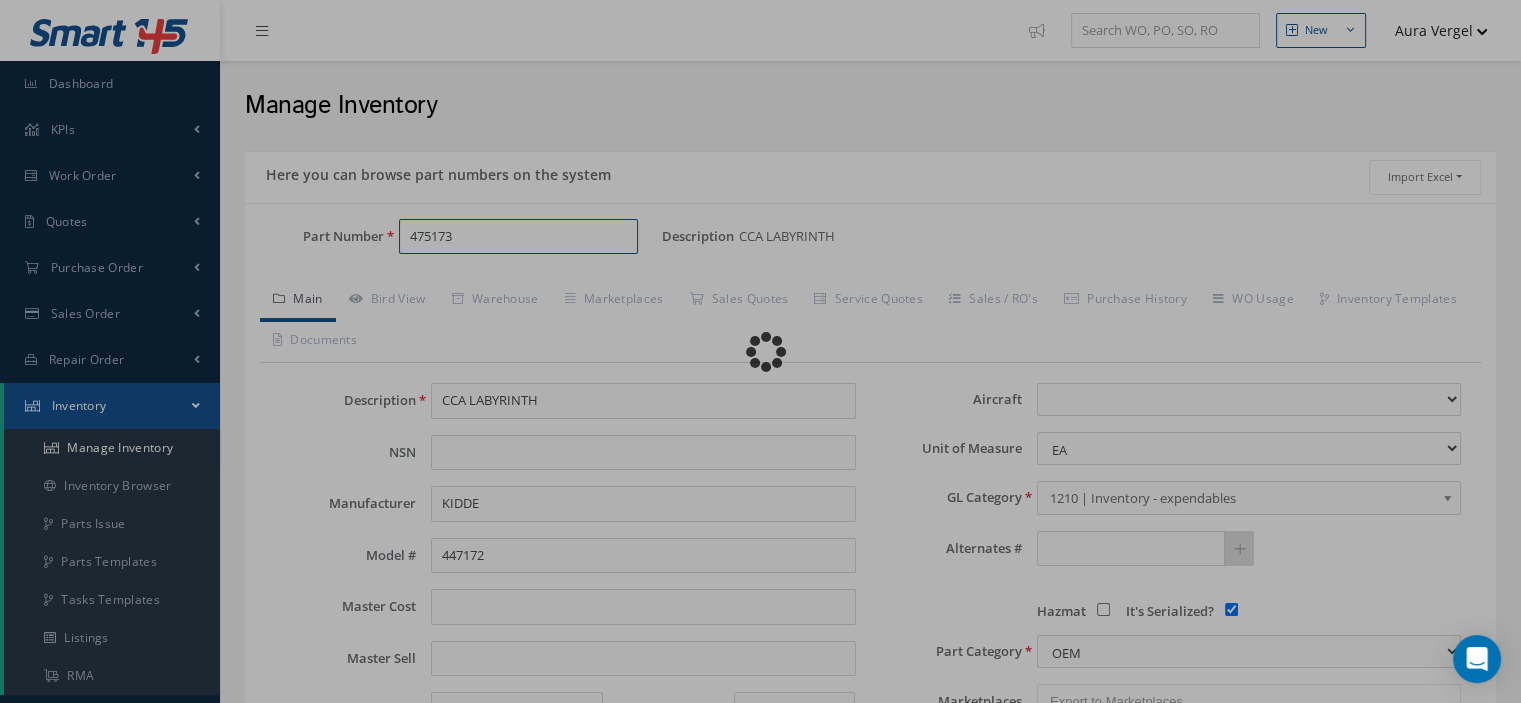 select 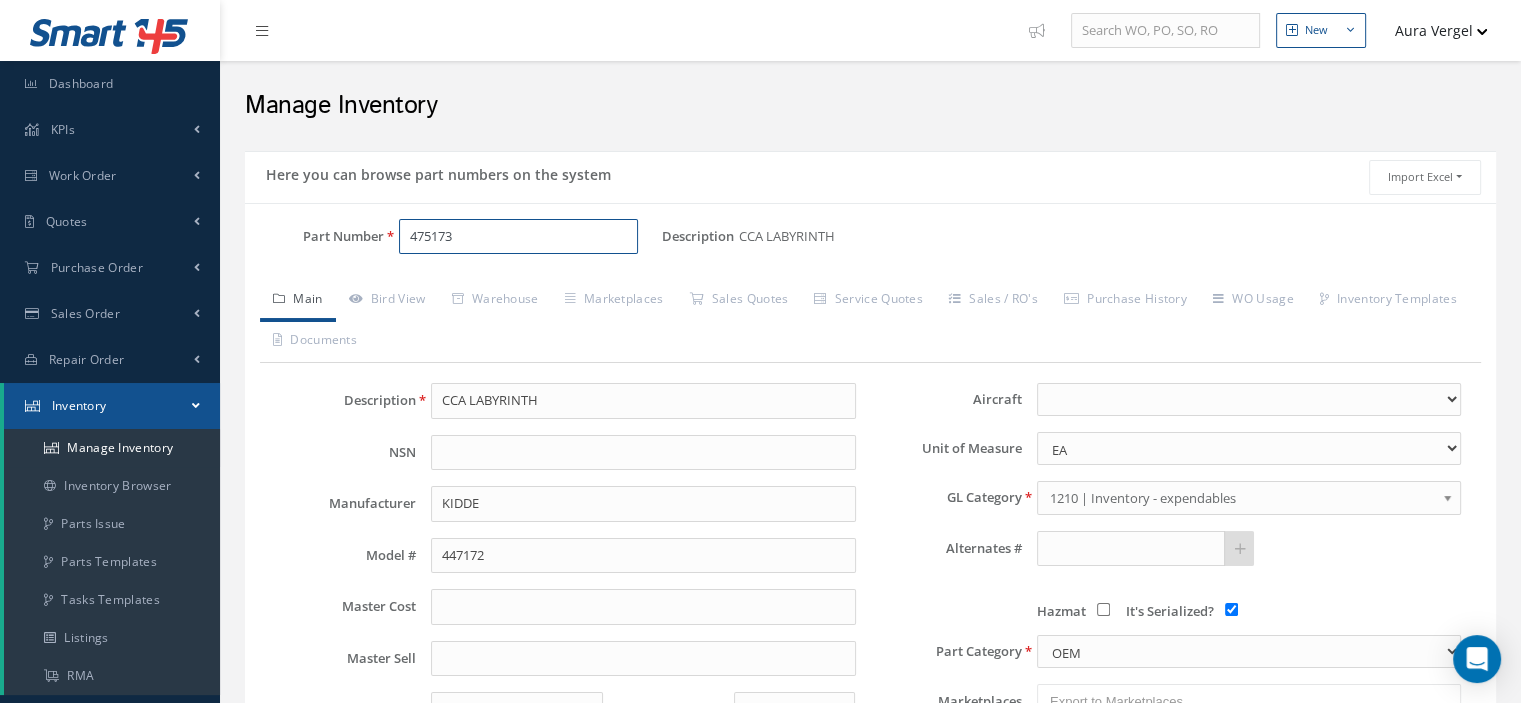 drag, startPoint x: 467, startPoint y: 241, endPoint x: 405, endPoint y: 239, distance: 62.03225 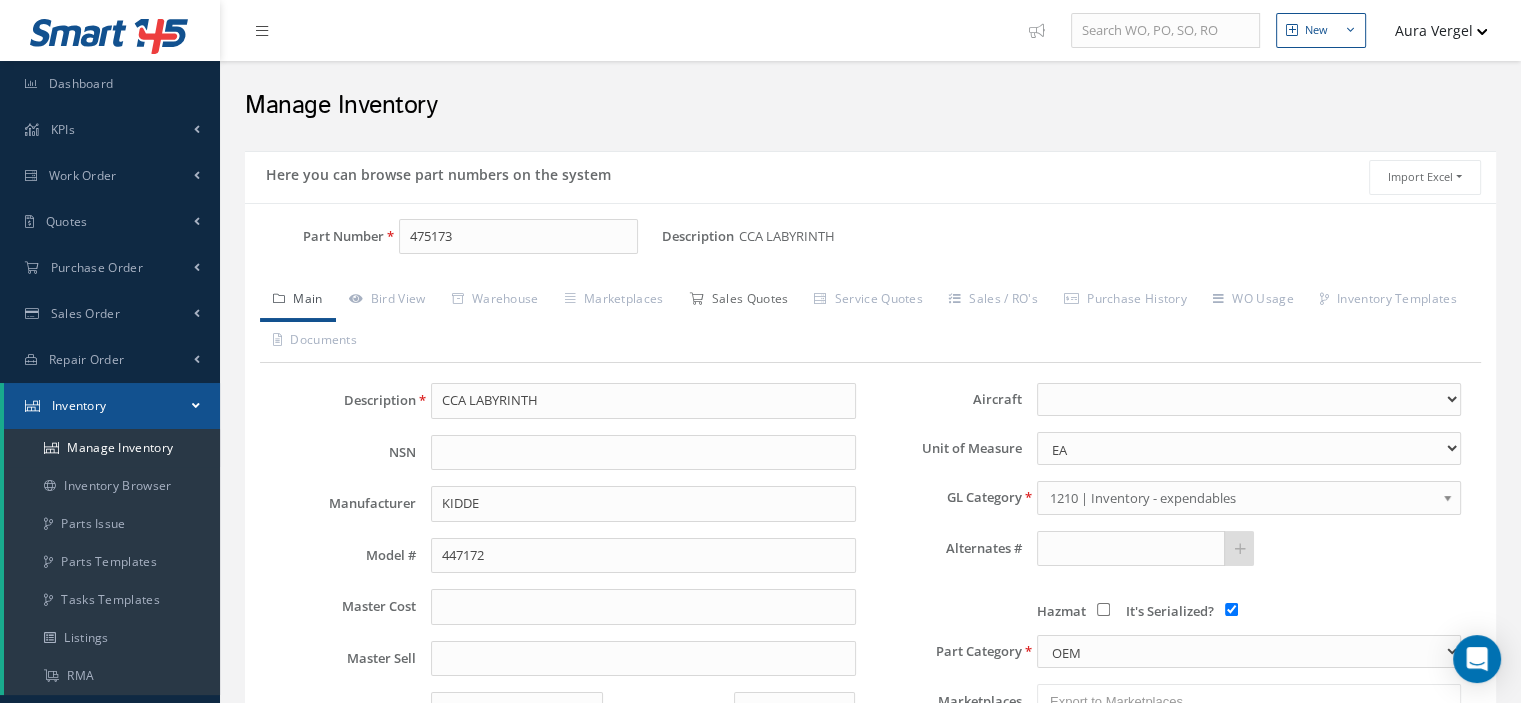 click on "Sales Quotes" at bounding box center [738, 301] 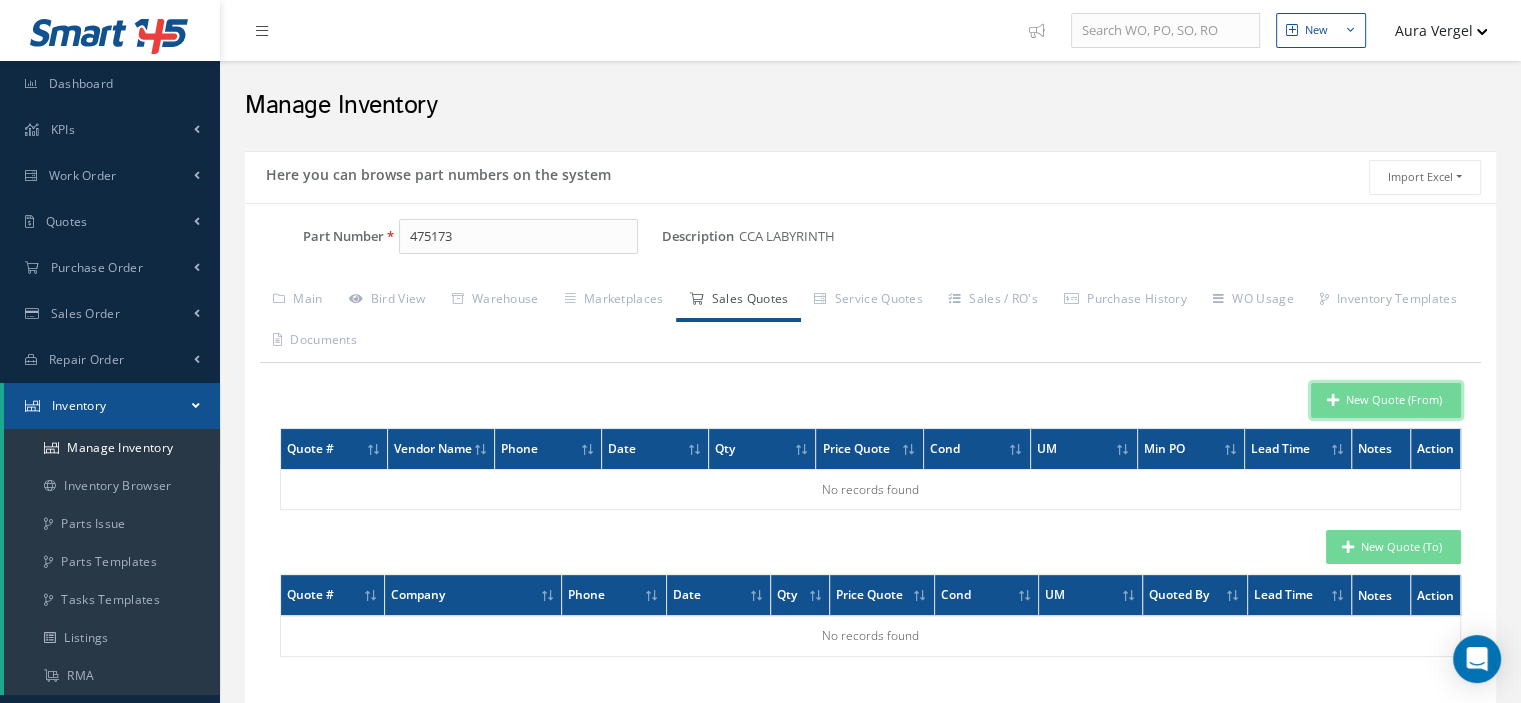 click on "New Quote (From)" at bounding box center (1386, 400) 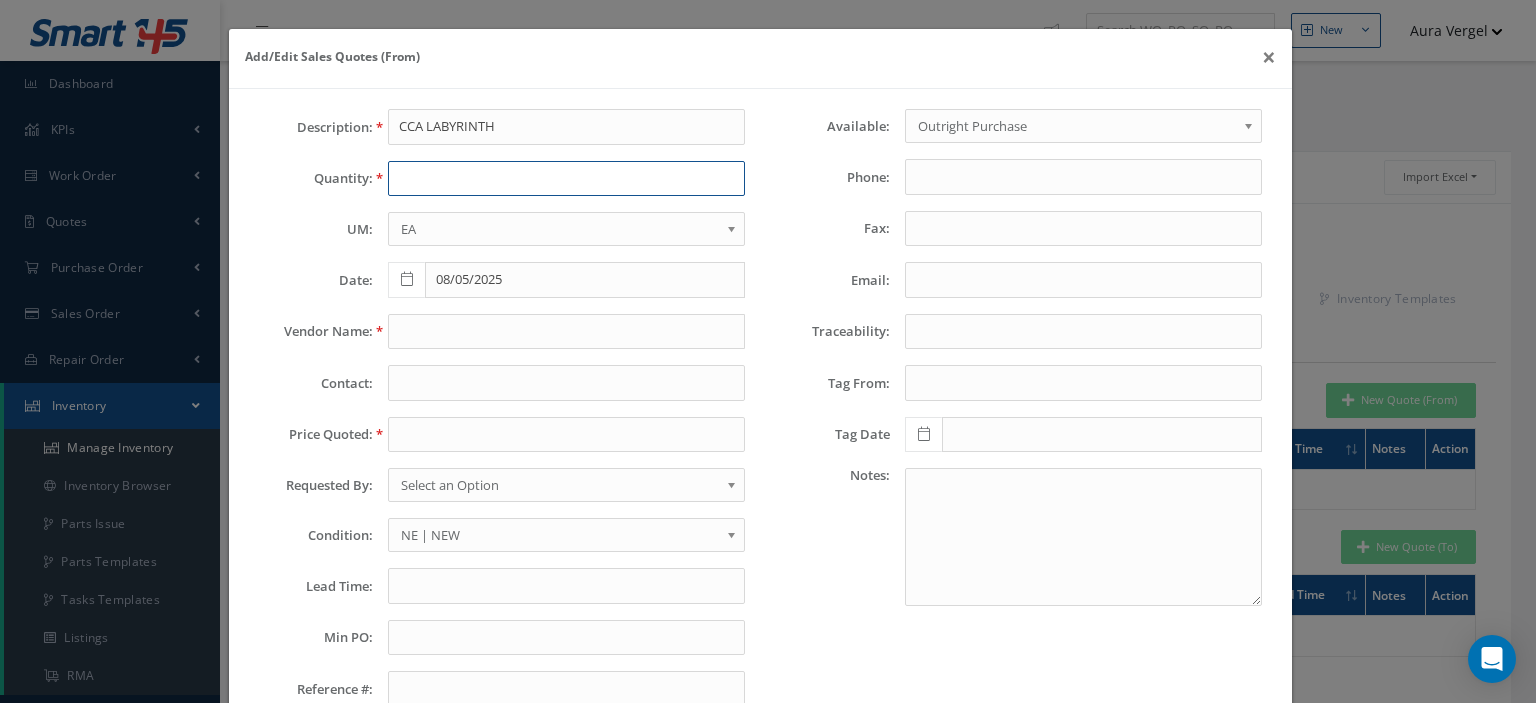 click at bounding box center [566, 179] 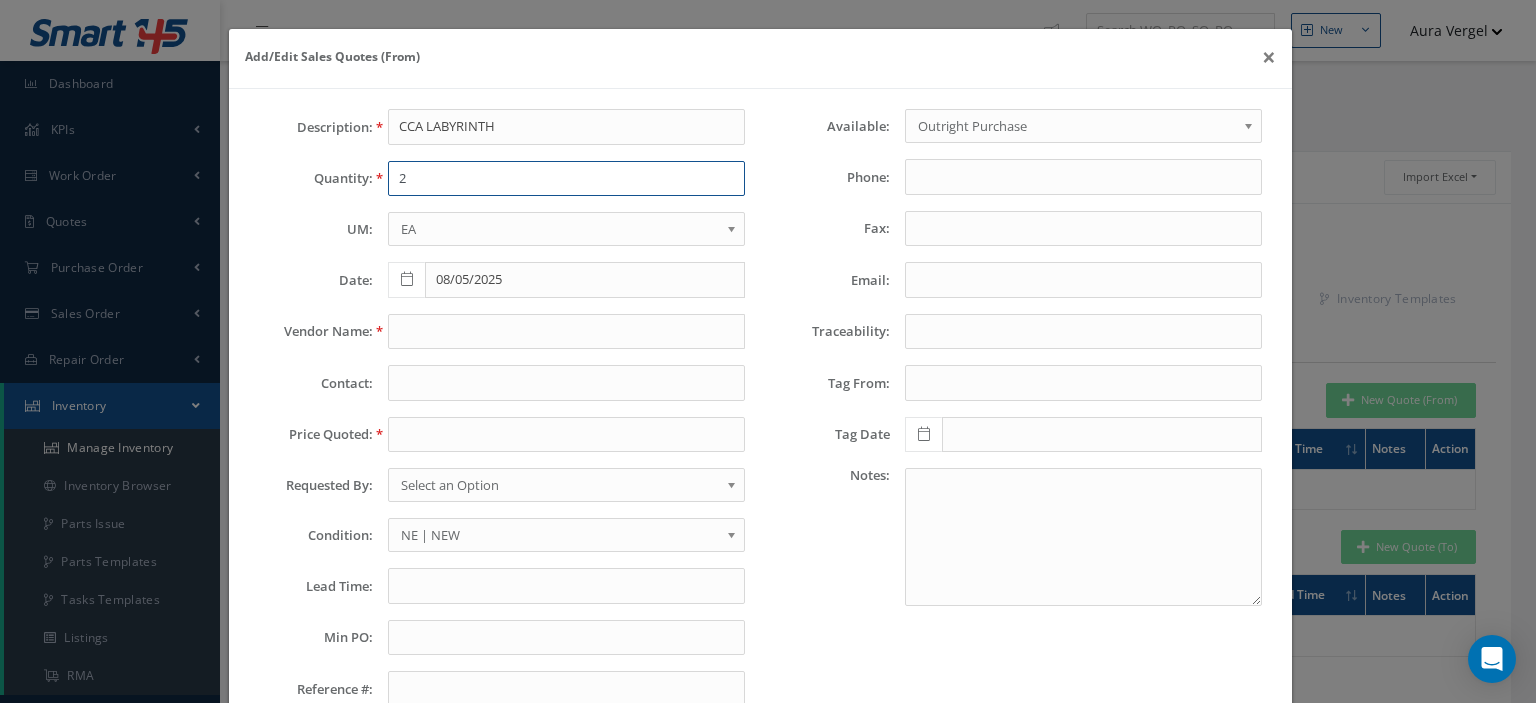 type on "2" 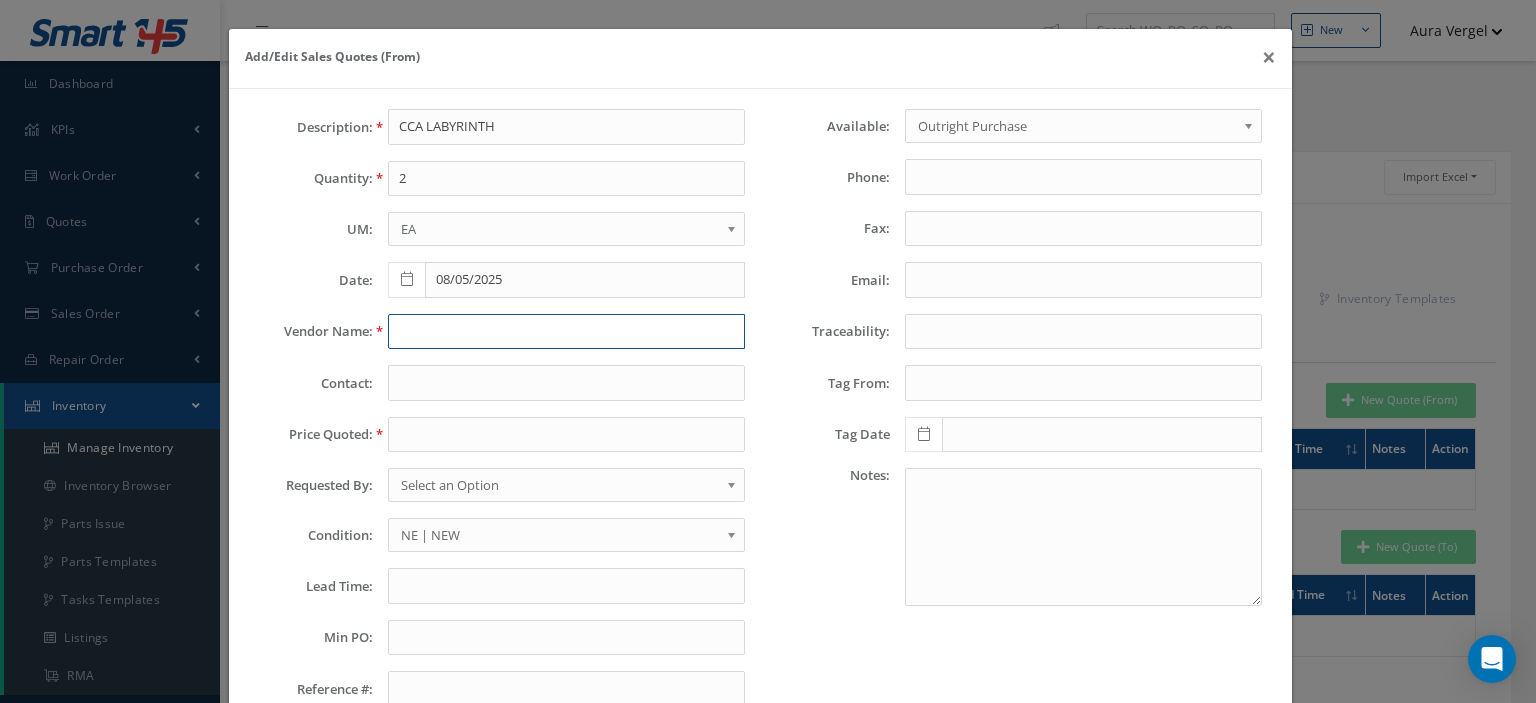 click at bounding box center [566, 332] 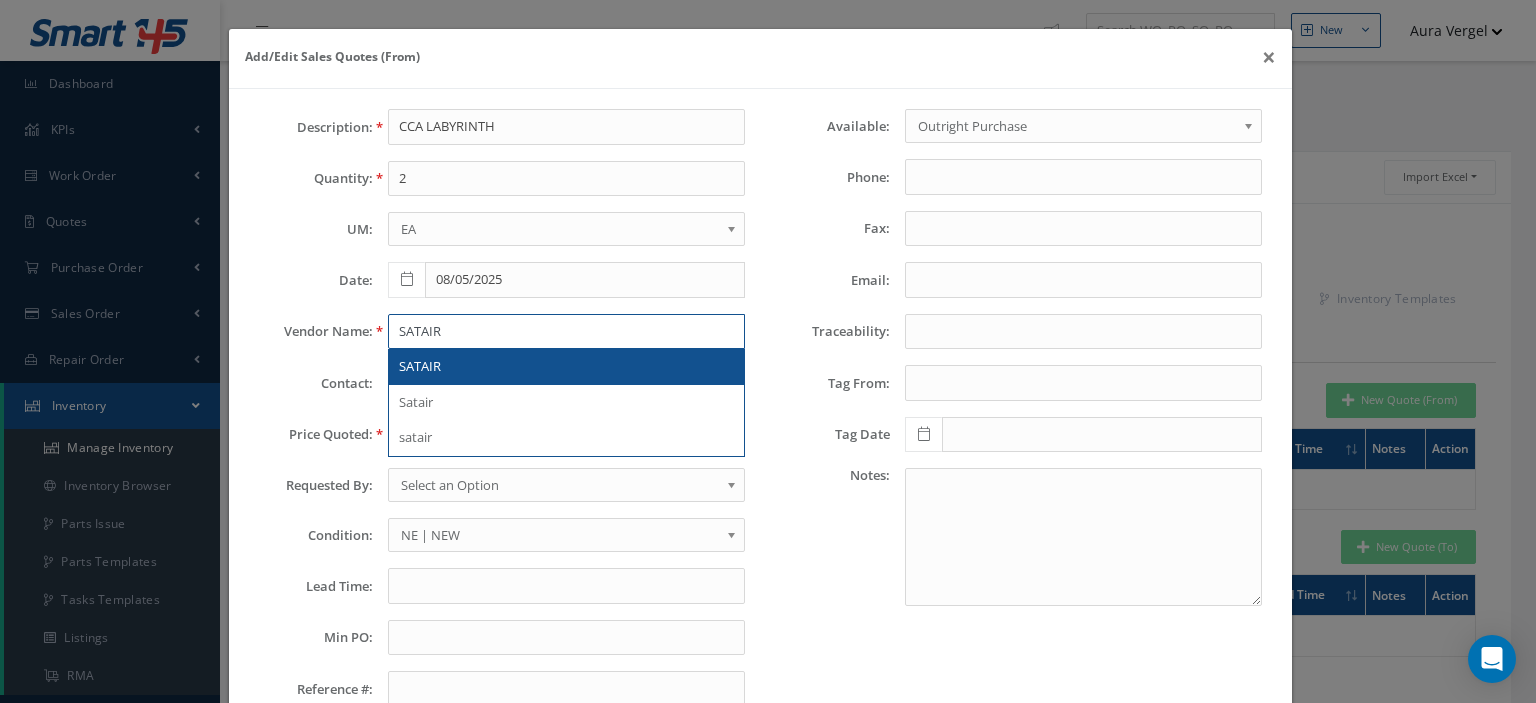 type on "SATAIR" 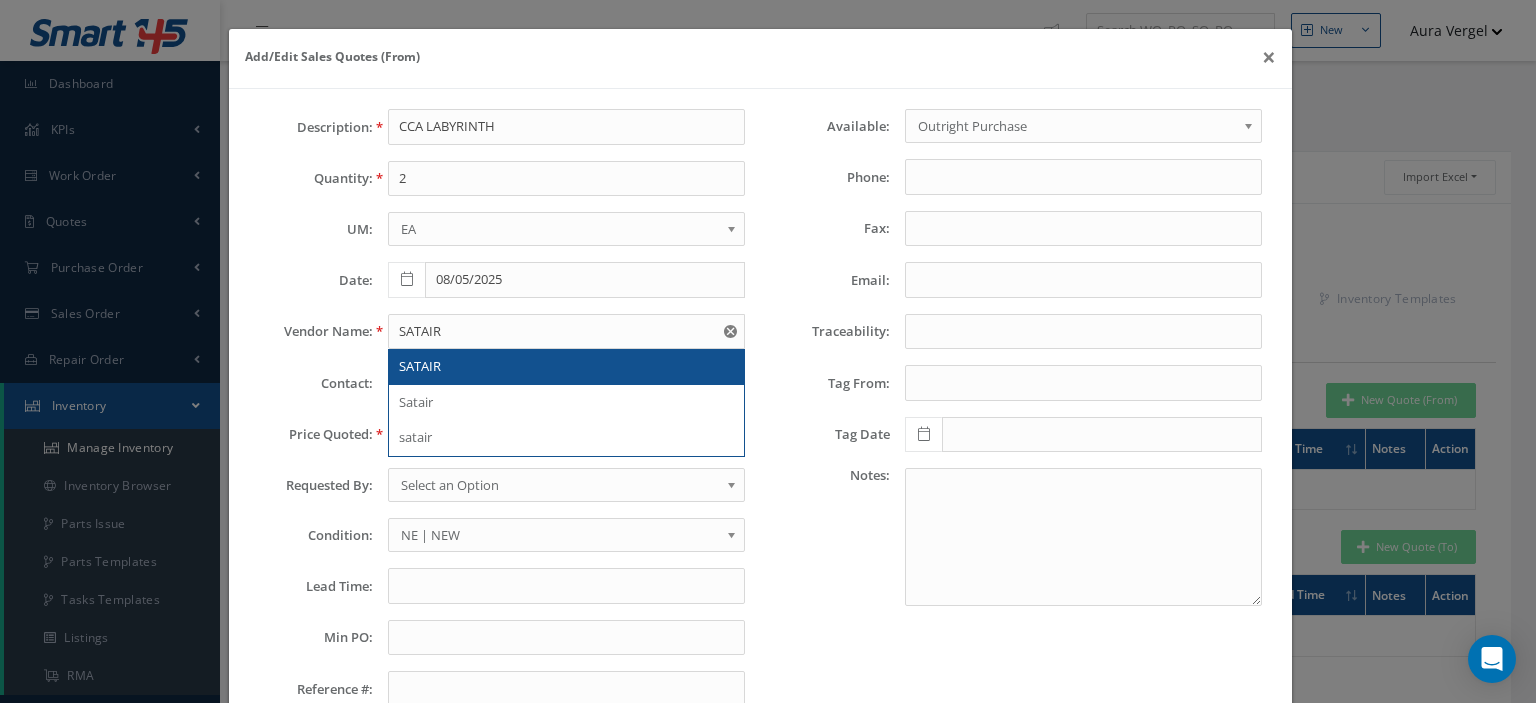 click on "SATAIR" at bounding box center [566, 367] 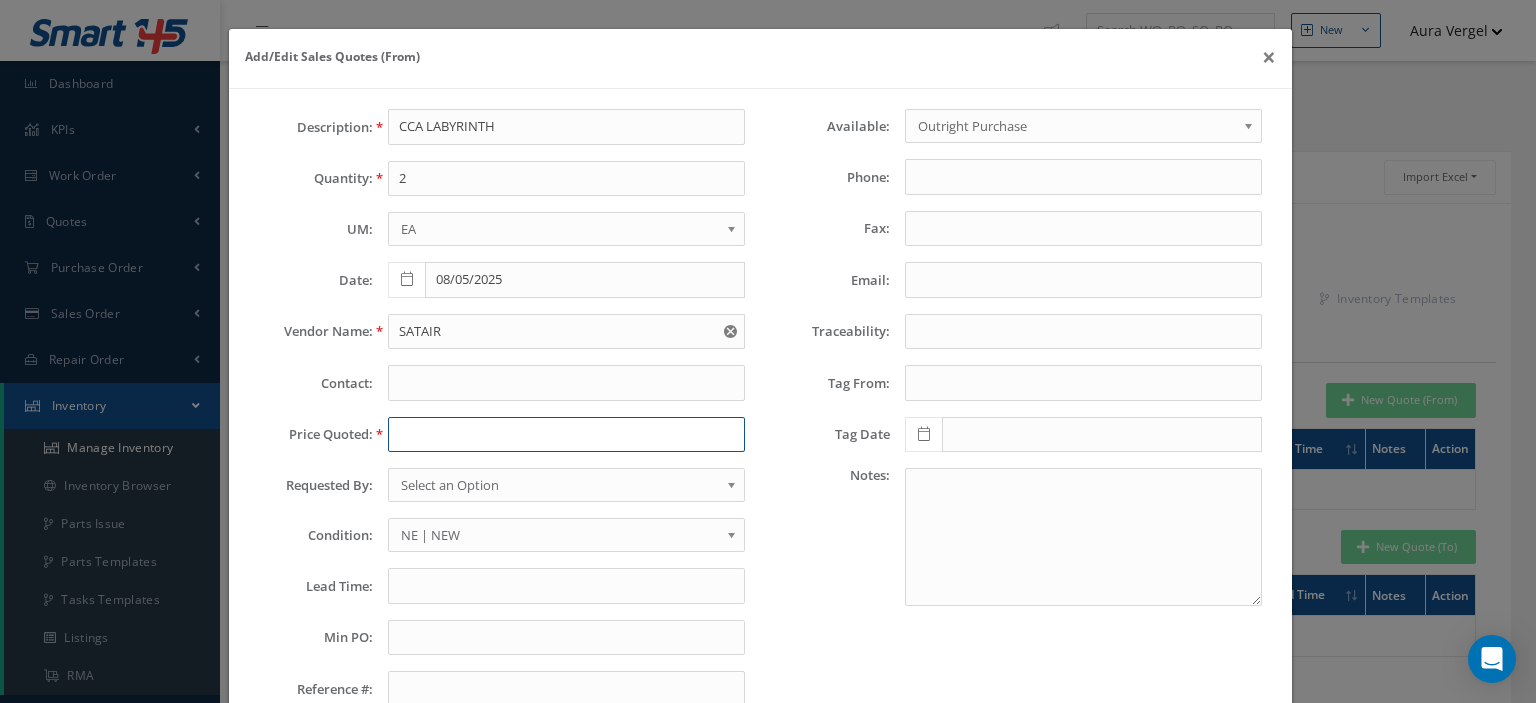 click at bounding box center (566, 435) 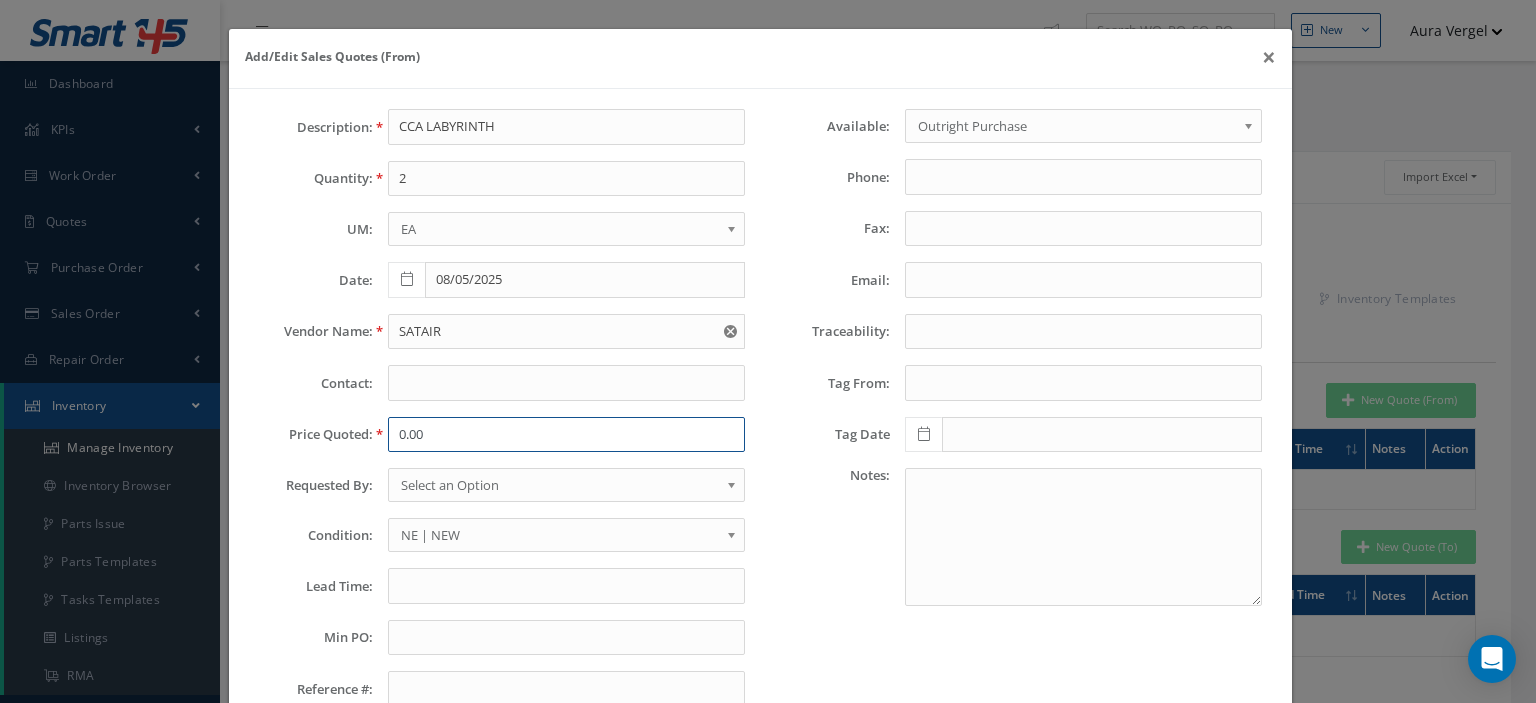 type on "0.00" 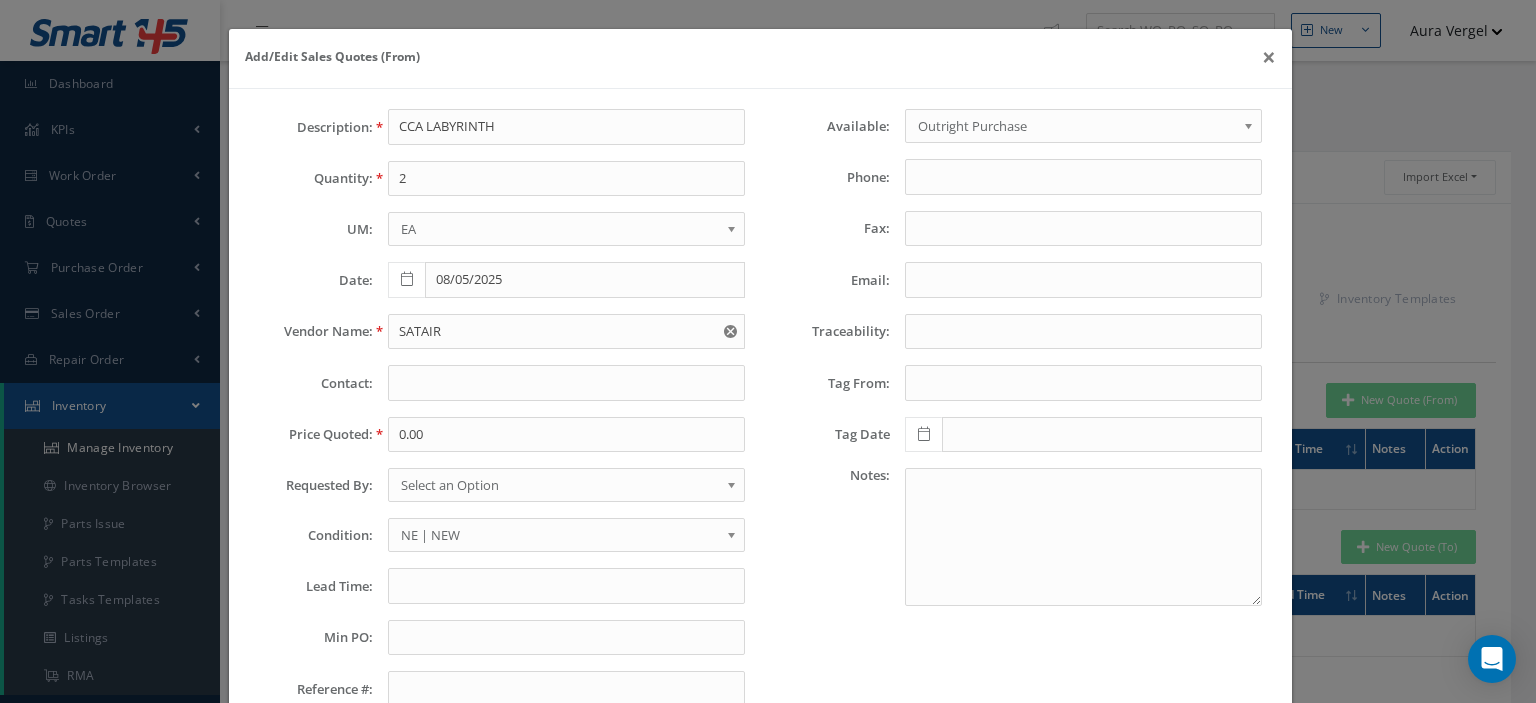 click on "Select an Option" at bounding box center [560, 485] 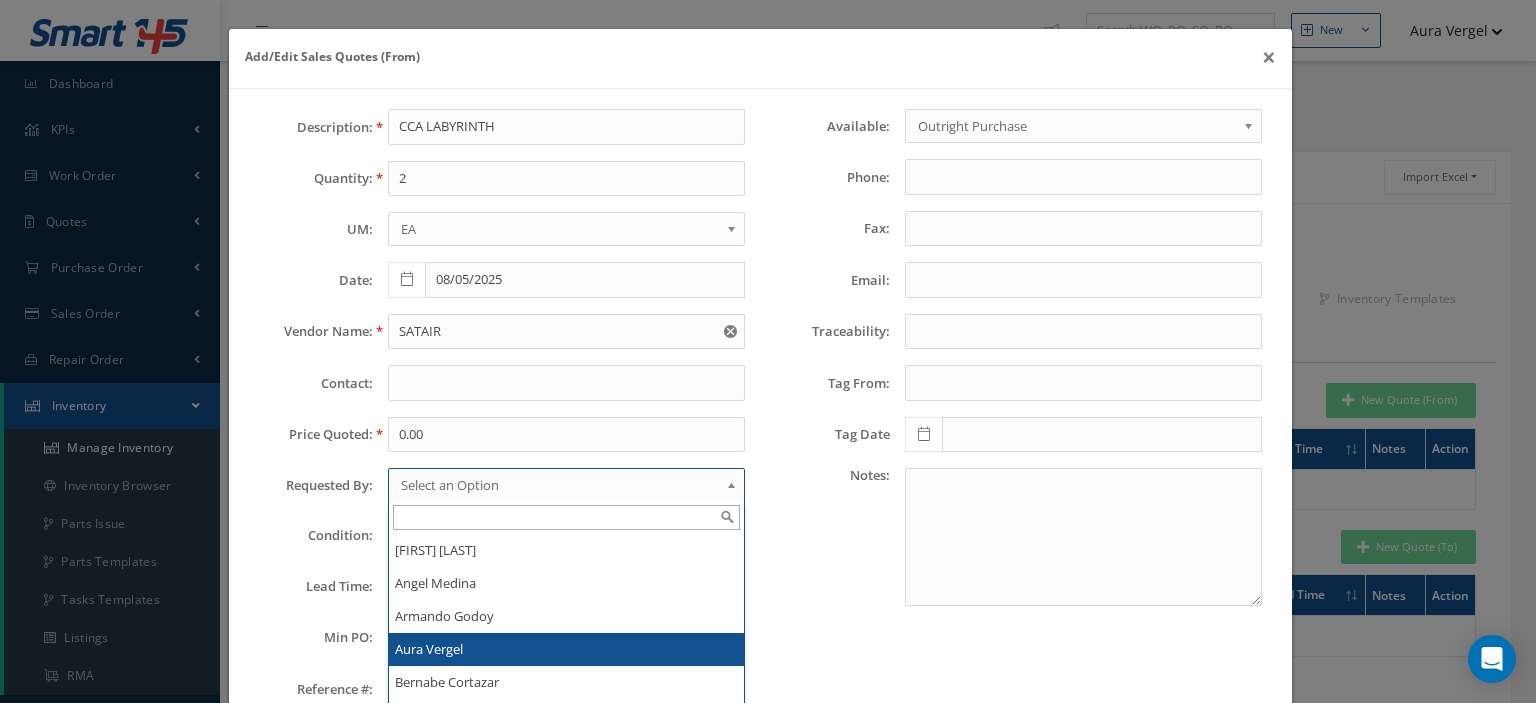 click on "Aura Vergel" at bounding box center [566, 649] 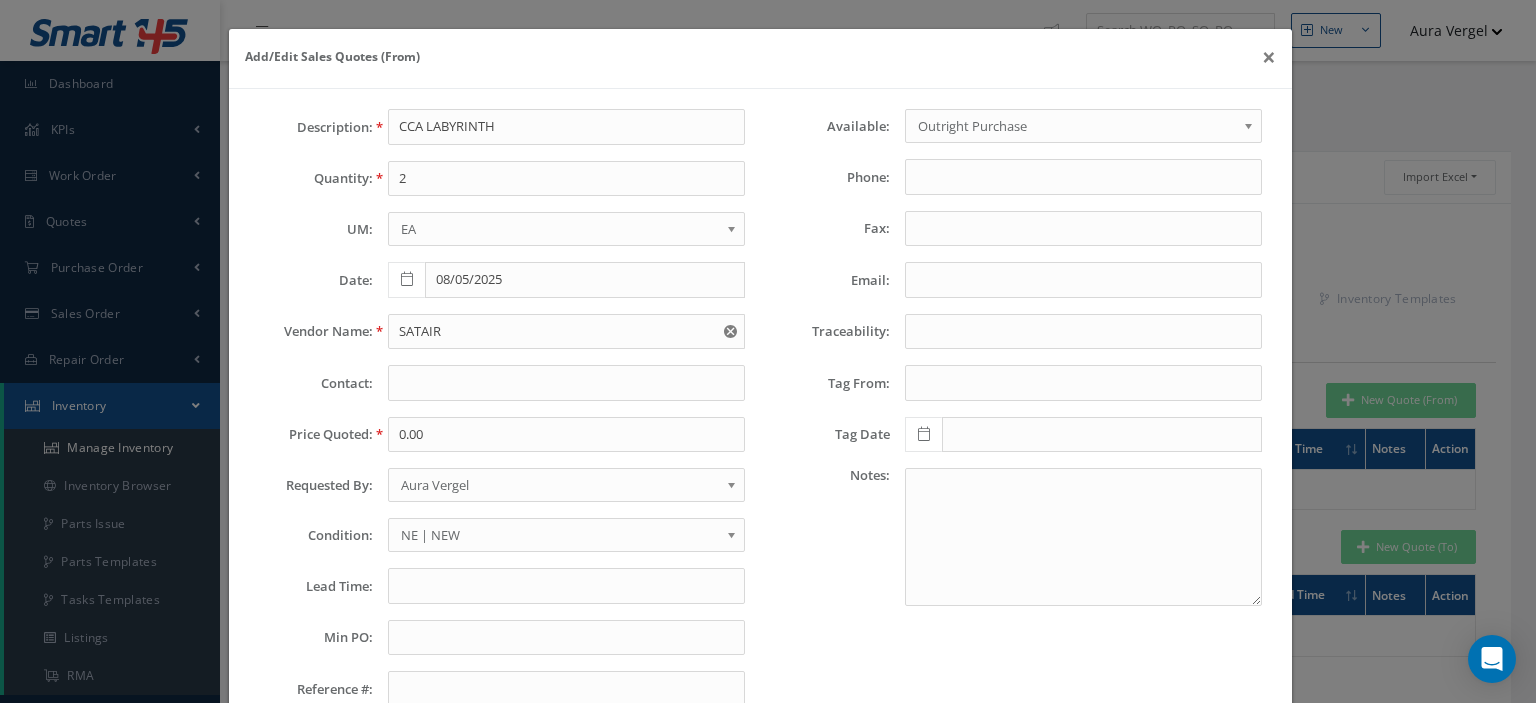 click on "NE | NEW" at bounding box center (560, 535) 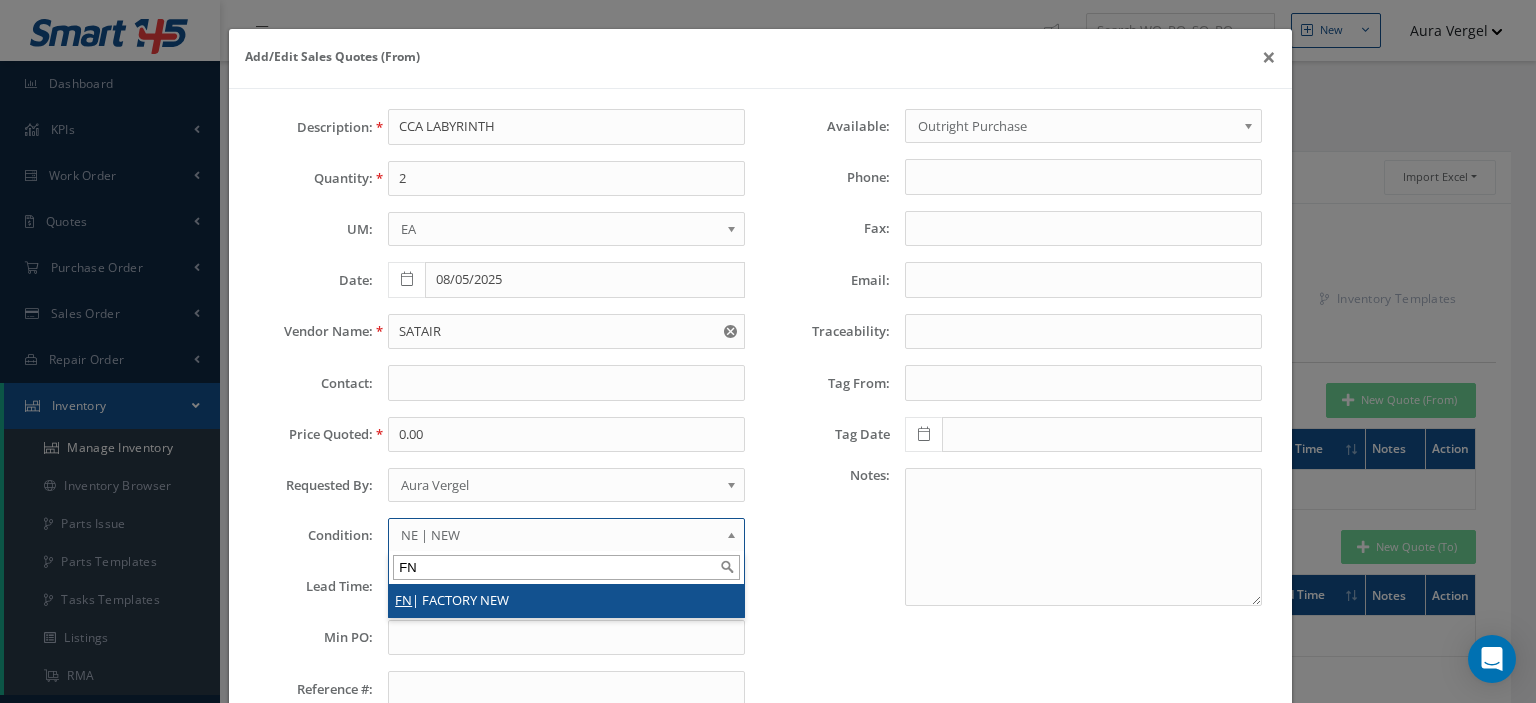 type on "FN" 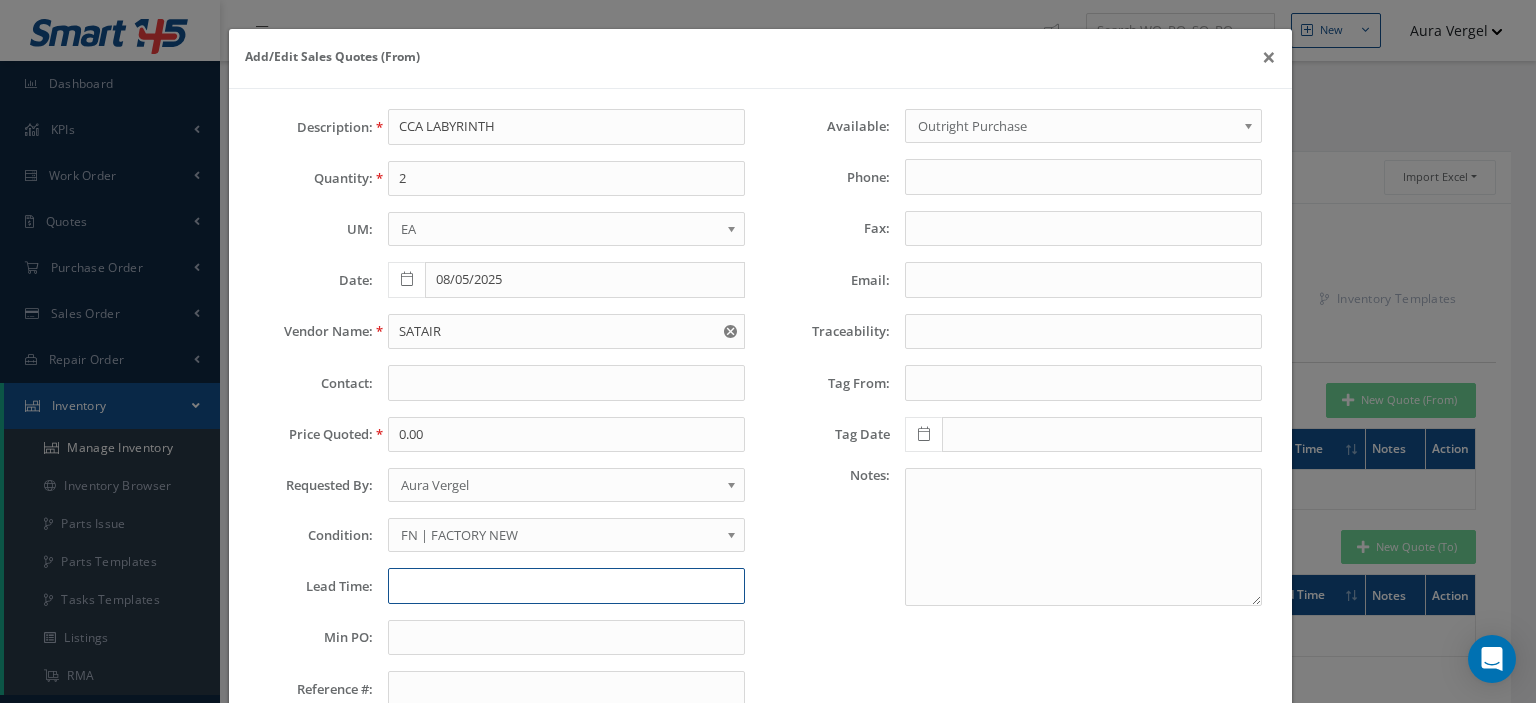 click at bounding box center [566, 586] 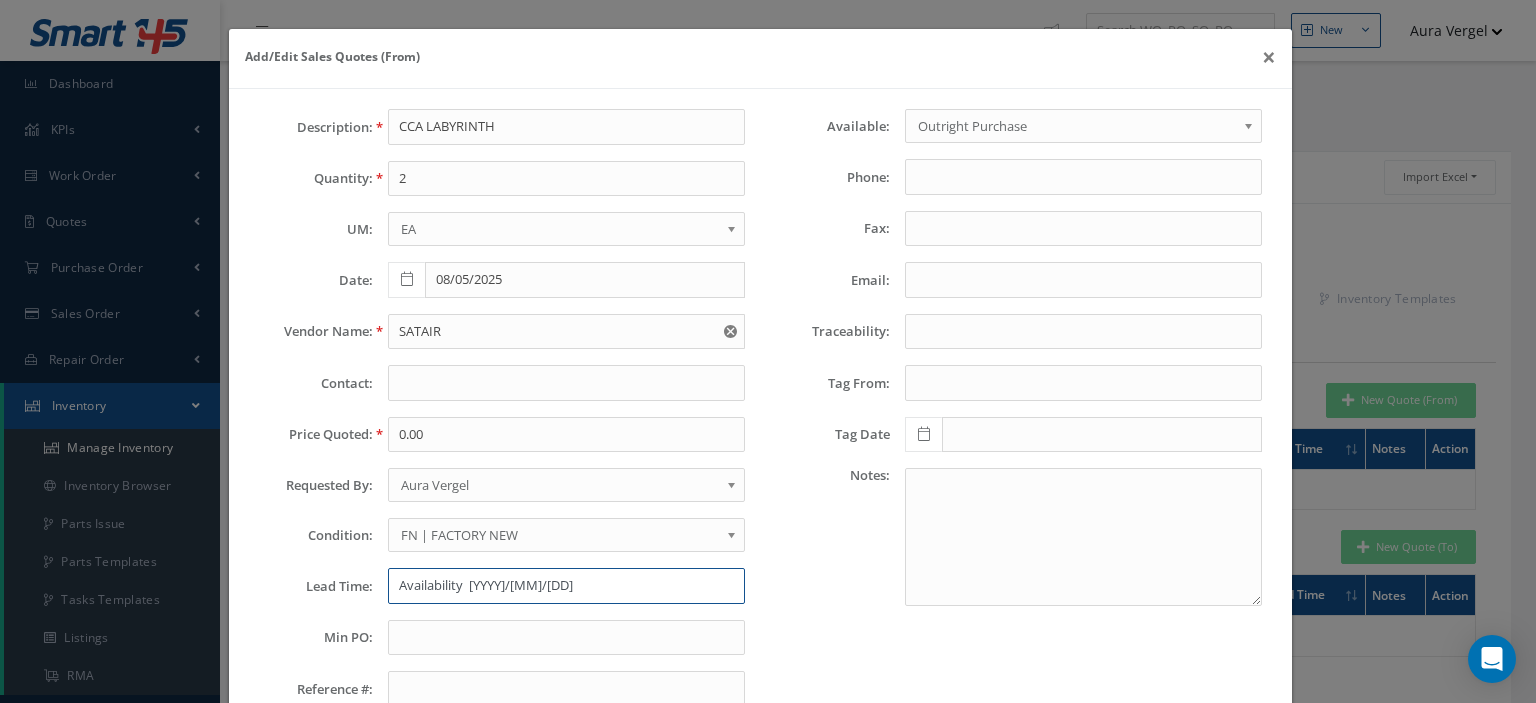 scroll, scrollTop: 140, scrollLeft: 0, axis: vertical 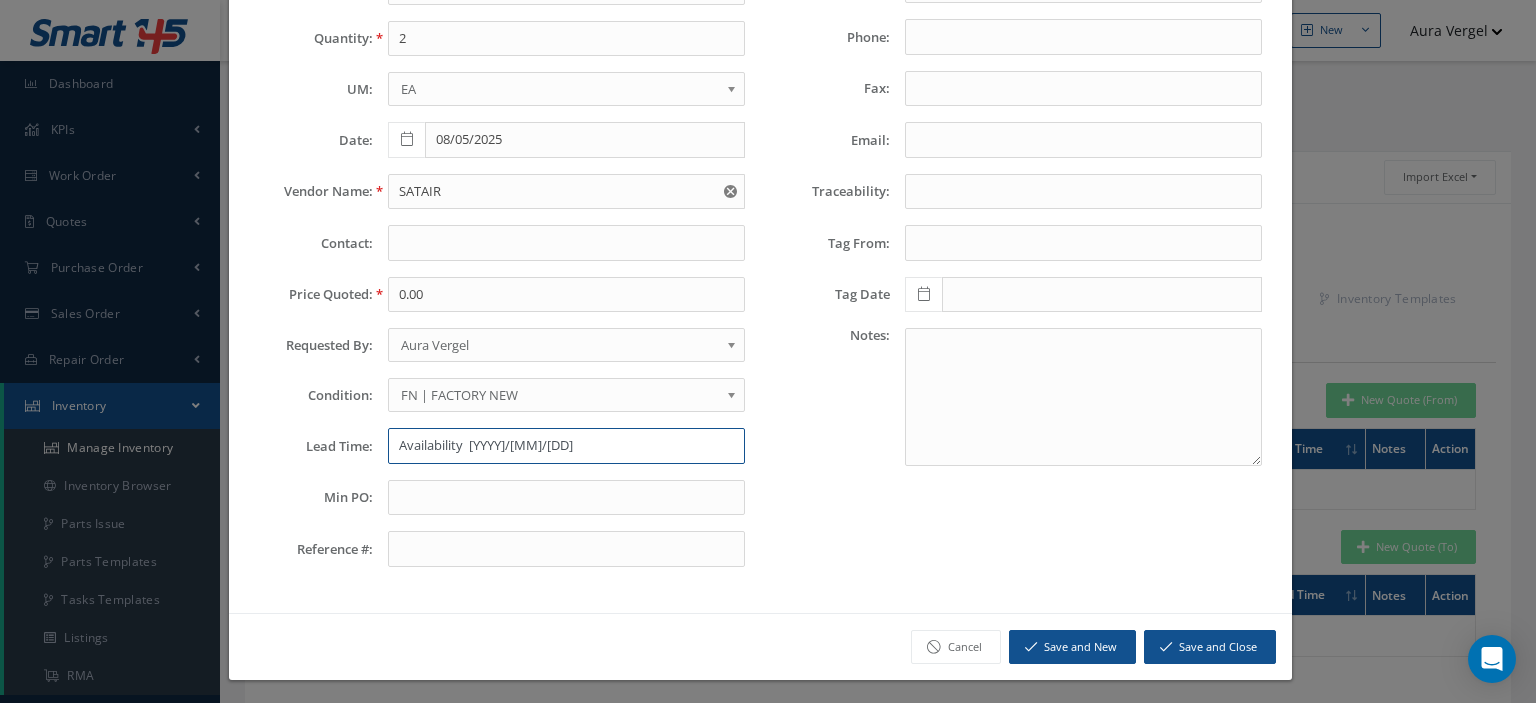 type on "Availability  2026/09/22" 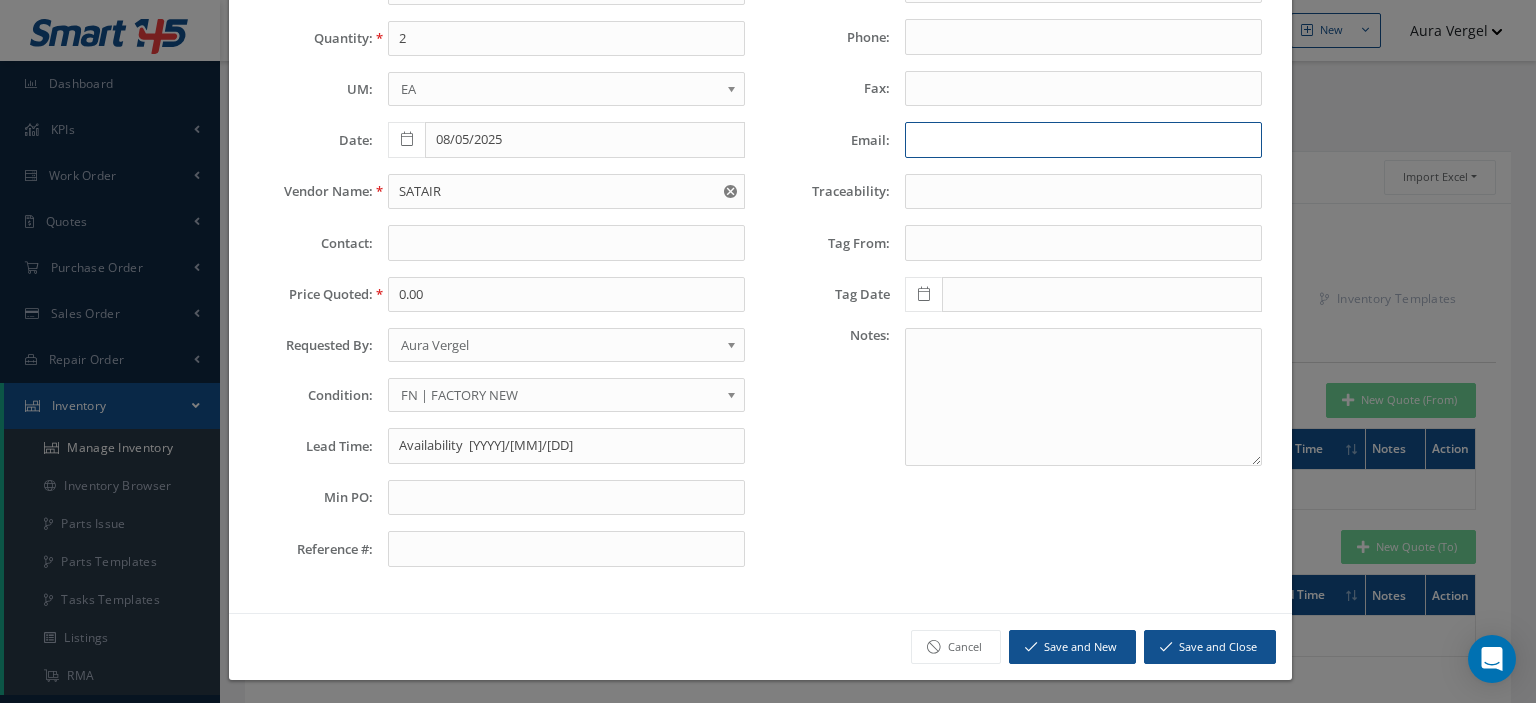 click on "Email:" at bounding box center (1083, 140) 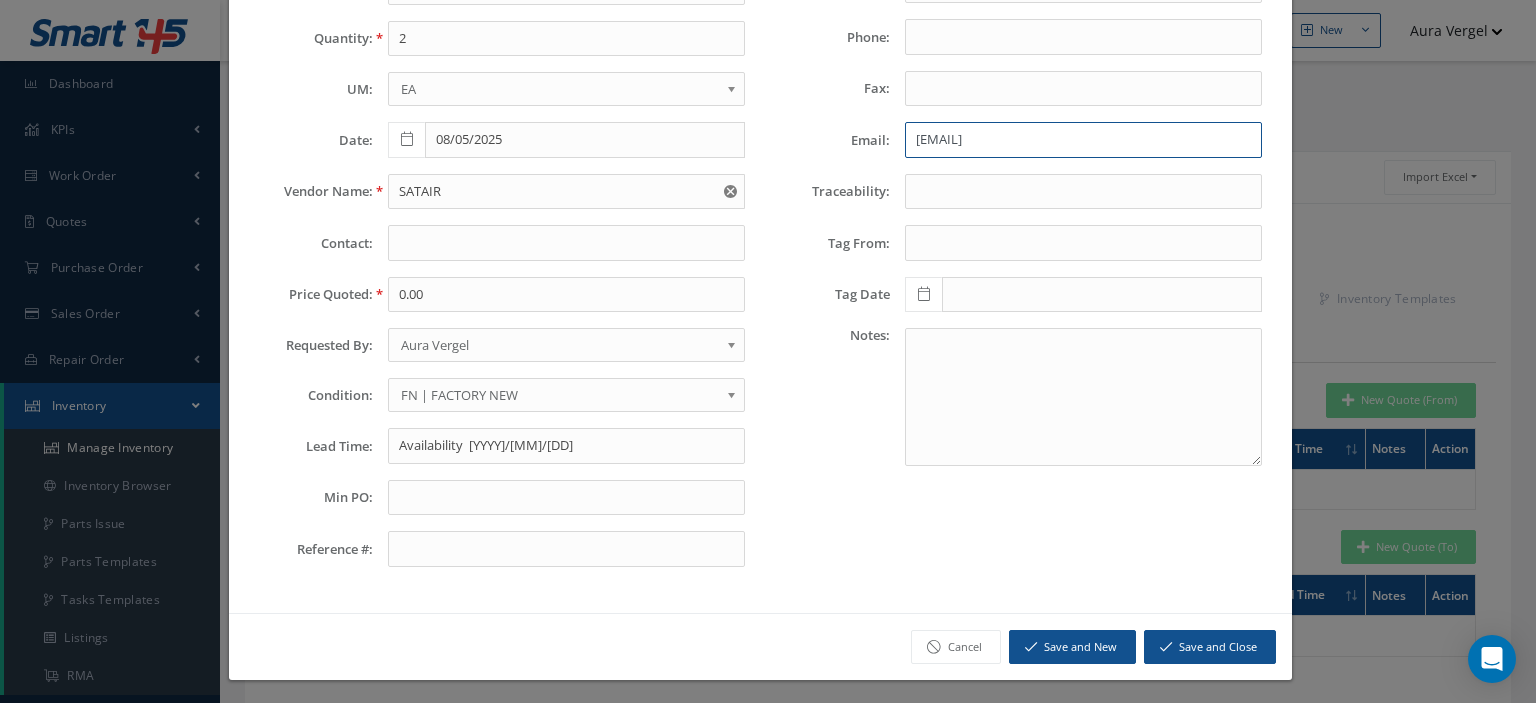 type on "spares.americas@satair.com" 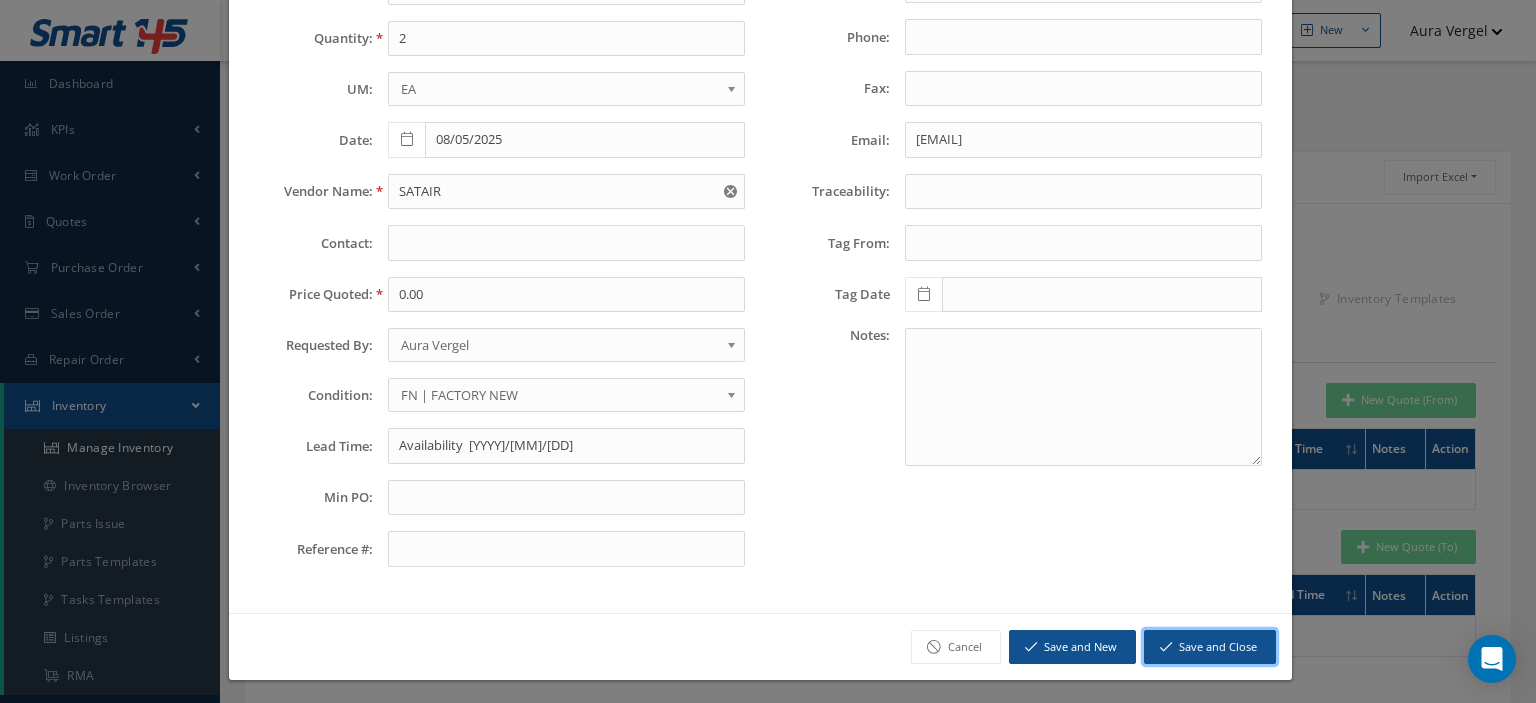 click on "Save and Close" at bounding box center [1210, 647] 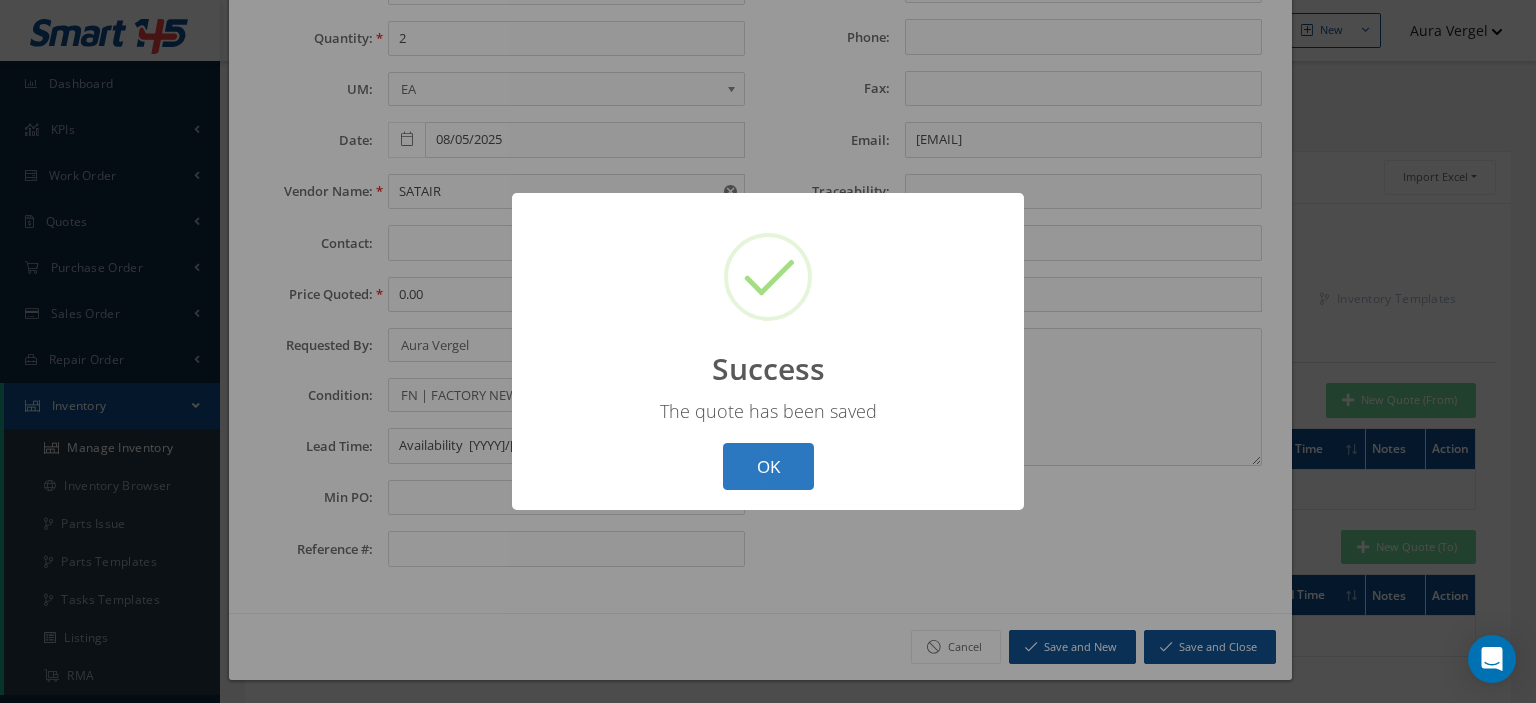 click on "OK" at bounding box center (768, 466) 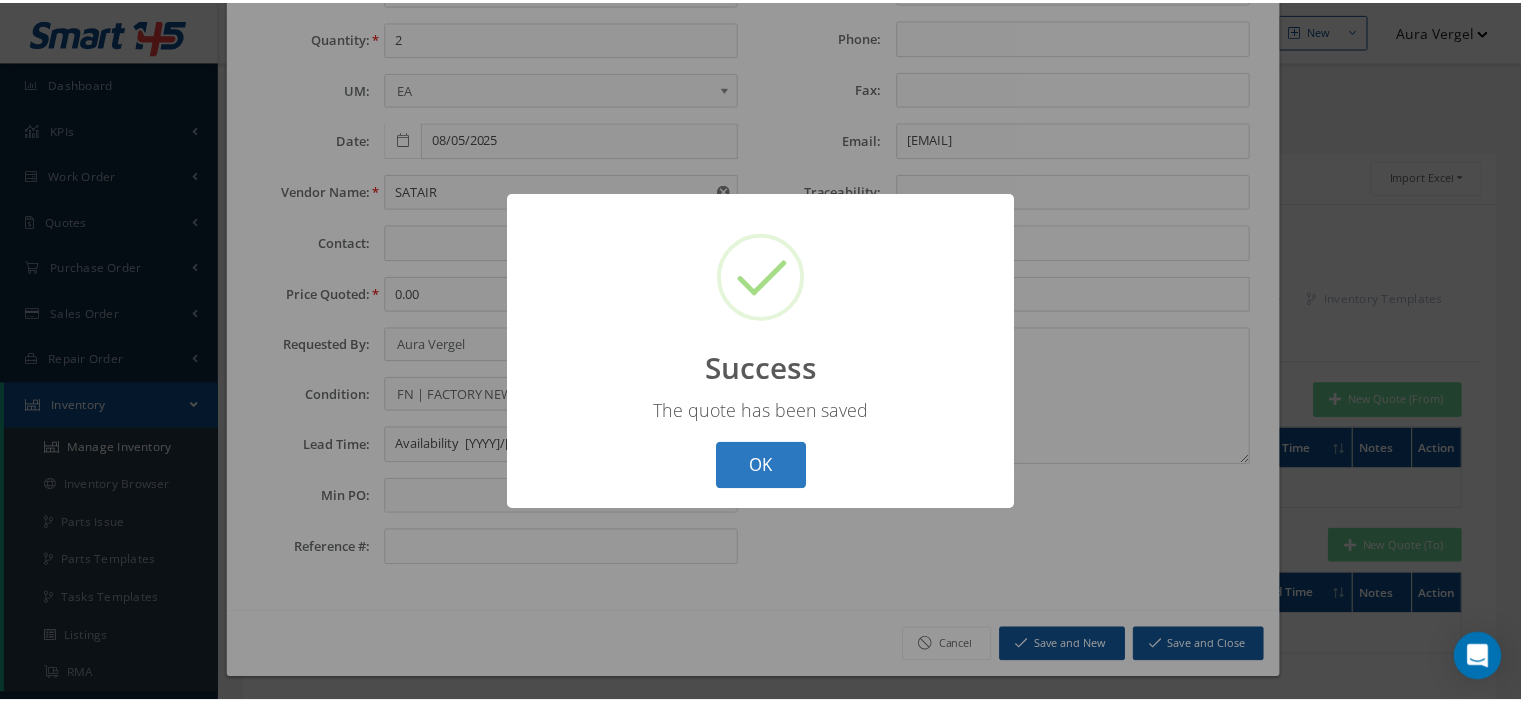 scroll, scrollTop: 0, scrollLeft: 0, axis: both 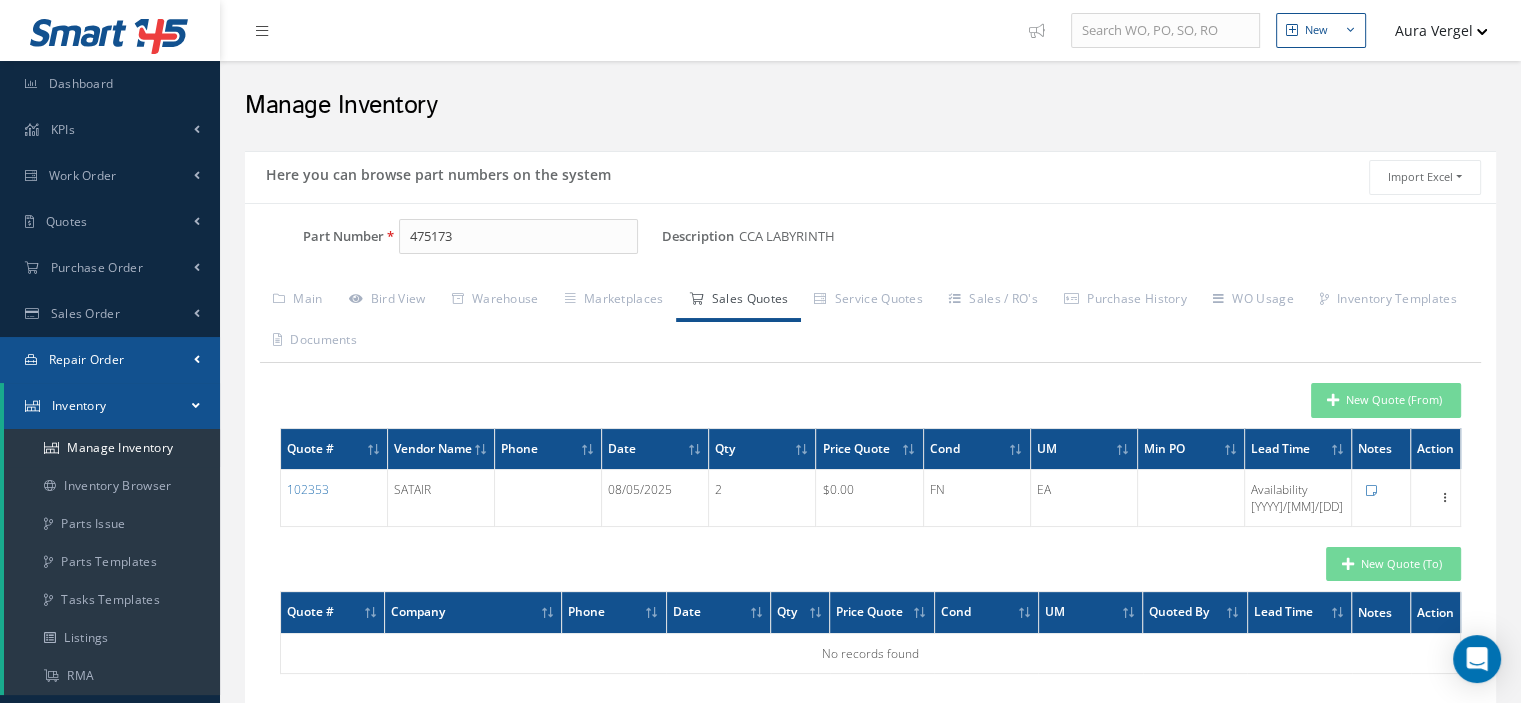 click on "Repair Order" at bounding box center [87, 359] 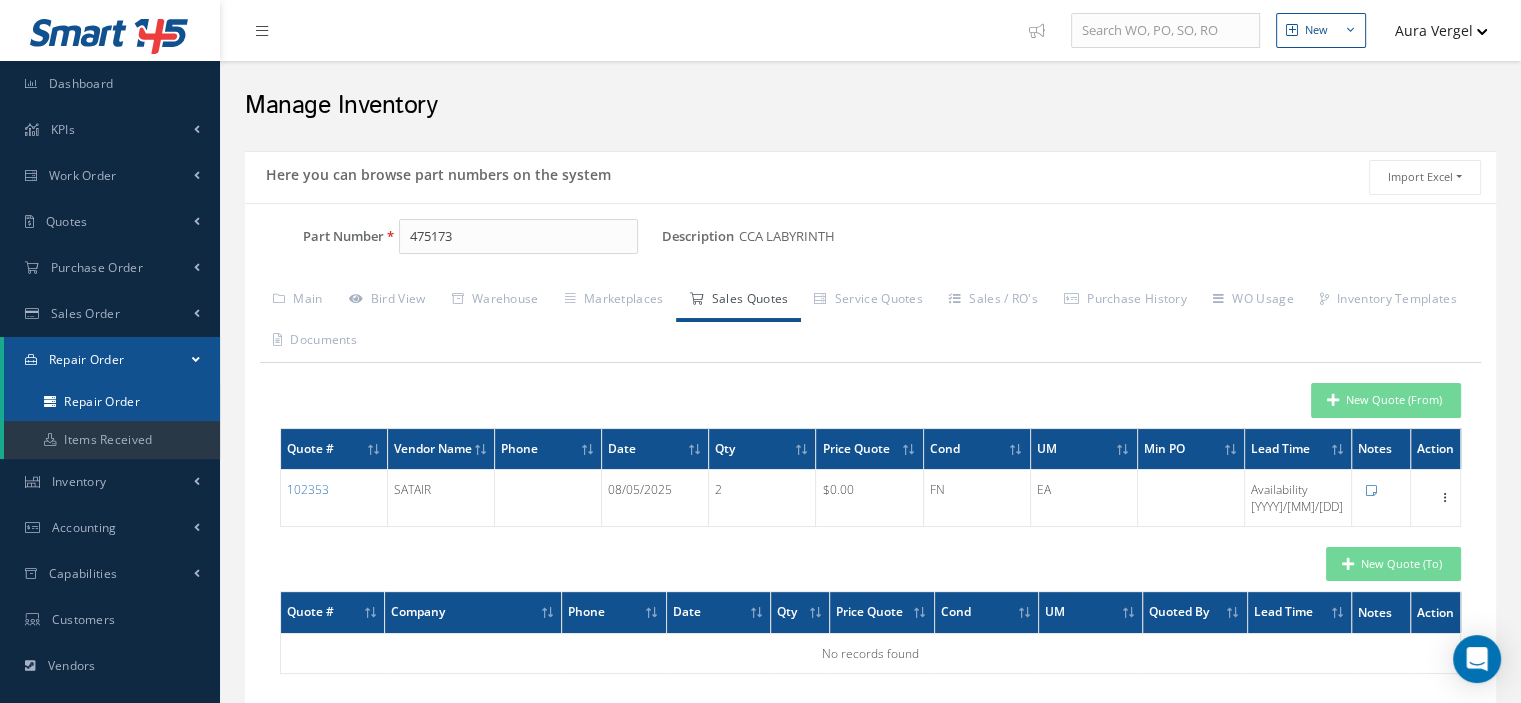 click on "Repair Order" at bounding box center (112, 402) 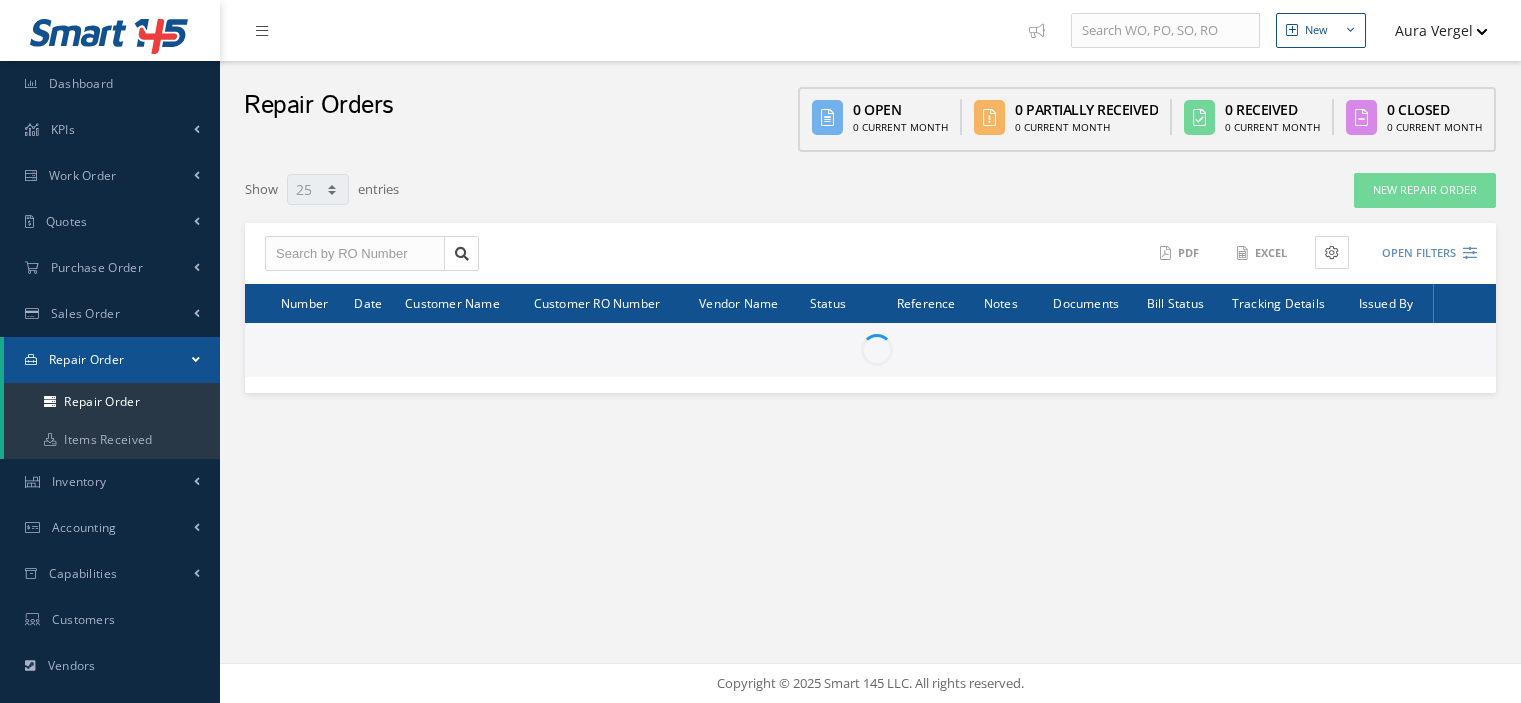 select on "25" 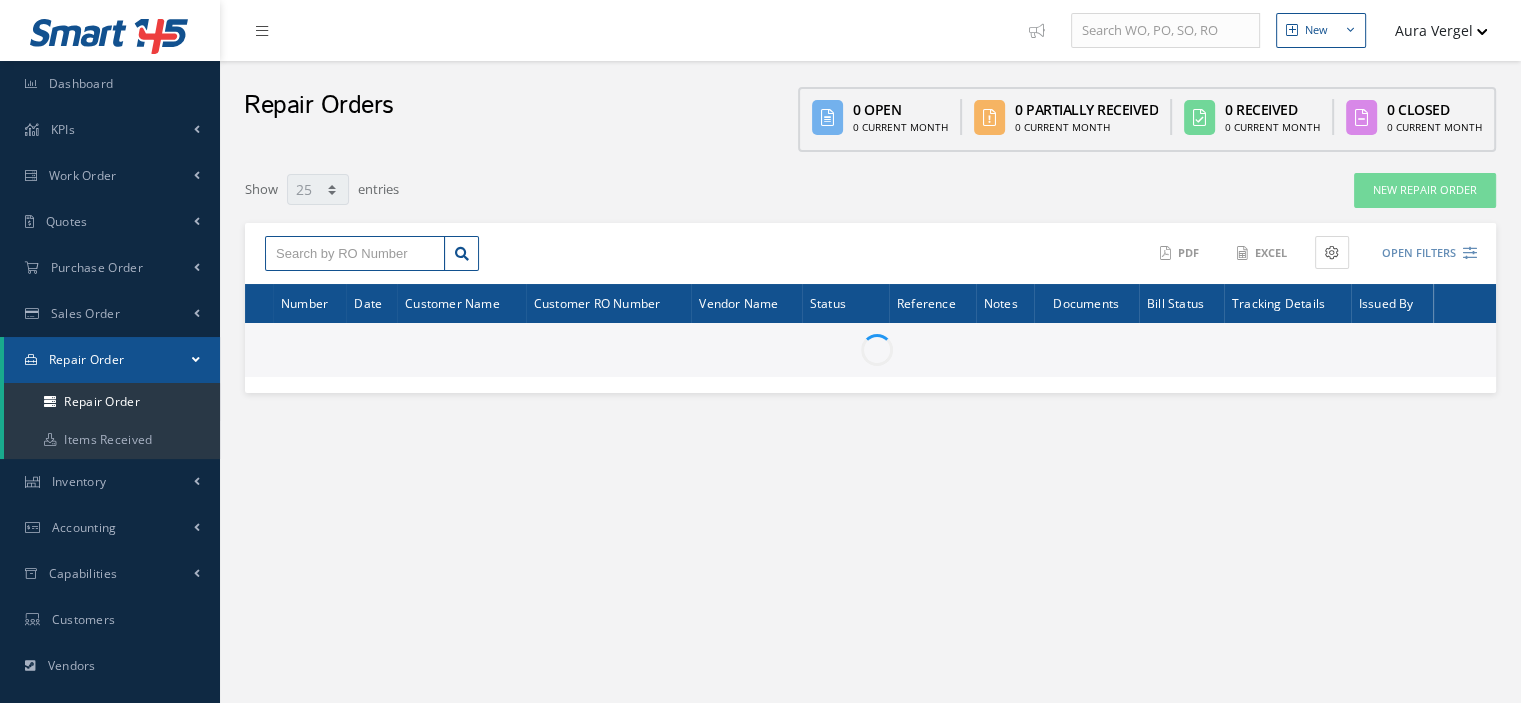 click at bounding box center [355, 254] 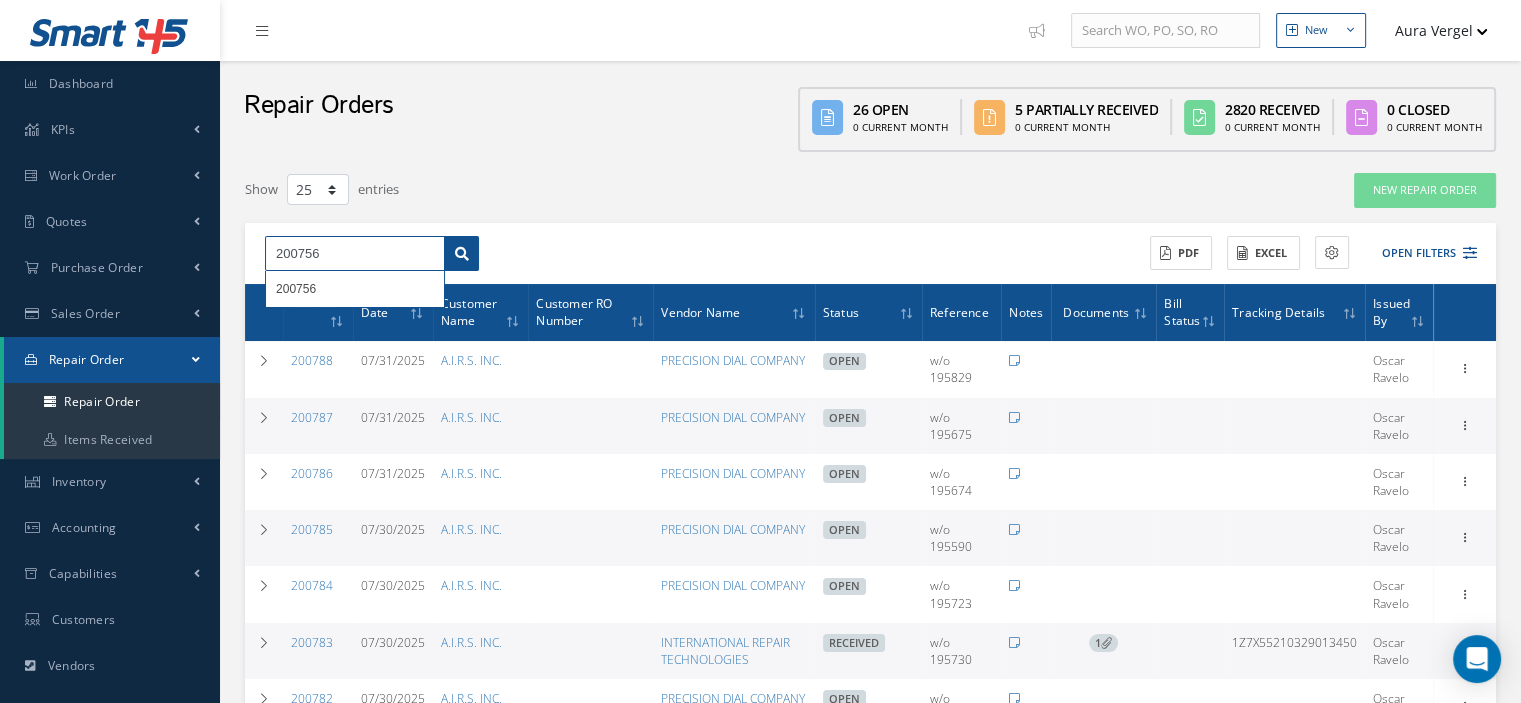 type on "200756" 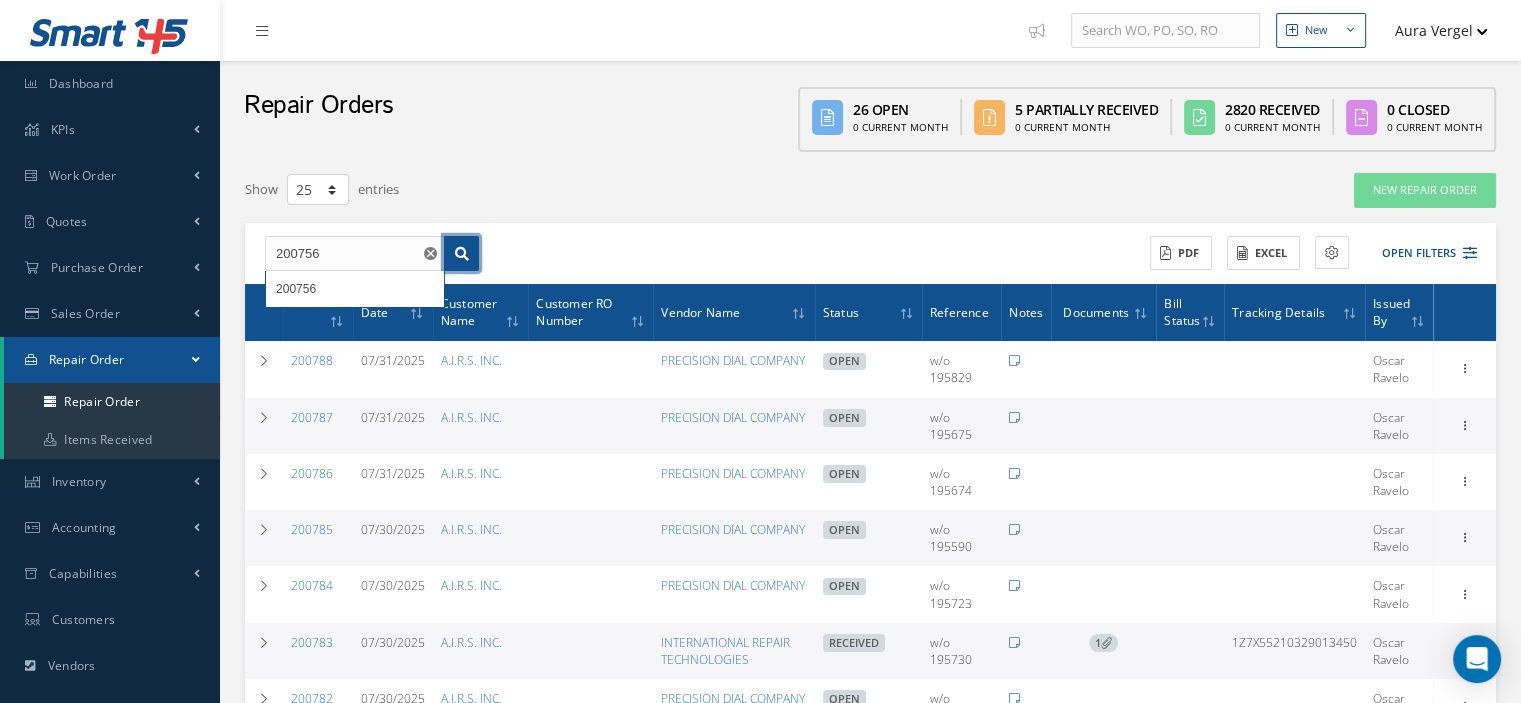 click at bounding box center [461, 254] 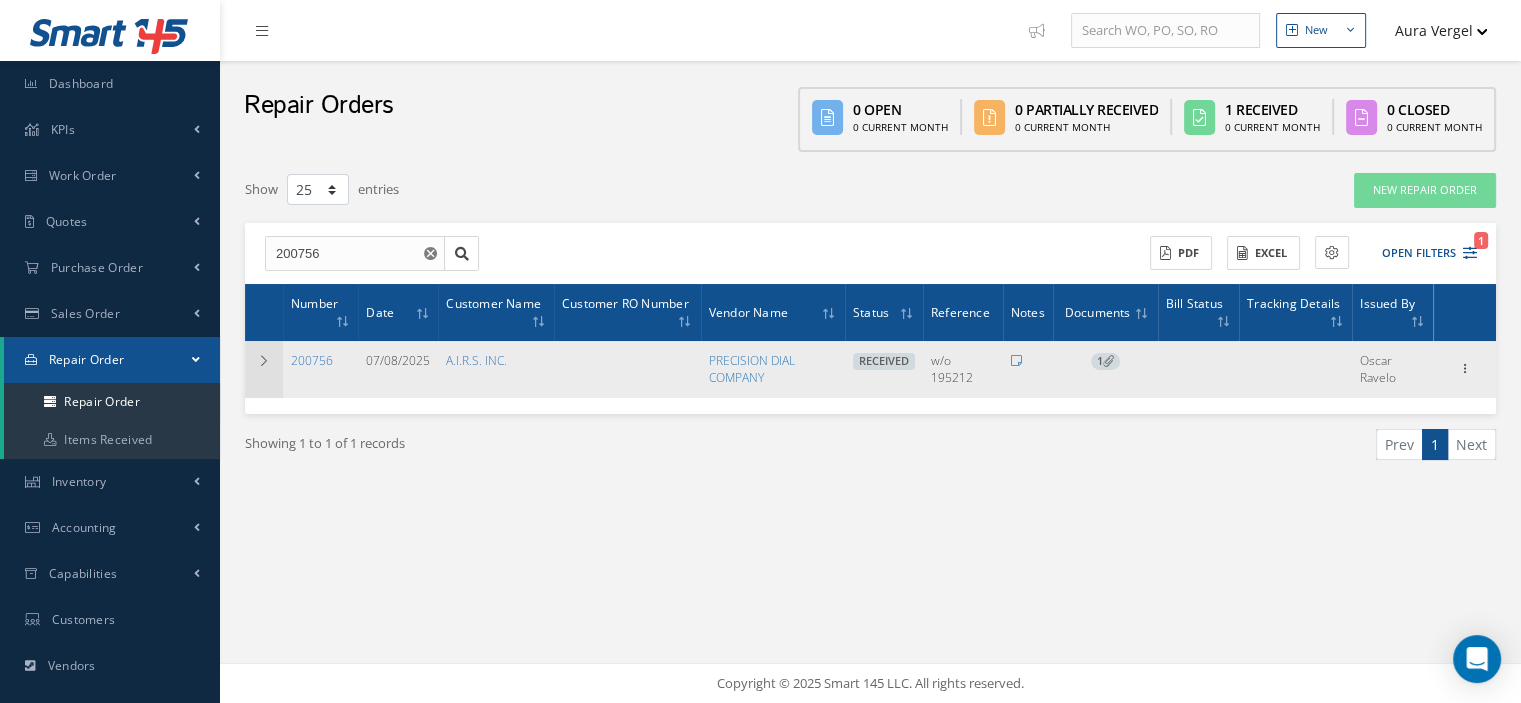 click at bounding box center (264, 369) 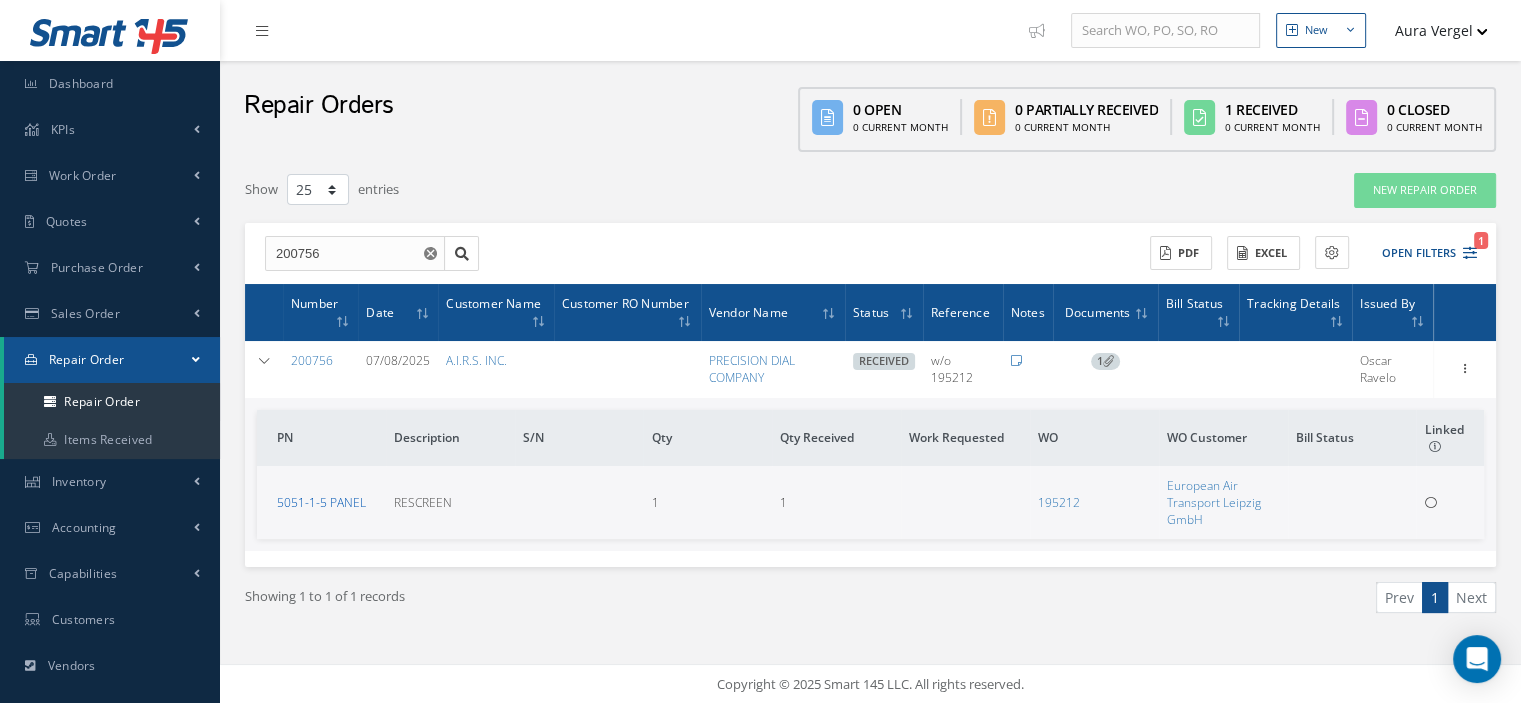 click on "5051-1-5 PANEL" at bounding box center (321, 502) 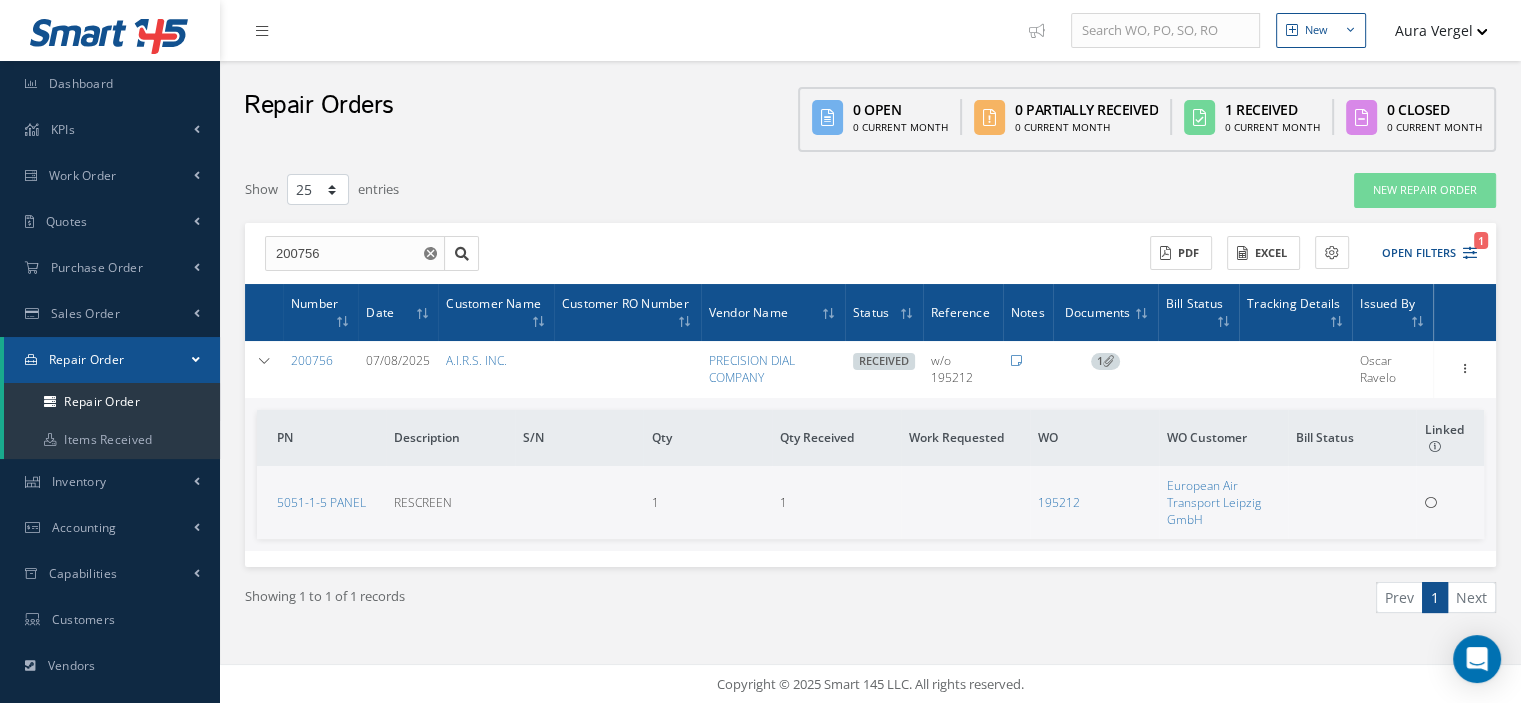 click on "Repair Order" at bounding box center [112, 360] 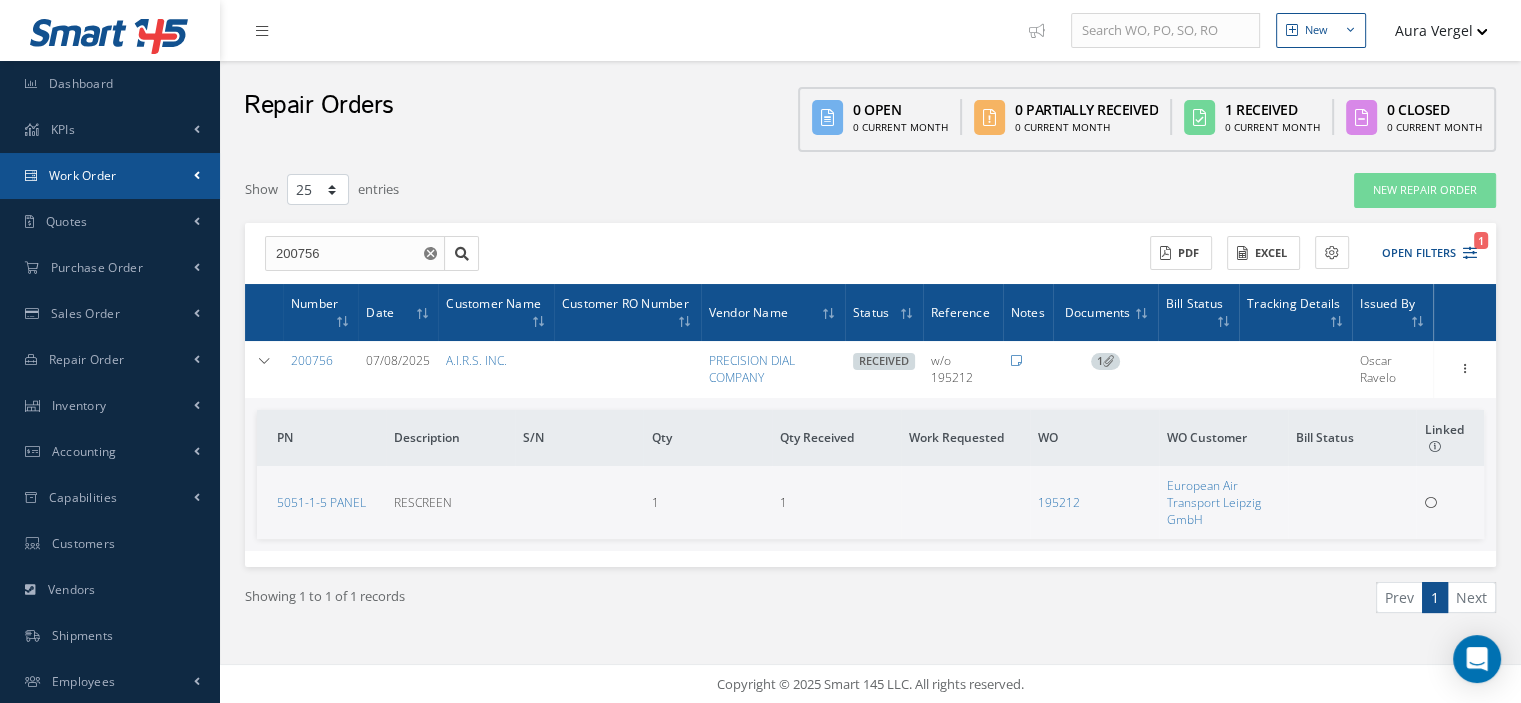click on "Work Order" at bounding box center [110, 176] 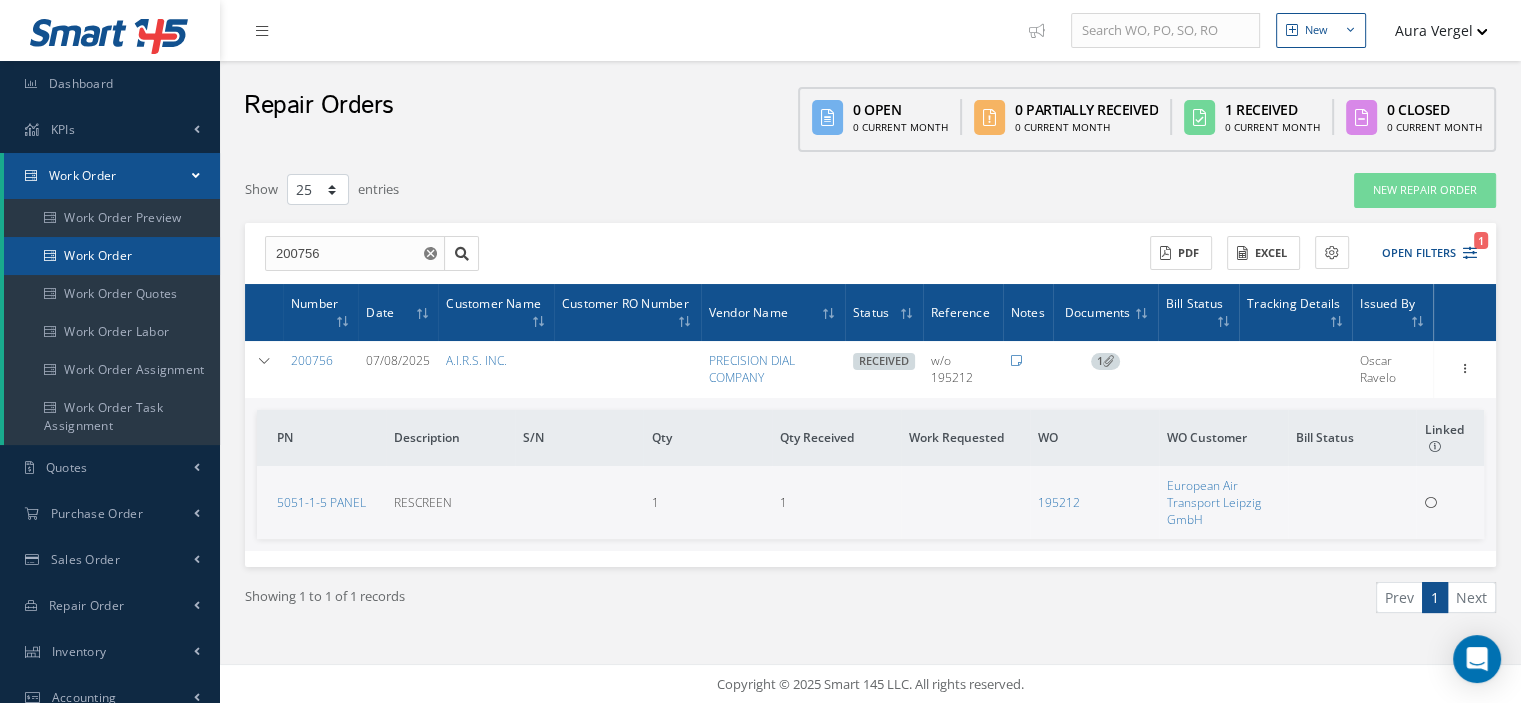 click on "Work Order" at bounding box center (112, 256) 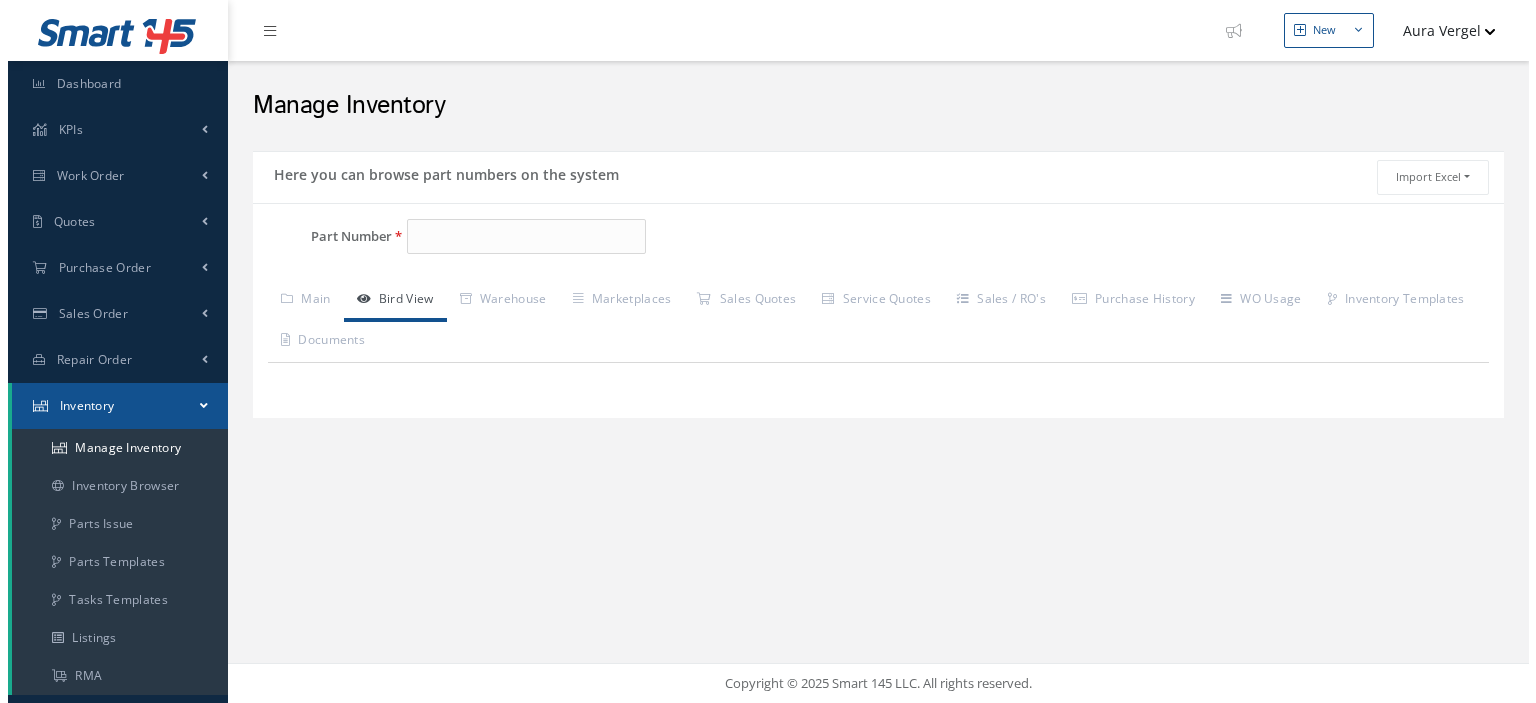 scroll, scrollTop: 0, scrollLeft: 0, axis: both 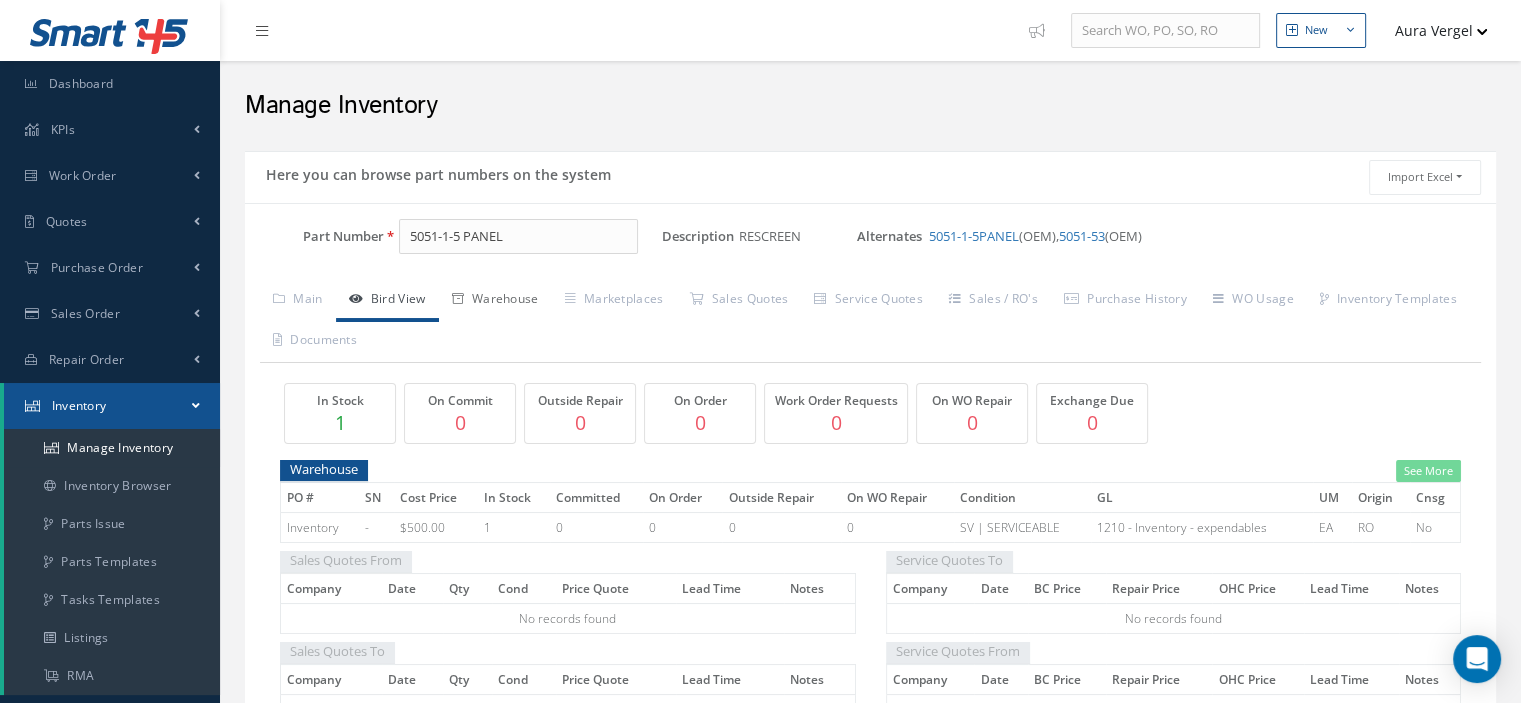click on "Warehouse" at bounding box center (495, 301) 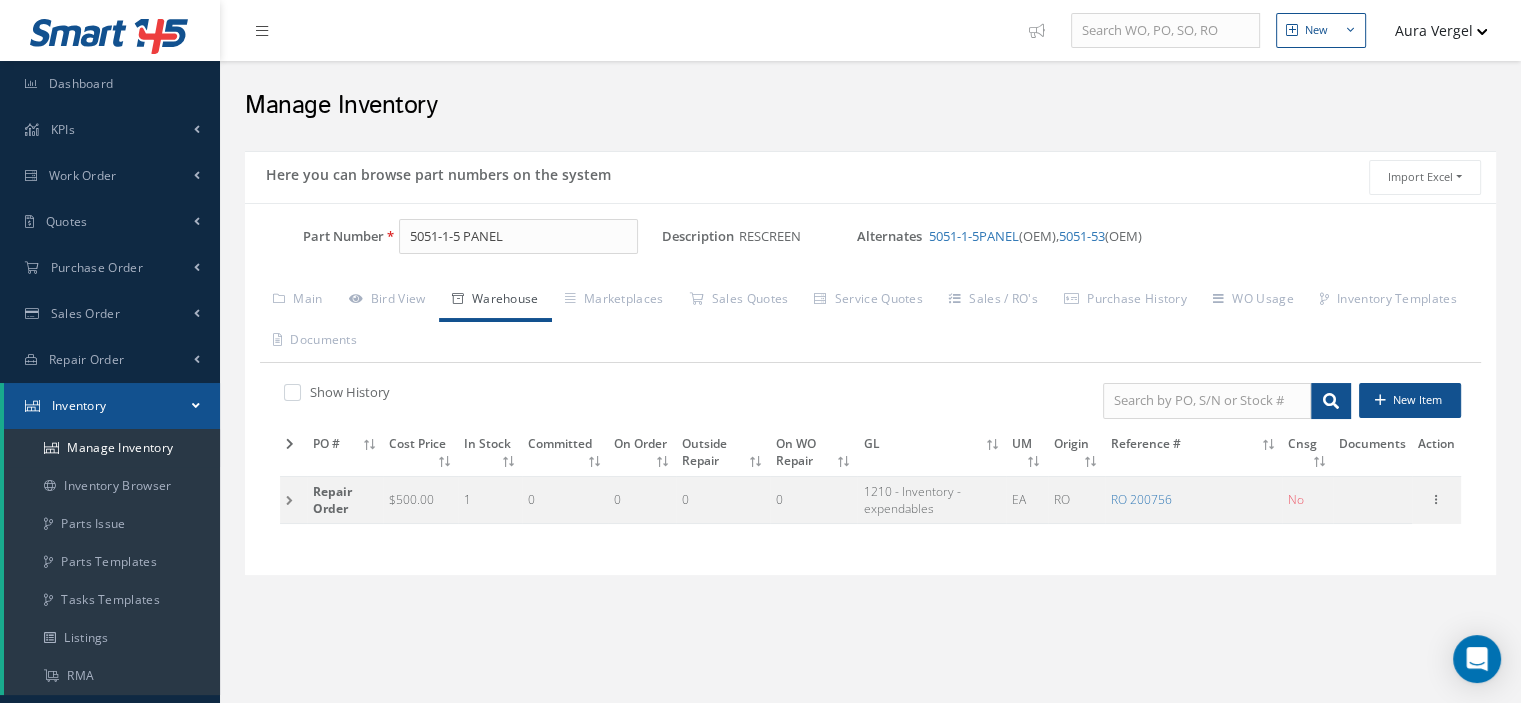 click at bounding box center [293, 499] 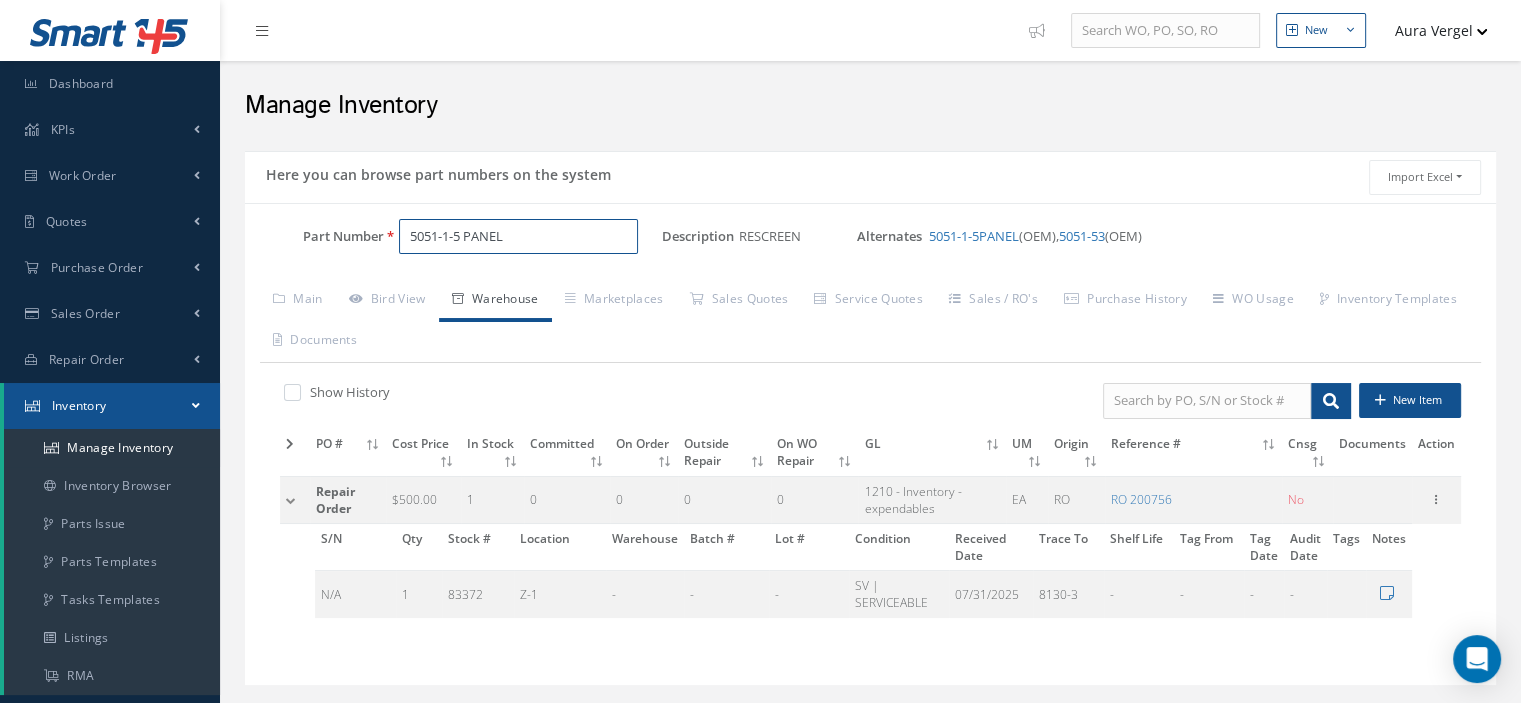 drag, startPoint x: 565, startPoint y: 243, endPoint x: 347, endPoint y: 241, distance: 218.00917 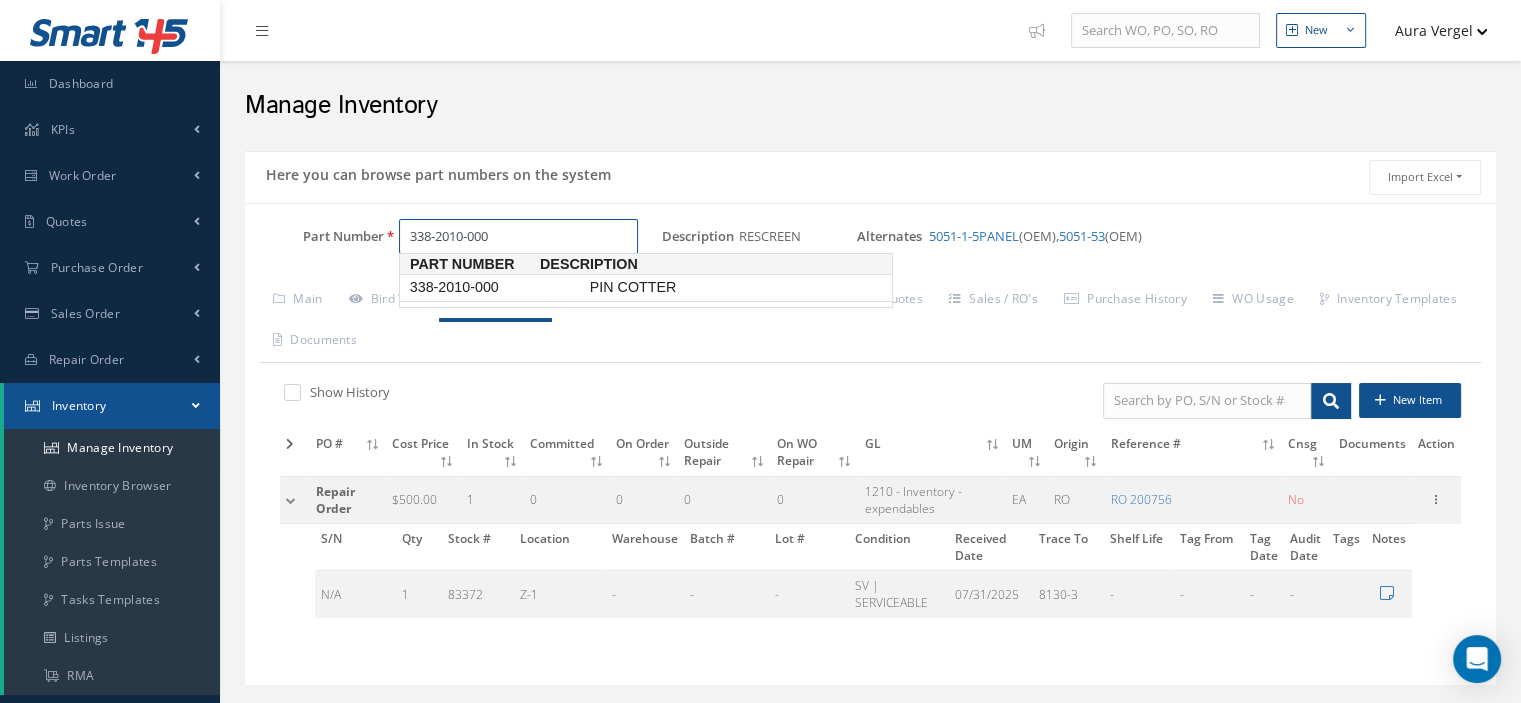 click on "338-2010-000" at bounding box center [496, 287] 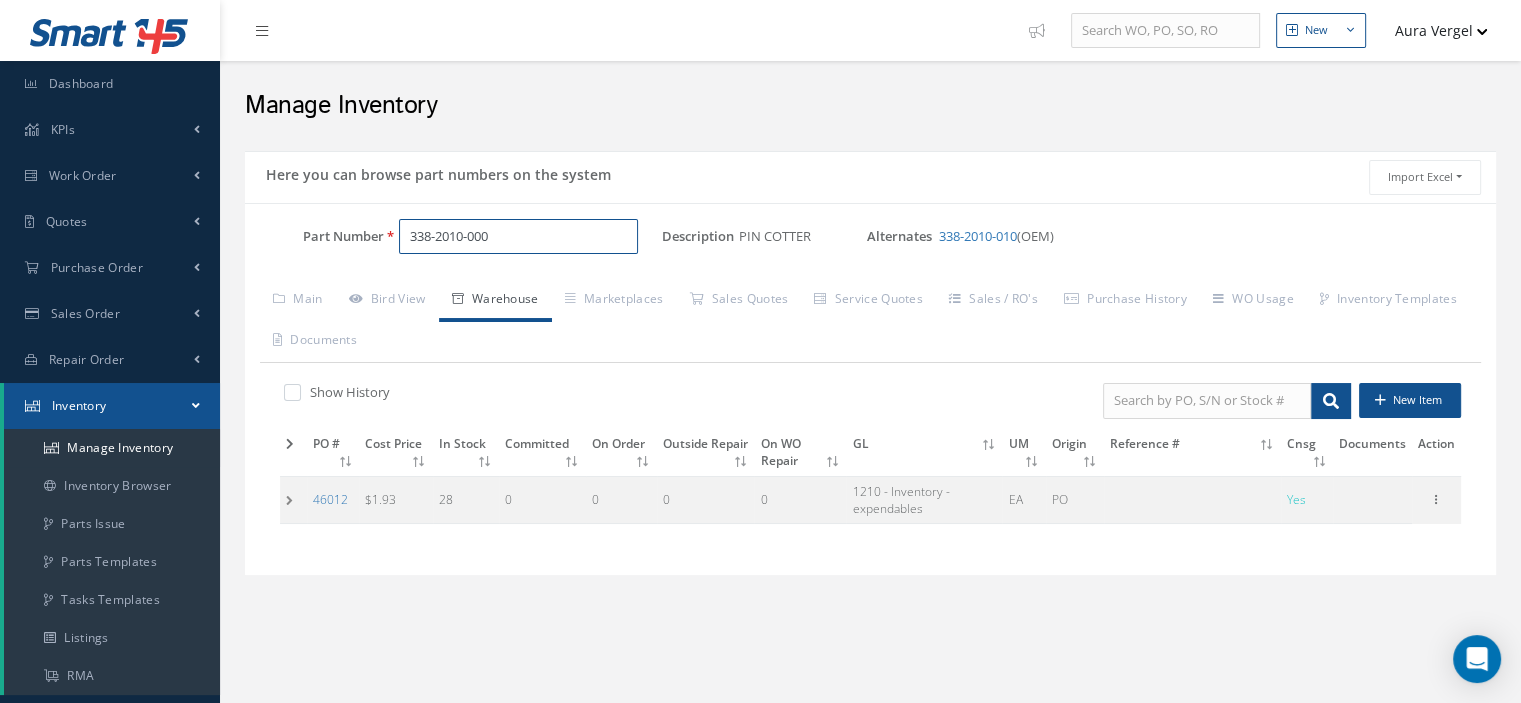 type on "338-2010-000" 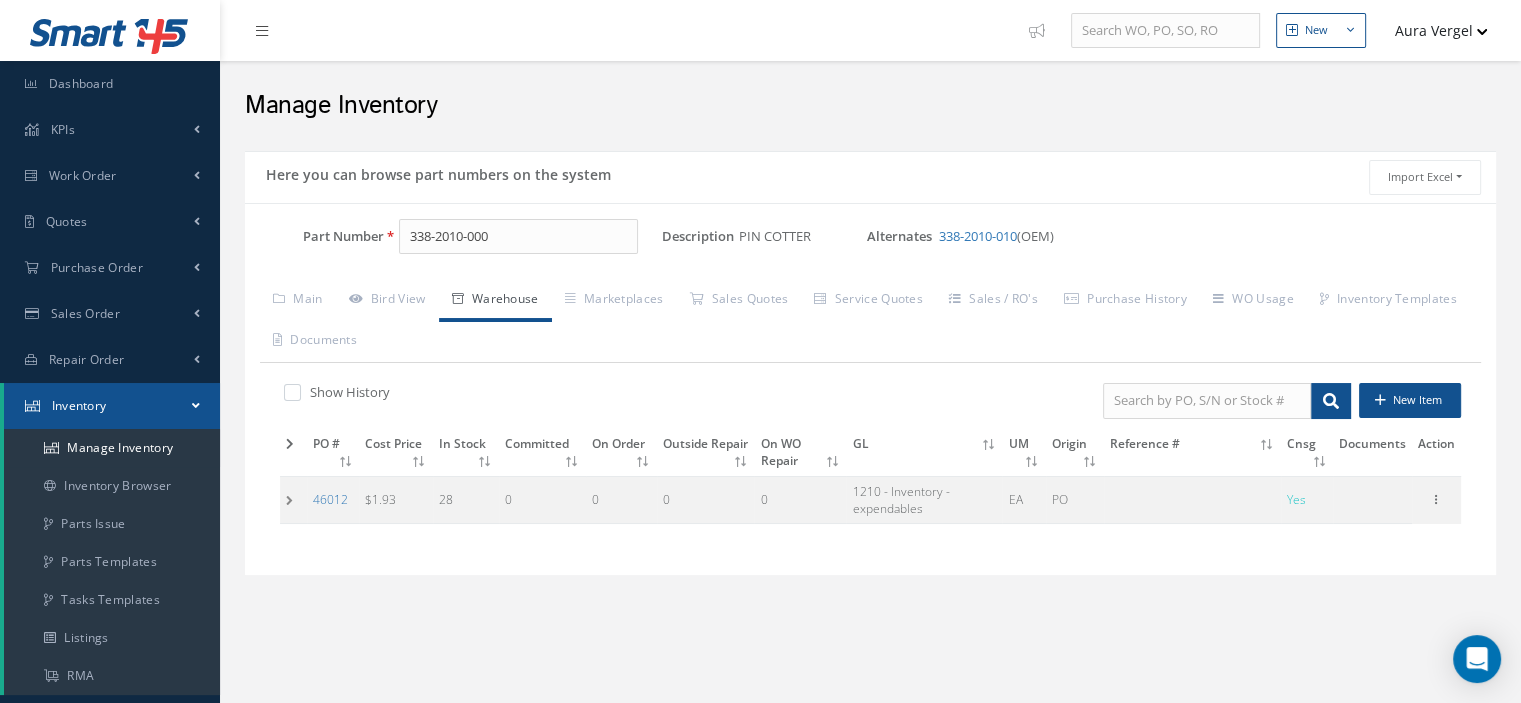 click at bounding box center (293, 499) 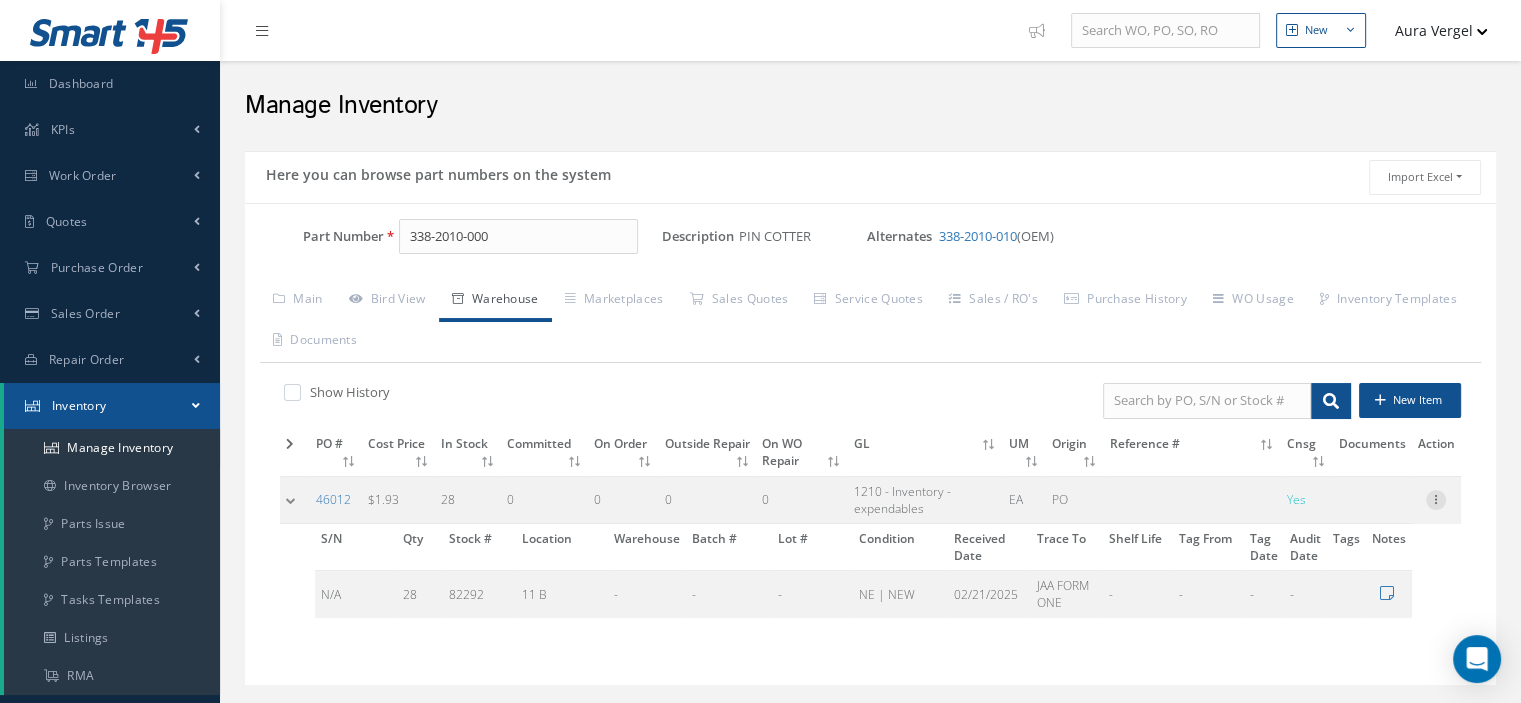 click at bounding box center (1436, 498) 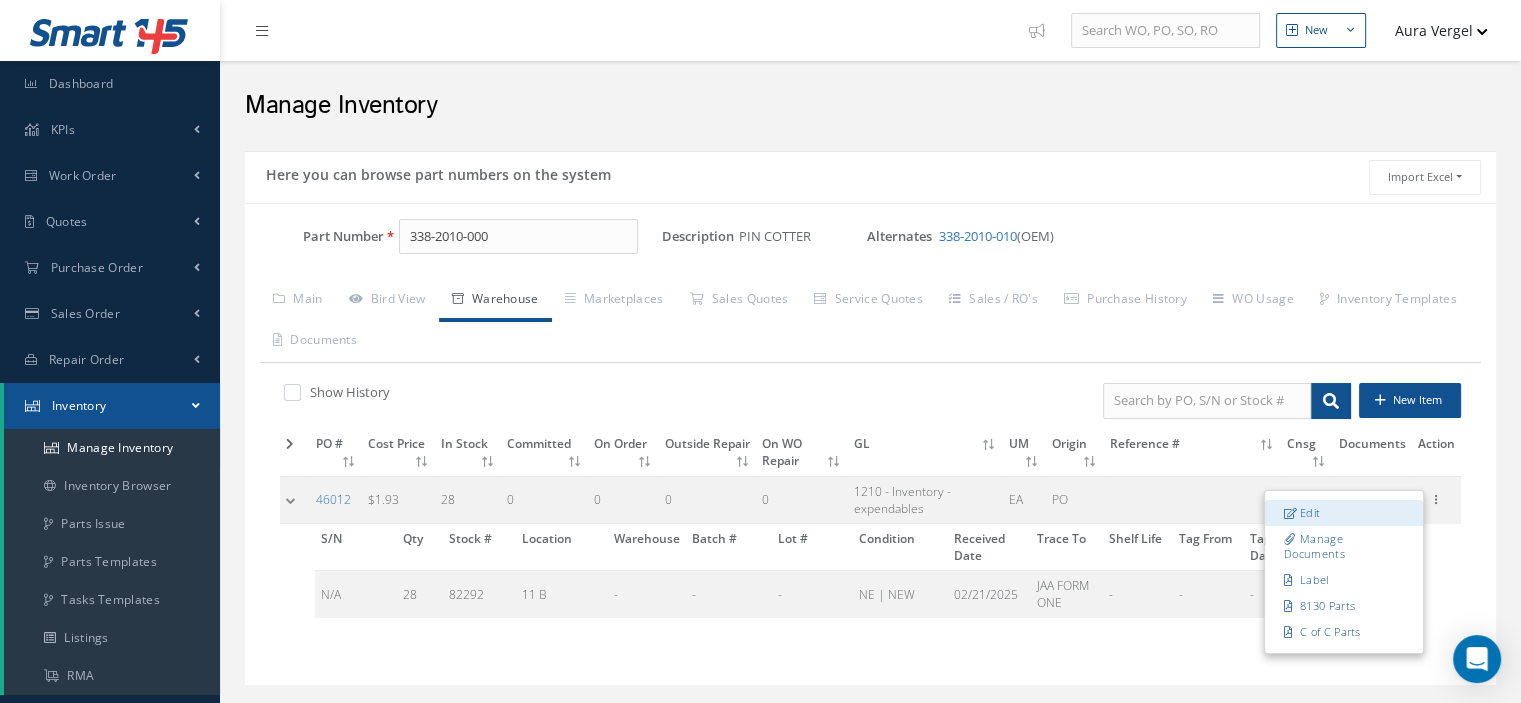 click on "Edit" at bounding box center [1344, 513] 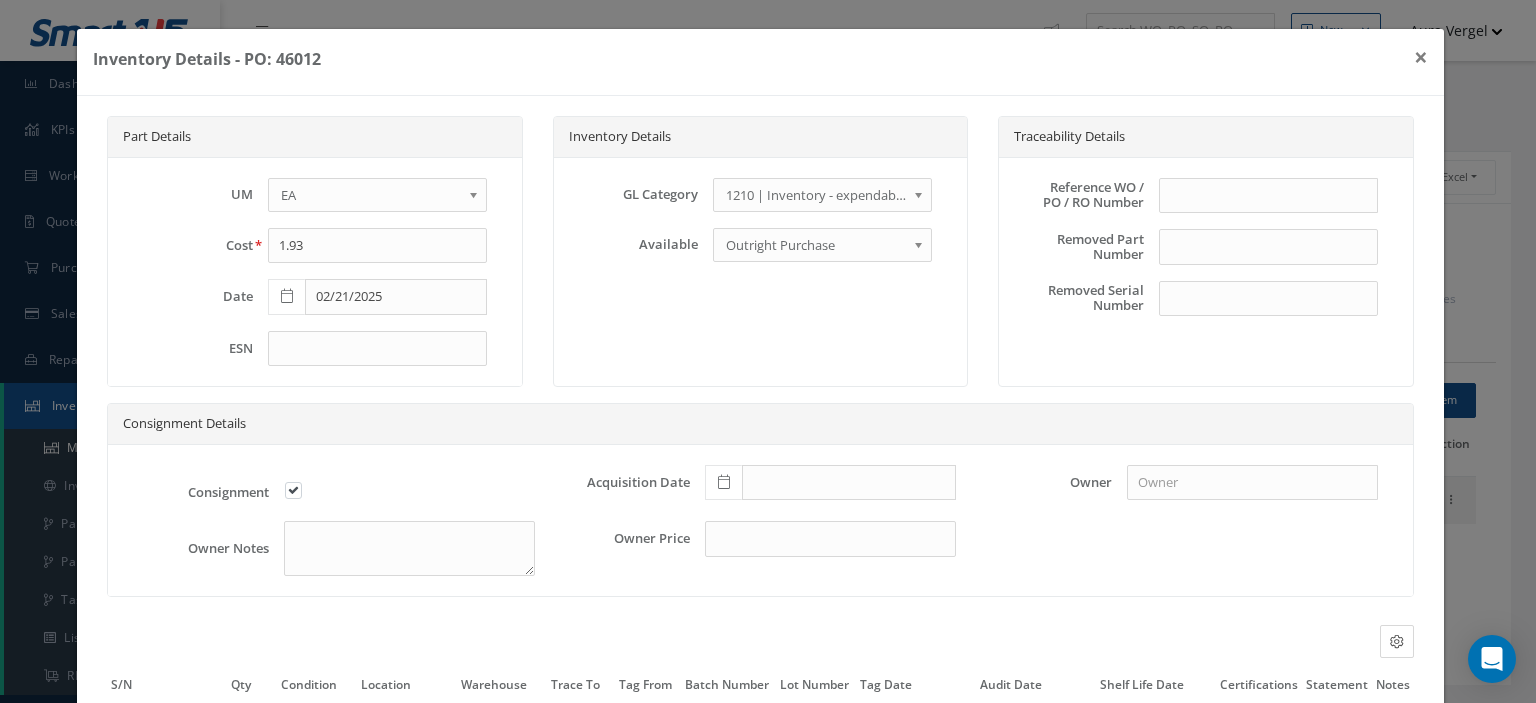 scroll, scrollTop: 188, scrollLeft: 0, axis: vertical 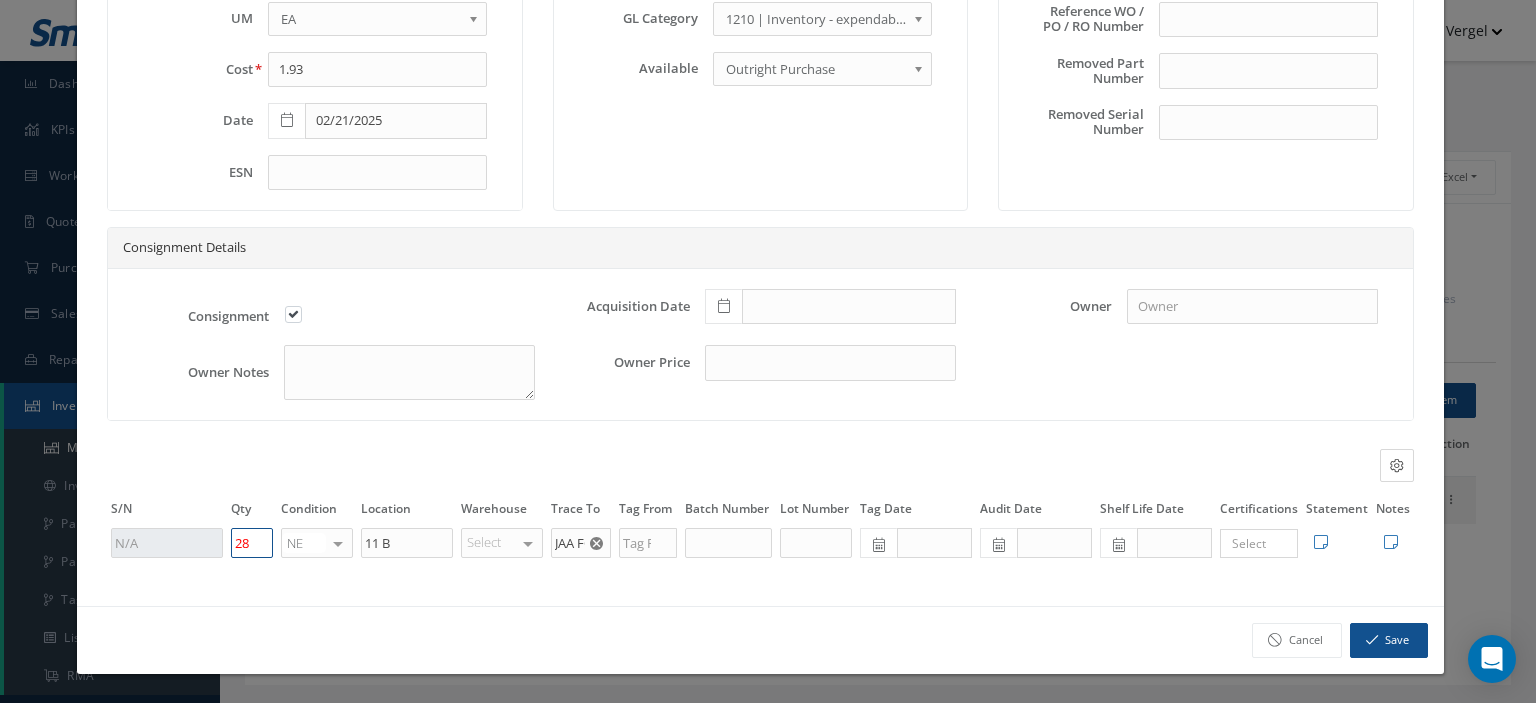 drag, startPoint x: 253, startPoint y: 547, endPoint x: 224, endPoint y: 540, distance: 29.832869 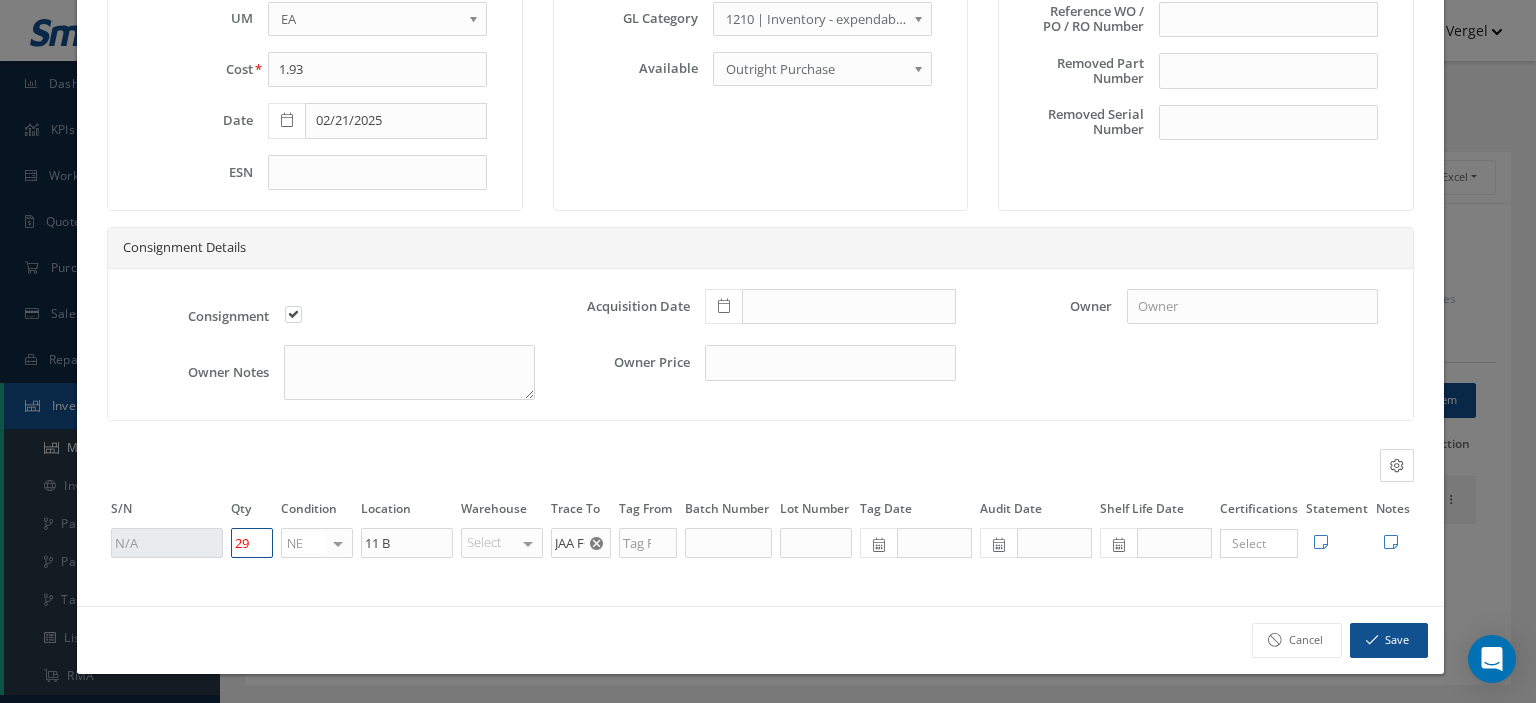 type on "29" 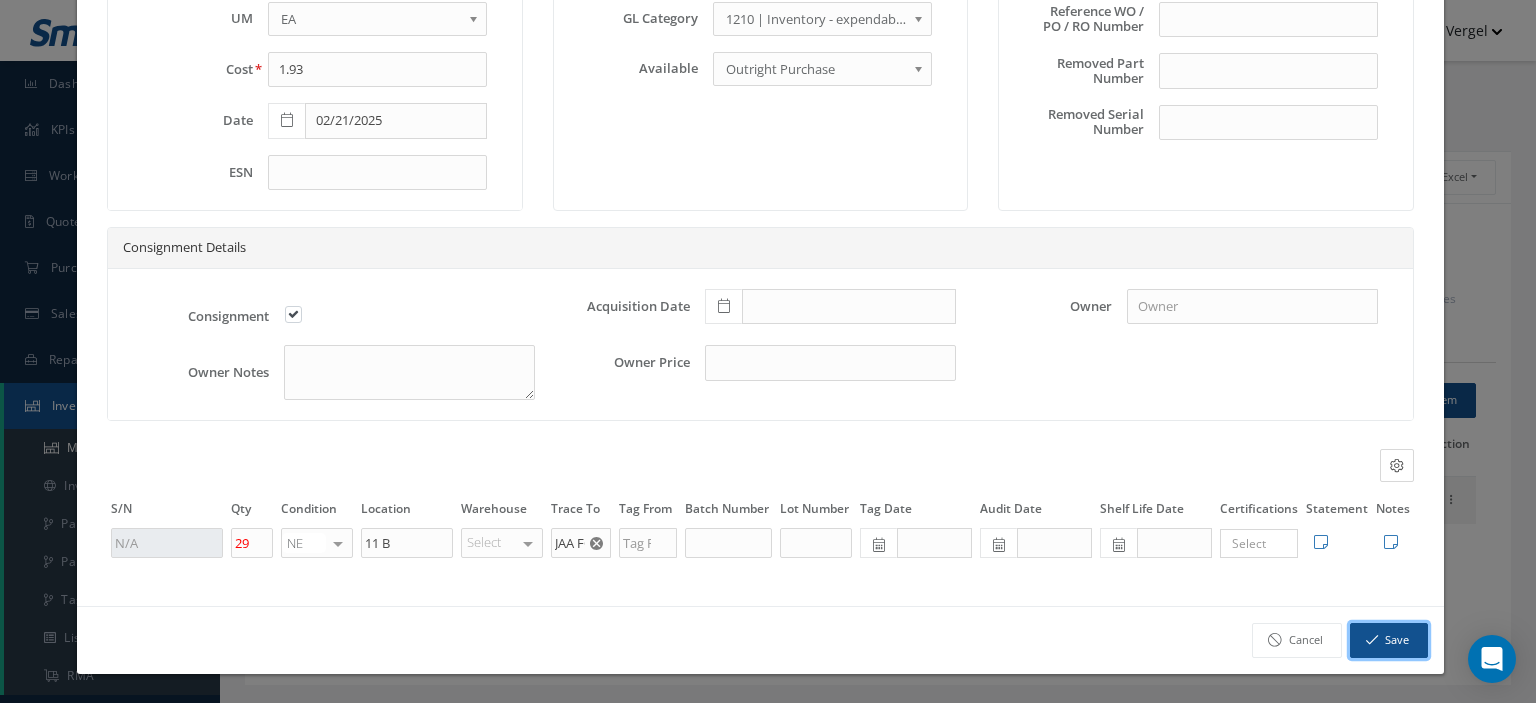 click on "Save" at bounding box center (1389, 640) 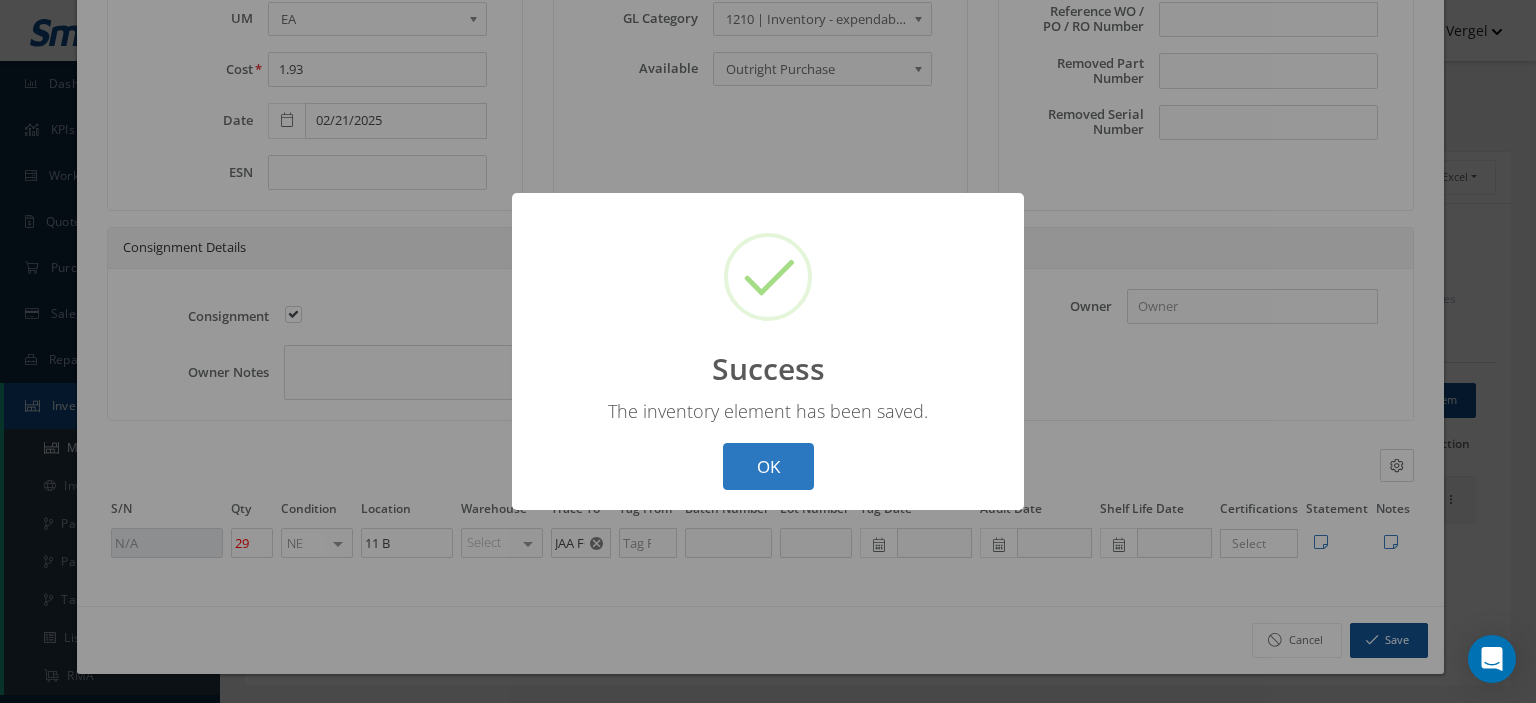 click on "OK" at bounding box center (768, 466) 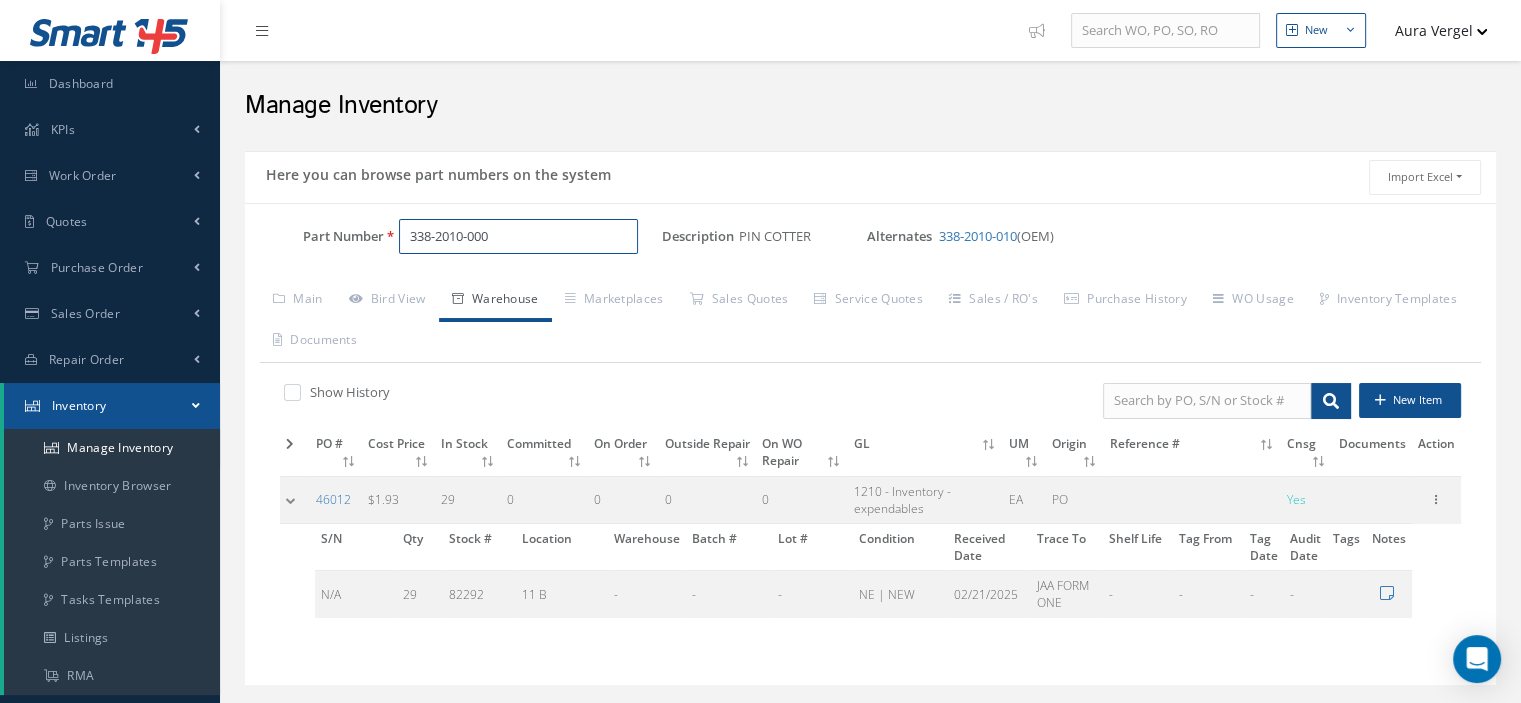 drag, startPoint x: 533, startPoint y: 239, endPoint x: 395, endPoint y: 219, distance: 139.44174 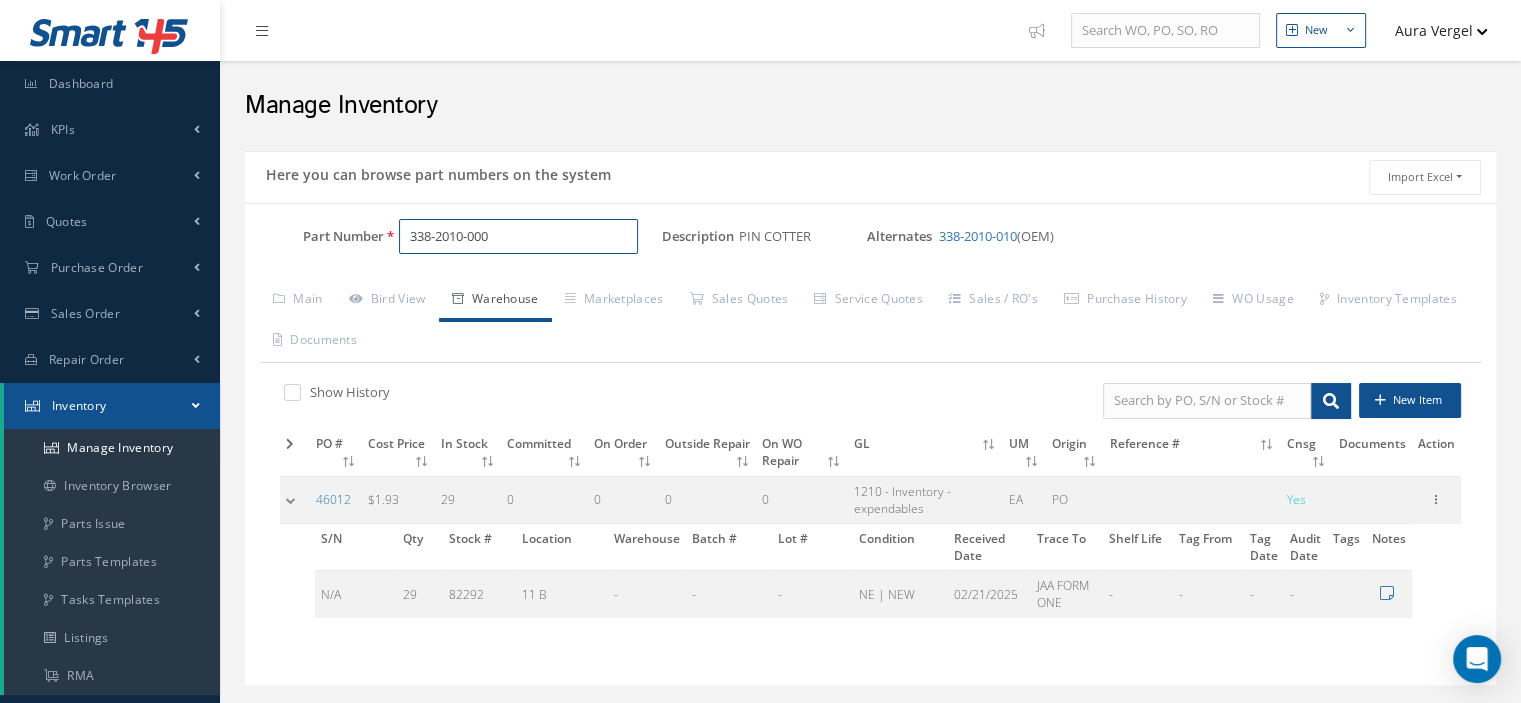paste on "10" 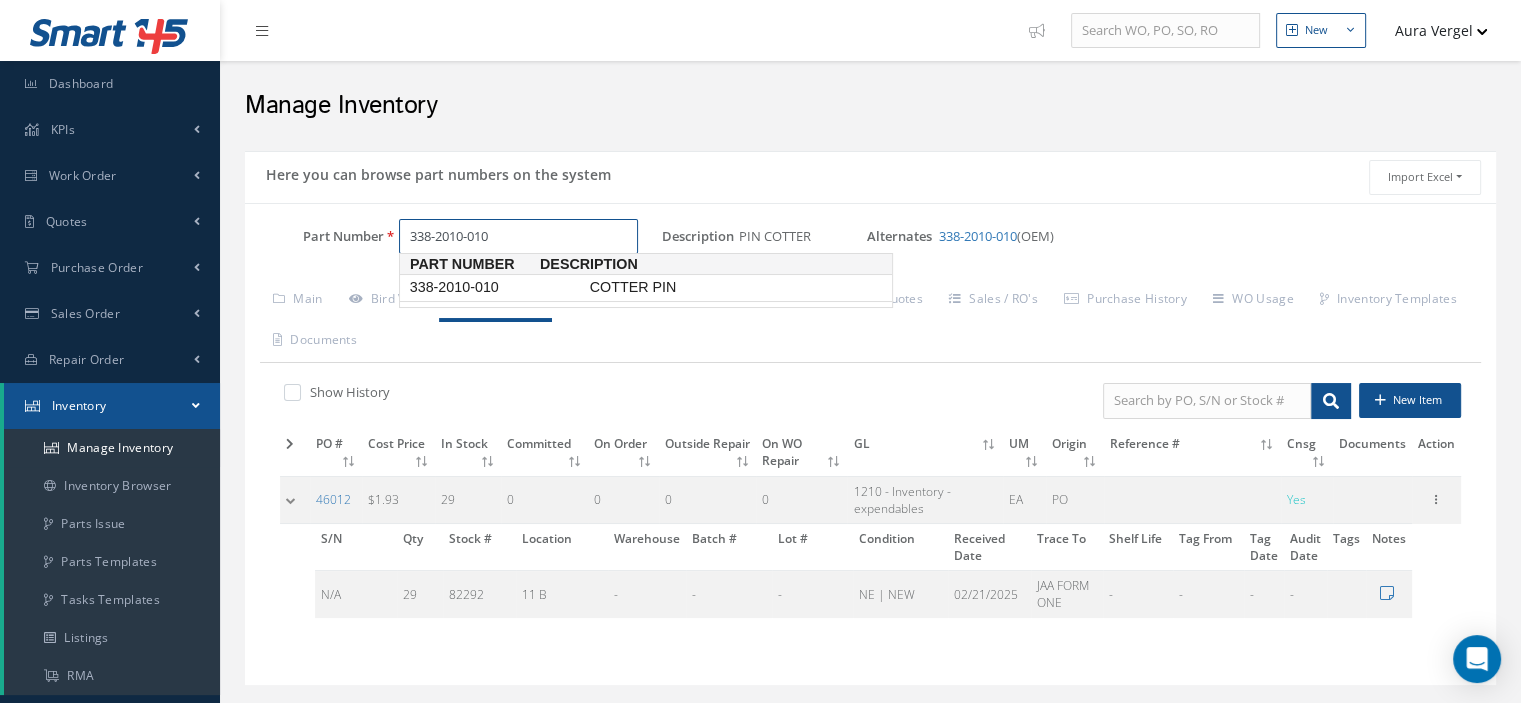 click on "338-2010-010" at bounding box center (496, 287) 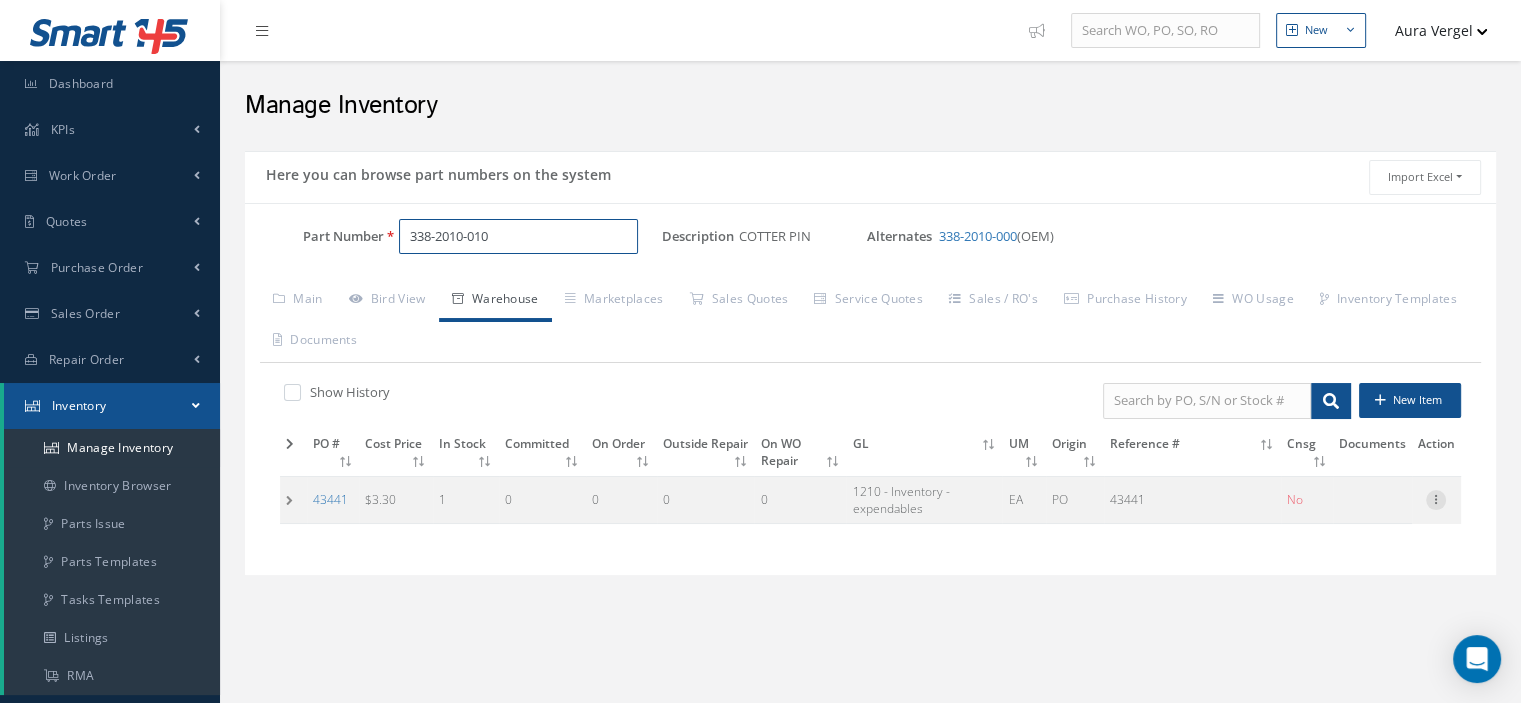 type on "338-2010-010" 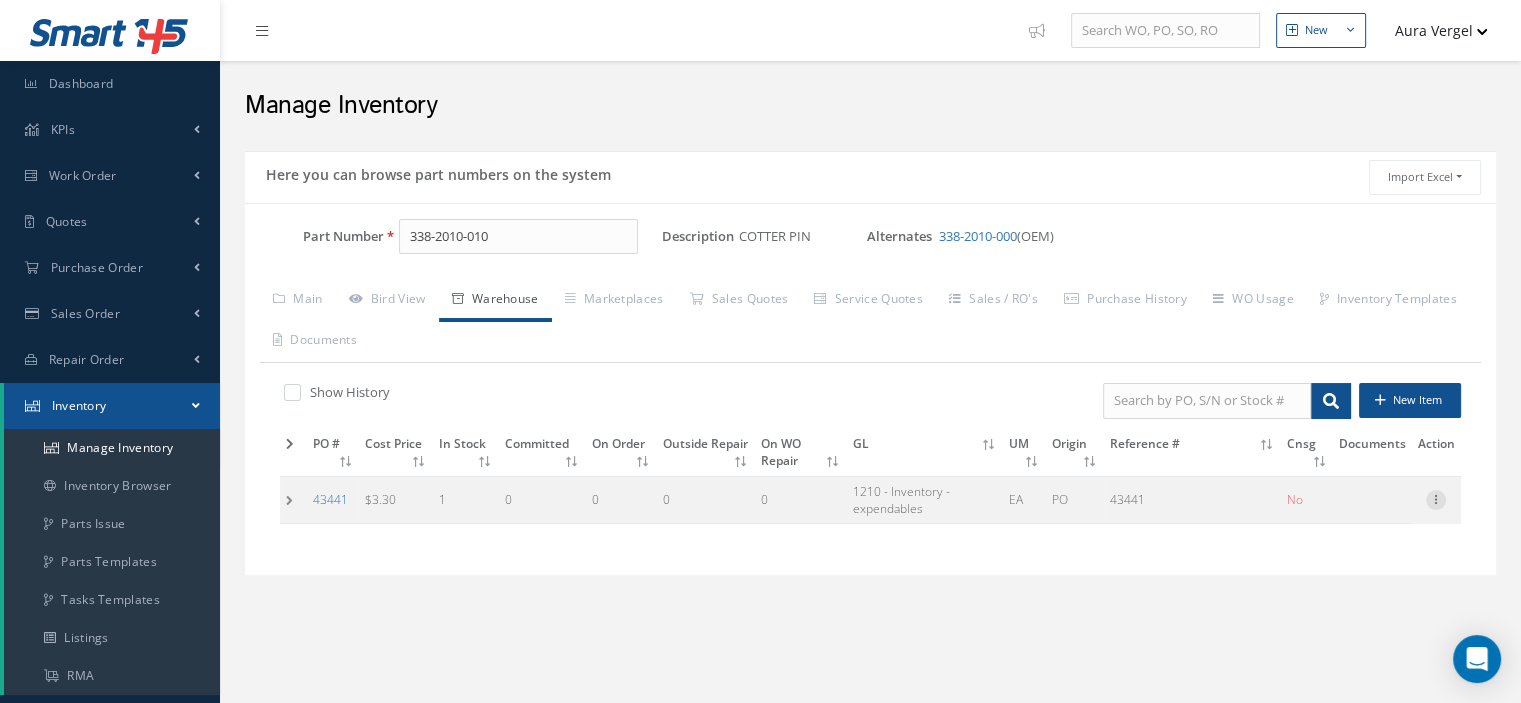 click at bounding box center [1436, 498] 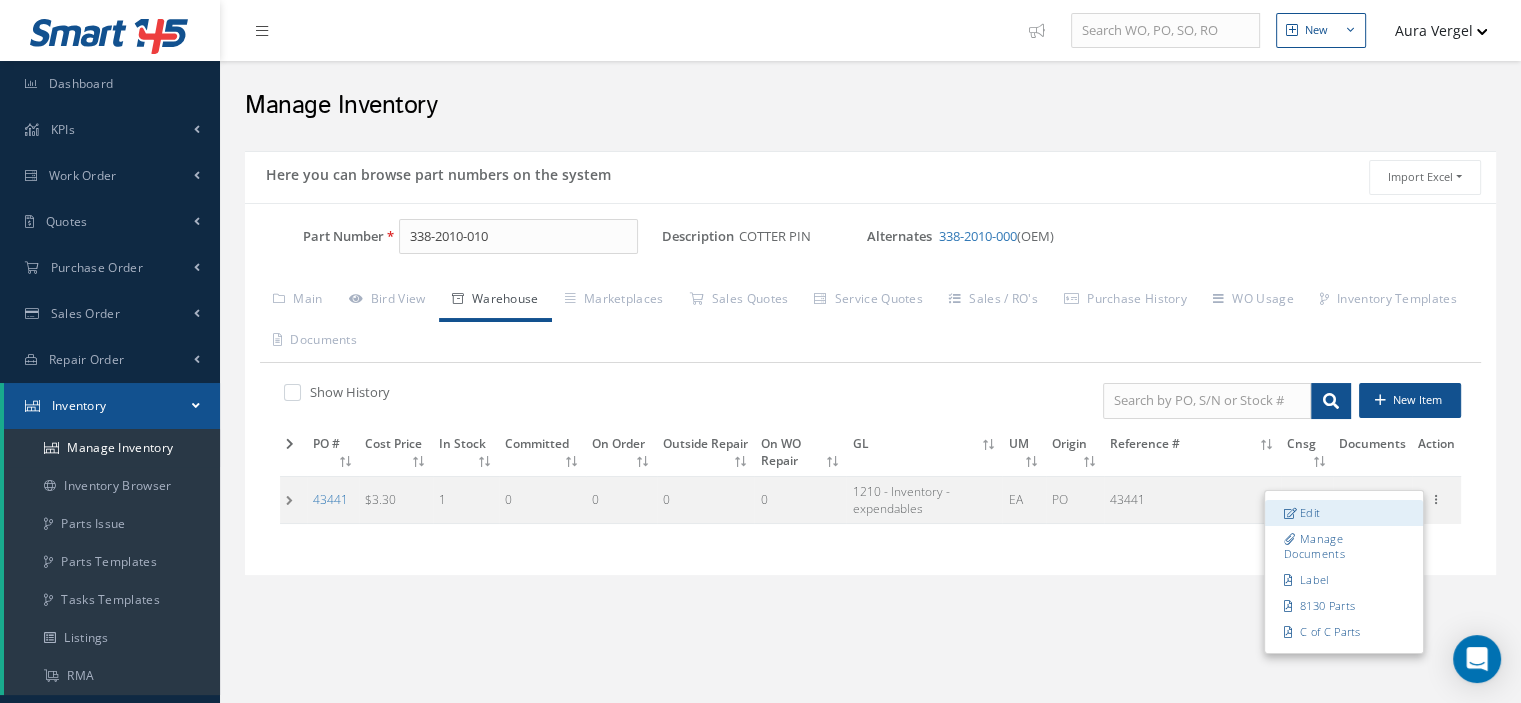 click on "Edit" at bounding box center (1344, 513) 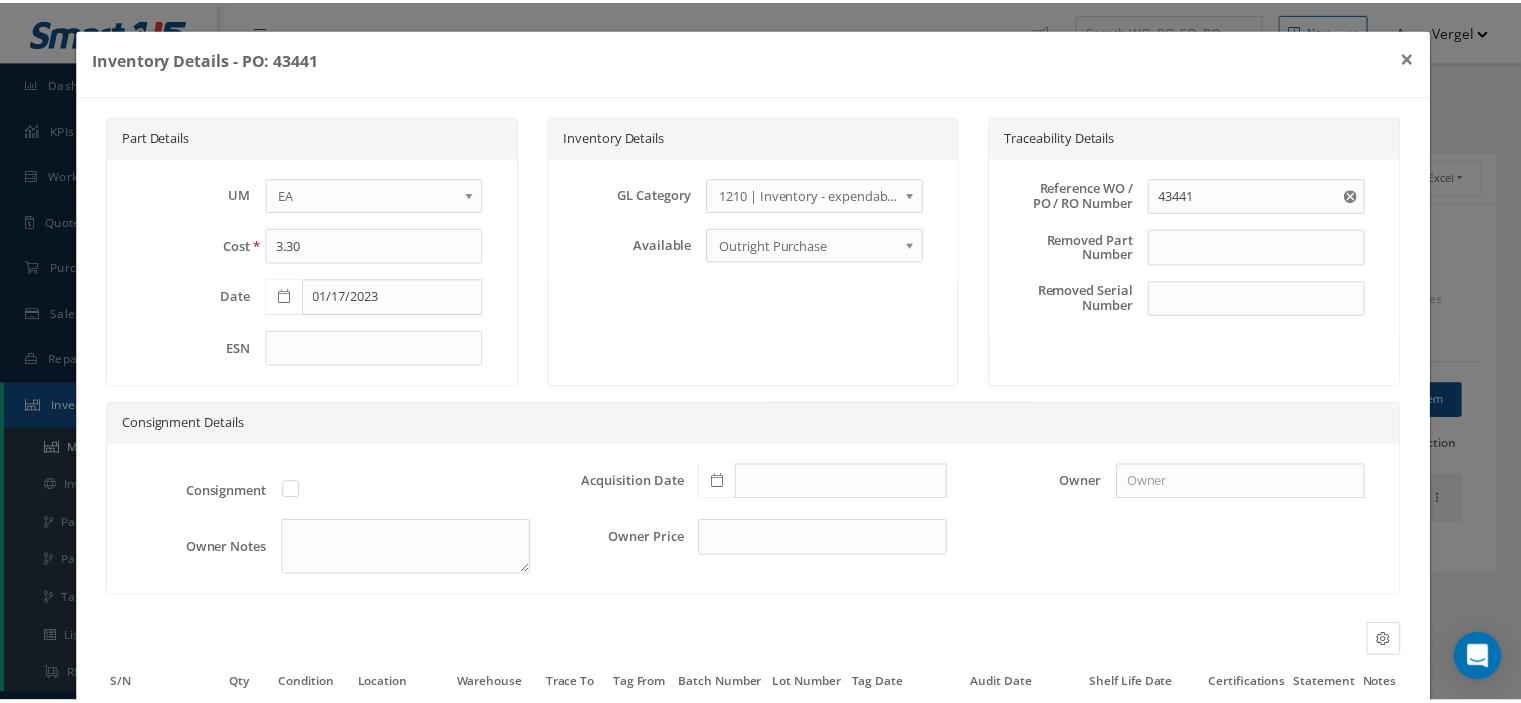 scroll, scrollTop: 188, scrollLeft: 0, axis: vertical 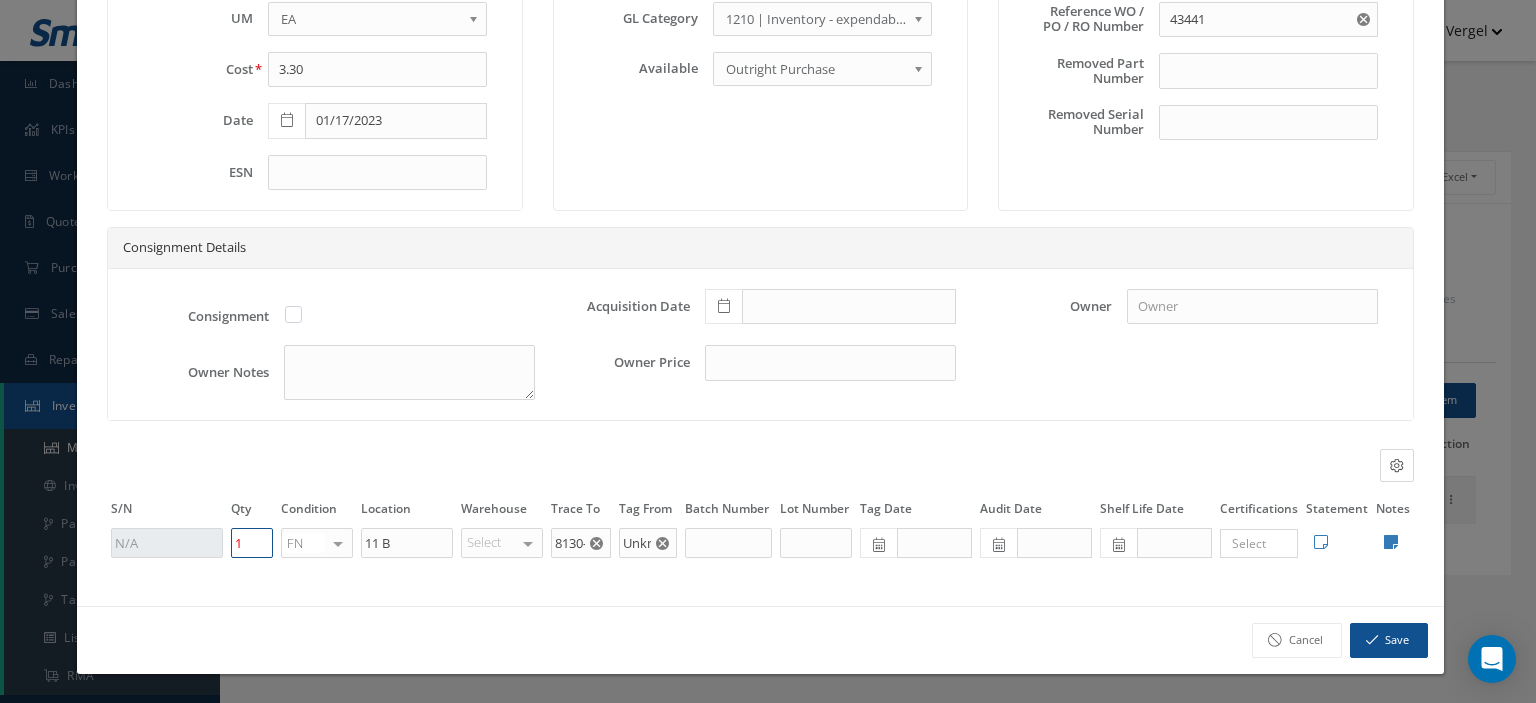 drag, startPoint x: 244, startPoint y: 541, endPoint x: 232, endPoint y: 541, distance: 12 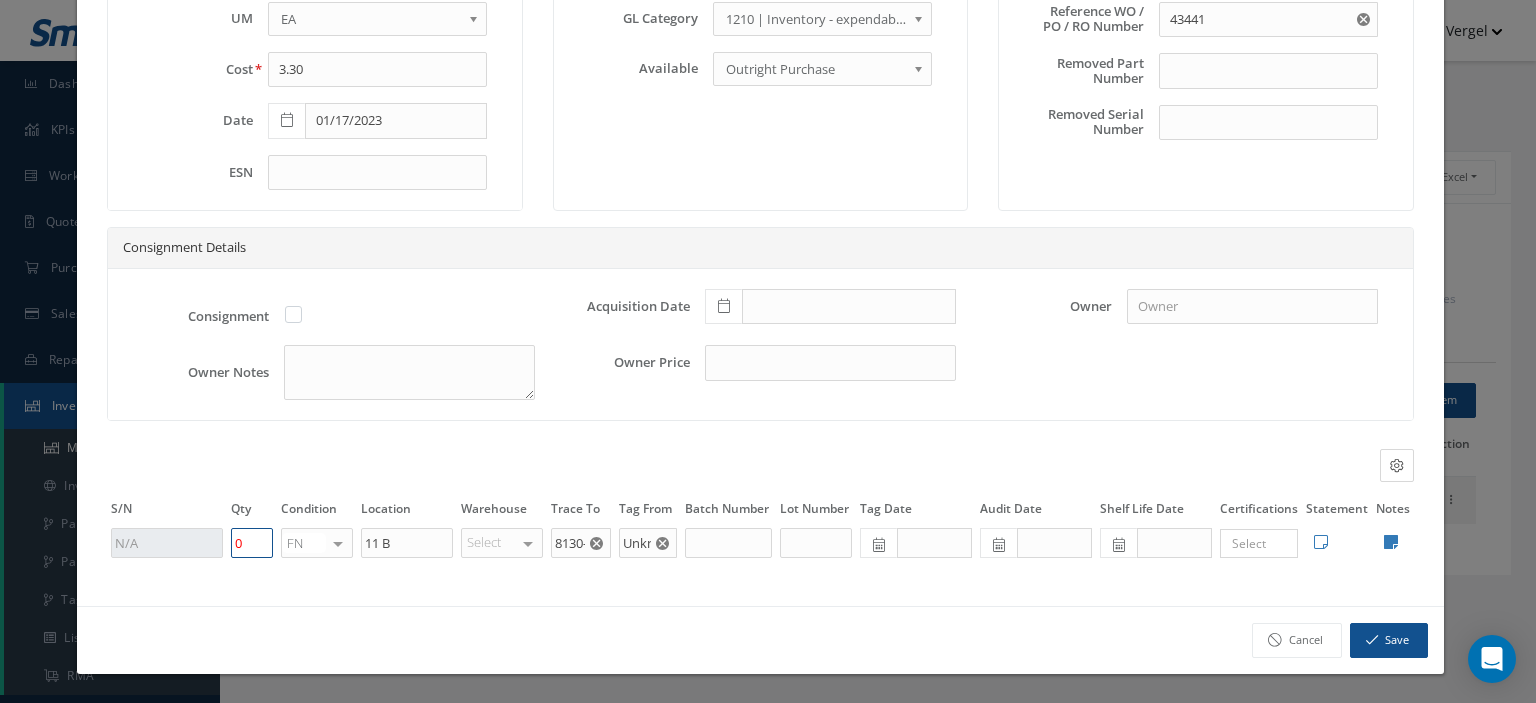 type on "0" 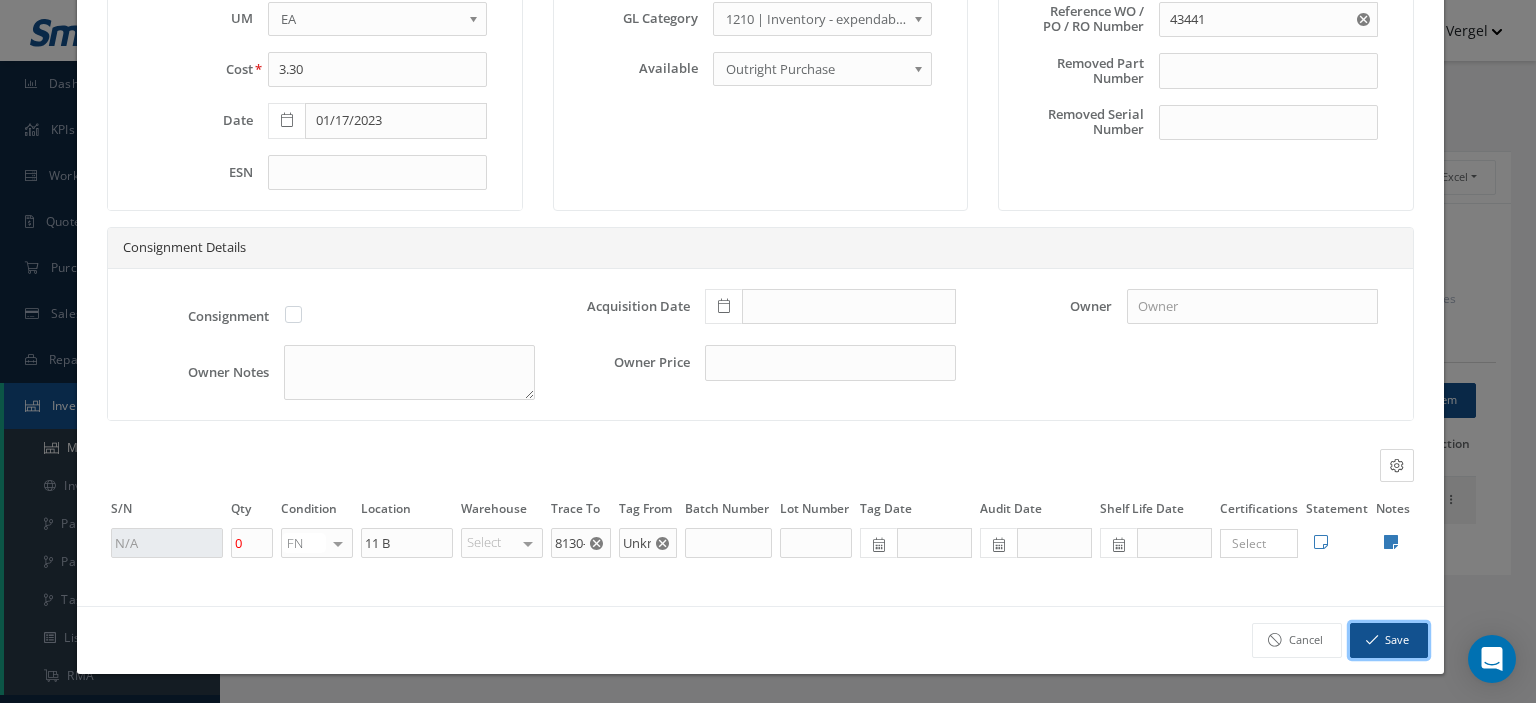 click on "Save" at bounding box center (1389, 640) 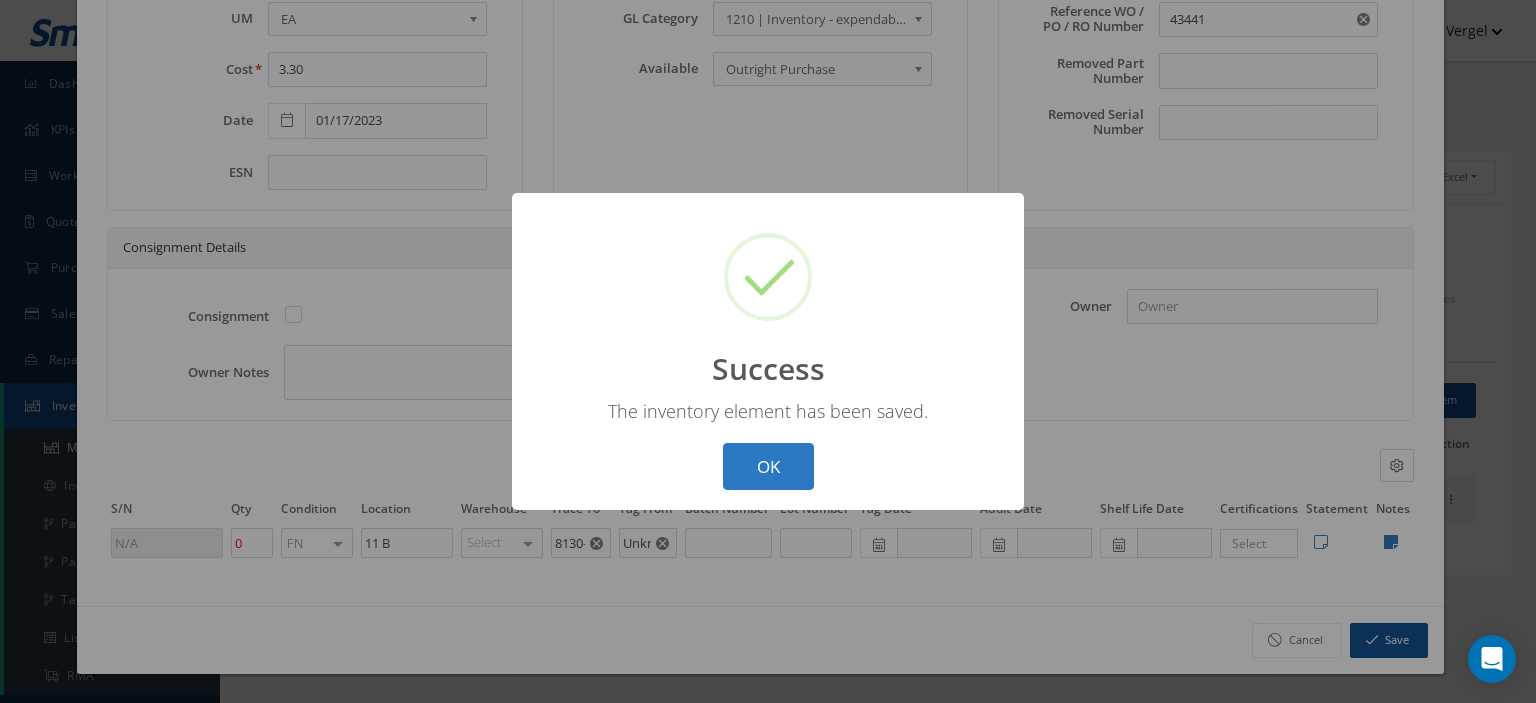 click on "OK" at bounding box center [768, 466] 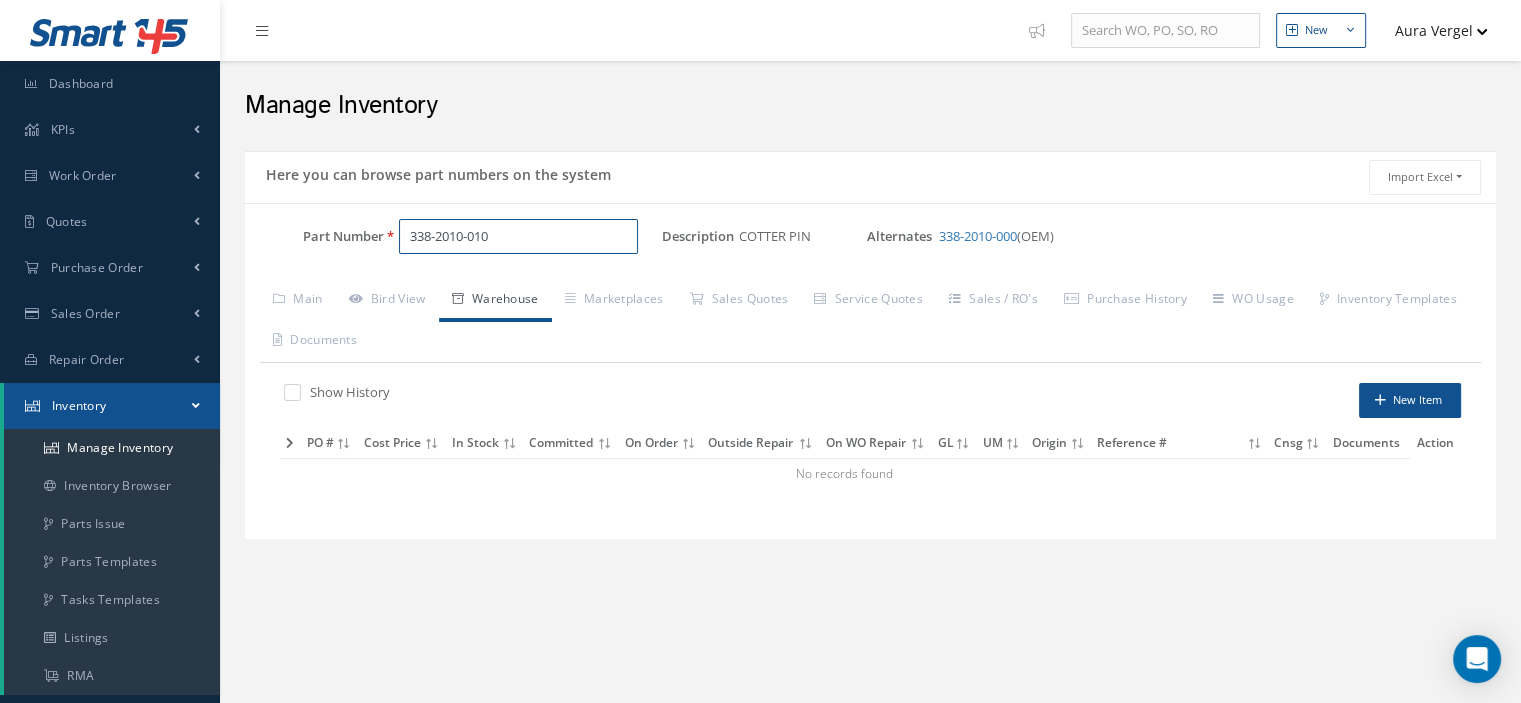 drag, startPoint x: 516, startPoint y: 231, endPoint x: 503, endPoint y: 229, distance: 13.152946 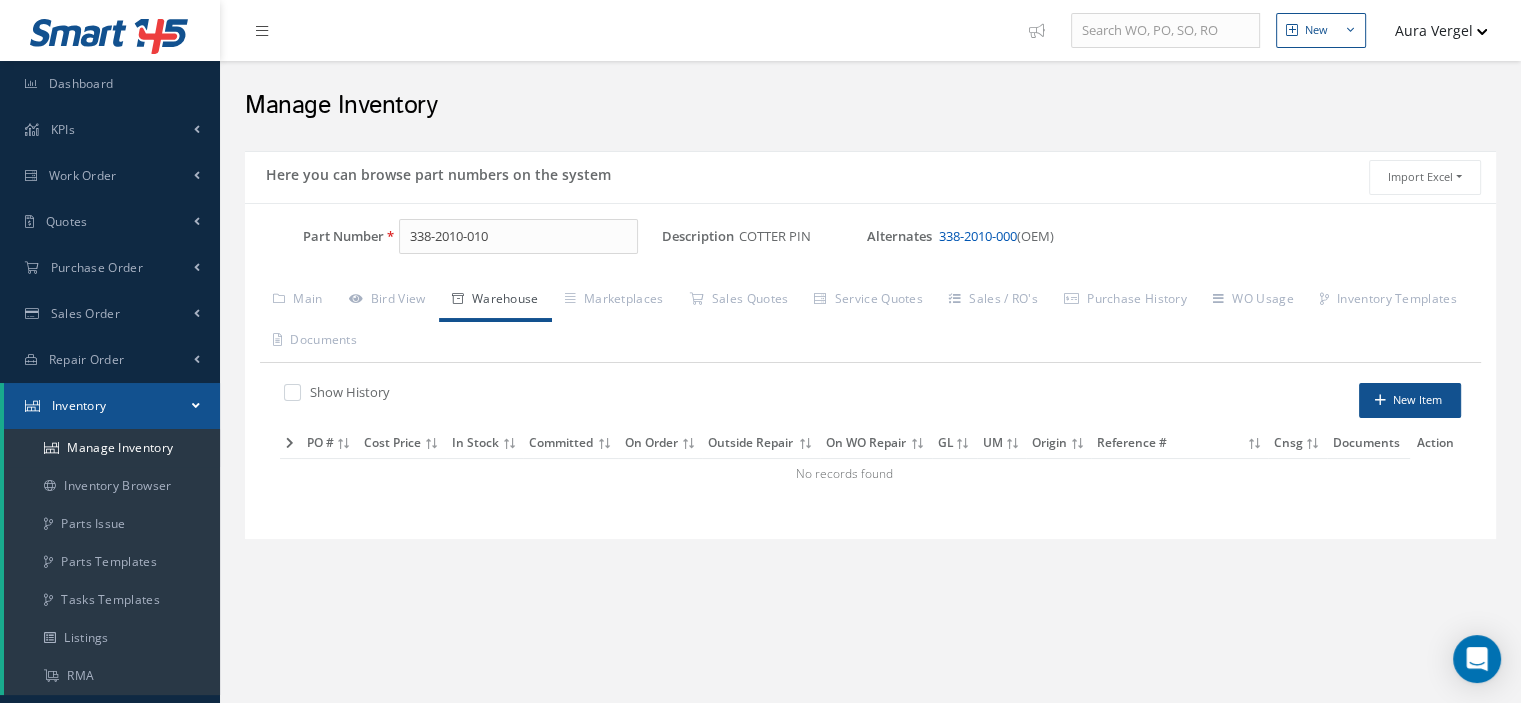 click on "338-2010-000" at bounding box center [978, 236] 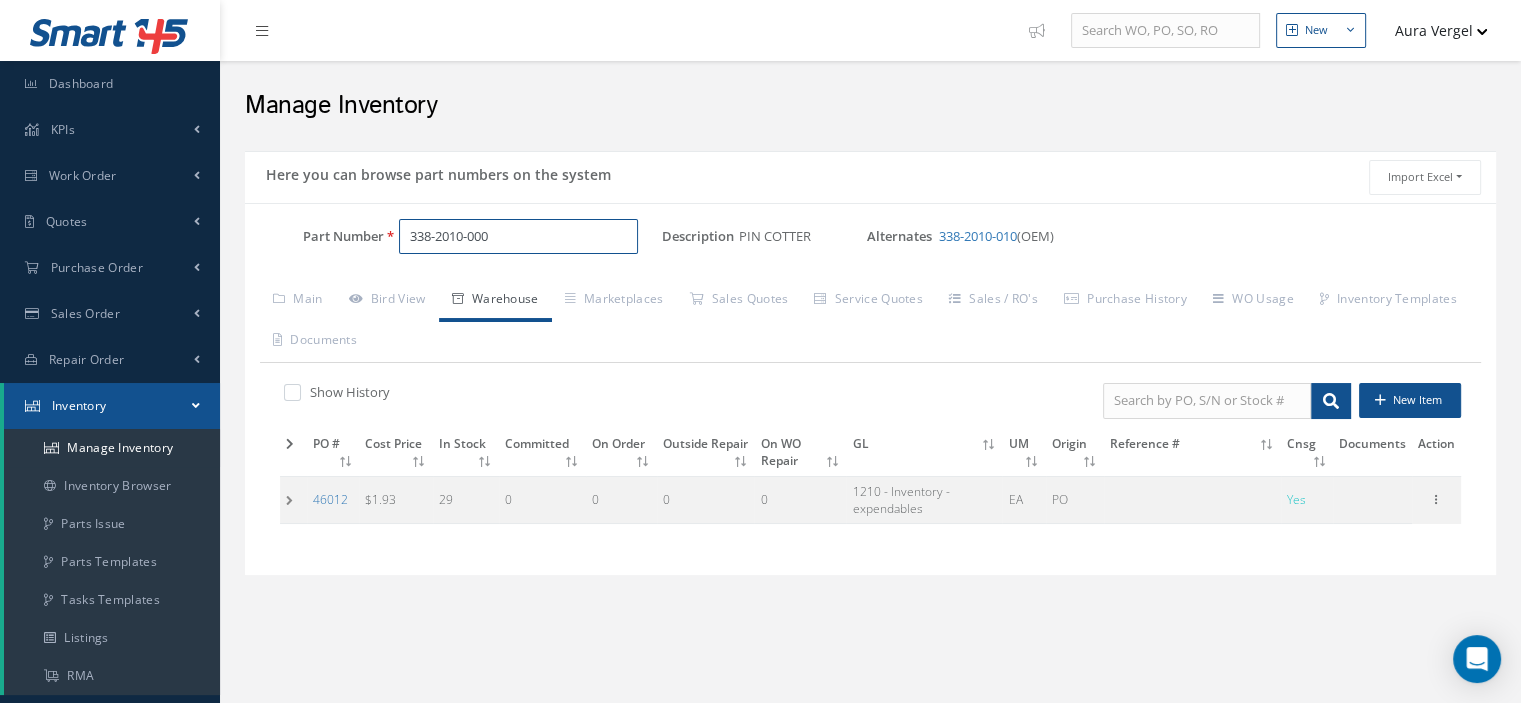 drag, startPoint x: 559, startPoint y: 245, endPoint x: 410, endPoint y: 239, distance: 149.12076 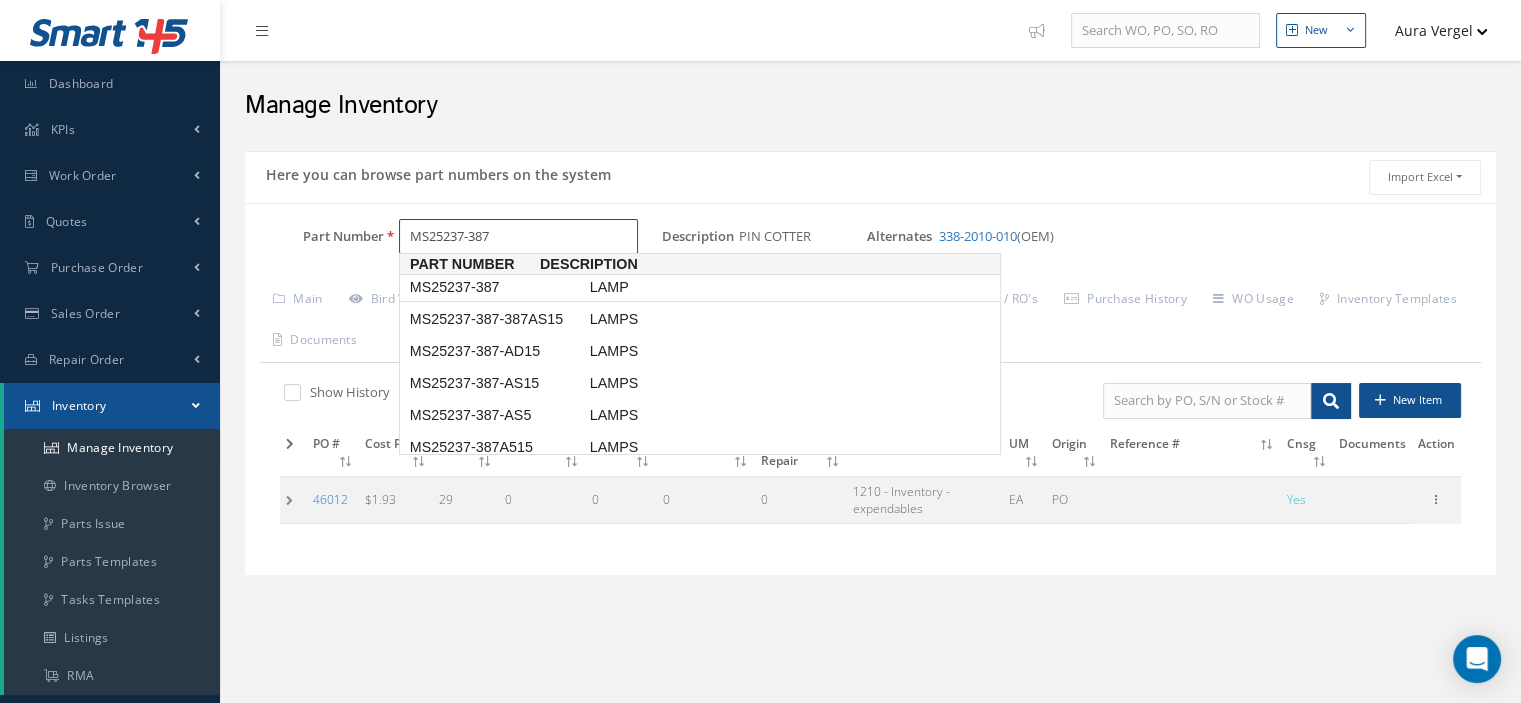 click on "MS25237-387" at bounding box center [496, 287] 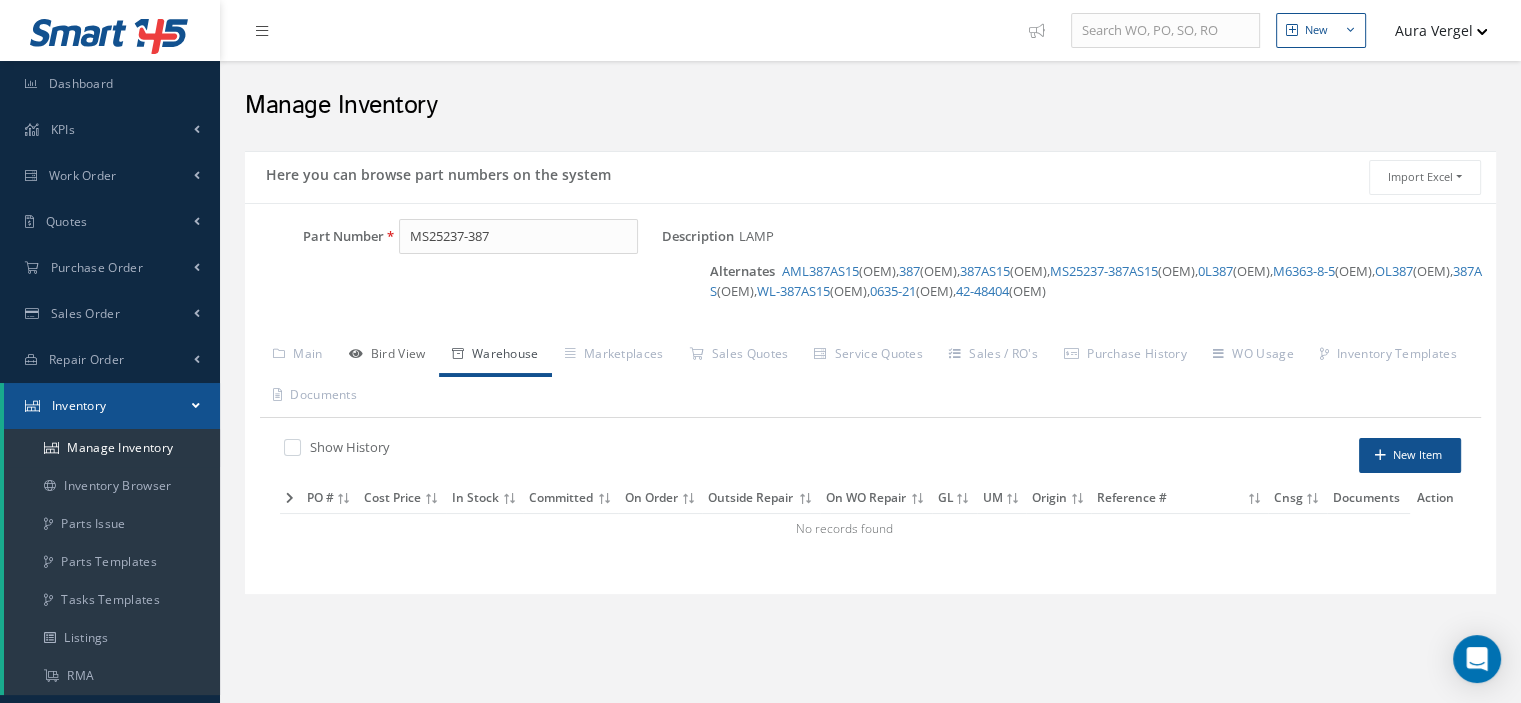 click on "Bird View" at bounding box center (387, 356) 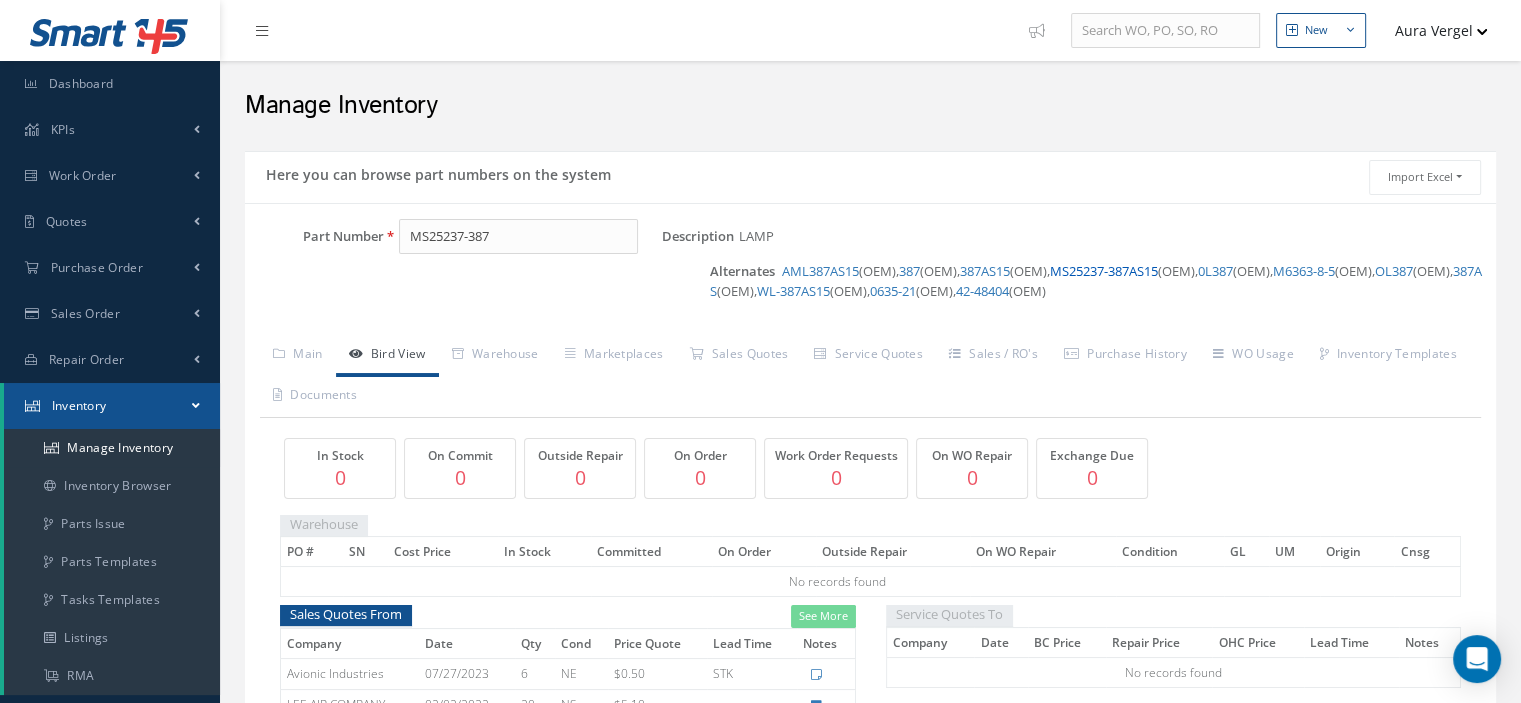 click on "MS25237-387AS15" at bounding box center (1104, 271) 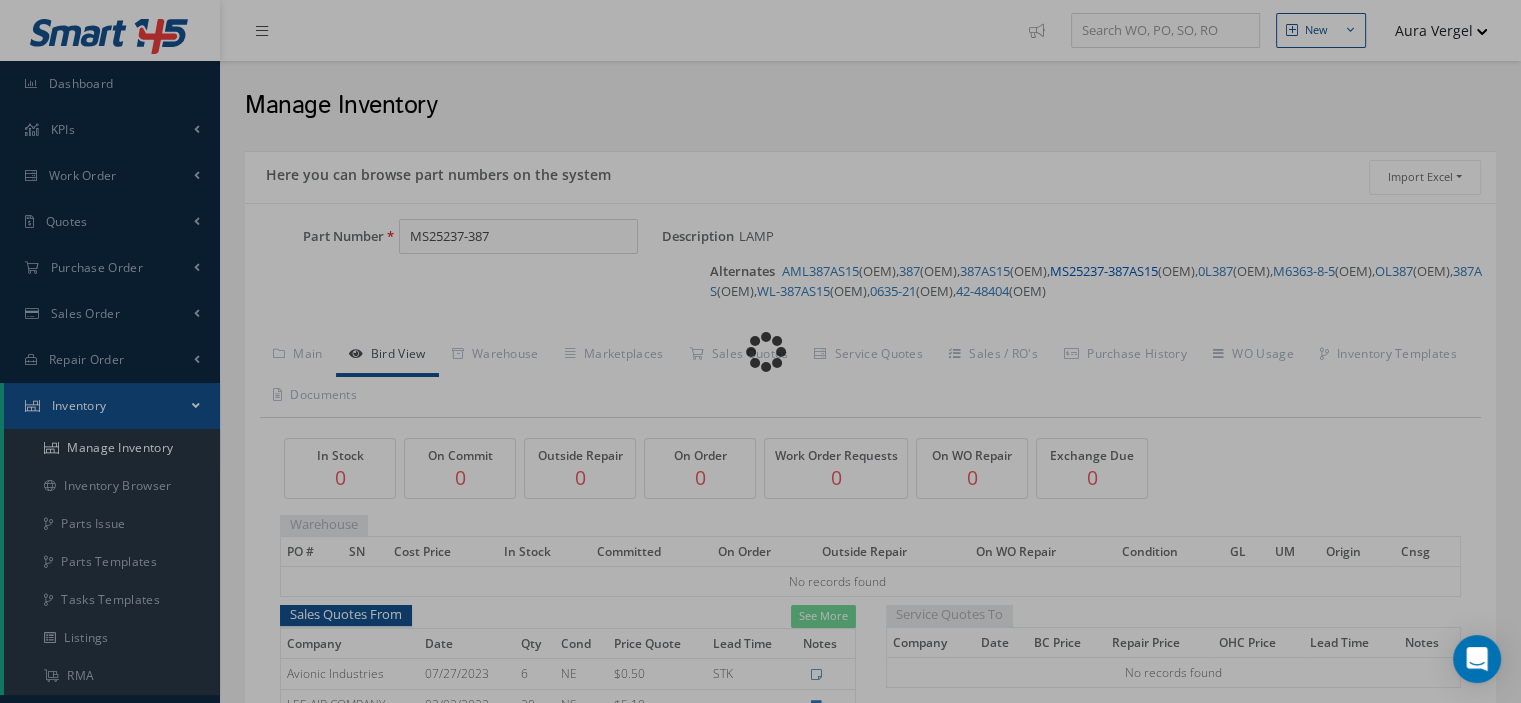 type on "MS25237-387AS15" 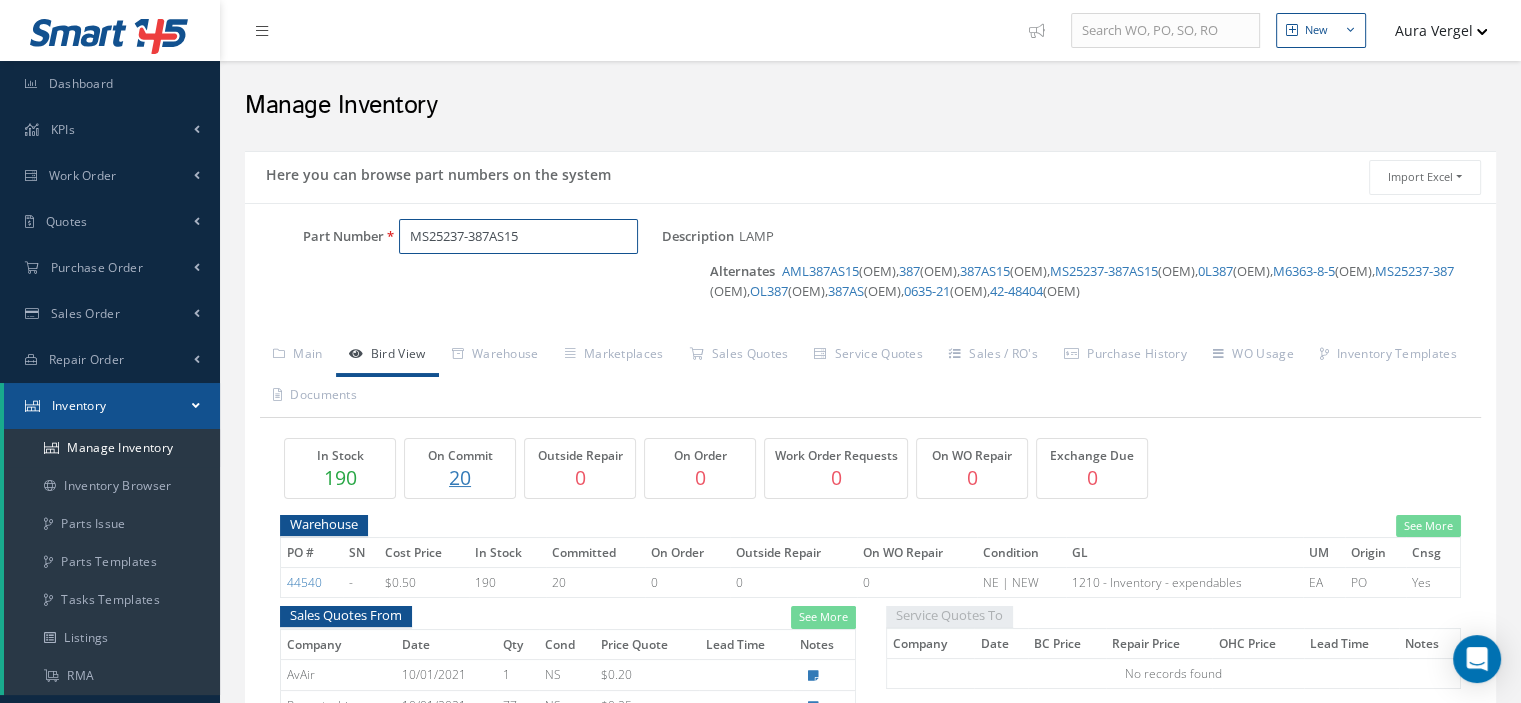 drag, startPoint x: 552, startPoint y: 239, endPoint x: 396, endPoint y: 239, distance: 156 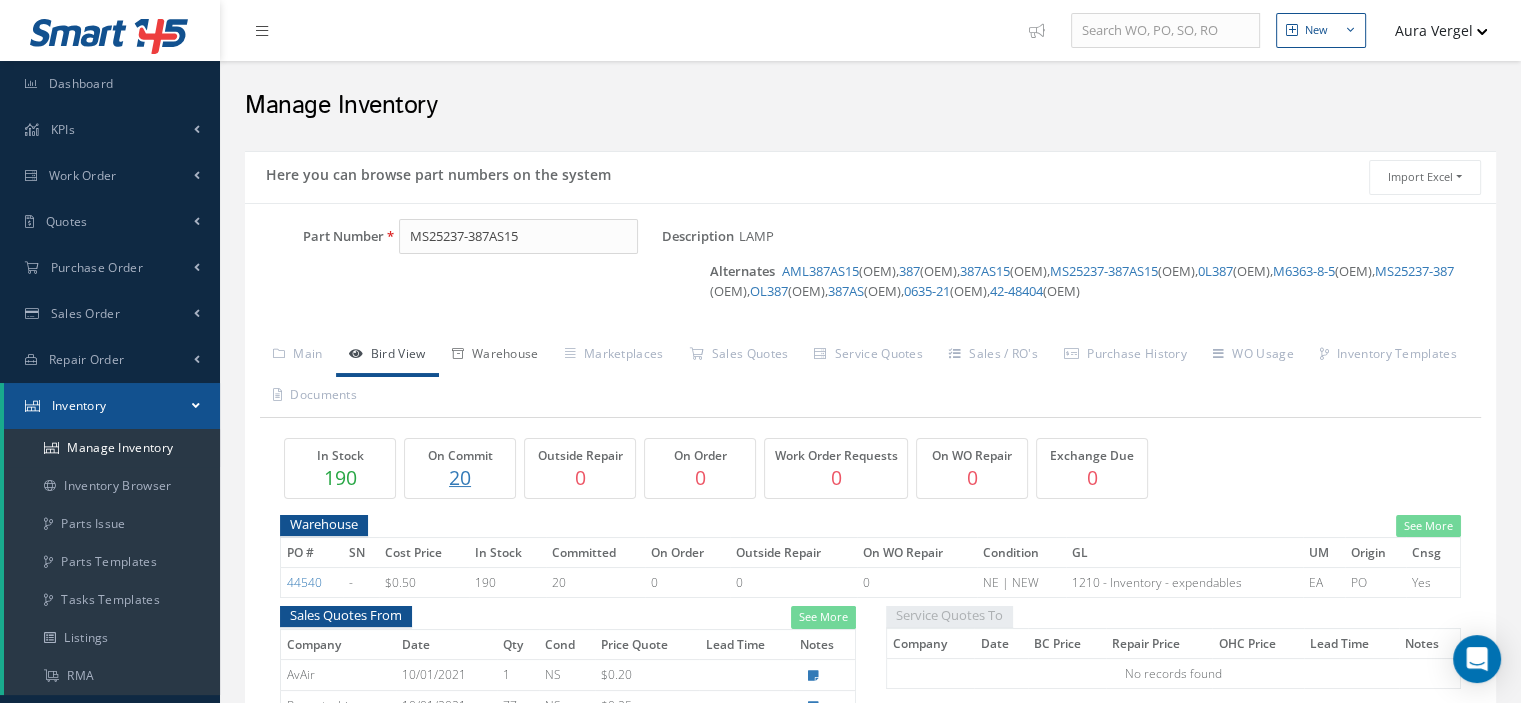 click on "Warehouse" at bounding box center [495, 356] 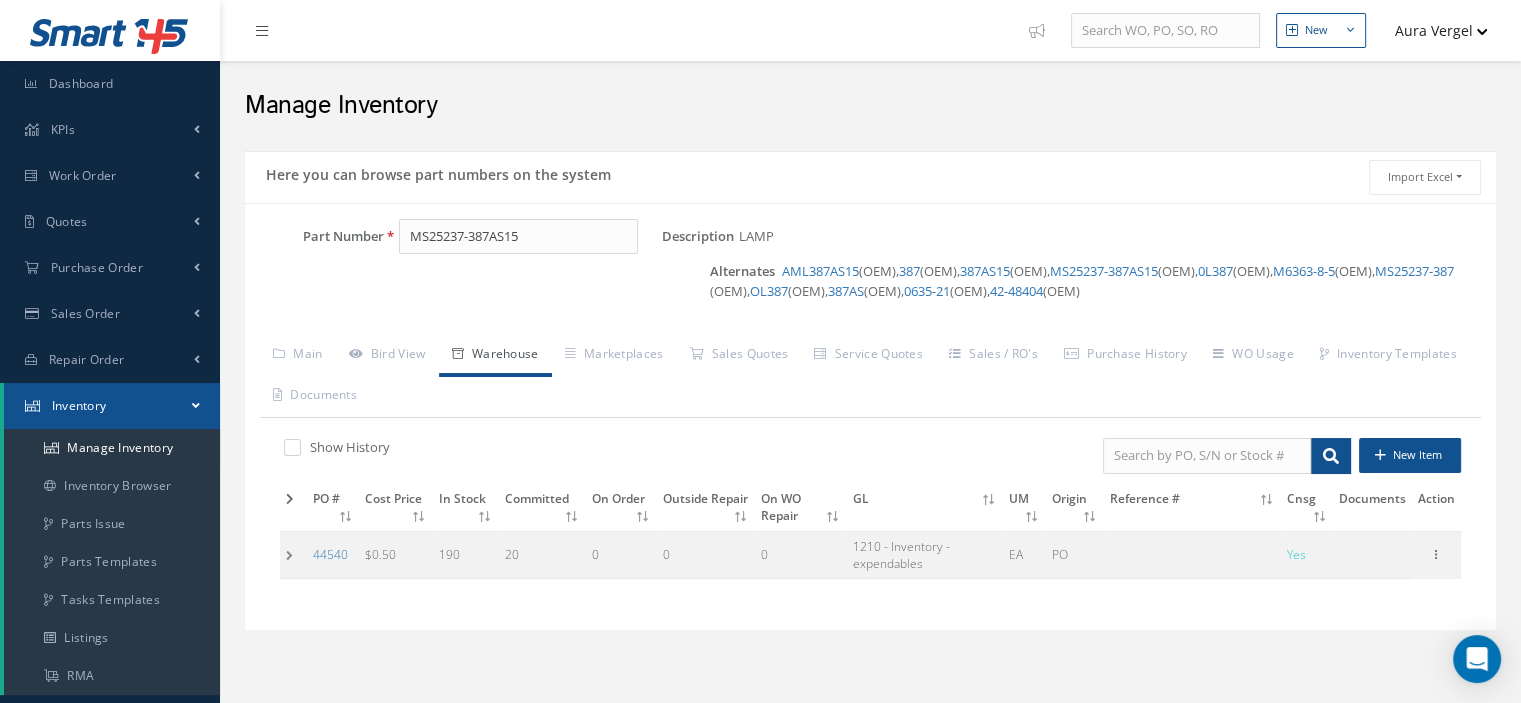click at bounding box center [293, 554] 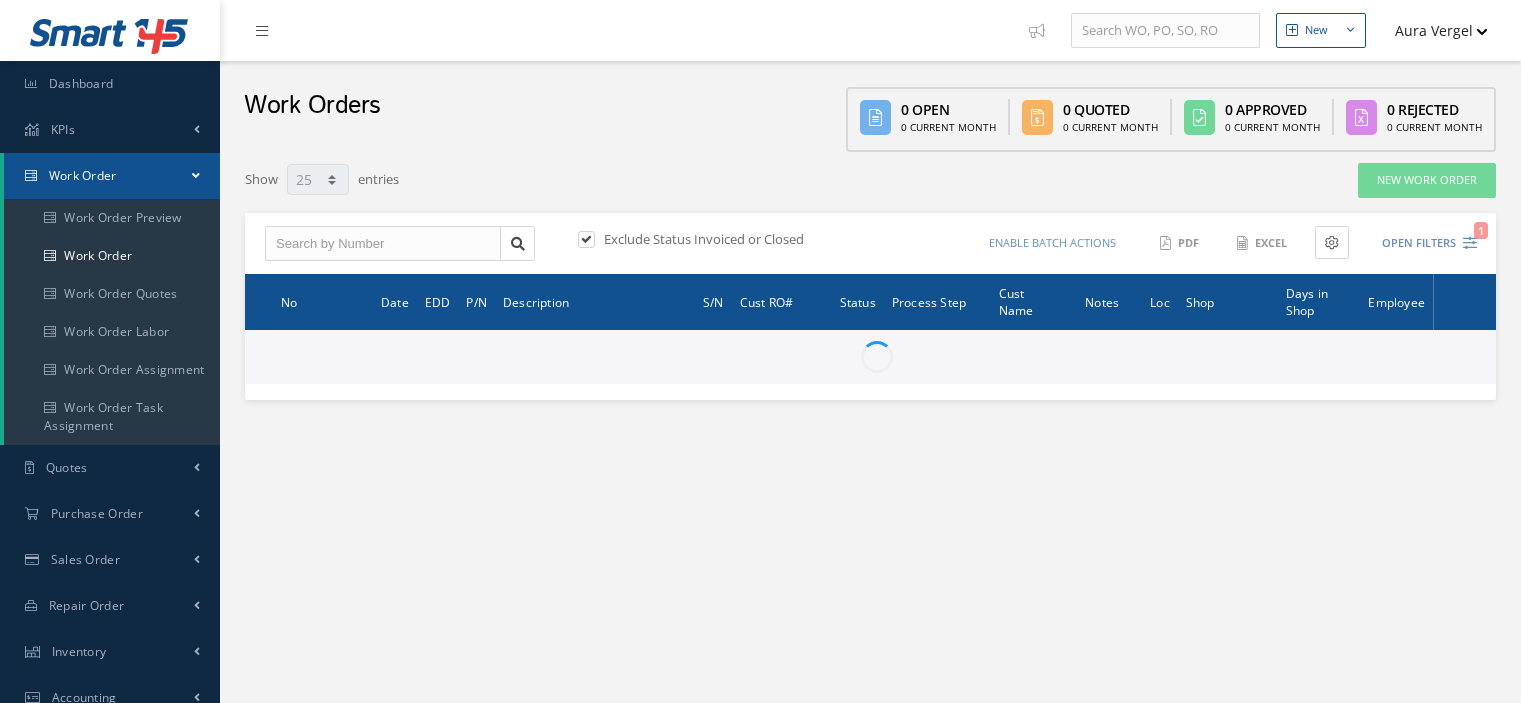 select on "25" 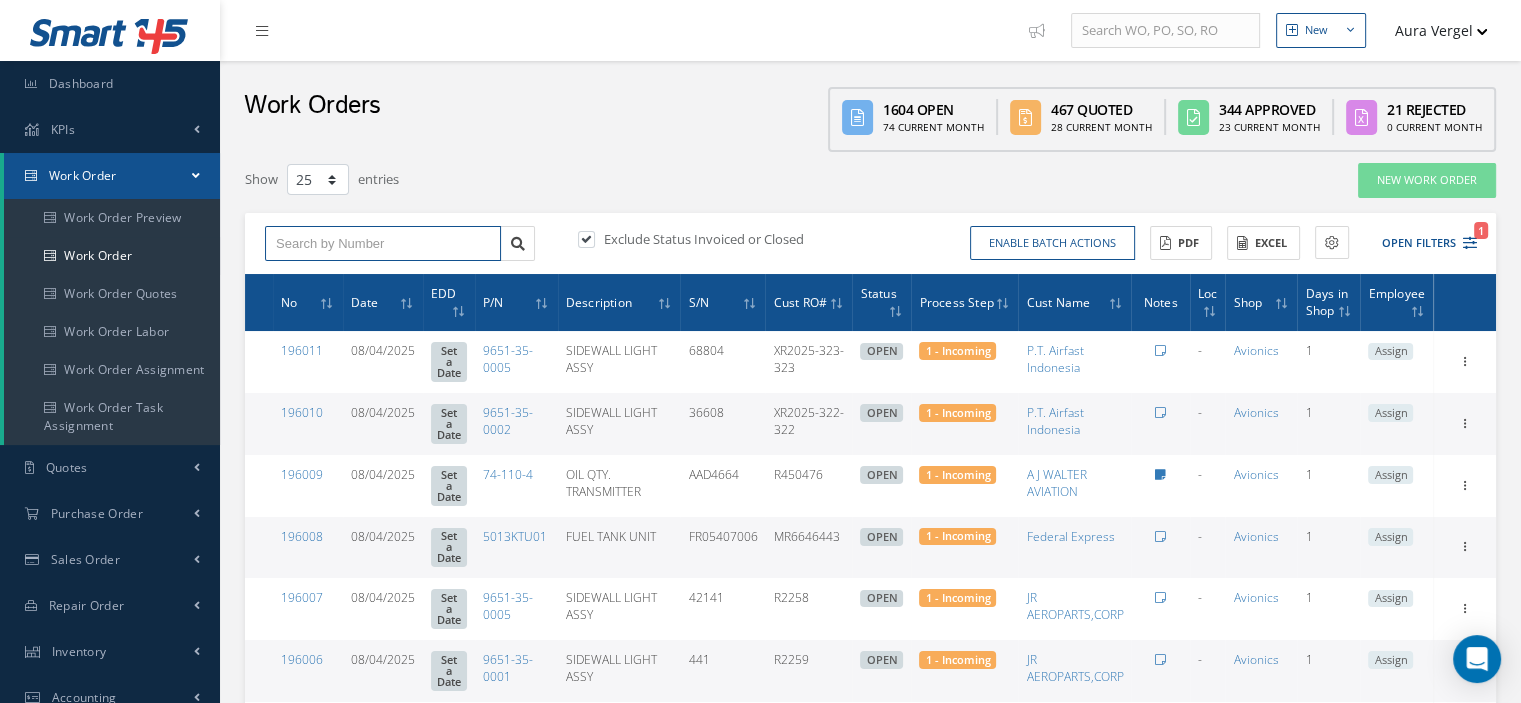 click at bounding box center (383, 244) 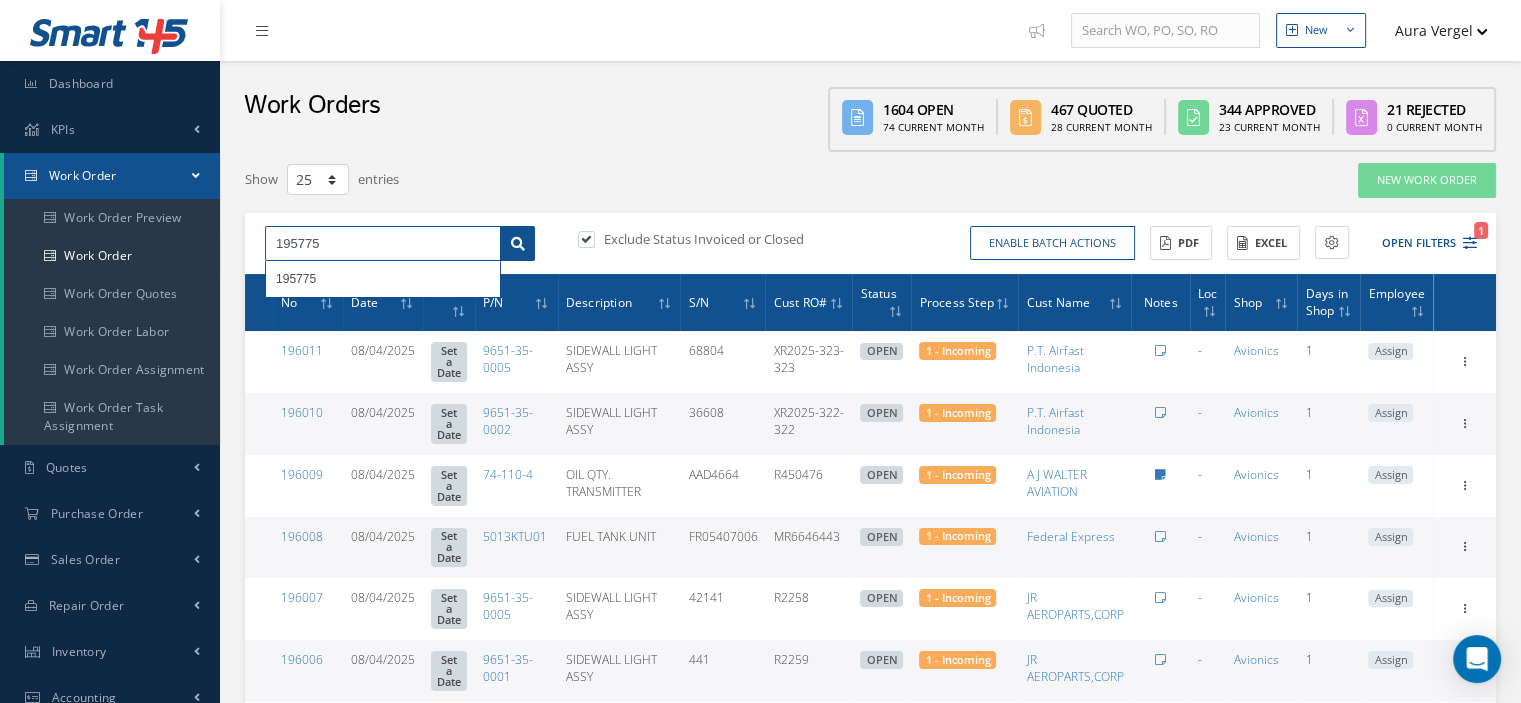 type on "195775" 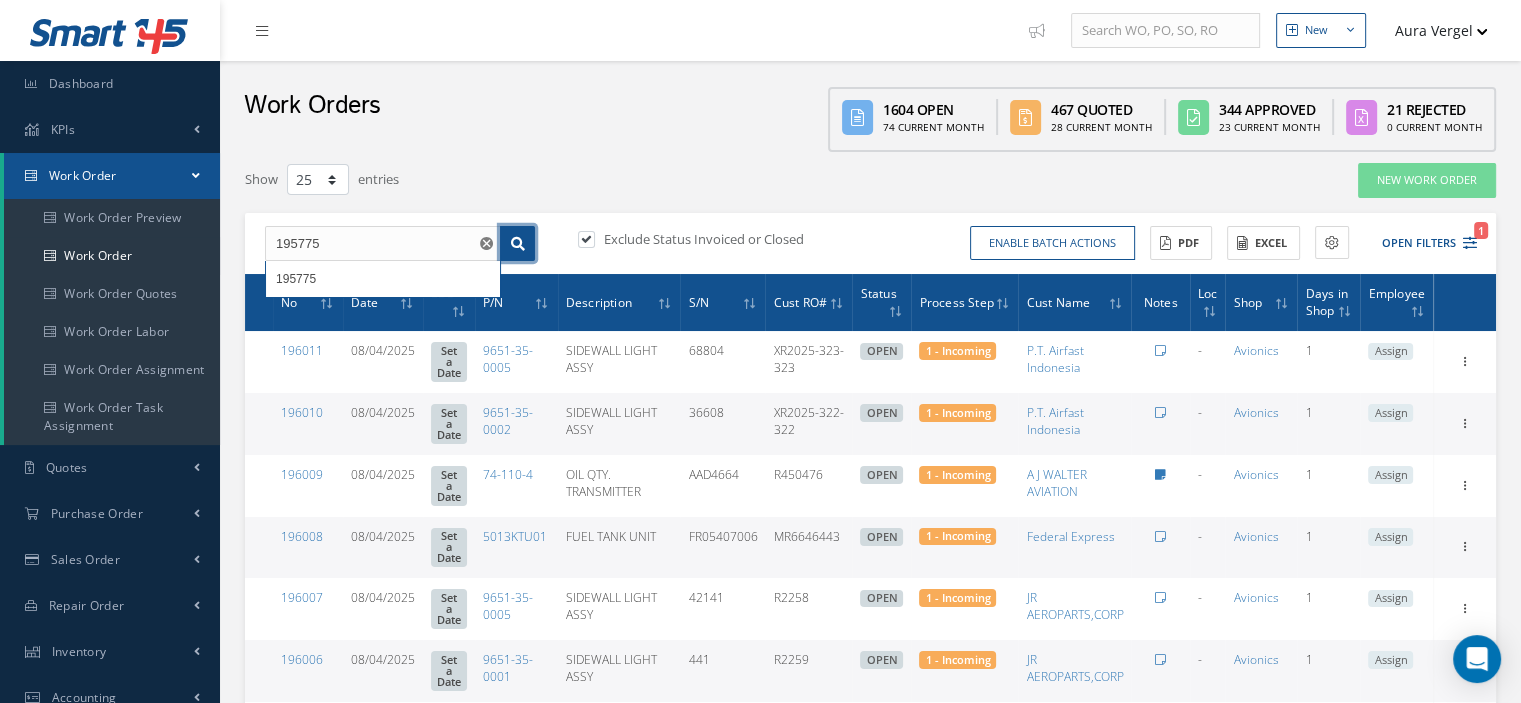 click at bounding box center [518, 244] 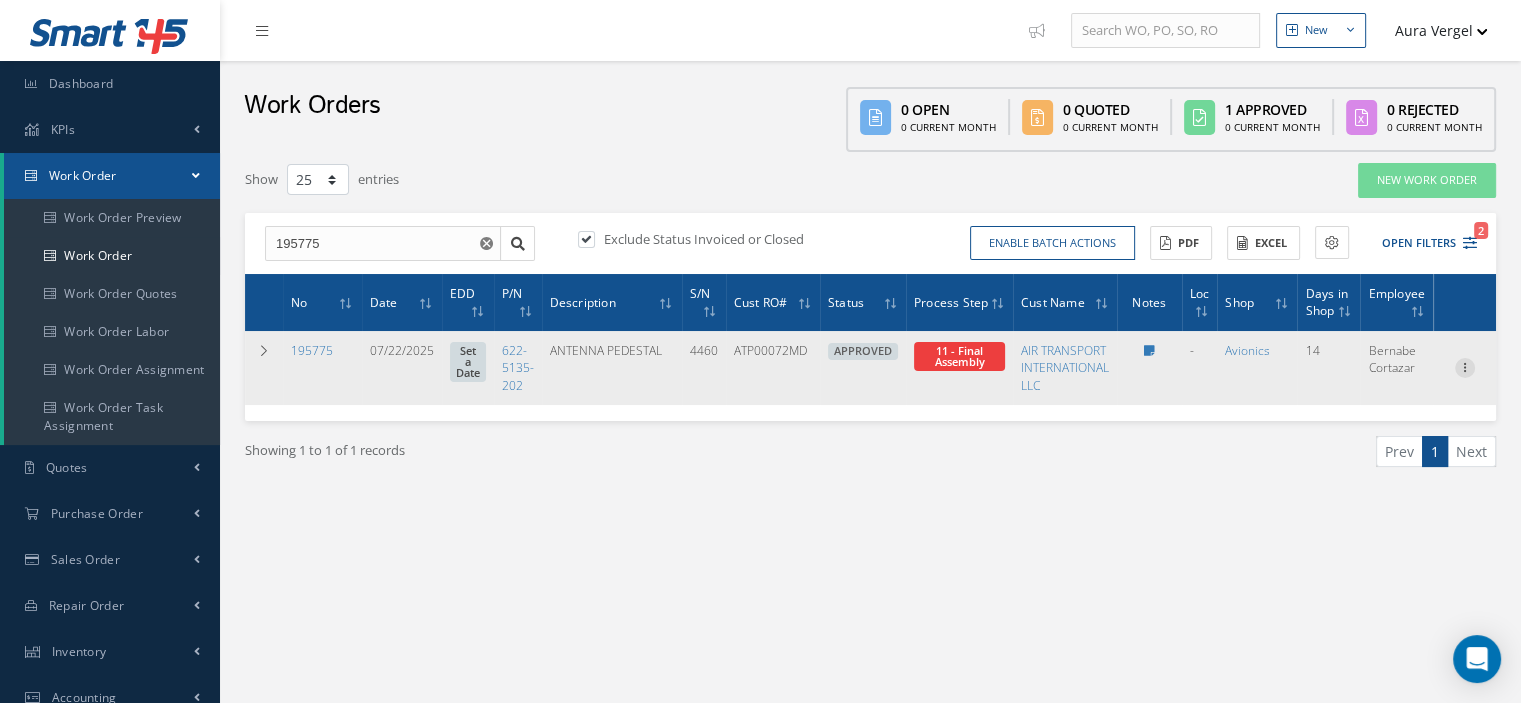 click at bounding box center [1465, 366] 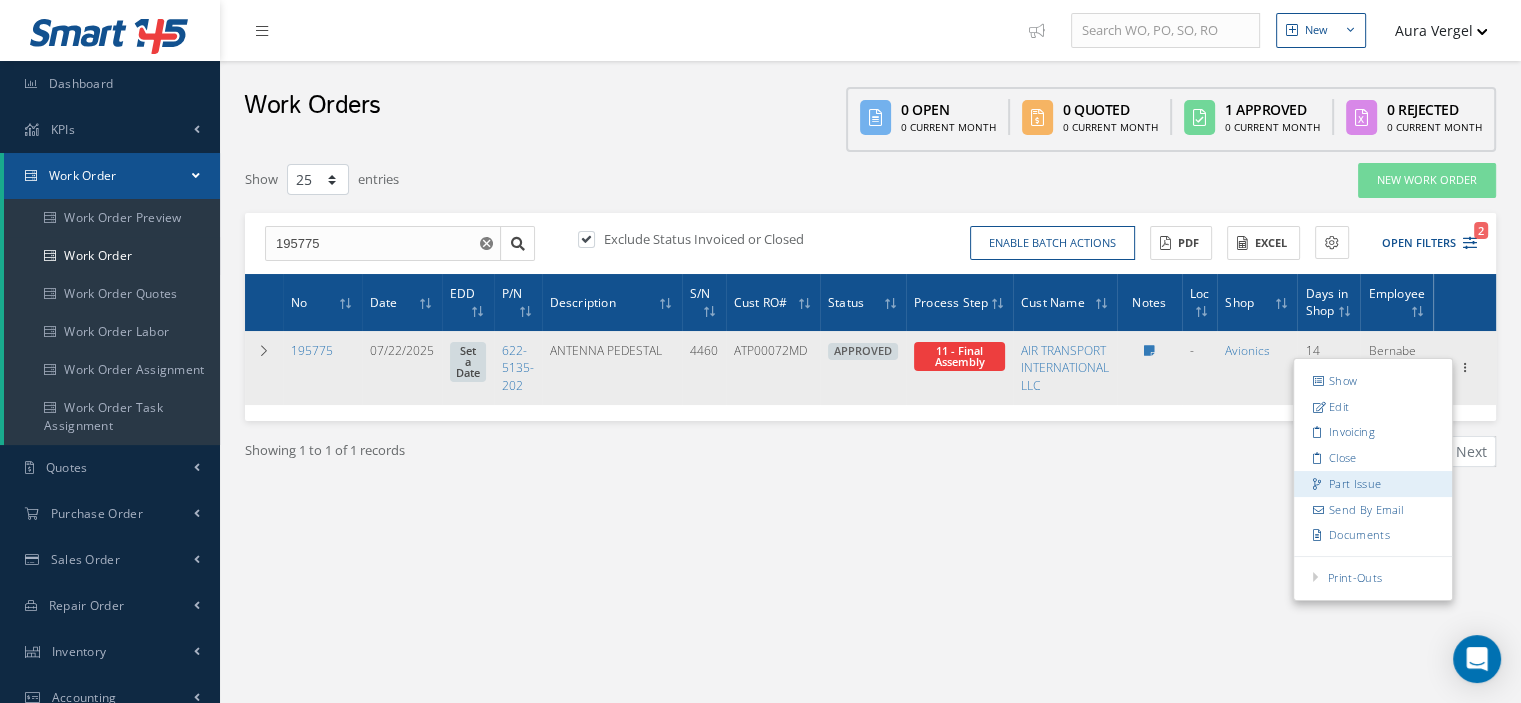 click on "Part Issue" at bounding box center (1373, 484) 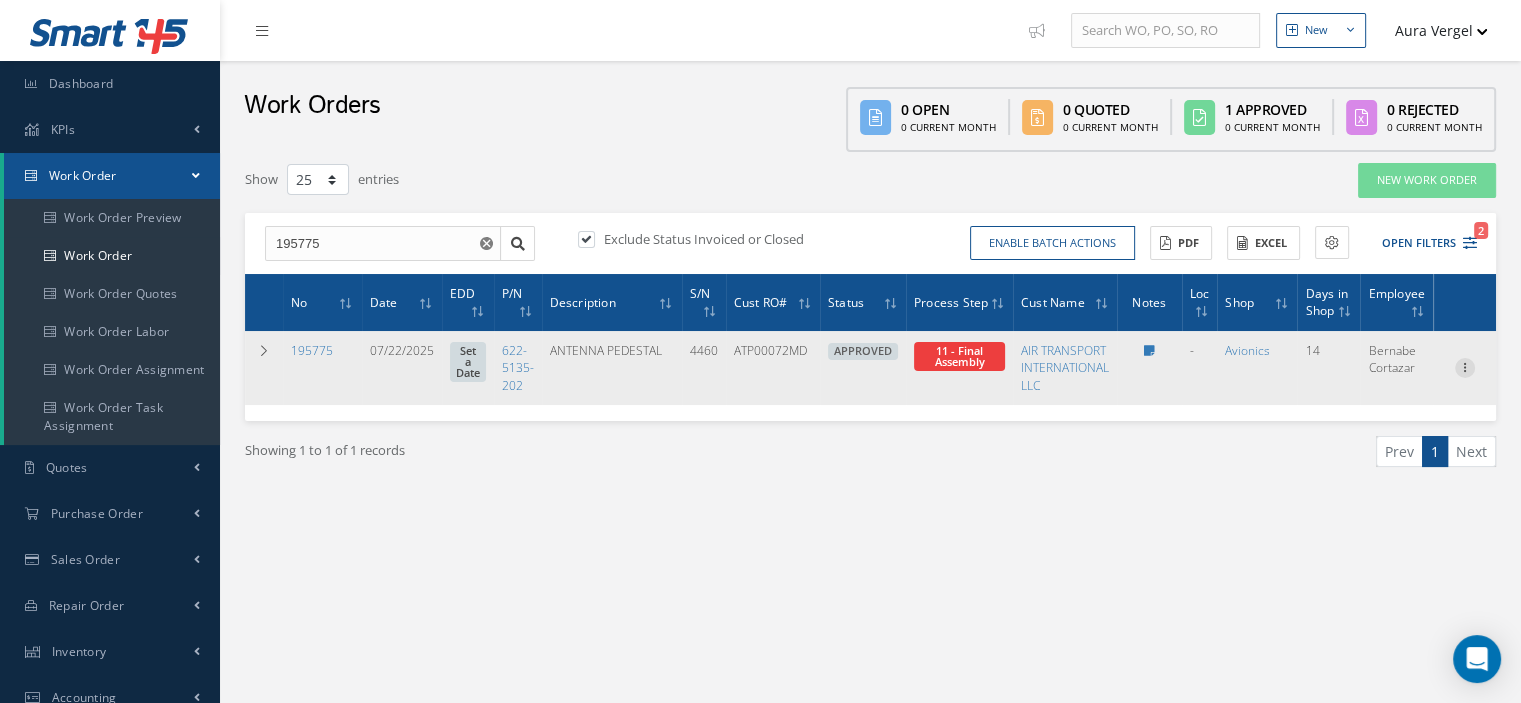click at bounding box center [1465, 366] 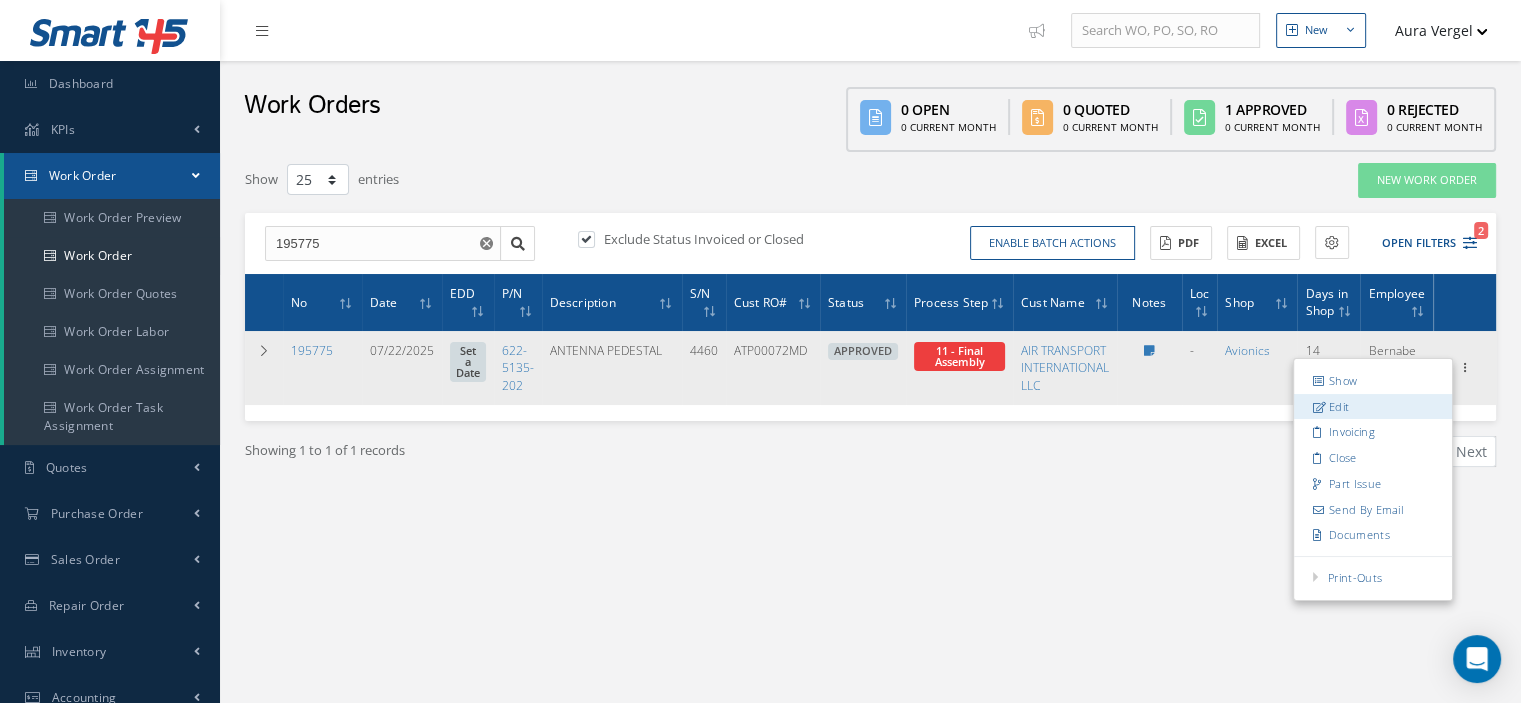 click on "Edit" at bounding box center (1373, 407) 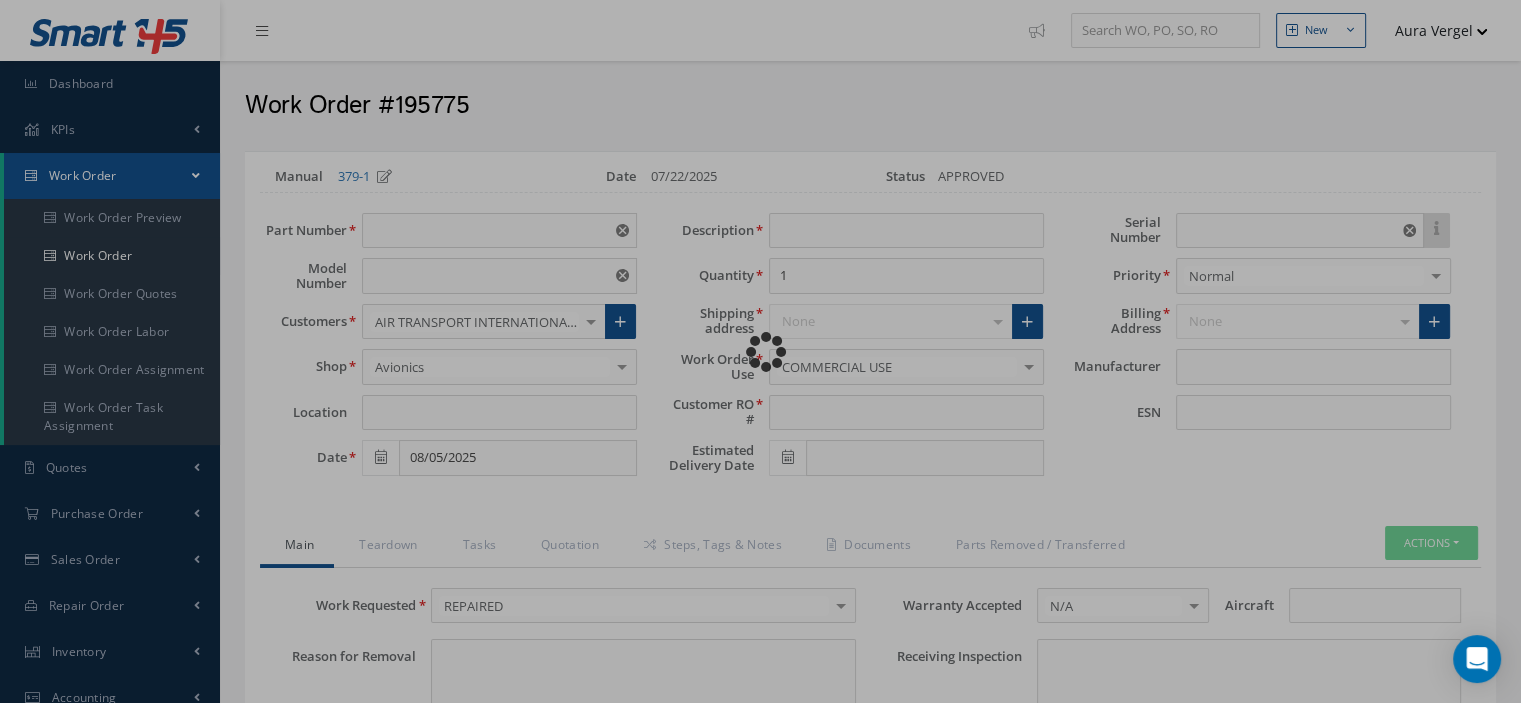 type on "622-5135-202" 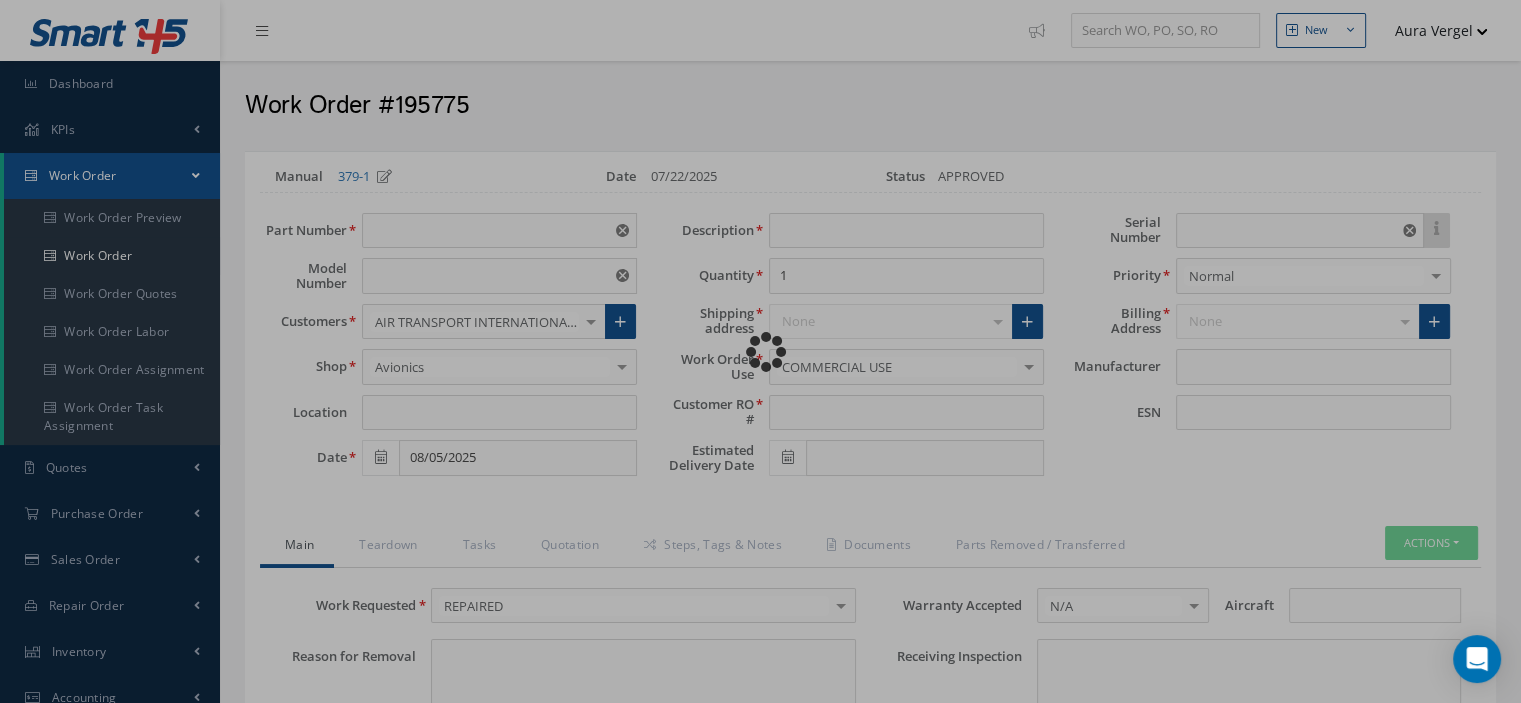 type on "VARIOUS" 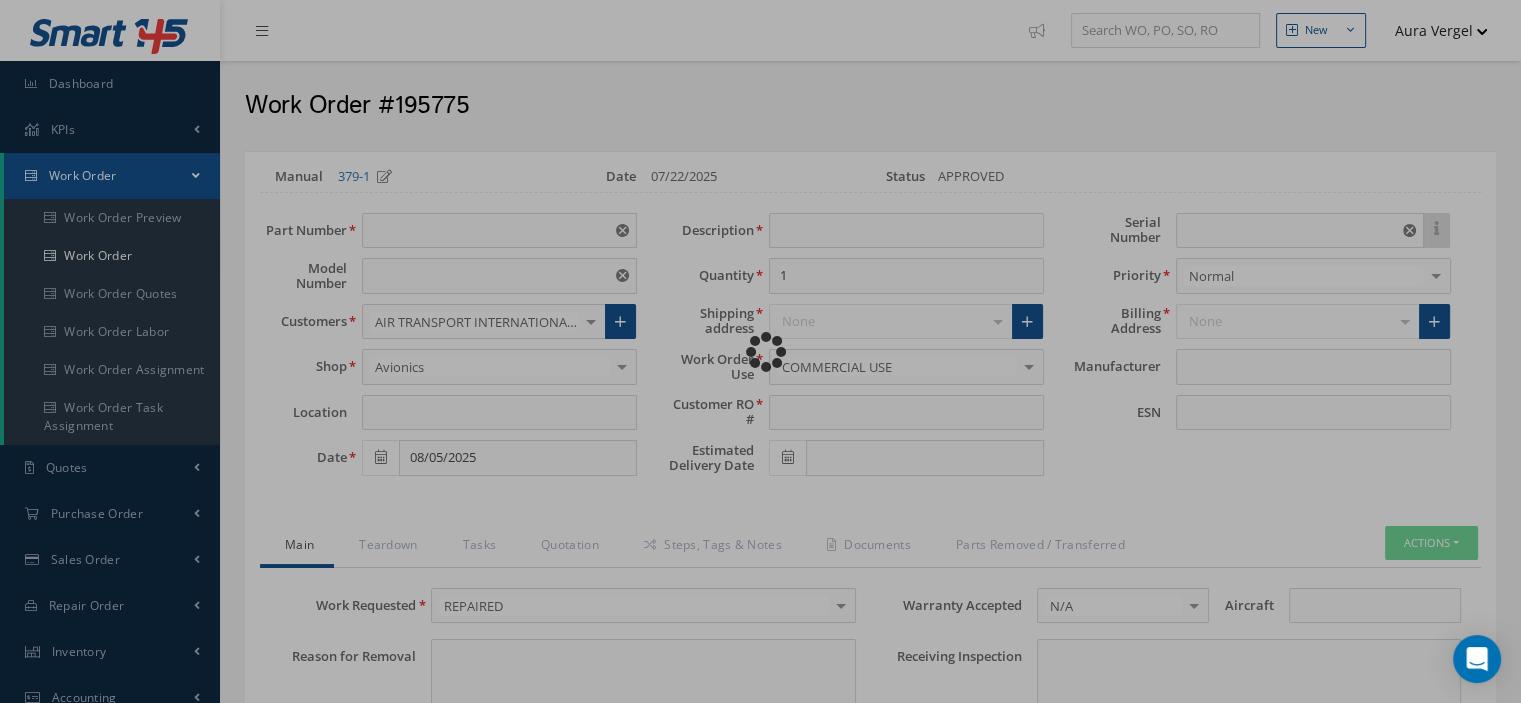 type on "ANTENNA PEDESTAL" 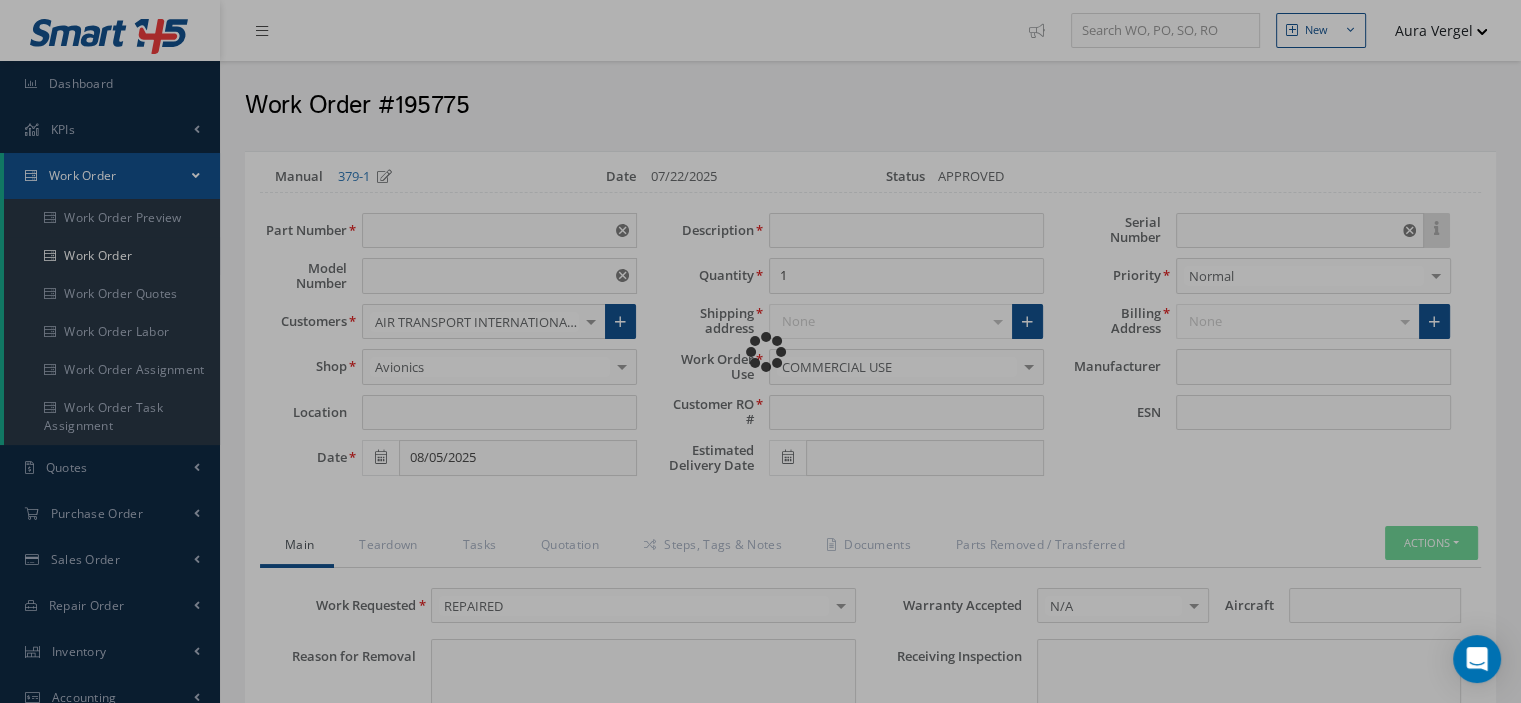 type on "ATP00072MD" 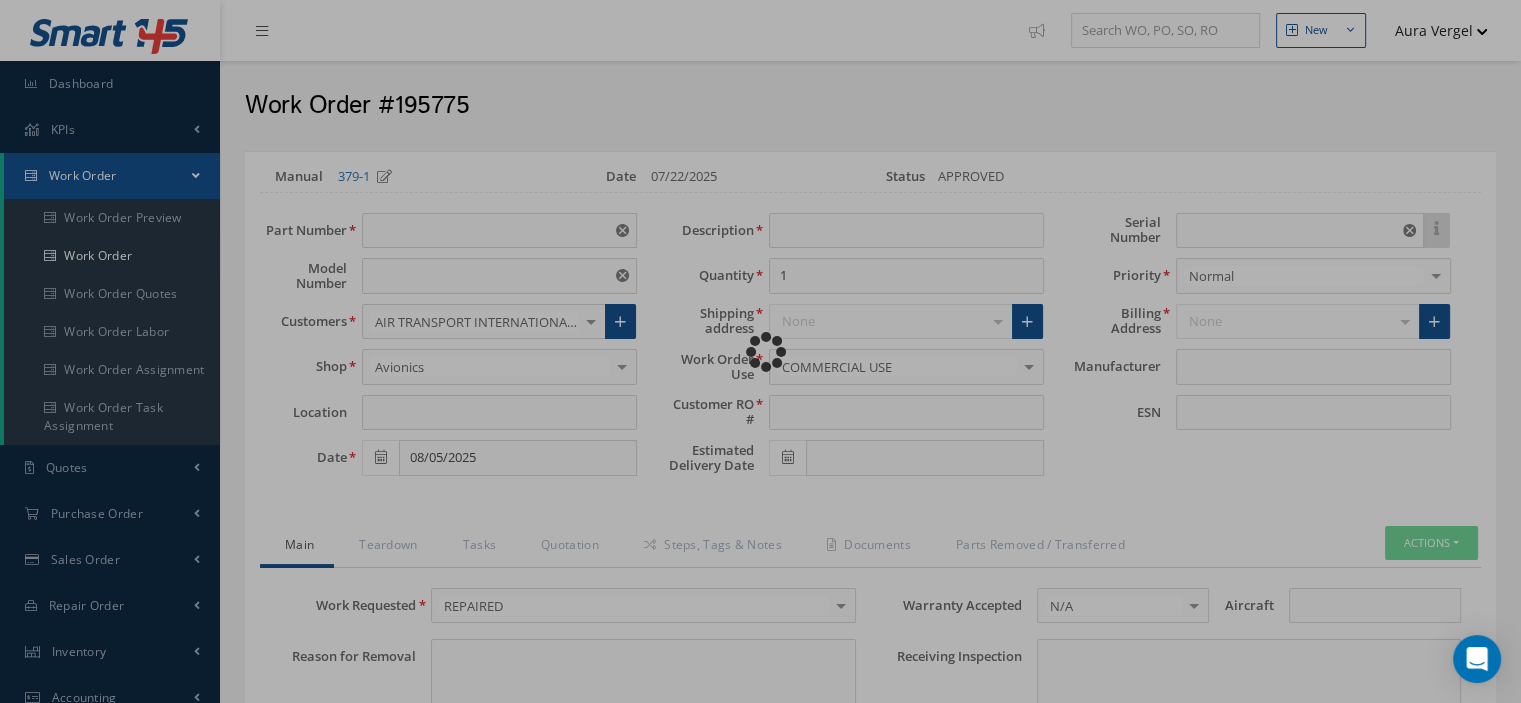 type on "4460" 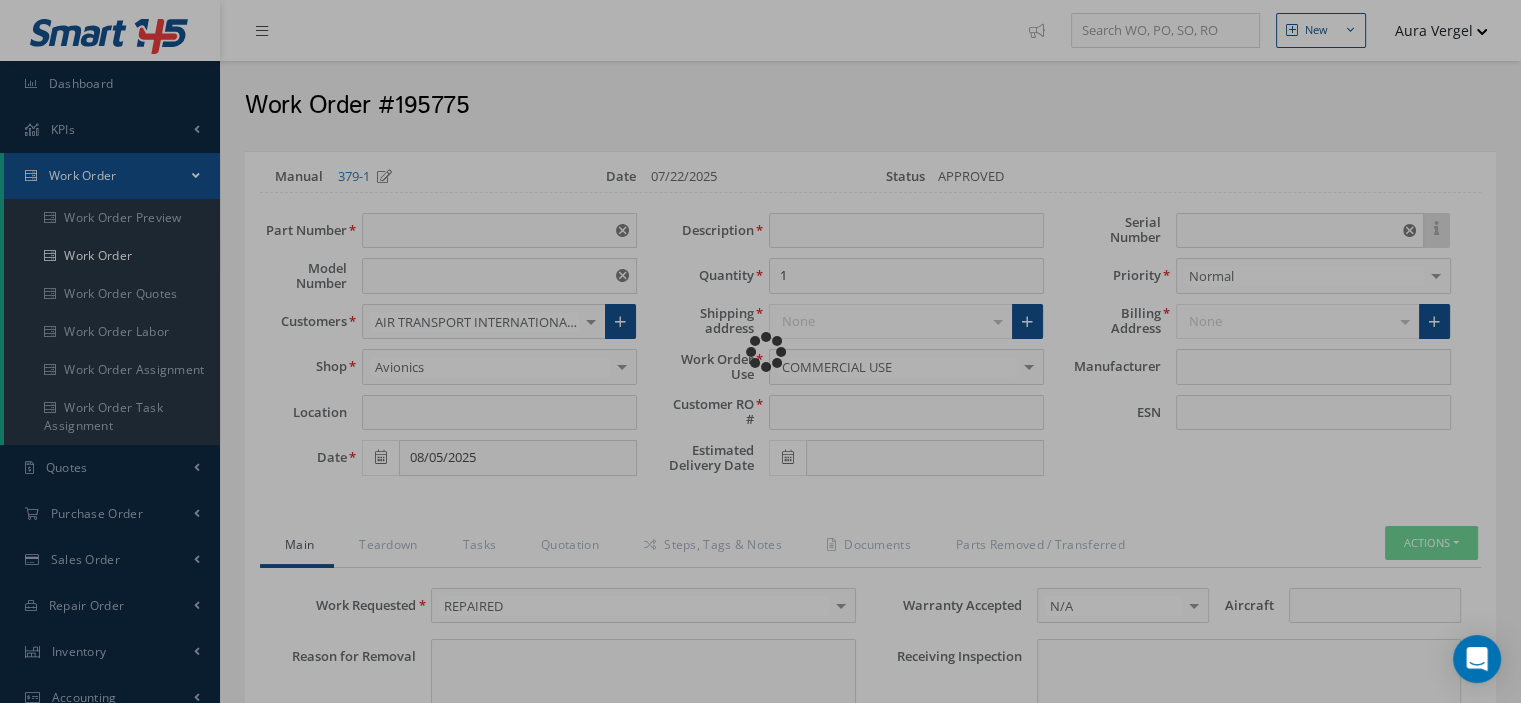 type on "NONE" 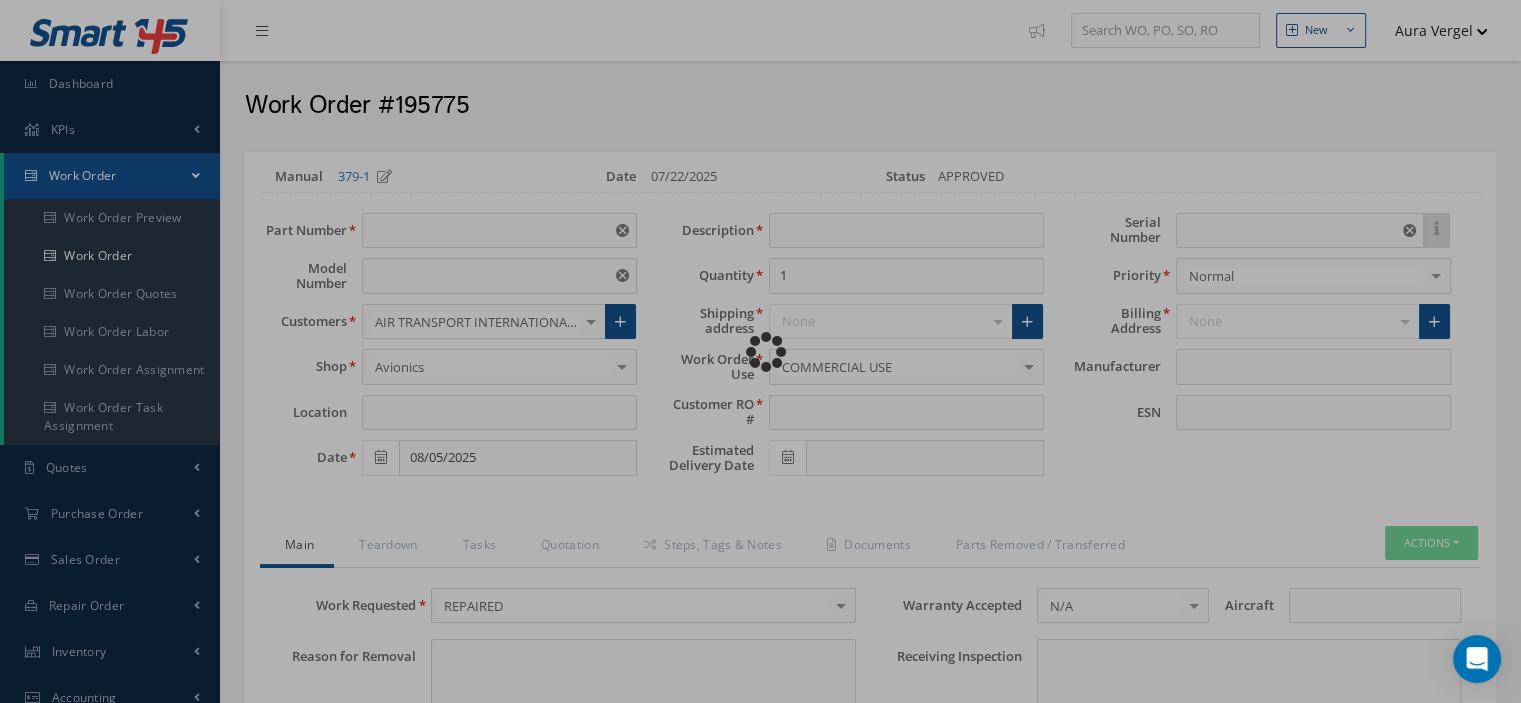 type on "NONE" 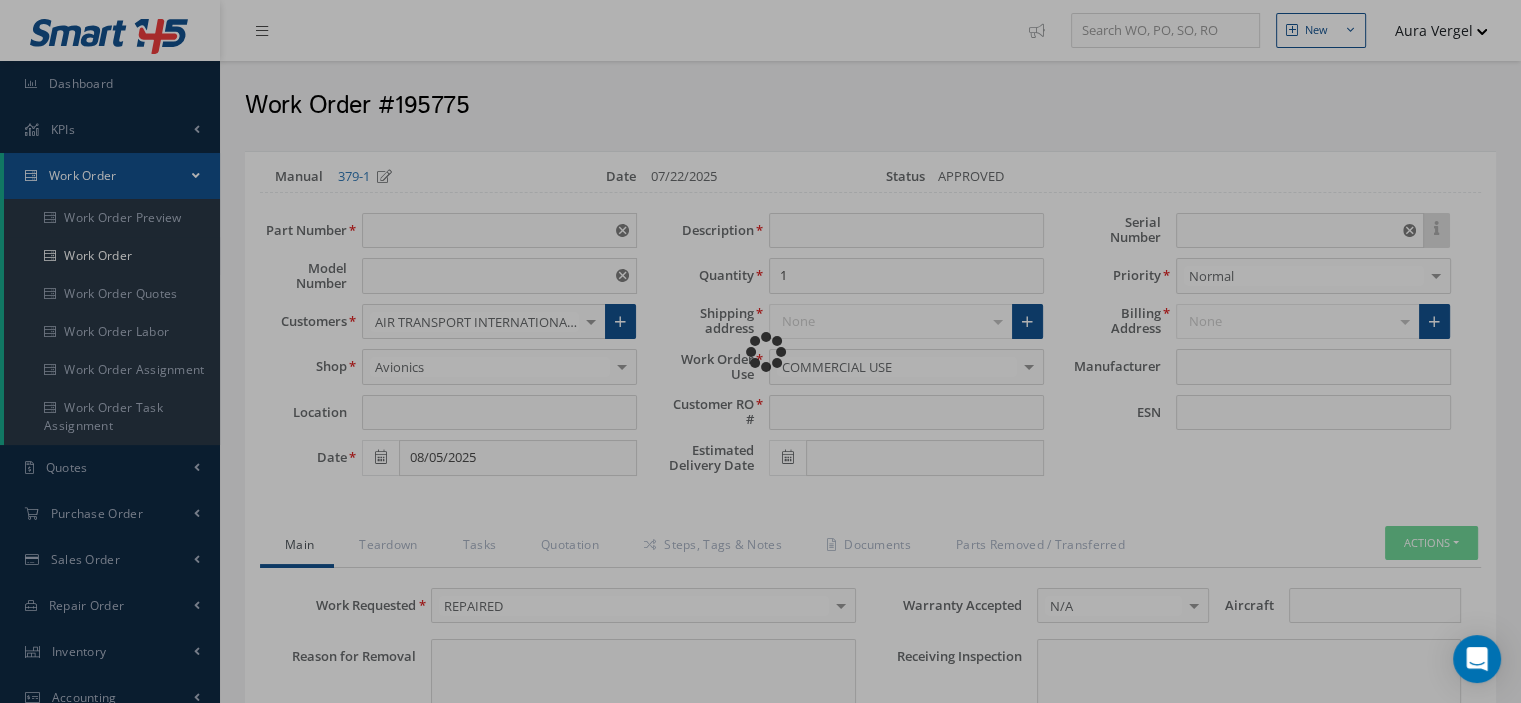 type on "NONE" 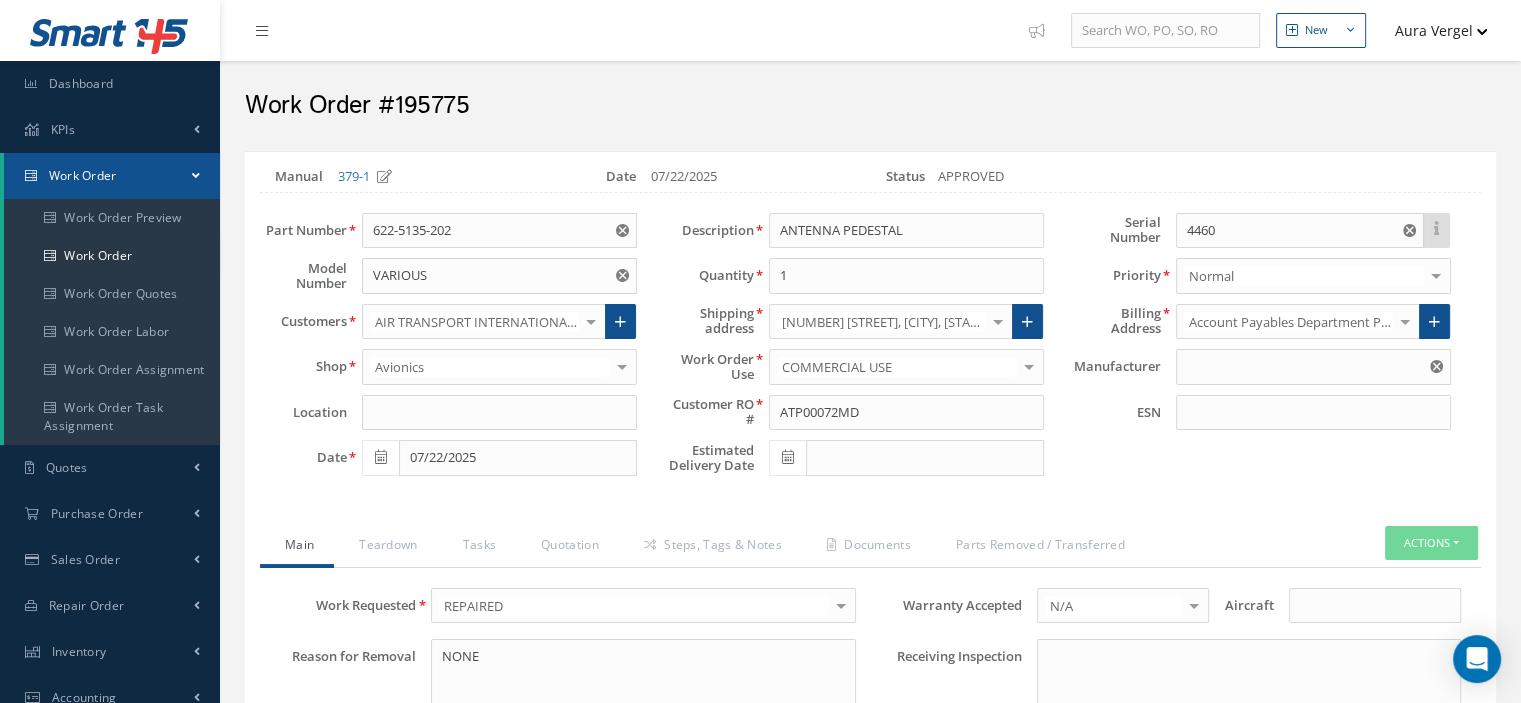 type on "COLLINS" 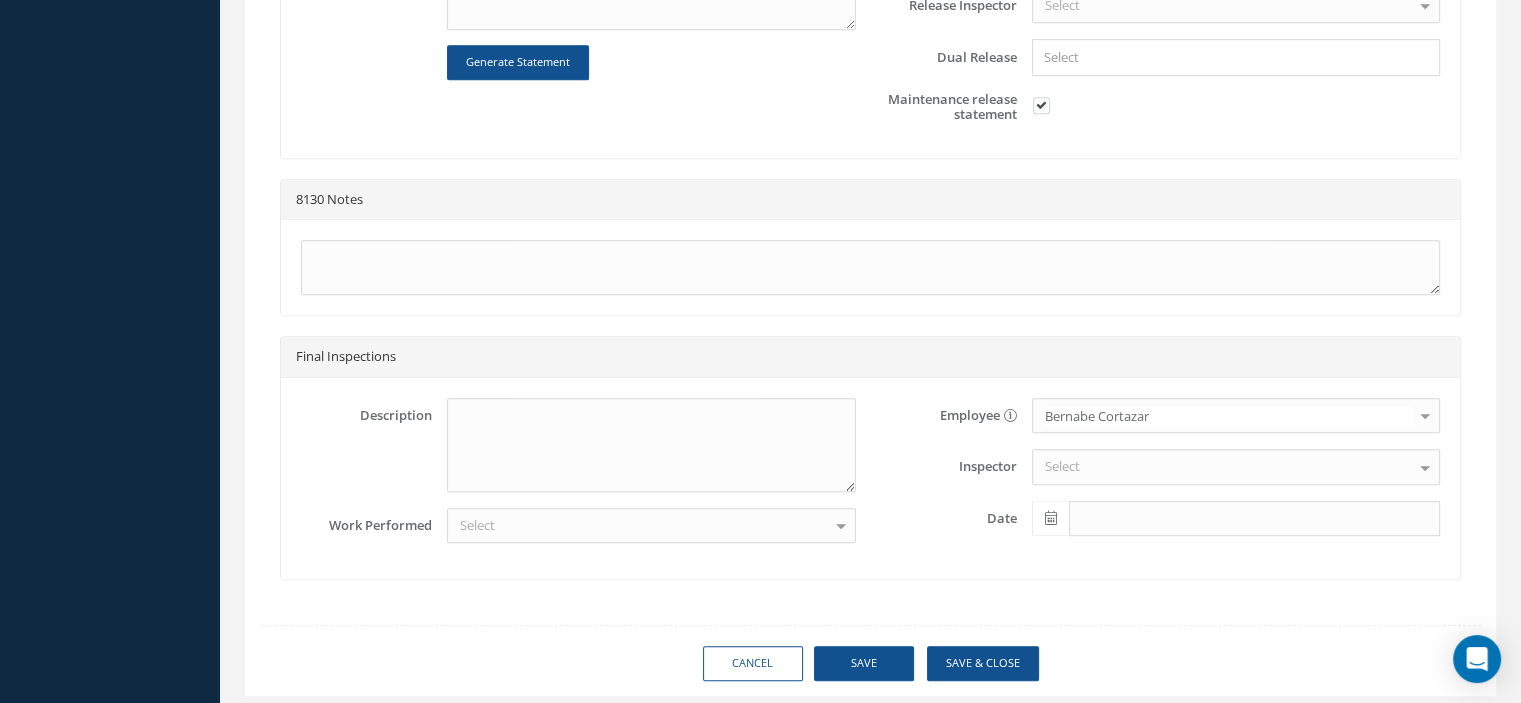 scroll, scrollTop: 200, scrollLeft: 0, axis: vertical 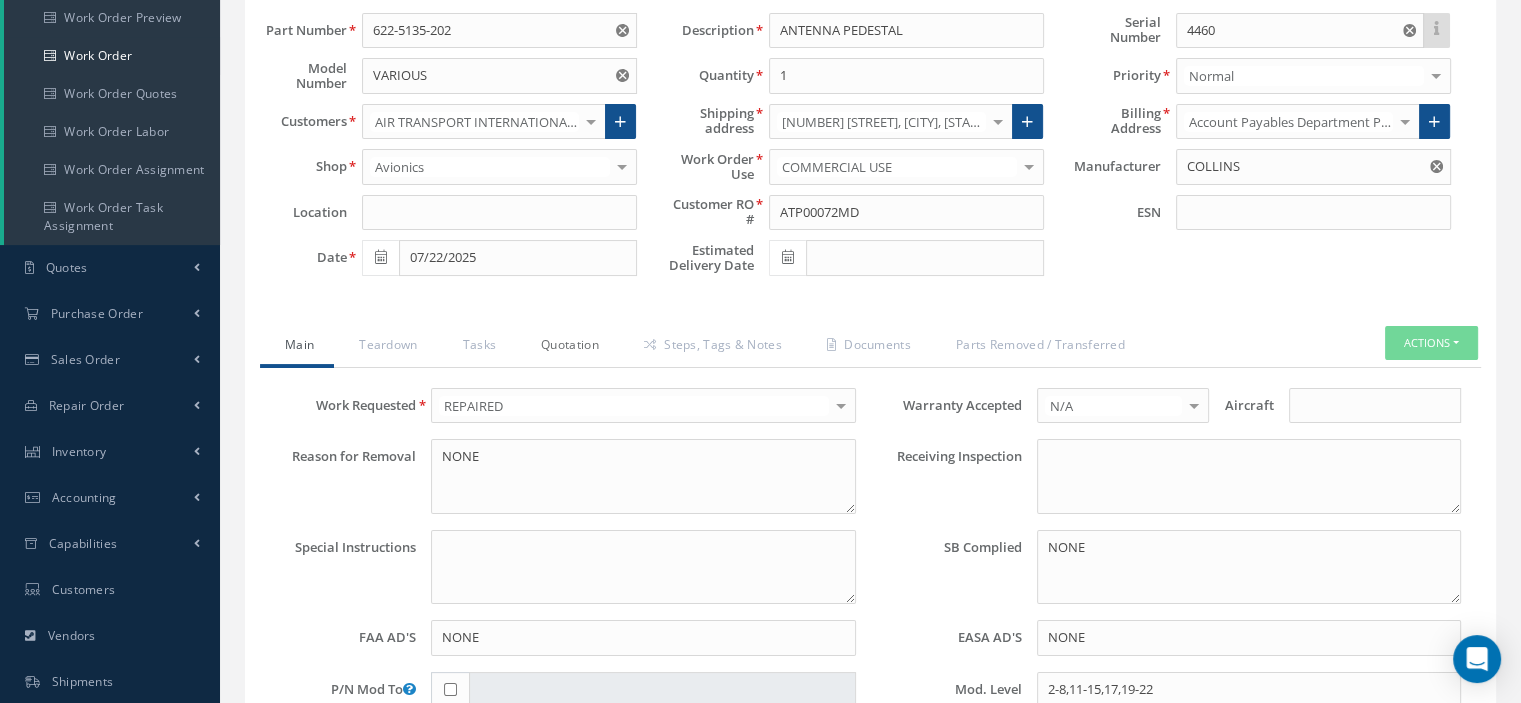 click on "Quotation" at bounding box center [567, 347] 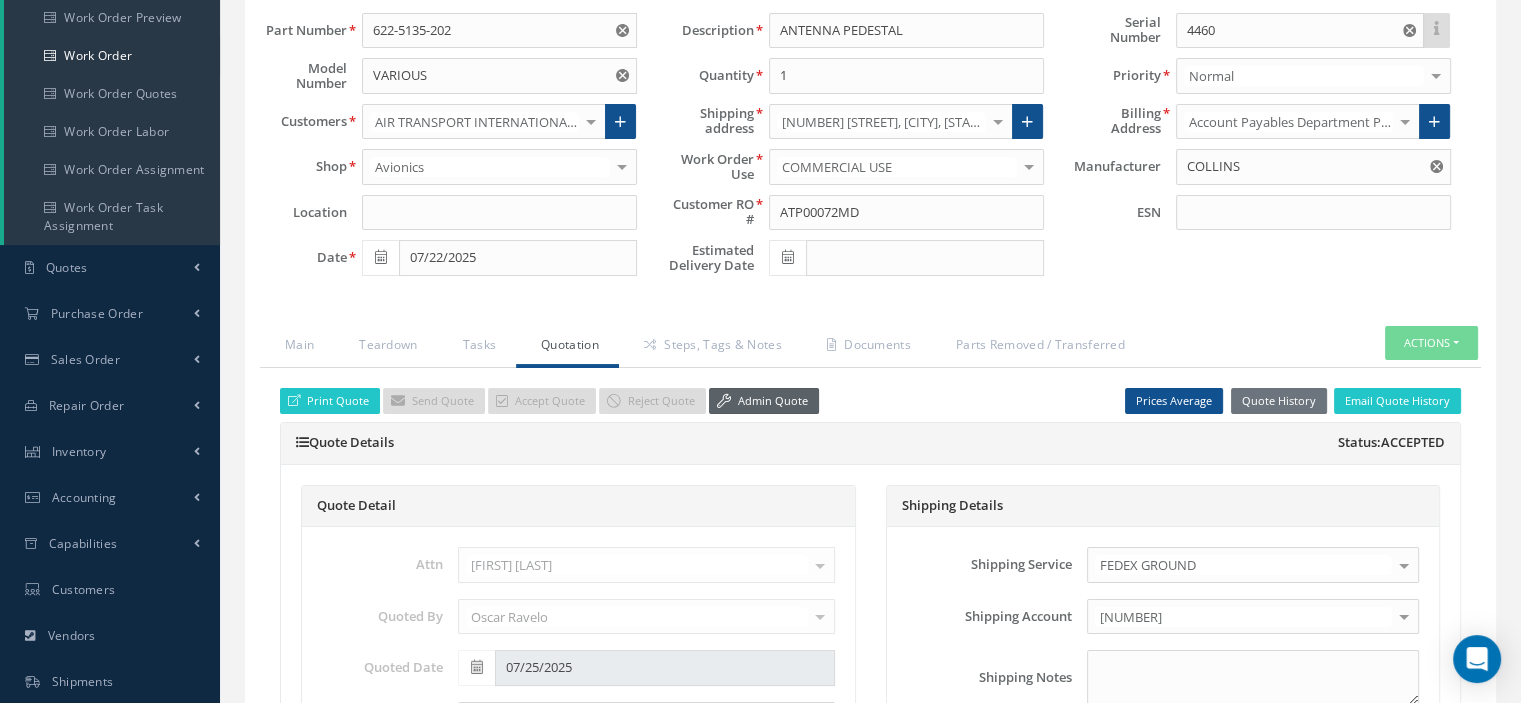 click on "Admin Quote" at bounding box center (764, 401) 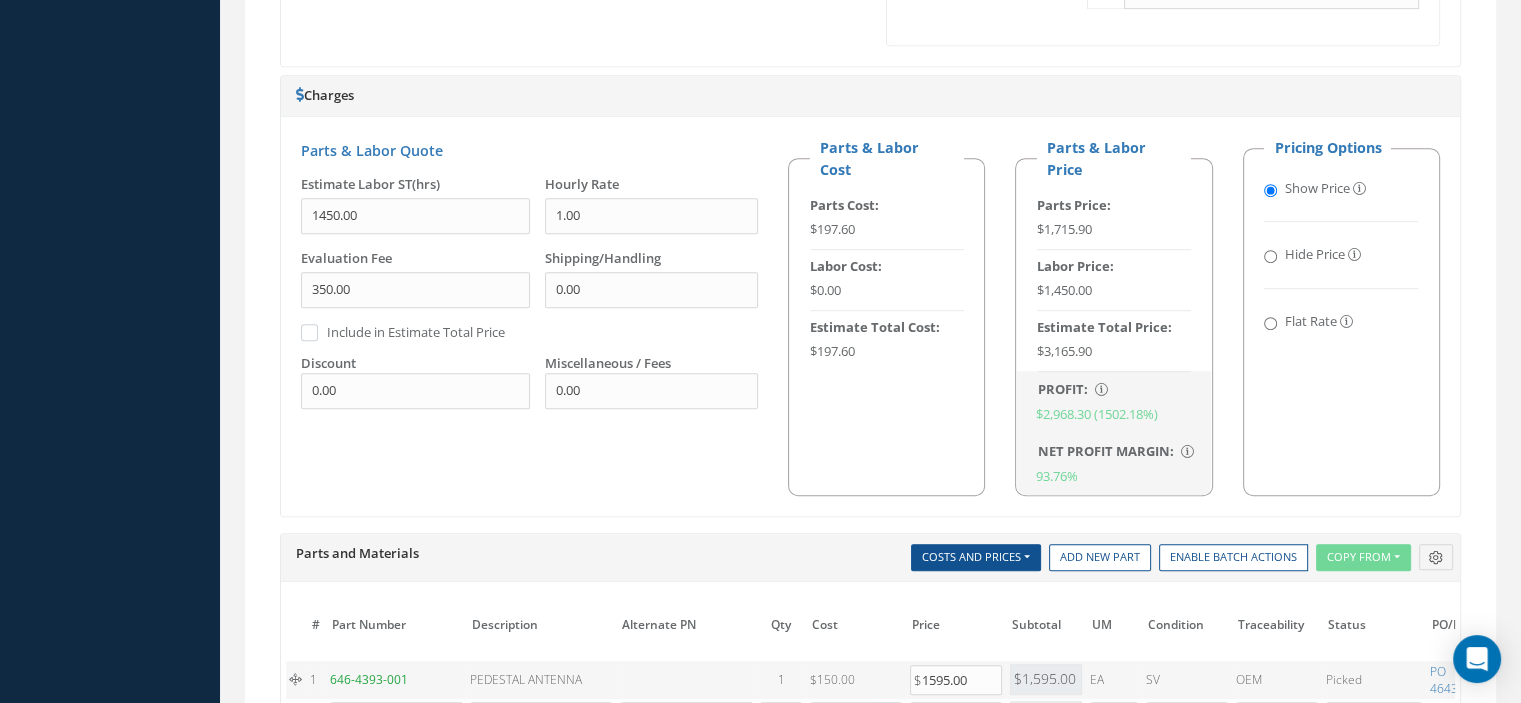 scroll, scrollTop: 1623, scrollLeft: 0, axis: vertical 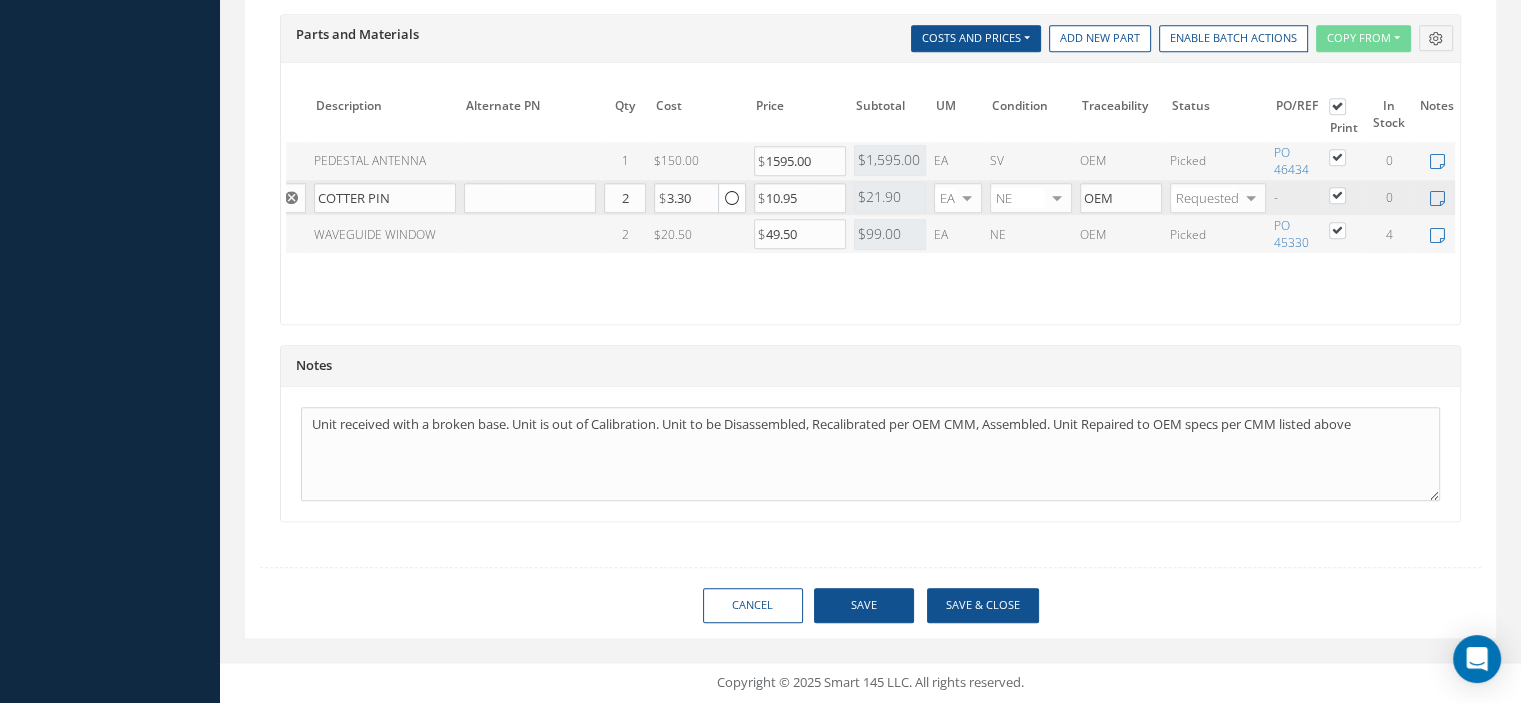 click at bounding box center (1347, 194) 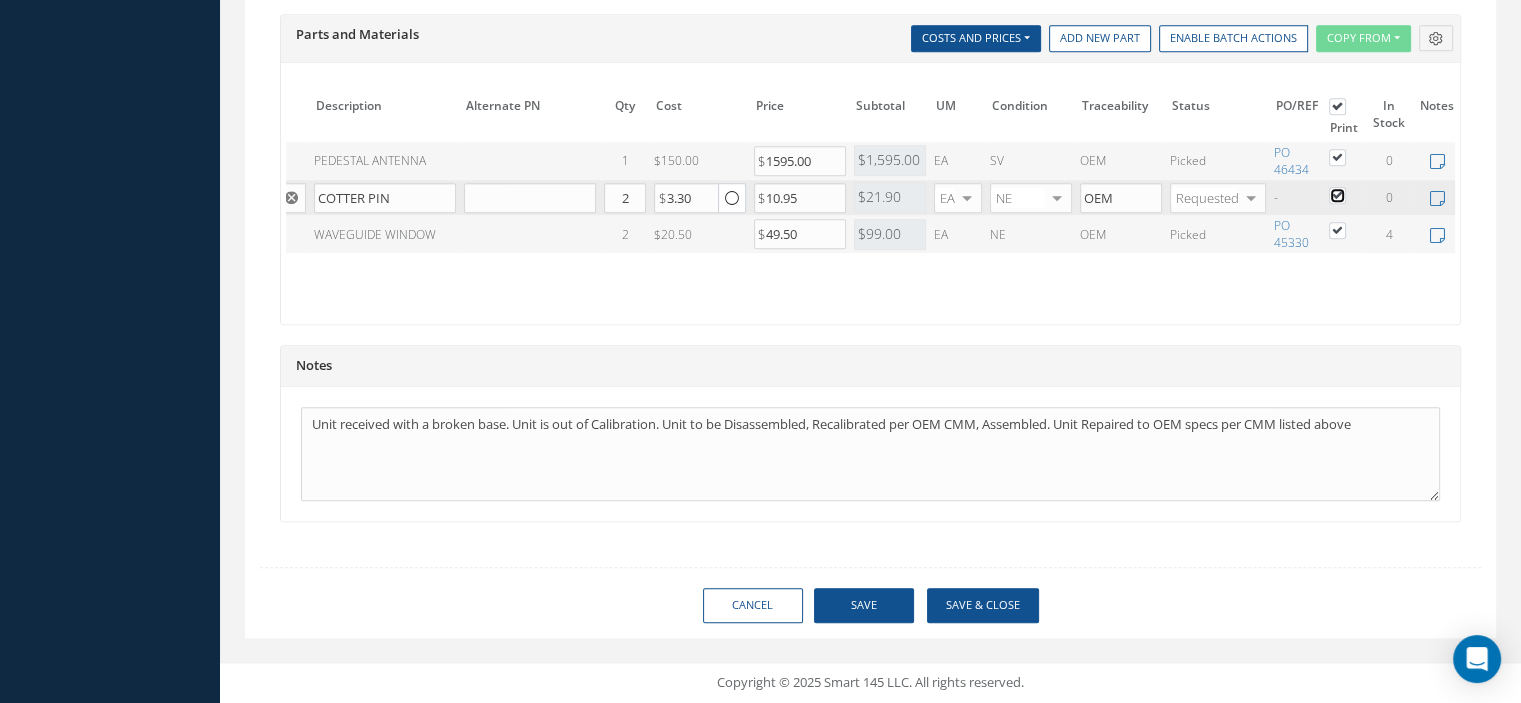 click at bounding box center [1338, 197] 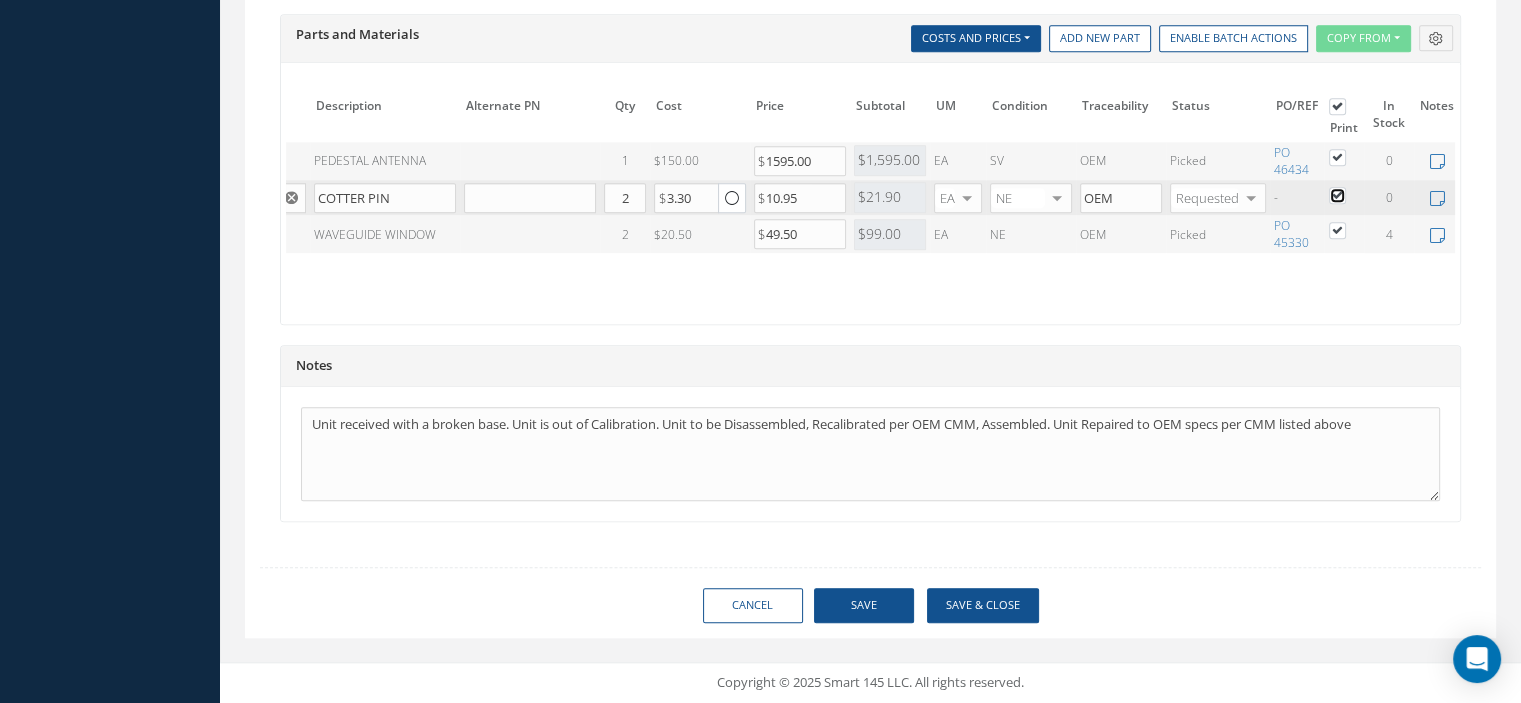 checkbox on "false" 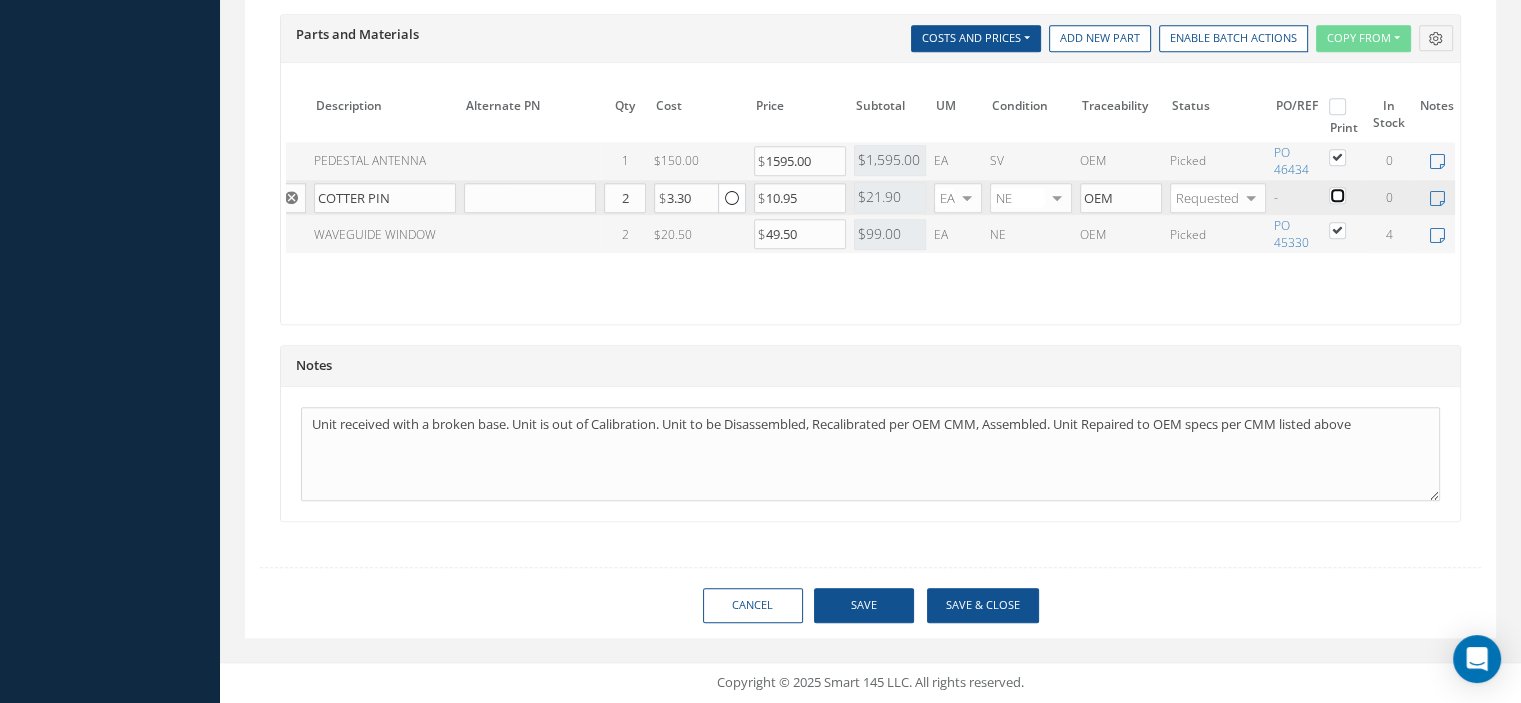 checkbox on "false" 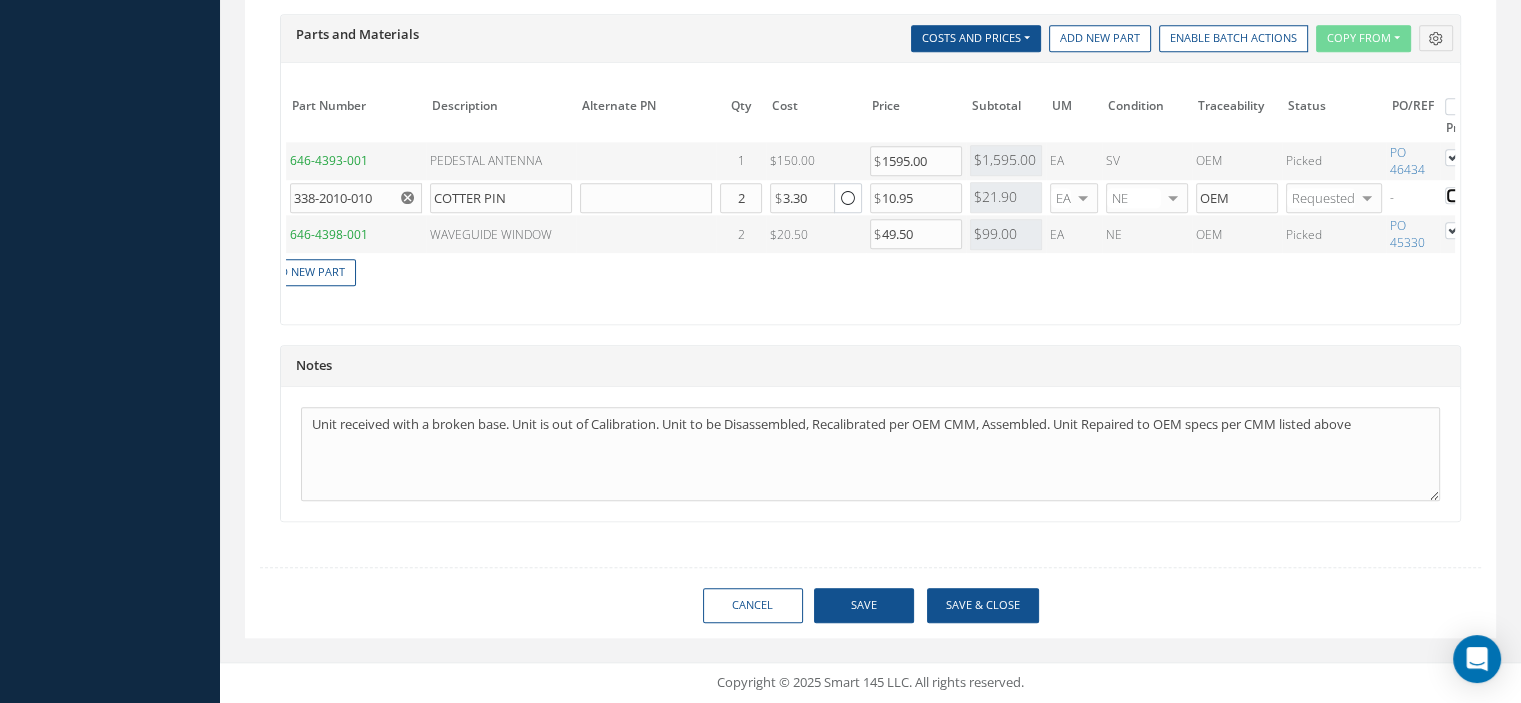scroll, scrollTop: 0, scrollLeft: 0, axis: both 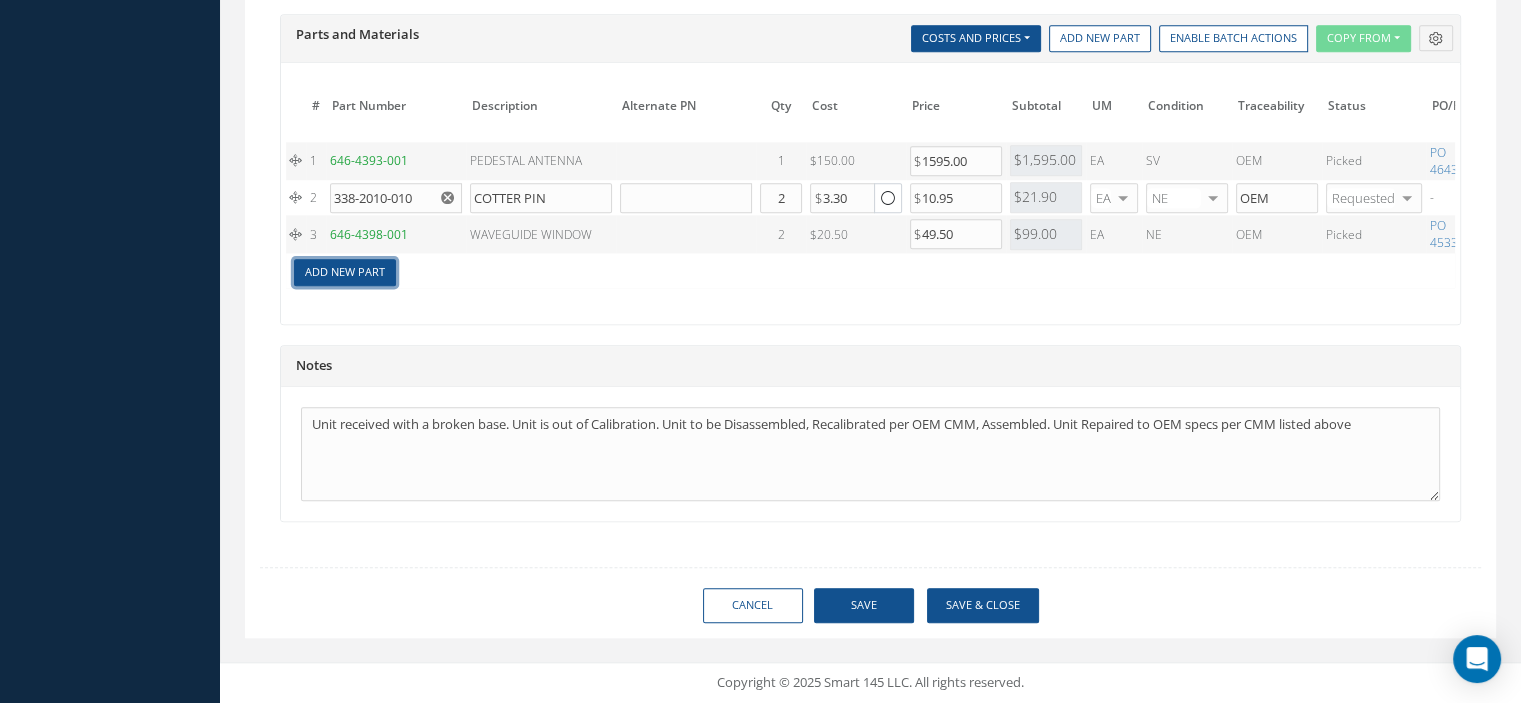 click on "Add New Part" at bounding box center (345, 272) 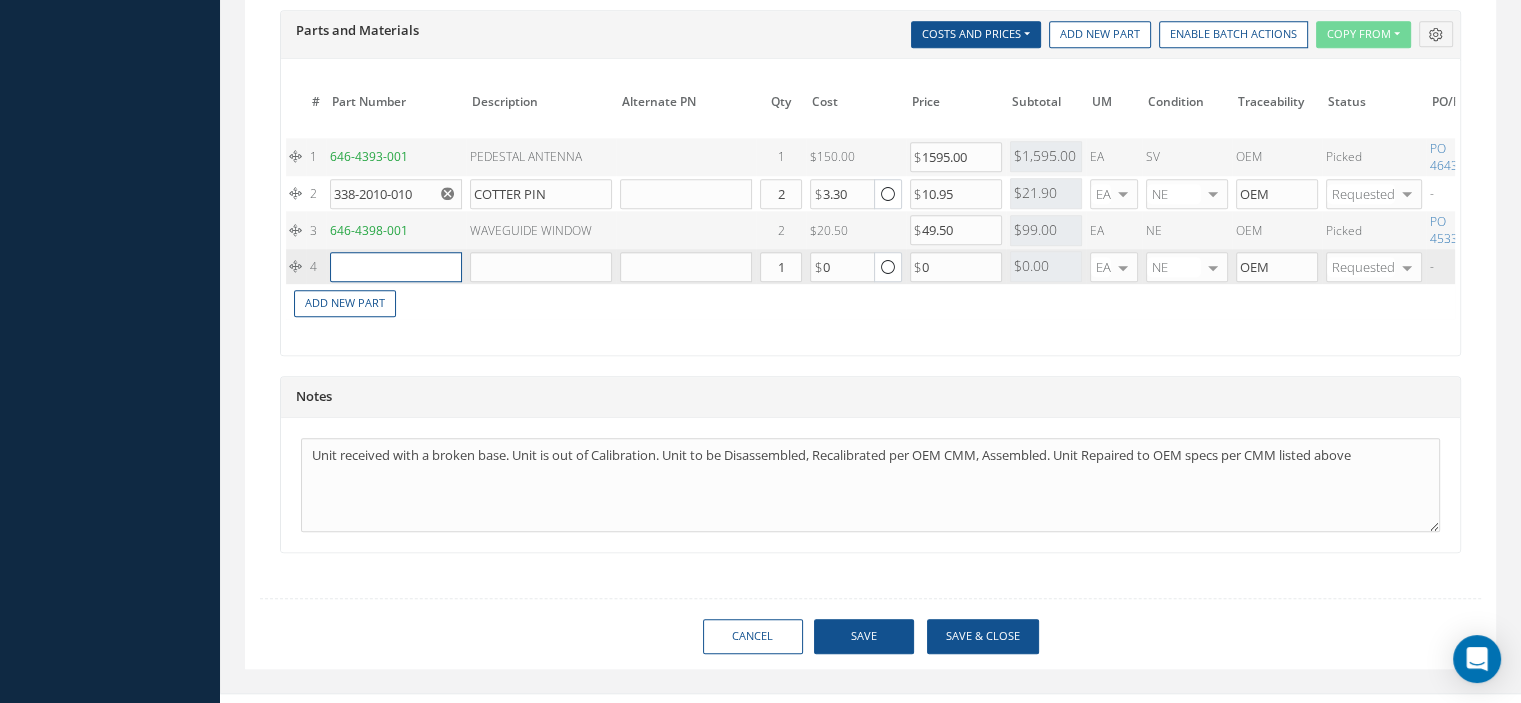 click at bounding box center [396, 267] 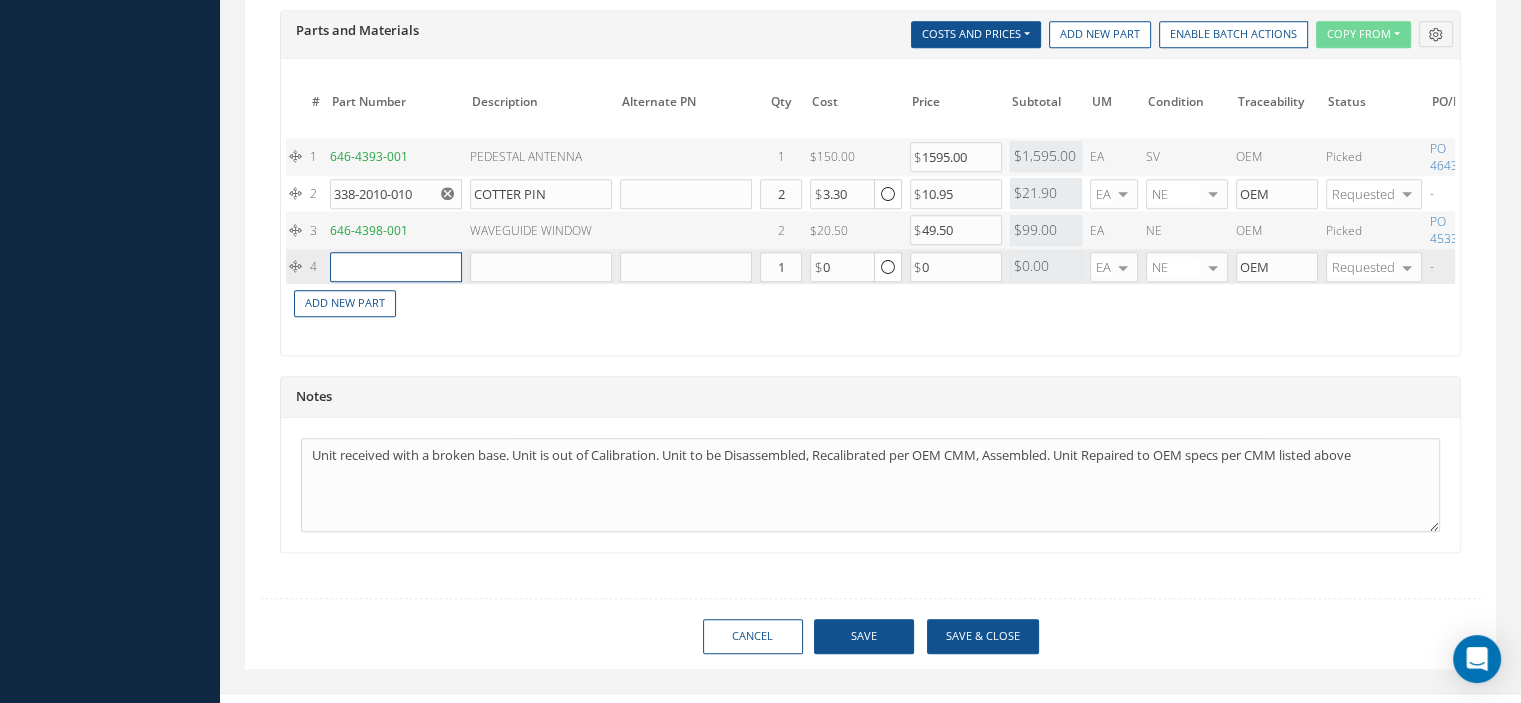 paste on "338-2010-000" 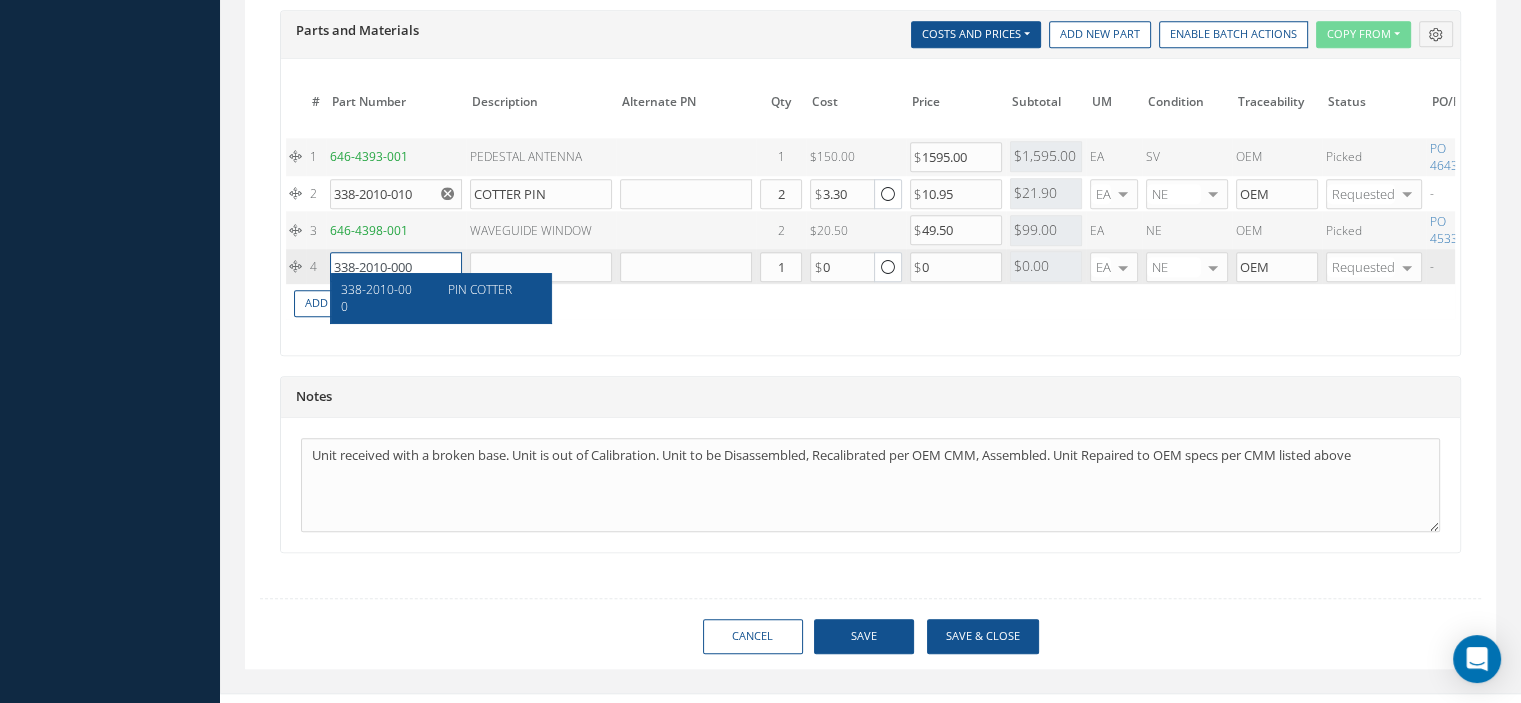 type on "338-2010-000" 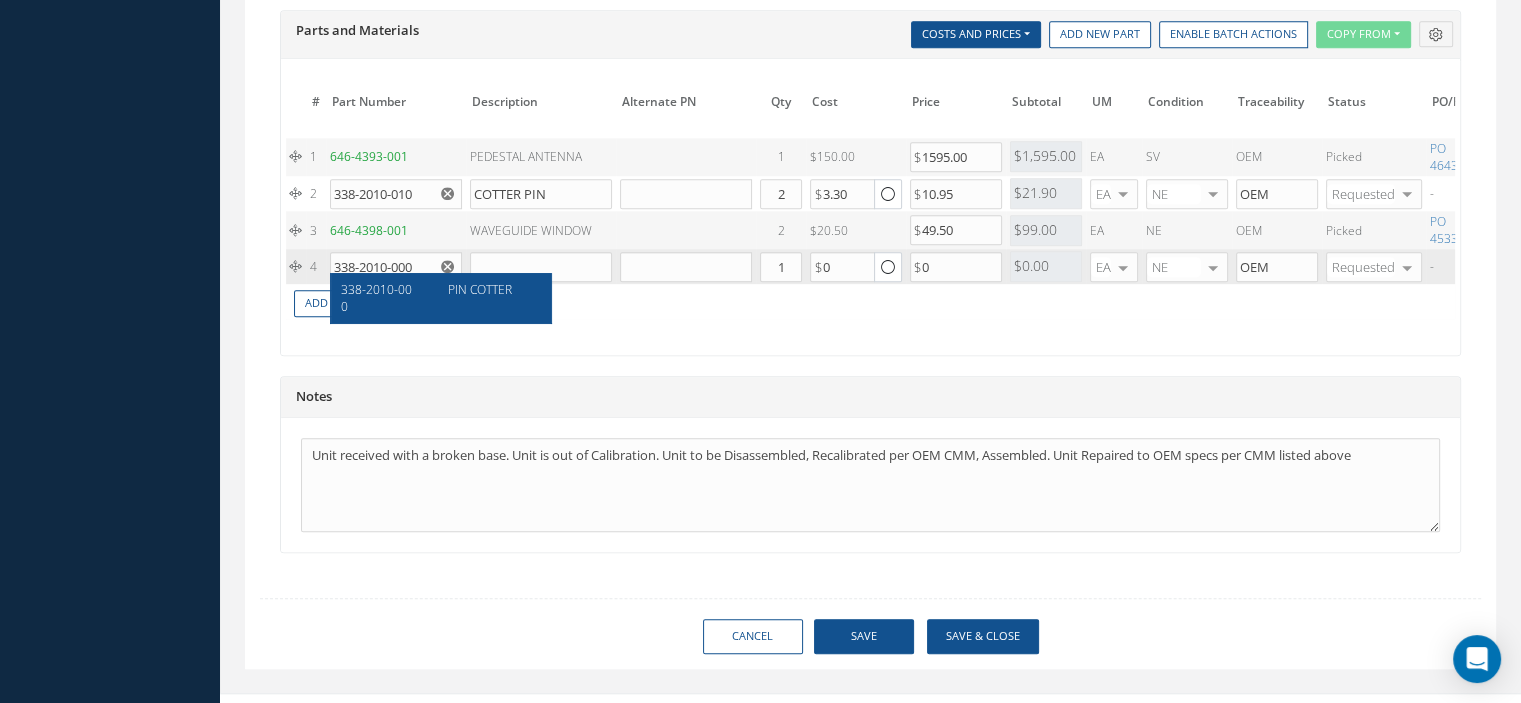 click on "338-2010-000" at bounding box center [387, 298] 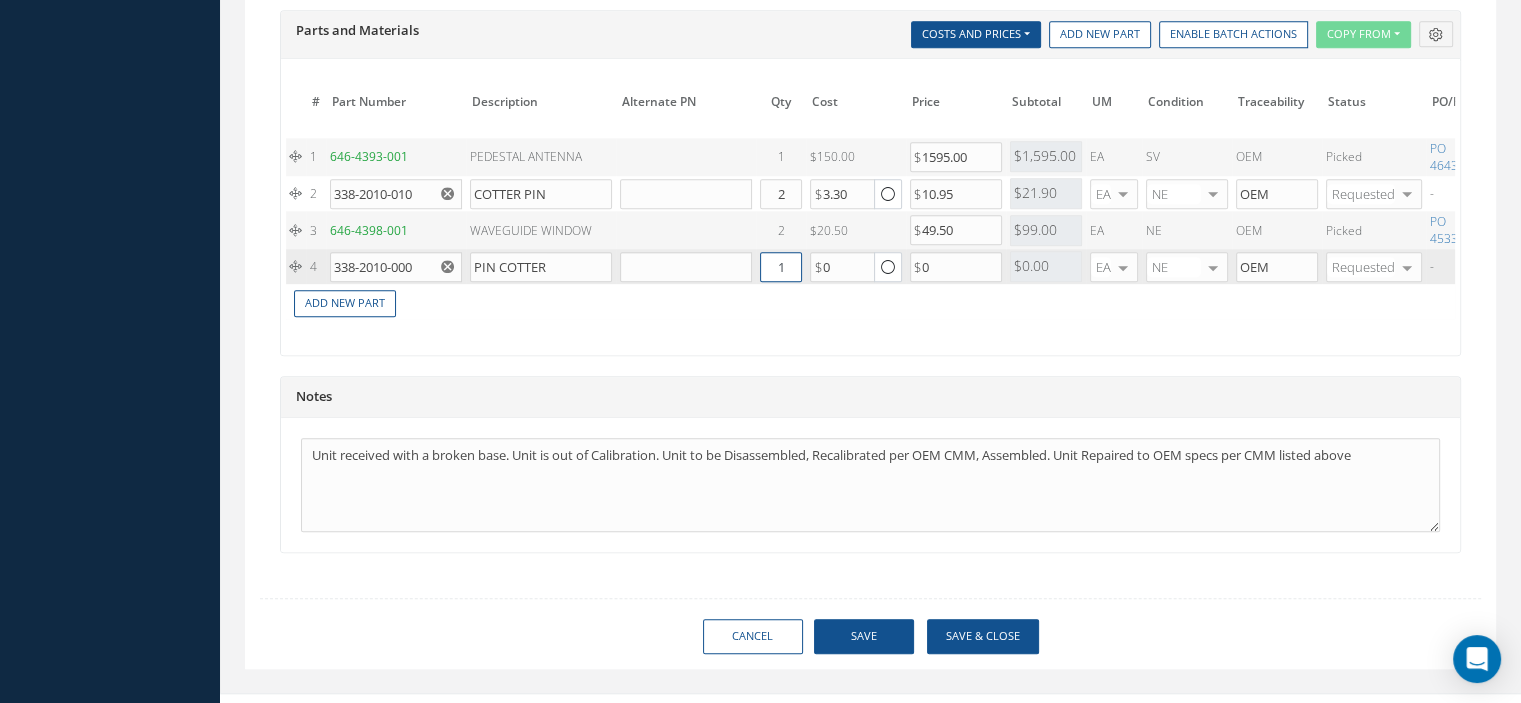 click on "1" at bounding box center (781, 267) 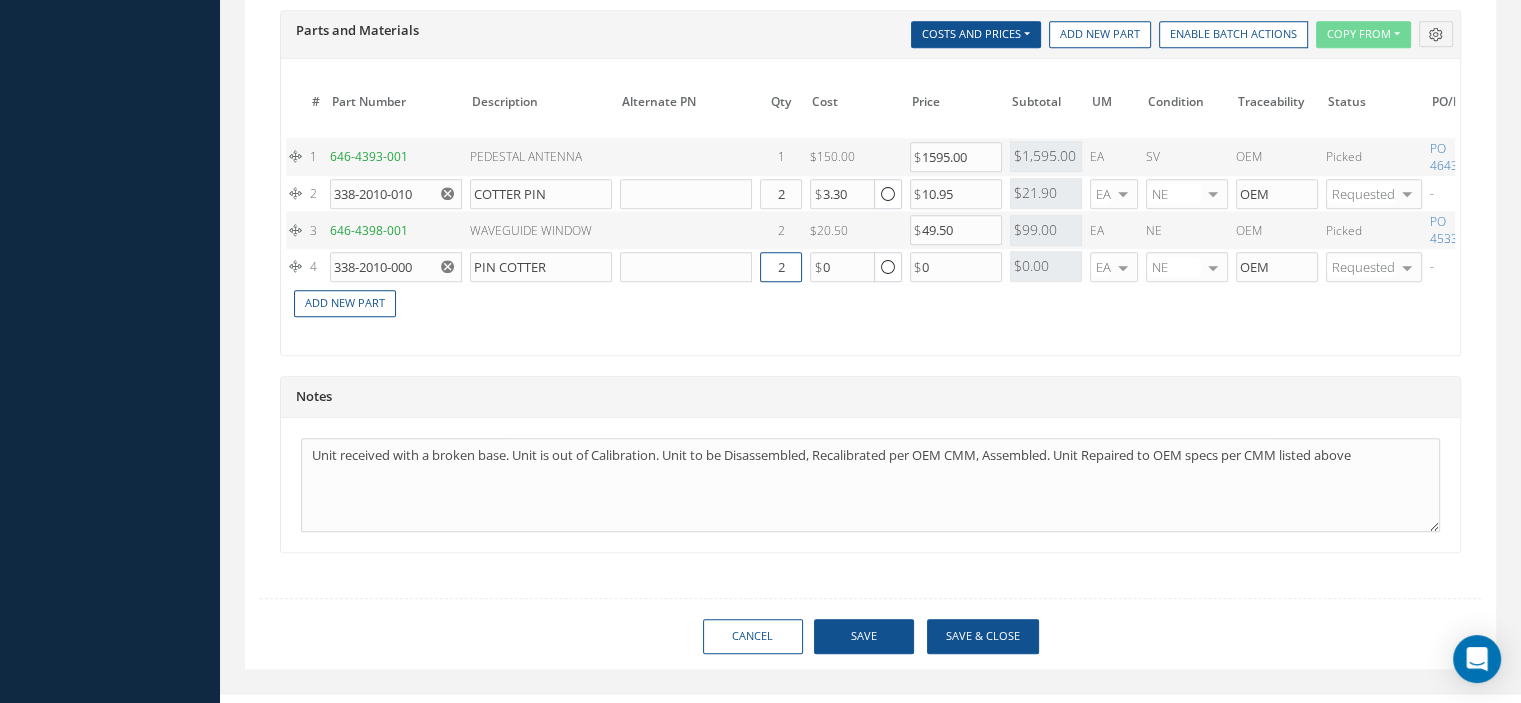 scroll, scrollTop: 0, scrollLeft: 208, axis: horizontal 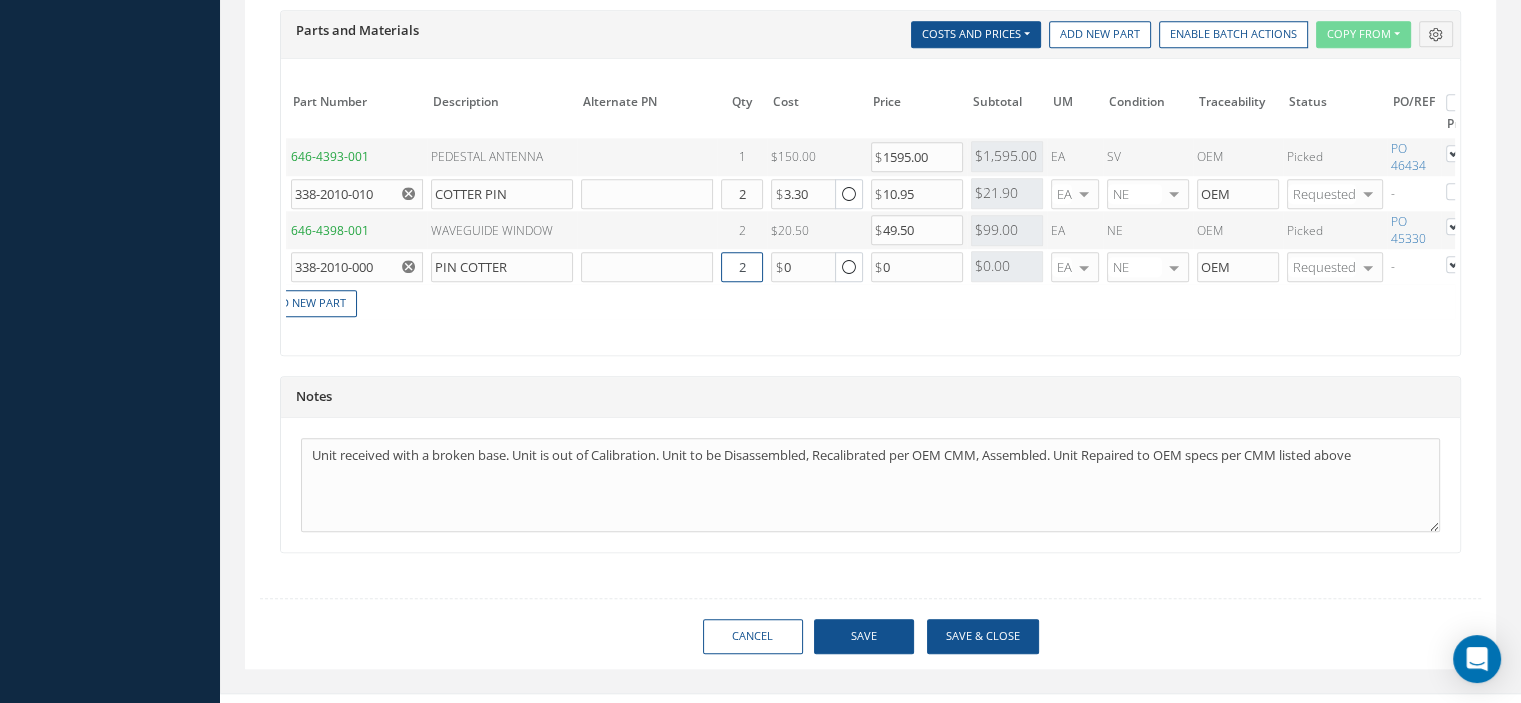 drag, startPoint x: 1080, startPoint y: 340, endPoint x: 936, endPoint y: 338, distance: 144.01389 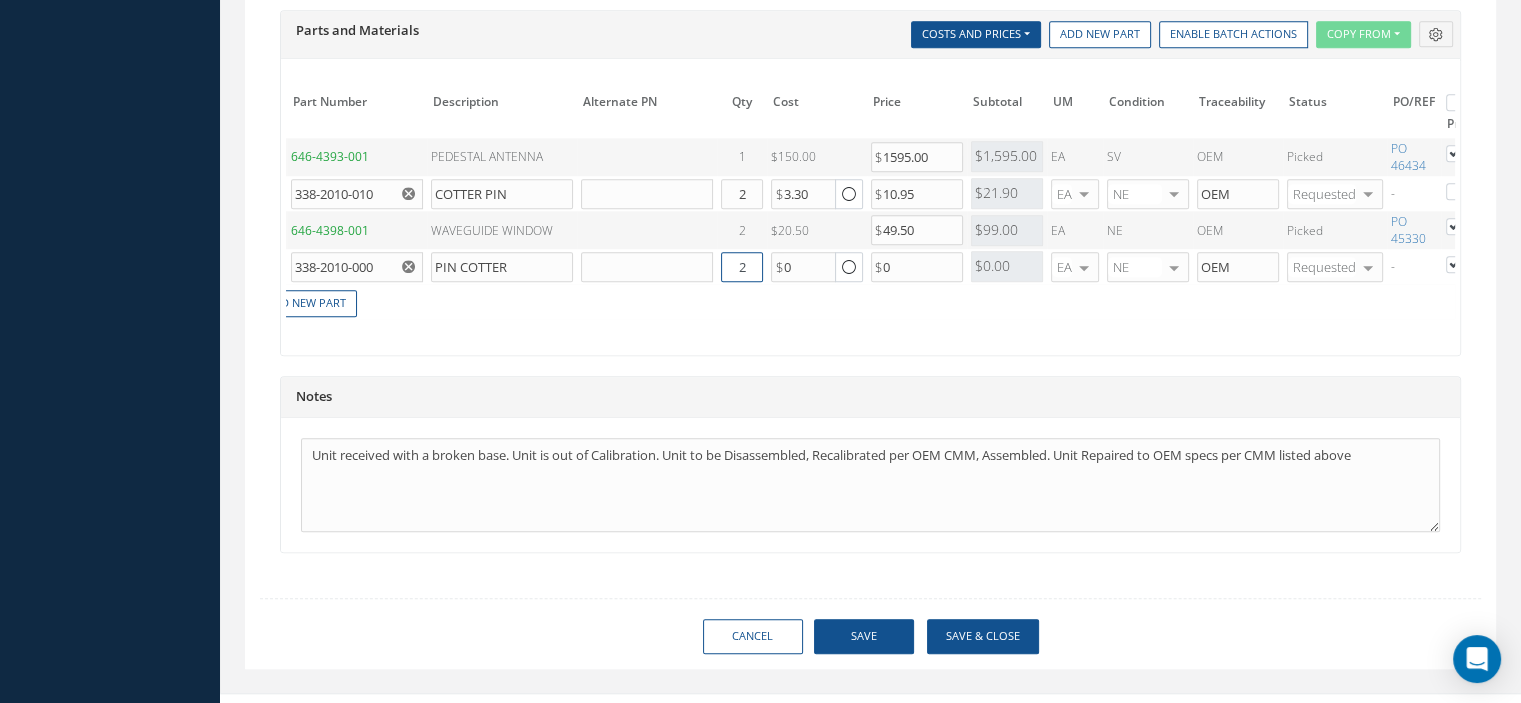 click on "#
Part Number
Description
SN
Alternate PN
Qty
Cost
Markup %
Price
Subtotal
UM
Condition
Repair Code
Task
Traceability
Status
PO/REF
Print
In Stock   On Order   Notes   Cust Notes     Action       1
646-4393-001
PEDESTAL ANTENNA
1" at bounding box center [870, 211] 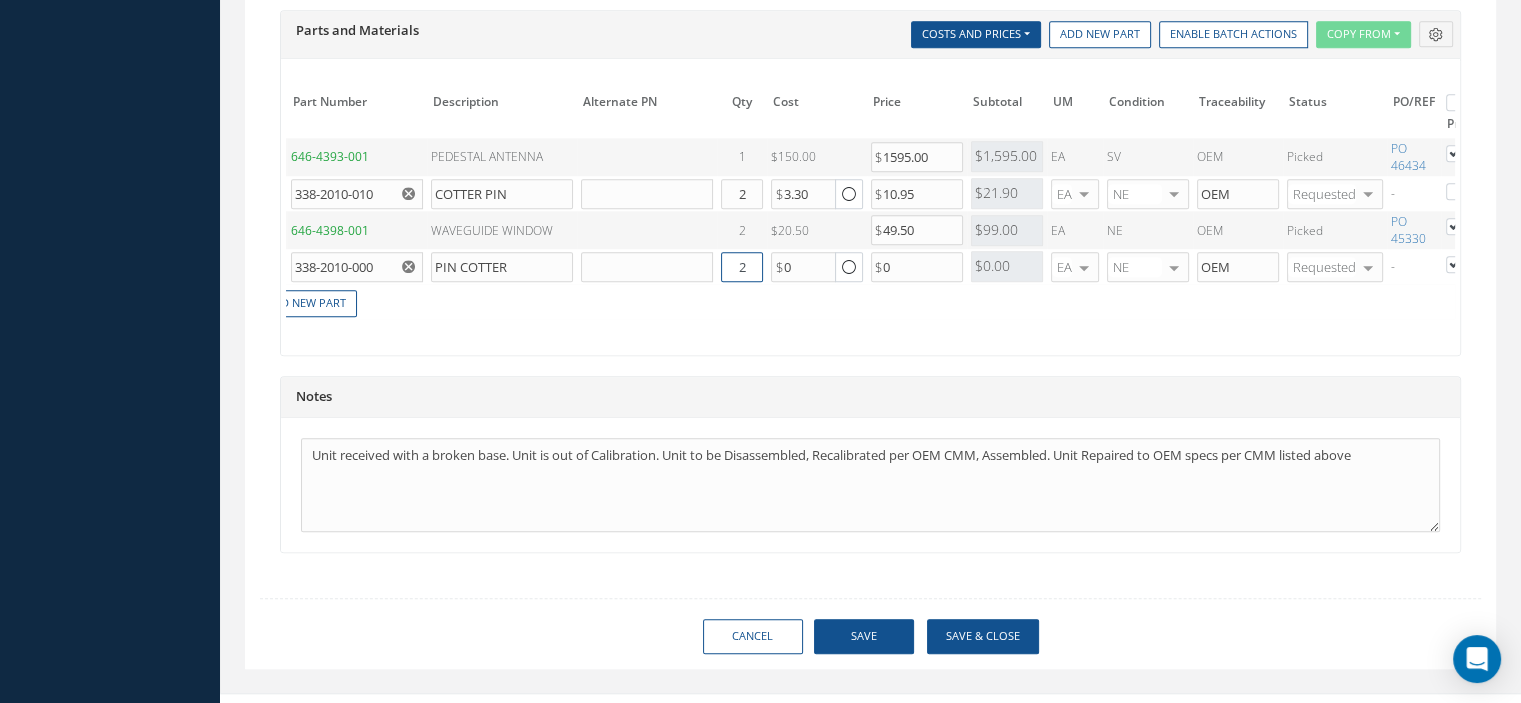 scroll, scrollTop: 0, scrollLeft: 32, axis: horizontal 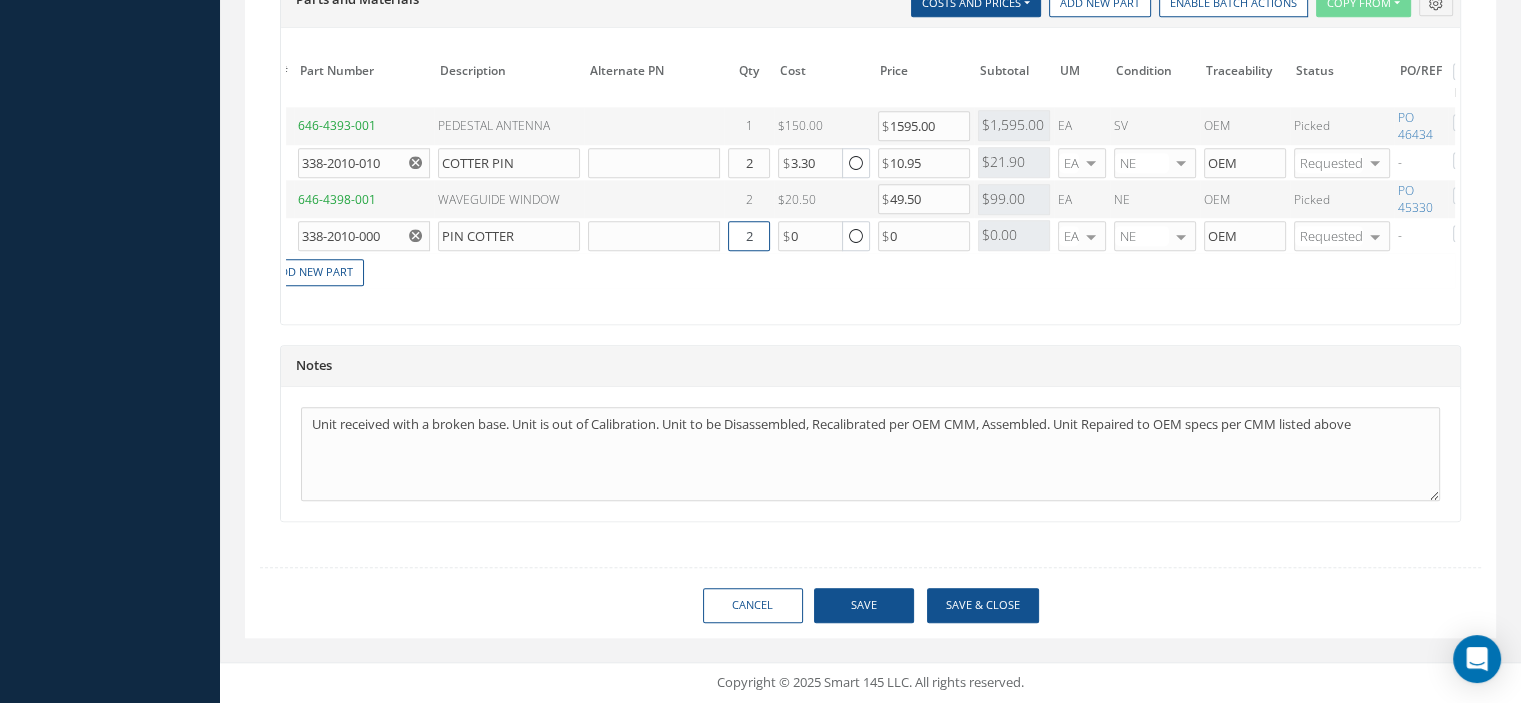 type on "2" 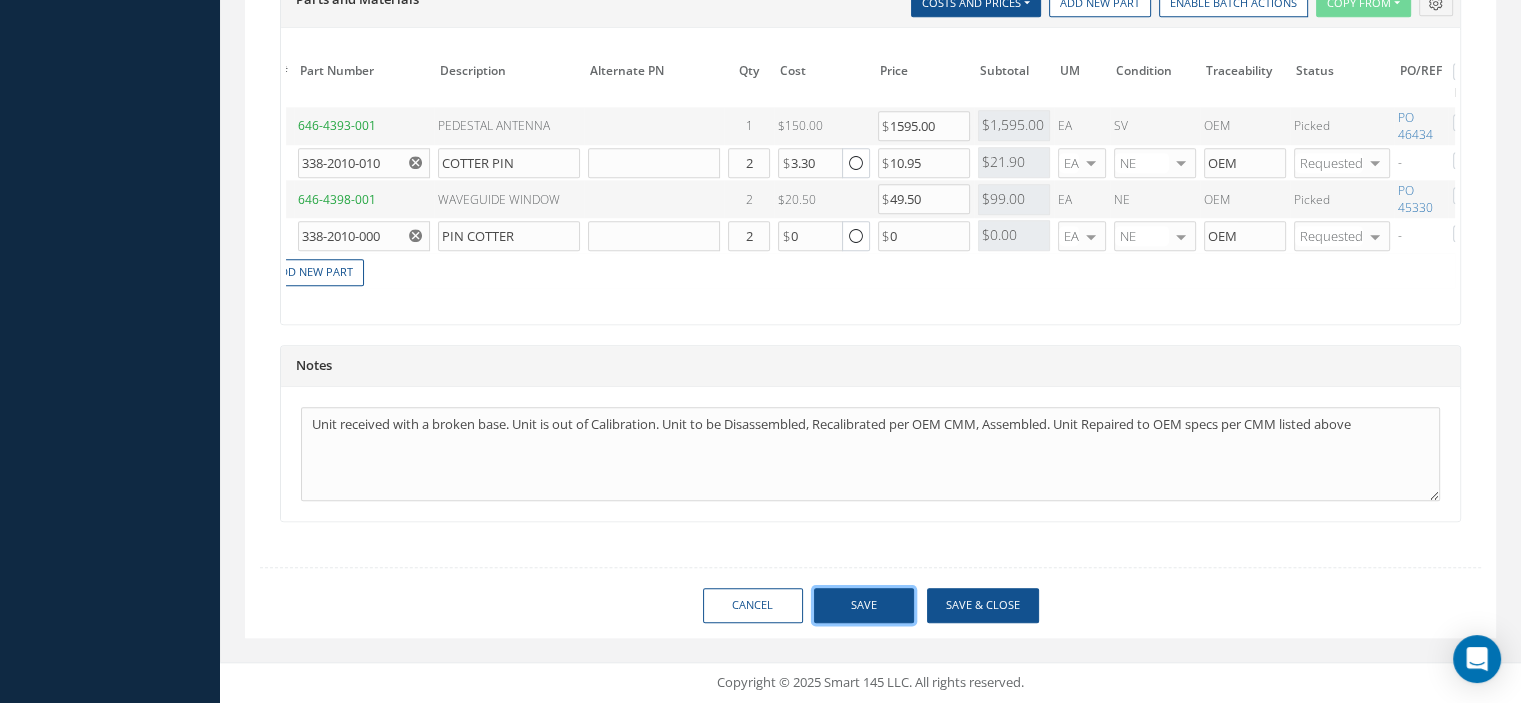click on "Save" at bounding box center (864, 605) 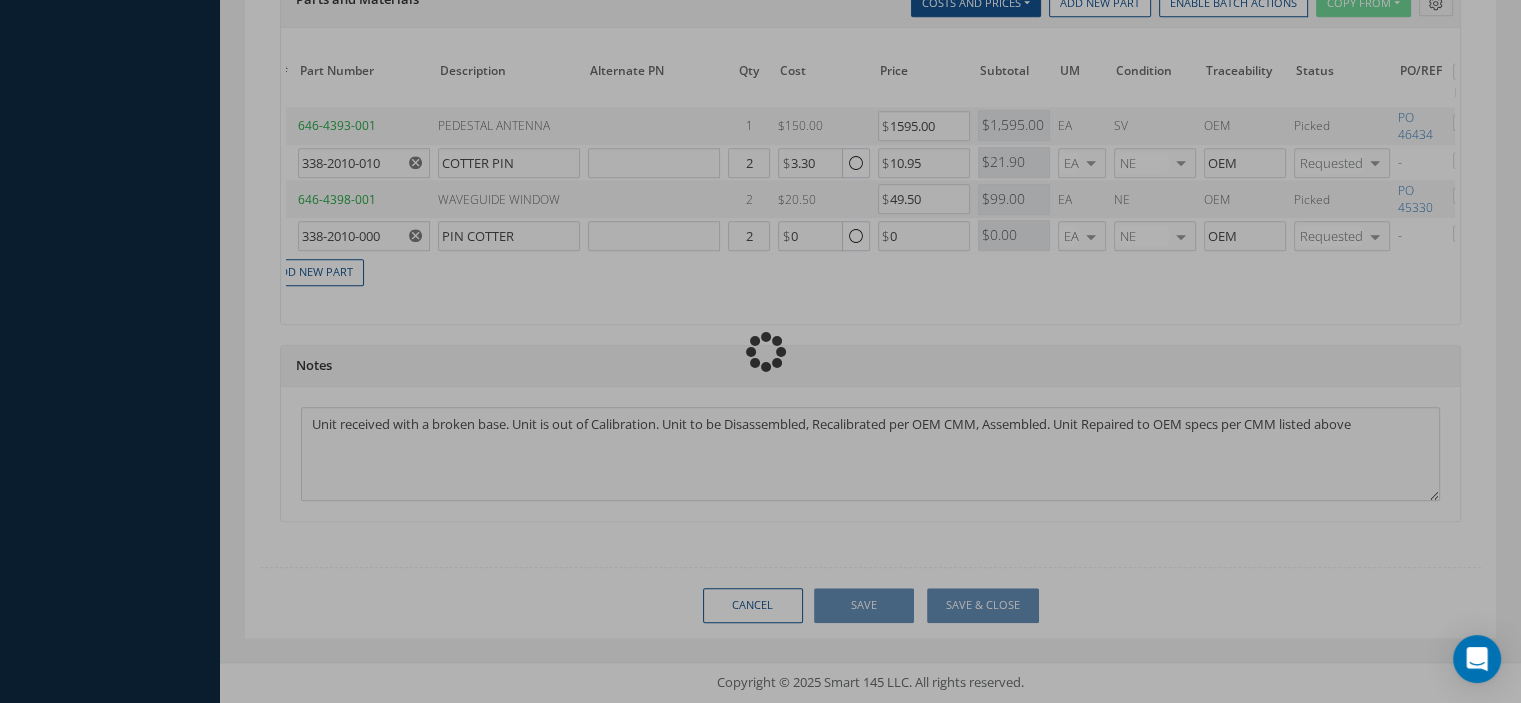 type 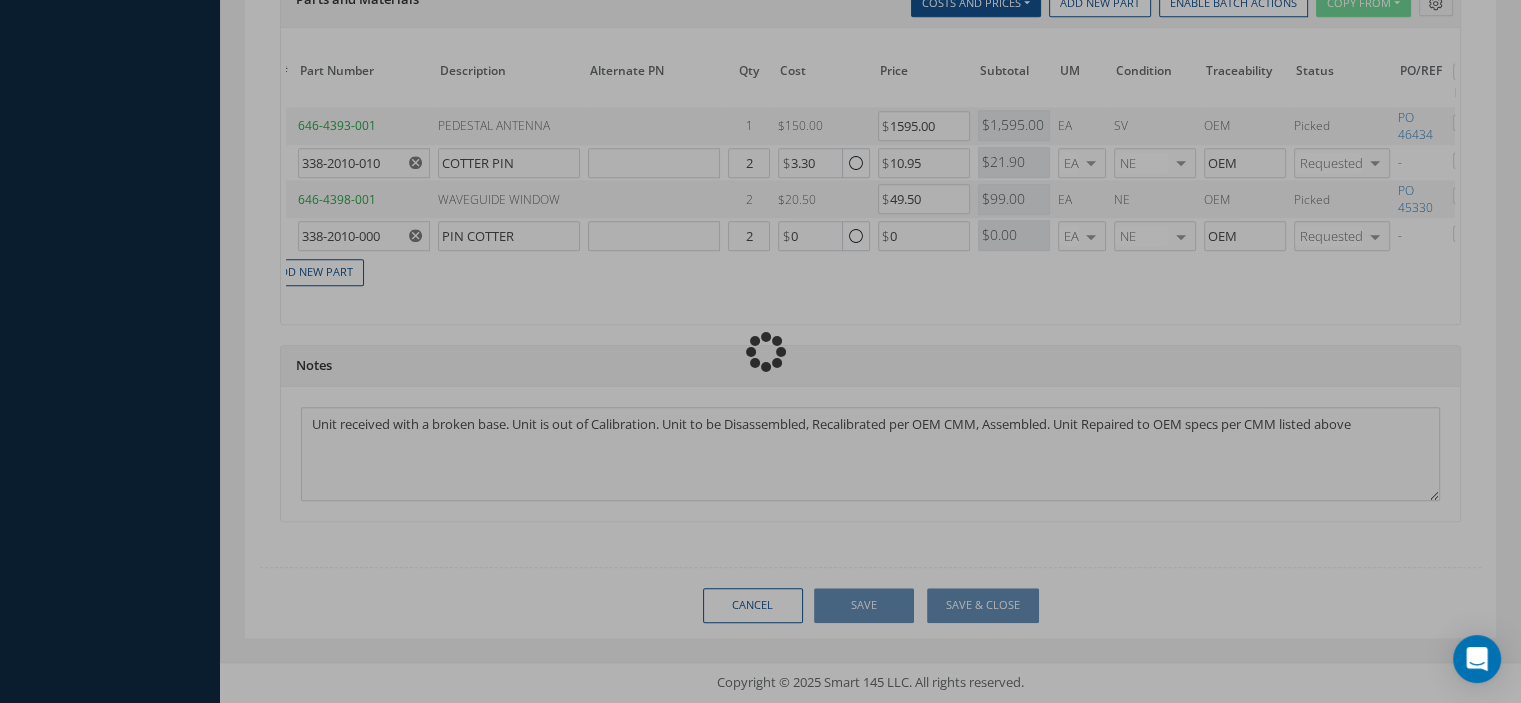 checkbox on "false" 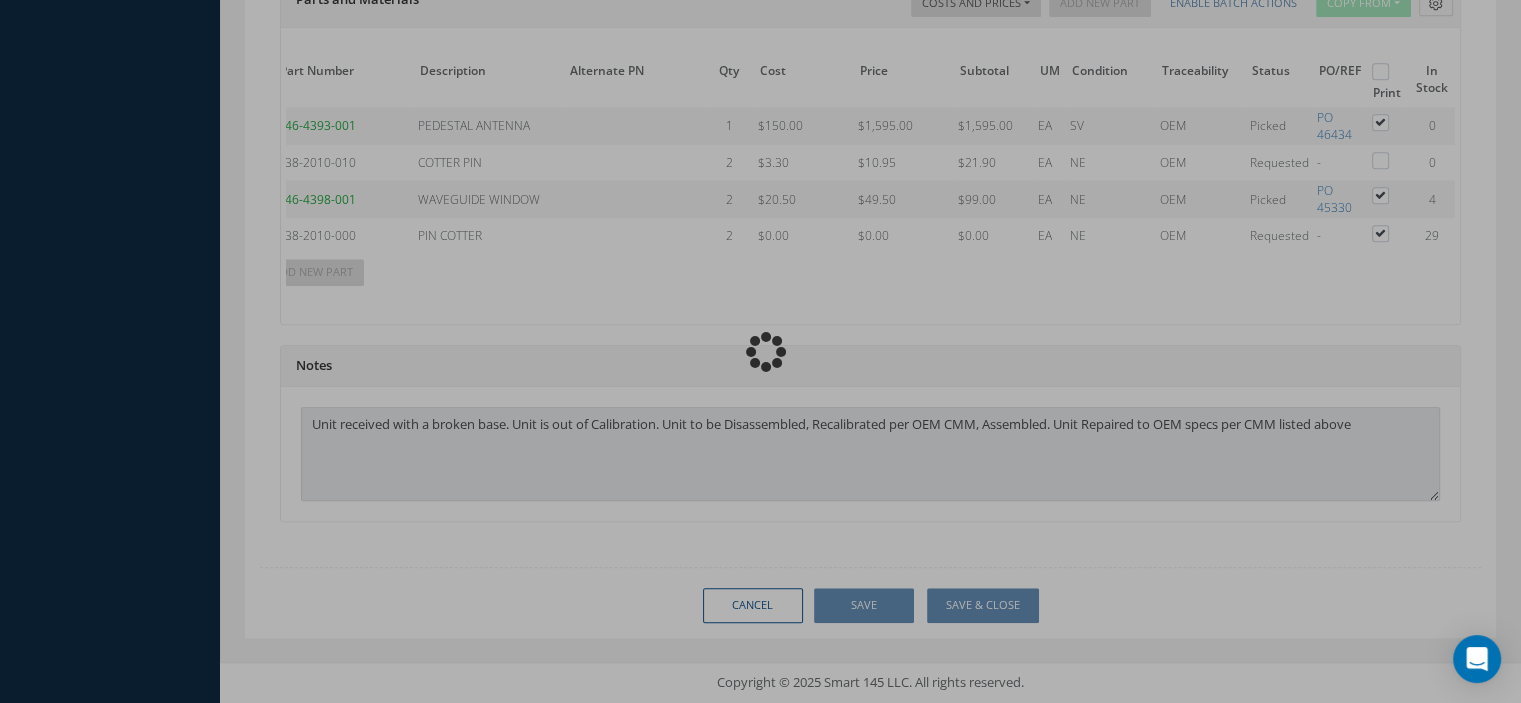 type on "COLLINS" 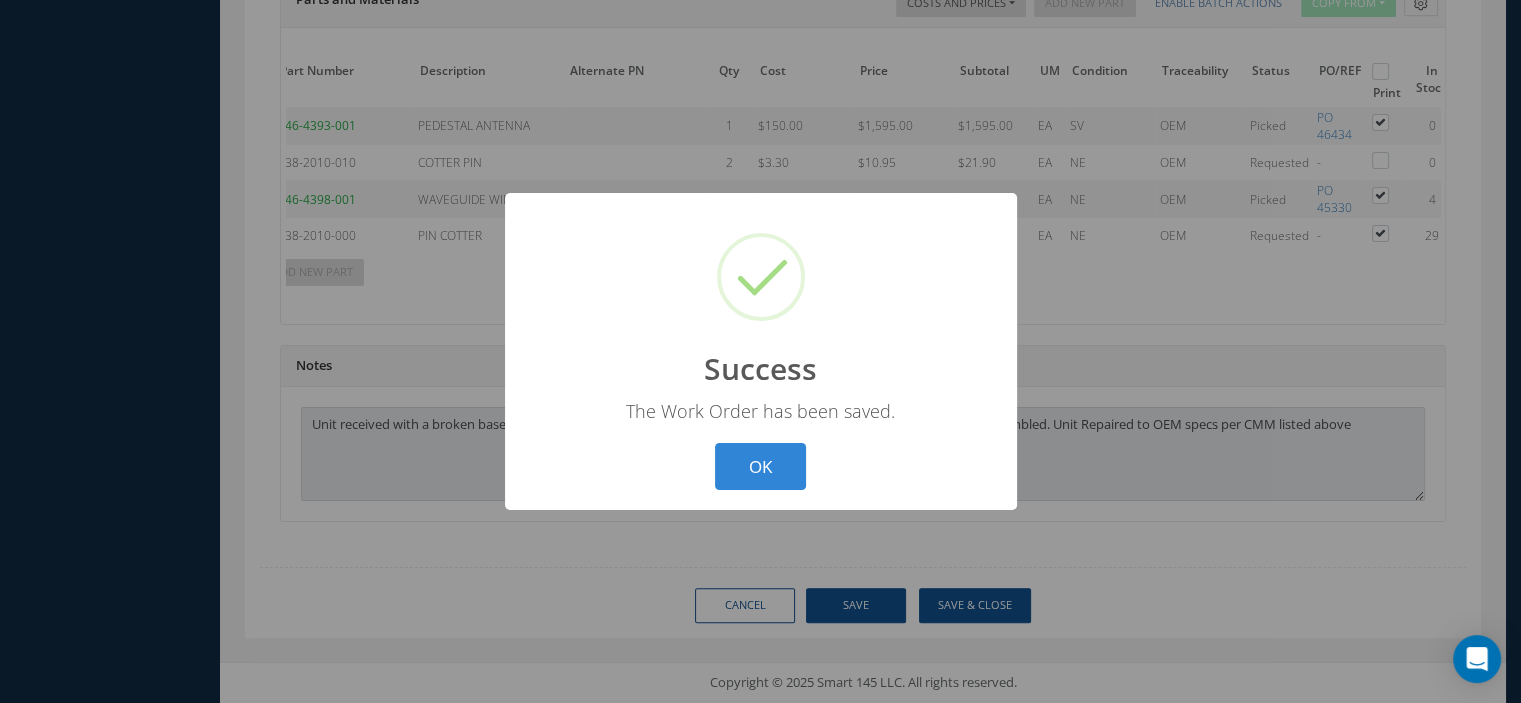 scroll, scrollTop: 1636, scrollLeft: 0, axis: vertical 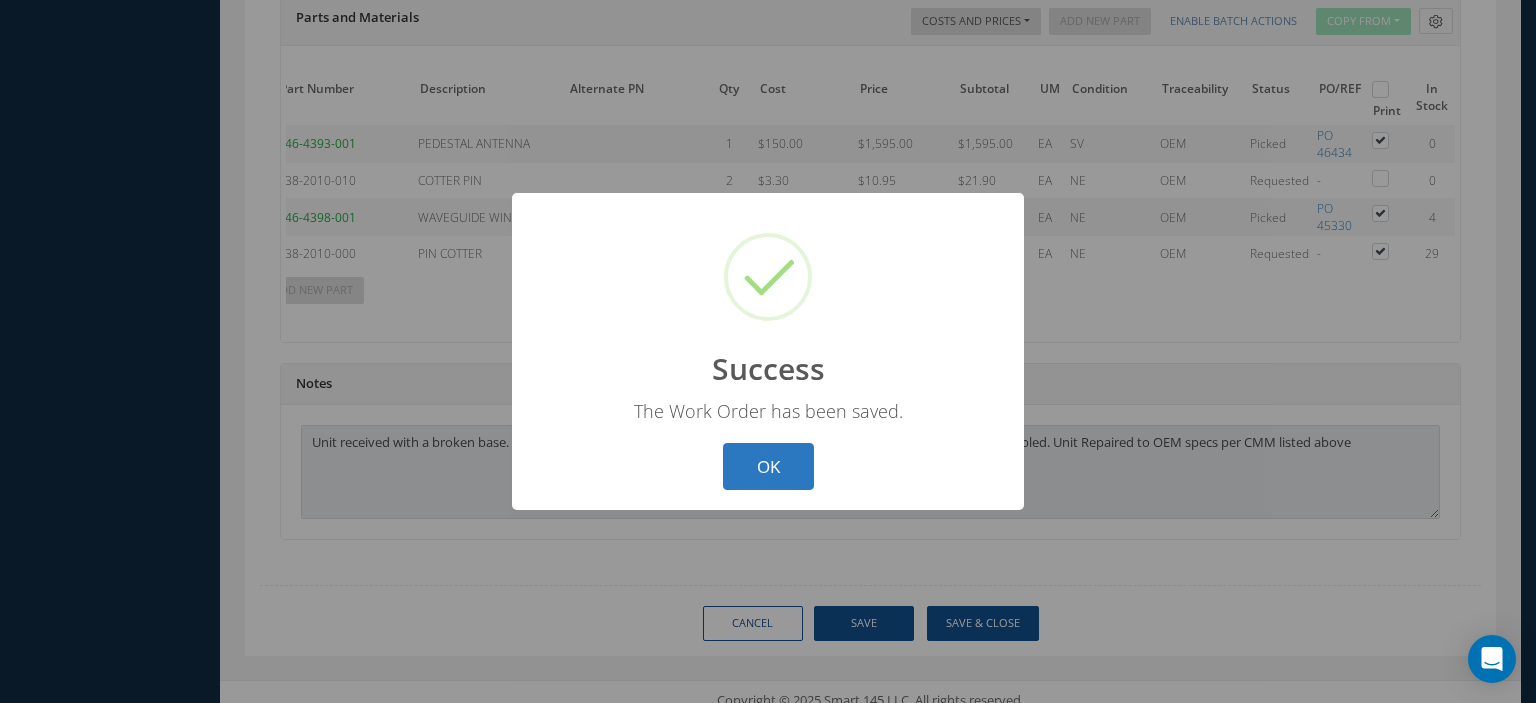 click on "OK" at bounding box center [768, 466] 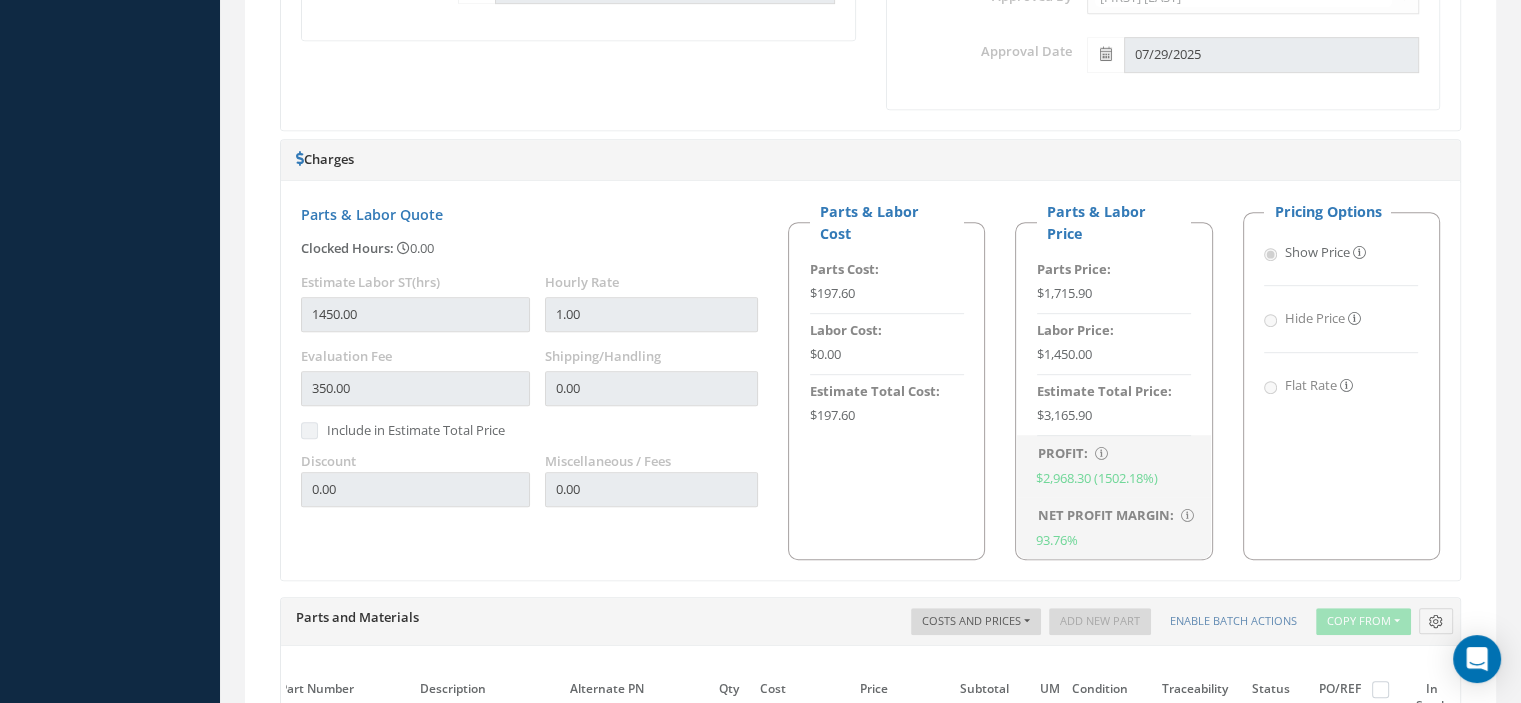 scroll, scrollTop: 336, scrollLeft: 0, axis: vertical 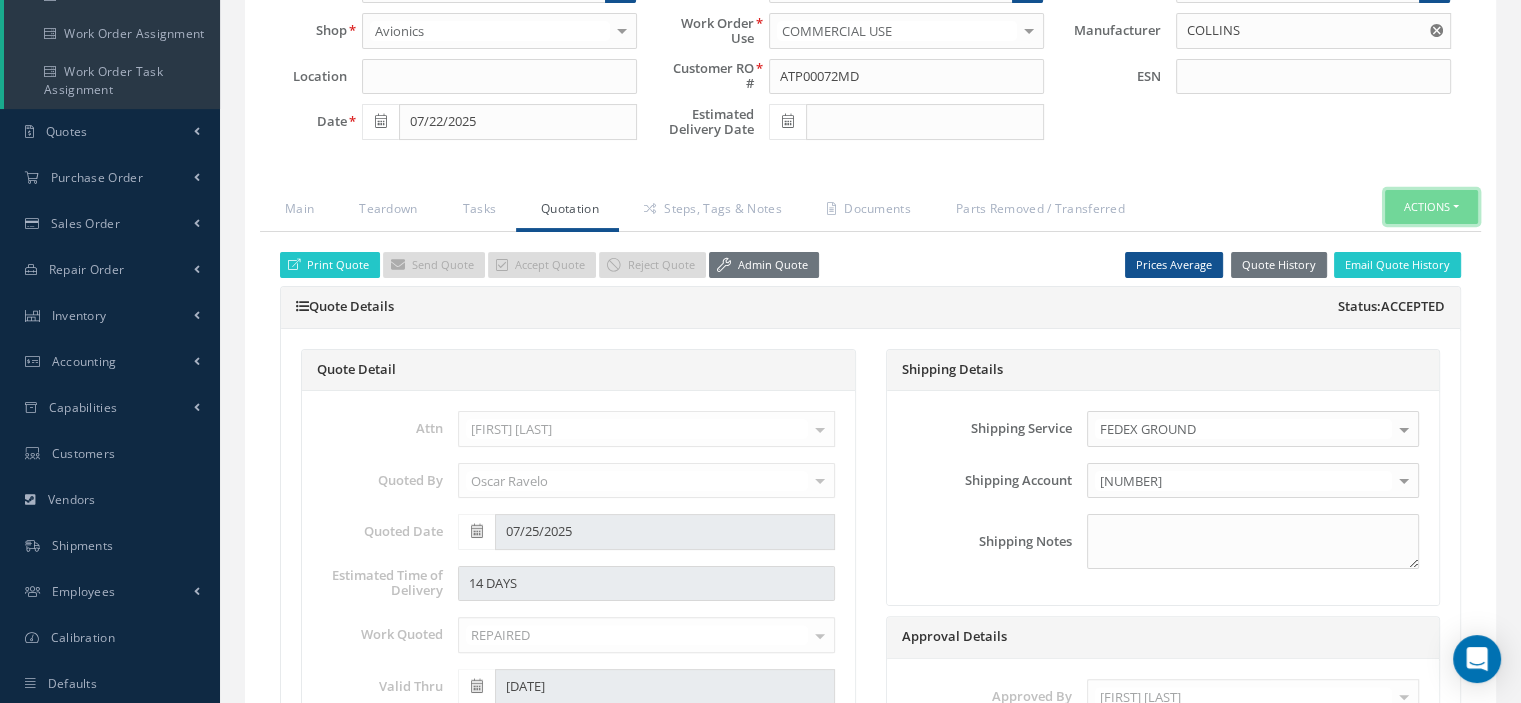click on "Actions" at bounding box center (1431, 207) 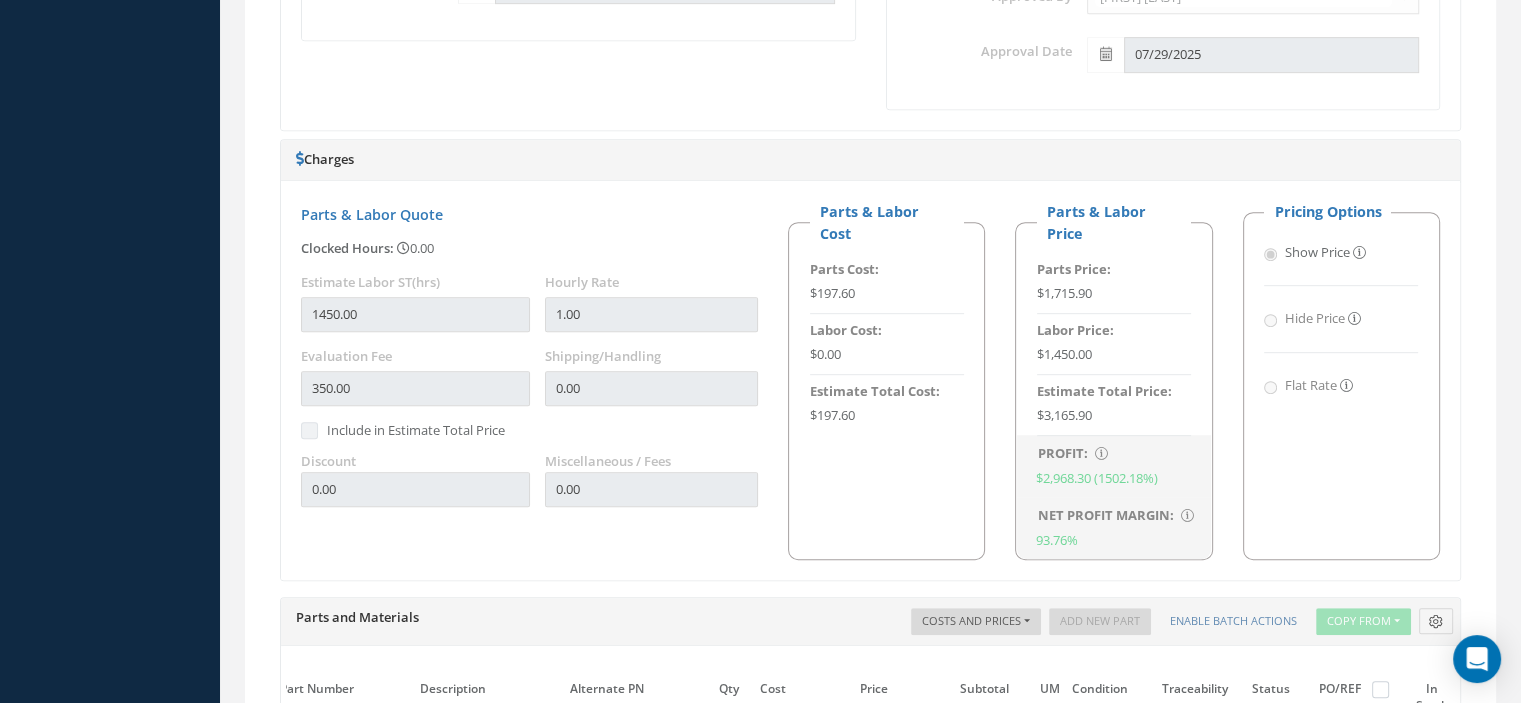 scroll, scrollTop: 636, scrollLeft: 0, axis: vertical 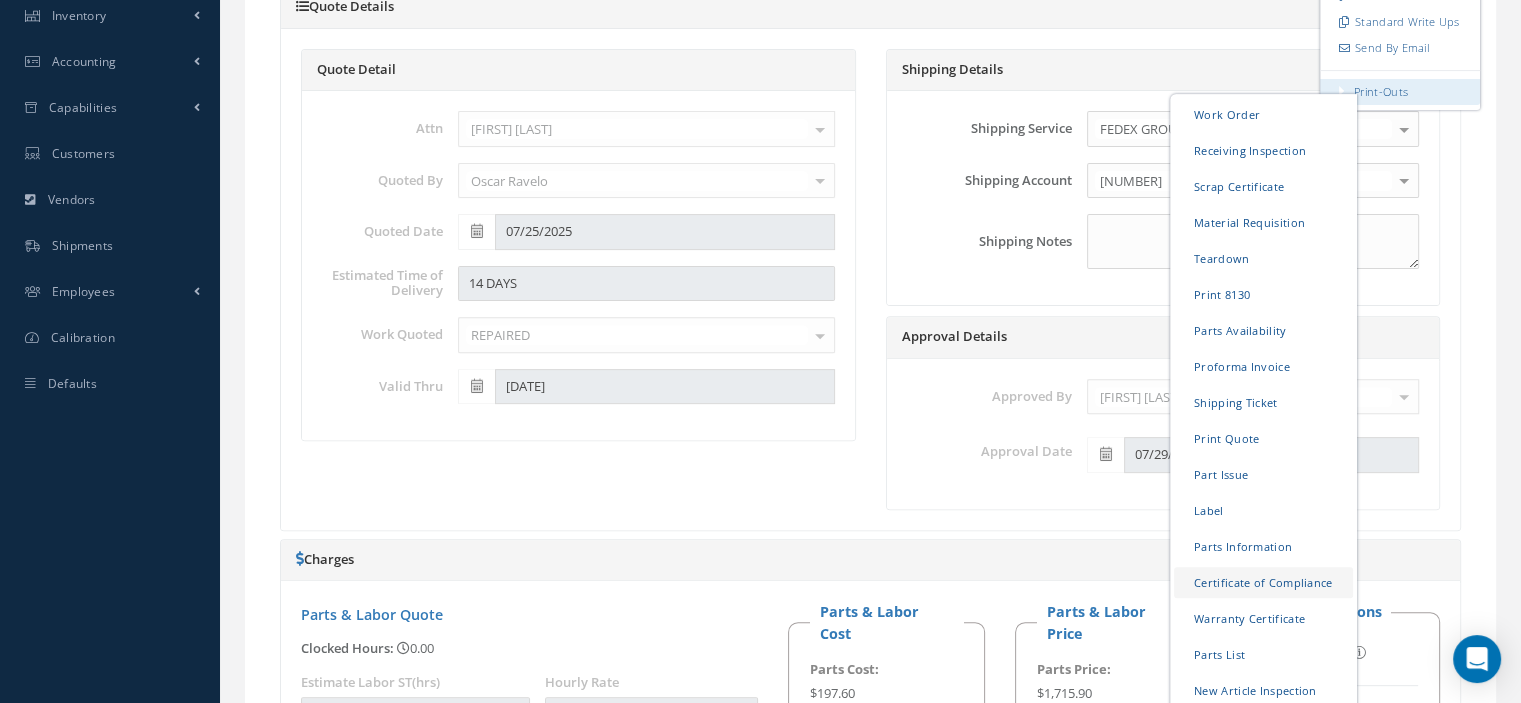 click on "Certificate of Compliance" at bounding box center (1263, 581) 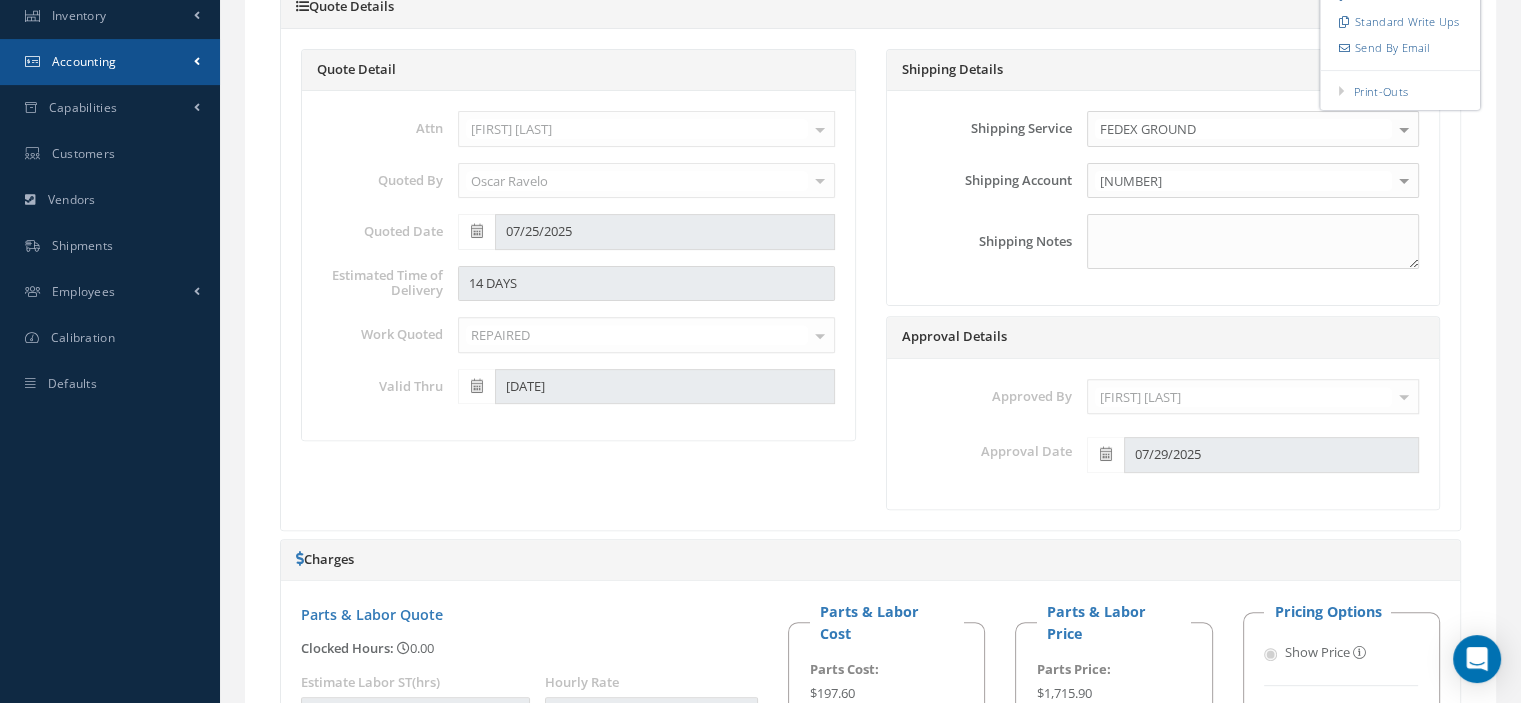 scroll, scrollTop: 0, scrollLeft: 0, axis: both 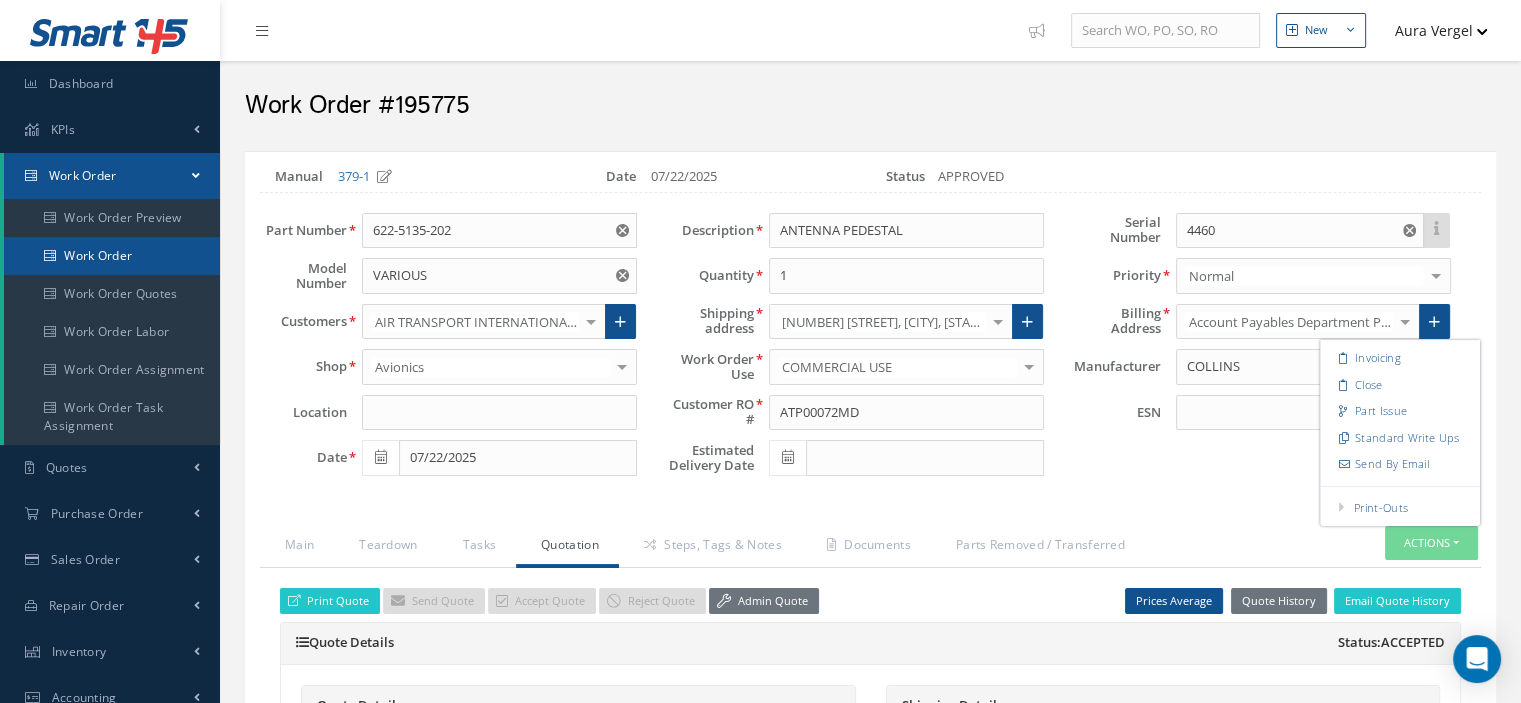 click on "Work Order" at bounding box center [112, 256] 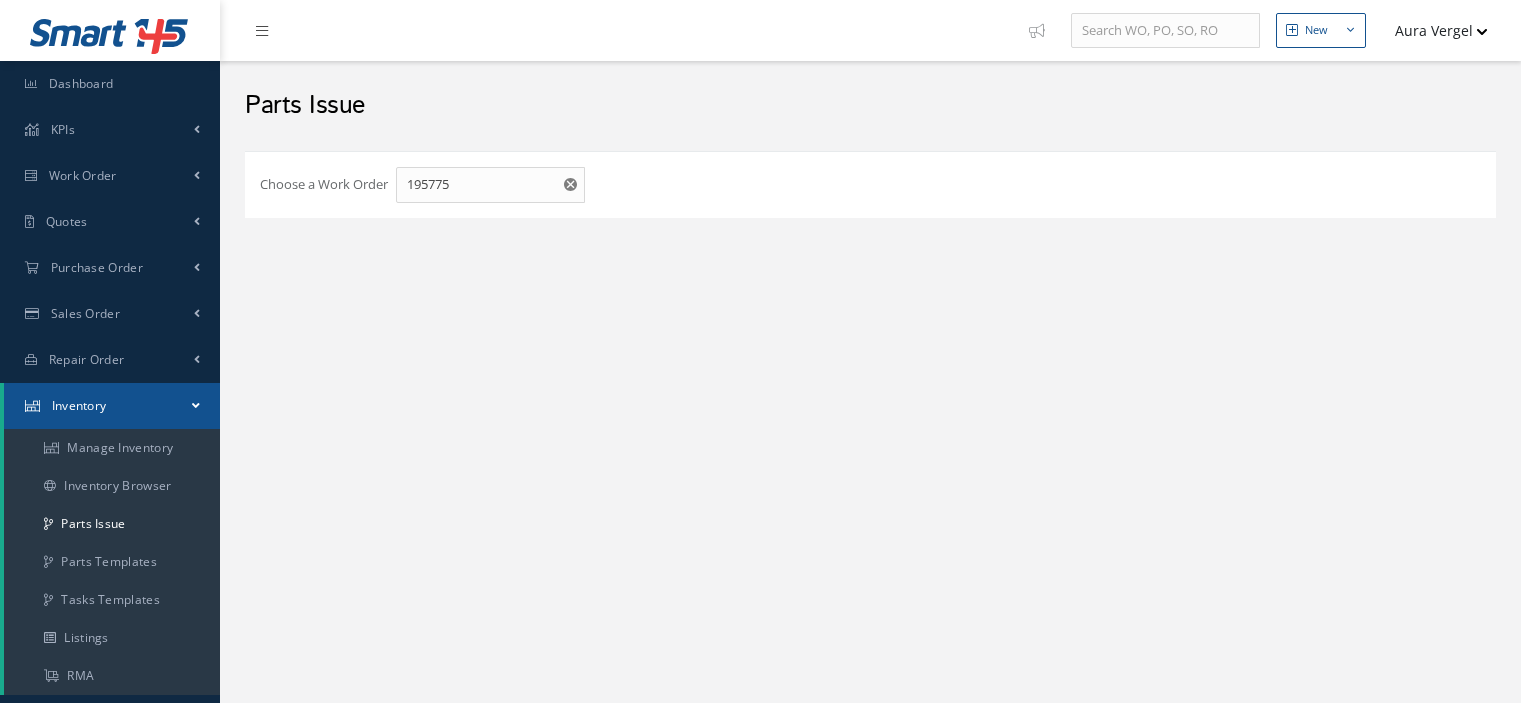 scroll, scrollTop: 0, scrollLeft: 0, axis: both 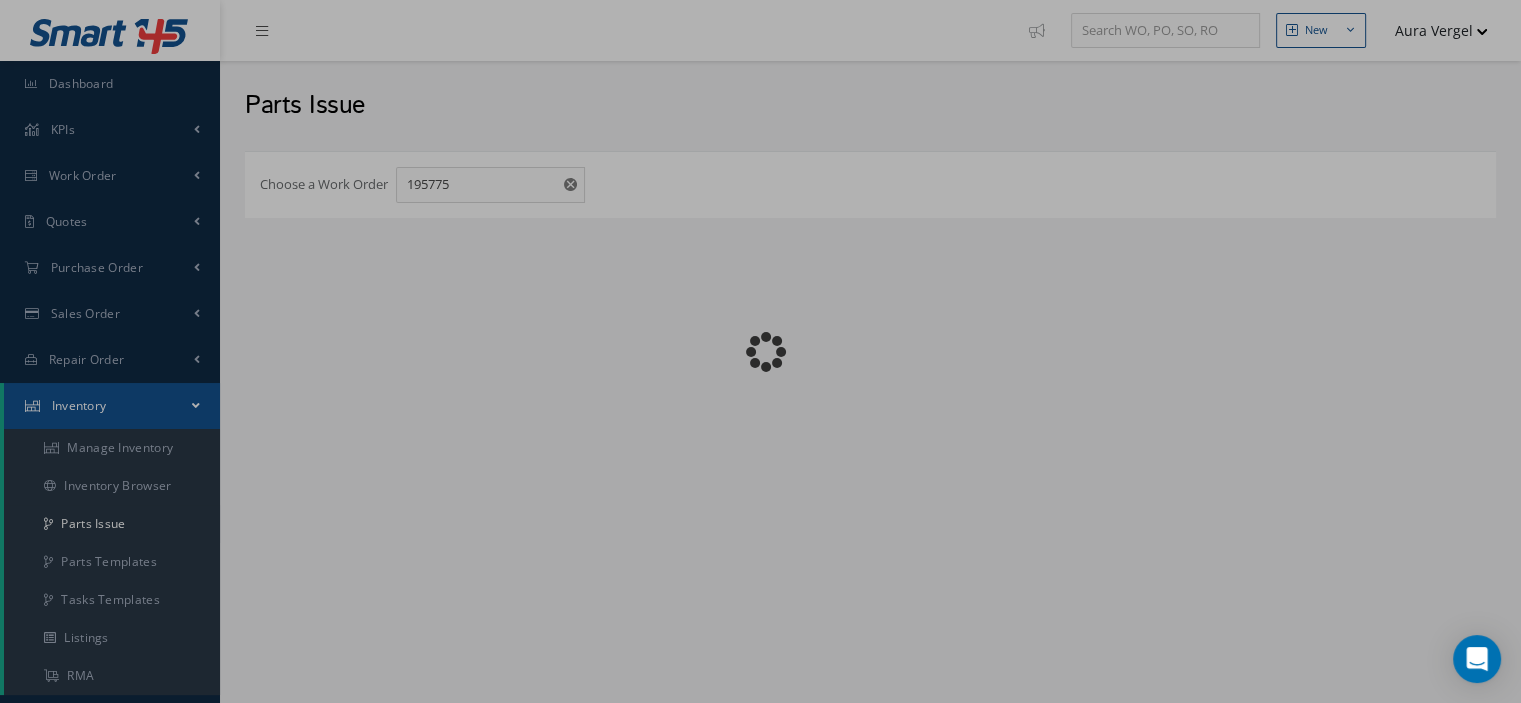 checkbox on "false" 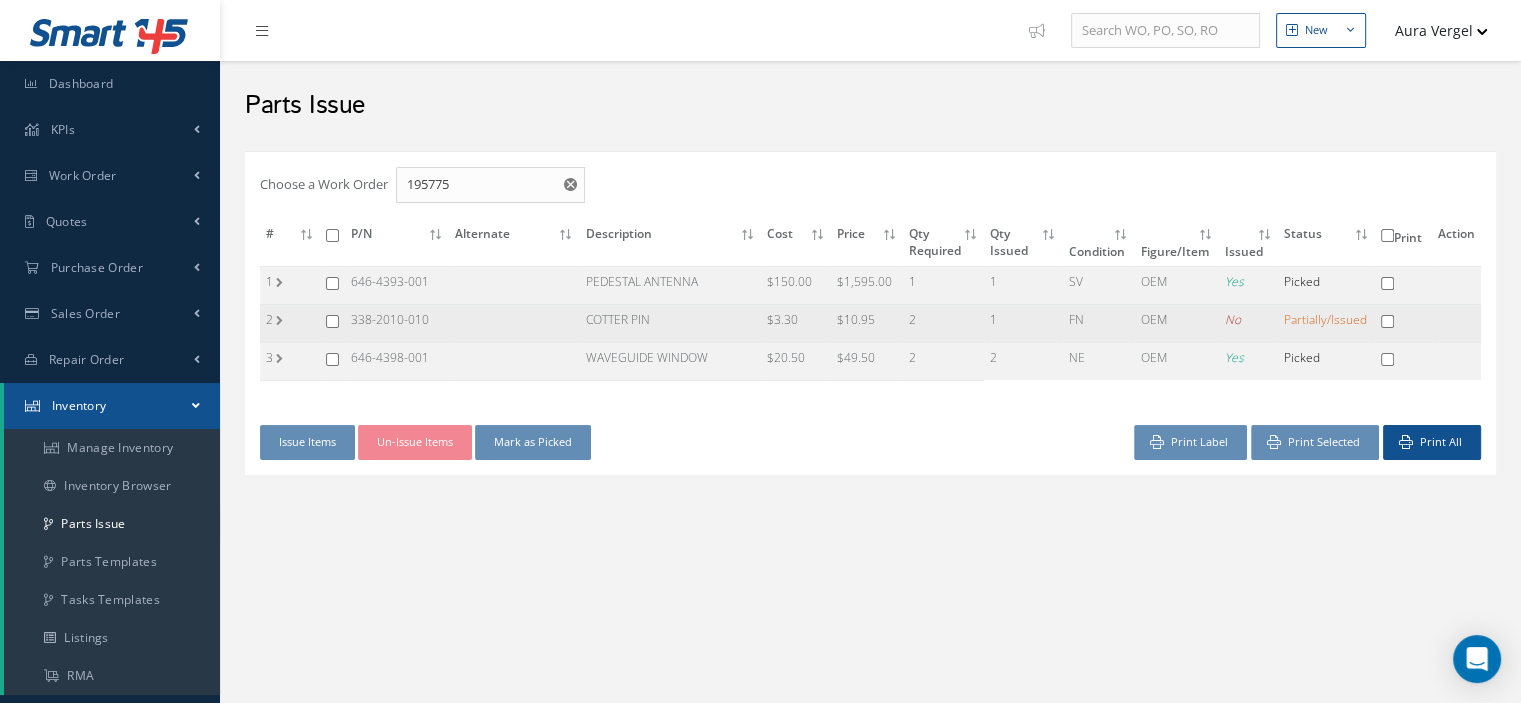 drag, startPoint x: 335, startPoint y: 319, endPoint x: 320, endPoint y: 321, distance: 15.132746 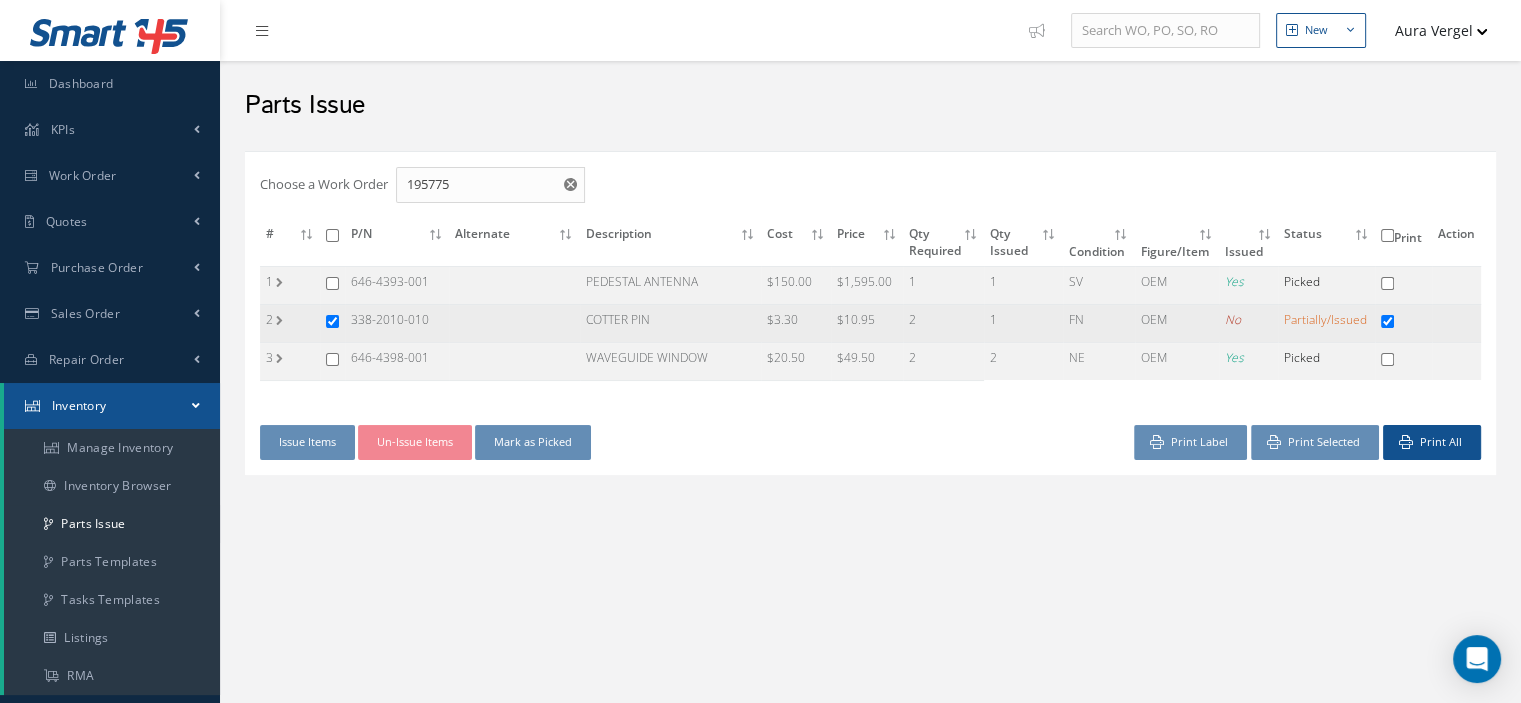 checkbox on "true" 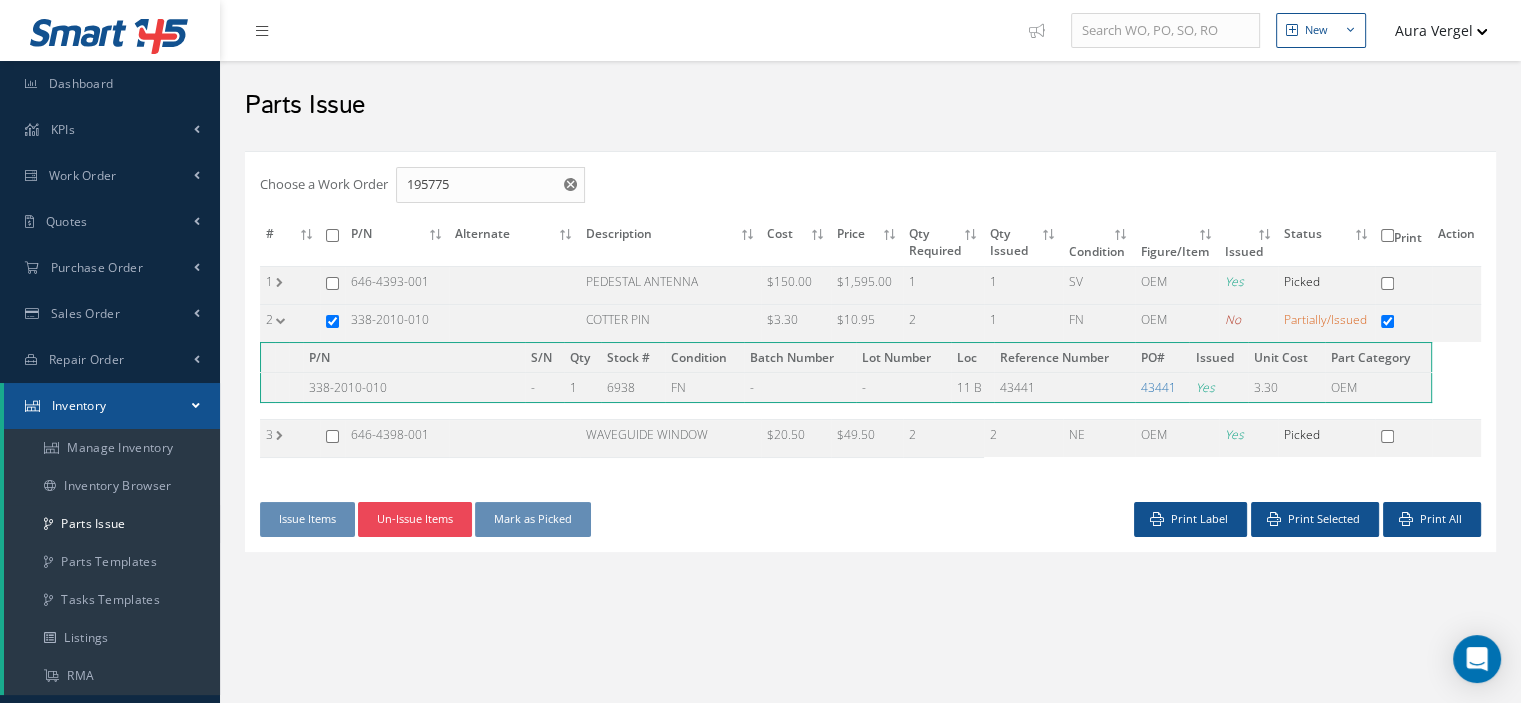 click on "Un-Issue Items" at bounding box center [415, 519] 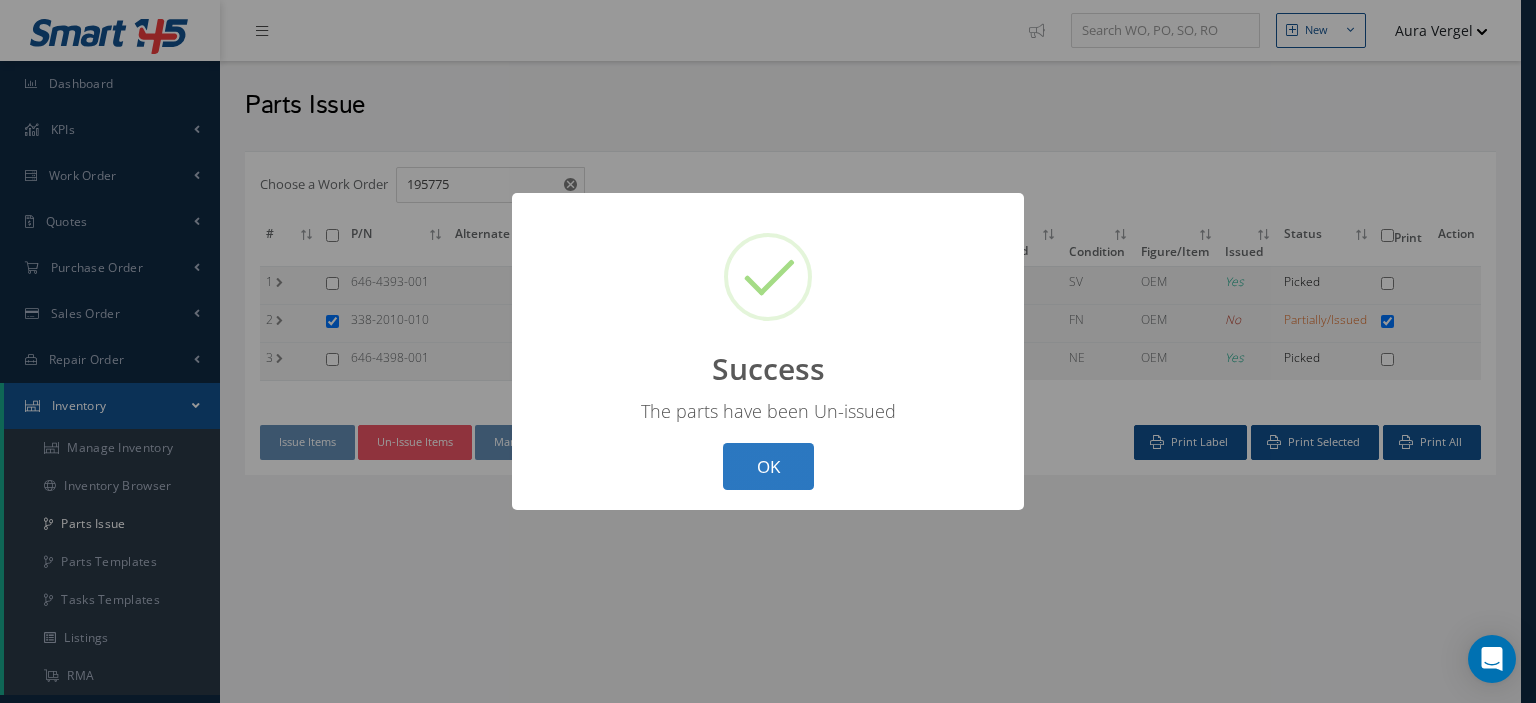 click on "OK" at bounding box center [768, 466] 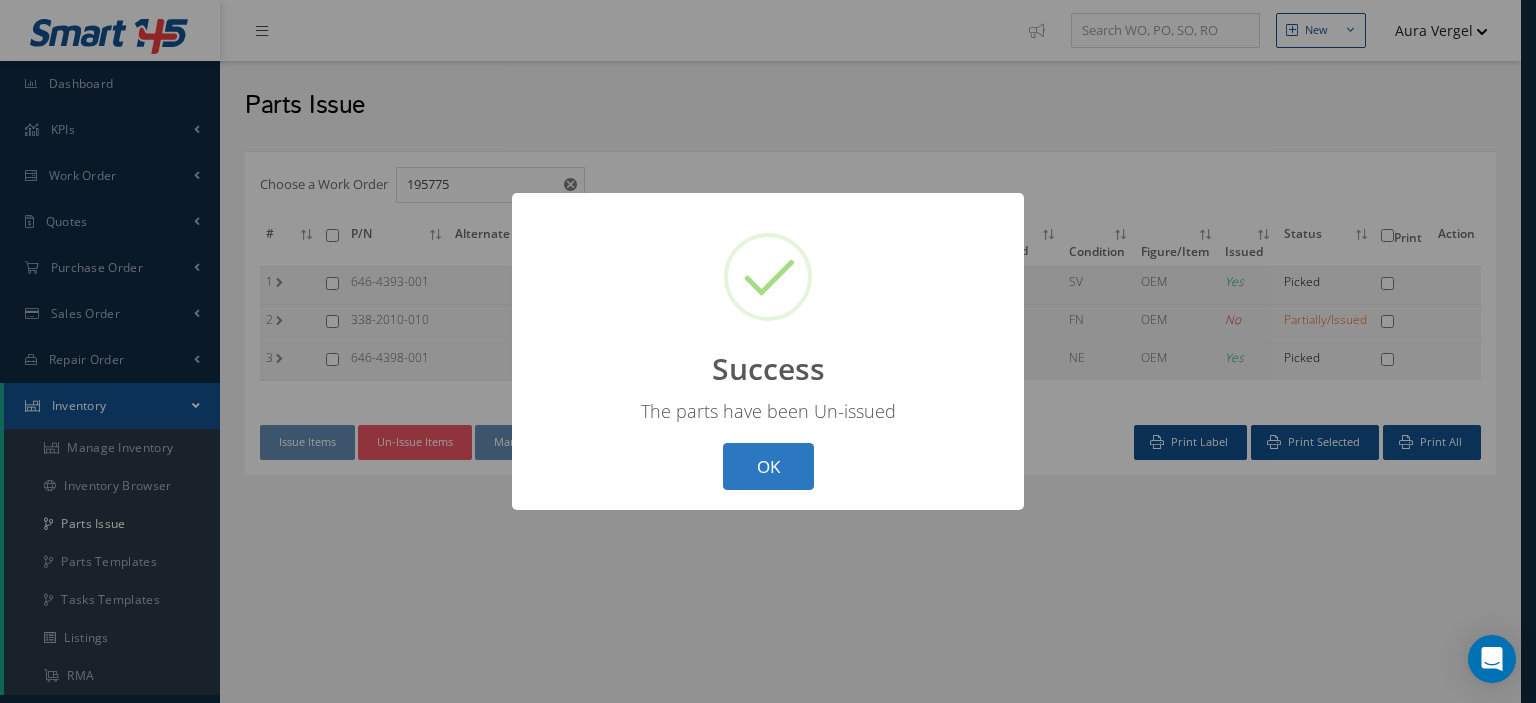 checkbox on "false" 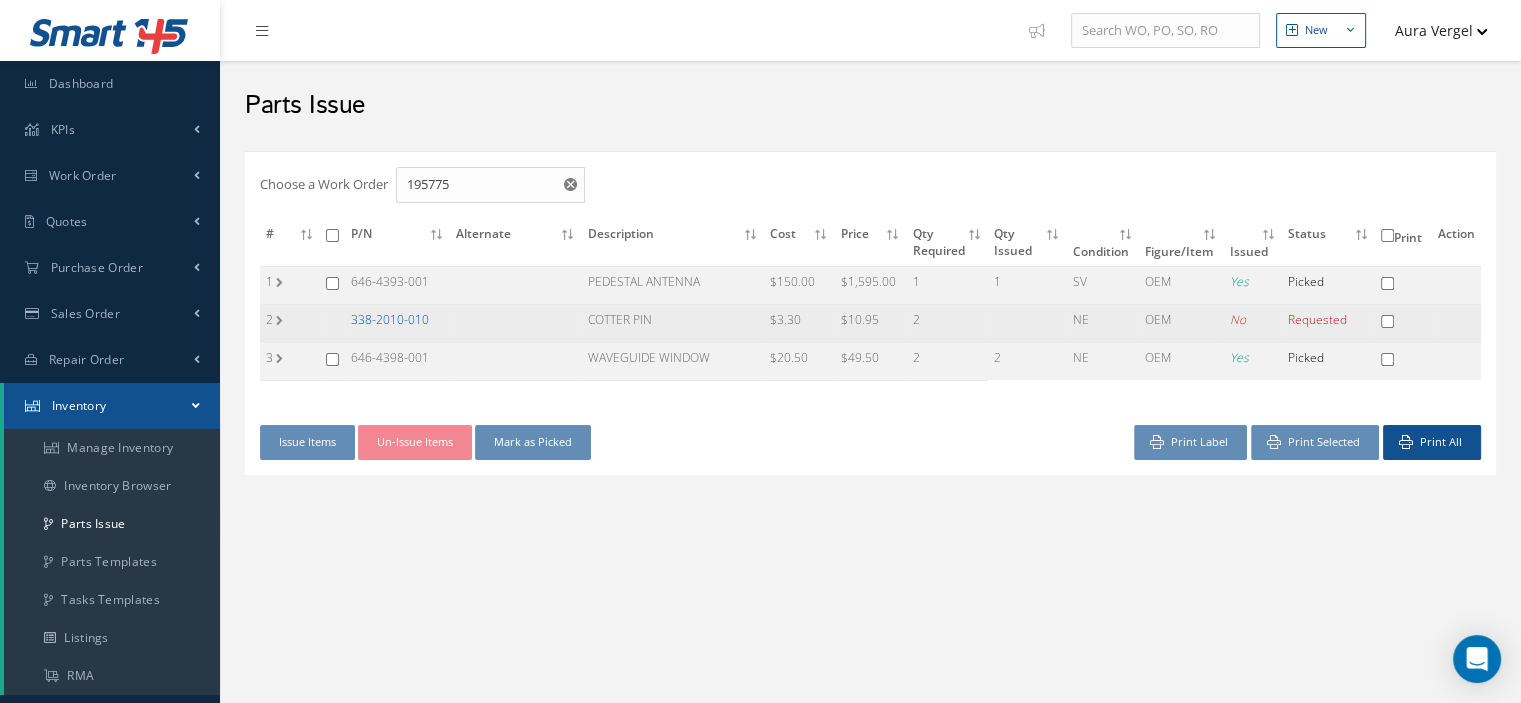 drag, startPoint x: 453, startPoint y: 319, endPoint x: 354, endPoint y: 322, distance: 99.04544 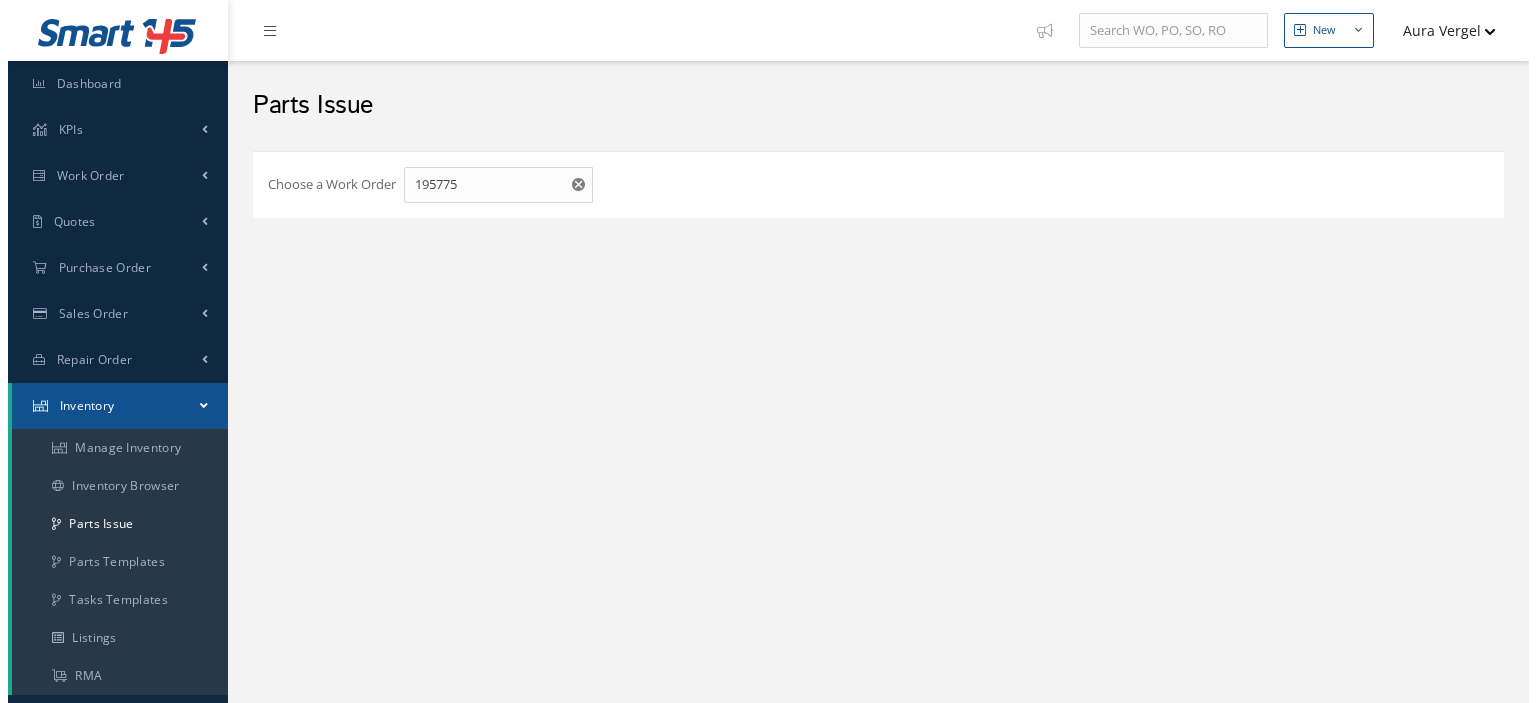 scroll, scrollTop: 0, scrollLeft: 0, axis: both 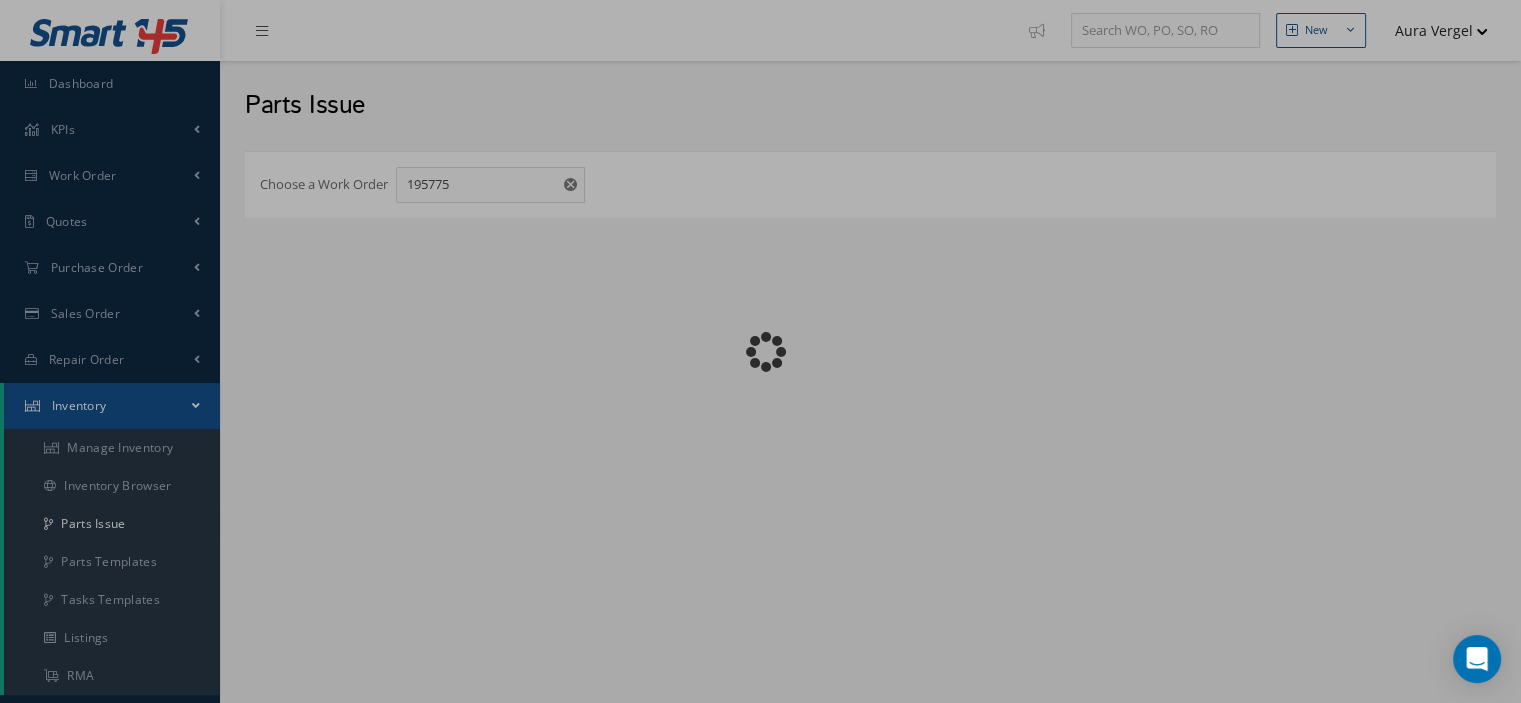 checkbox on "false" 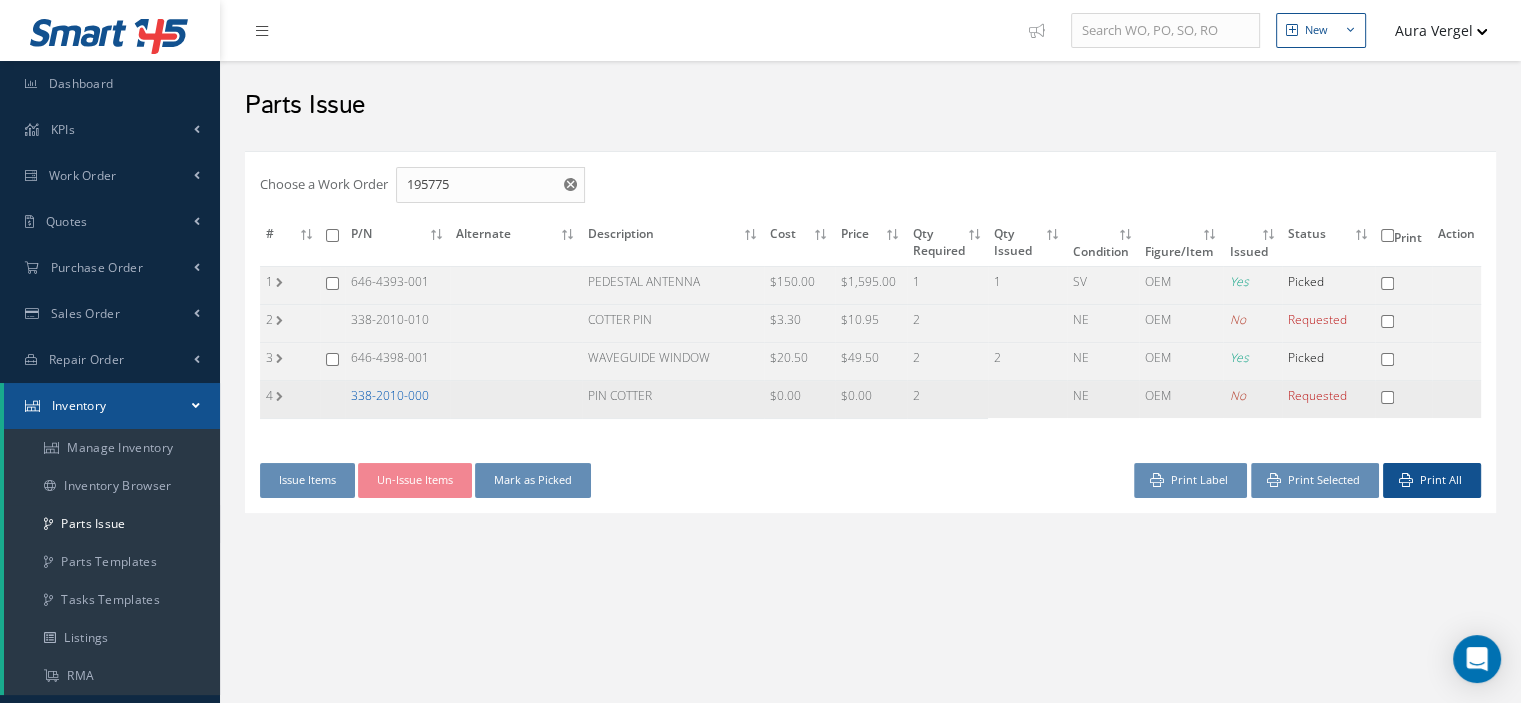 click on "338-2010-000" at bounding box center [390, 395] 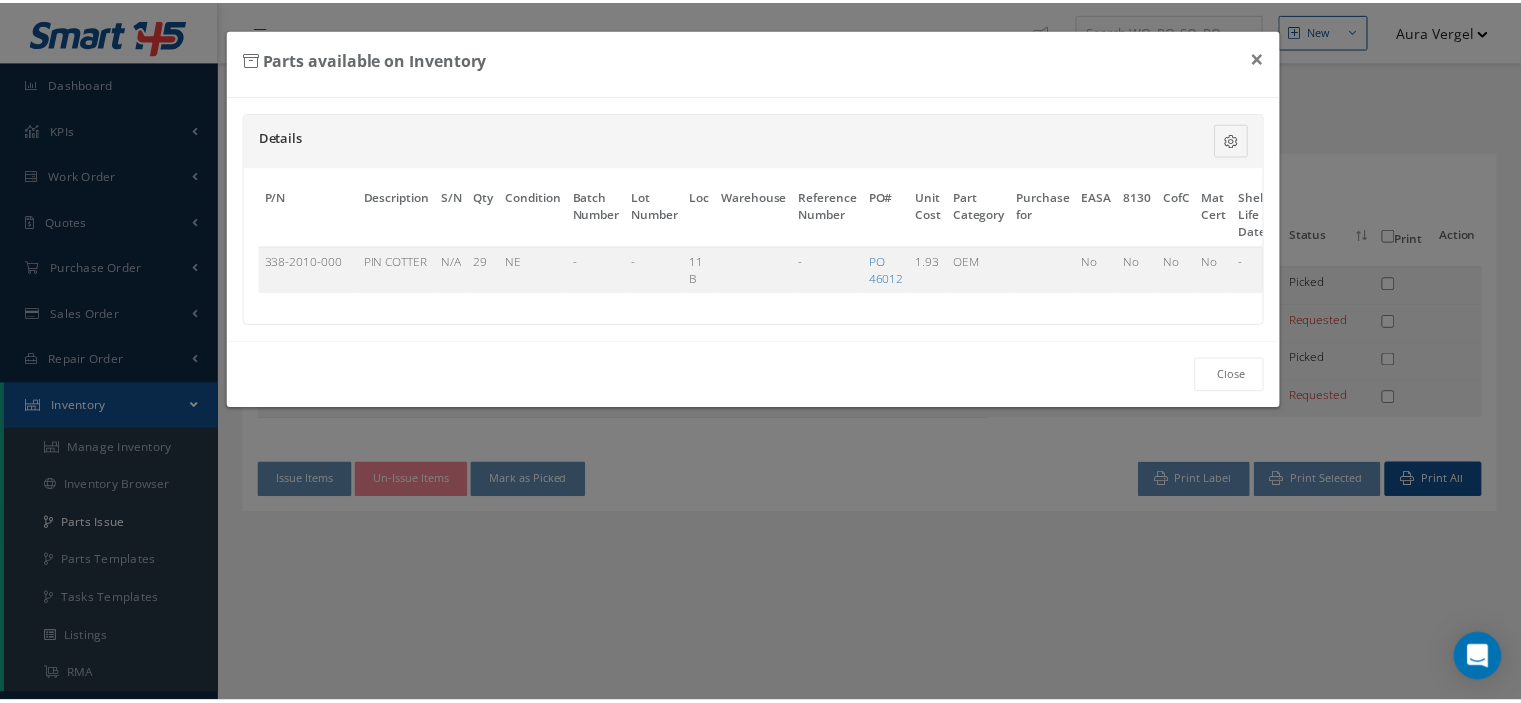 scroll, scrollTop: 0, scrollLeft: 117, axis: horizontal 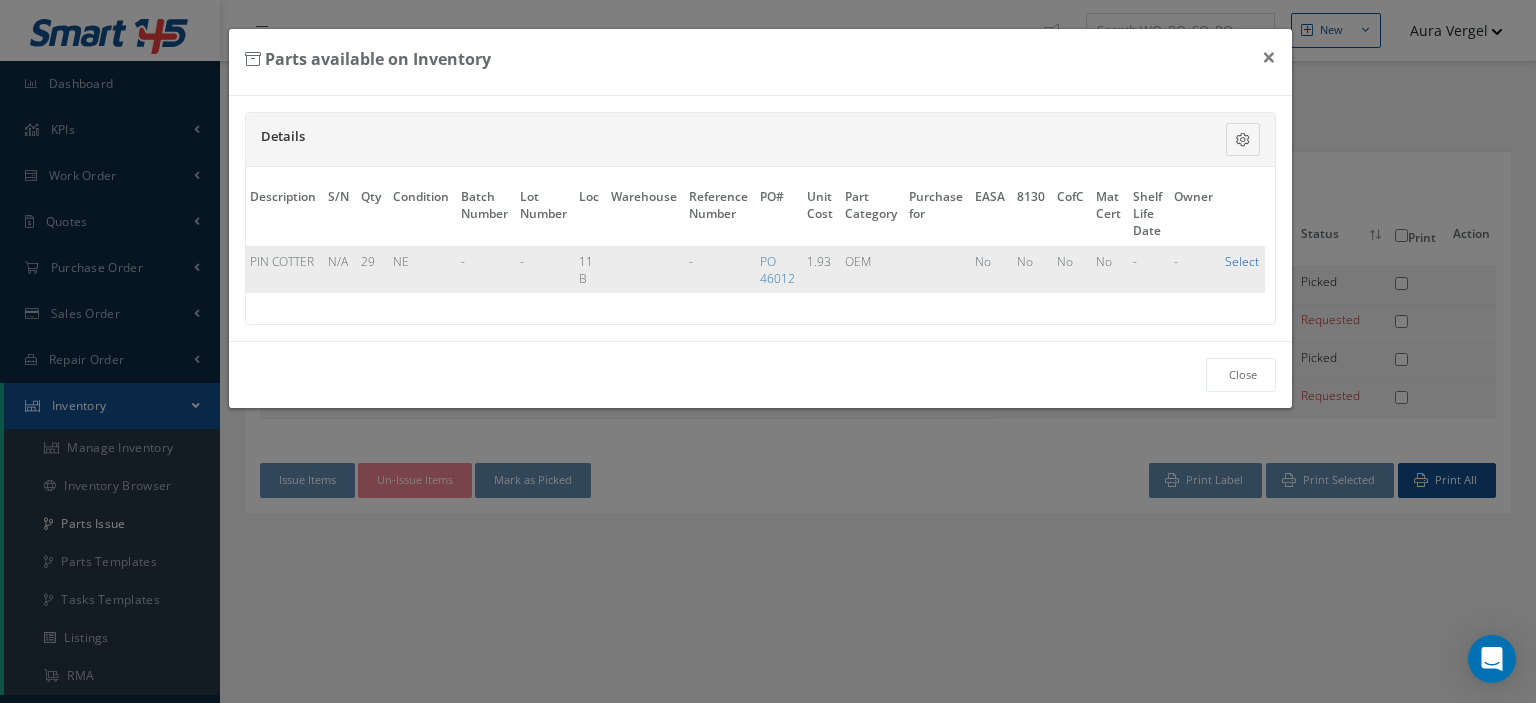 click on "Select" at bounding box center (1242, 261) 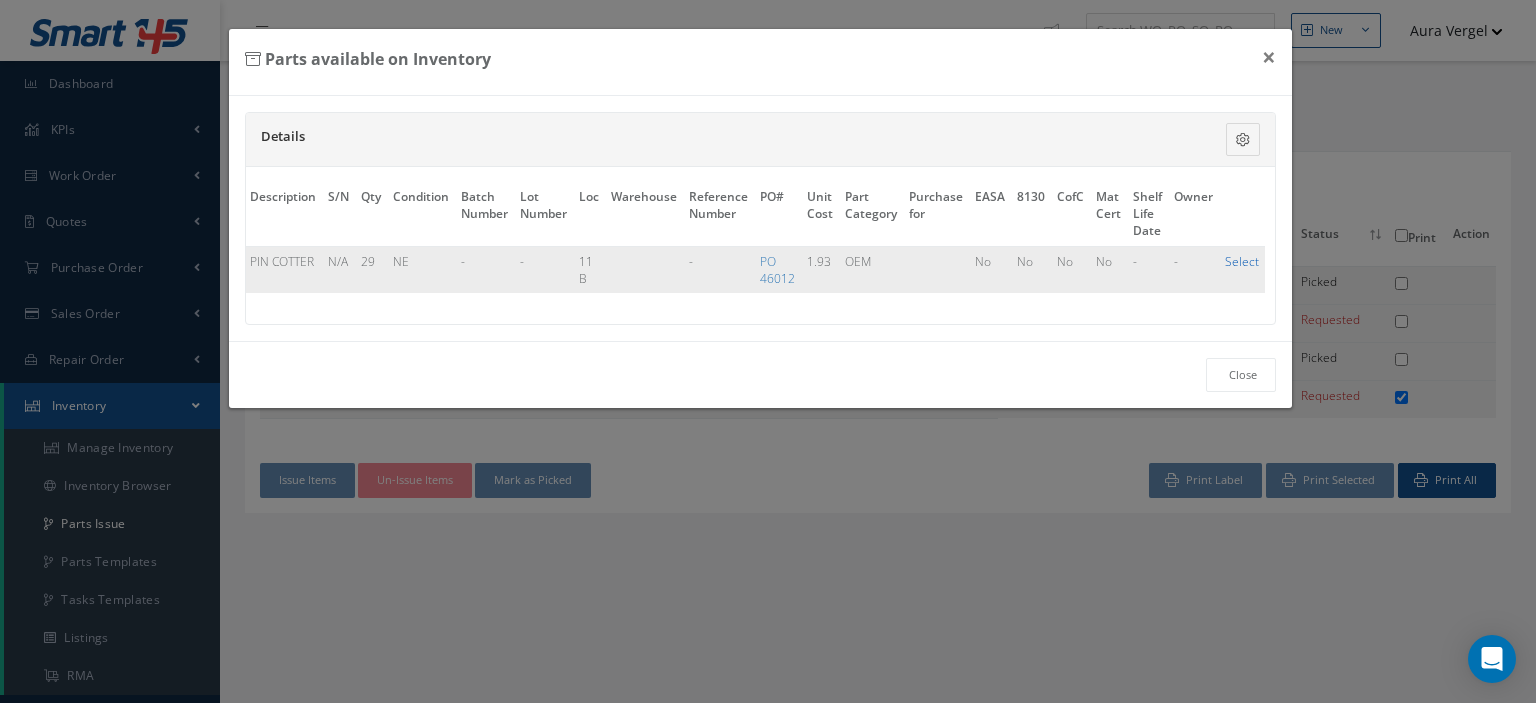checkbox on "true" 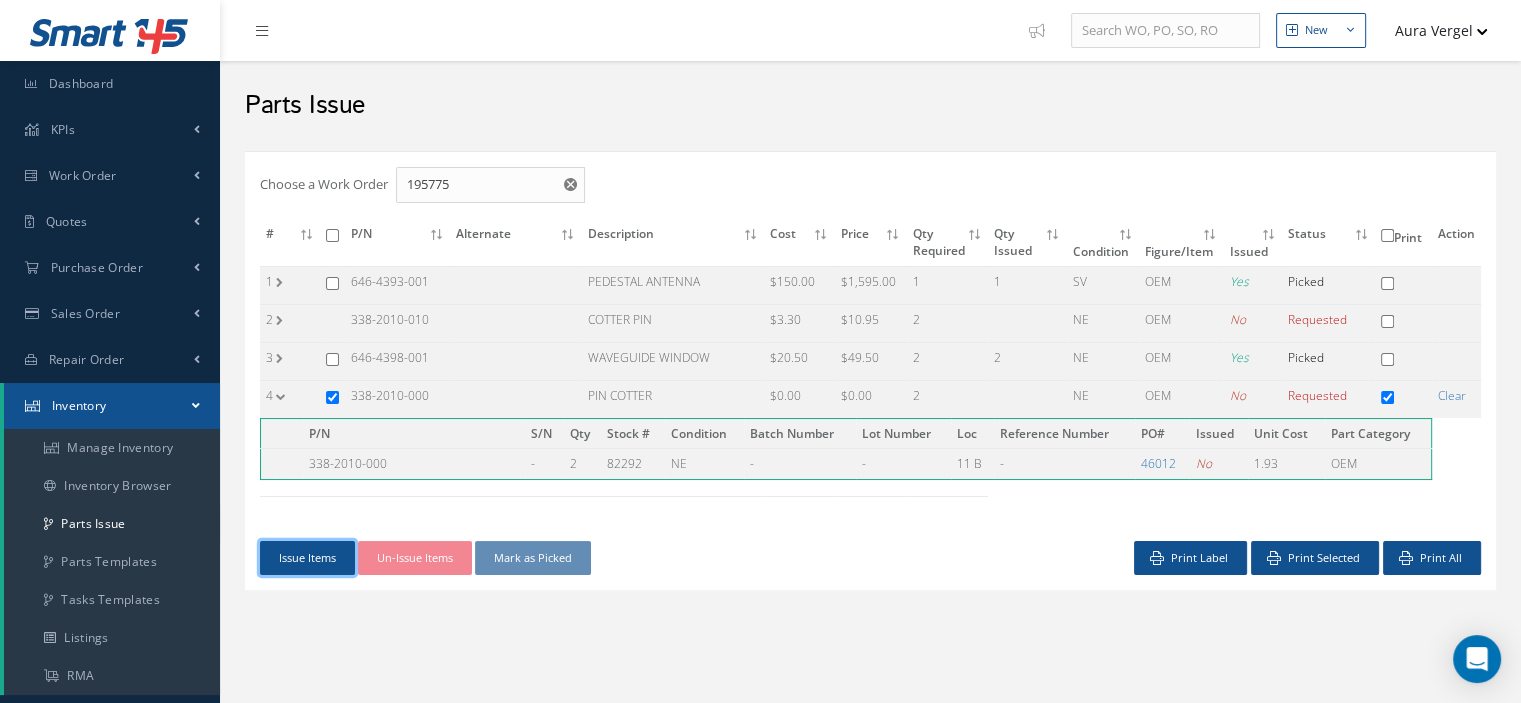 click on "Issue Items" at bounding box center [307, 558] 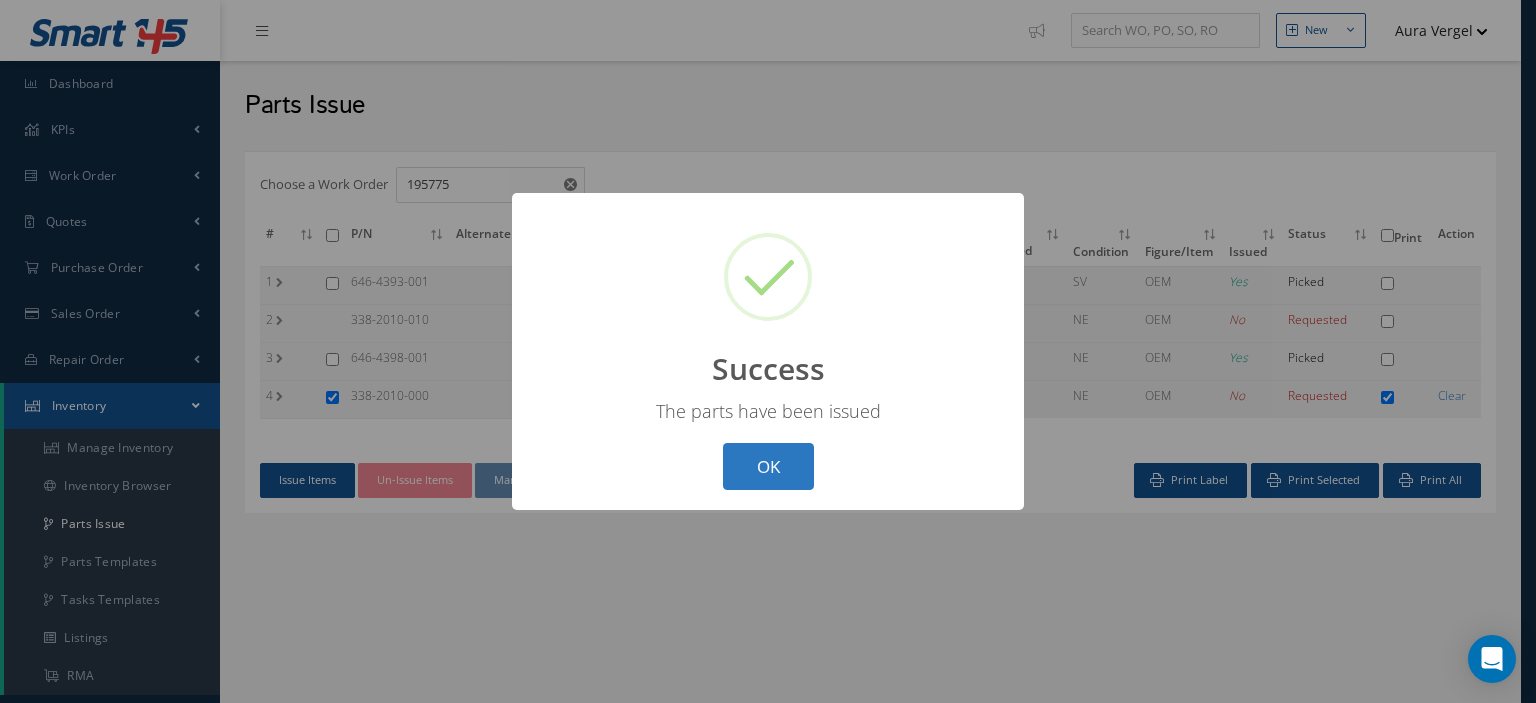 click on "OK" at bounding box center (768, 466) 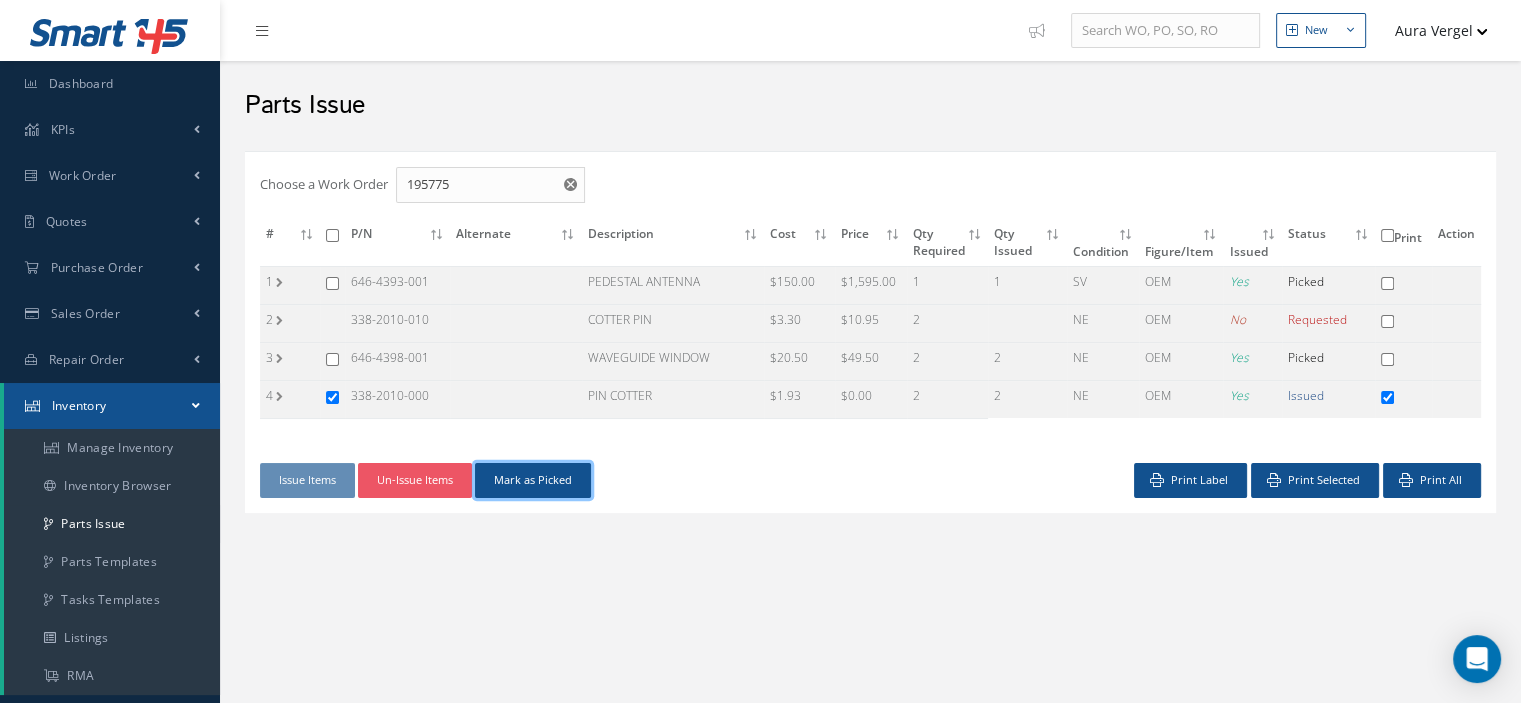 click on "Mark as Picked" at bounding box center (533, 480) 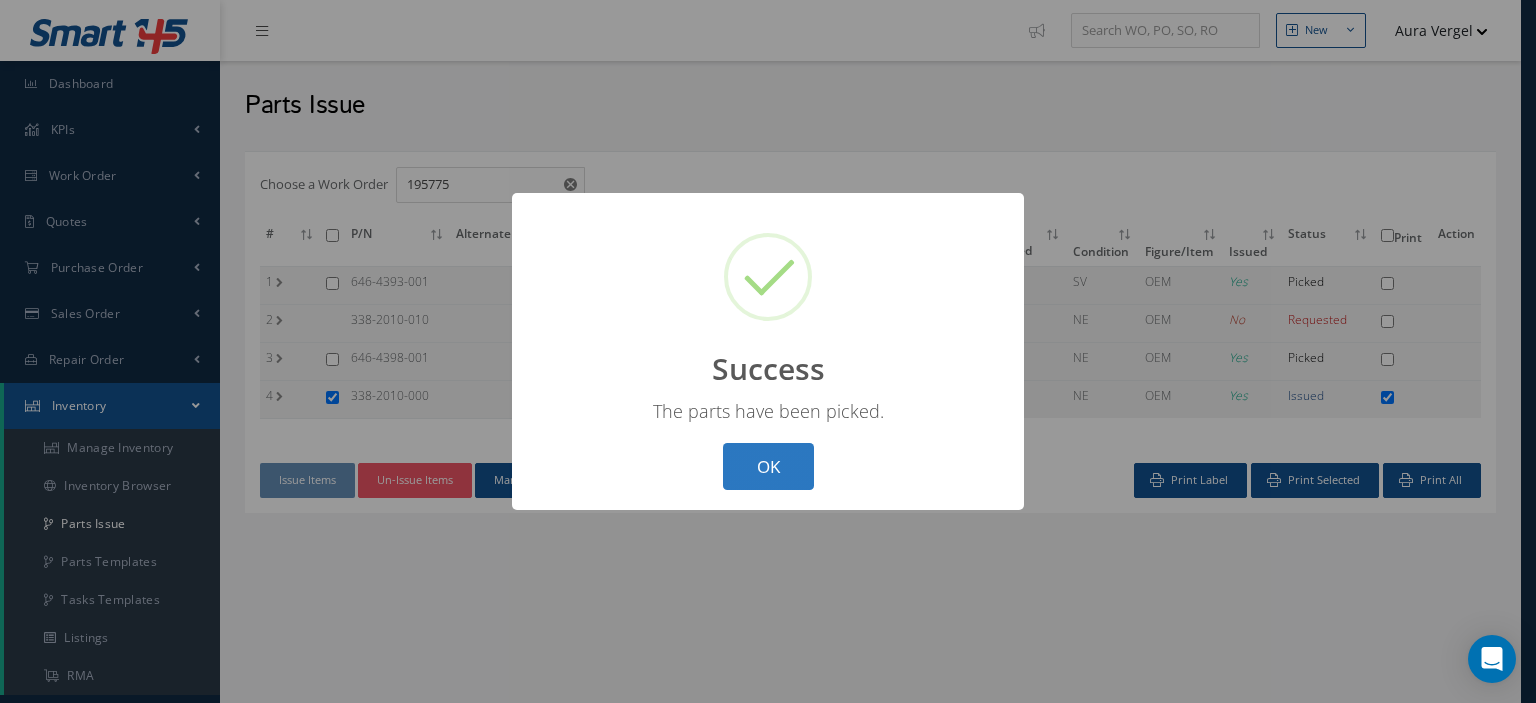 click on "OK" at bounding box center [768, 466] 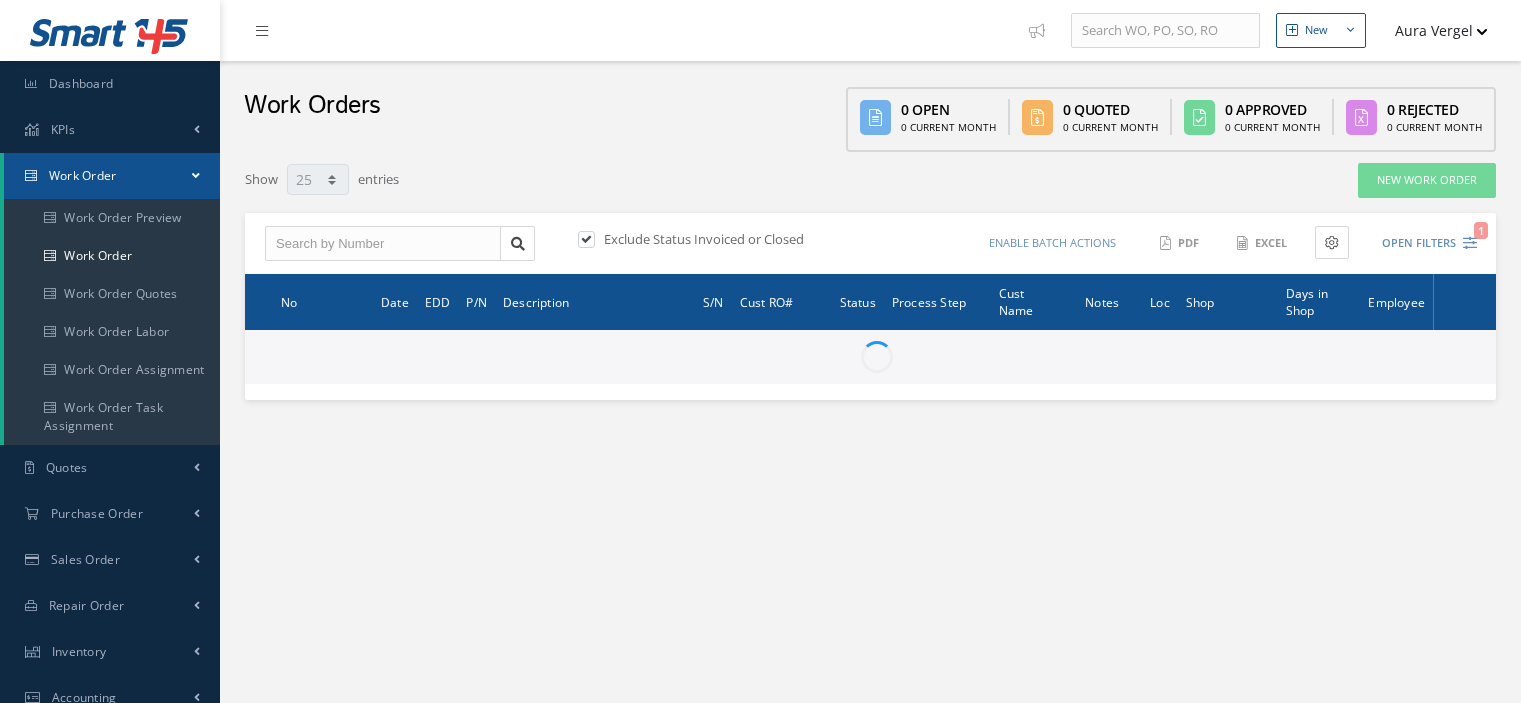 select on "25" 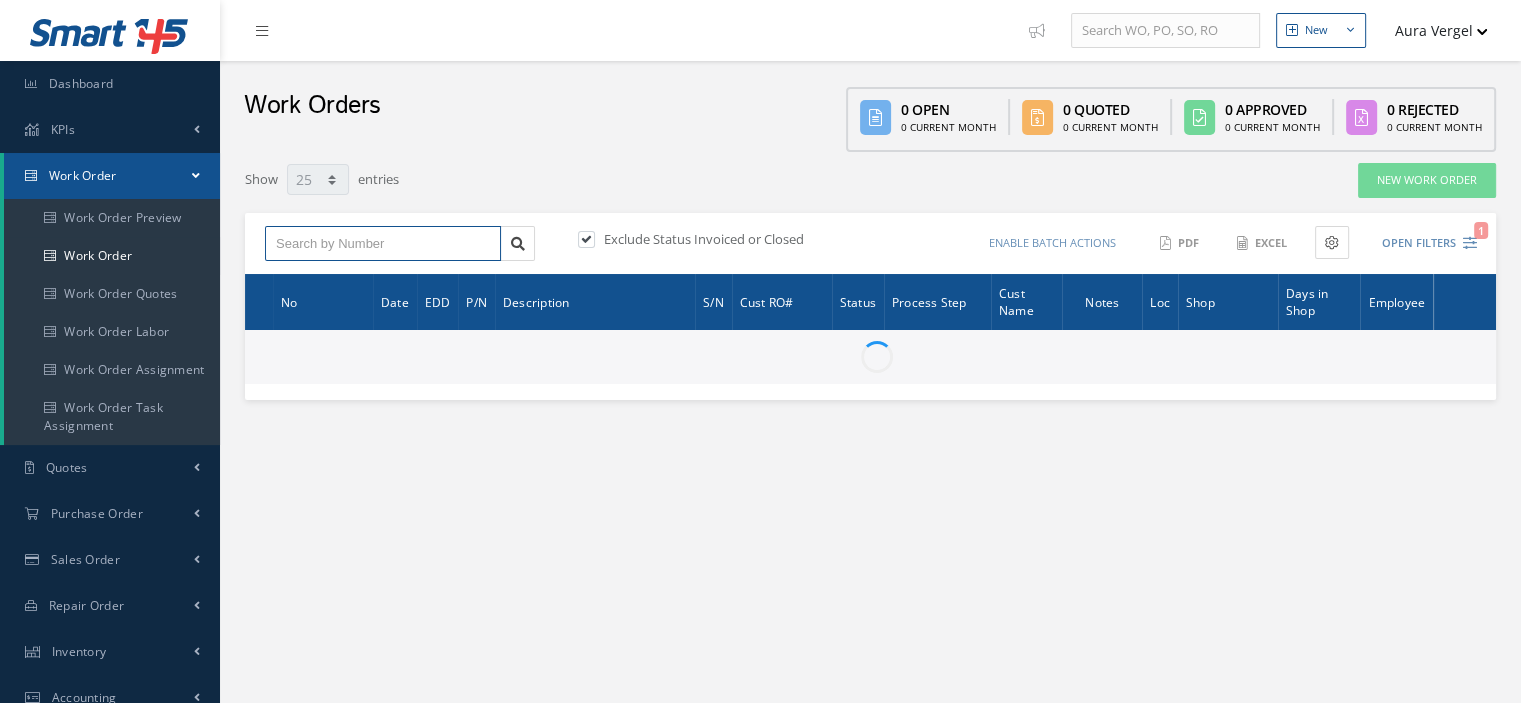 click at bounding box center (383, 244) 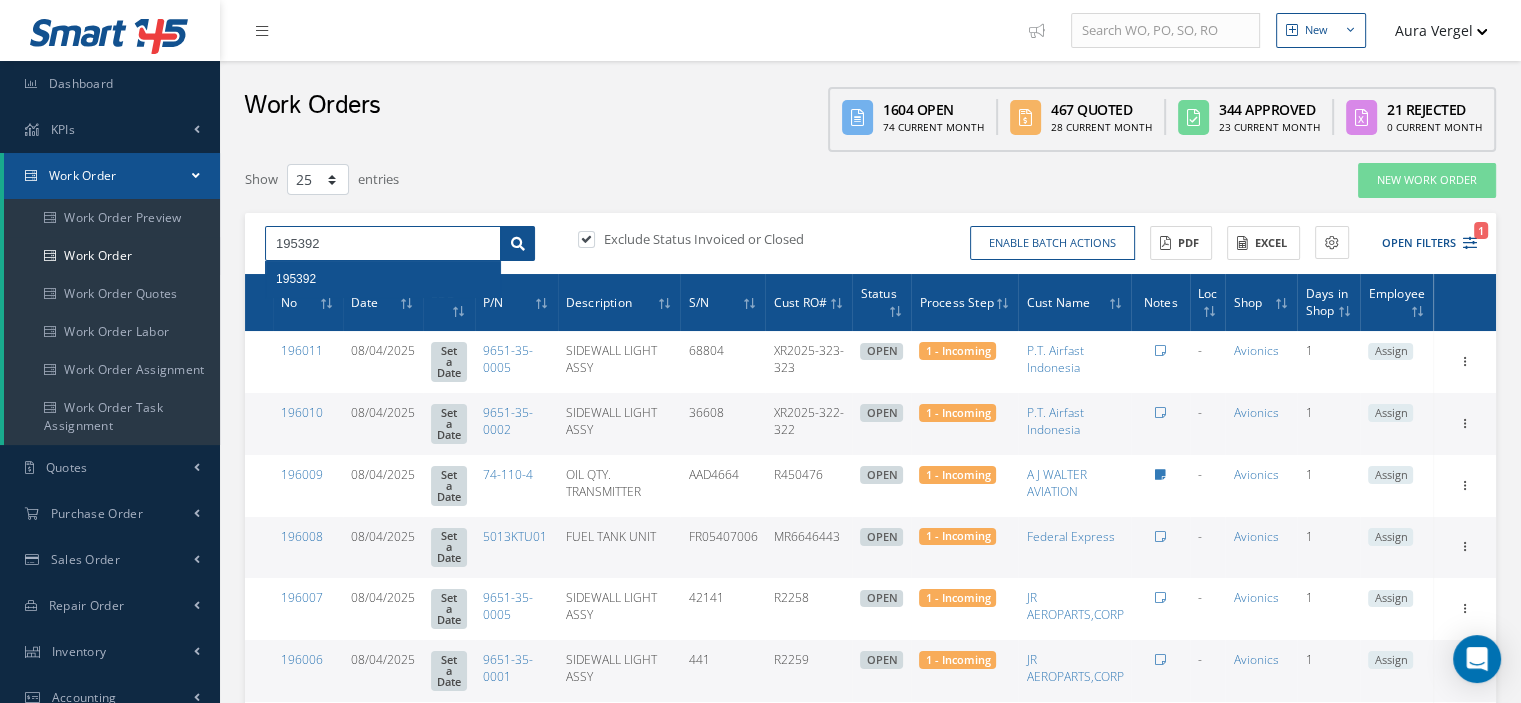 type on "195392" 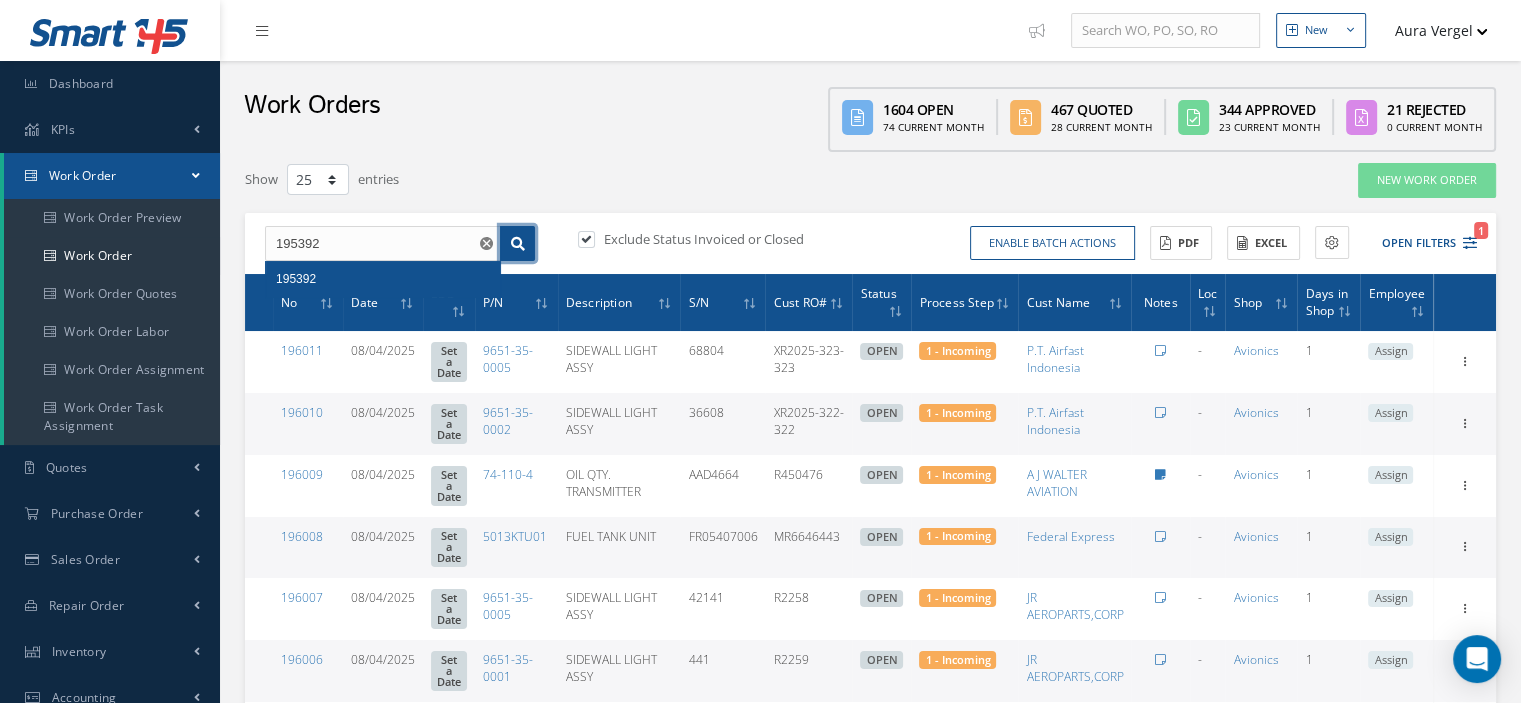 click at bounding box center [518, 244] 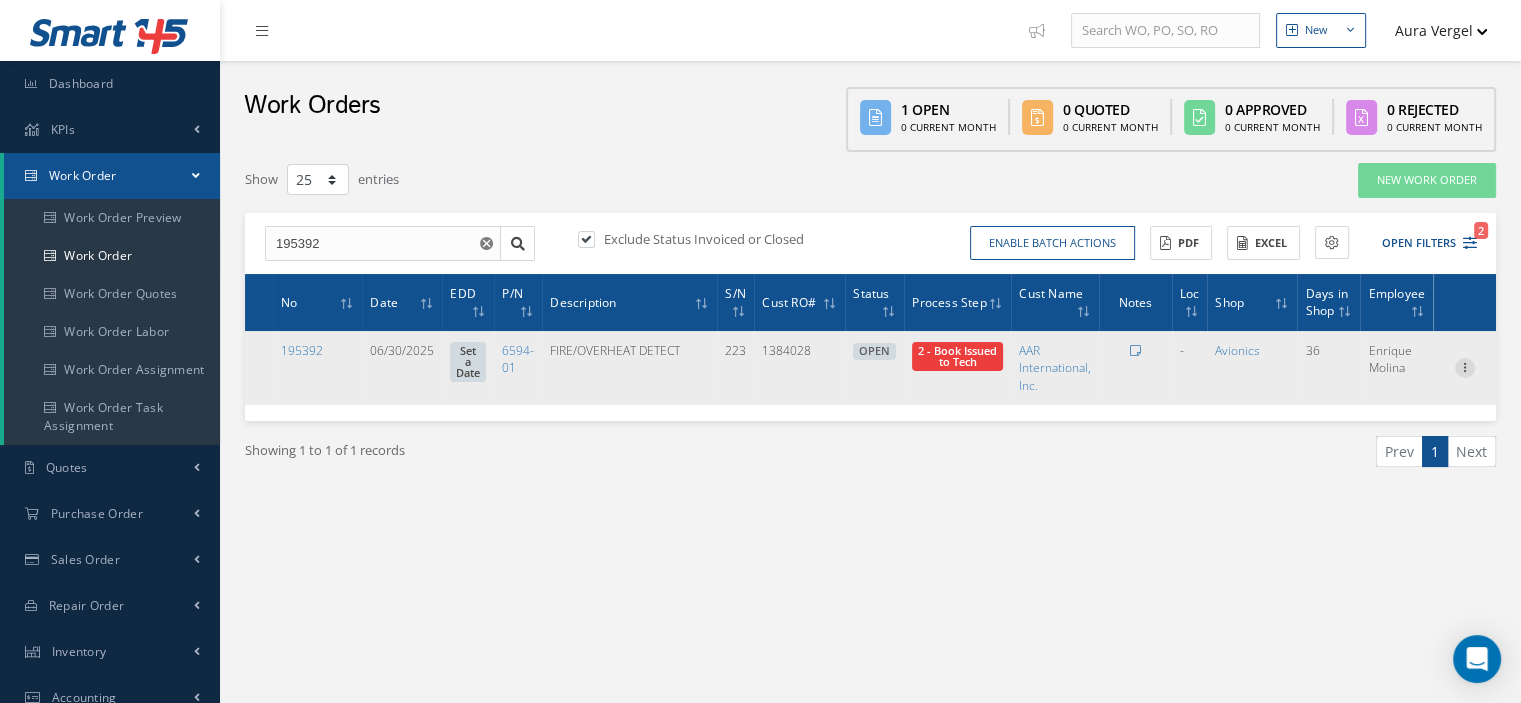 click at bounding box center [1465, 366] 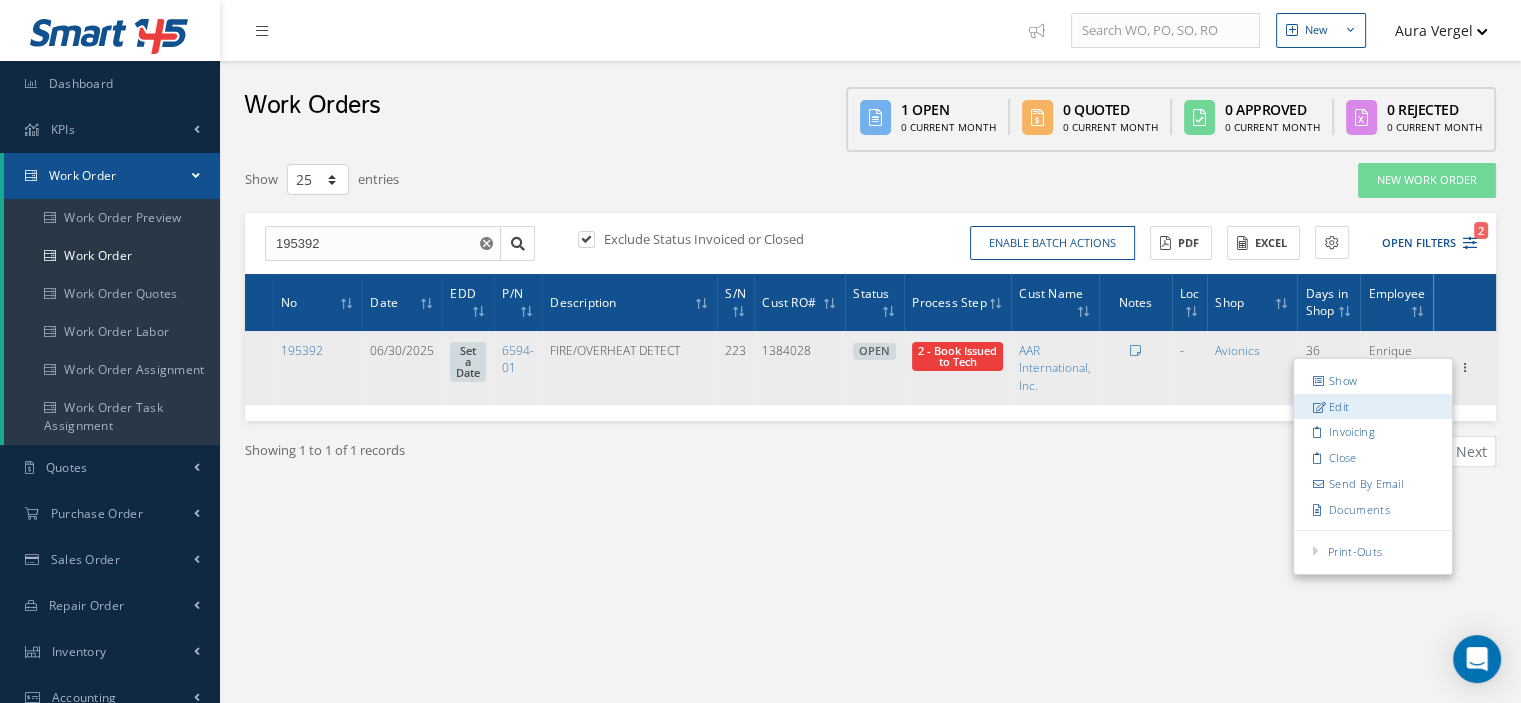 click on "Edit" at bounding box center [1373, 407] 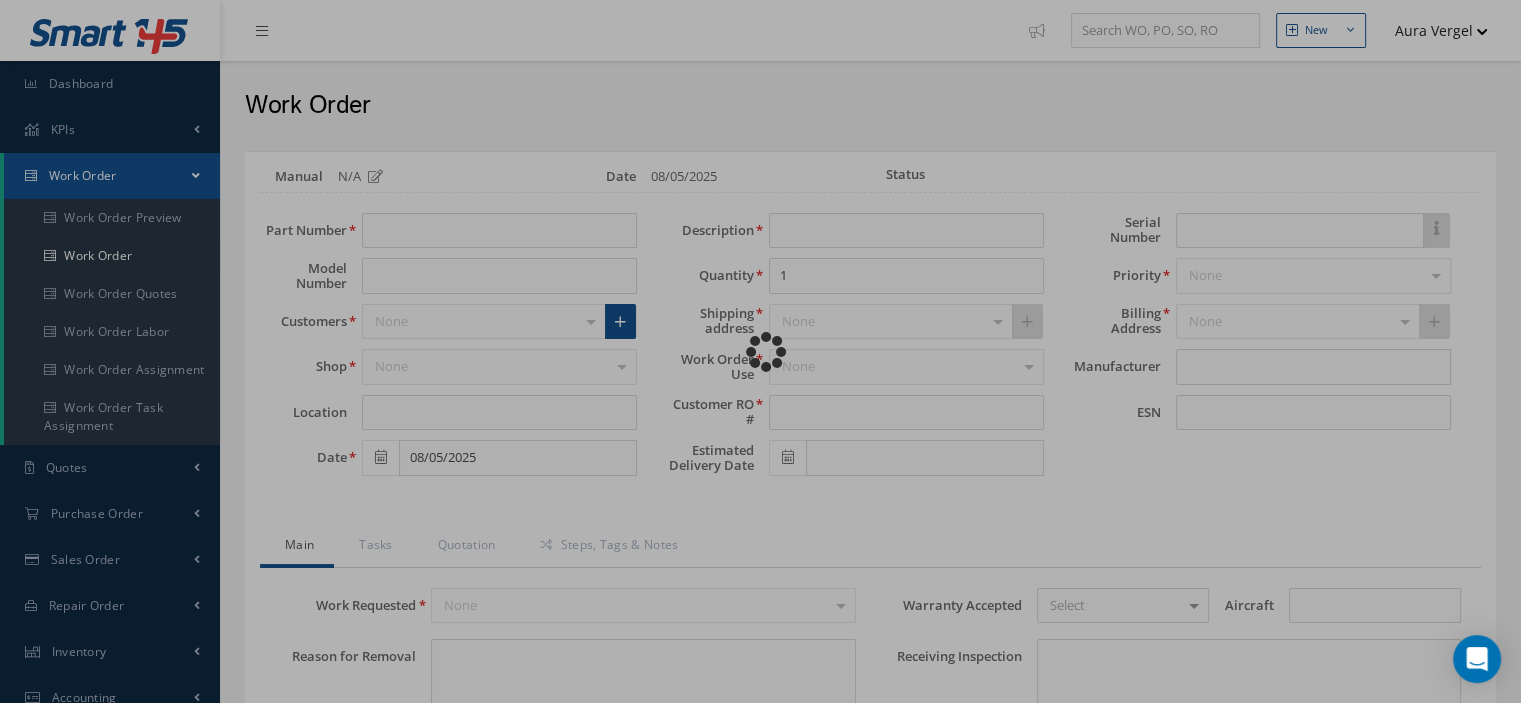 type on "6594-01" 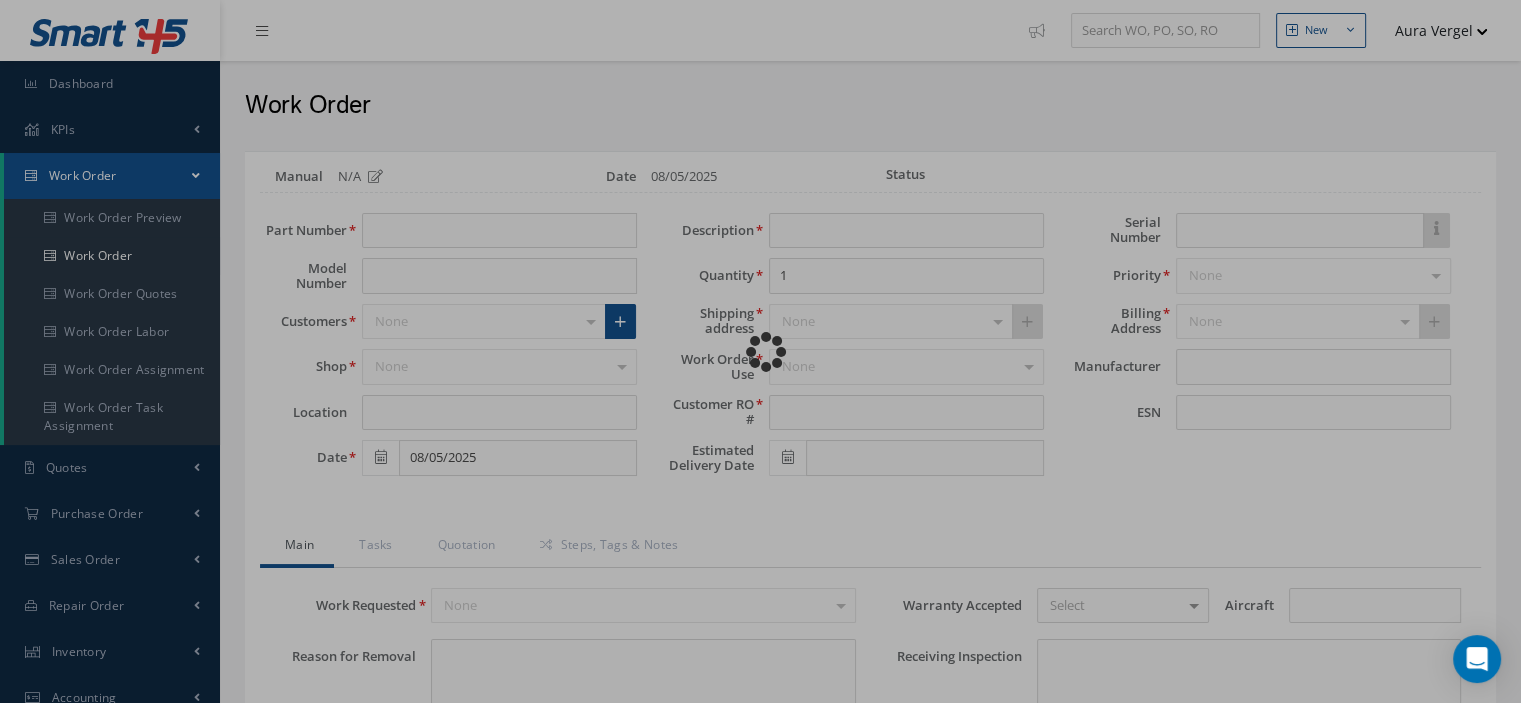 type on "VARIOUS" 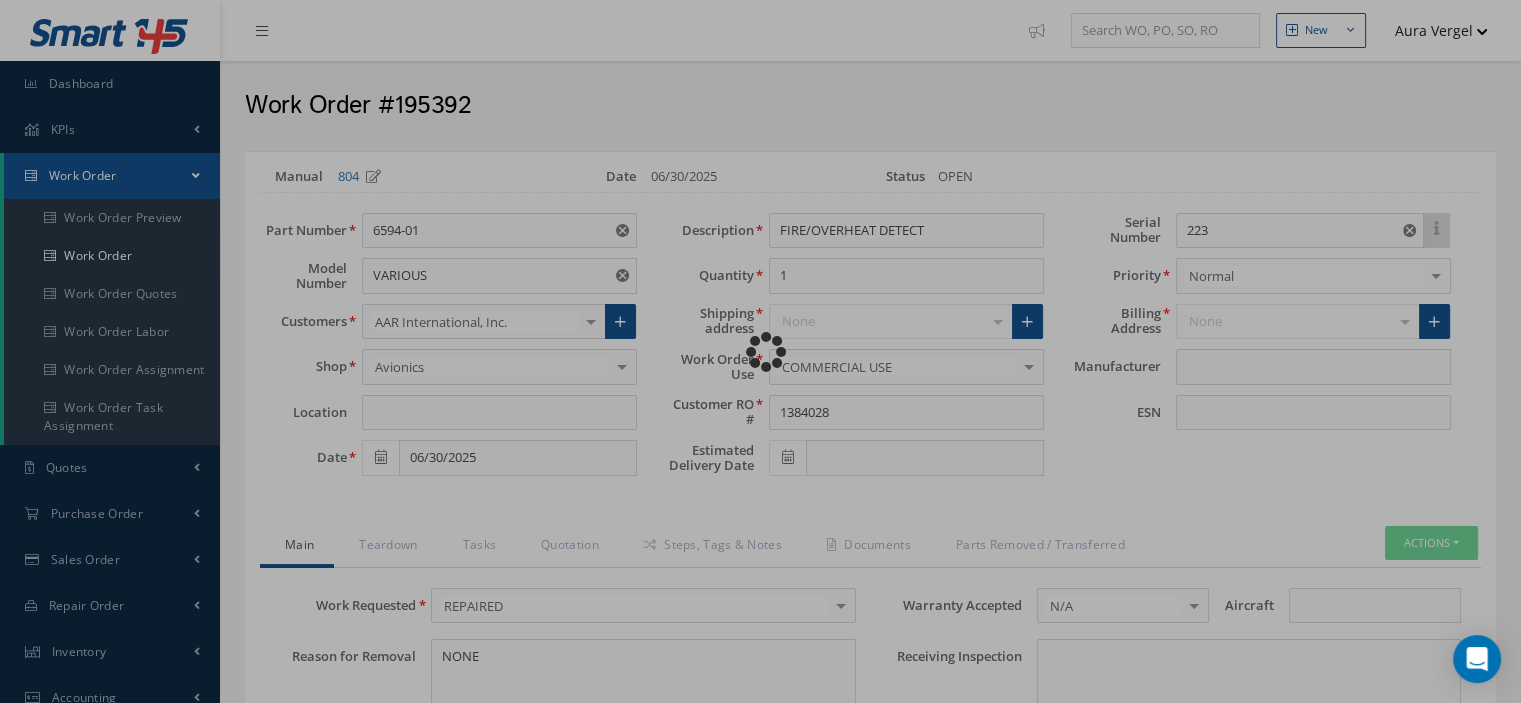 type on "SYSTRON DONNER" 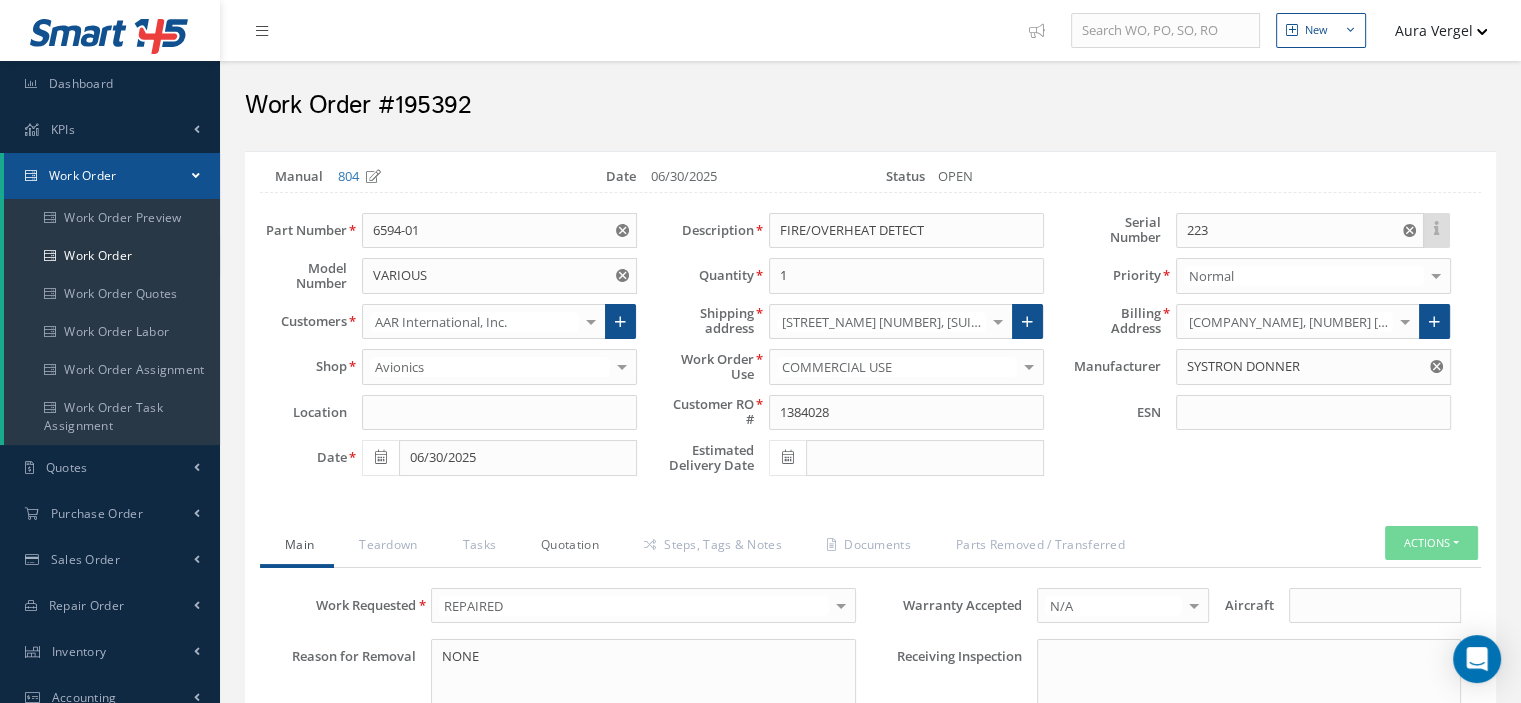 click on "Quotation" at bounding box center (567, 547) 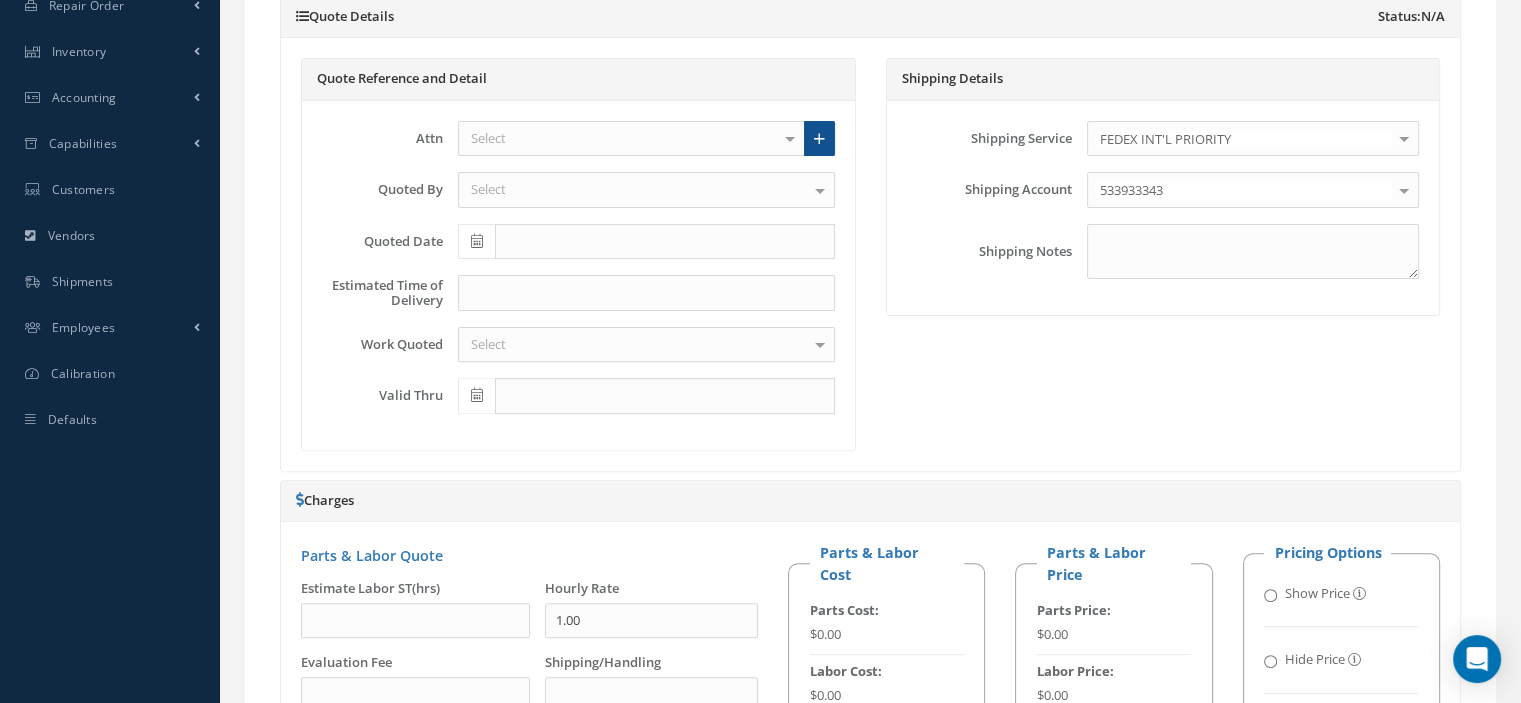 scroll, scrollTop: 1433, scrollLeft: 0, axis: vertical 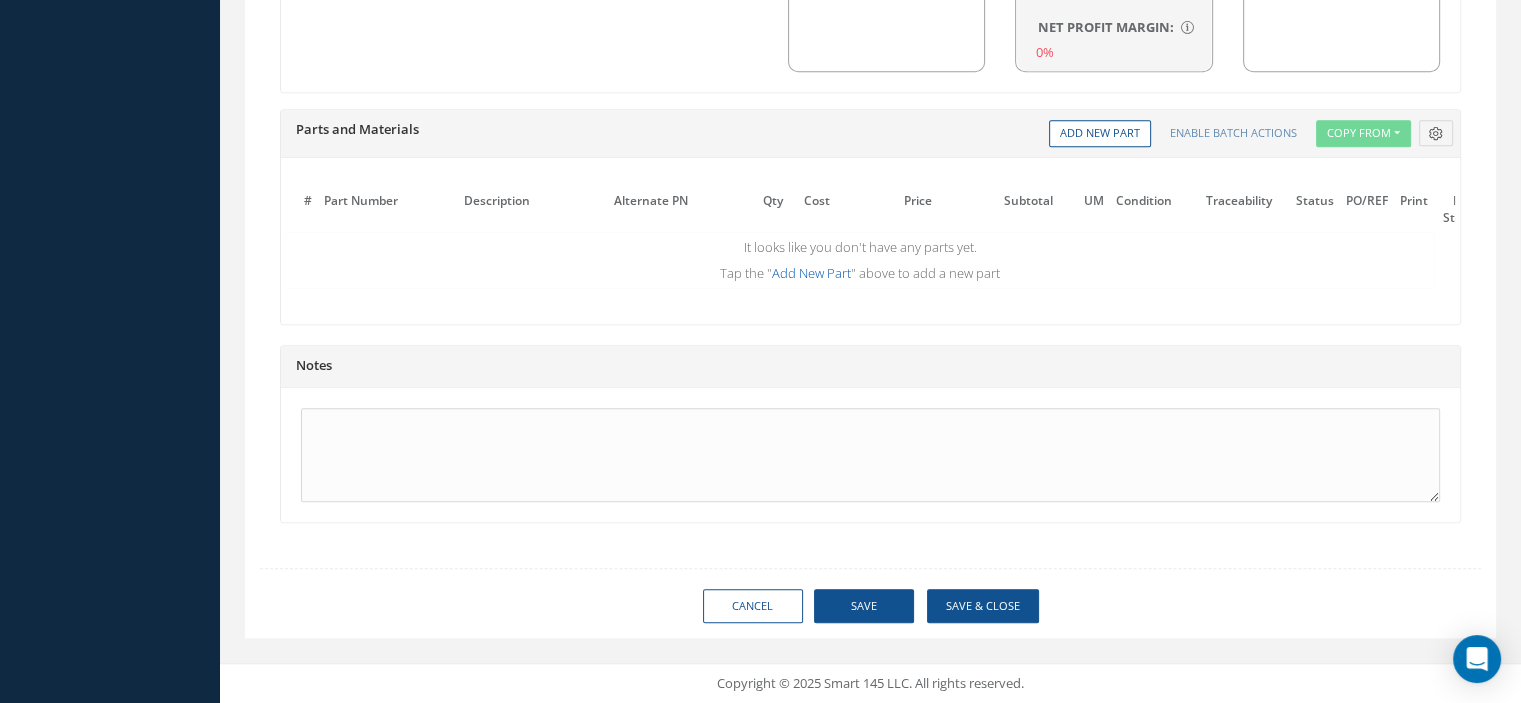 click on "Add New Part" at bounding box center [811, 273] 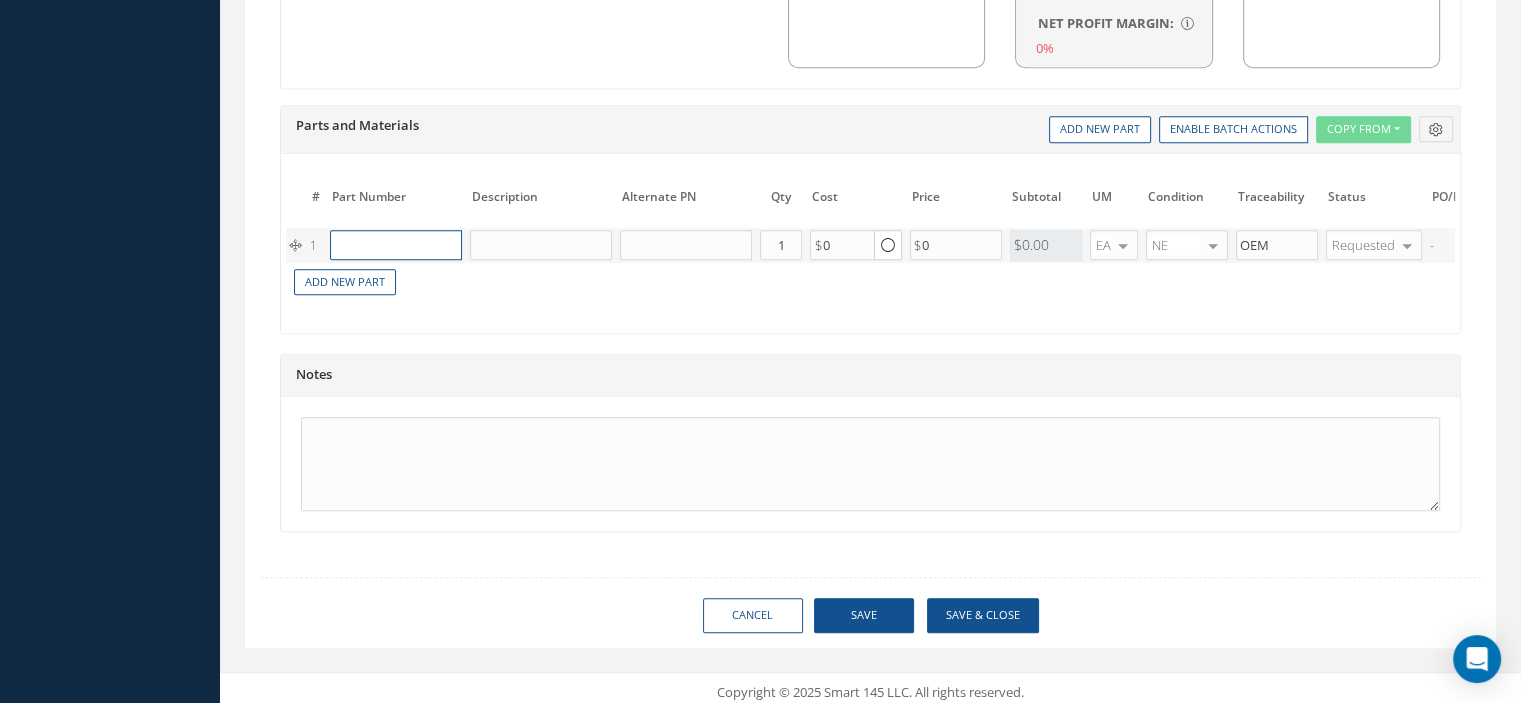 click at bounding box center [396, 245] 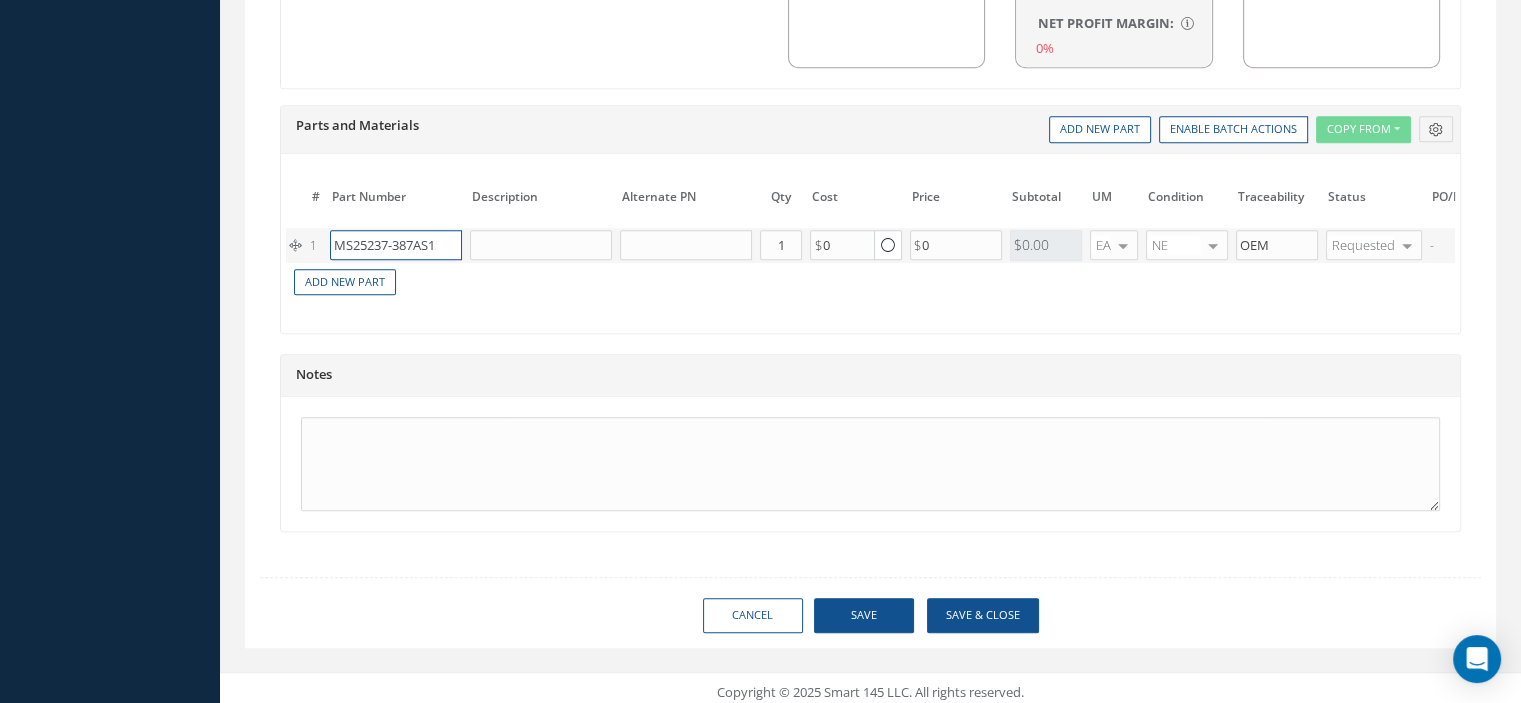 scroll, scrollTop: 0, scrollLeft: 9, axis: horizontal 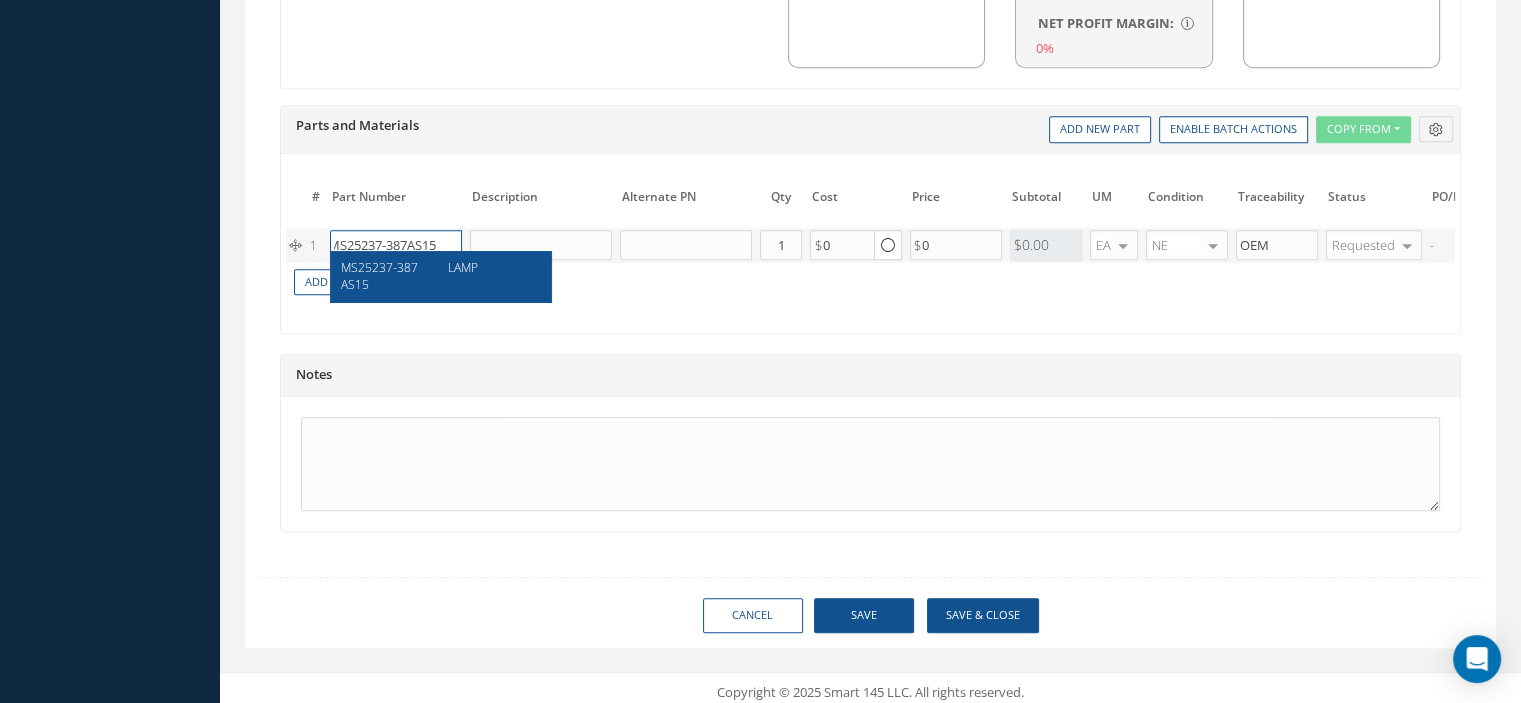 type on "MS25237-387AS15" 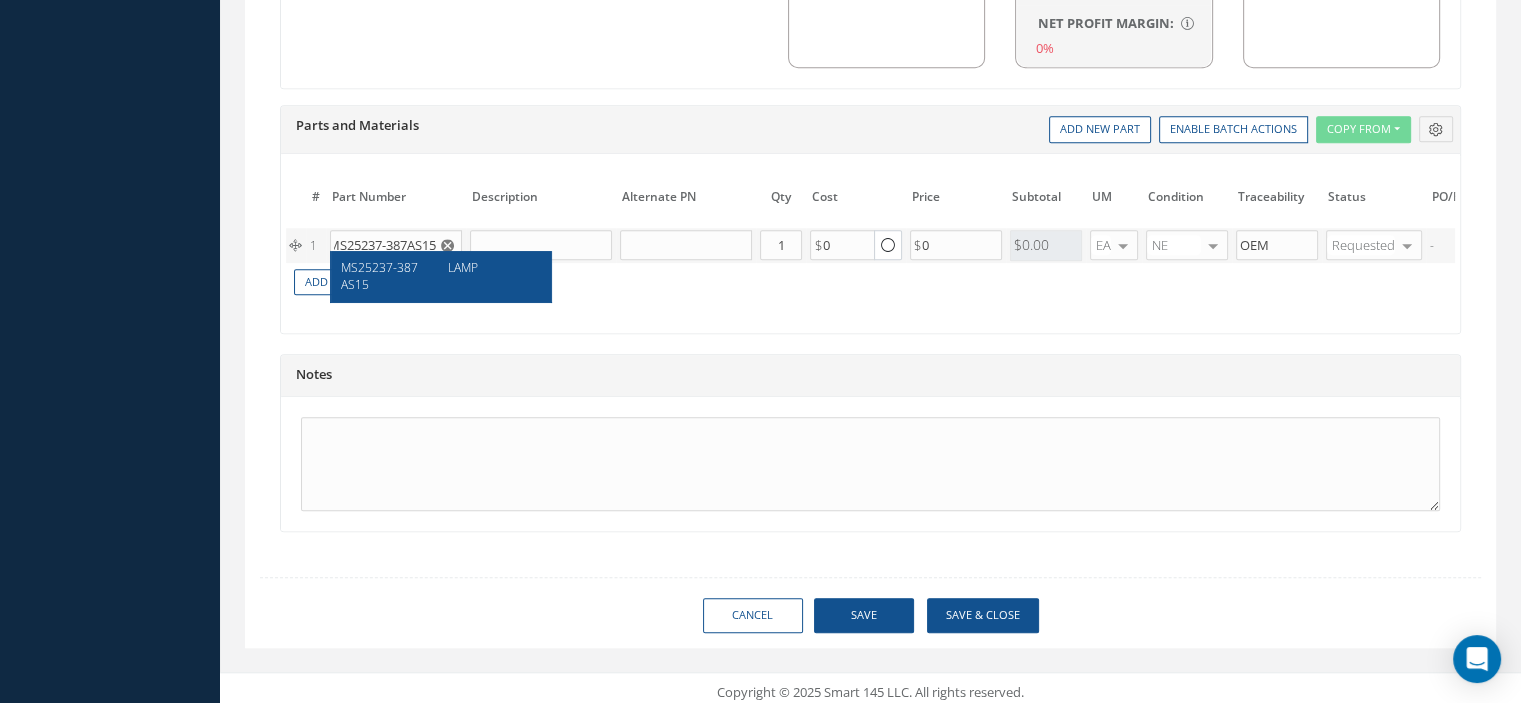 click on "LAMP" at bounding box center (487, 276) 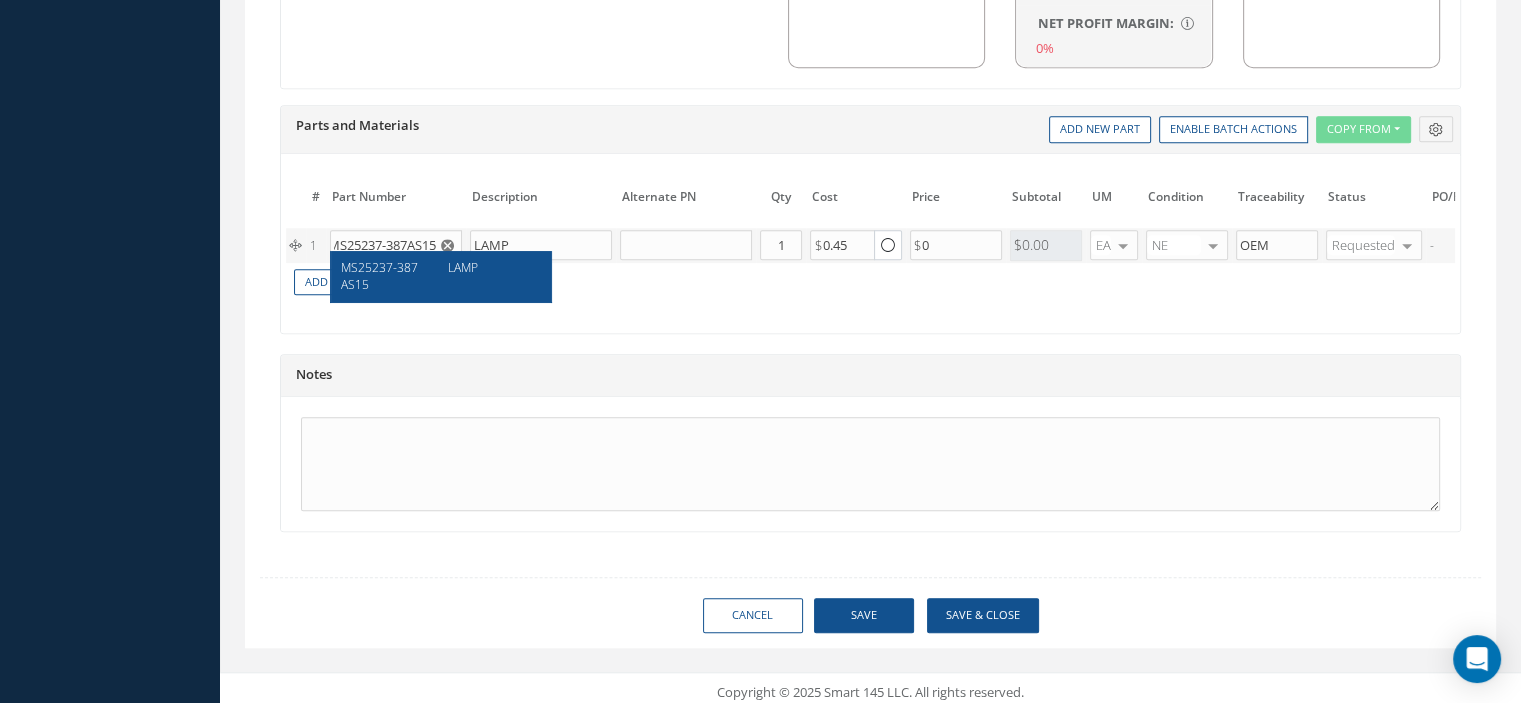 scroll, scrollTop: 0, scrollLeft: 0, axis: both 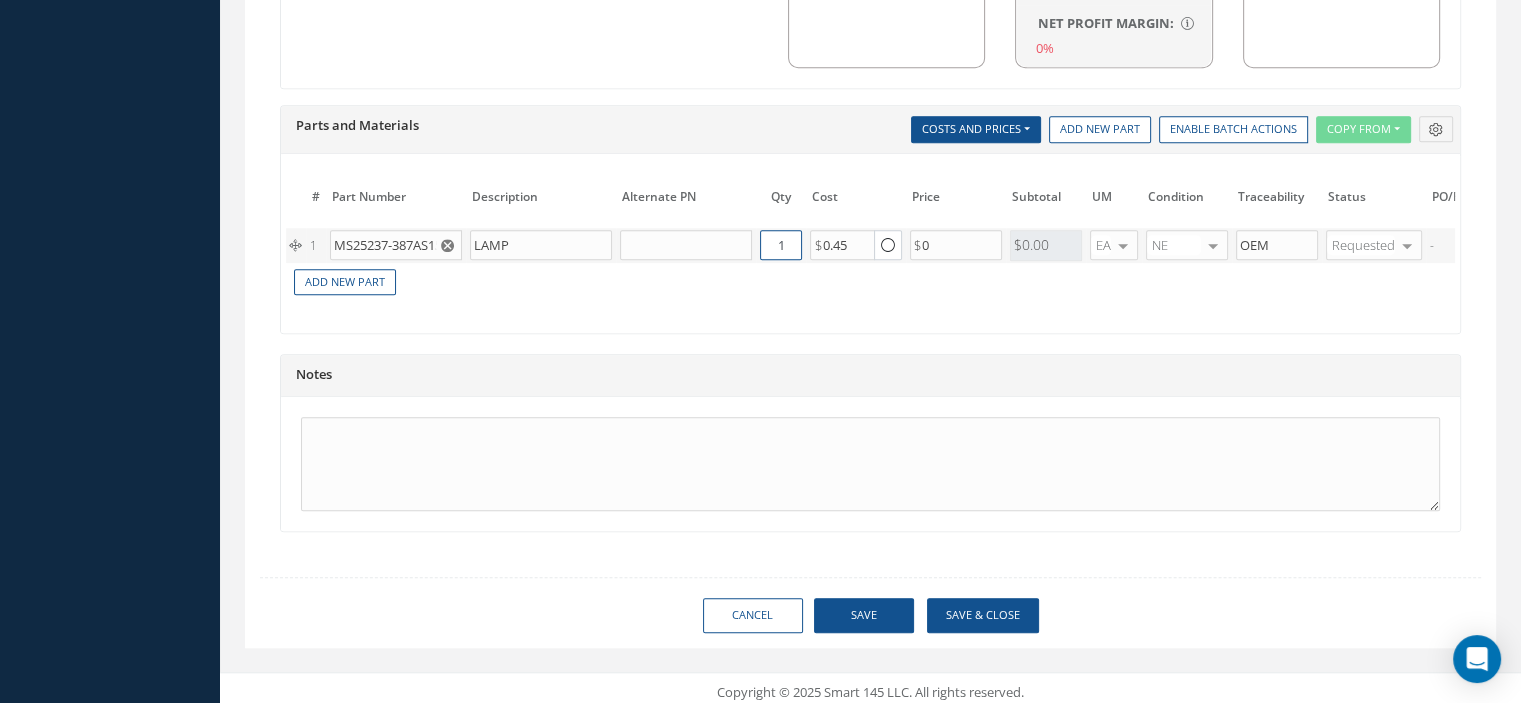 drag, startPoint x: 772, startPoint y: 237, endPoint x: 787, endPoint y: 236, distance: 15.033297 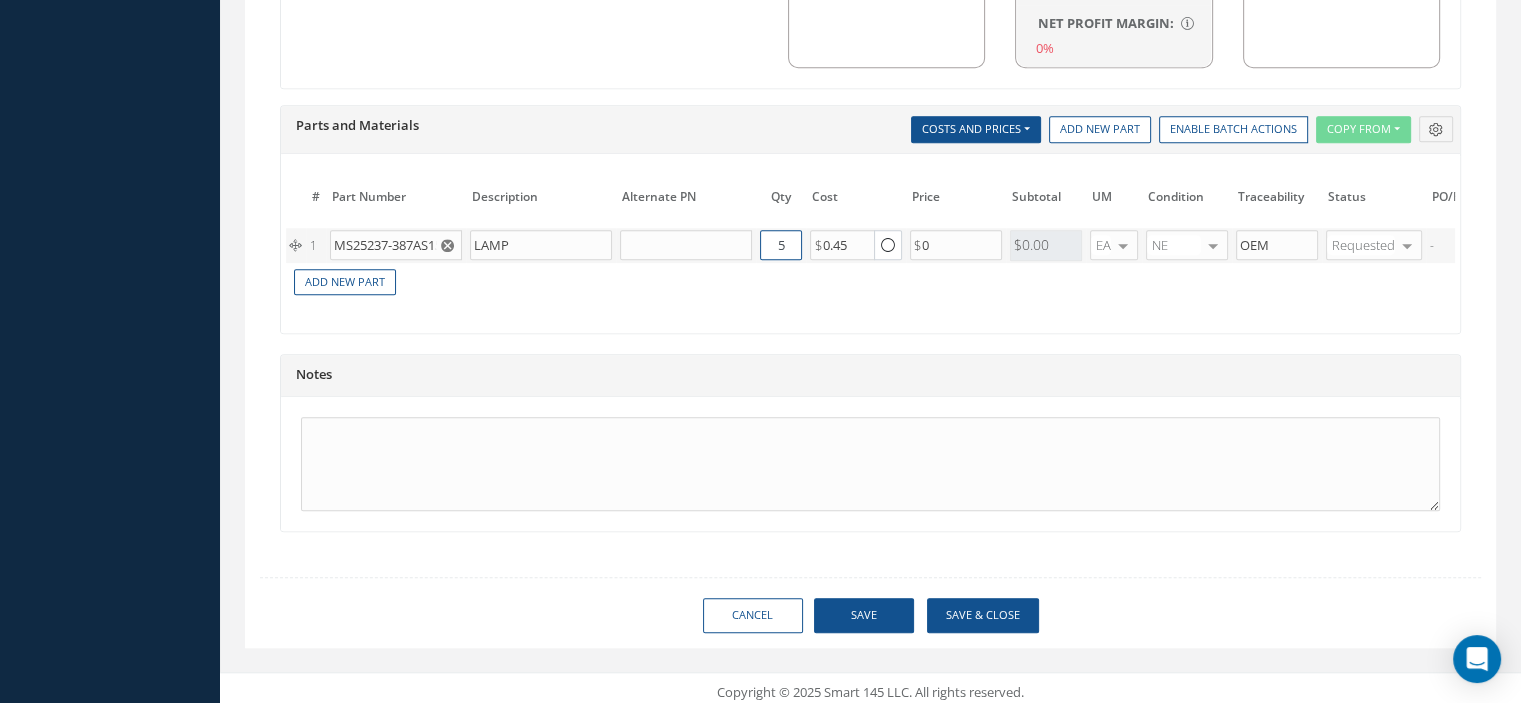 type on "5" 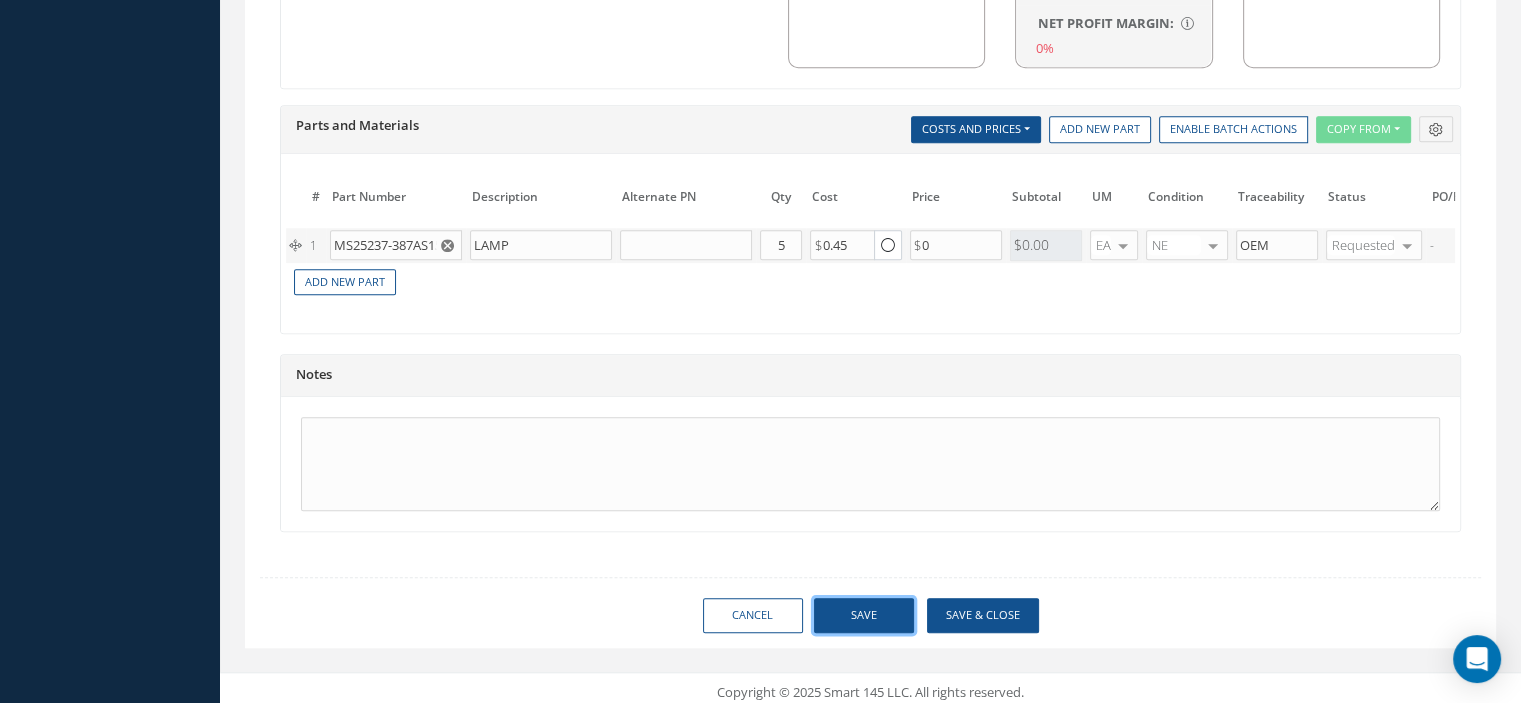click on "Save" at bounding box center (864, 615) 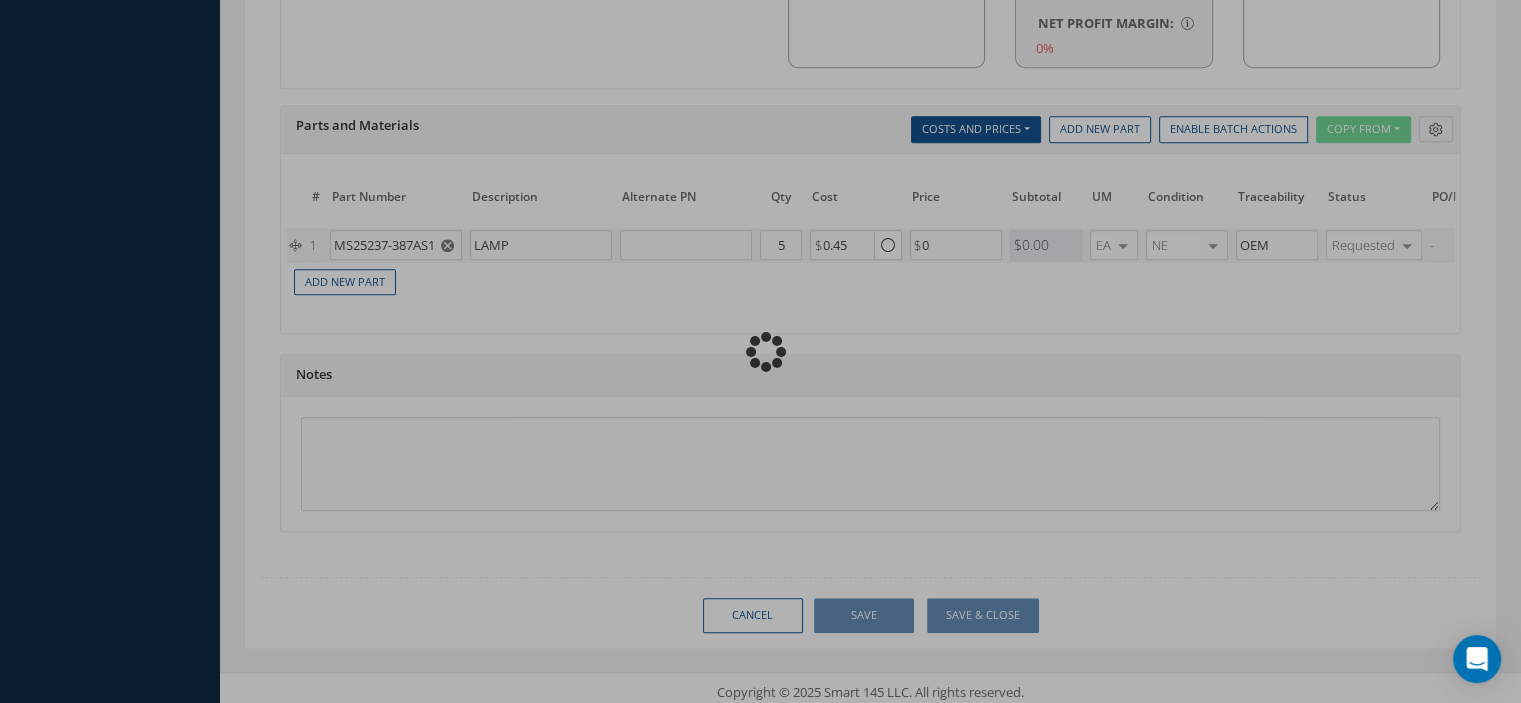 type 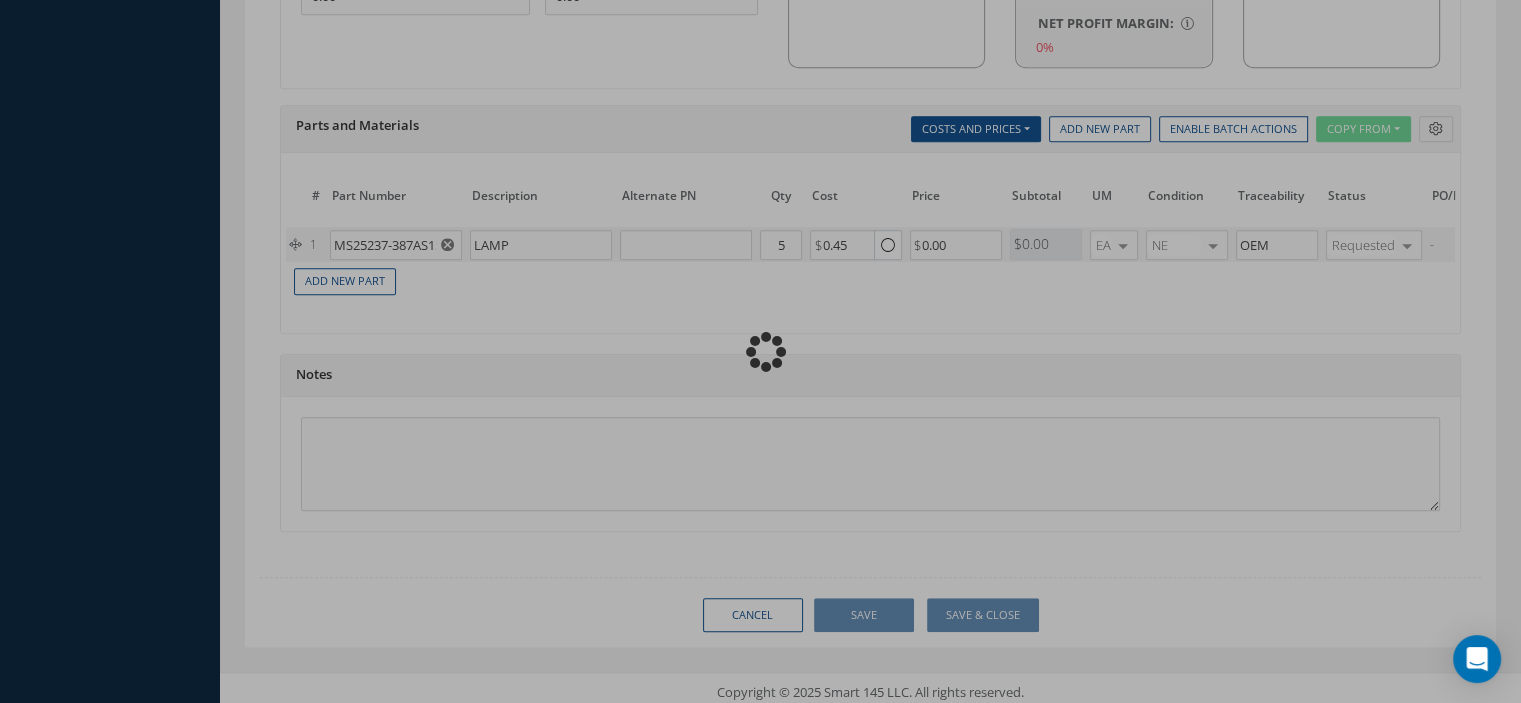 type on "SYSTRON DONNER" 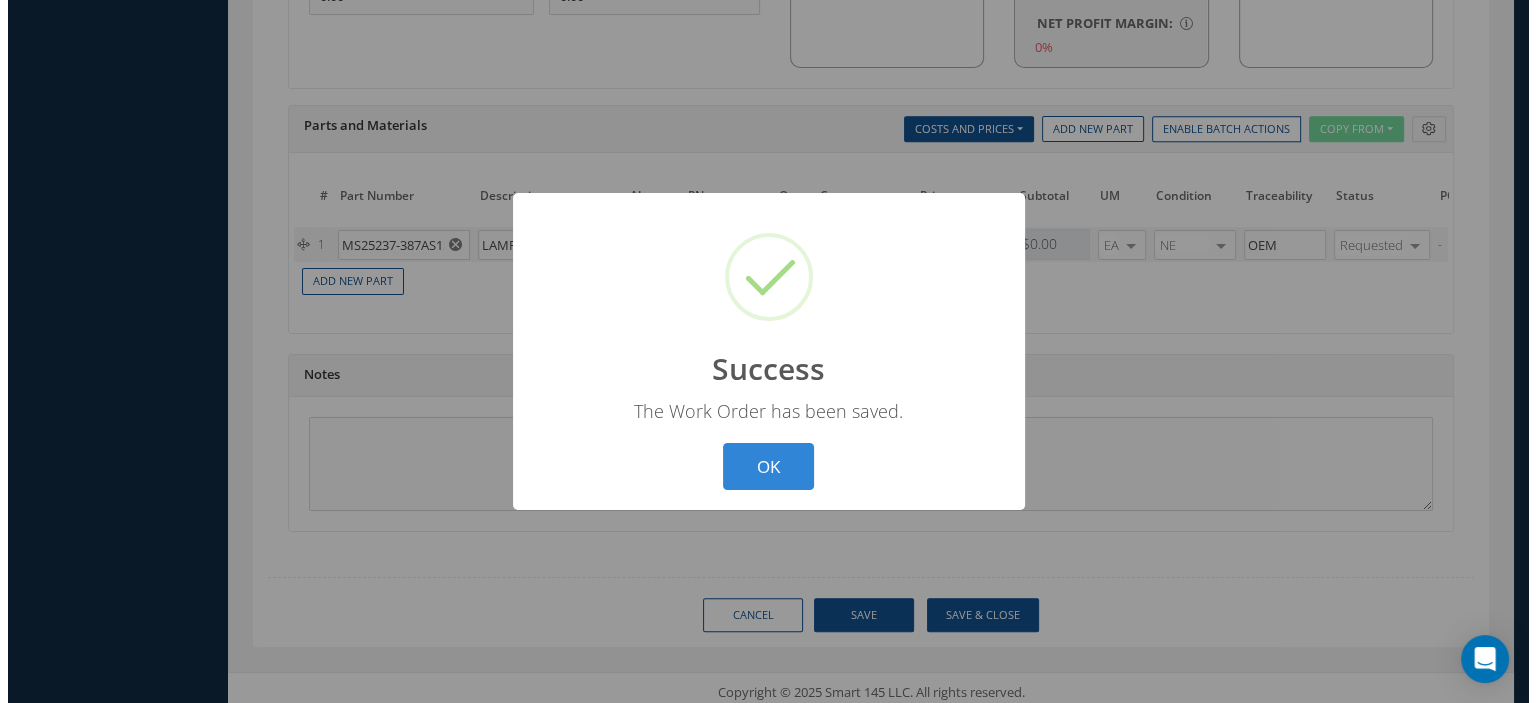 scroll, scrollTop: 1452, scrollLeft: 0, axis: vertical 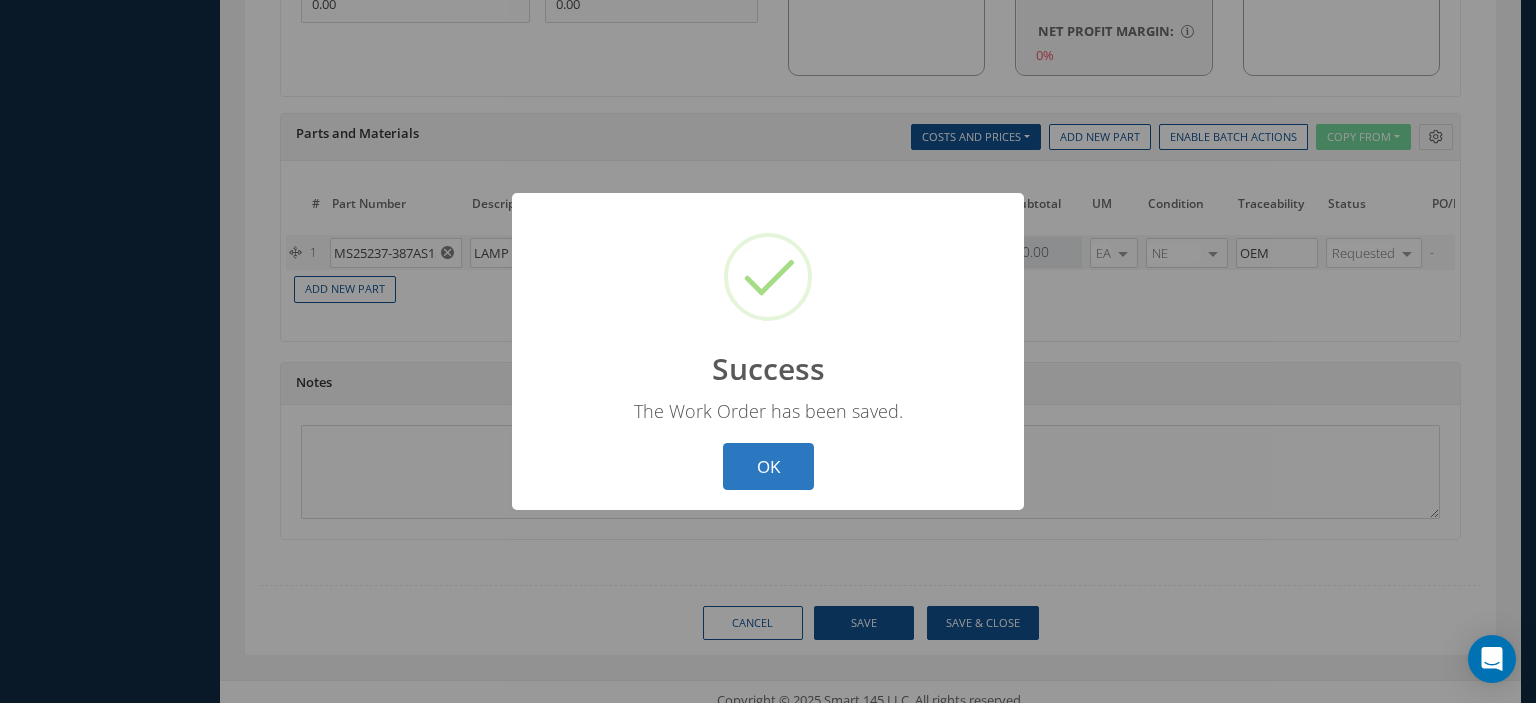 click on "OK" at bounding box center (768, 466) 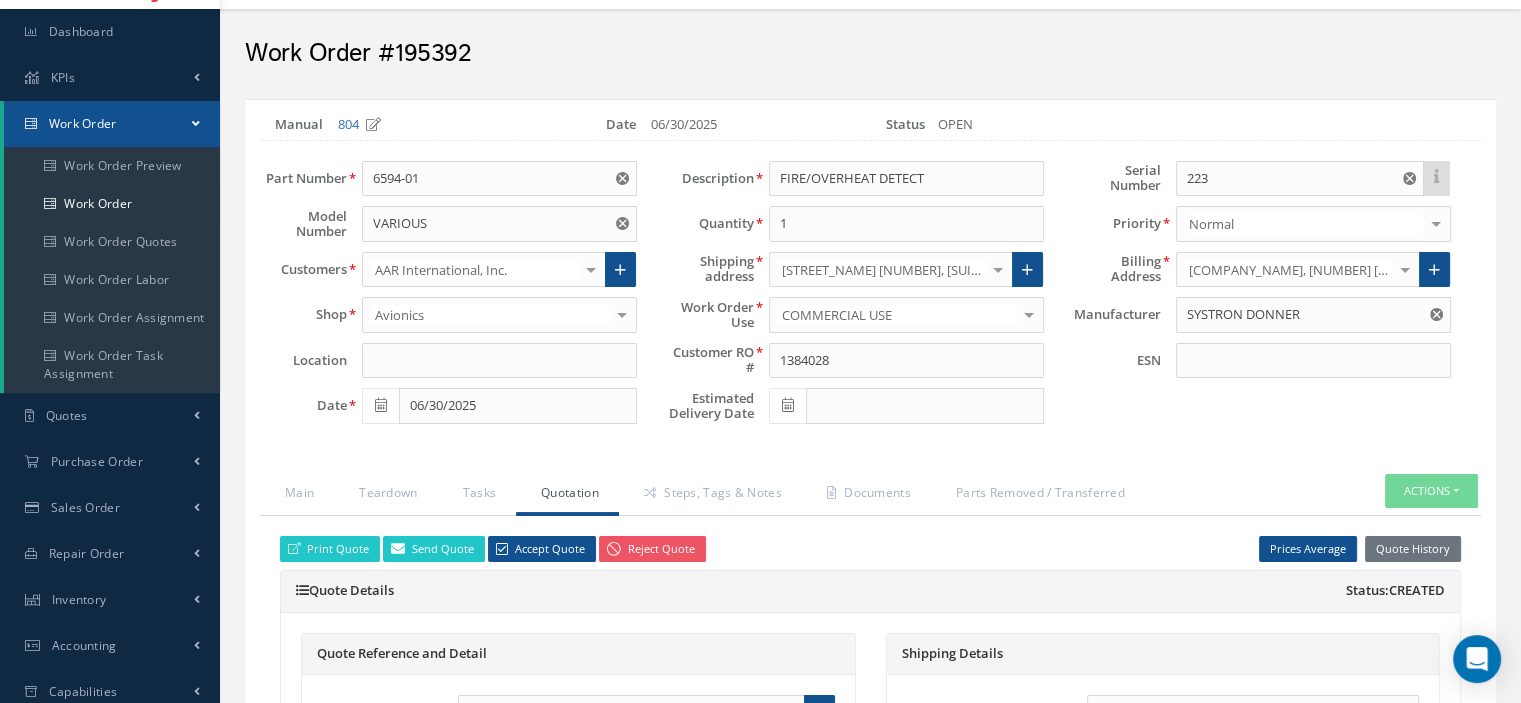 scroll, scrollTop: 0, scrollLeft: 0, axis: both 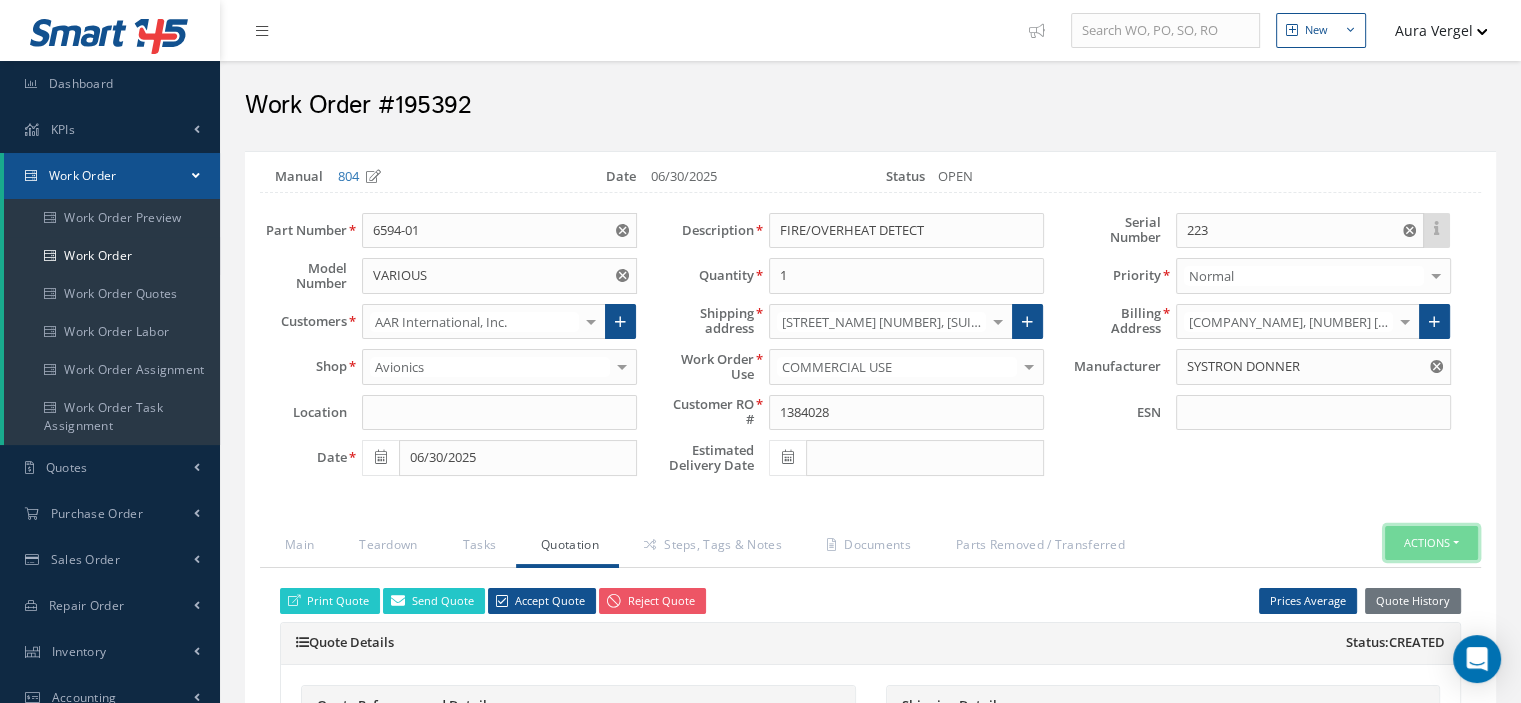 click on "Actions" at bounding box center [1431, 543] 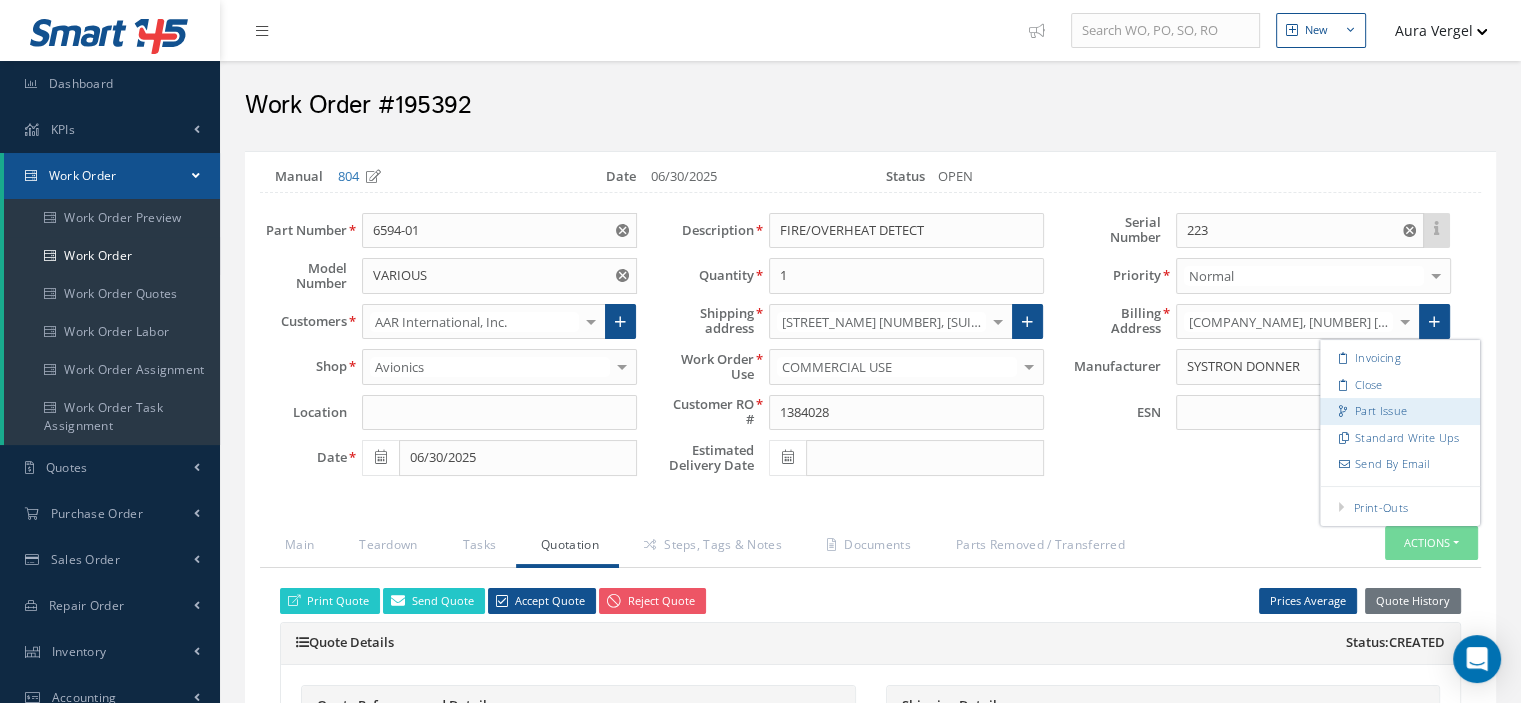 click on "Part Issue" at bounding box center [1400, 411] 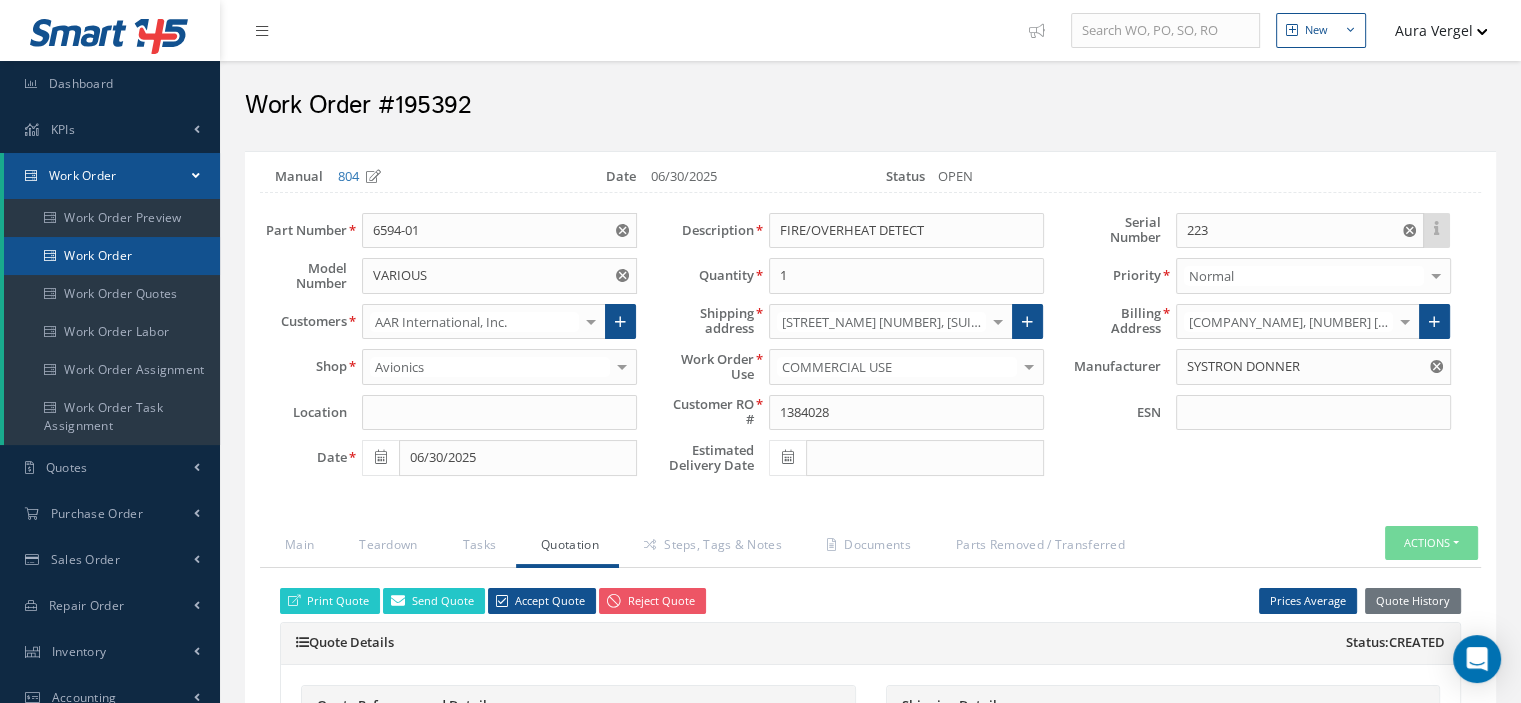 click on "Work Order" at bounding box center [112, 256] 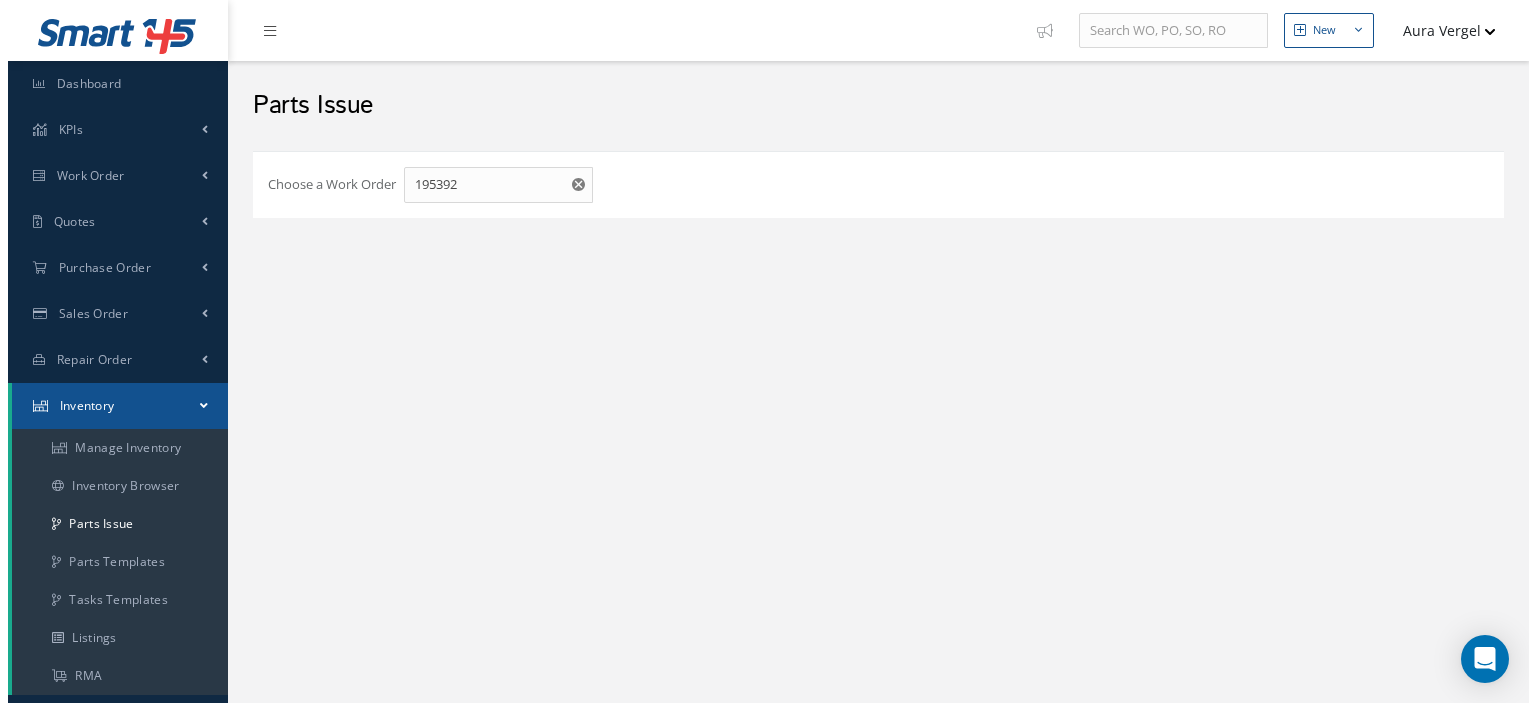 scroll, scrollTop: 0, scrollLeft: 0, axis: both 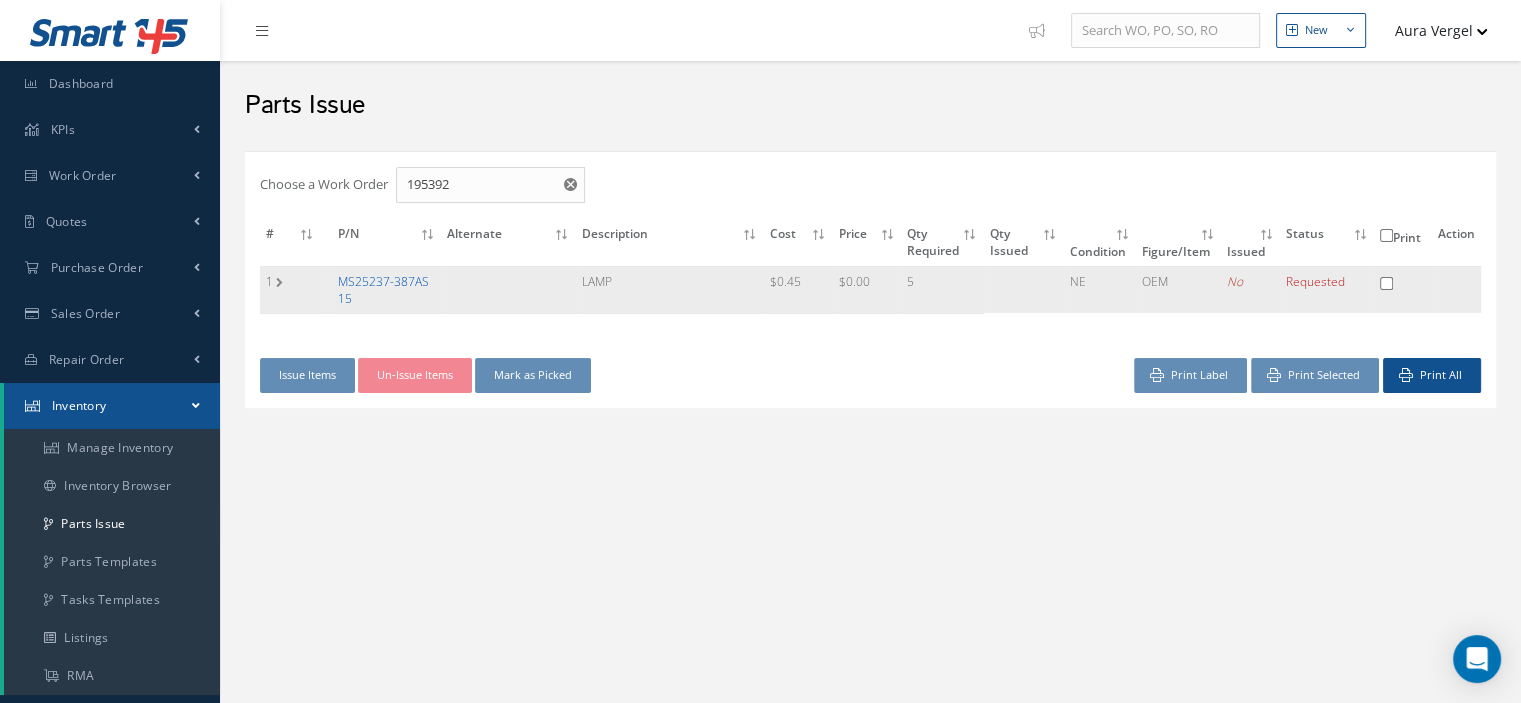 click on "MS25237-387AS15" at bounding box center (383, 290) 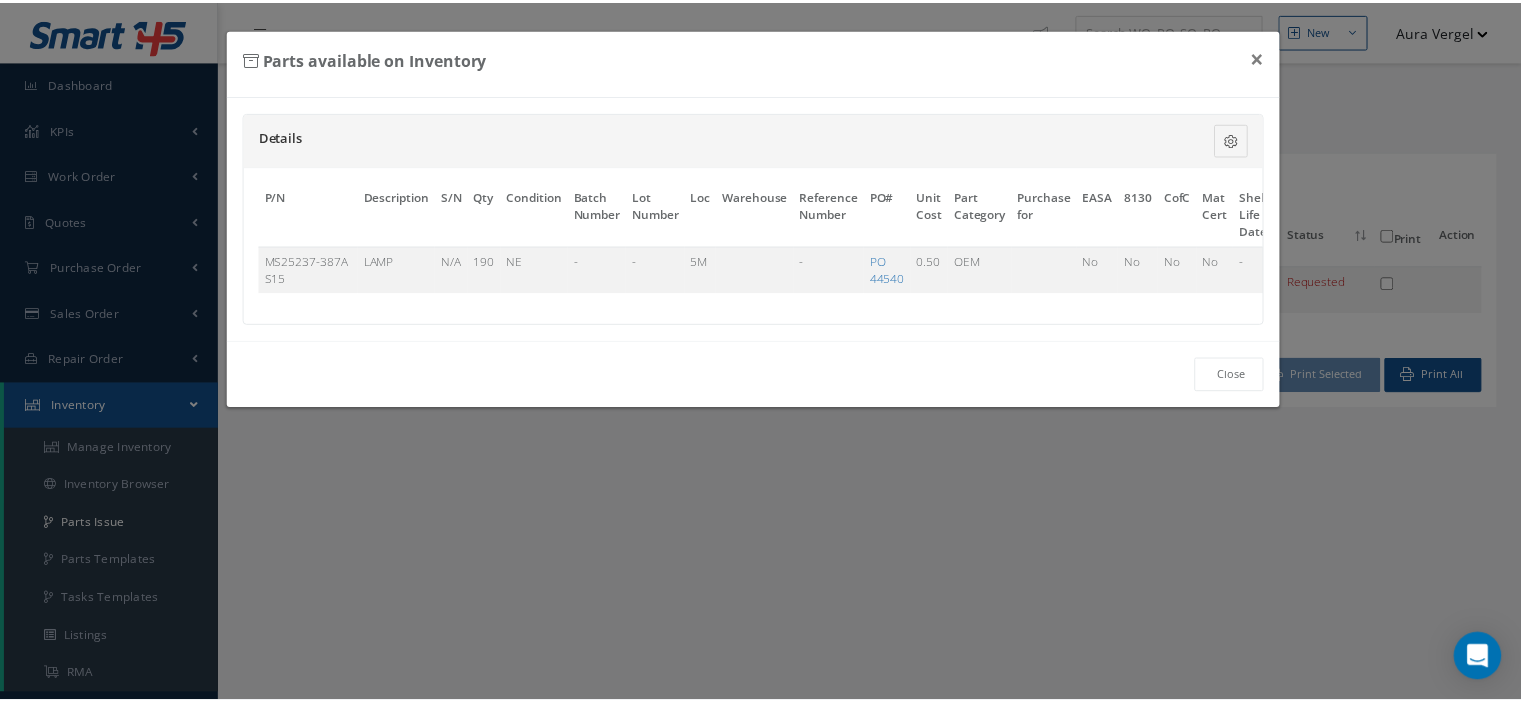 scroll, scrollTop: 0, scrollLeft: 117, axis: horizontal 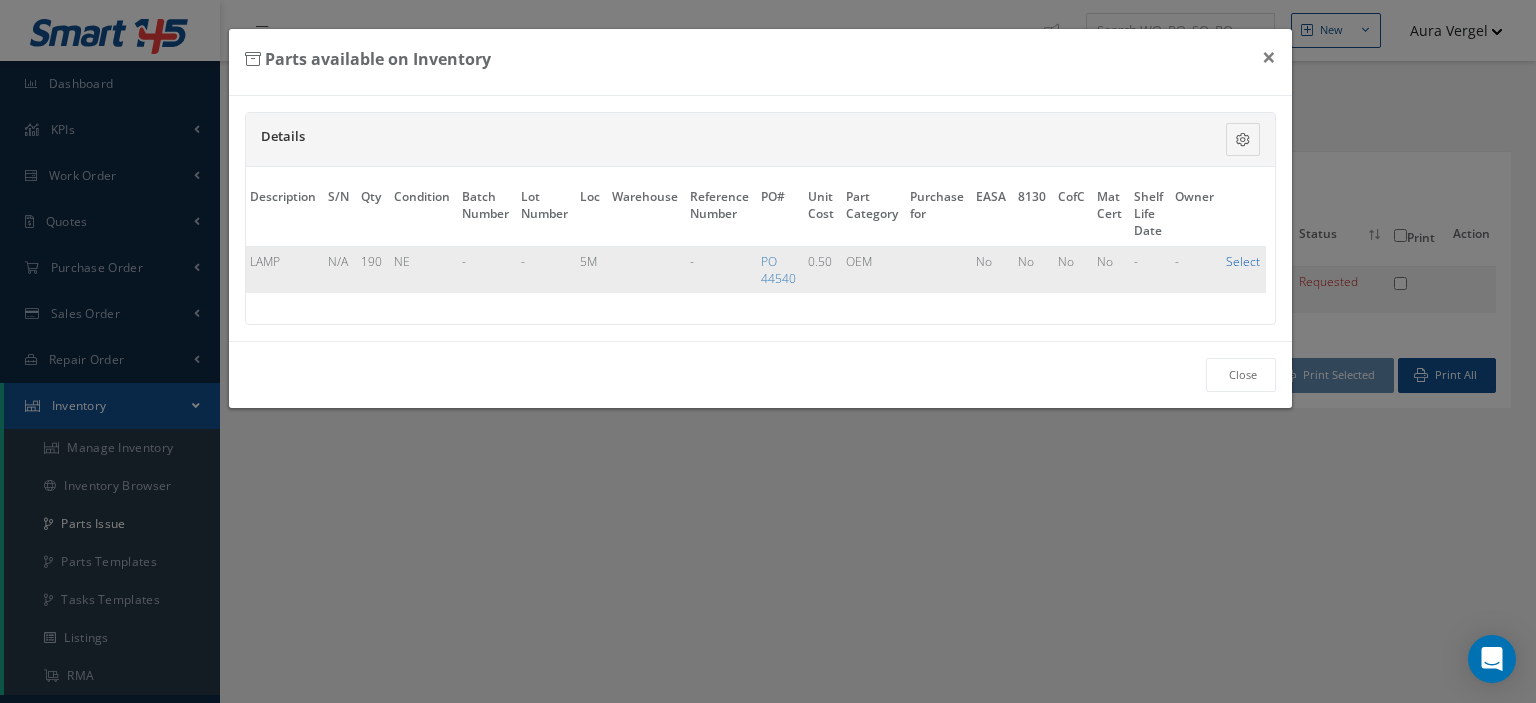 click on "Select" at bounding box center [1243, 261] 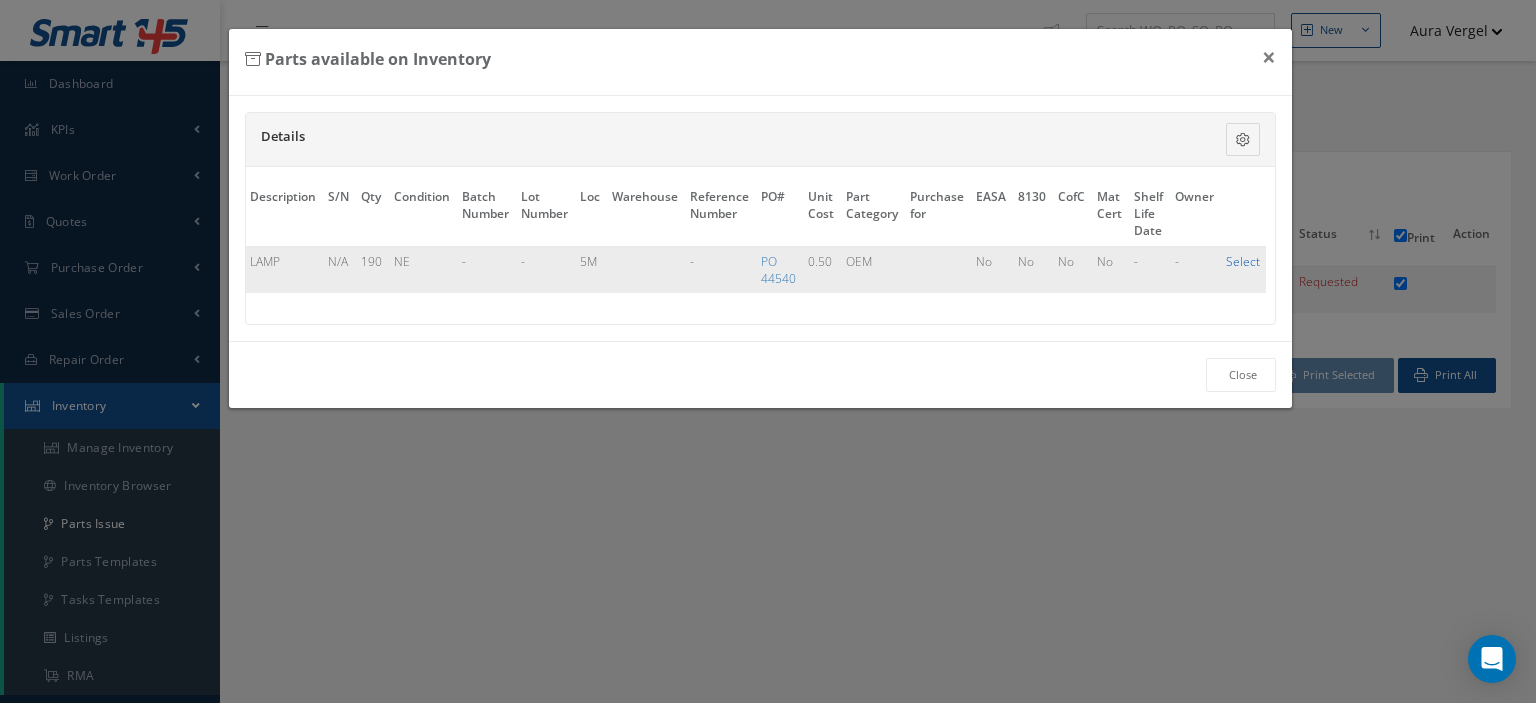 checkbox on "true" 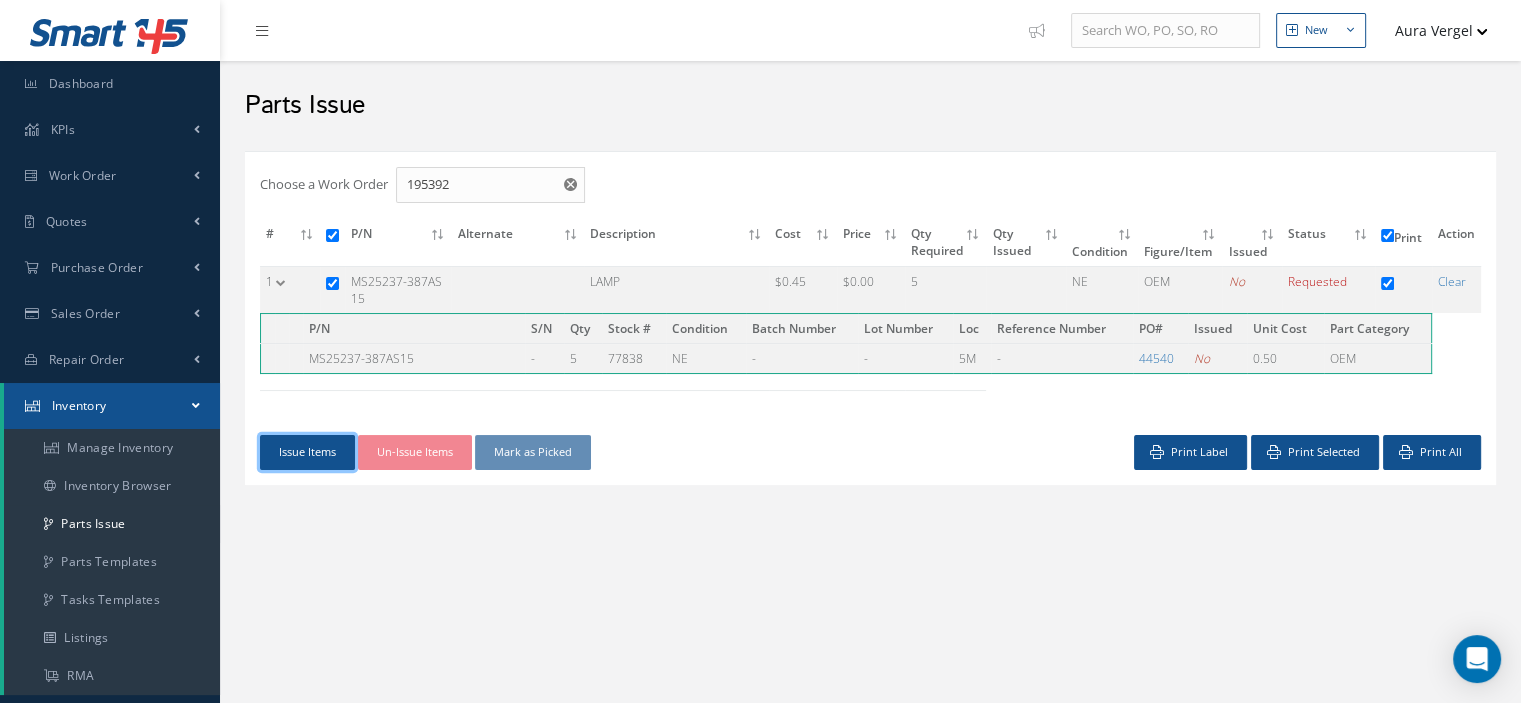 click on "Issue Items" at bounding box center (307, 452) 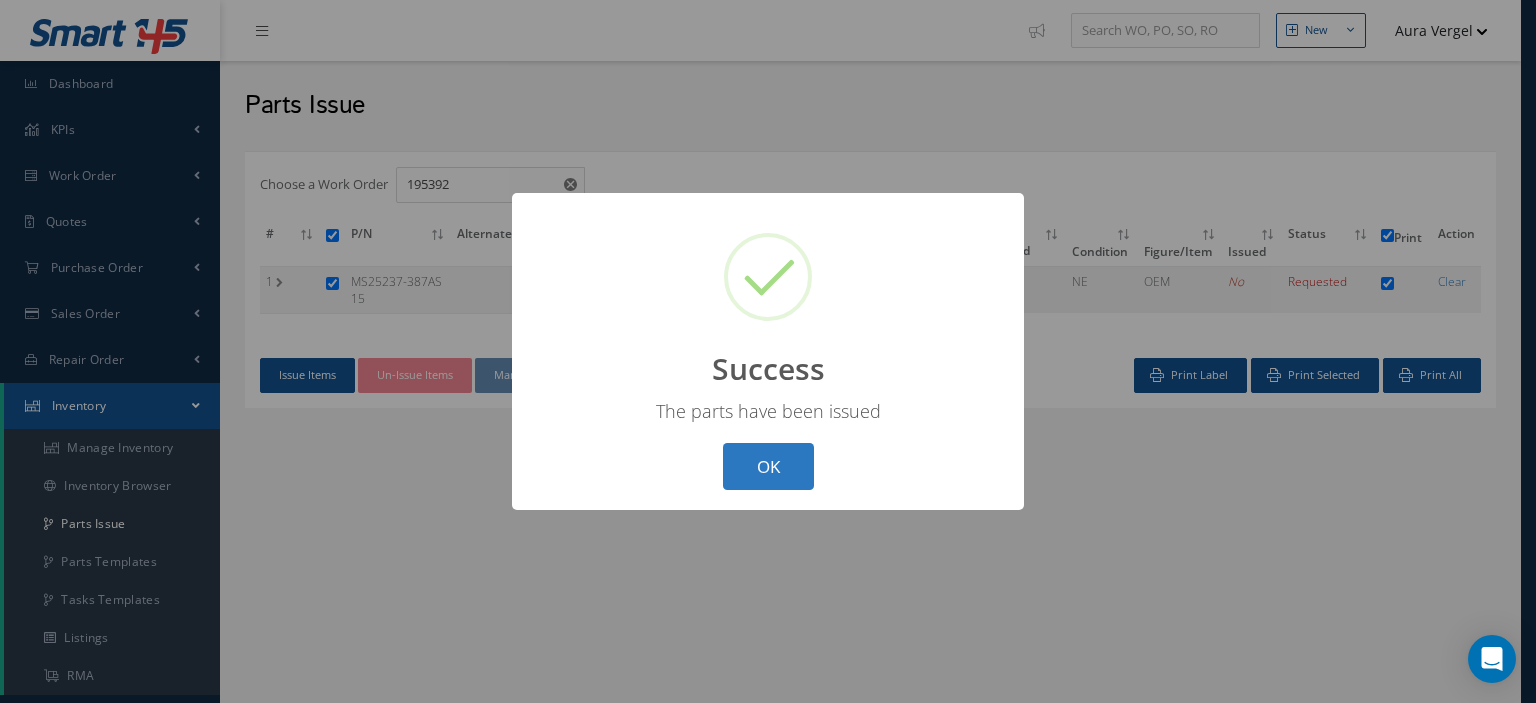 click on "OK" at bounding box center [768, 466] 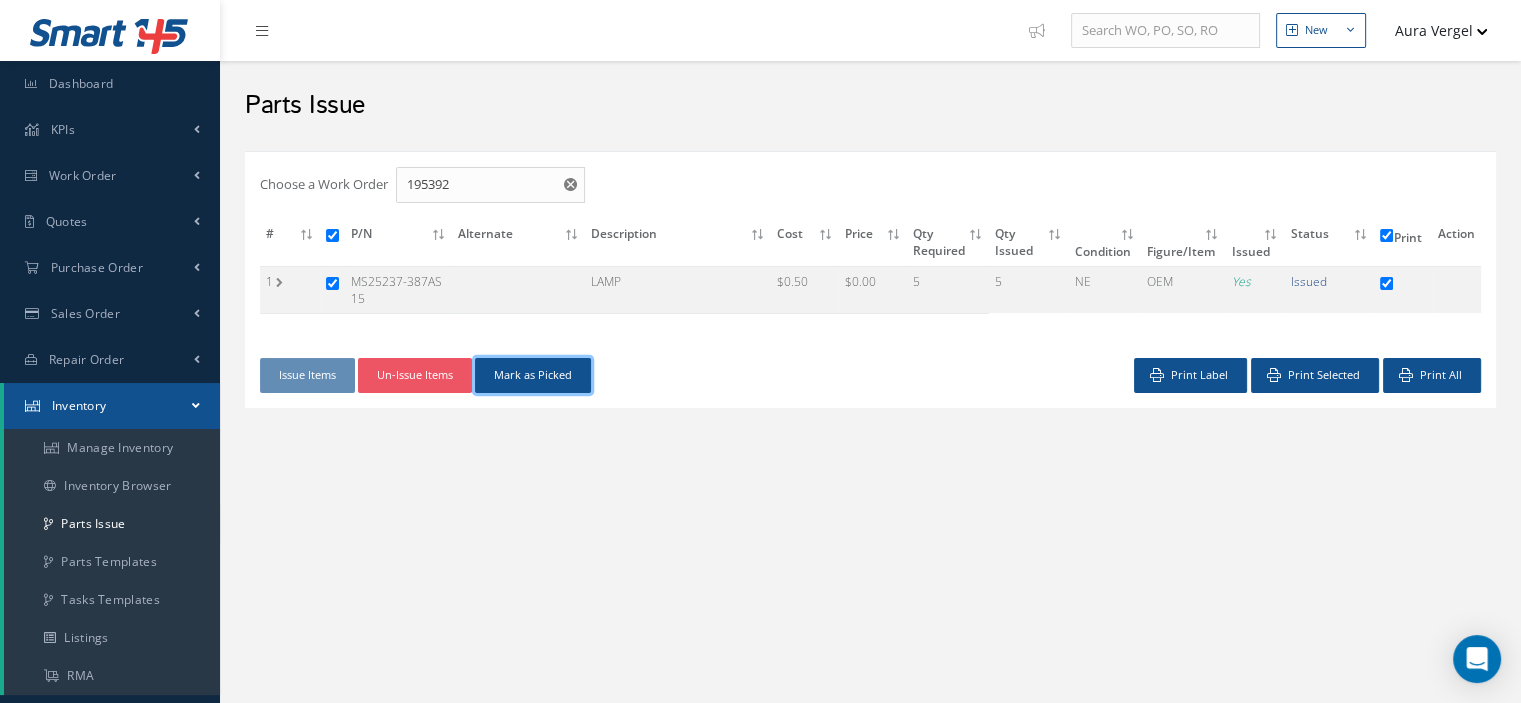 click on "Mark as Picked" at bounding box center (533, 375) 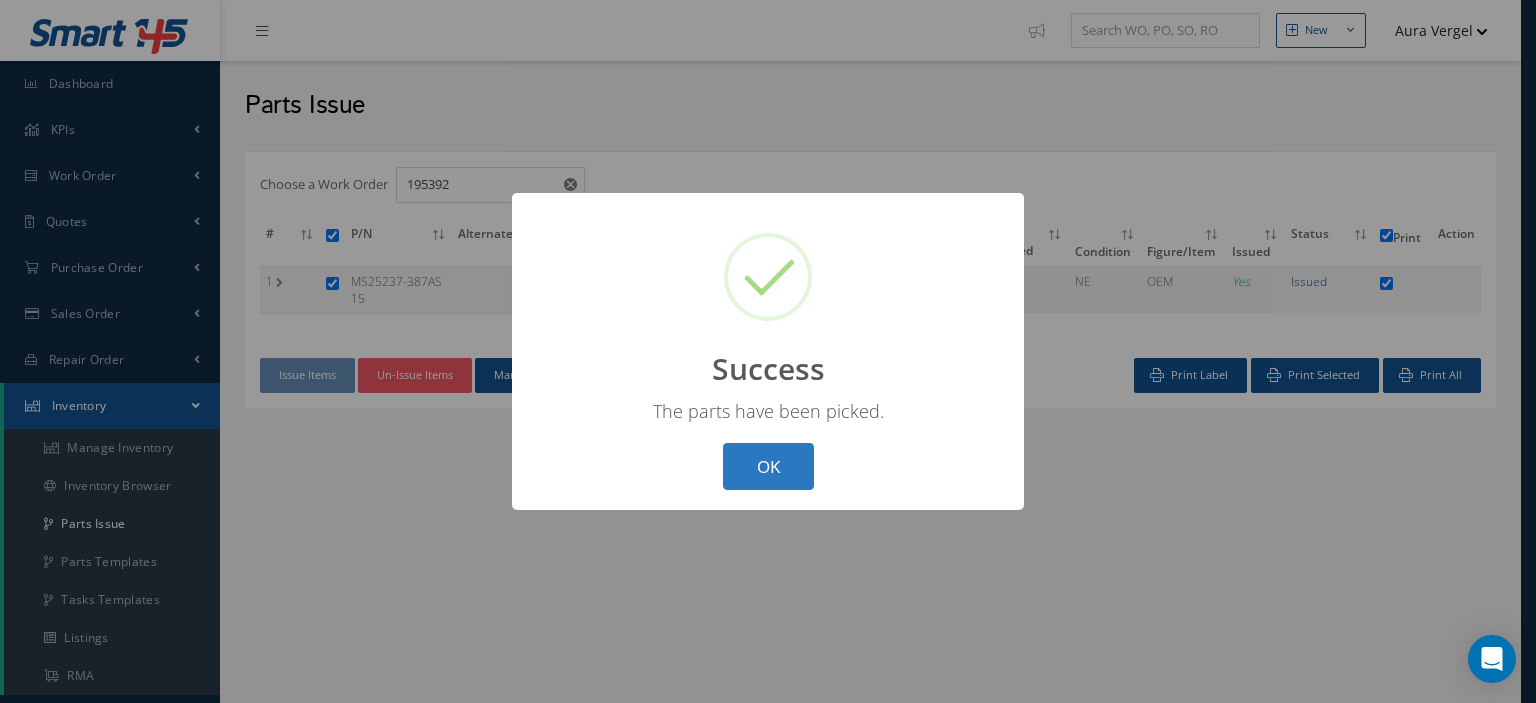 click on "OK" at bounding box center [768, 466] 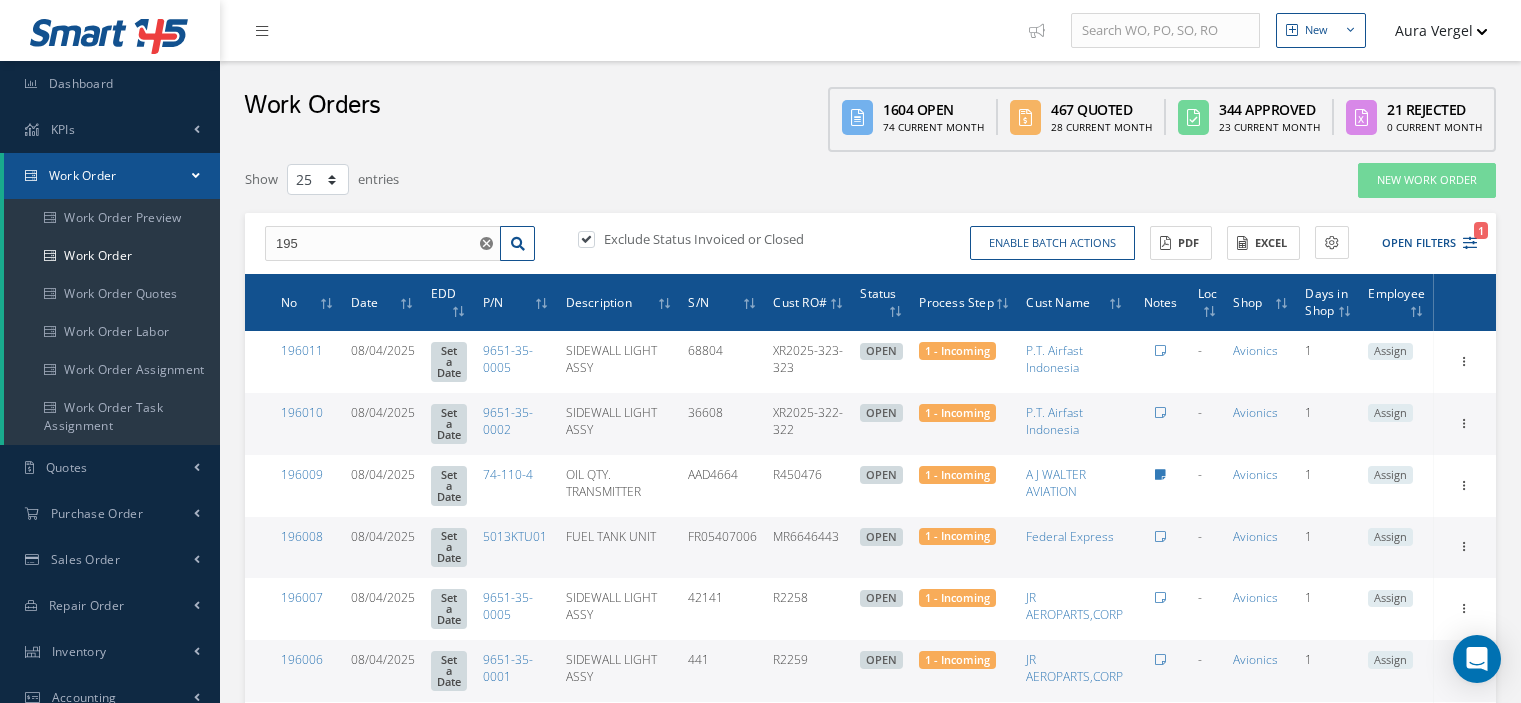 select on "25" 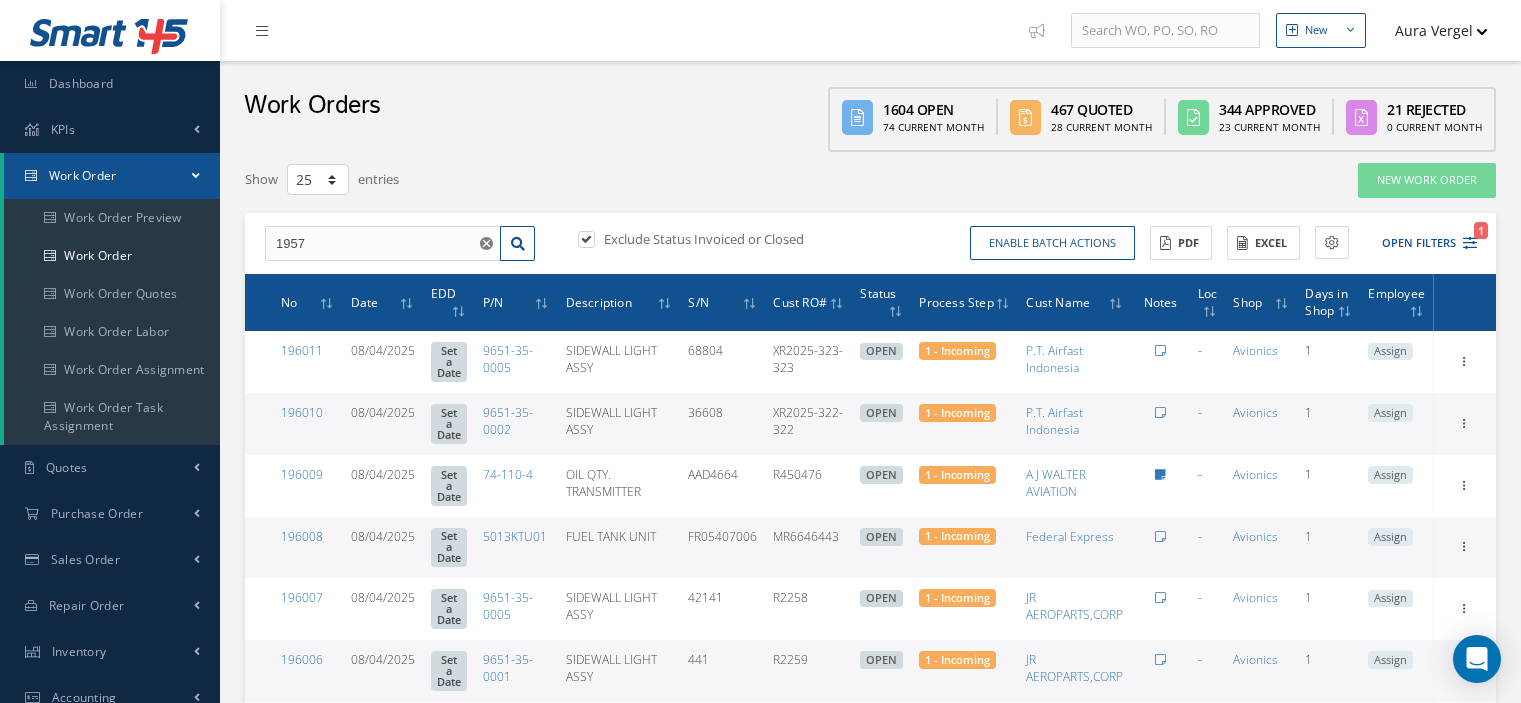 scroll, scrollTop: 0, scrollLeft: 0, axis: both 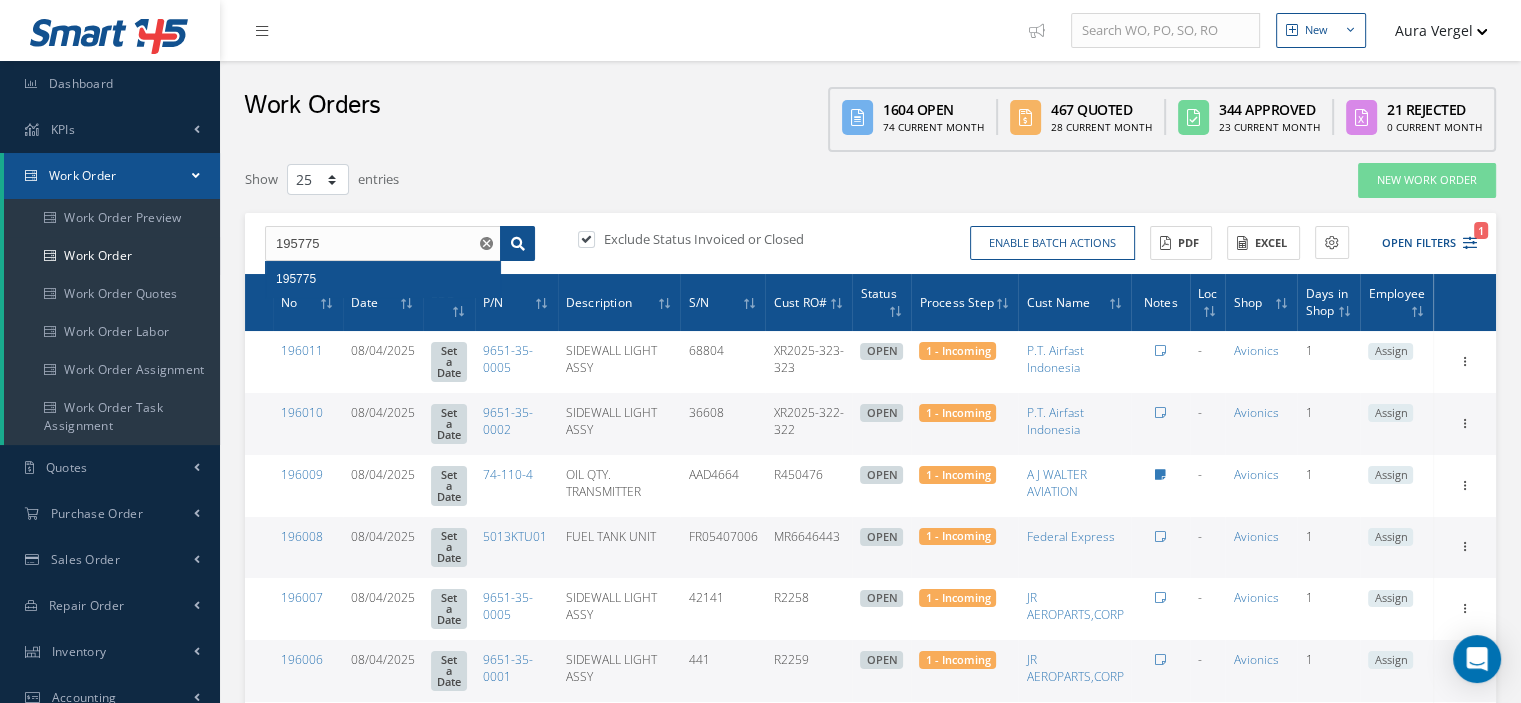 type on "195775" 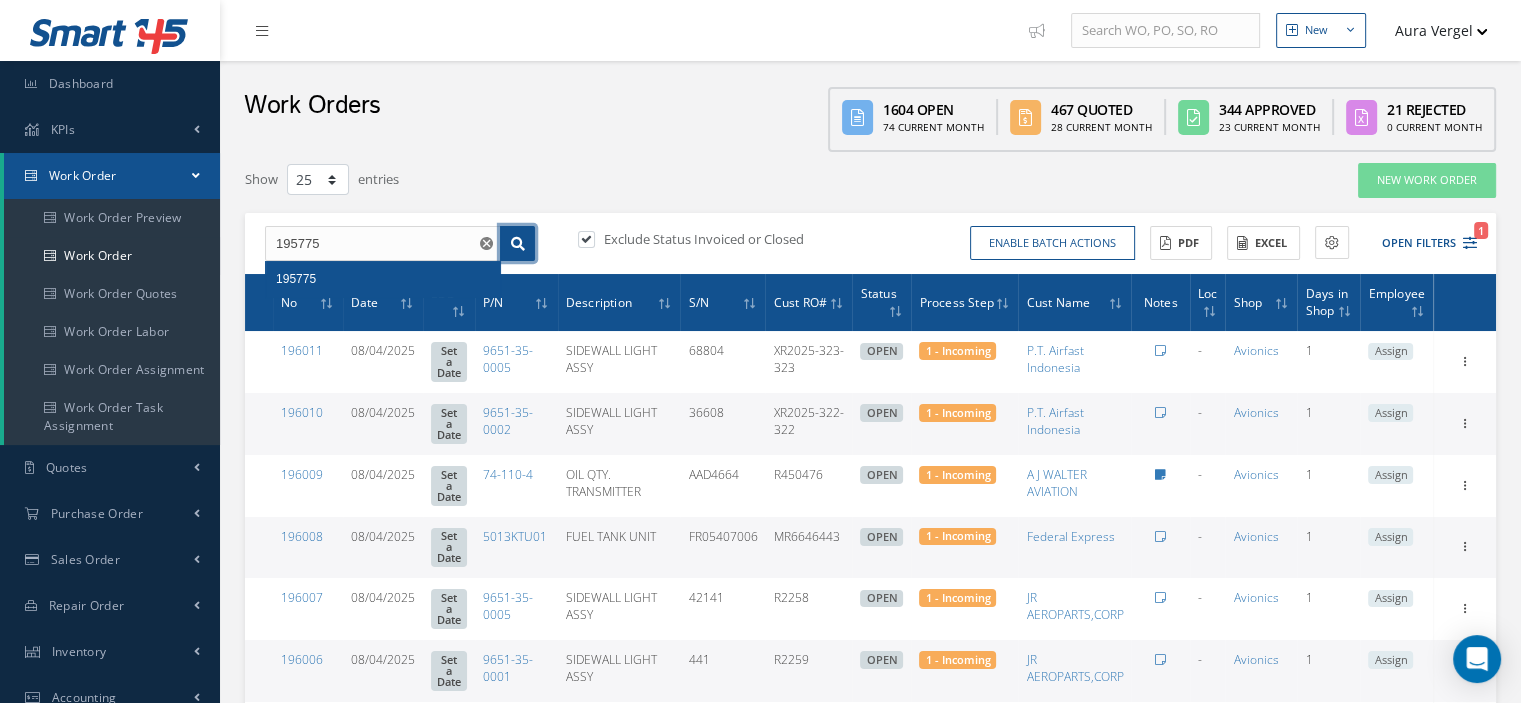 click at bounding box center (518, 244) 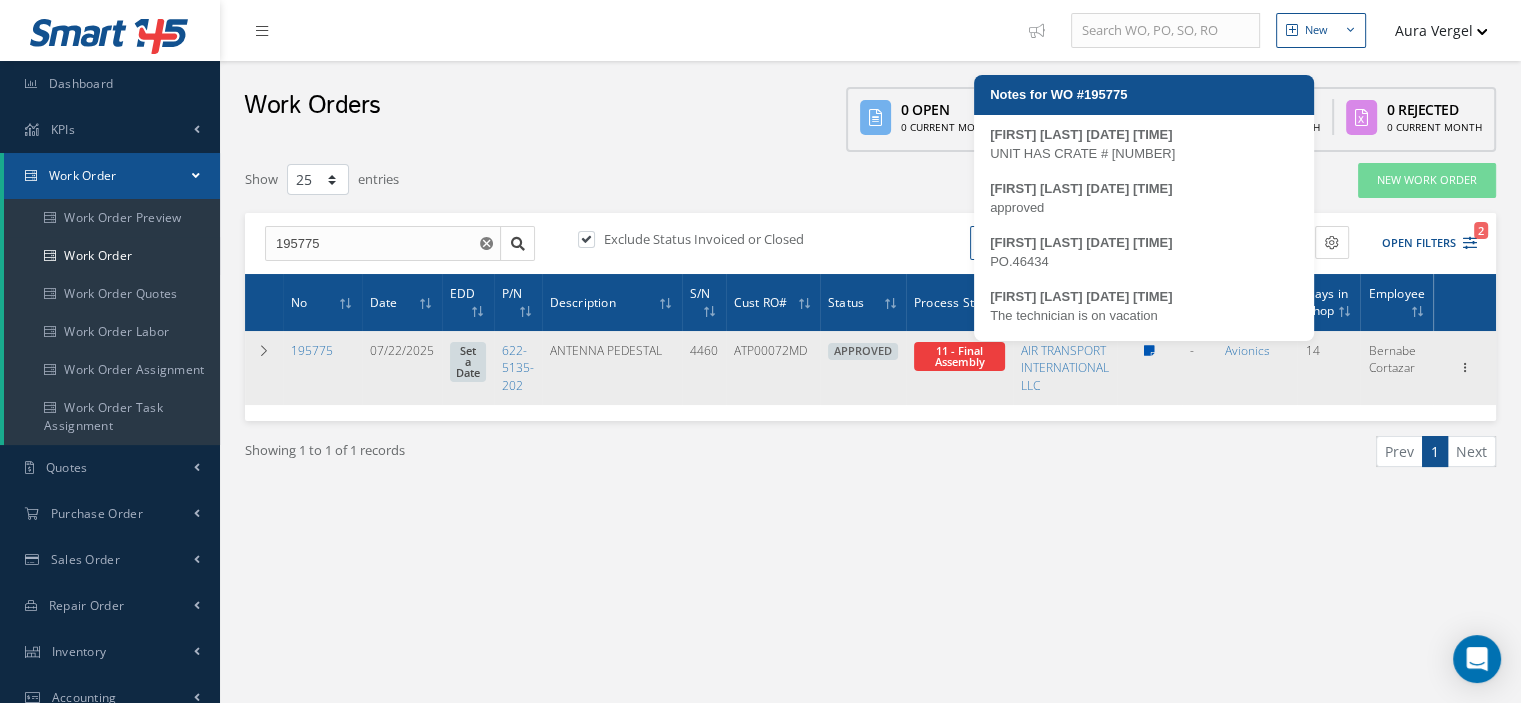 click at bounding box center [1149, 351] 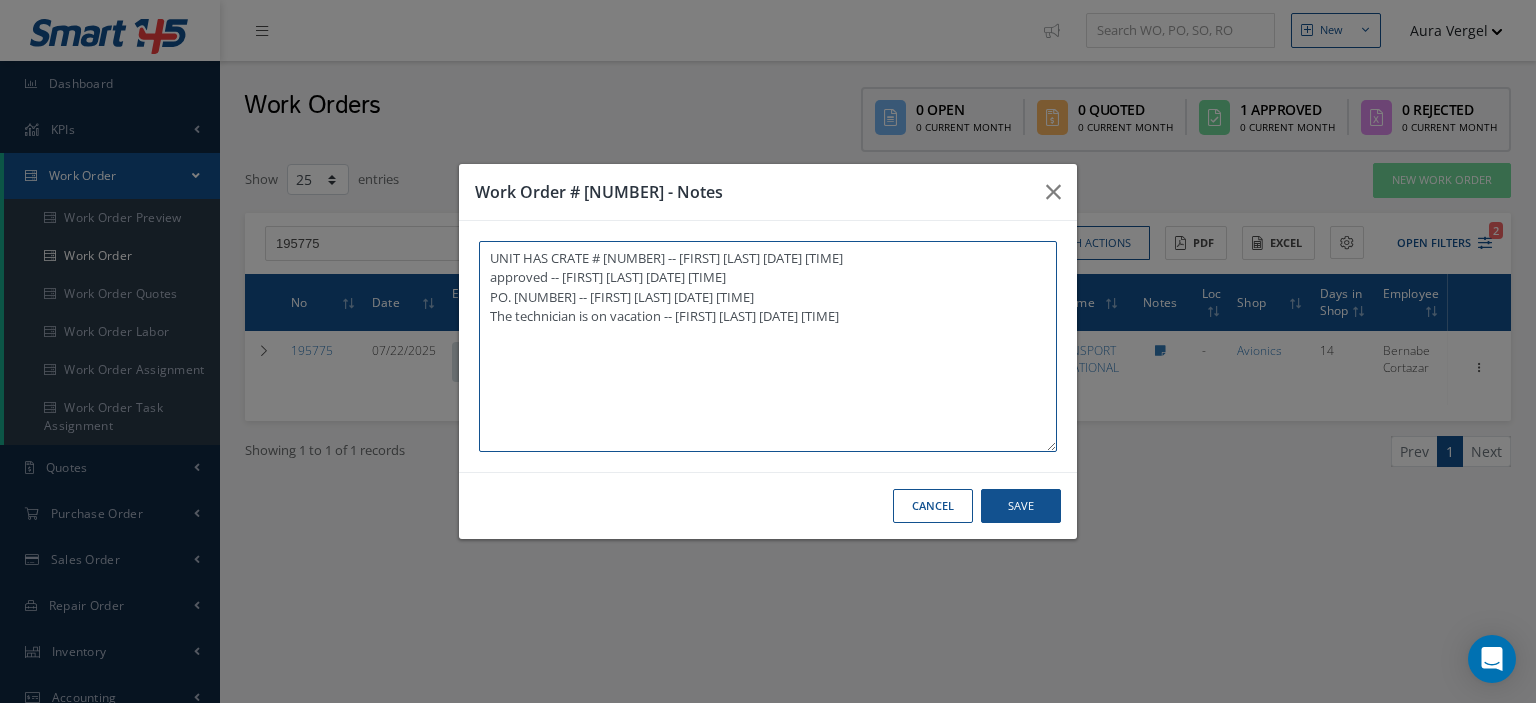 paste on "I already  gave them   to the technician" 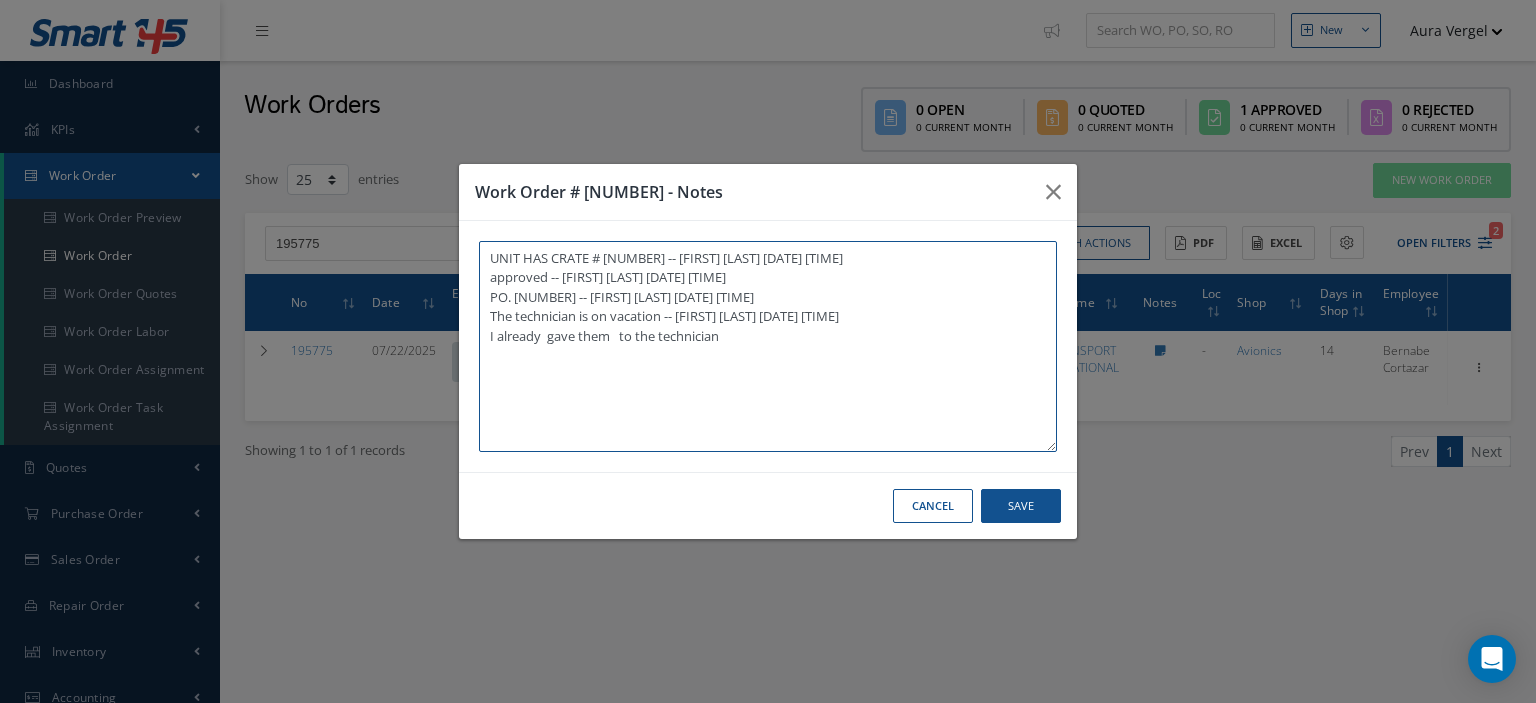type on "UNIT HAS CRATE #2421 -- Frankie Flores 07/22/2025 10:40AM
approved -- Oscar Ravelo 07/30/2025 08:33AM
PO.46434 -- Oscar Ravelo 07/30/2025 12:55PM
The technician is on vacation -- Aura Vergel 07/31/2025 12:48PM
I already  gave them   to the technician" 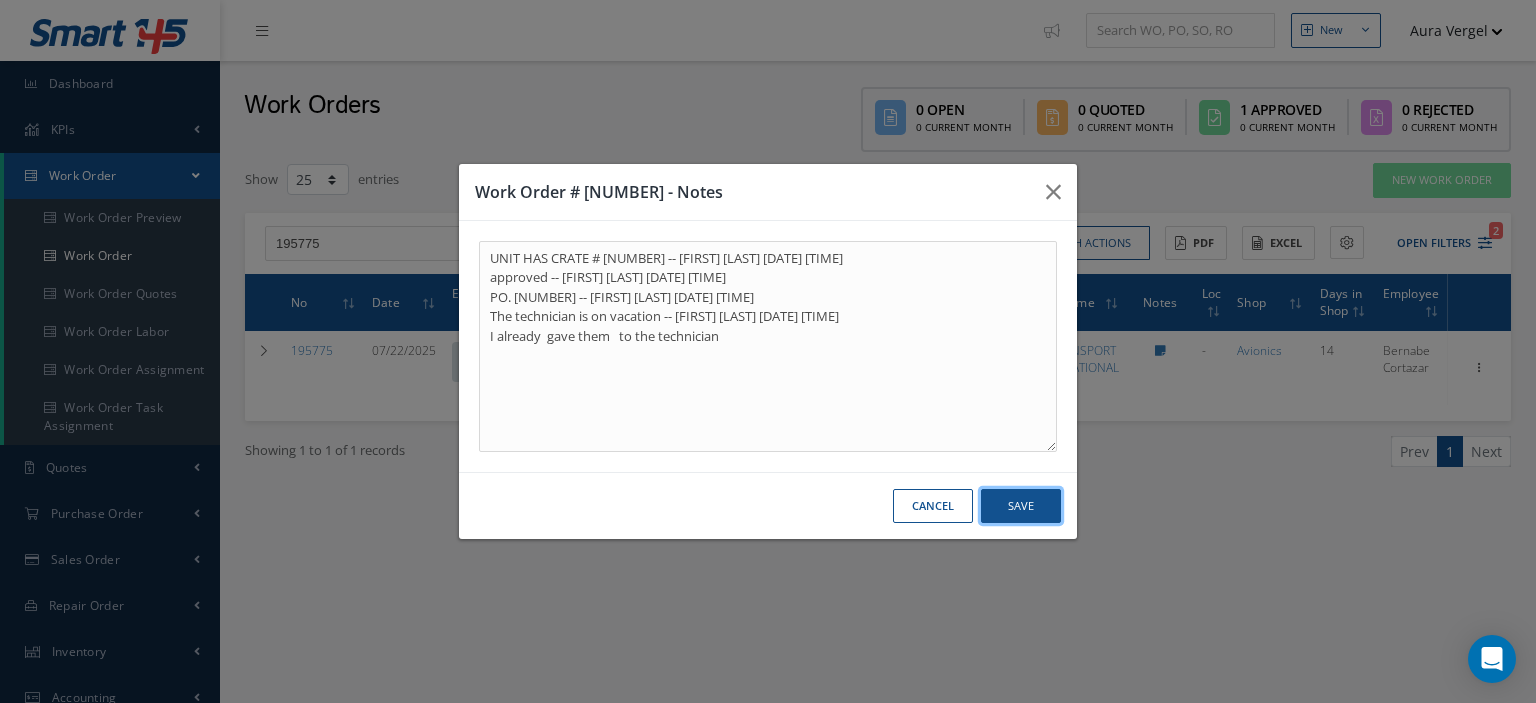click on "Save" at bounding box center (1021, 506) 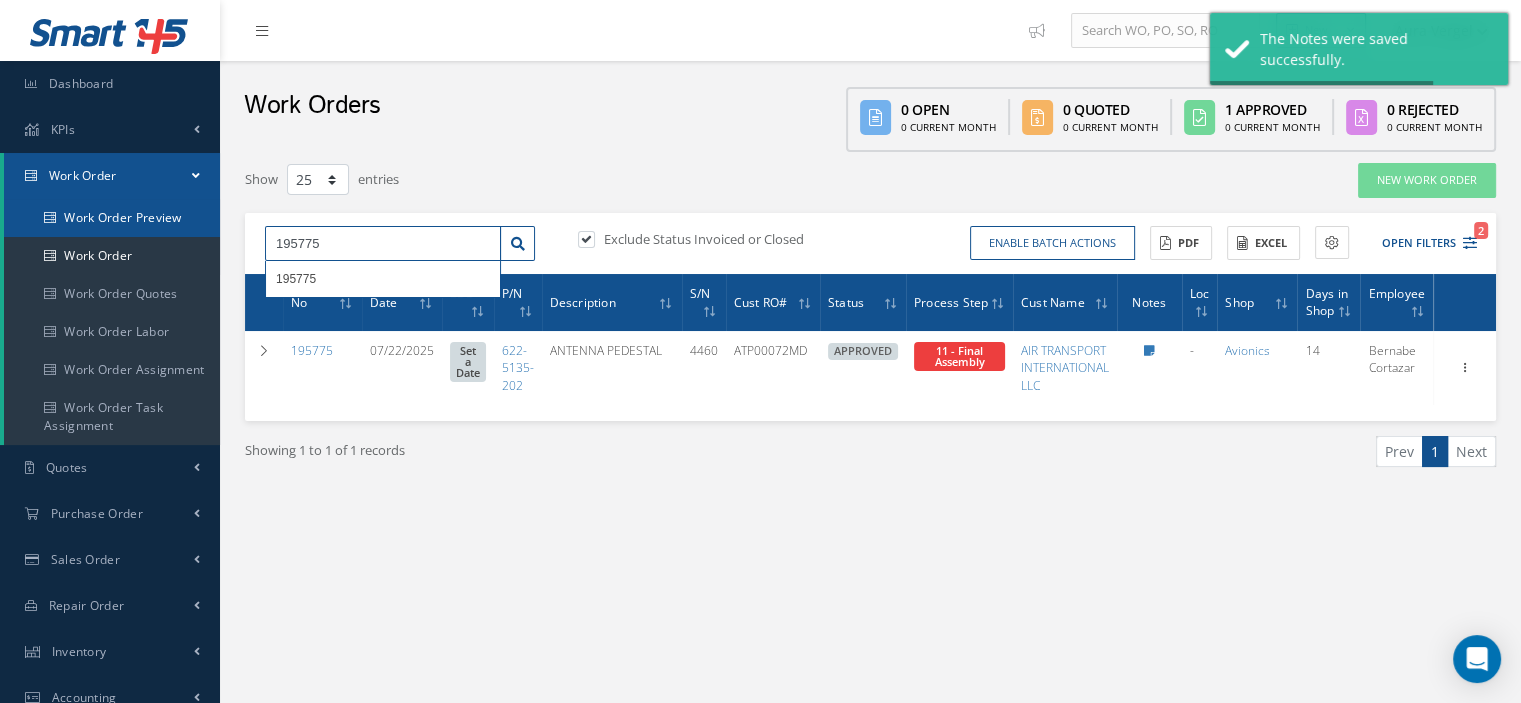 drag, startPoint x: 335, startPoint y: 237, endPoint x: 173, endPoint y: 235, distance: 162.01234 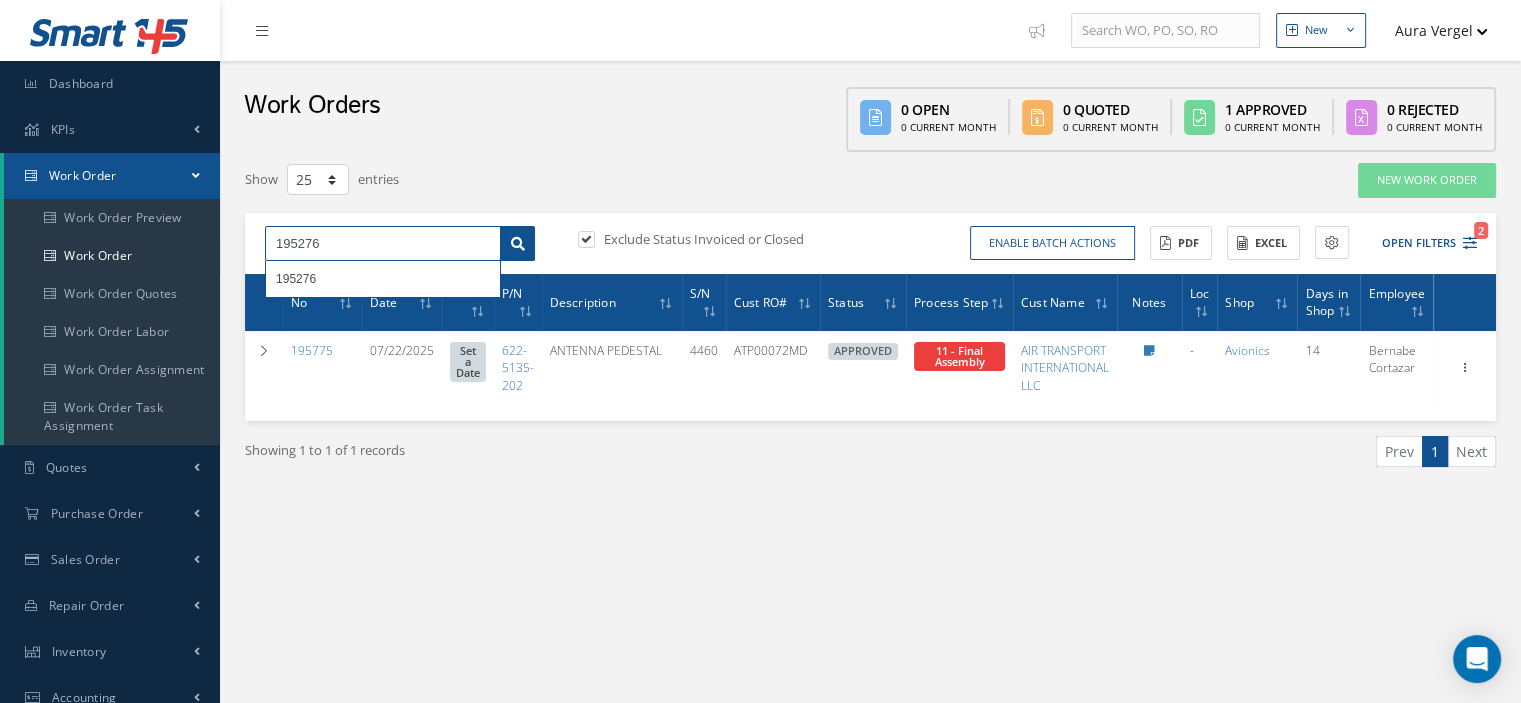 type on "195276" 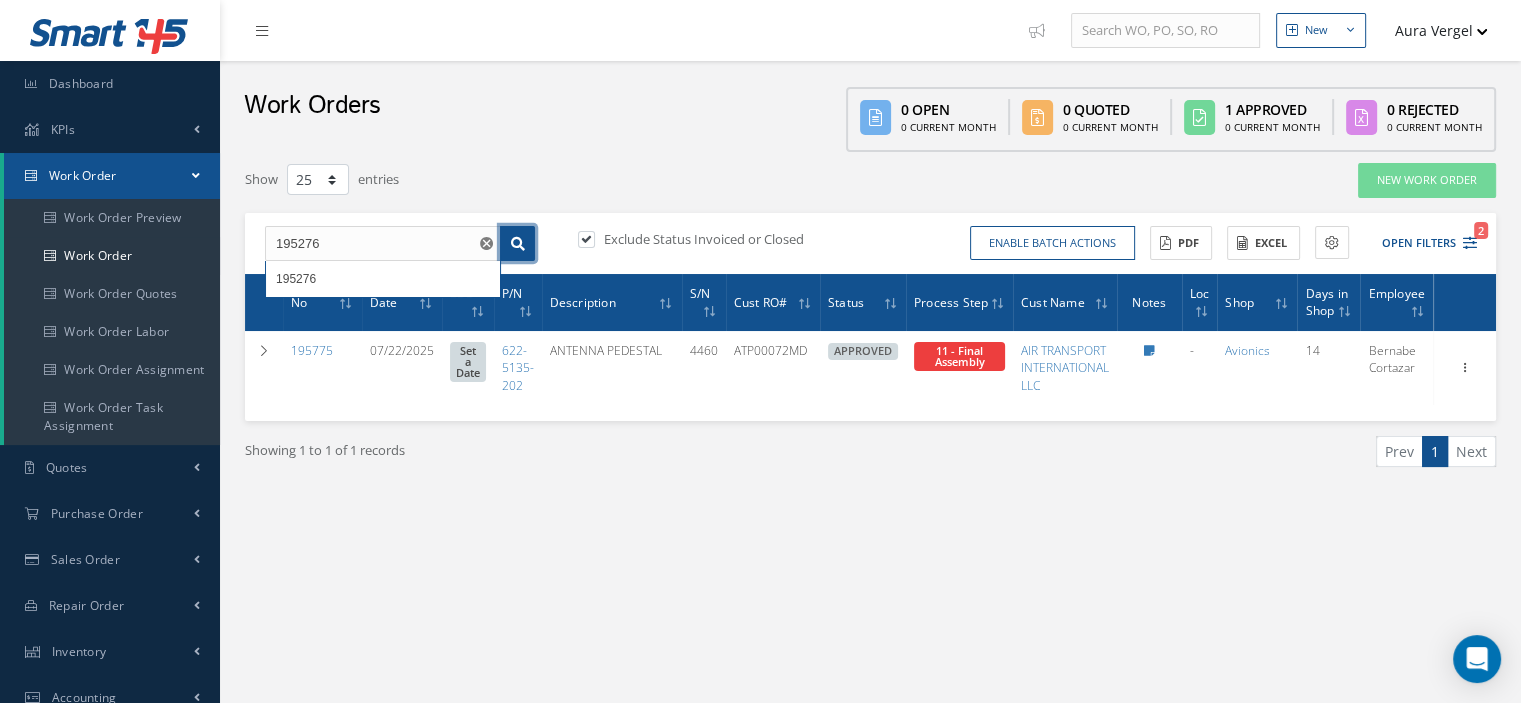 click at bounding box center (517, 244) 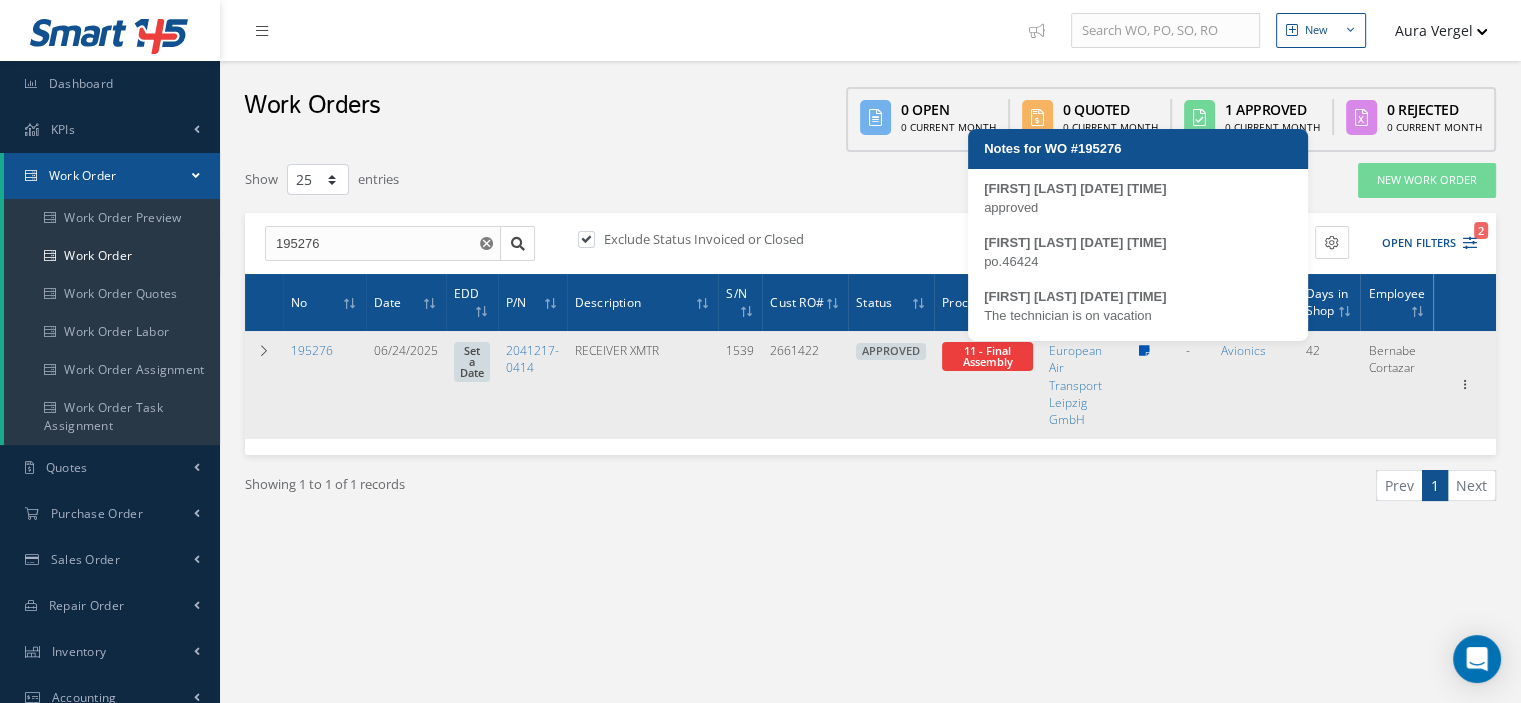 click at bounding box center (1143, 351) 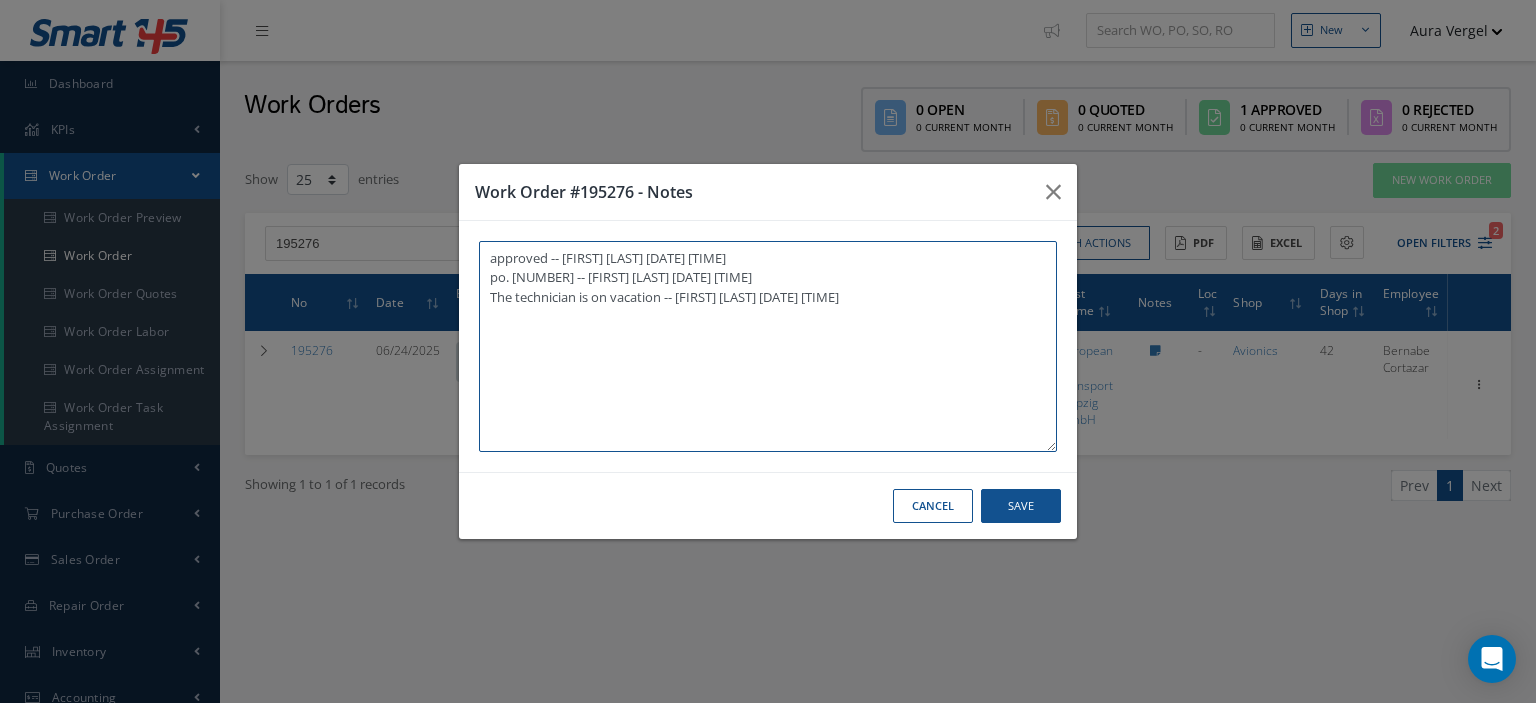 paste on "I already  gave them   to the technician" 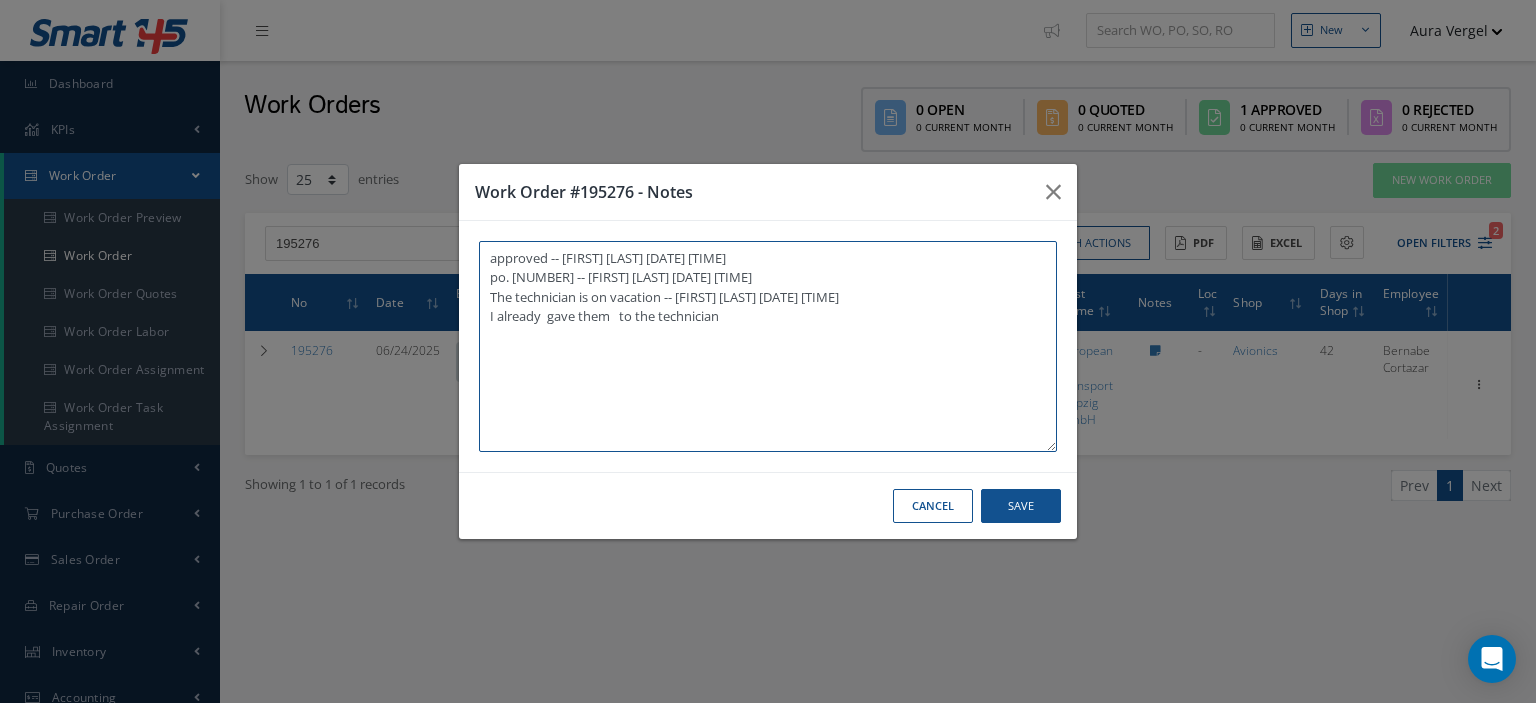 type on "approved -- Oscar Ravelo 07/17/2025 07:50AM
po.46424 -- Oscar Ravelo 07/28/2025 02:43PM
The technician is on vacation -- Aura Vergel 08/01/2025 12:29PM
I already  gave them   to the technician" 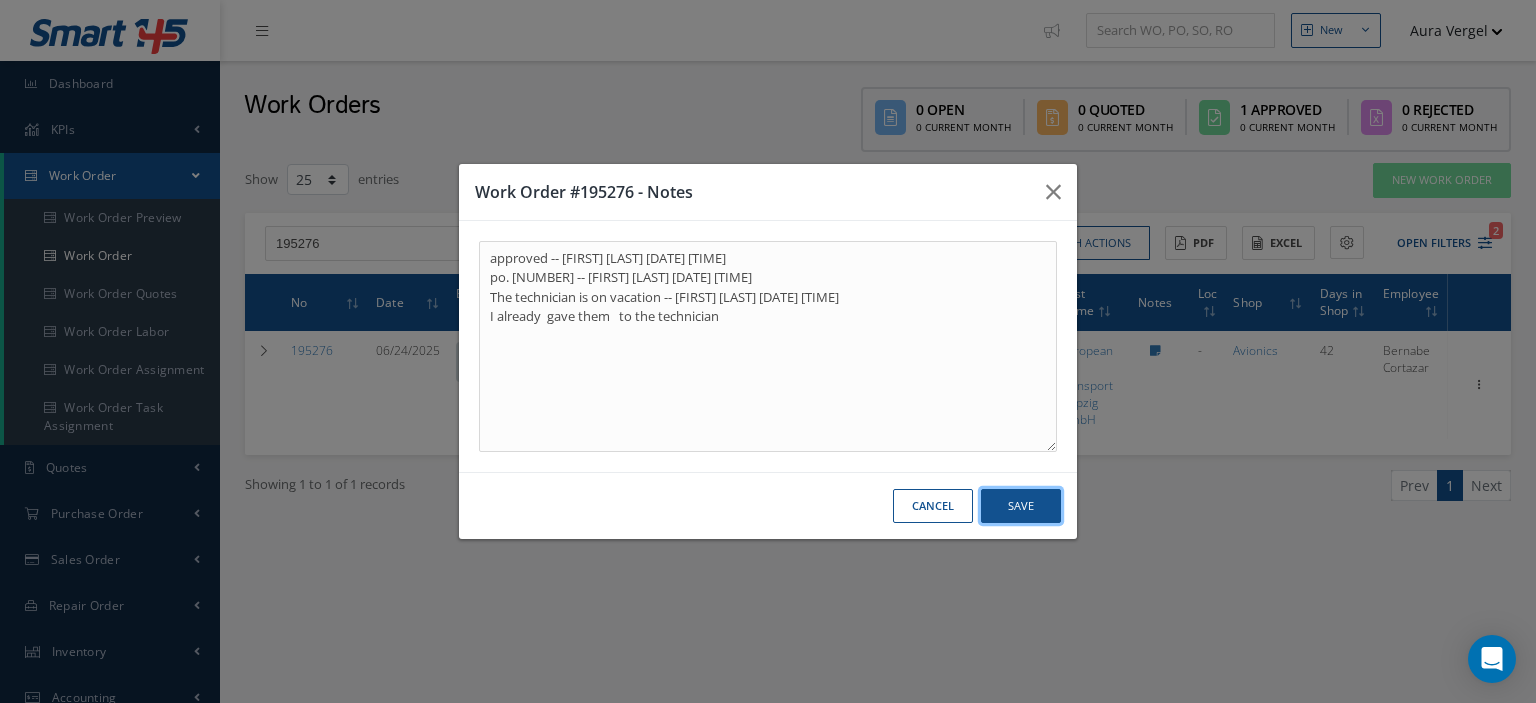 click on "Save" at bounding box center [1021, 506] 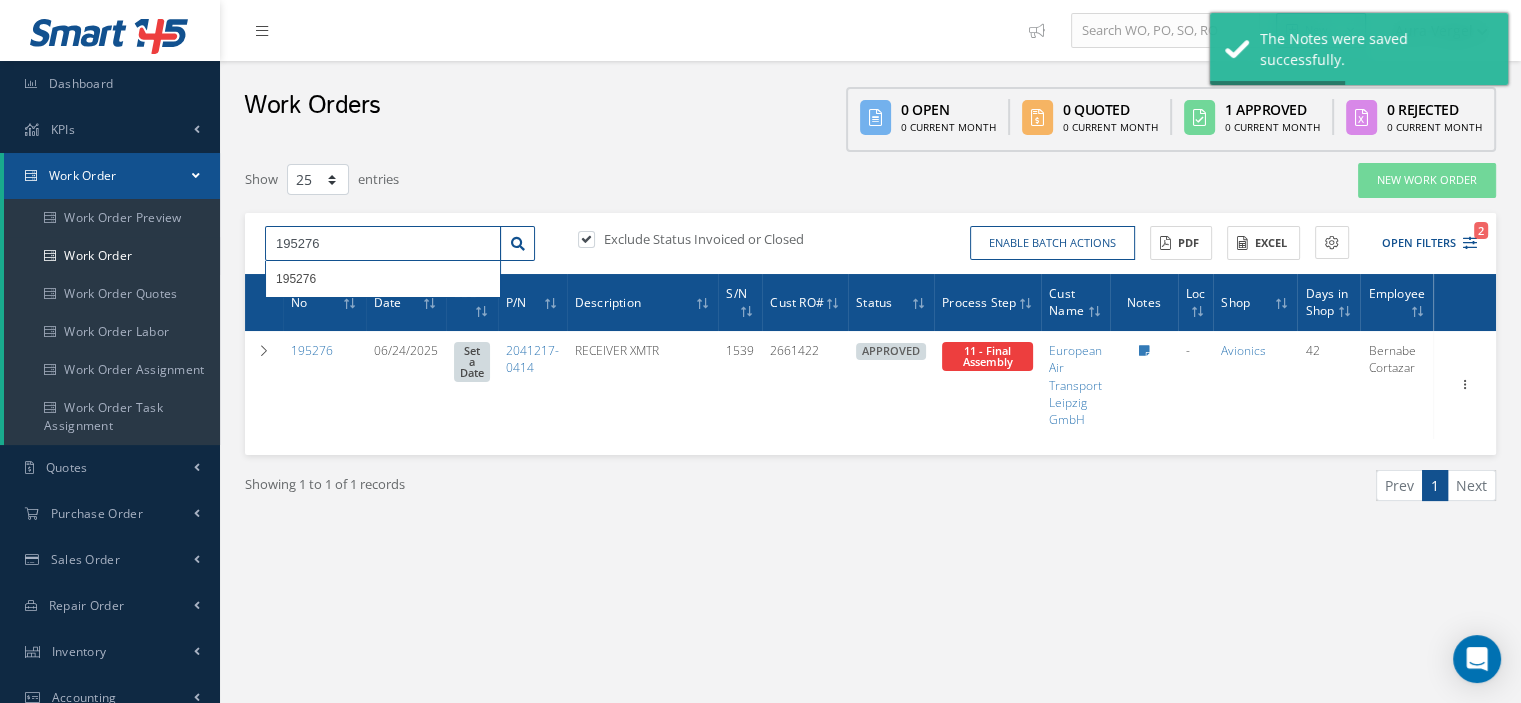 drag, startPoint x: 343, startPoint y: 246, endPoint x: 272, endPoint y: 251, distance: 71.17584 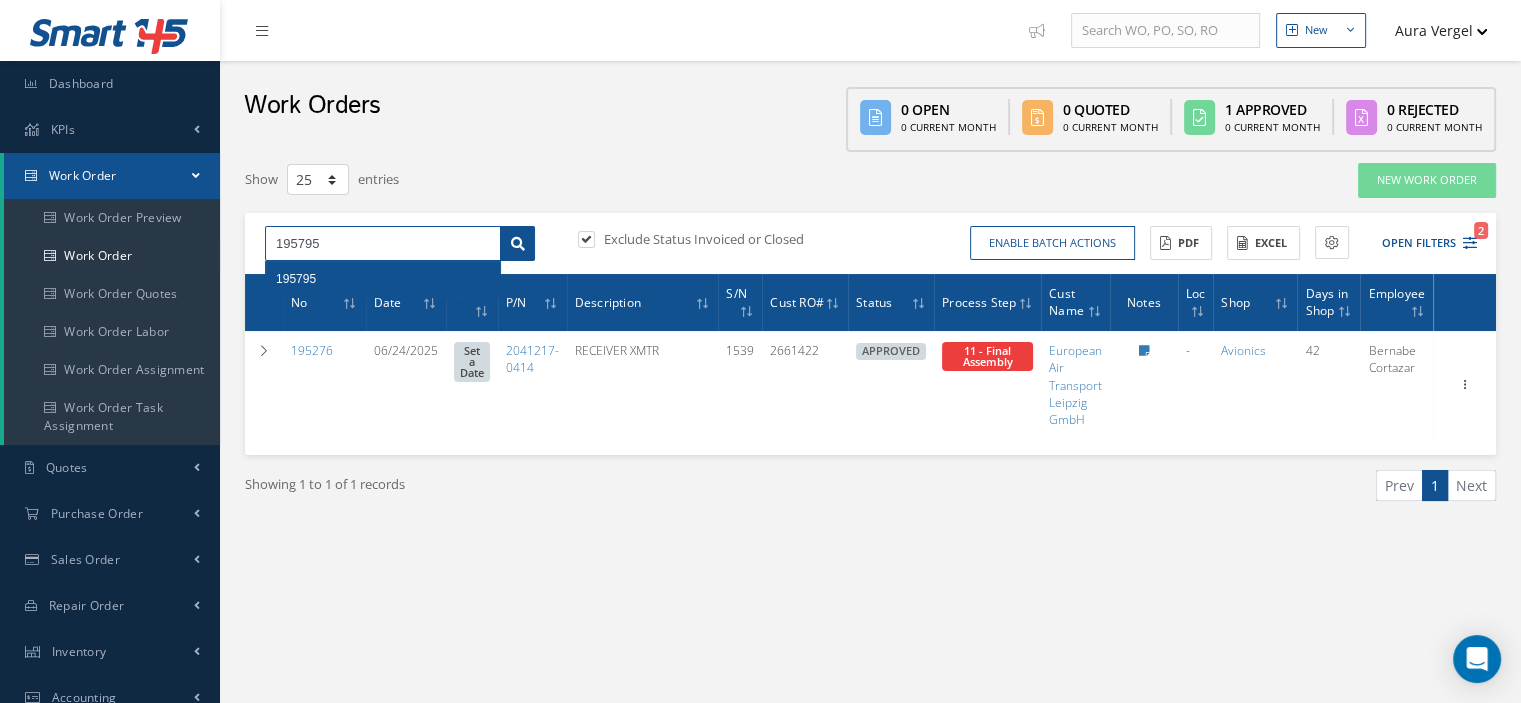 type on "195795" 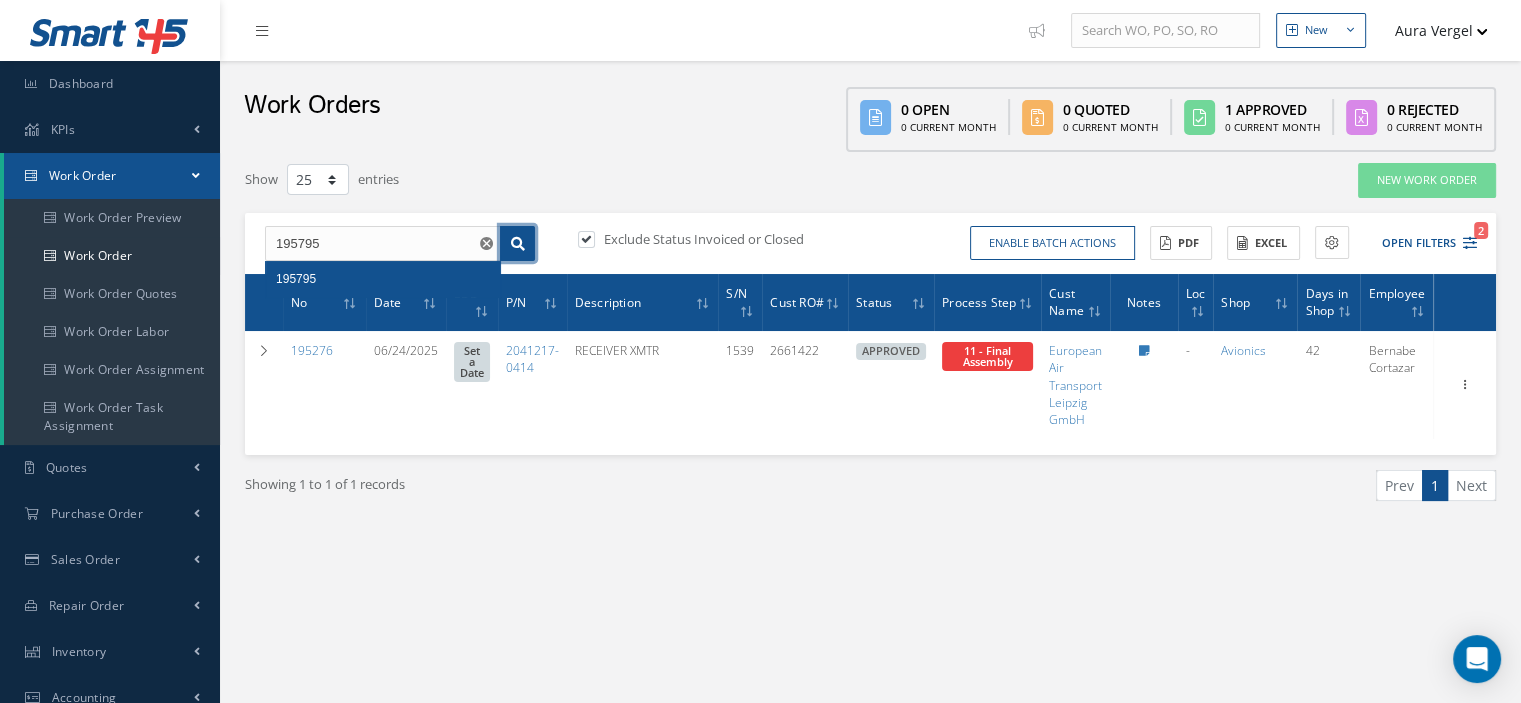 click at bounding box center (518, 244) 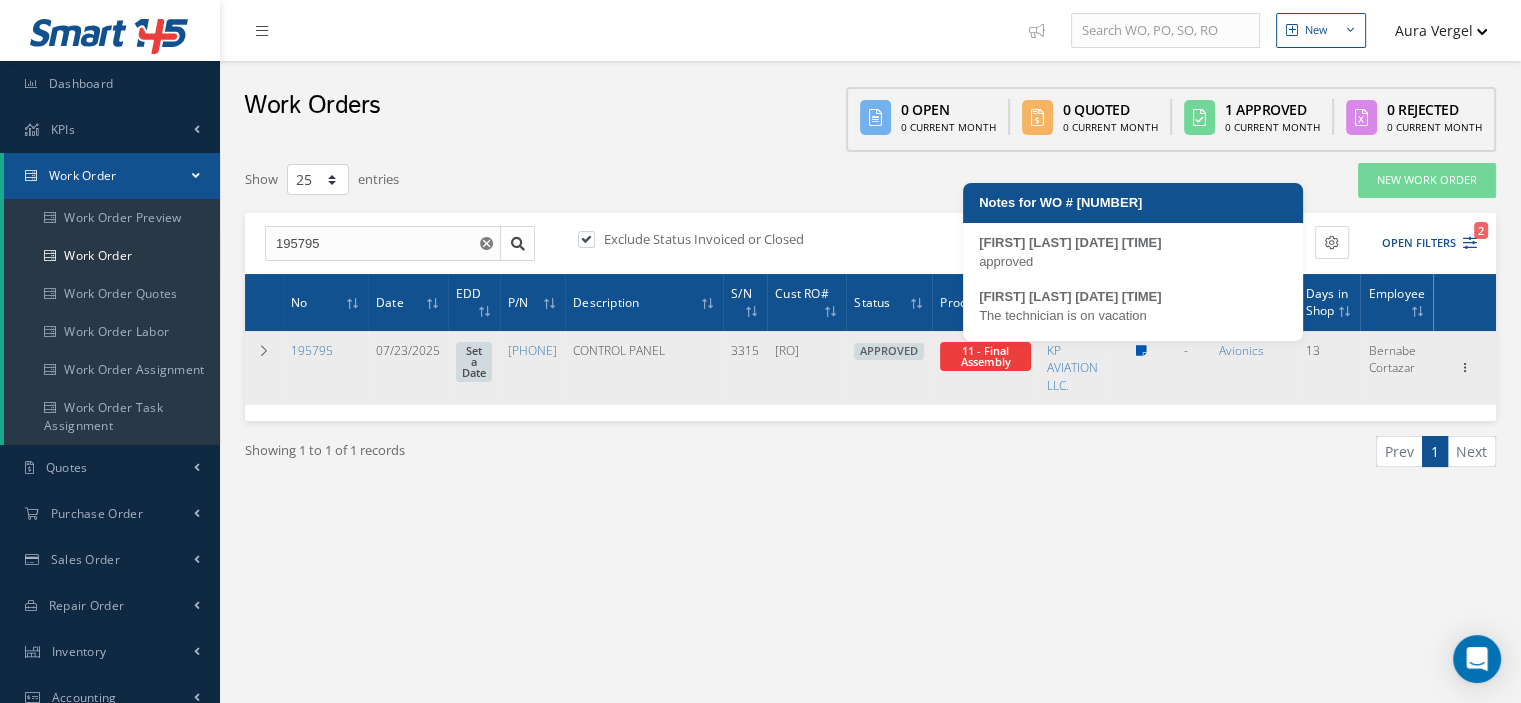 click at bounding box center (1140, 350) 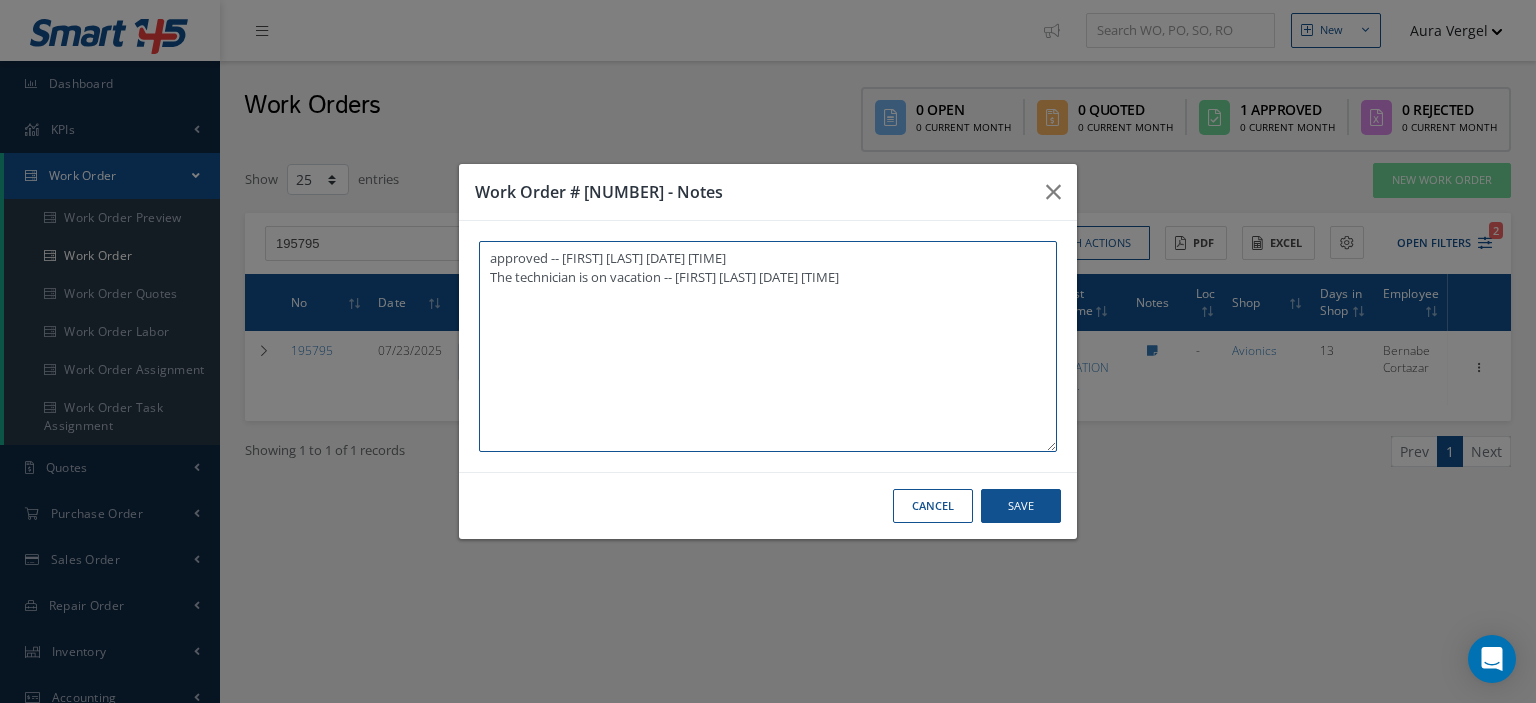 paste on "I already  gave them   to the technician" 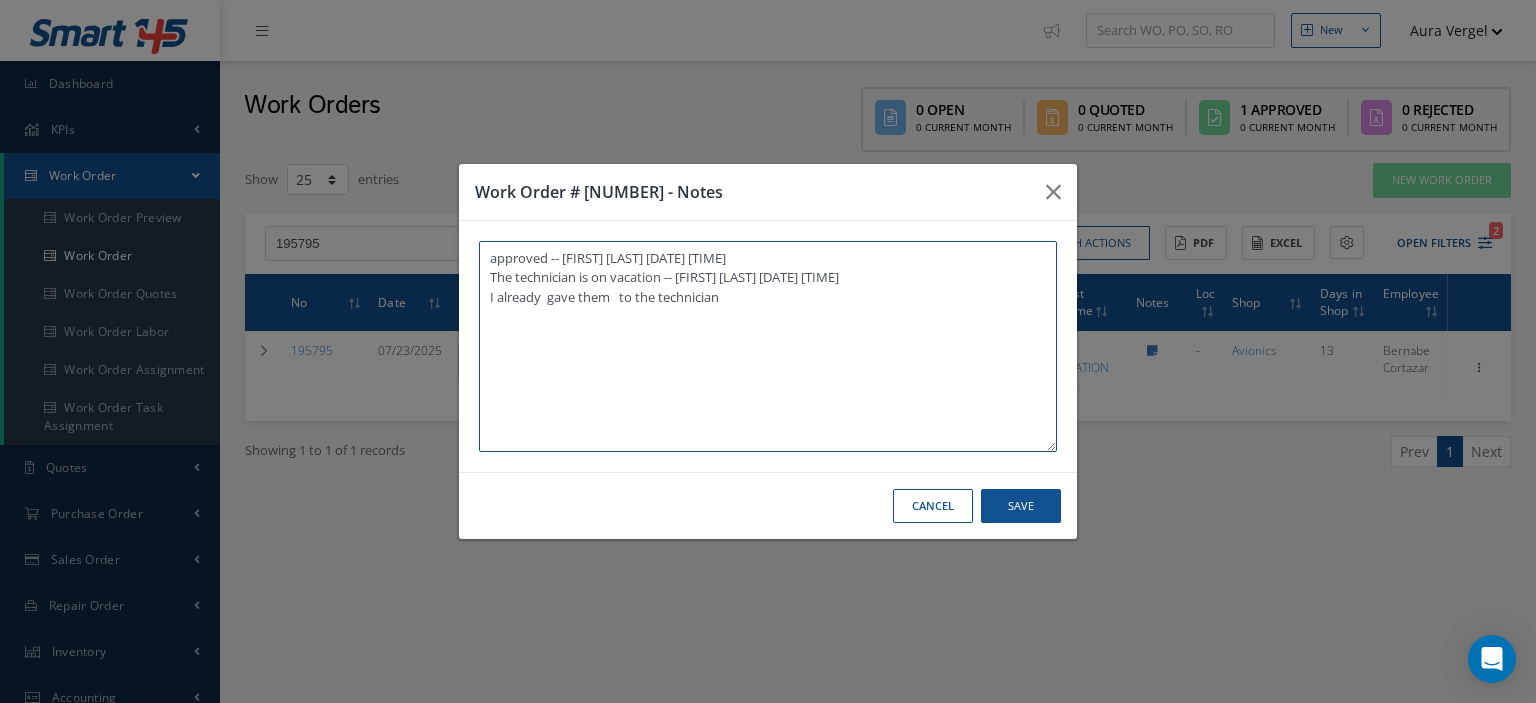 type on "approved -- Oscar Ravelo 07/28/2025 02:00PM
The technician is on vacation -- Aura Vergel 07/29/2025 08:22AM
I already  gave them   to the technician" 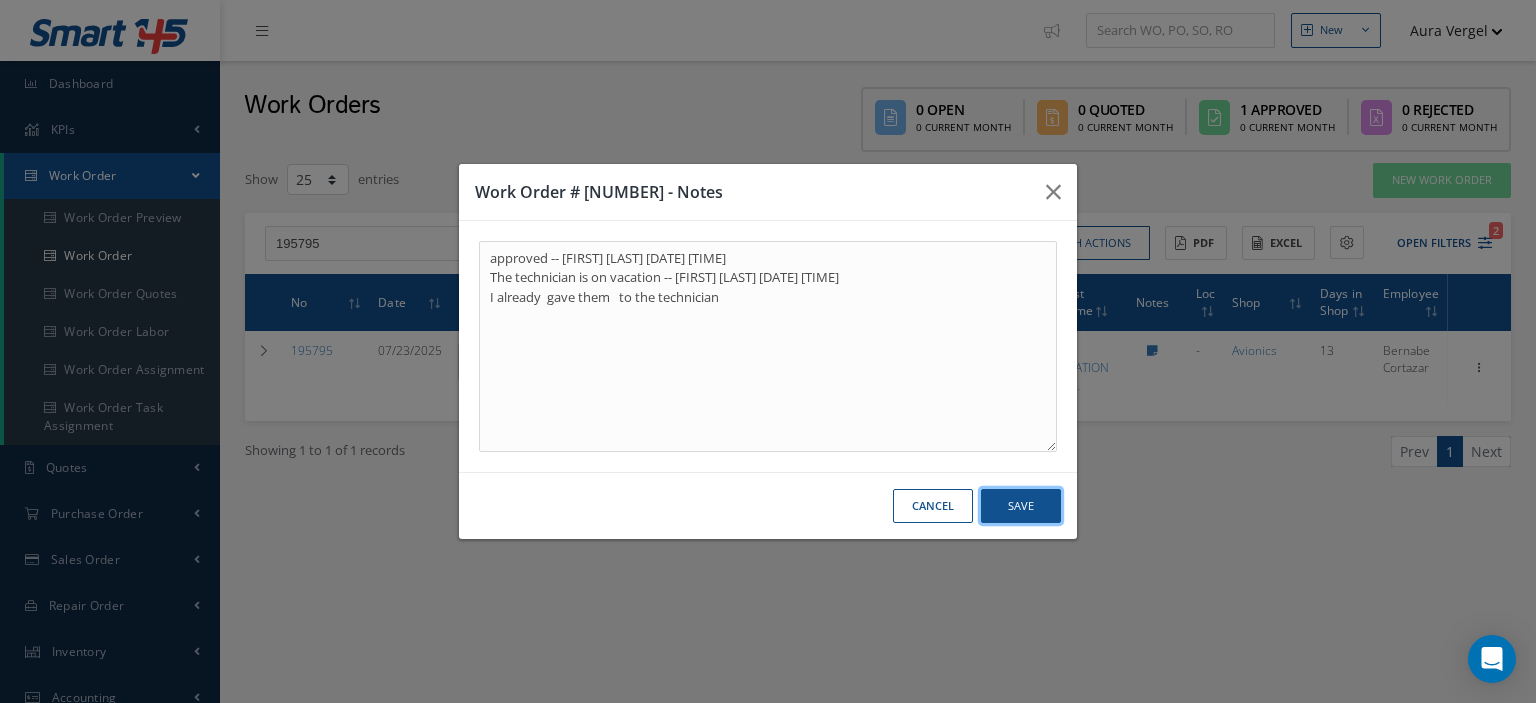 click on "Save" at bounding box center (1021, 506) 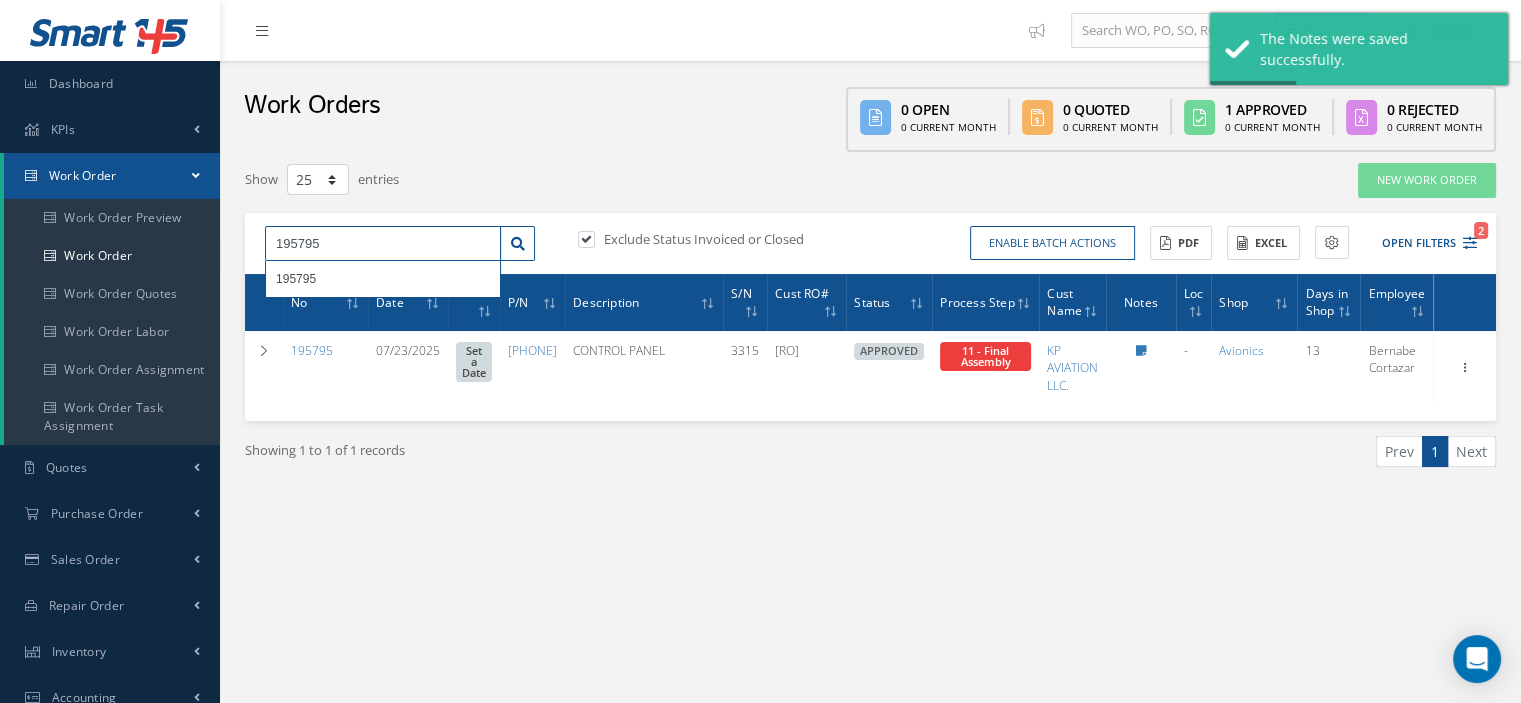 drag, startPoint x: 354, startPoint y: 243, endPoint x: 260, endPoint y: 246, distance: 94.04786 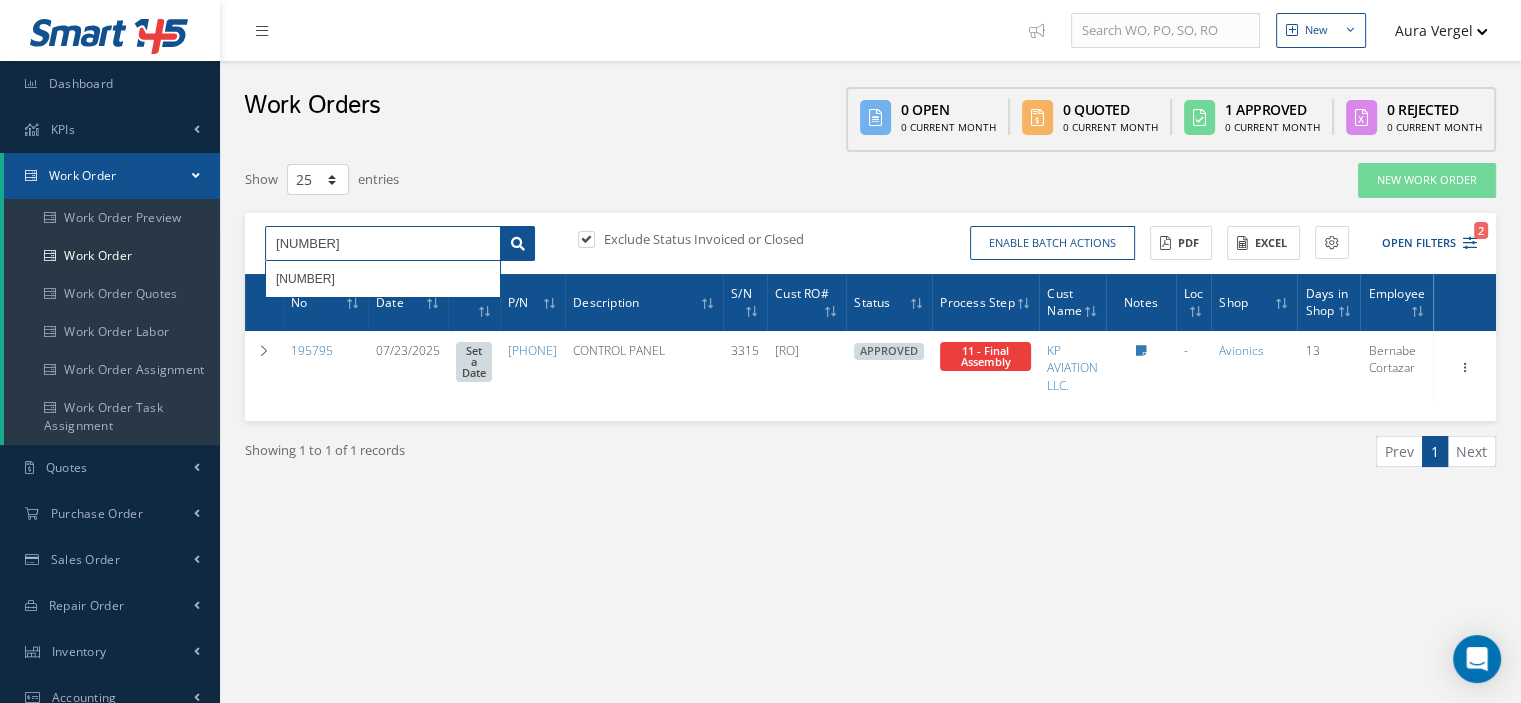 type on "195656" 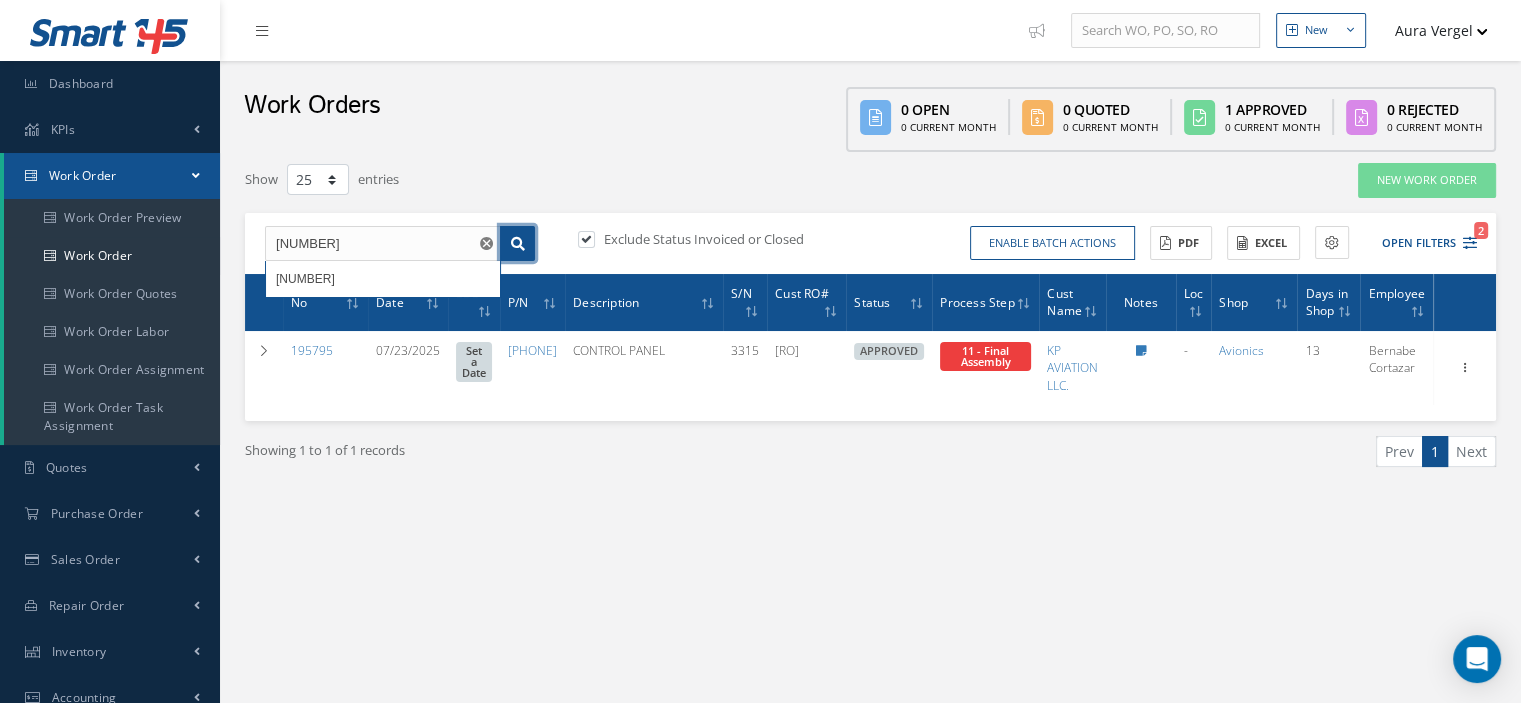 click at bounding box center (518, 244) 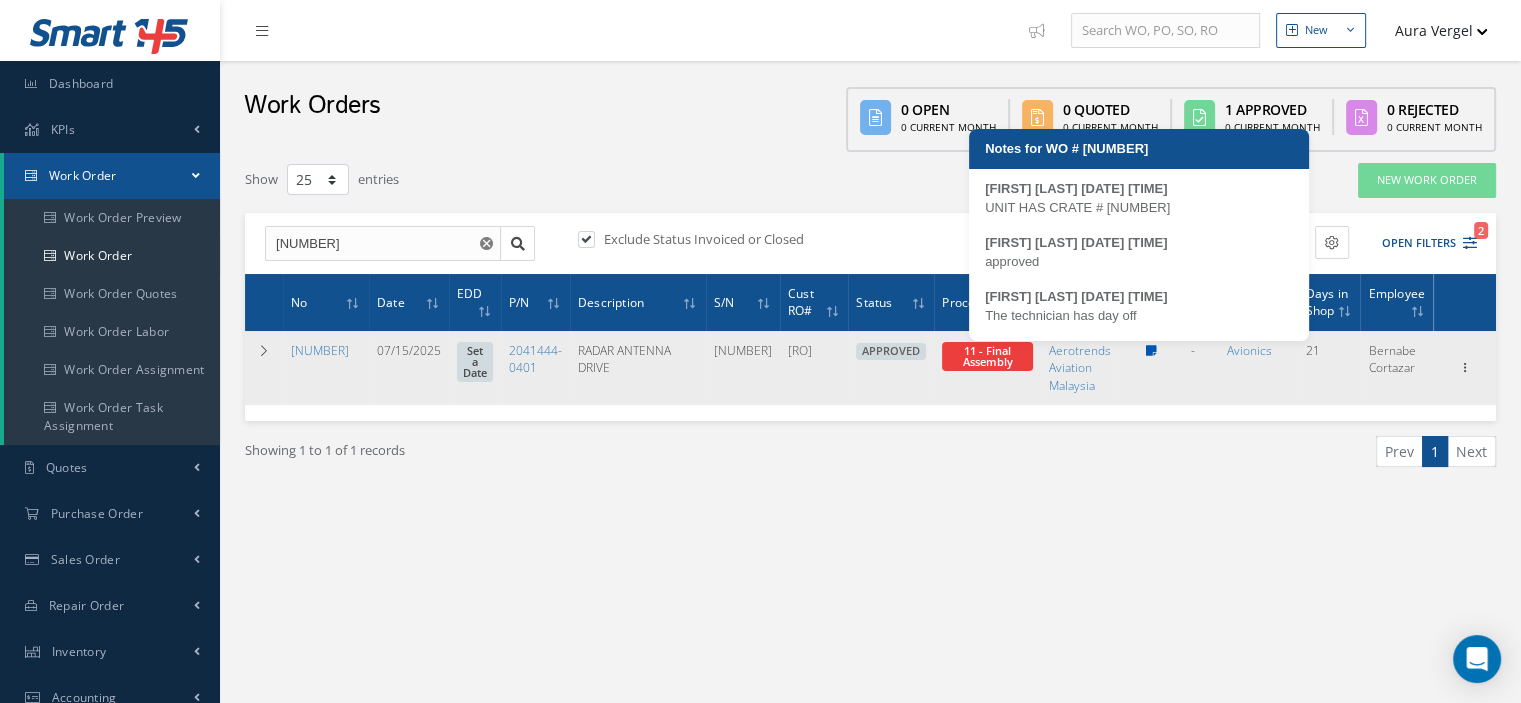 click at bounding box center (1151, 351) 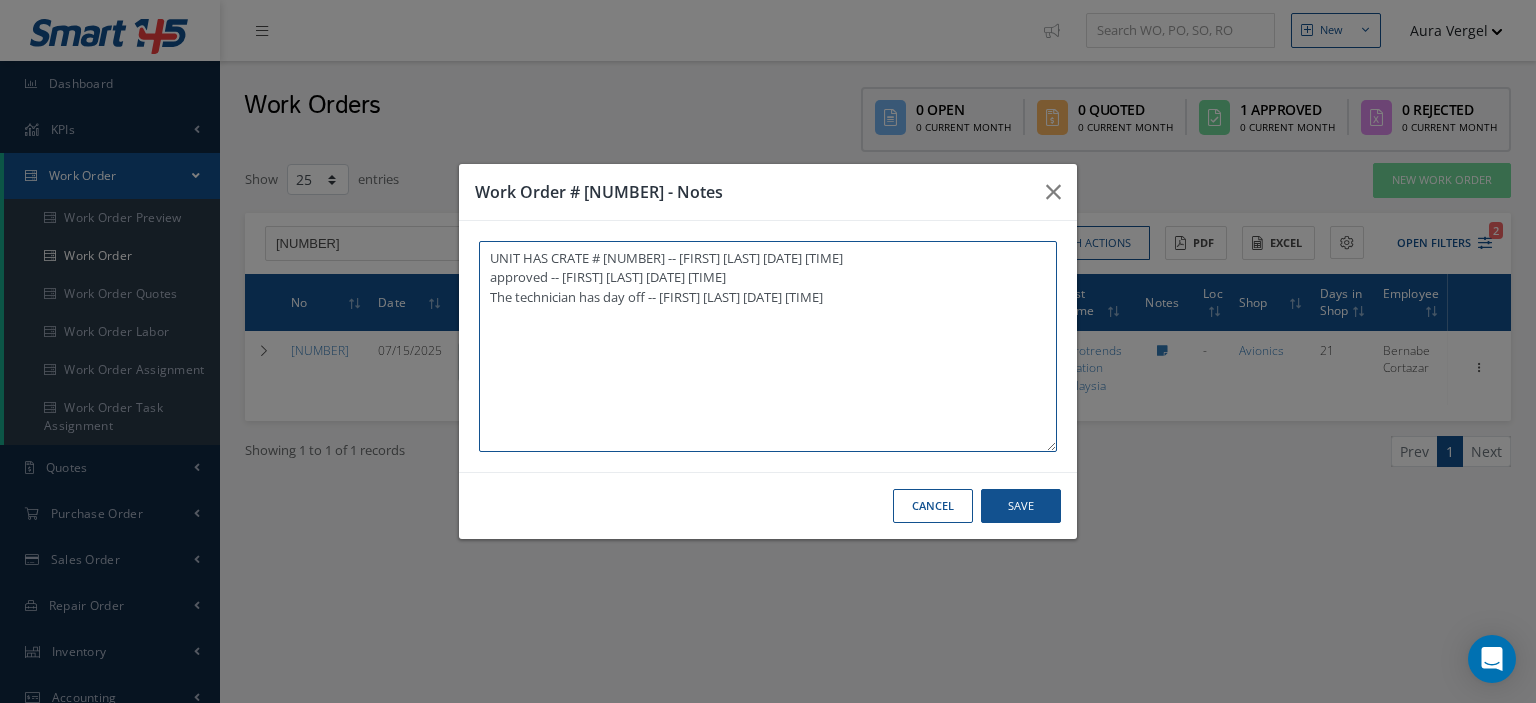 paste on "I already  gave them   to the technician" 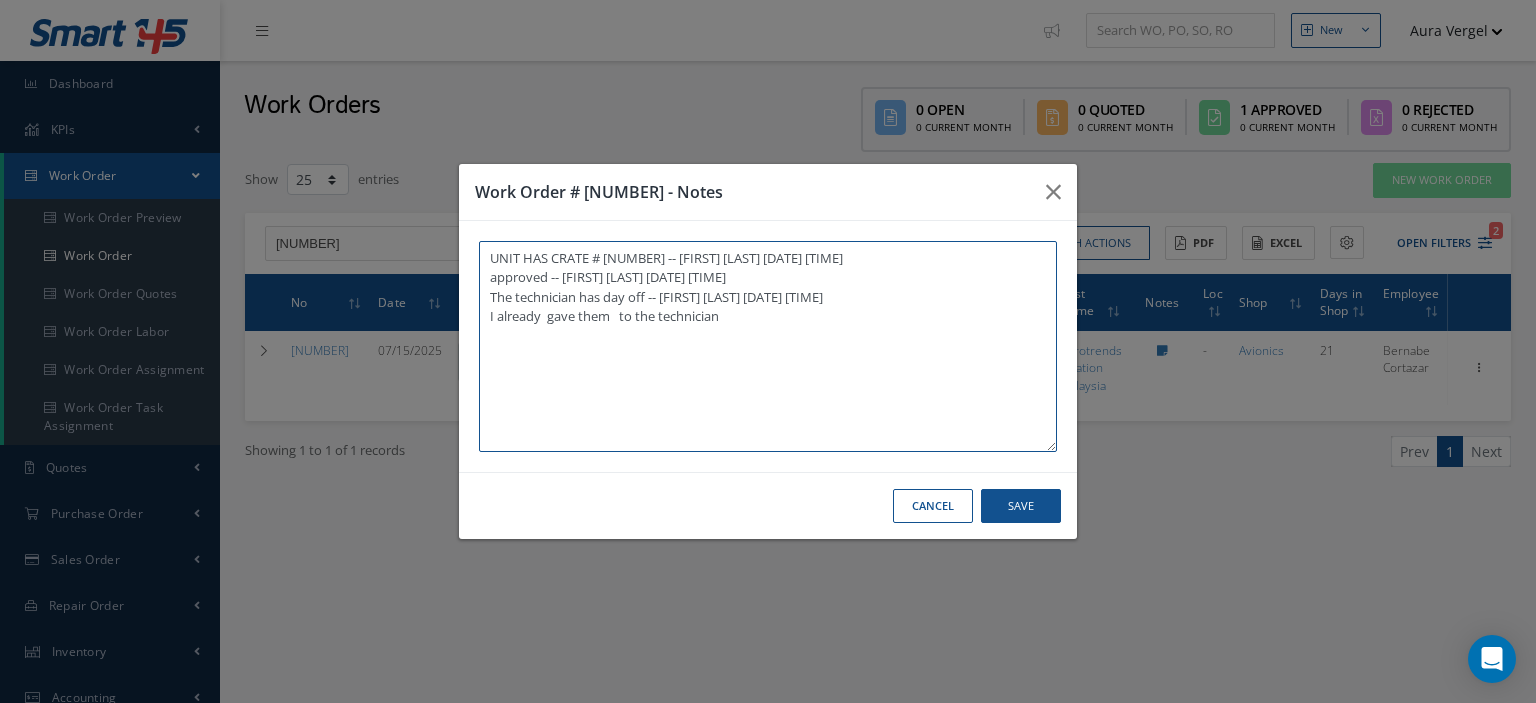 type on "UNIT HAS CRATE #2417 -- Frankie Flores 07/15/2025 01:32PM
approved -- Oscar Ravelo 07/28/2025 08:15AM
The technician has day off -- Aura Vergel 07/28/2025 12:53PM
I already  gave them   to the technician" 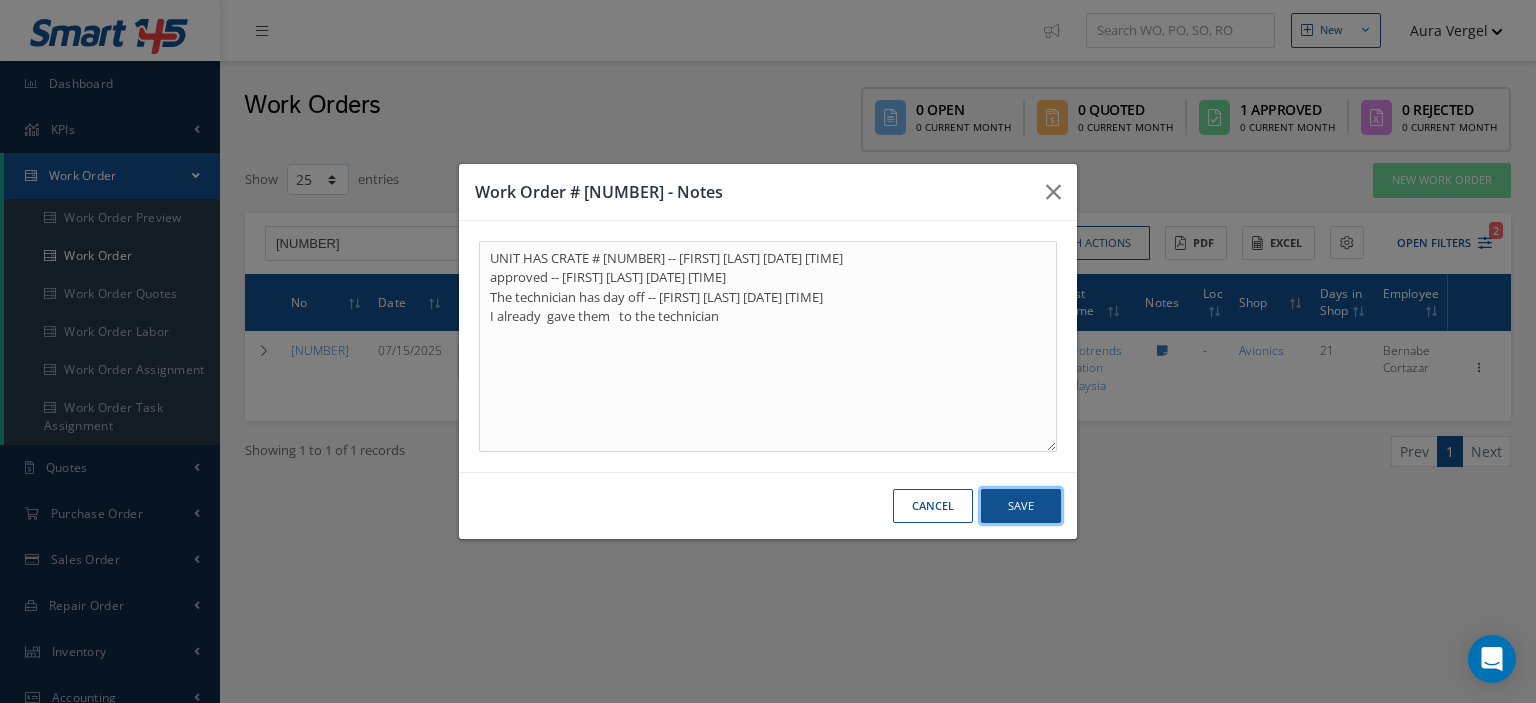 click on "Save" at bounding box center [1021, 506] 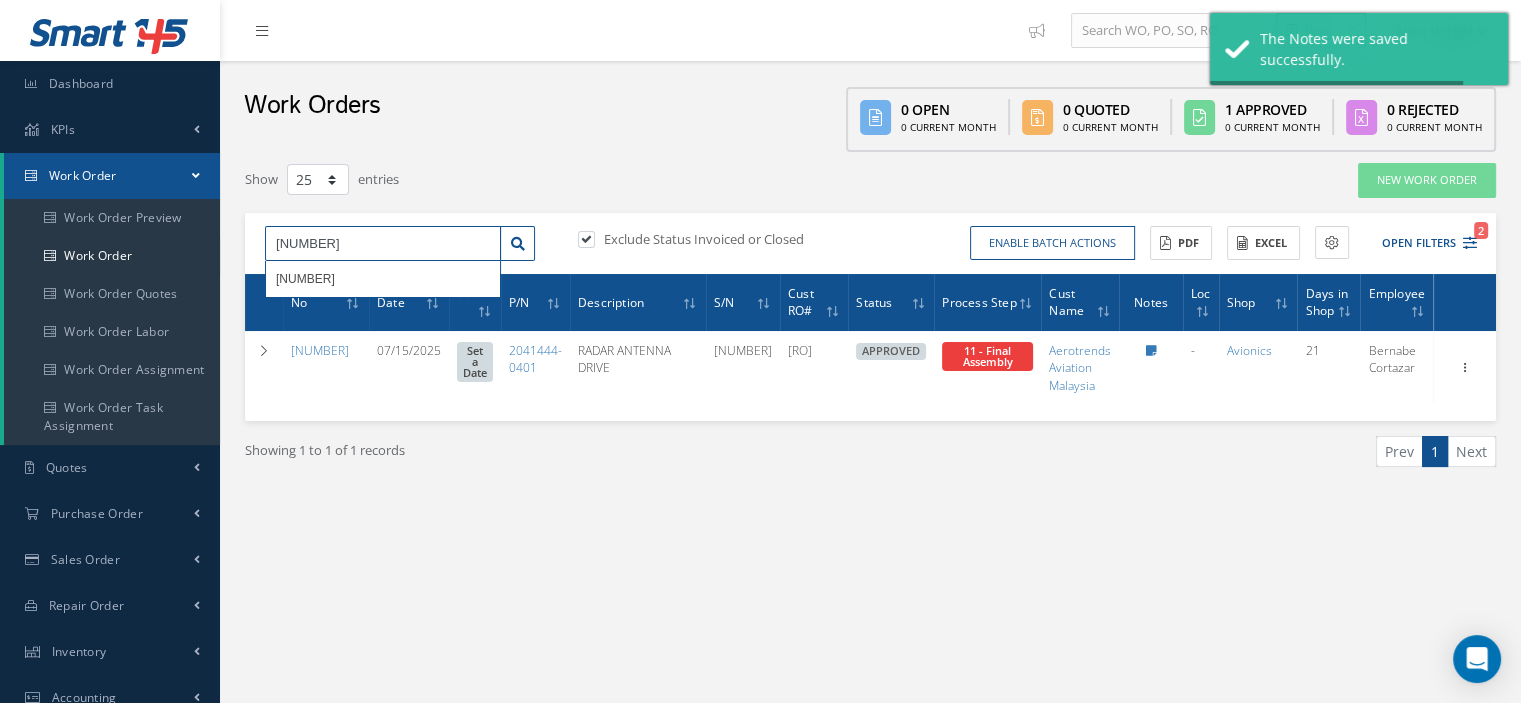 drag, startPoint x: 331, startPoint y: 243, endPoint x: 262, endPoint y: 240, distance: 69.065186 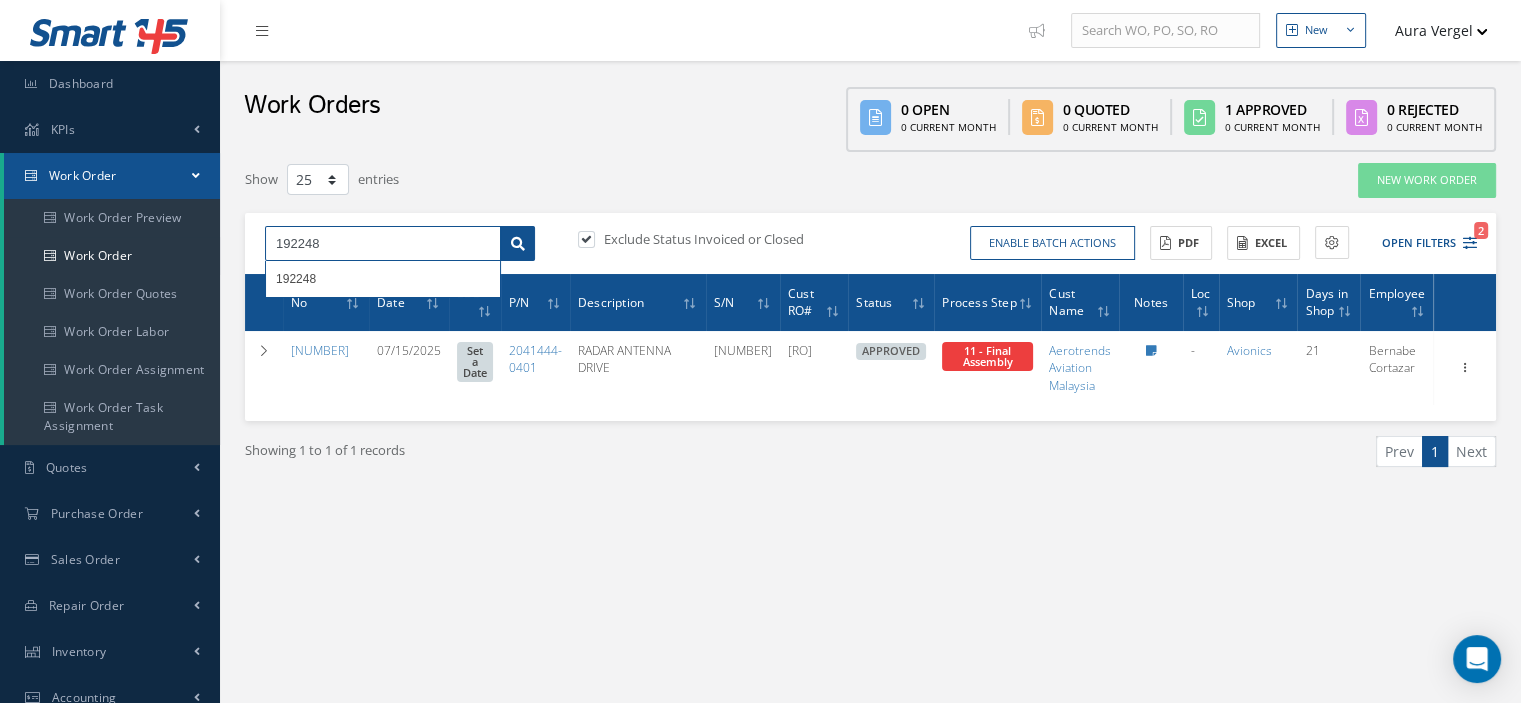 type on "192248" 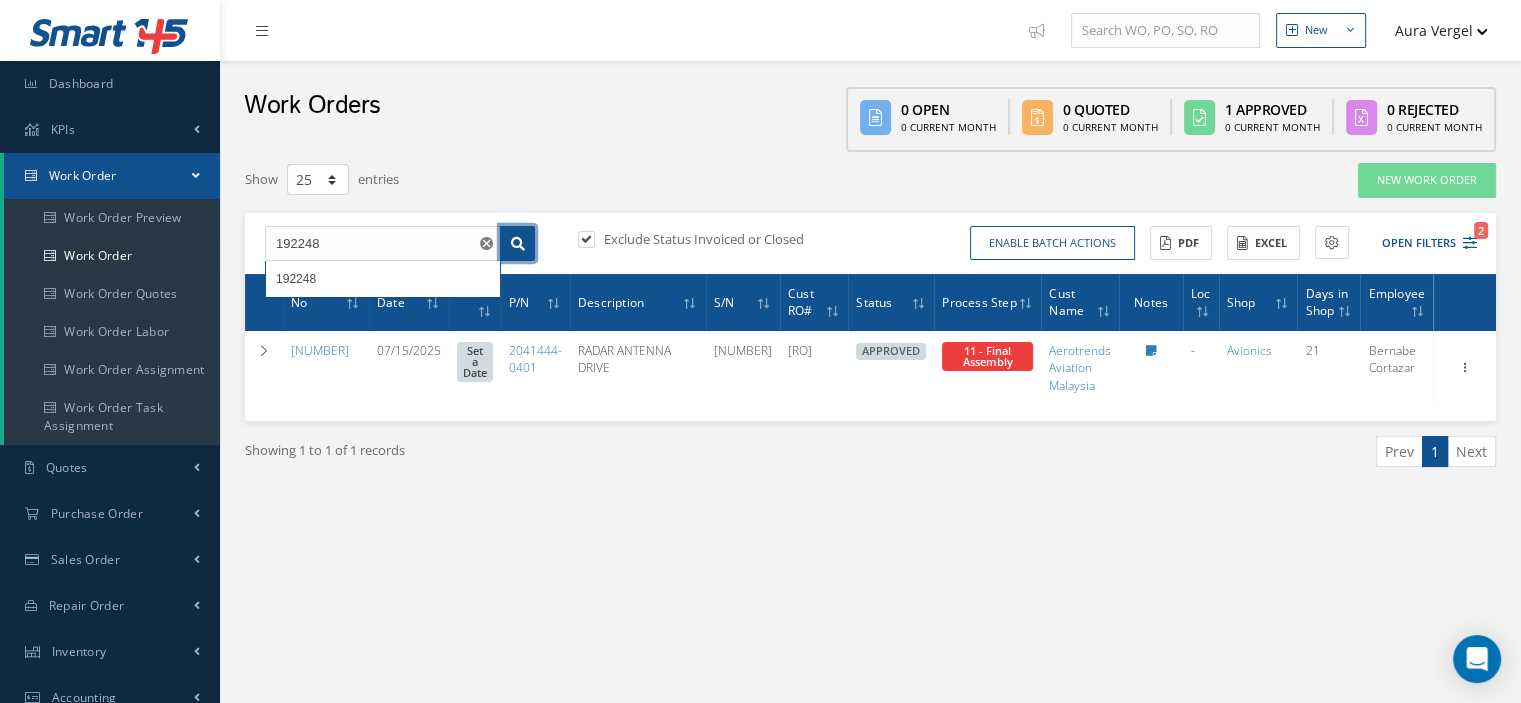 click at bounding box center [518, 244] 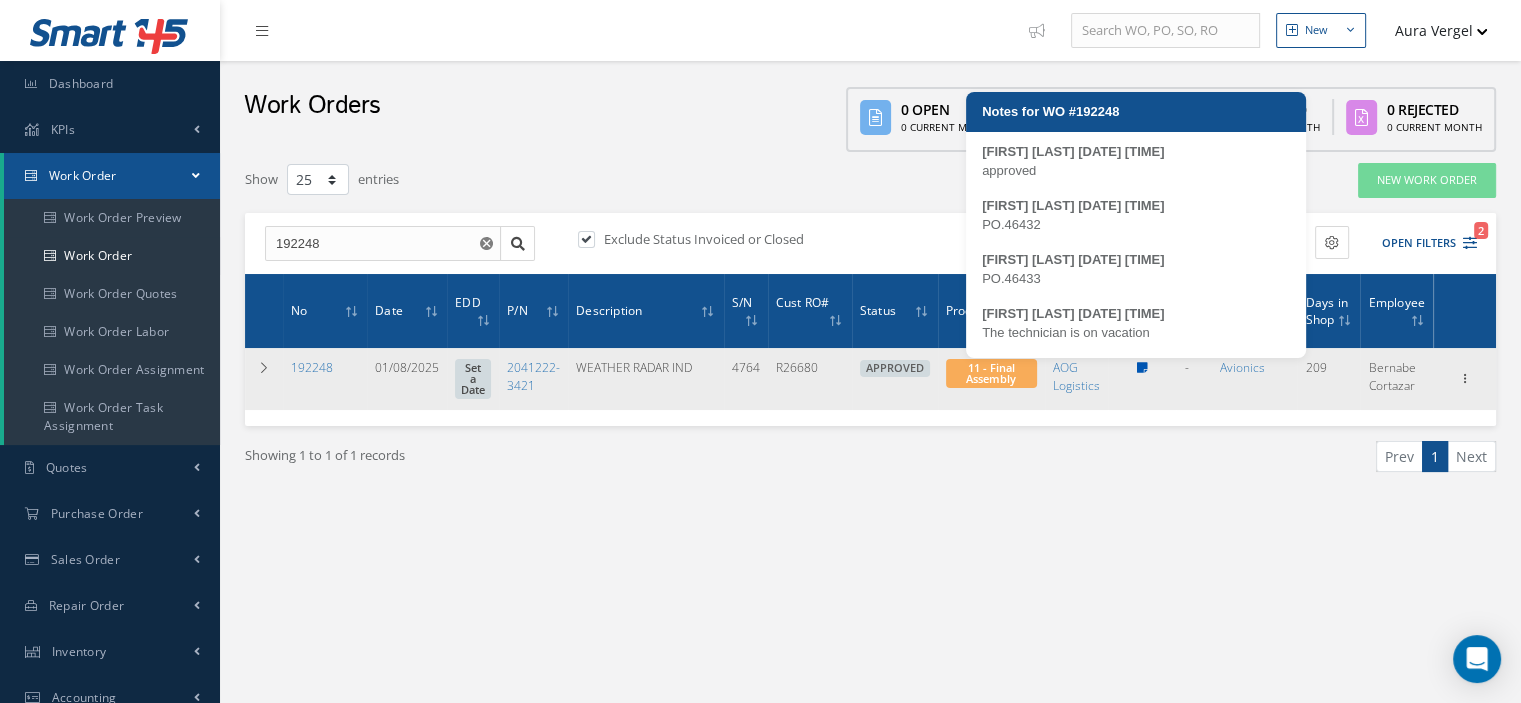click at bounding box center [1142, 368] 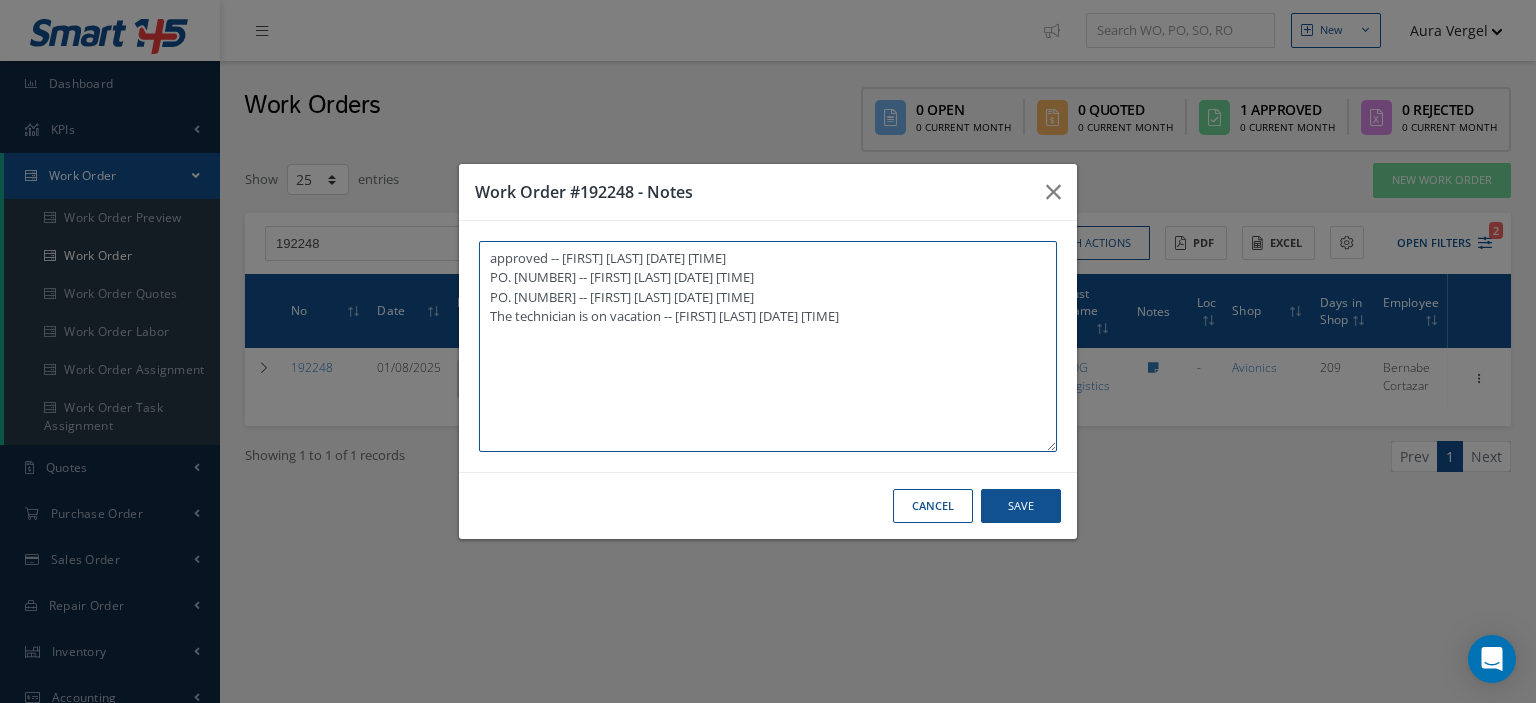 paste on "I already  gave them   to the technician" 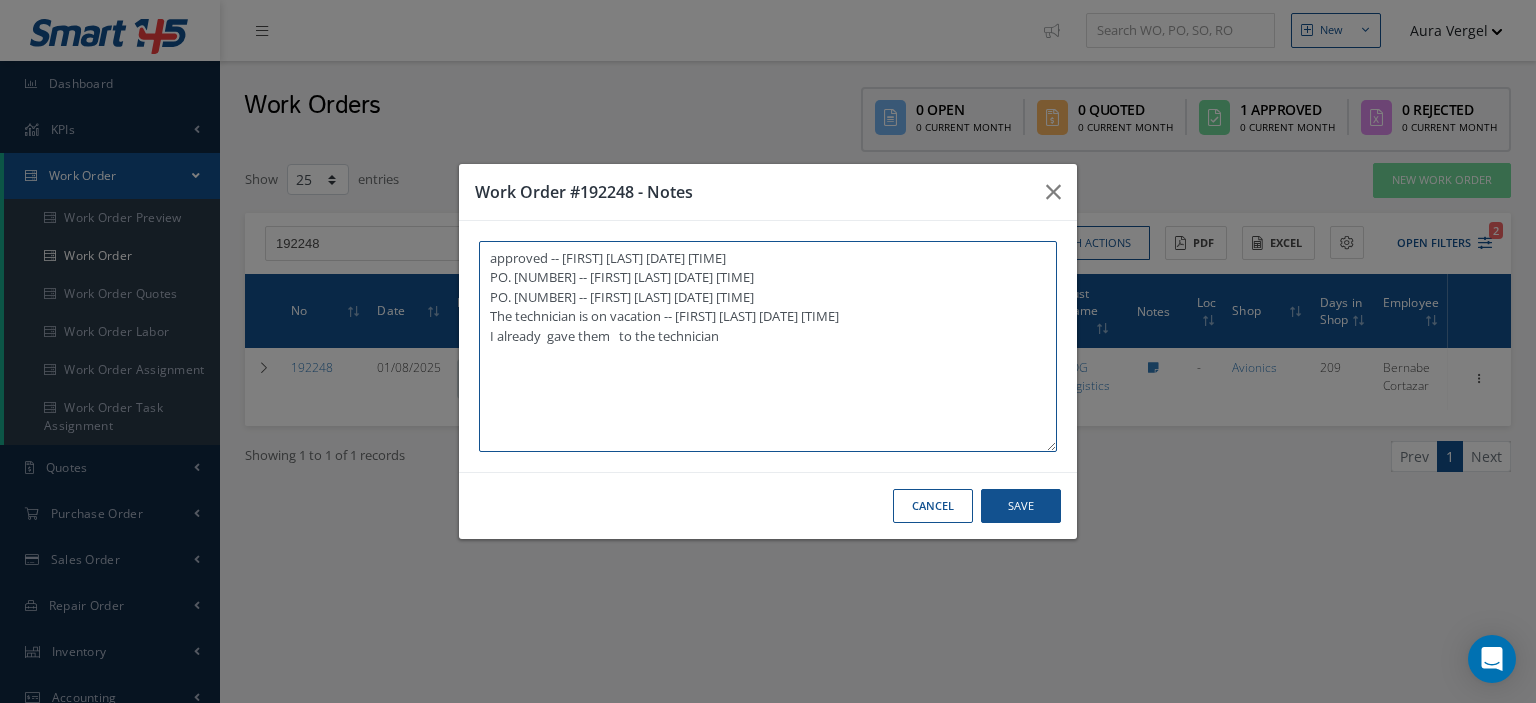 type on "approved -- Oscar Ravelo 07/17/2025 08:04AM
PO.46432 -- Oscar Ravelo 07/30/2025 12:50PM
PO.46433 -- Oscar Ravelo 07/30/2025 12:51PM
The technician is on vacation -- Aura Vergel 08/04/2025 08:24AM
I already  gave them   to the technician" 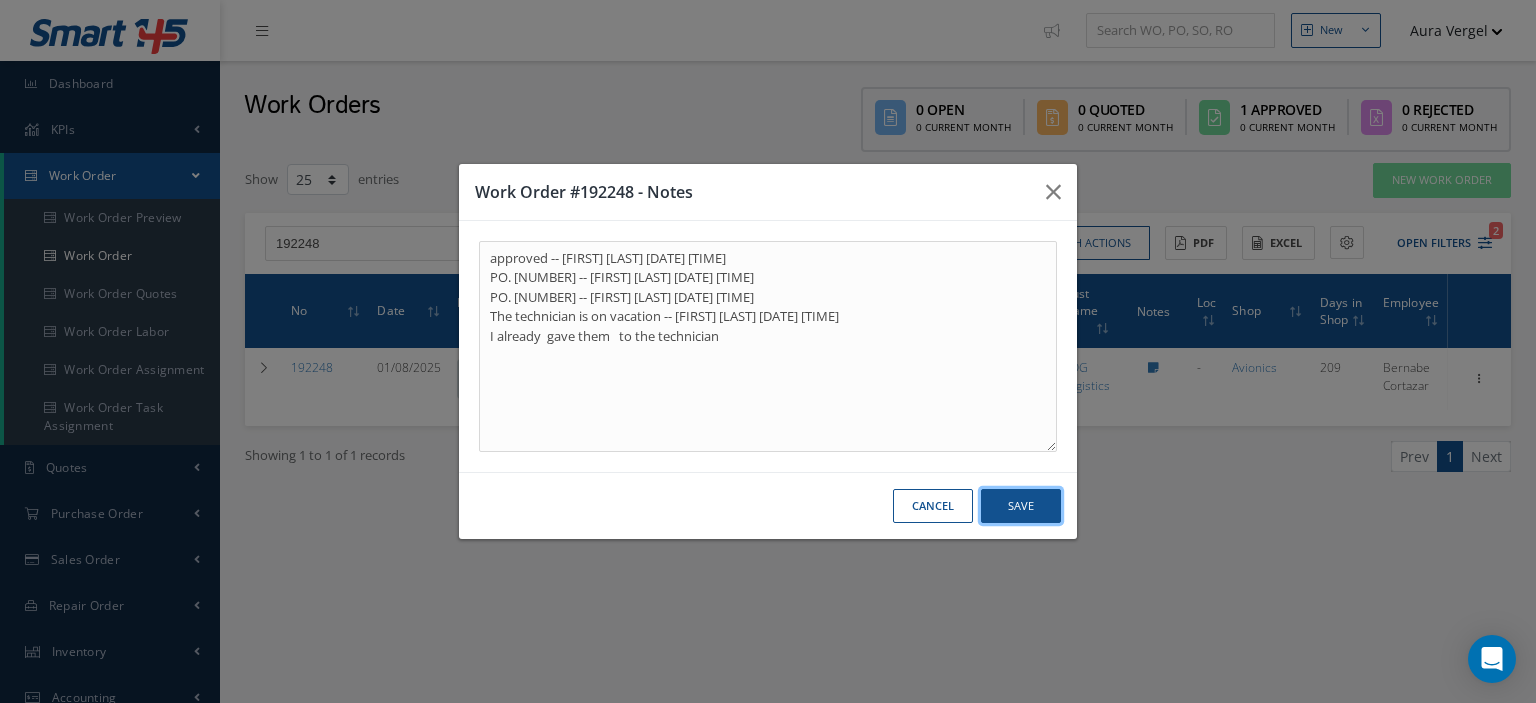 click on "Save" at bounding box center [1021, 506] 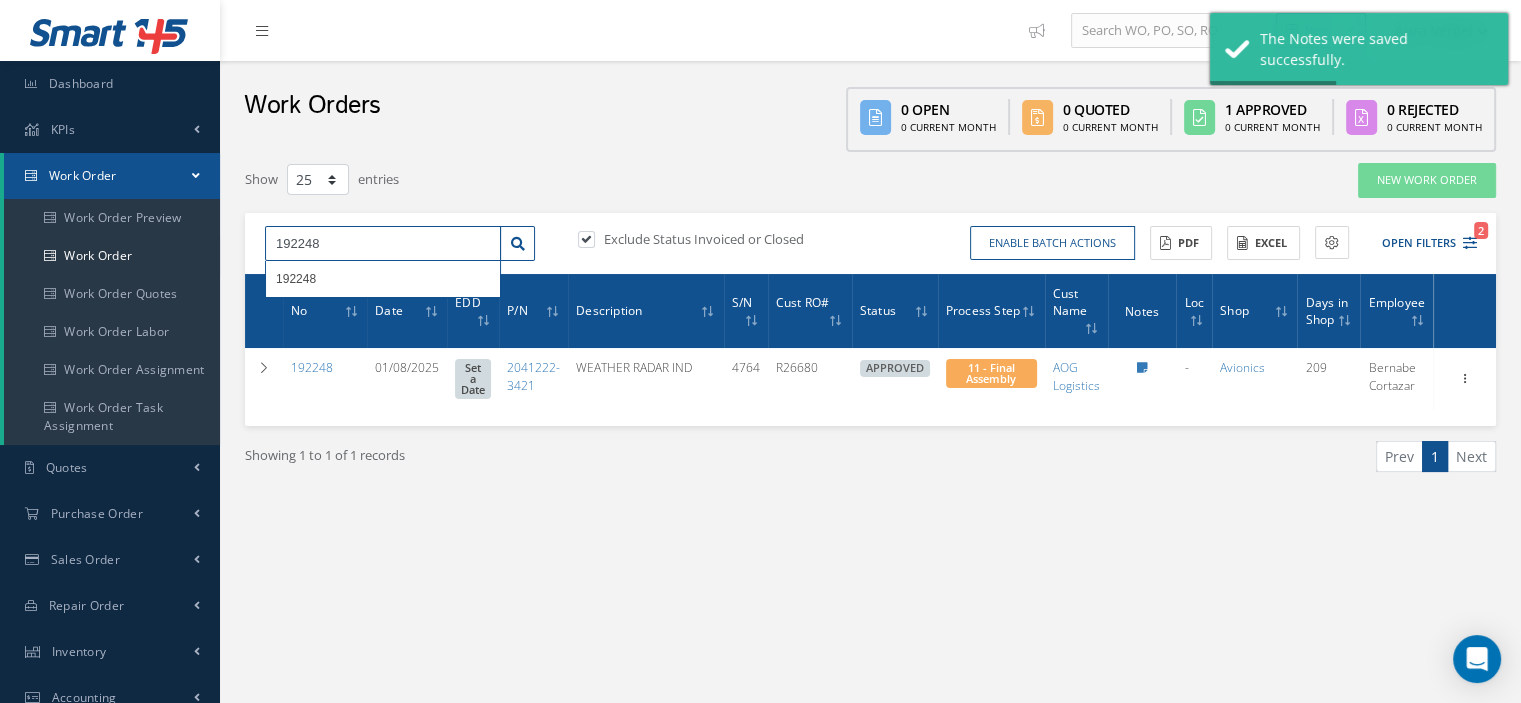 drag, startPoint x: 363, startPoint y: 245, endPoint x: 236, endPoint y: 252, distance: 127.192764 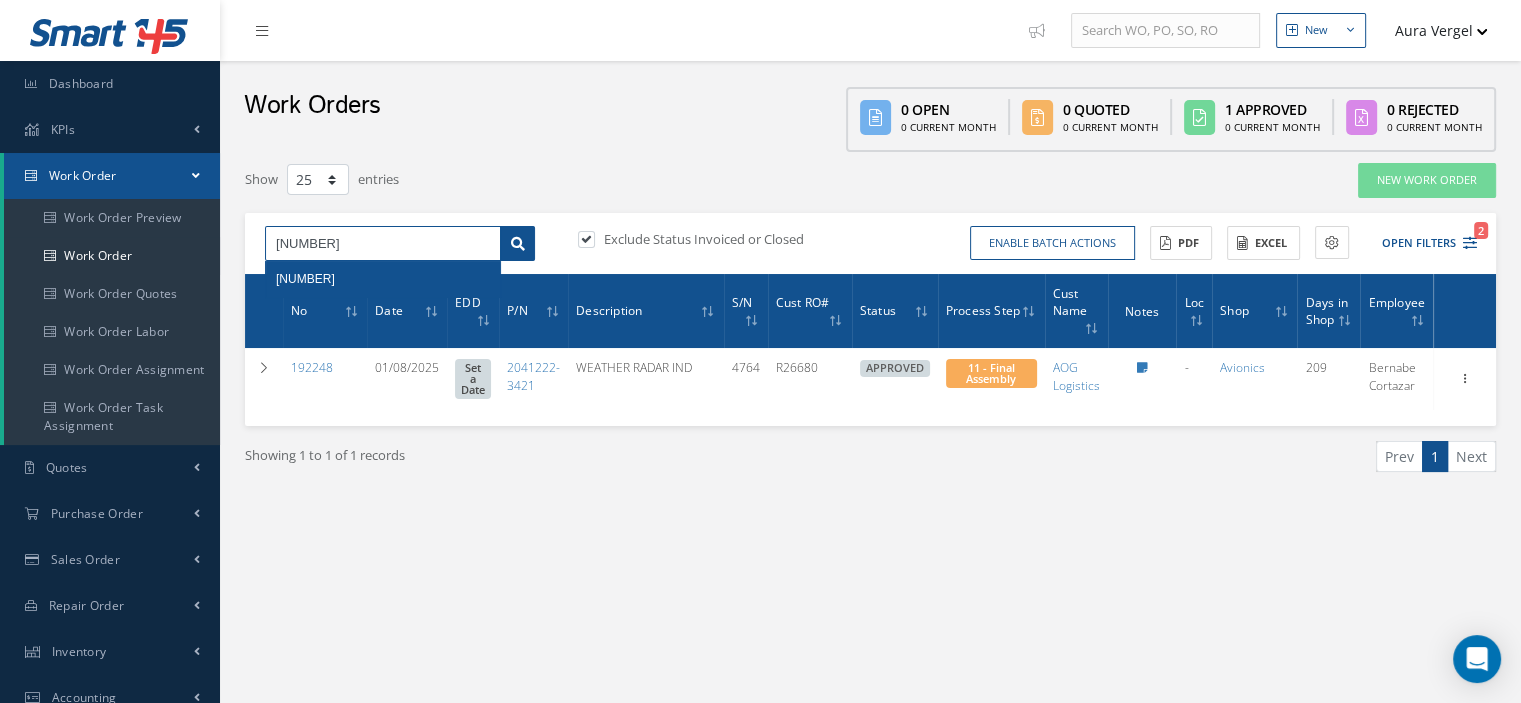 type on "195746" 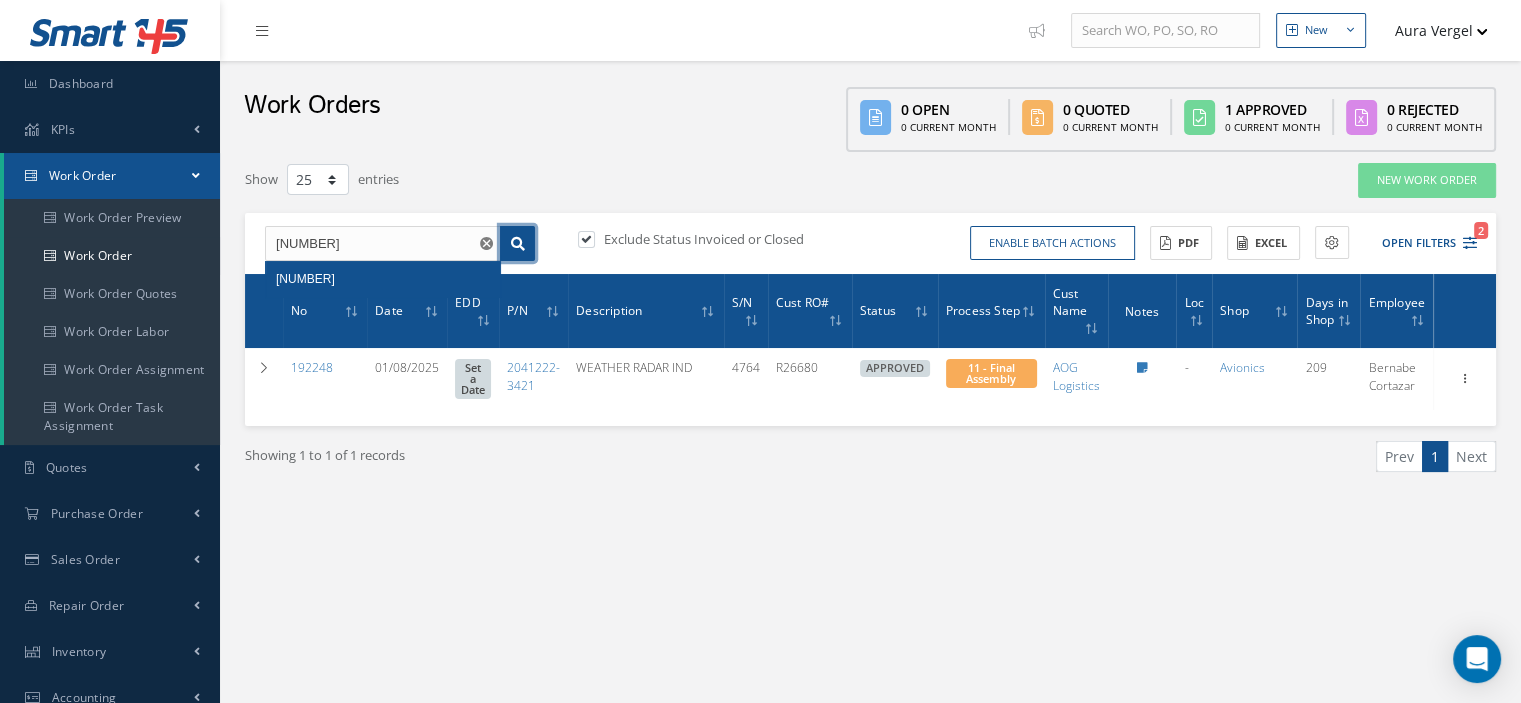 click at bounding box center [517, 244] 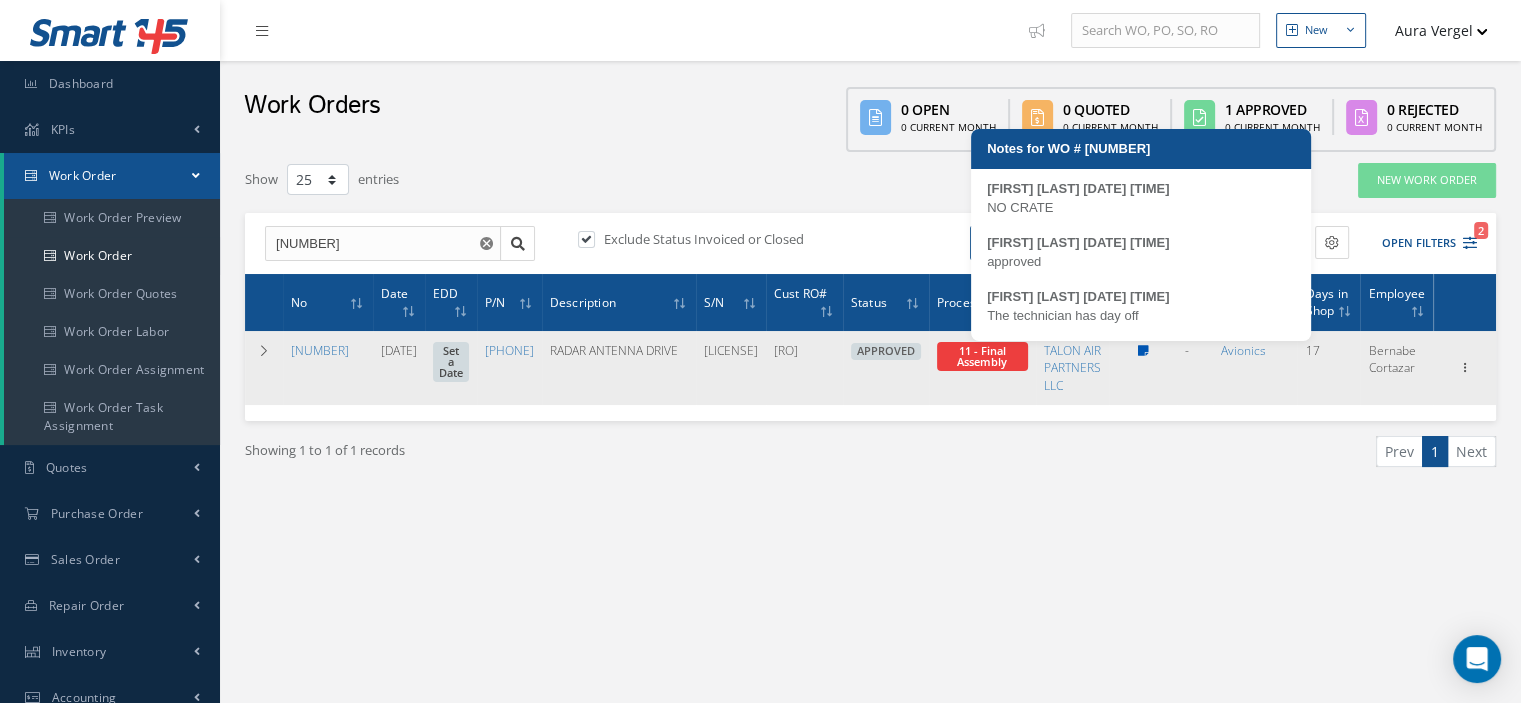 click at bounding box center [1142, 351] 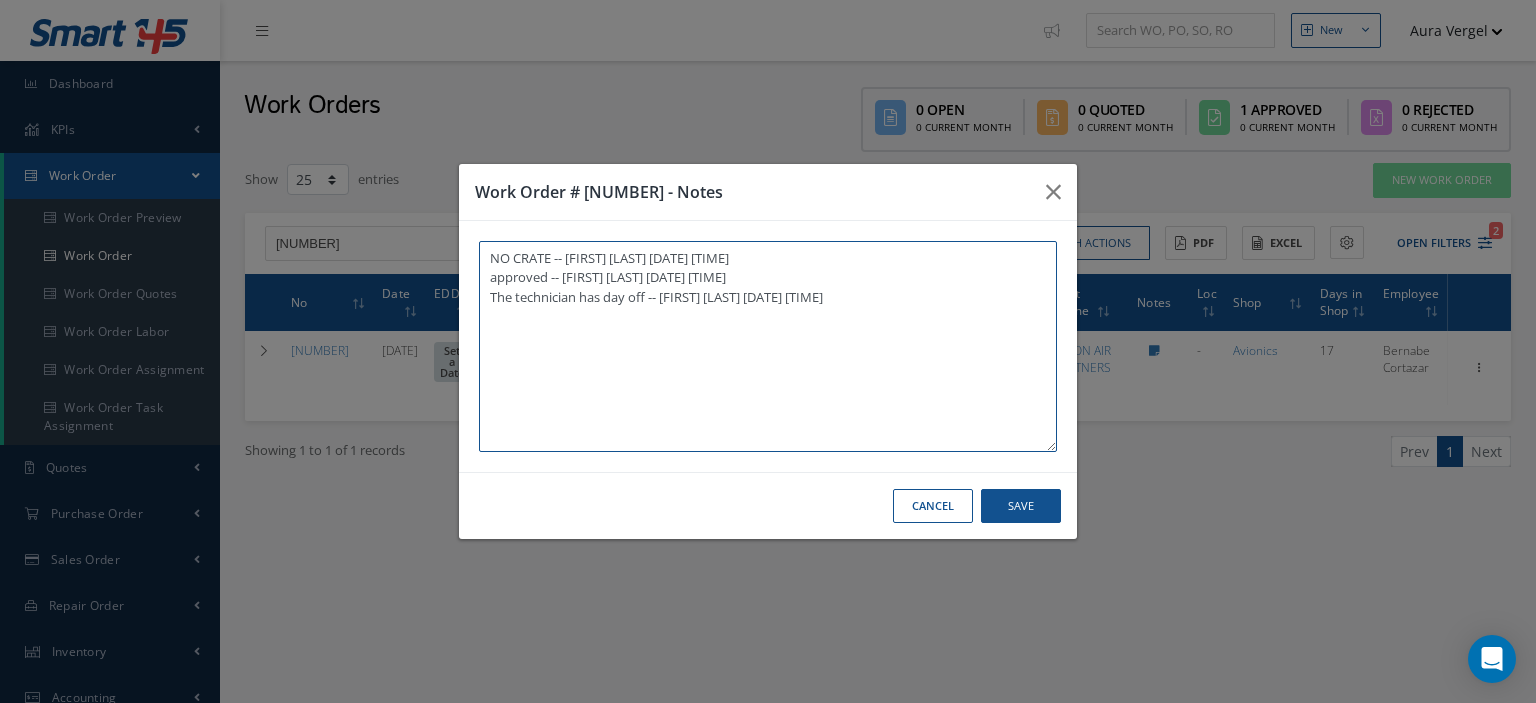 paste on "I already  gave them   to the technician" 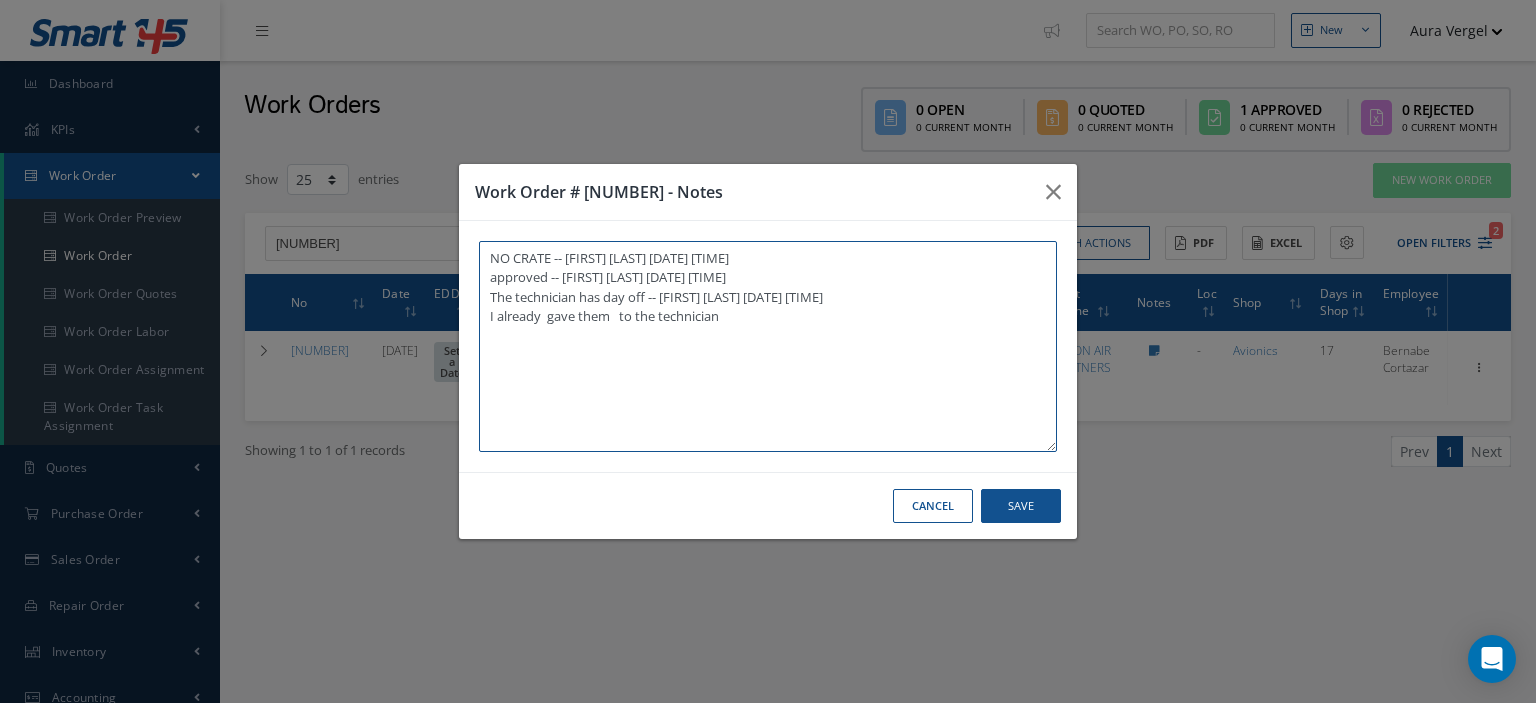 type on "NO CRATE -- Frankie Flores 07/19/2025 11:49AM
approved -- Oscar Ravelo 07/25/2025 02:31PM
The technician has day off -- Aura Vergel 07/28/2025 12:52PM
I already  gave them   to the technician" 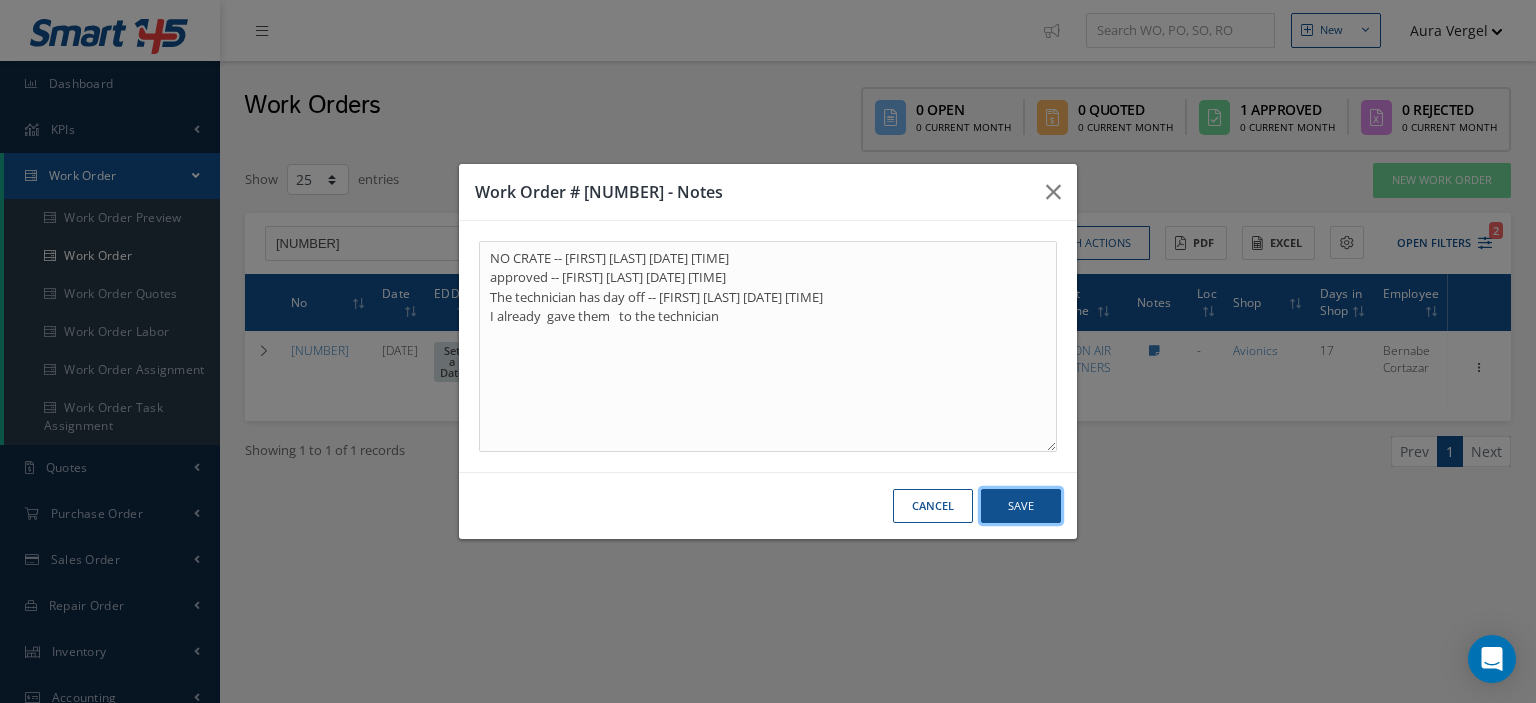 click on "Save" at bounding box center (1021, 506) 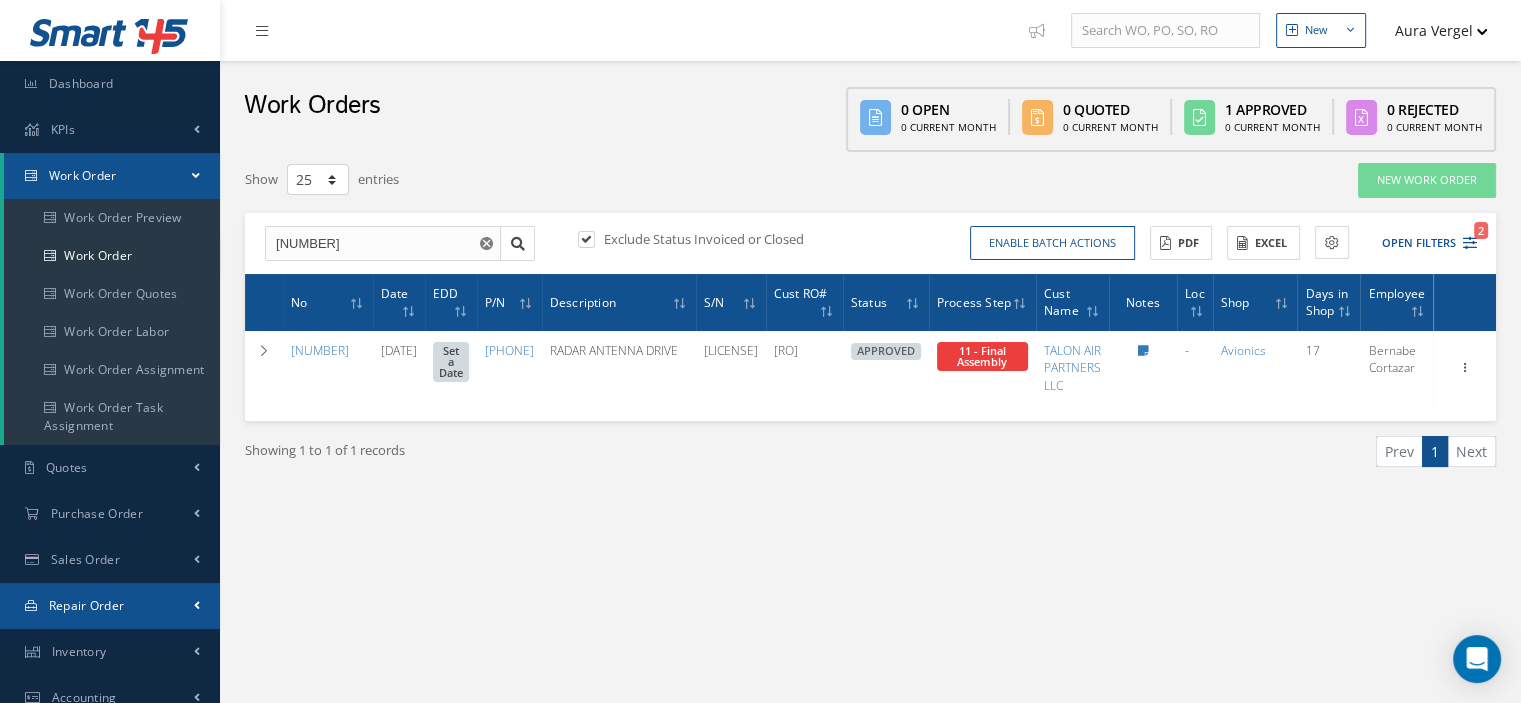 click on "Repair Order" at bounding box center (110, 606) 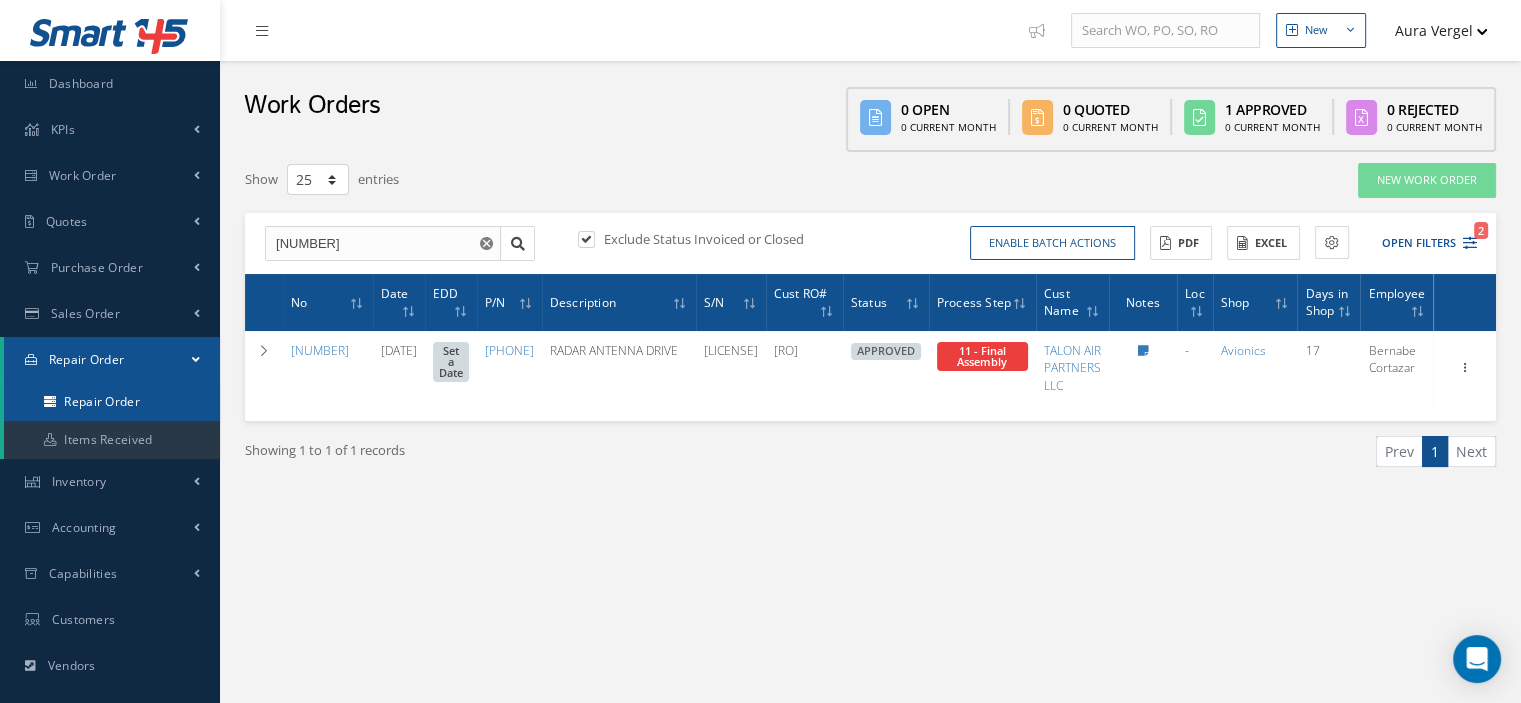 click on "Repair Order" at bounding box center (112, 402) 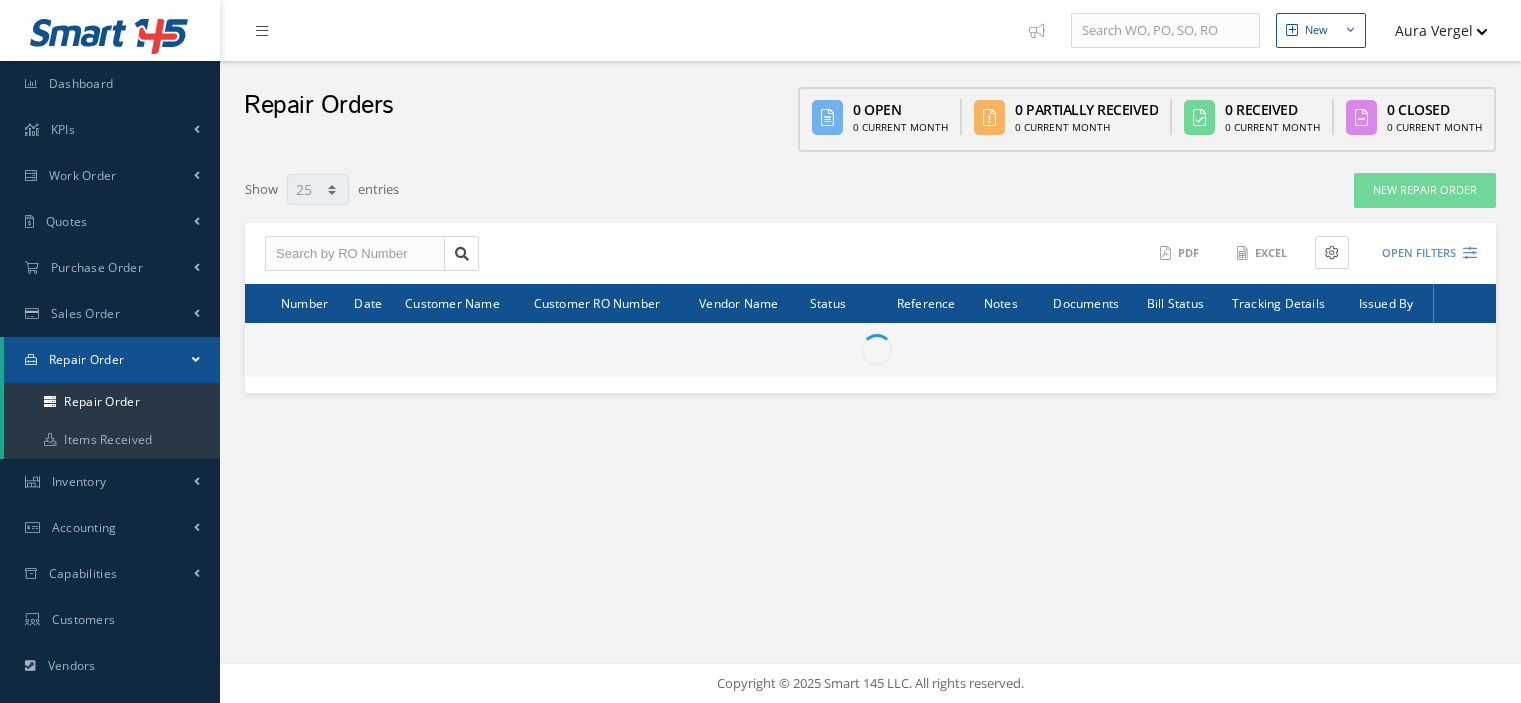 select on "25" 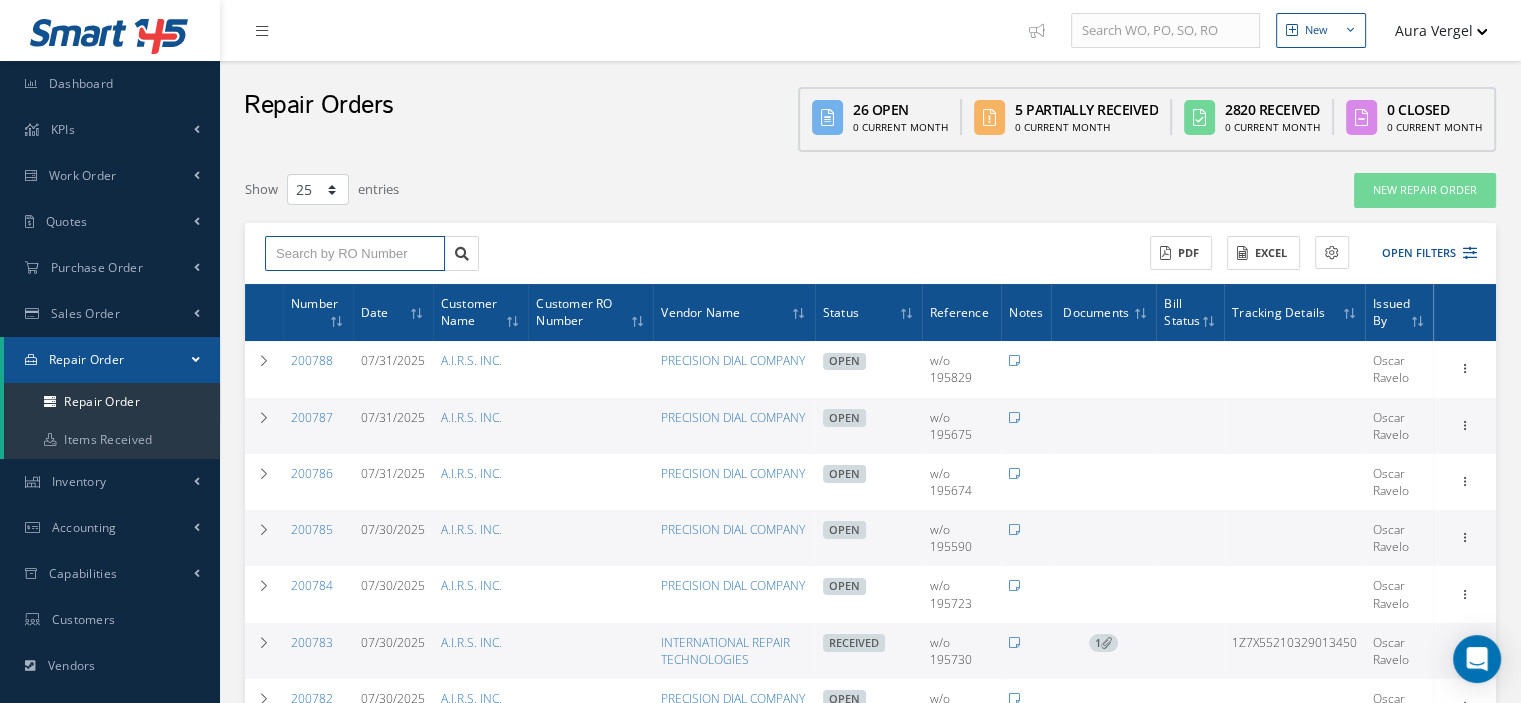 click at bounding box center (355, 254) 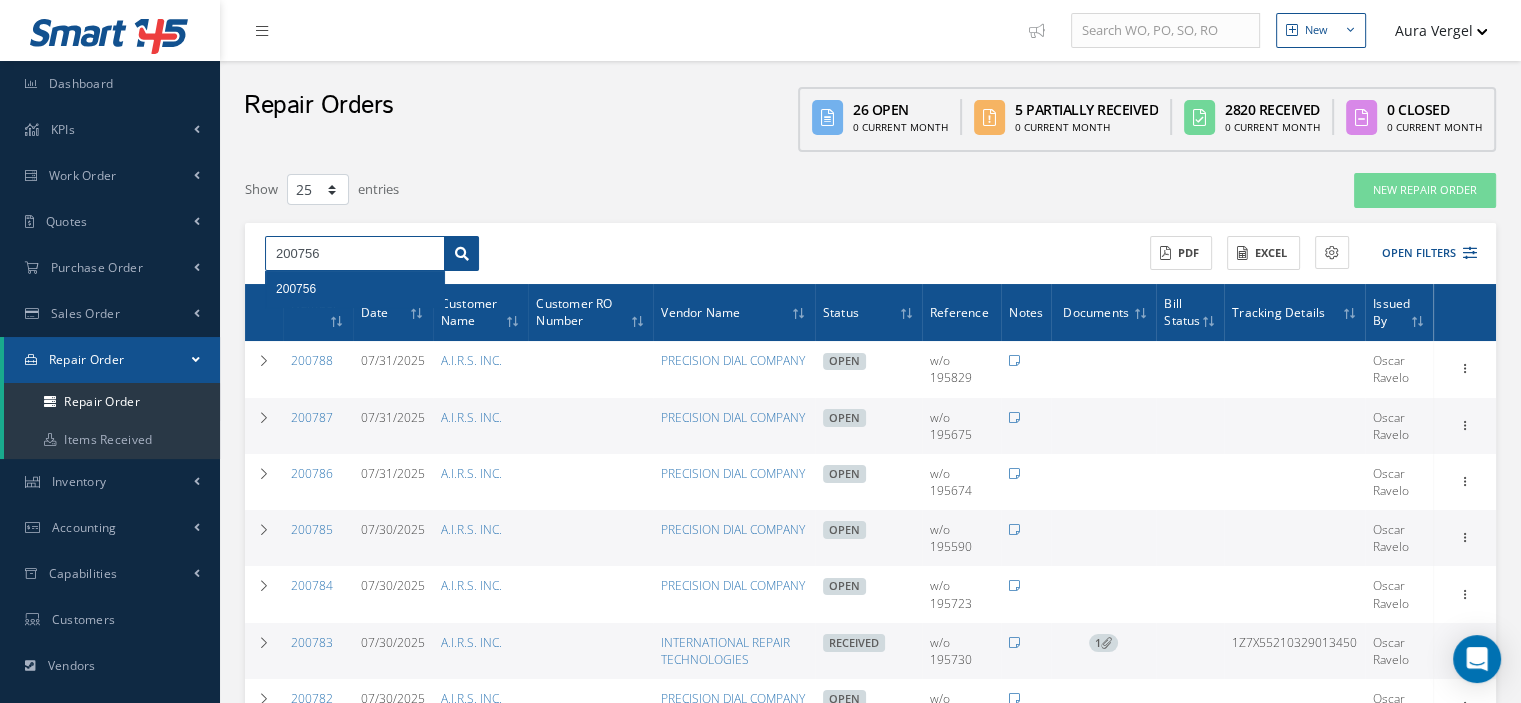 type on "200756" 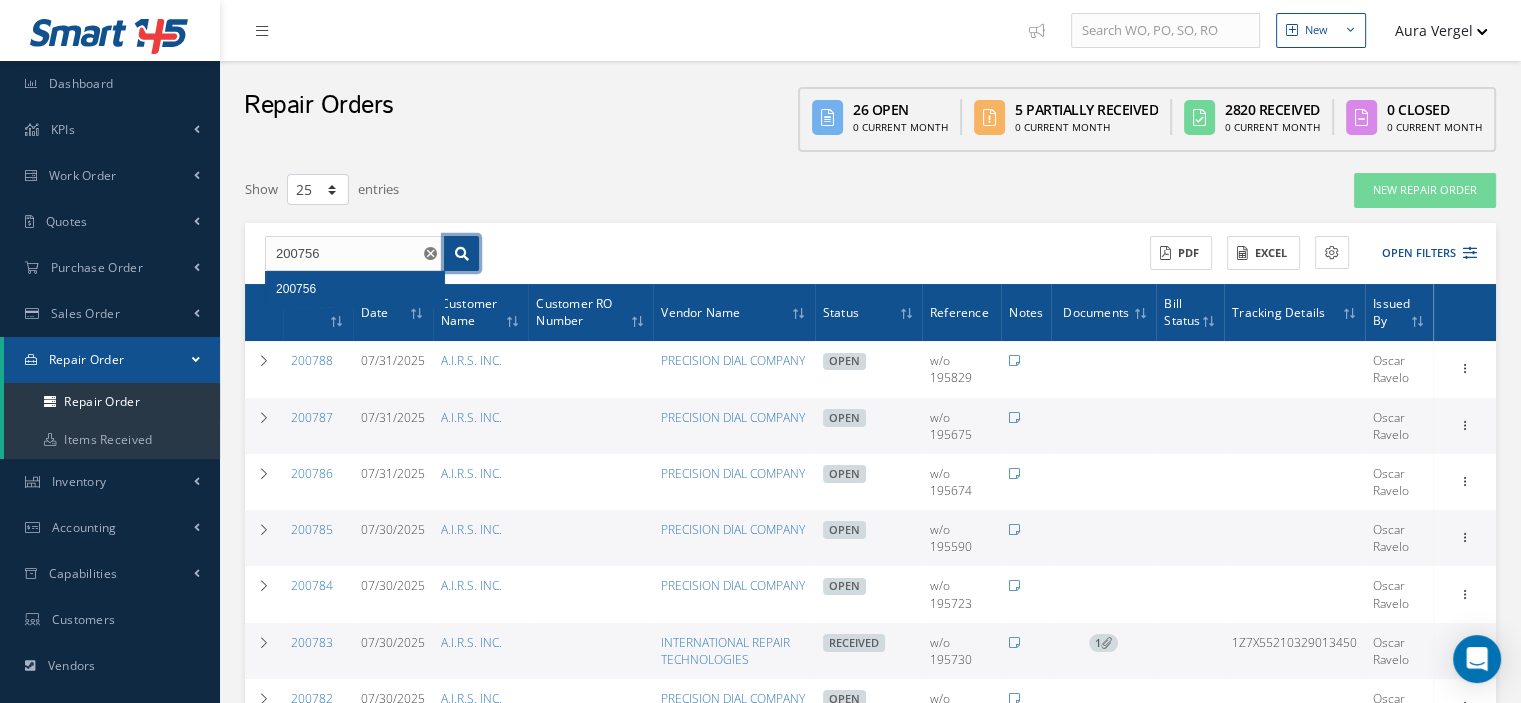 click at bounding box center [461, 254] 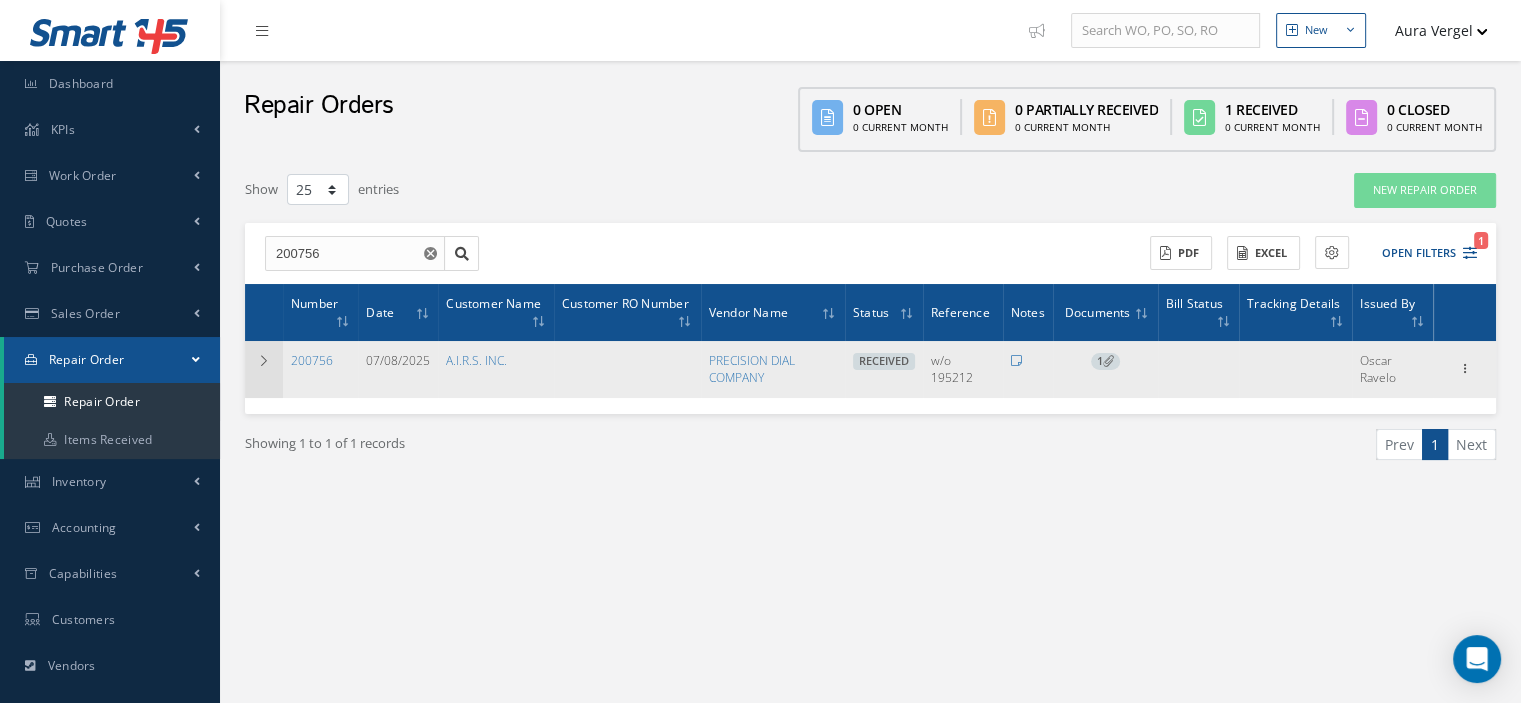 click at bounding box center [264, 369] 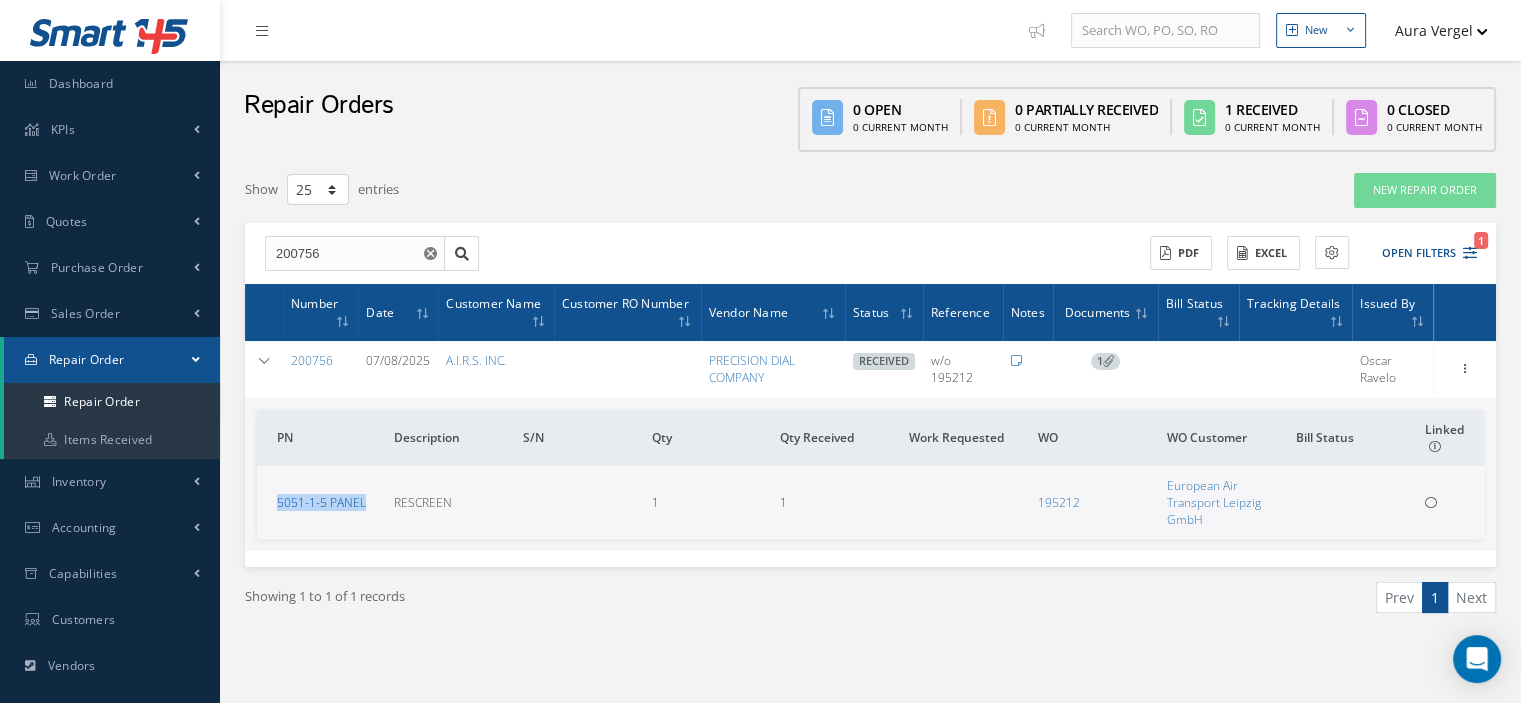 drag, startPoint x: 380, startPoint y: 500, endPoint x: 281, endPoint y: 503, distance: 99.04544 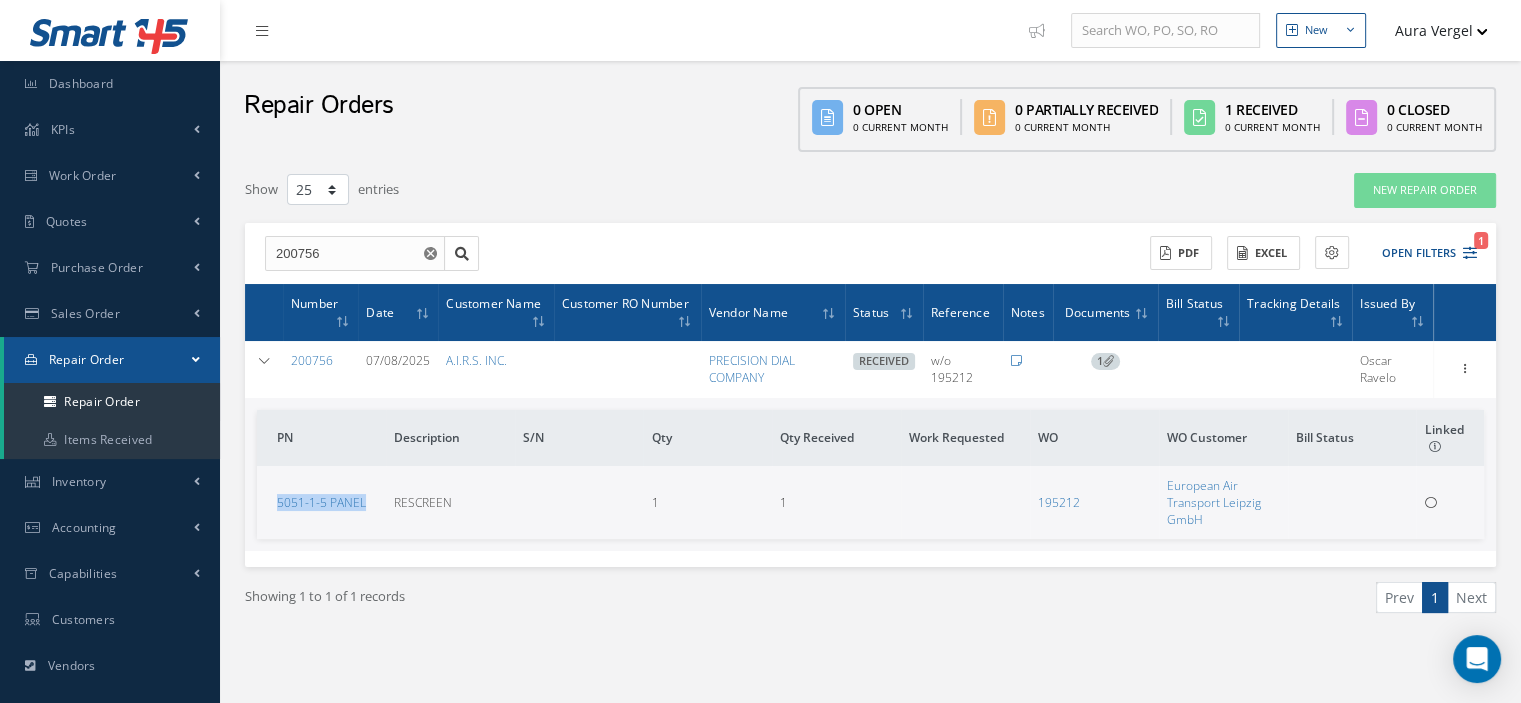 click on "Repair Order" at bounding box center [112, 360] 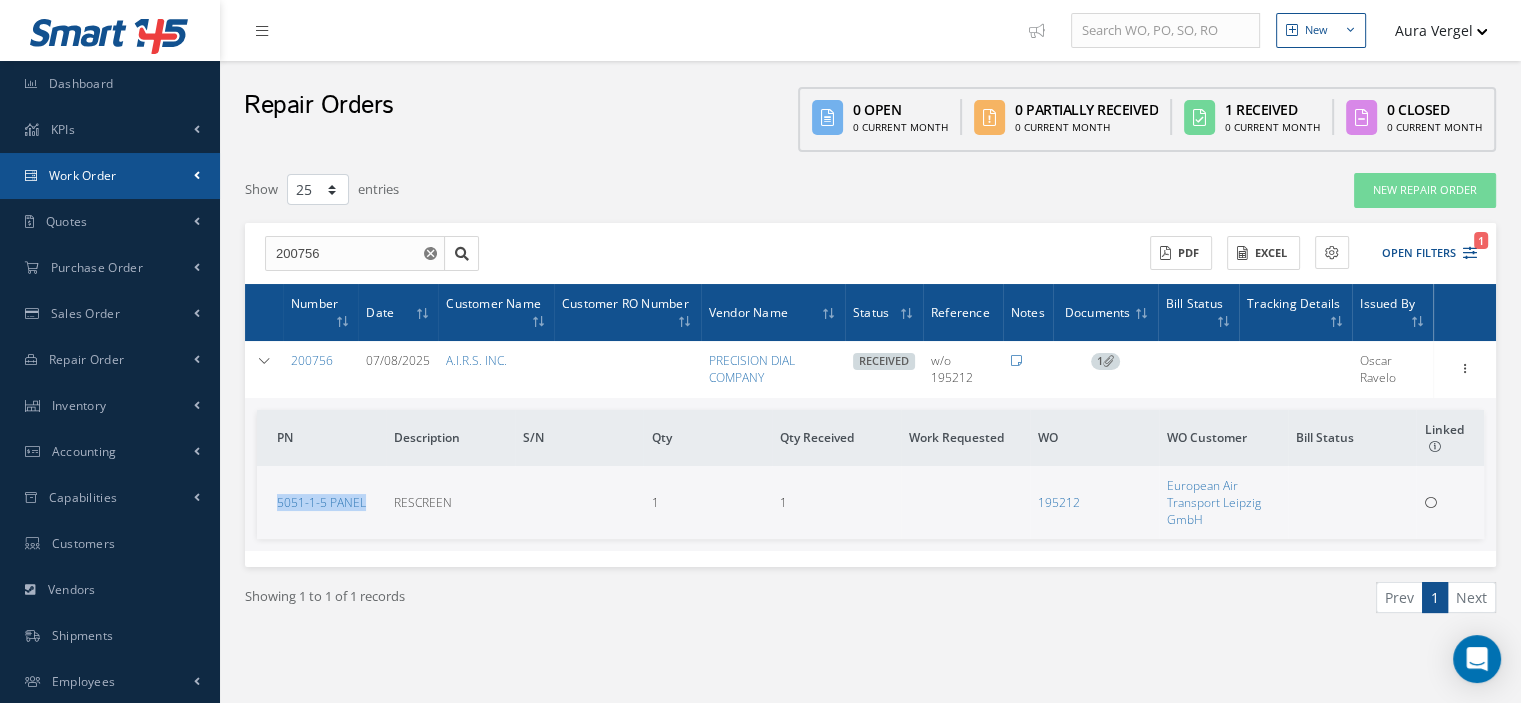 click on "Work Order" at bounding box center [83, 175] 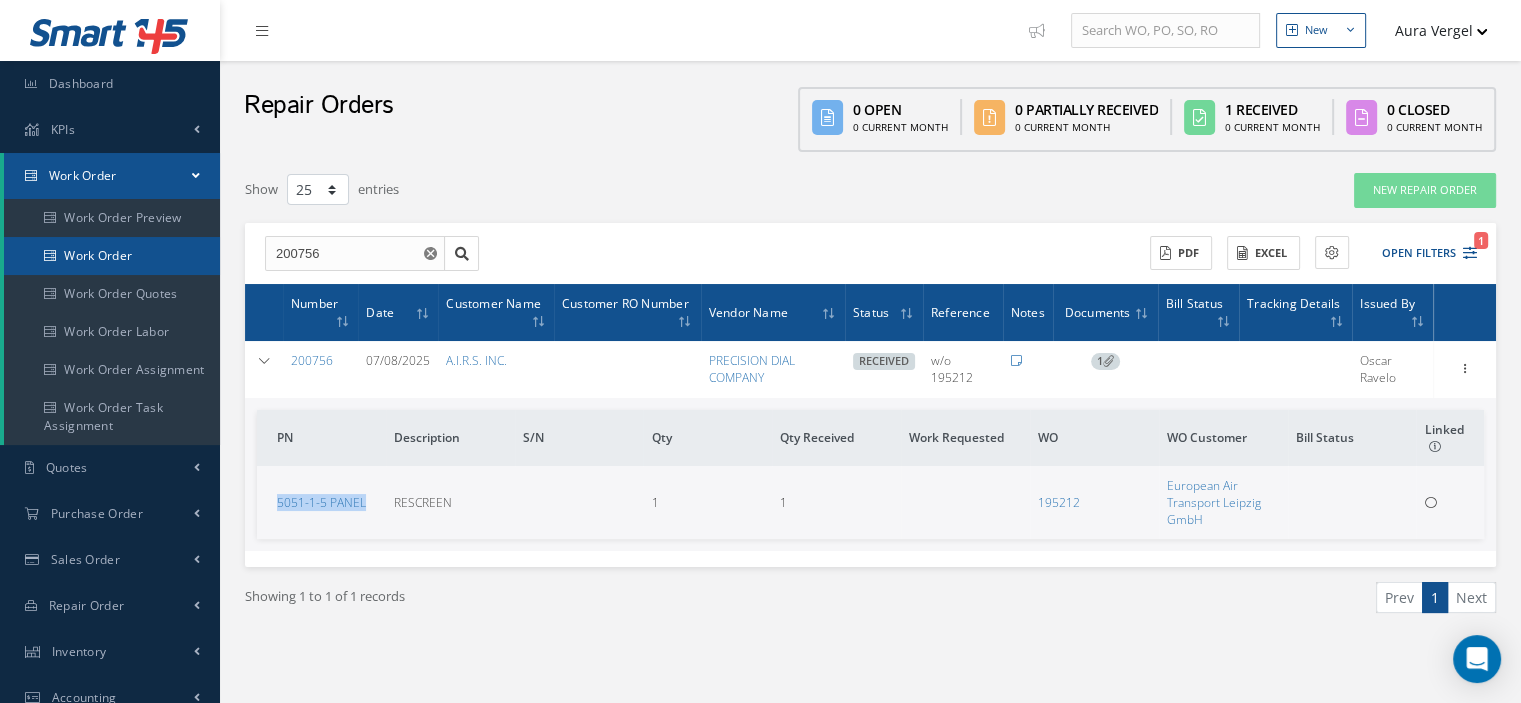 click on "Work Order" at bounding box center (112, 256) 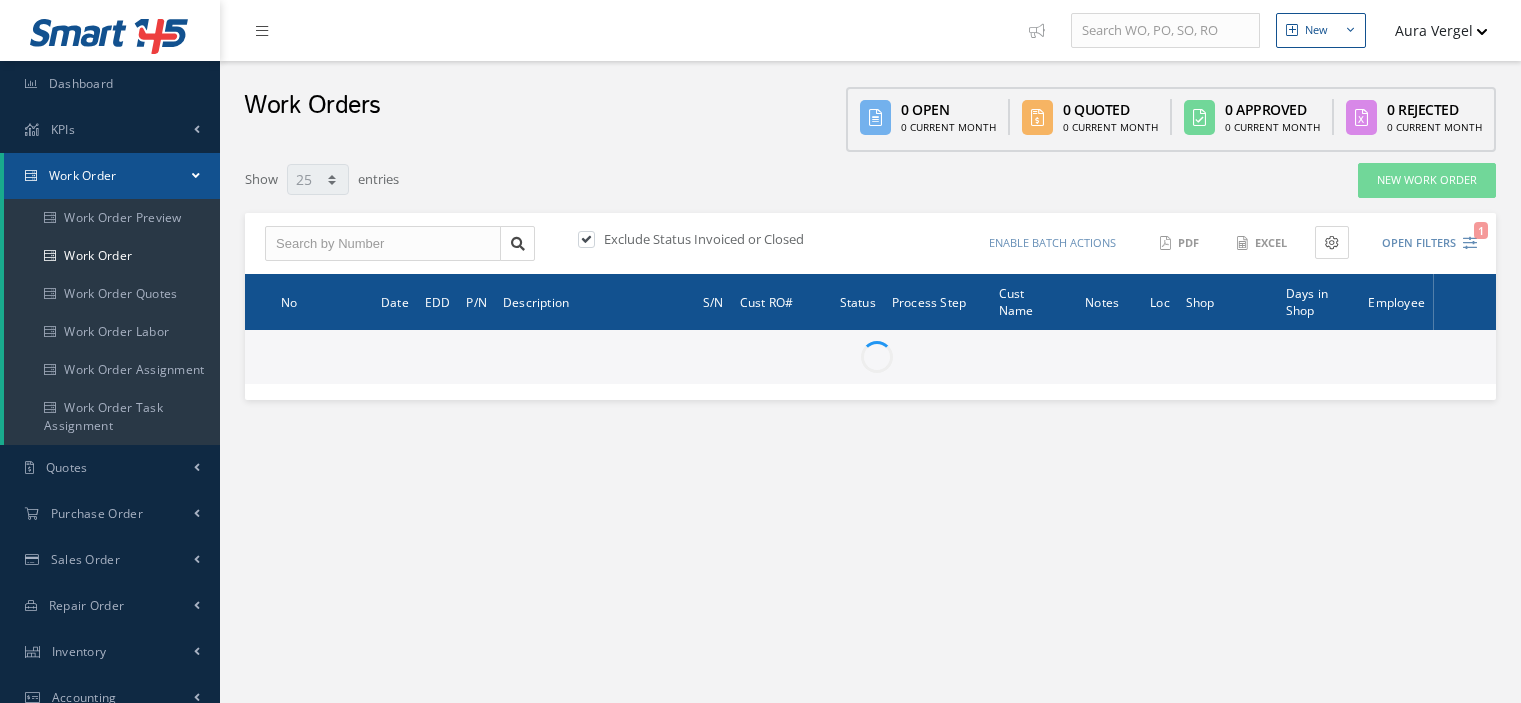 select on "25" 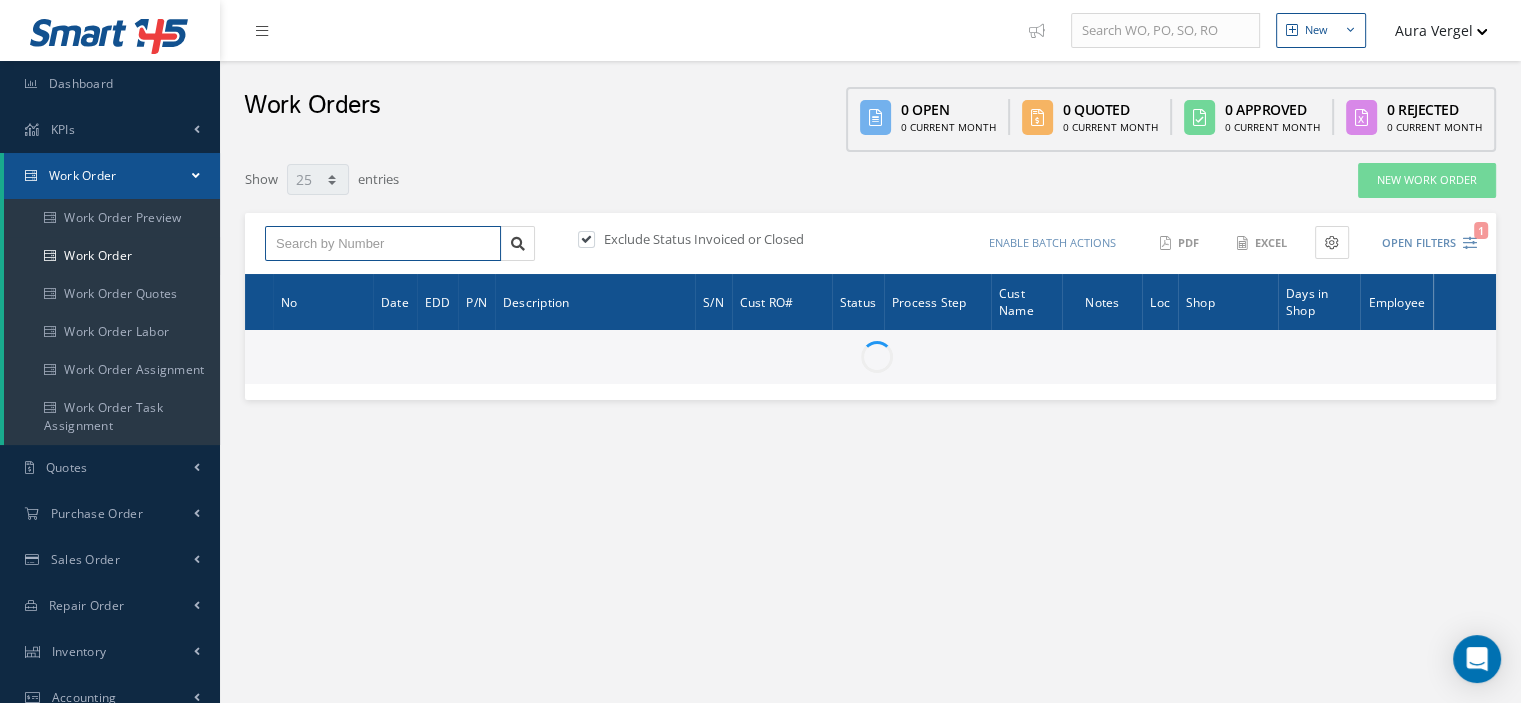 click at bounding box center [383, 244] 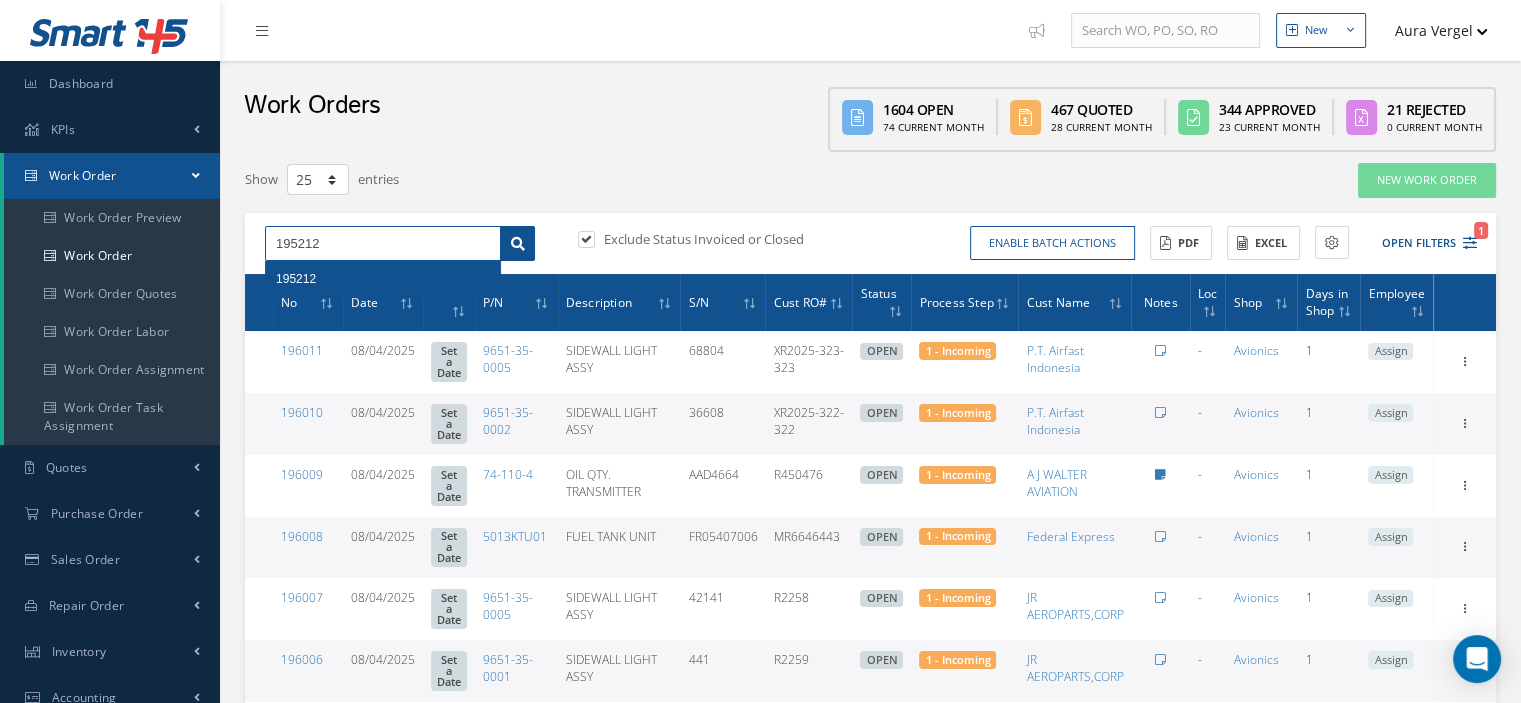type on "195212" 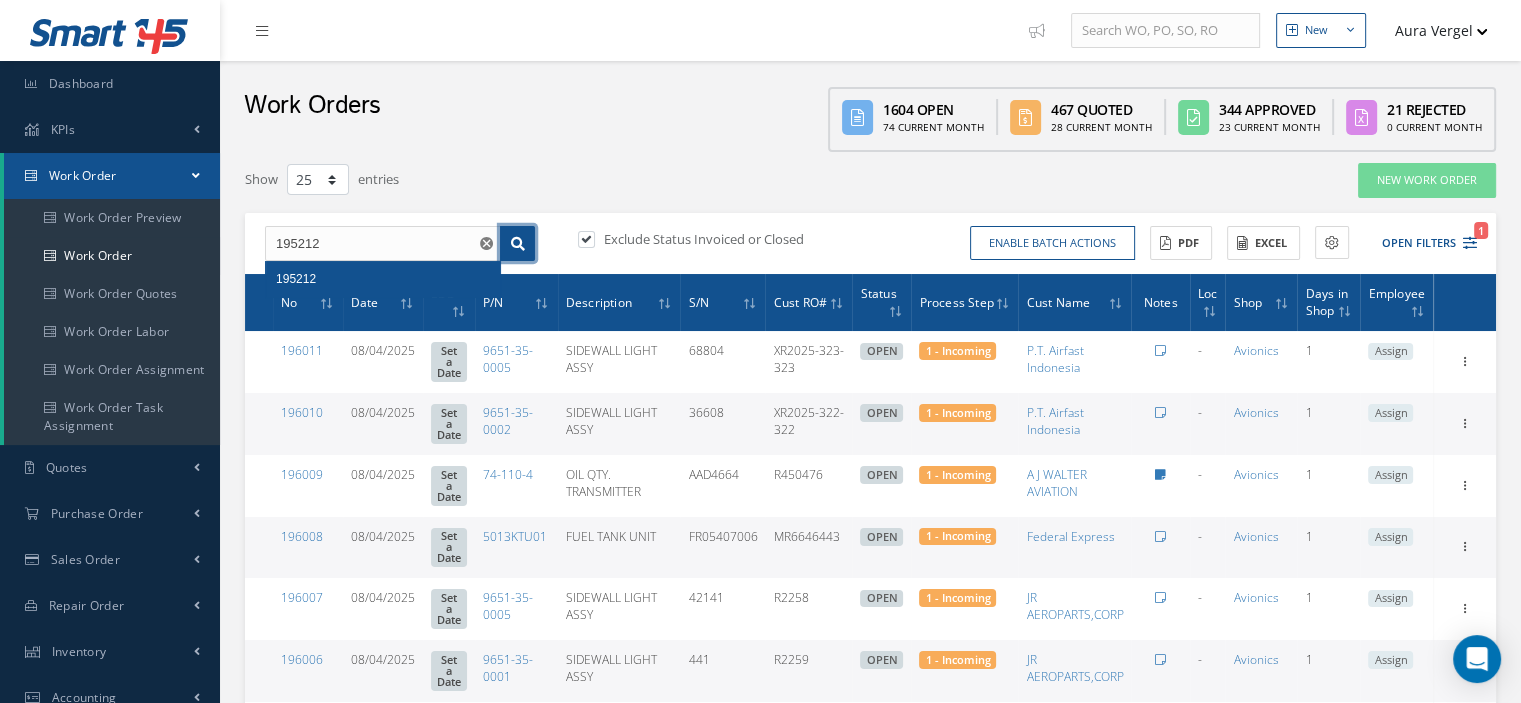 click at bounding box center [517, 244] 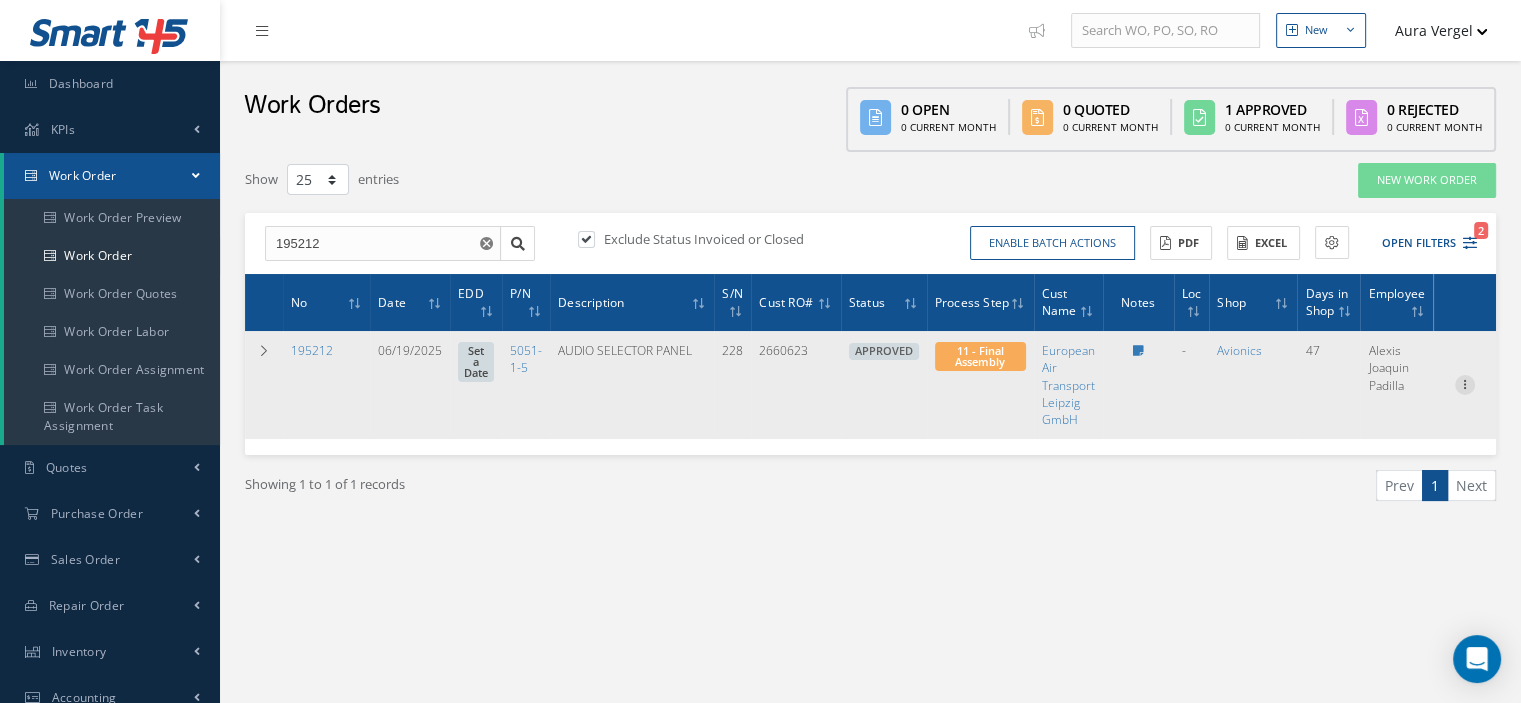 click at bounding box center (1465, 383) 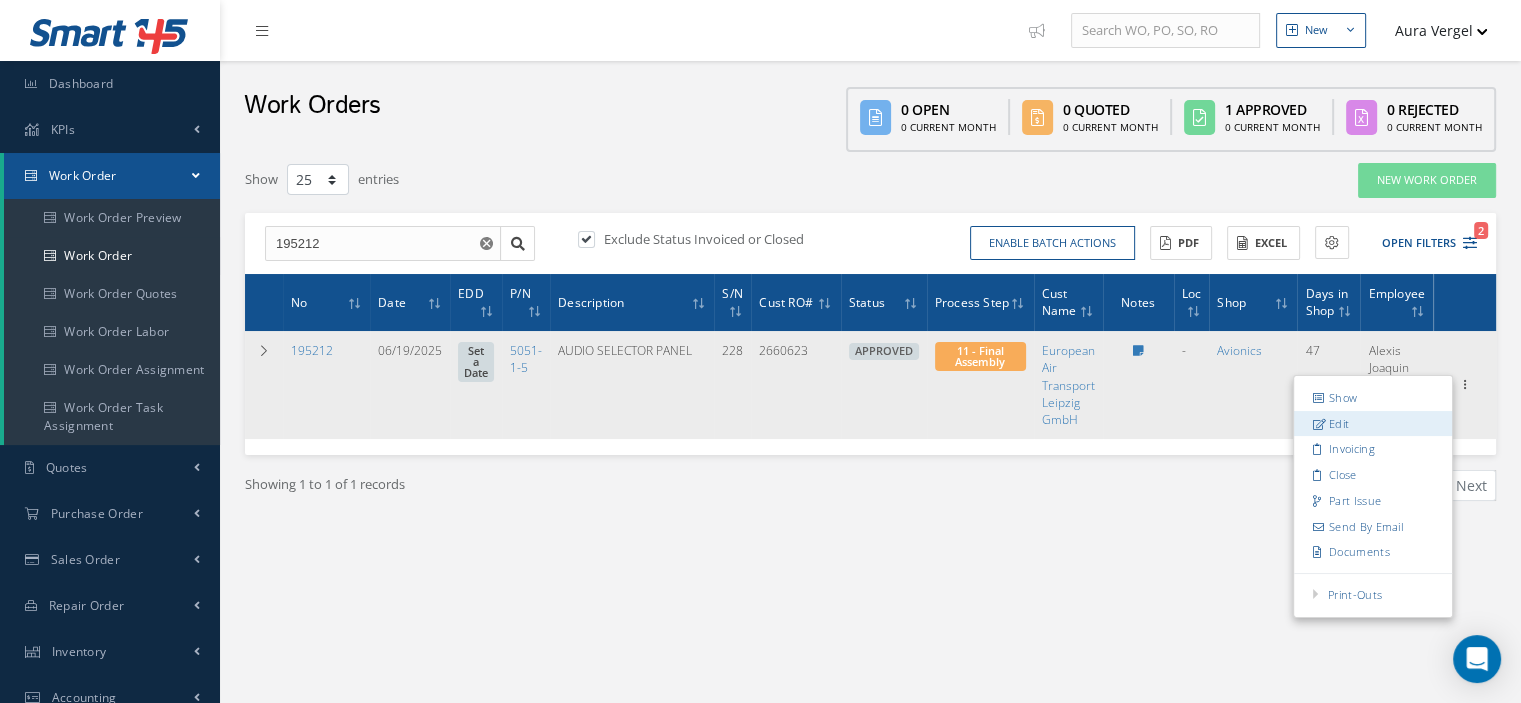 click on "Edit" at bounding box center (1373, 424) 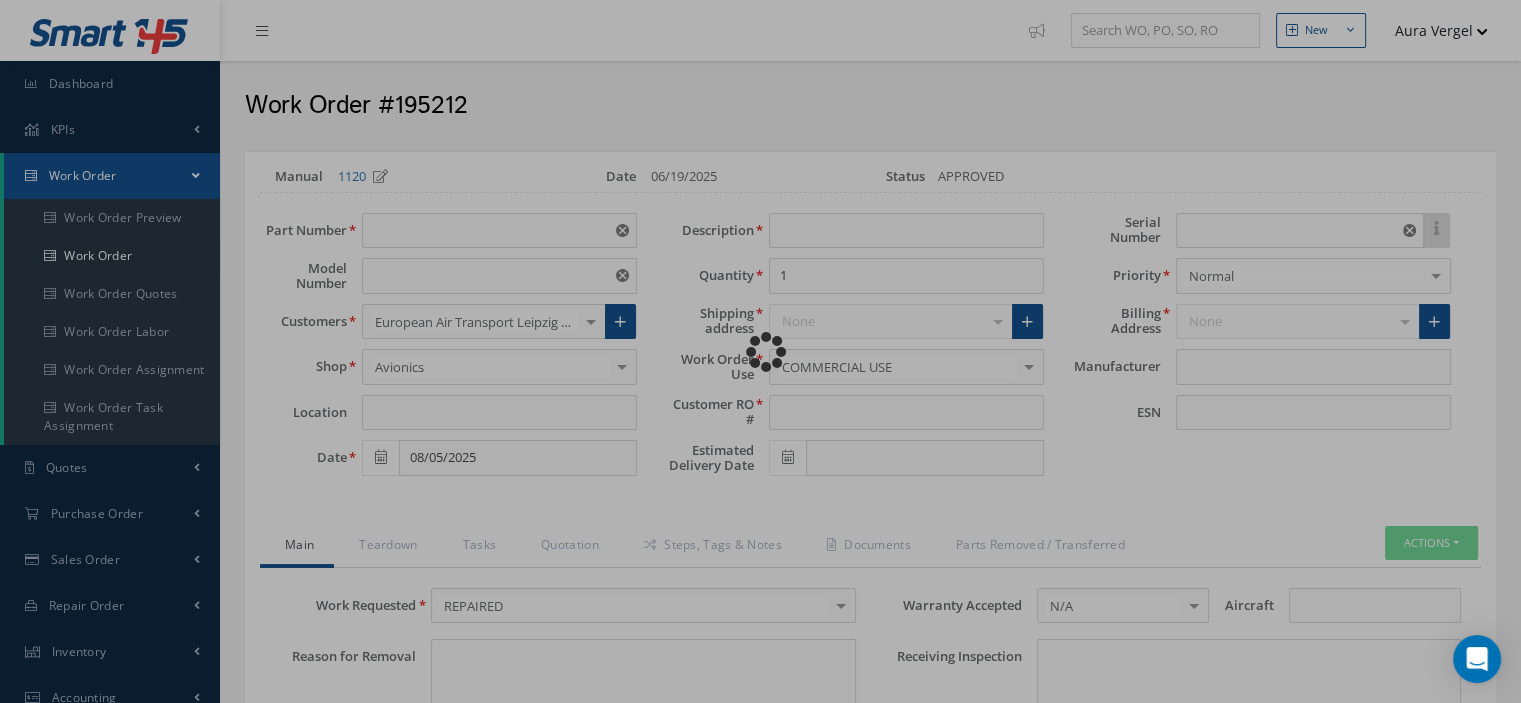 type on "5051-1-5" 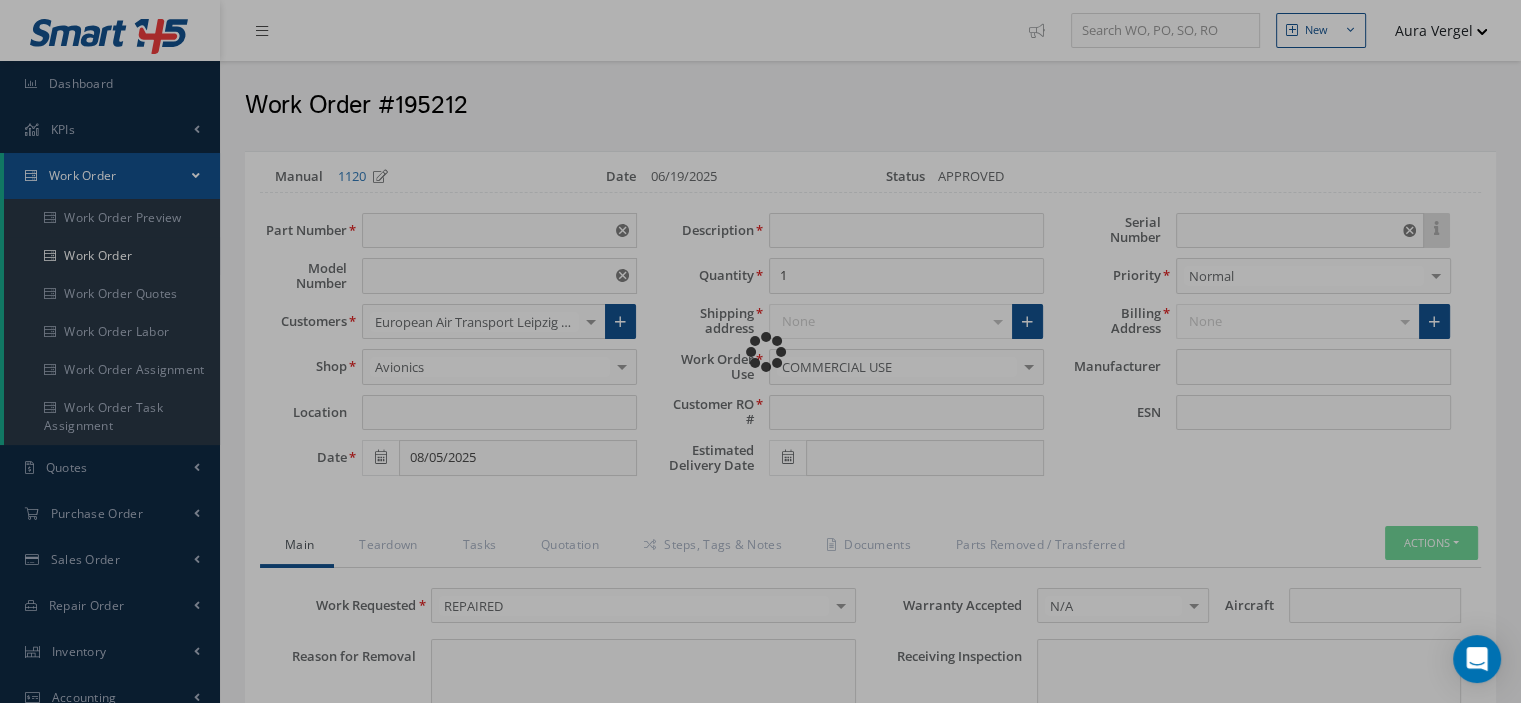type on "VARIOUS" 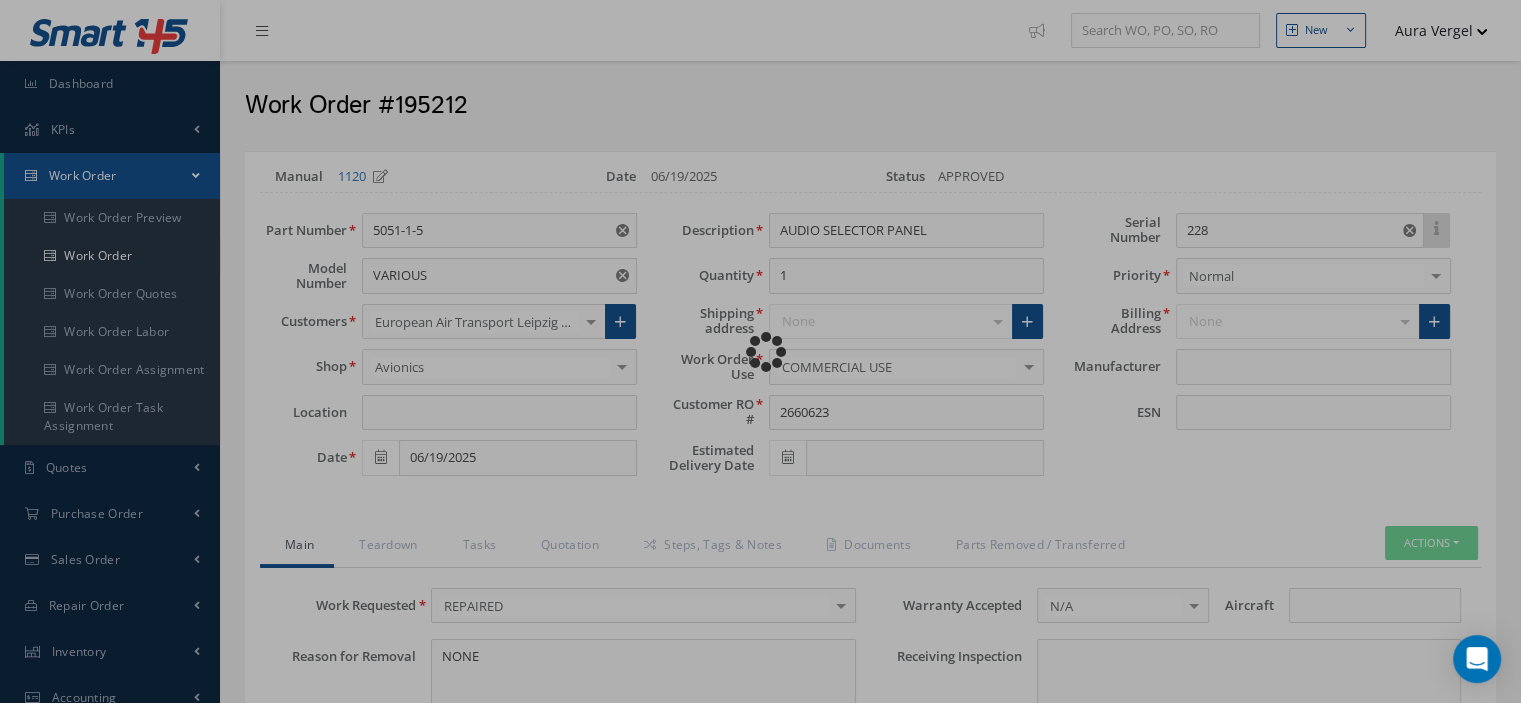 type on "AVTECH" 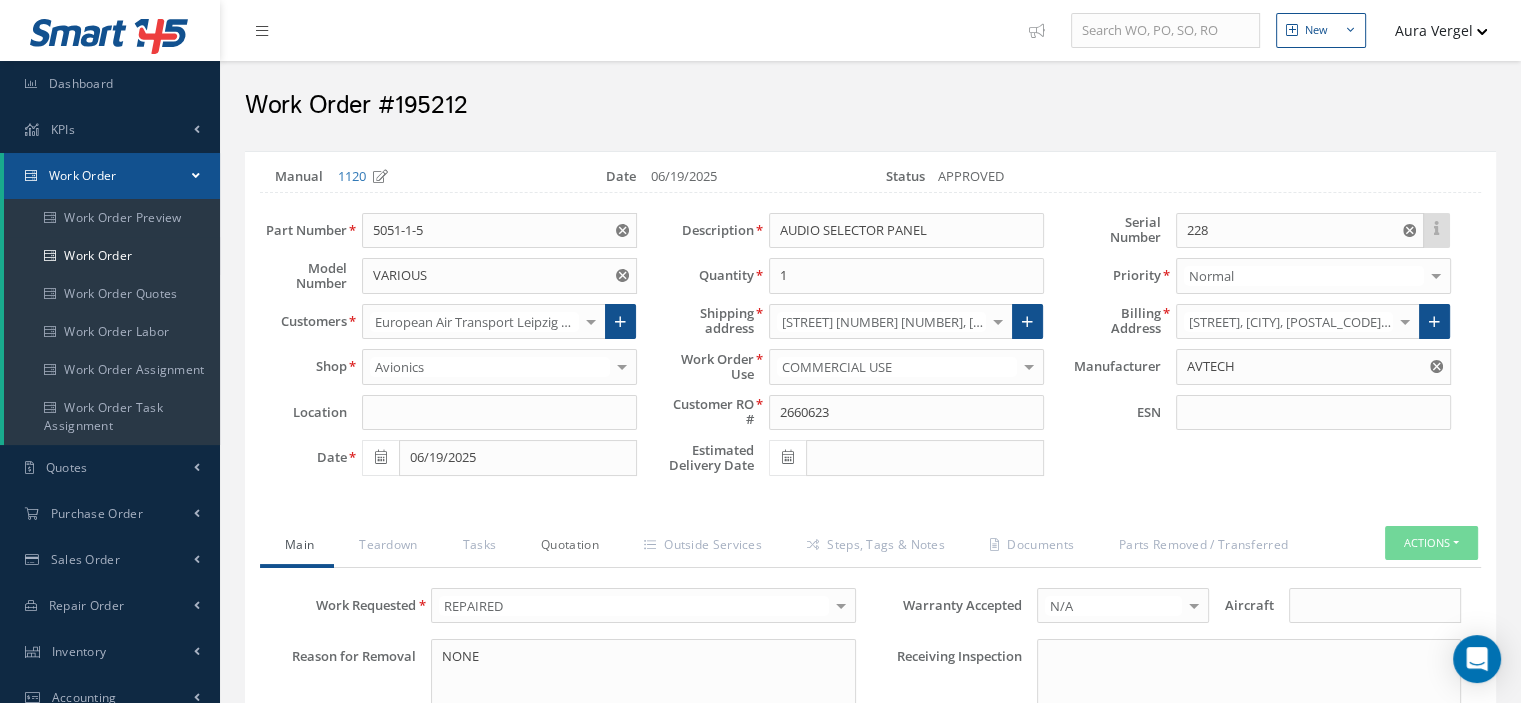 click on "Quotation" at bounding box center (567, 547) 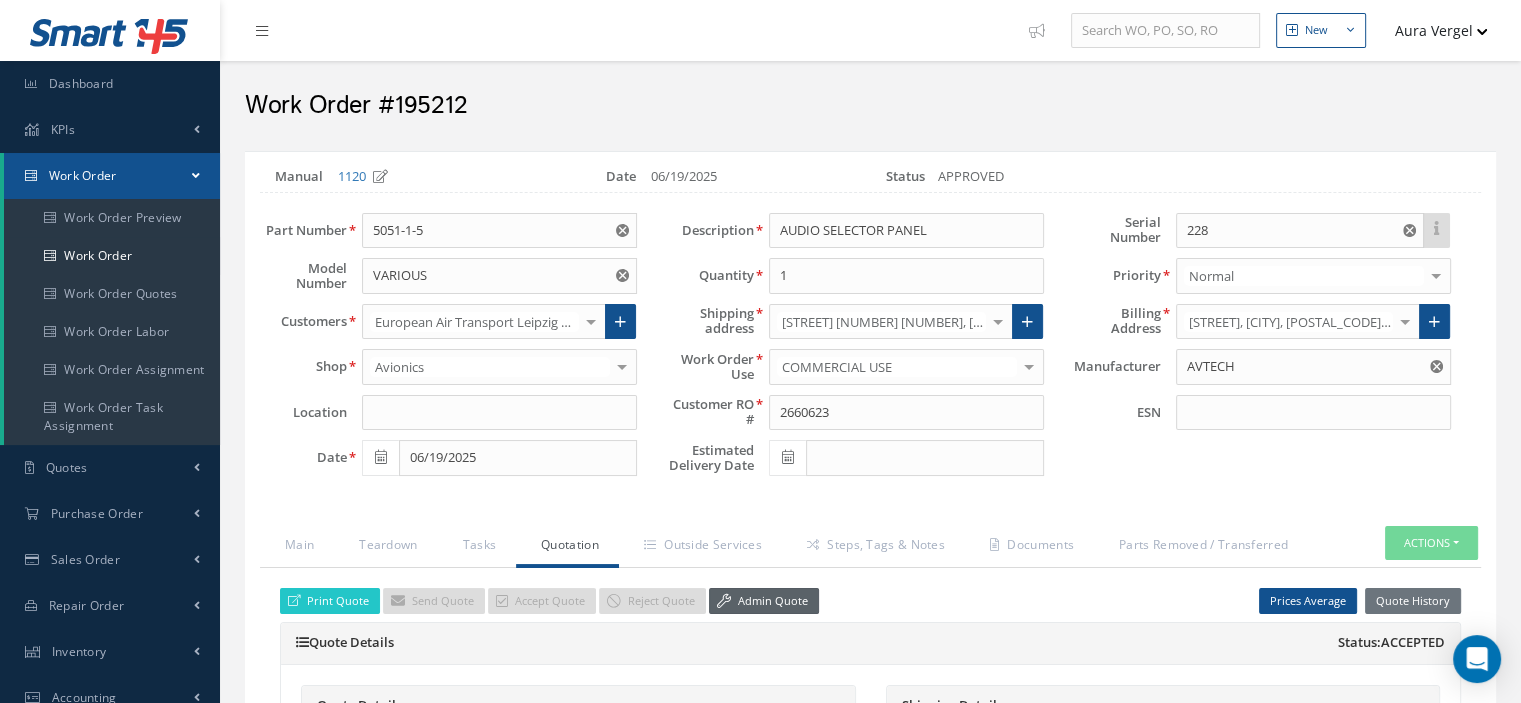click on "Admin Quote" at bounding box center [764, 601] 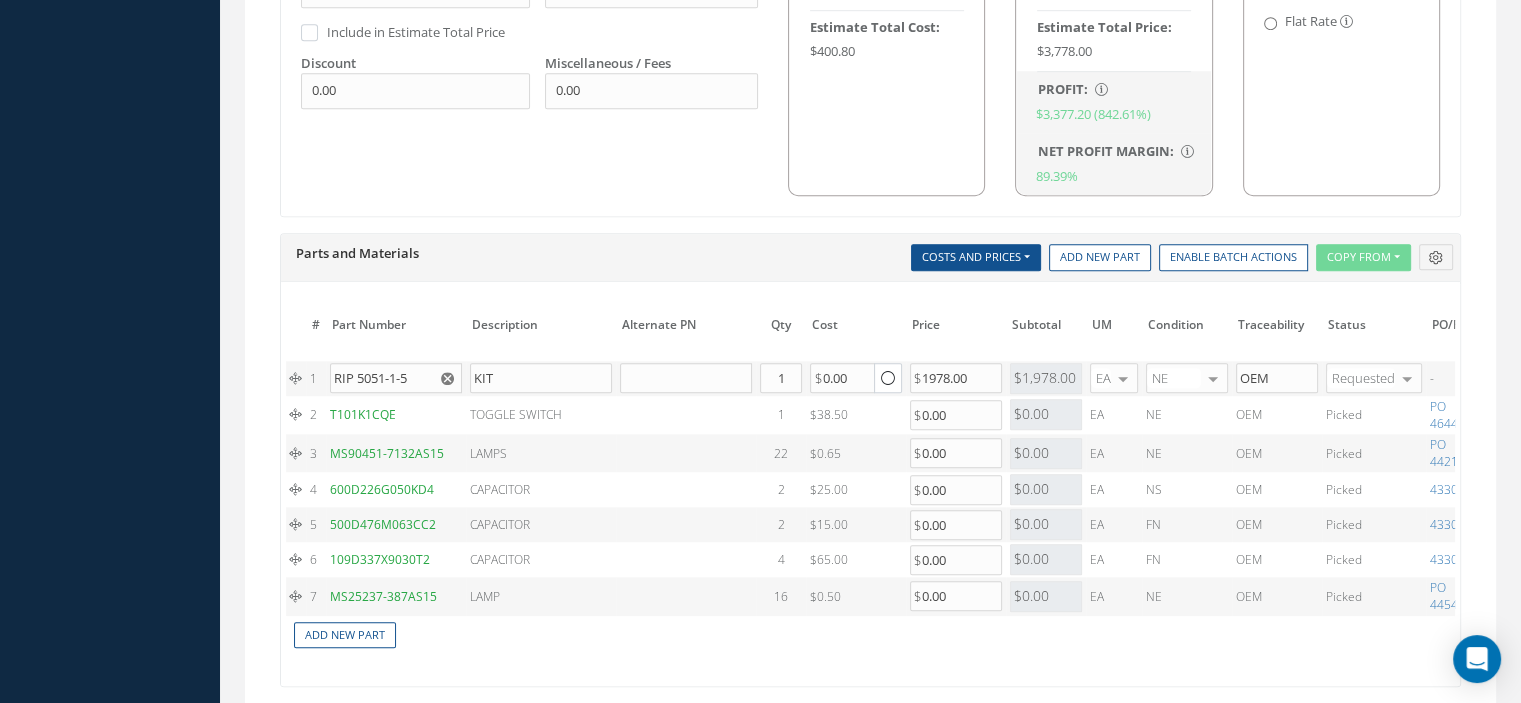 scroll, scrollTop: 1500, scrollLeft: 0, axis: vertical 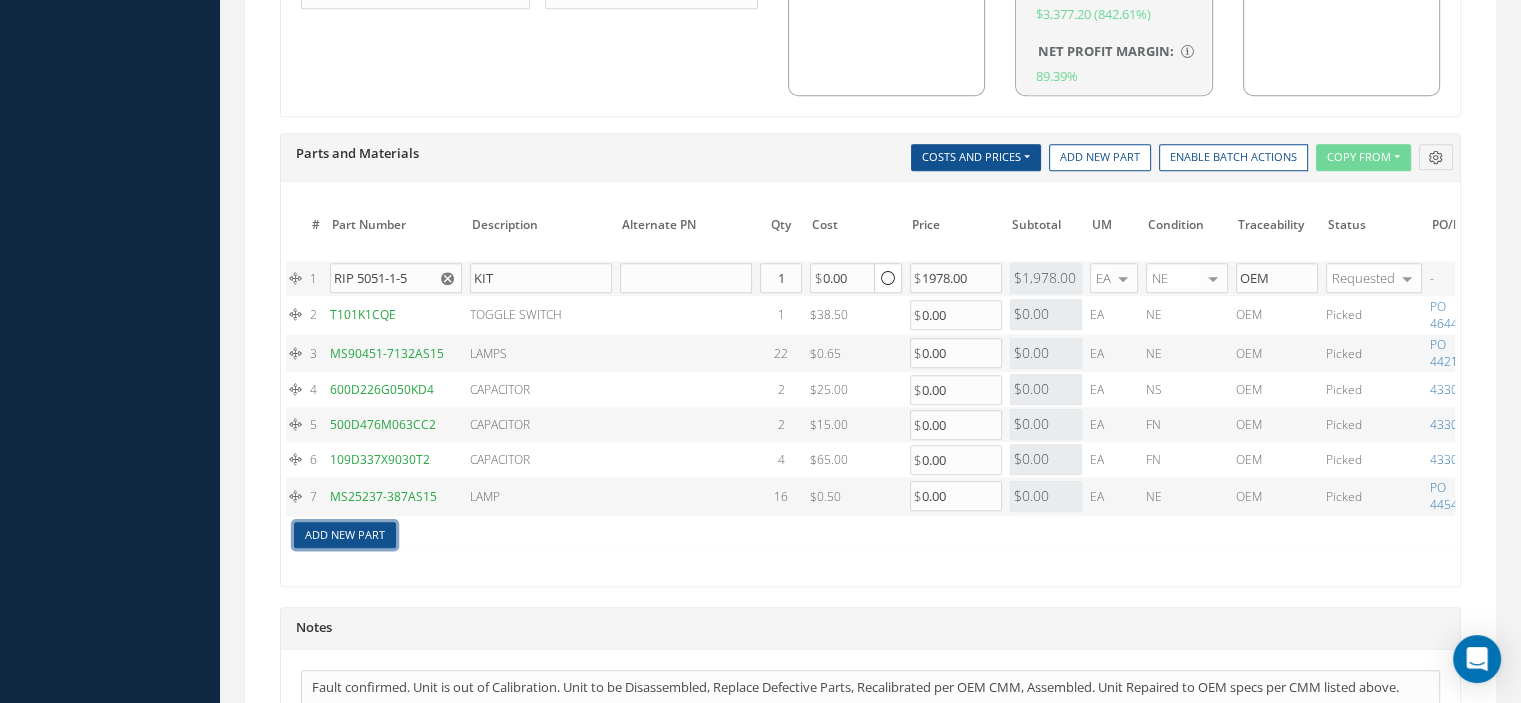 click on "Add New Part" at bounding box center [345, 535] 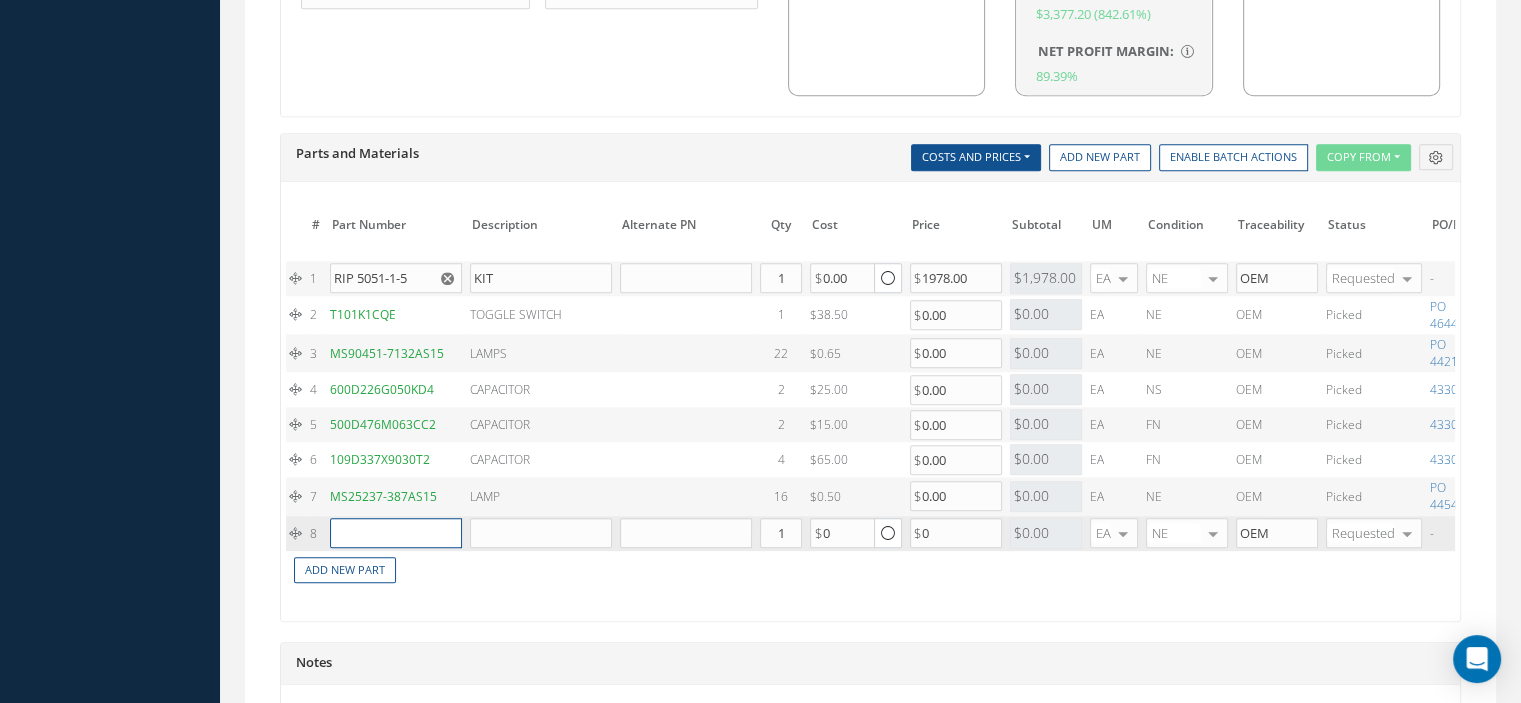 click at bounding box center (396, 533) 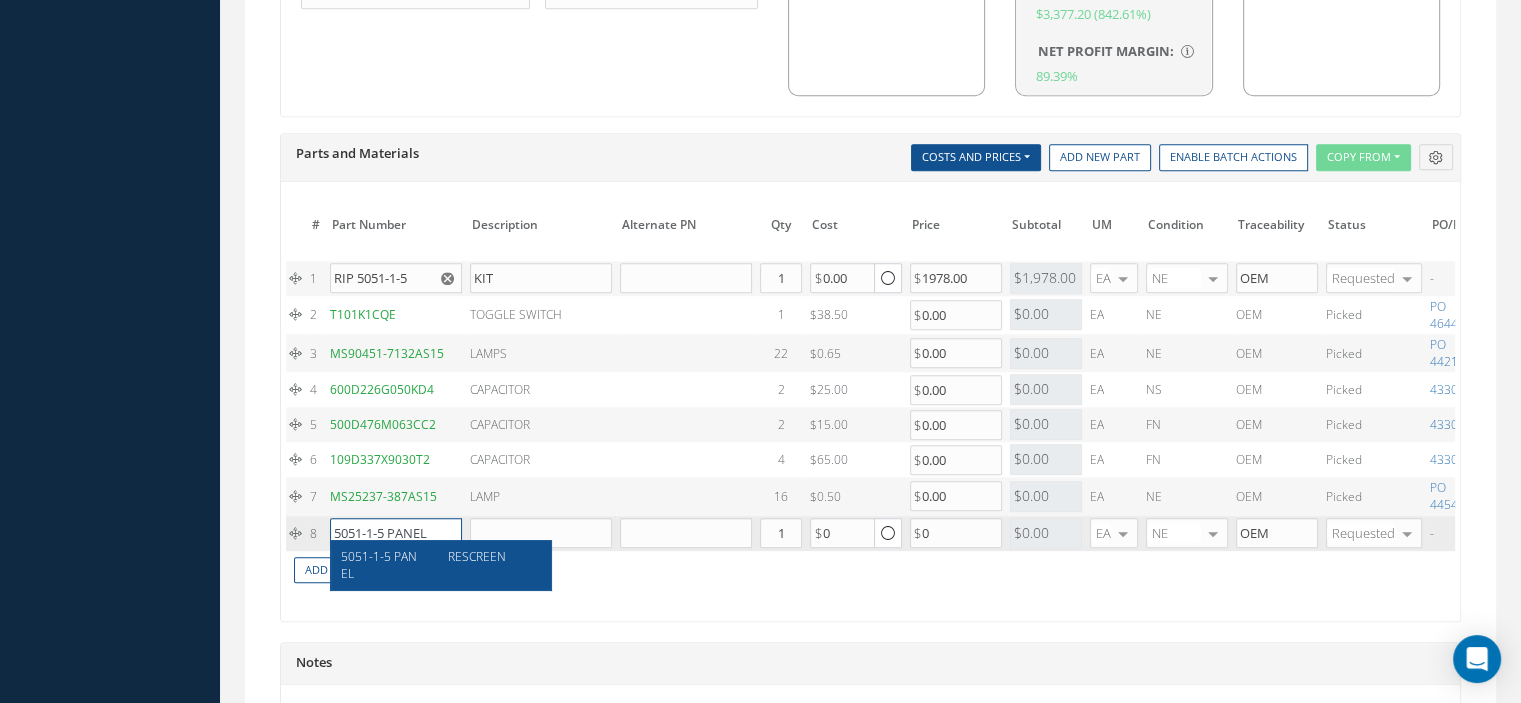 type on "5051-1-5 PANEL" 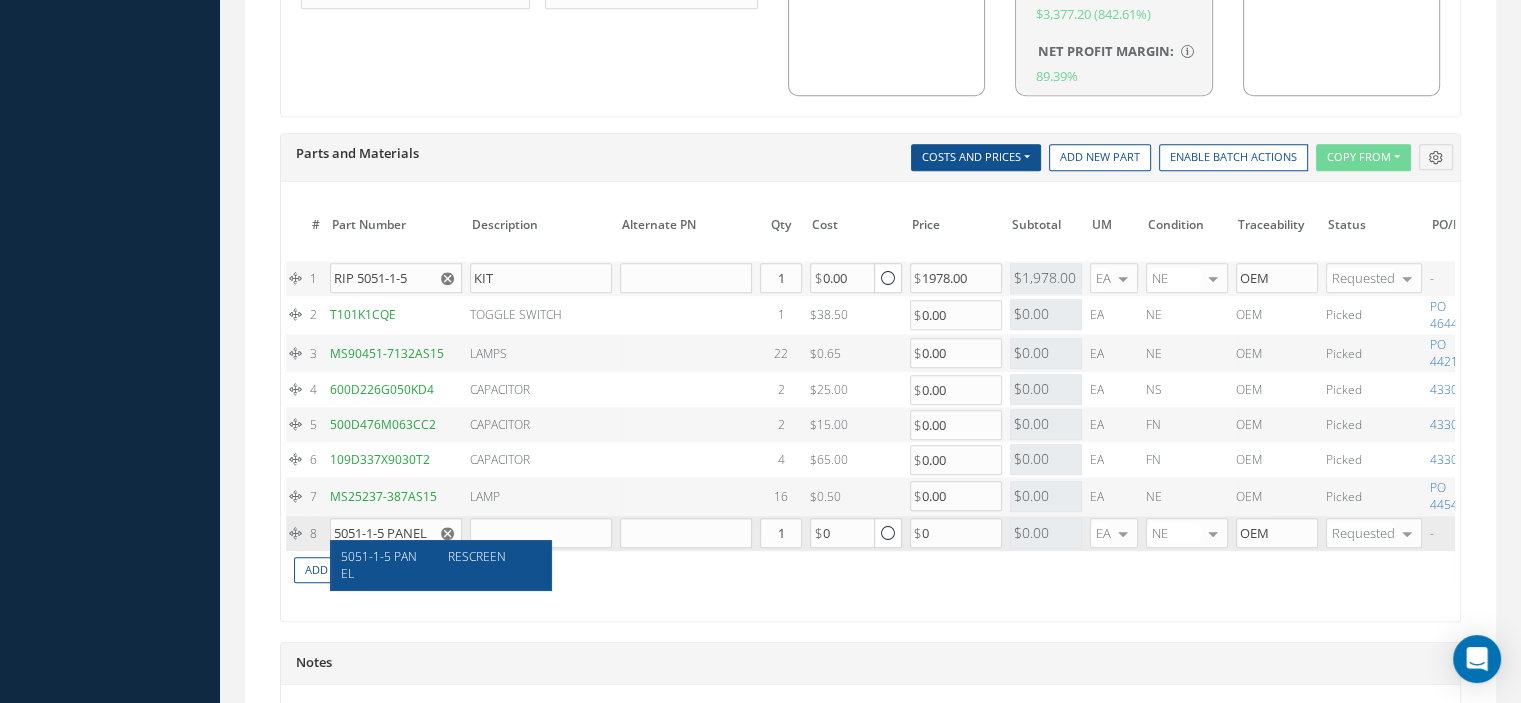 click on "5051-1-5 PANEL" at bounding box center [387, 565] 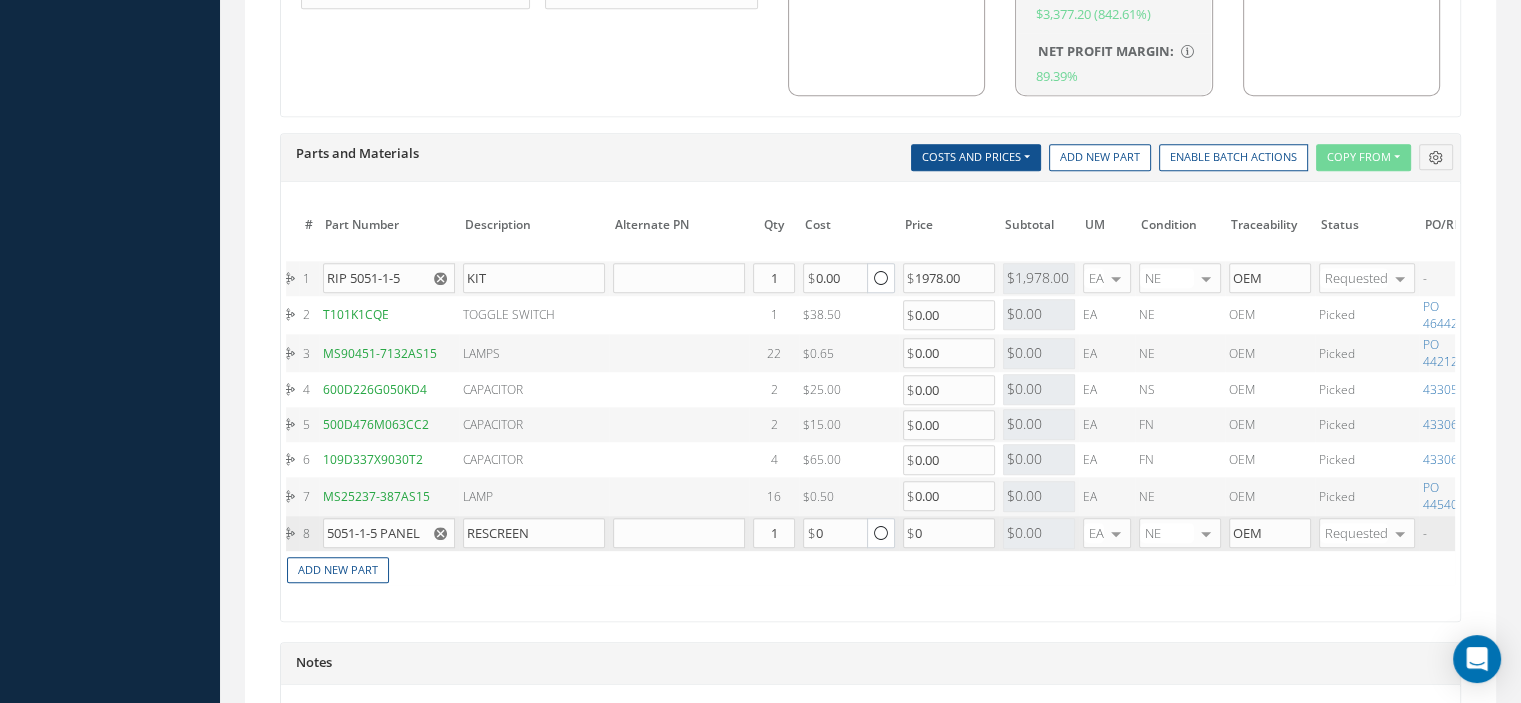 scroll, scrollTop: 0, scrollLeft: 208, axis: horizontal 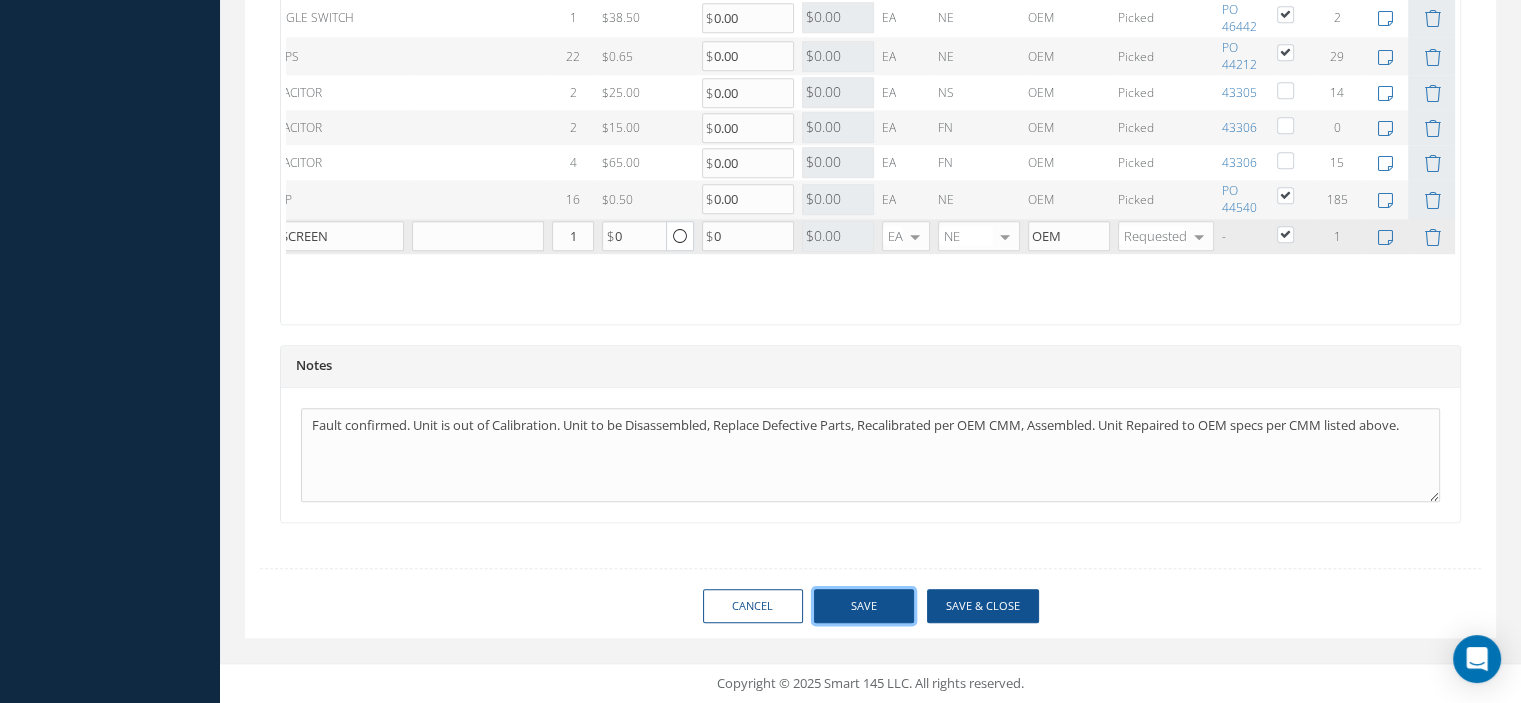 click on "Save" at bounding box center [864, 606] 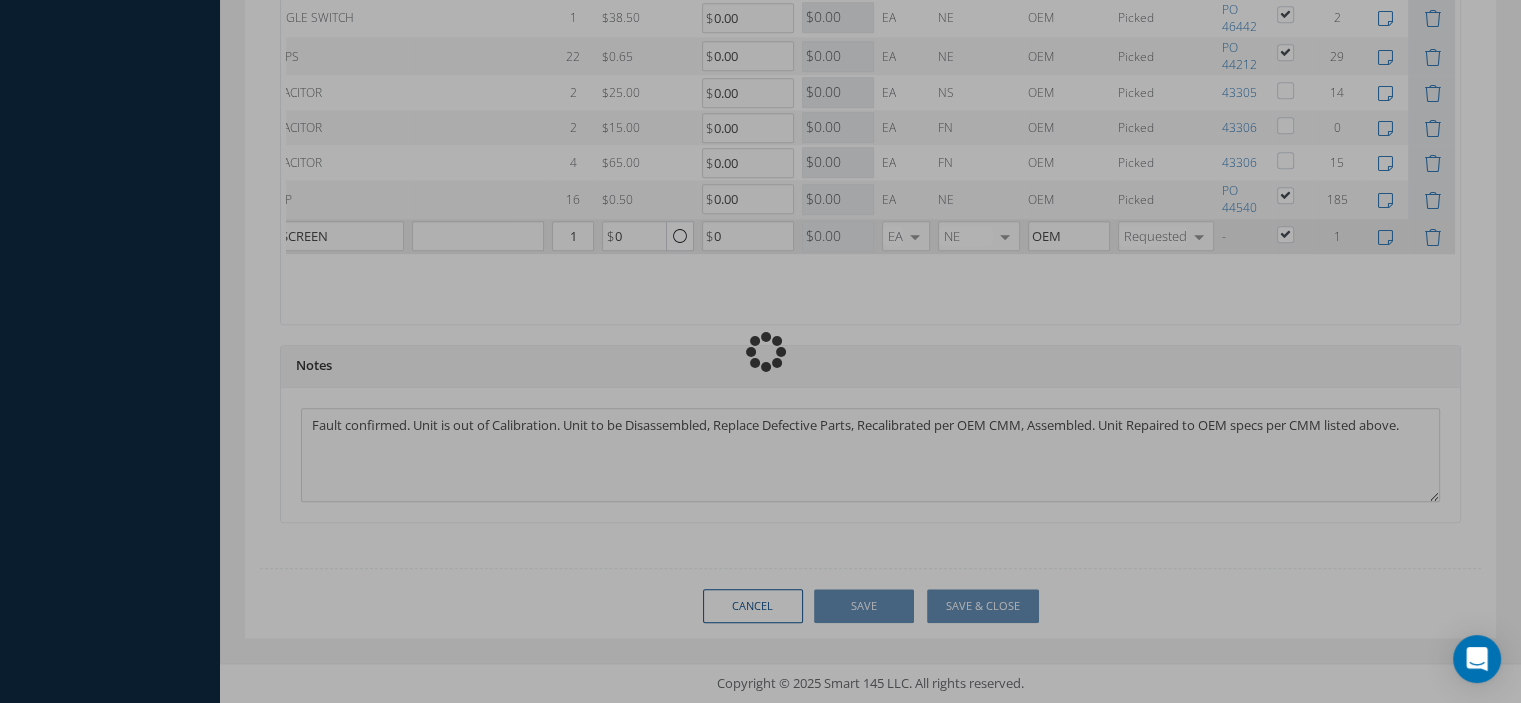 type 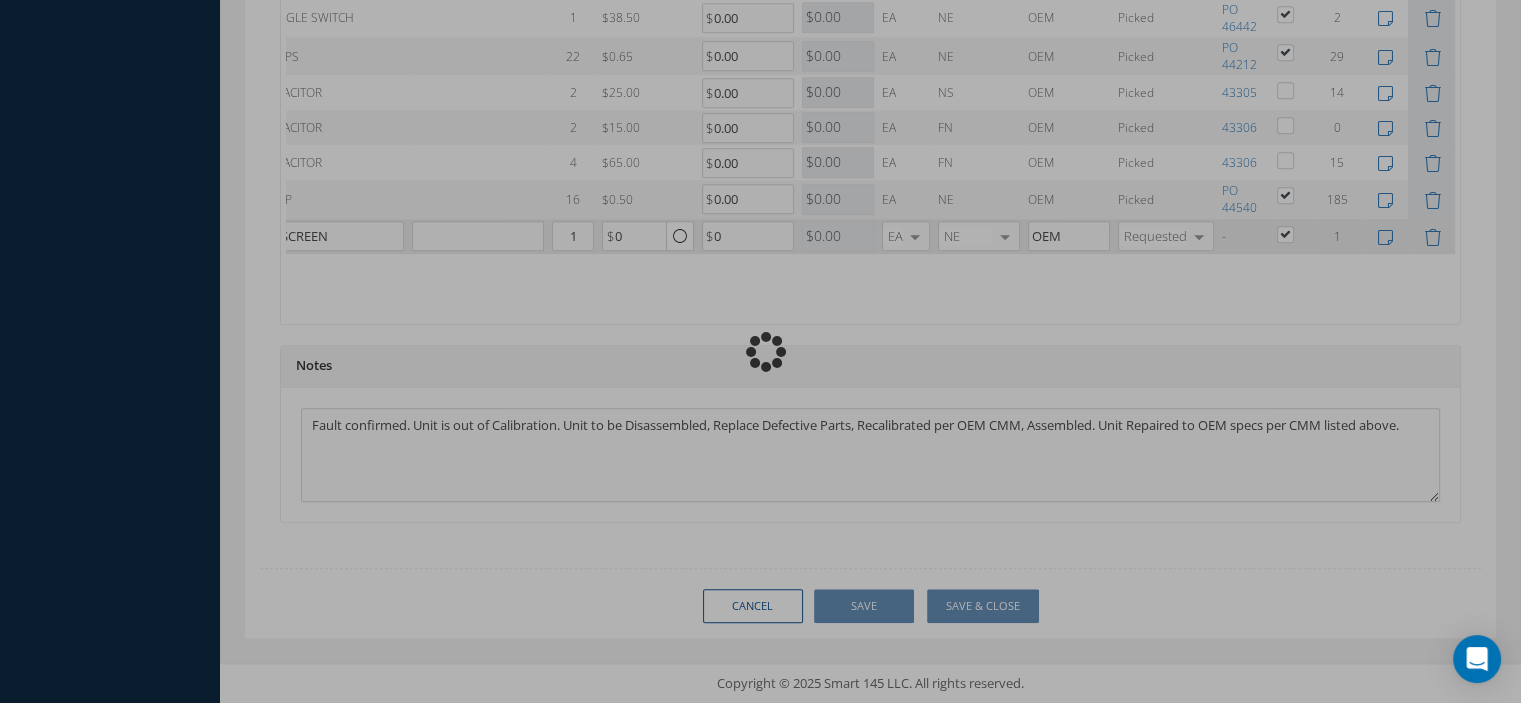 checkbox on "true" 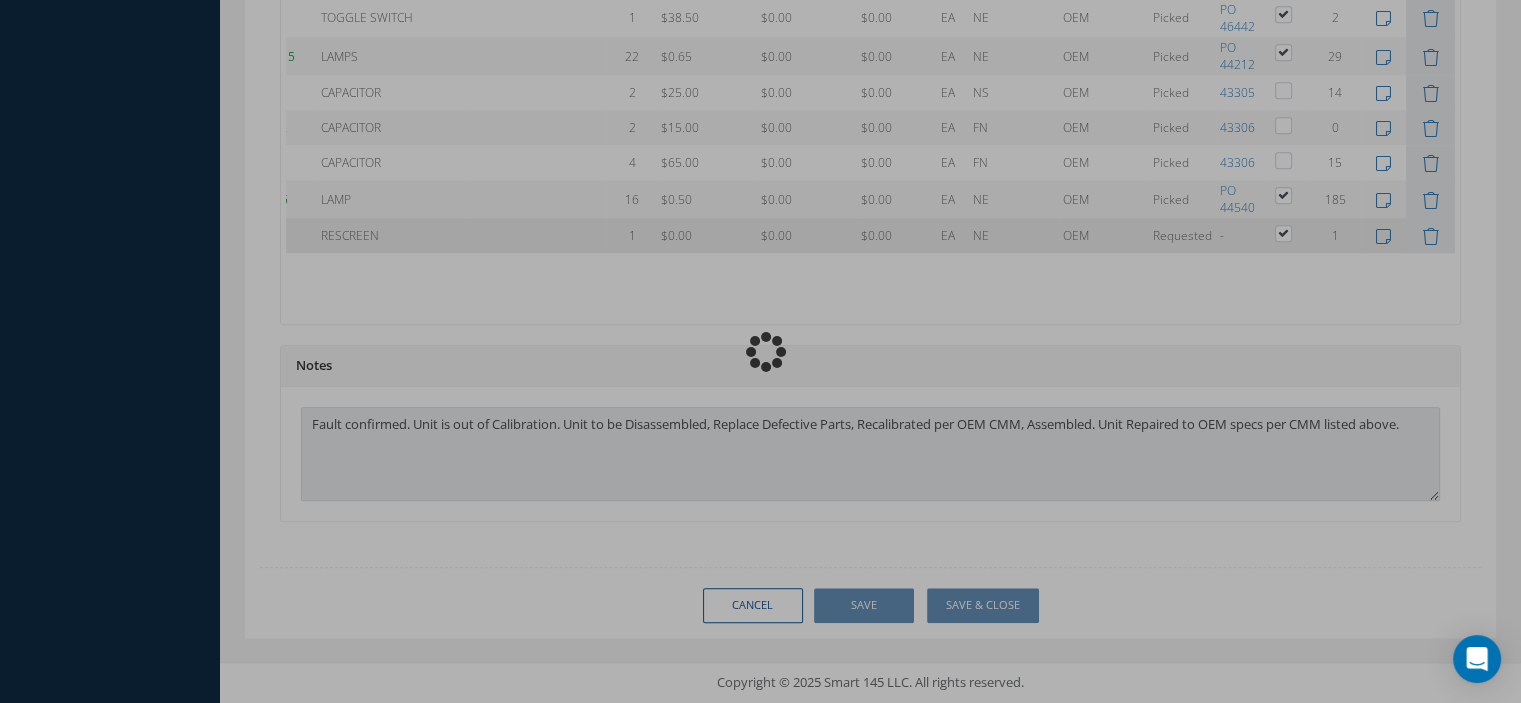 scroll, scrollTop: 0, scrollLeft: 128, axis: horizontal 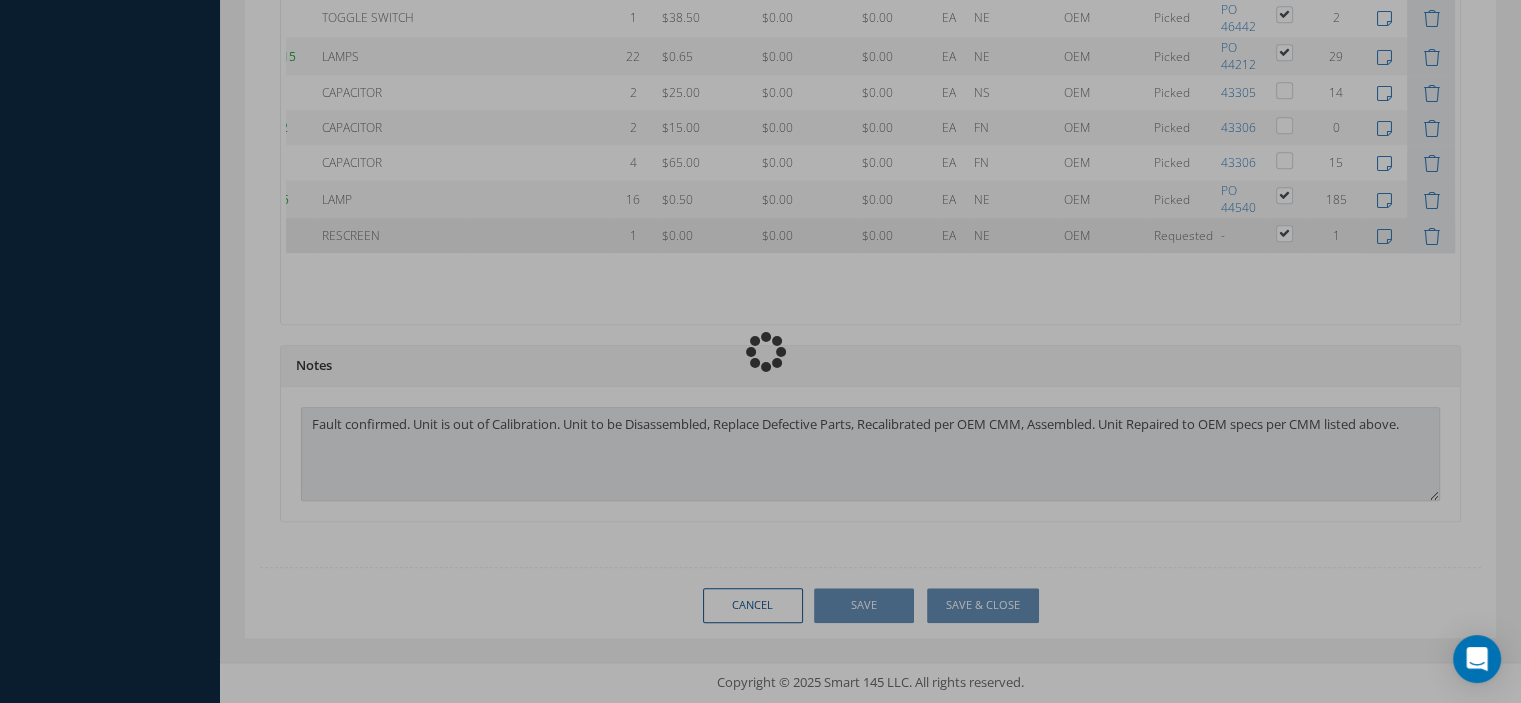 type on "AVTECH" 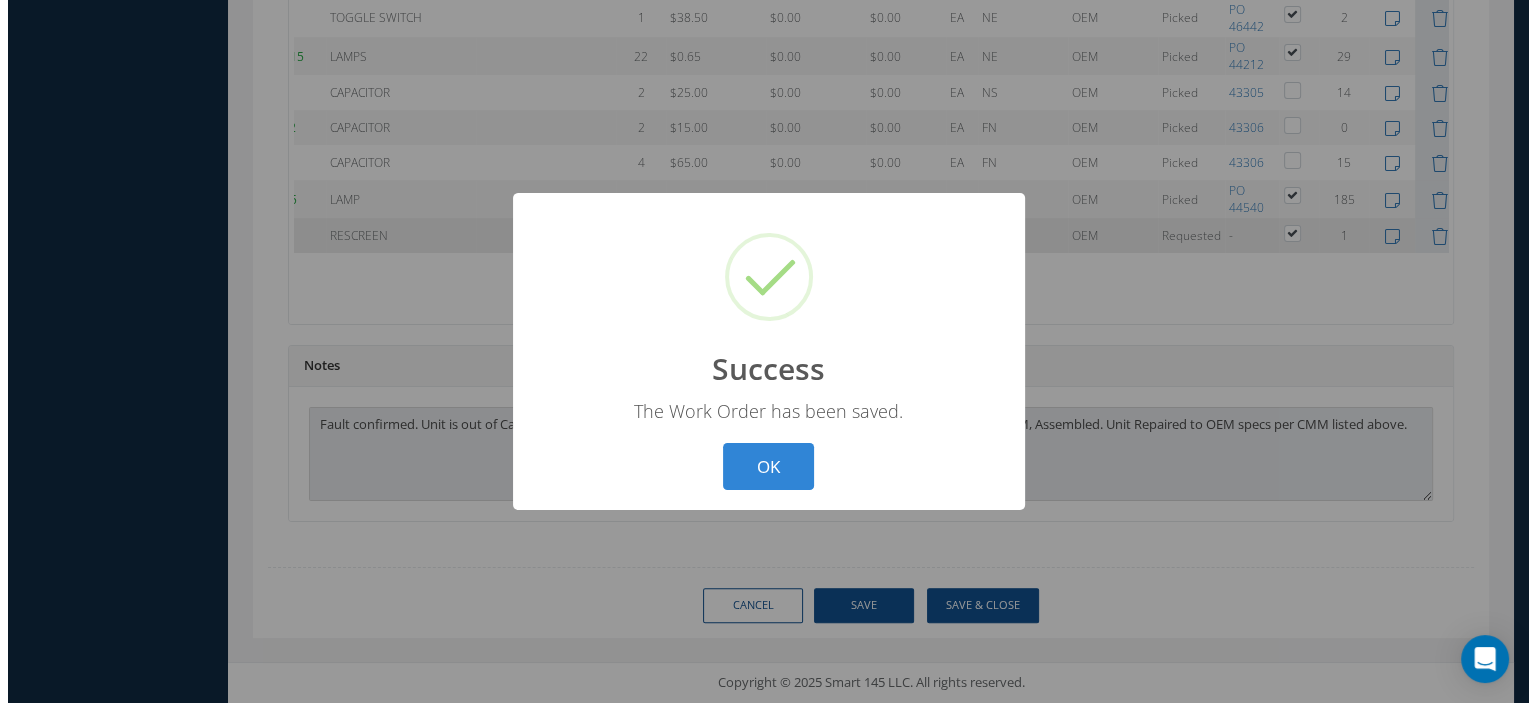 scroll, scrollTop: 1780, scrollLeft: 0, axis: vertical 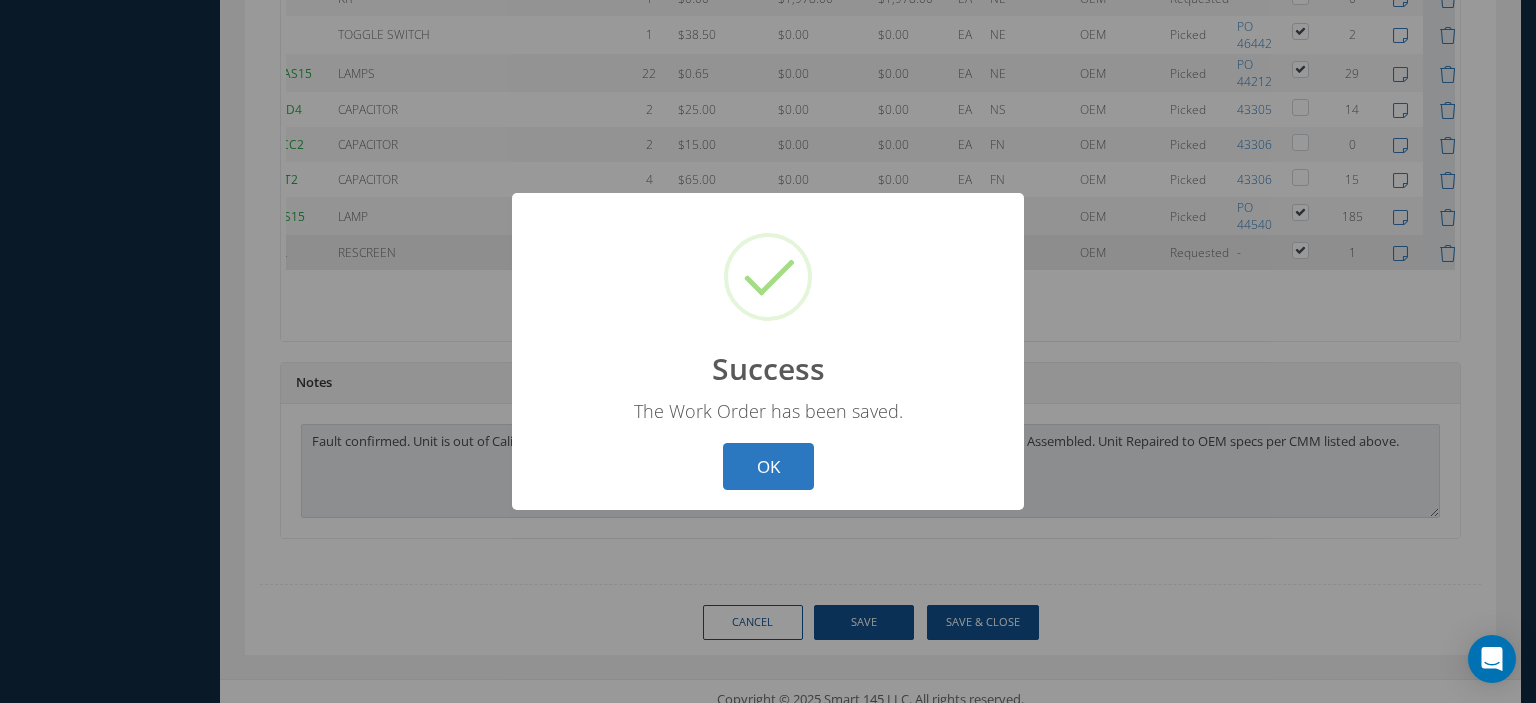 click on "OK" at bounding box center [768, 466] 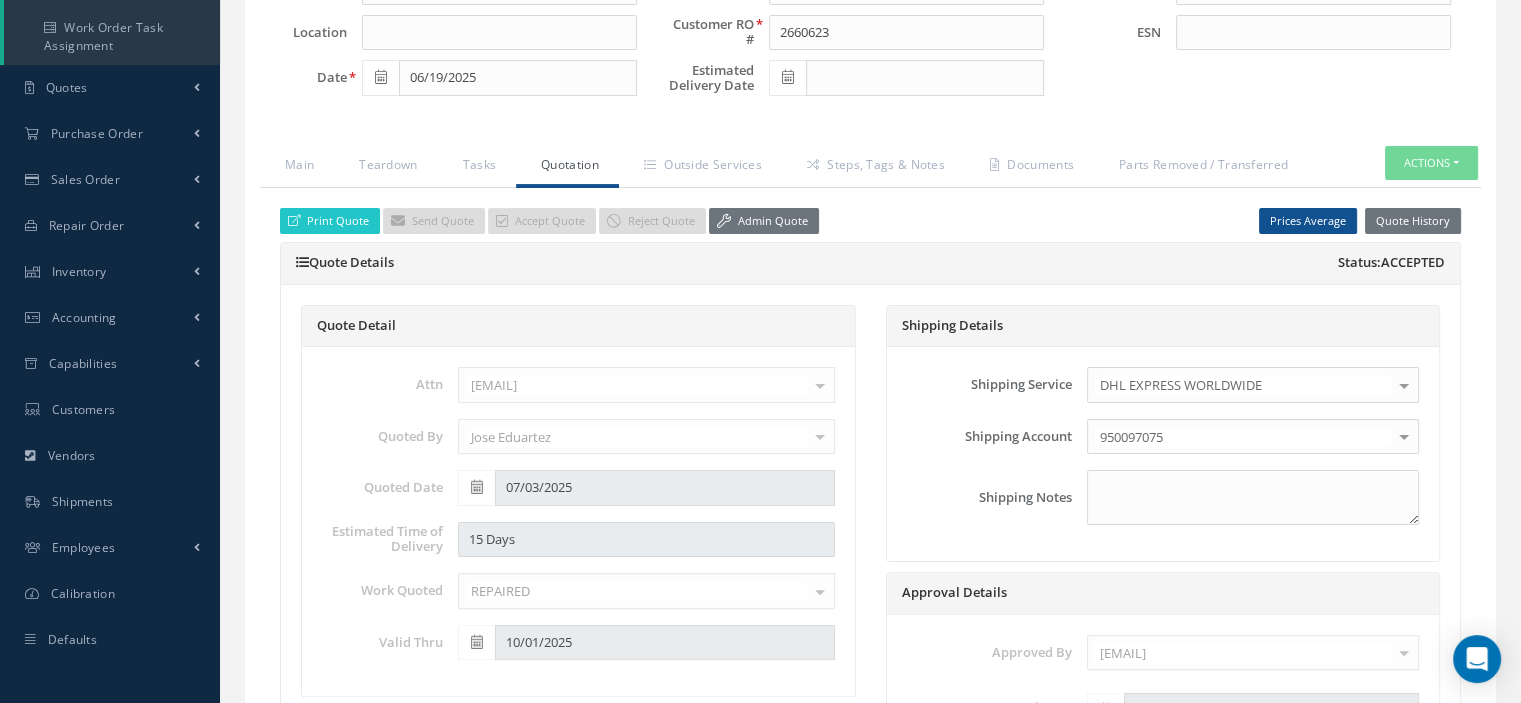 scroll, scrollTop: 180, scrollLeft: 0, axis: vertical 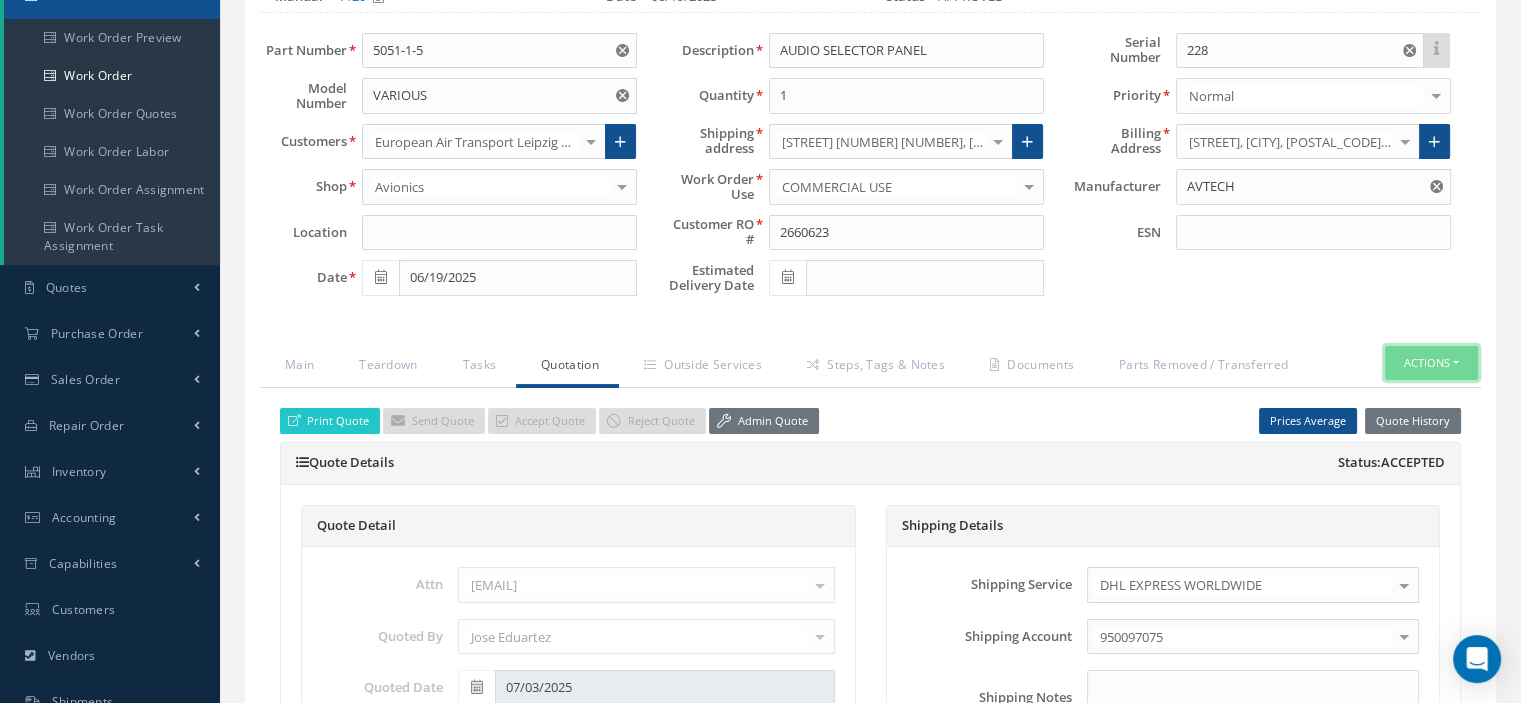 click on "Actions" at bounding box center (1431, 363) 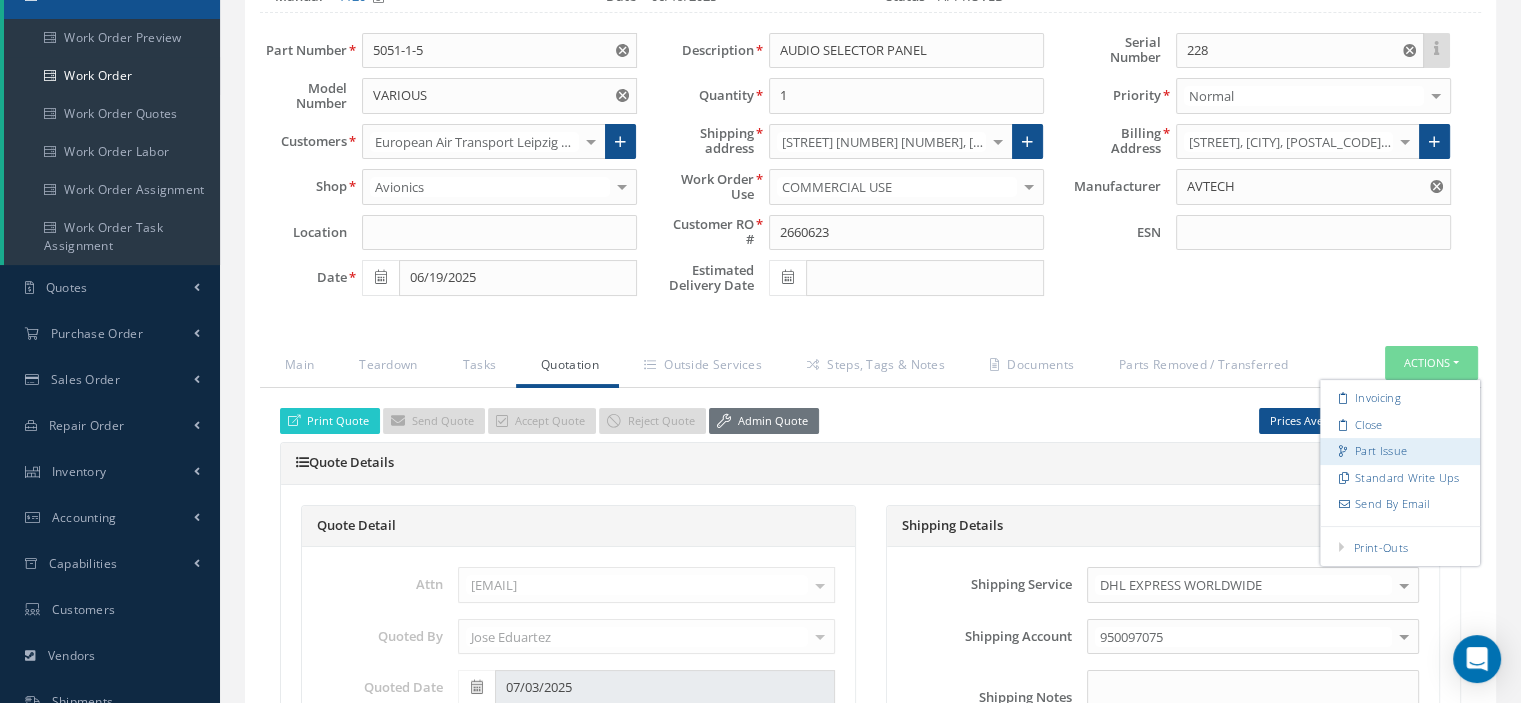 click at bounding box center [1346, 450] 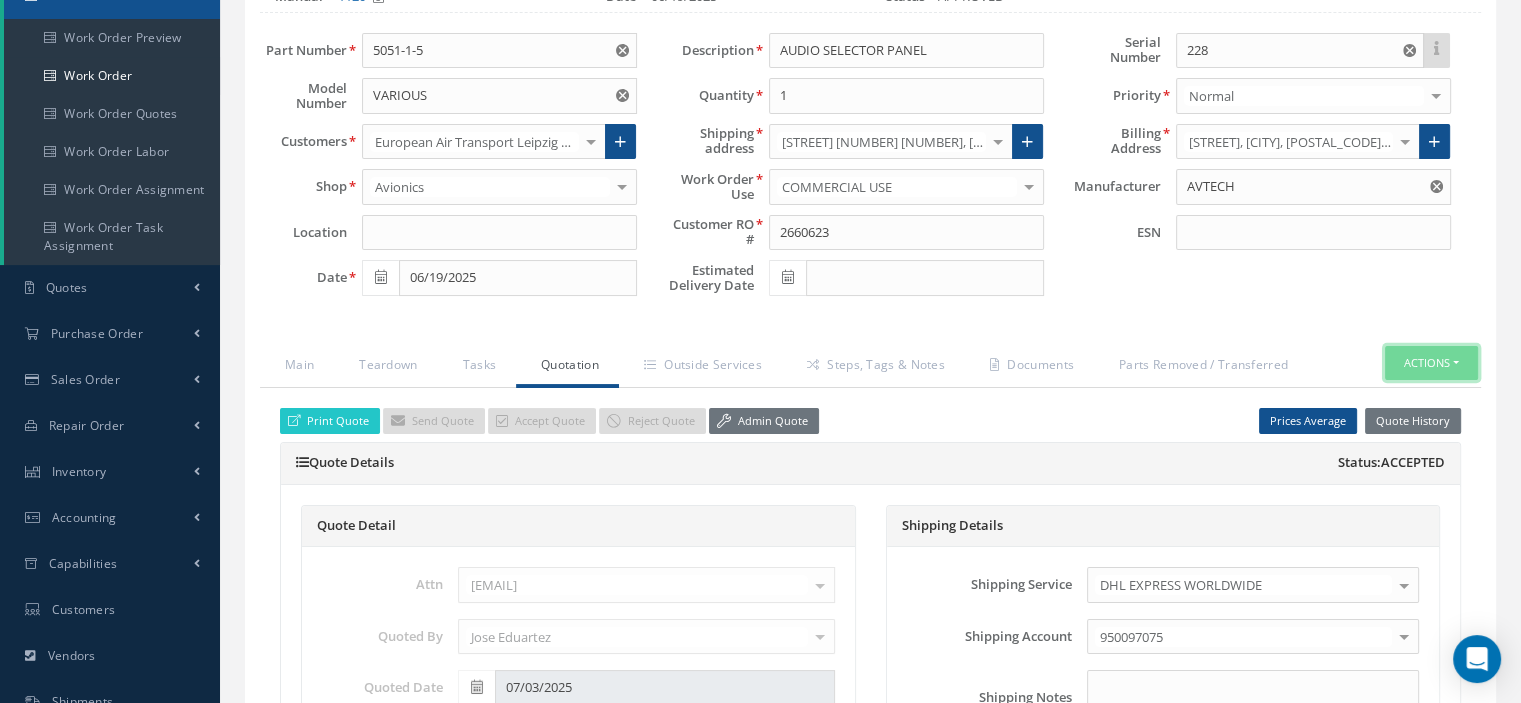 click on "Actions" at bounding box center (1431, 363) 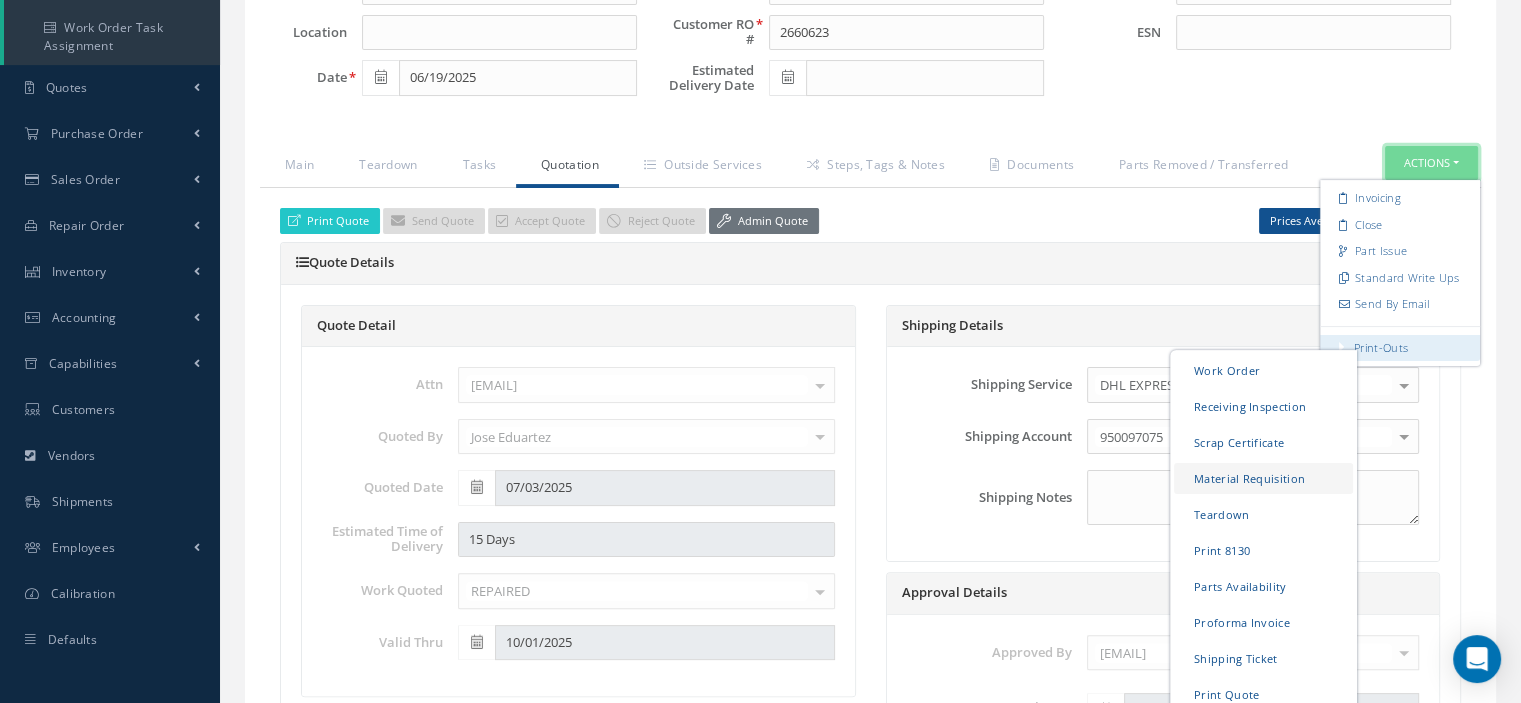 scroll, scrollTop: 680, scrollLeft: 0, axis: vertical 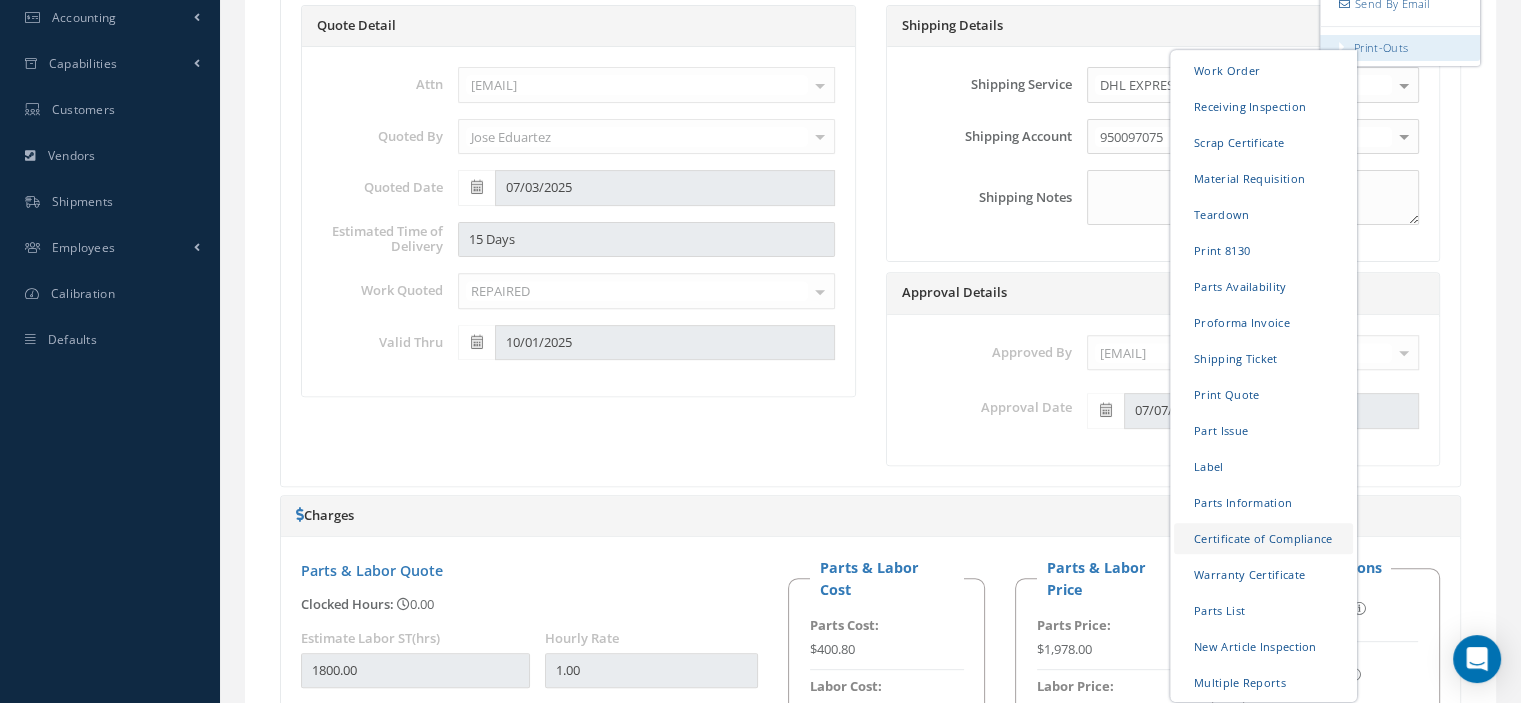 click on "Certificate of Compliance" at bounding box center [1263, 537] 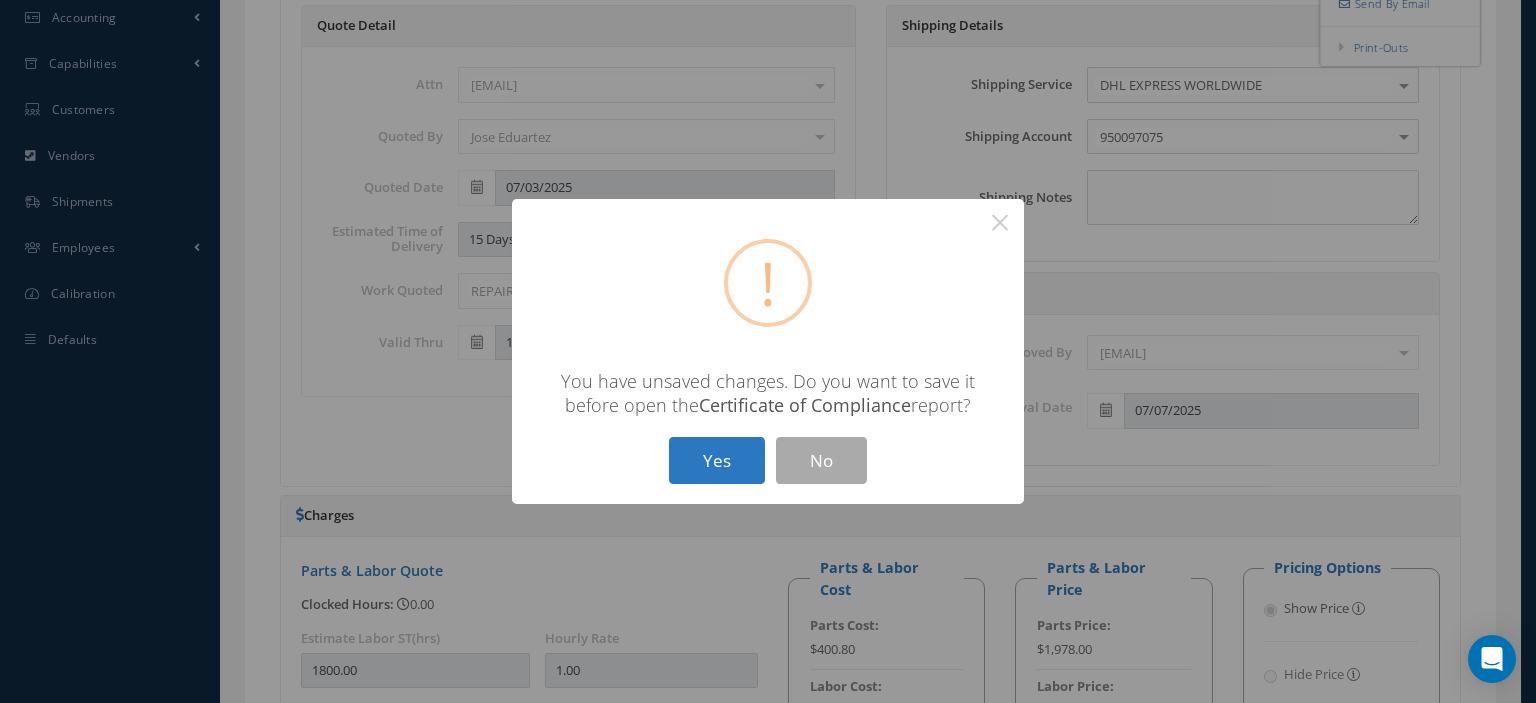 click on "Yes" at bounding box center [717, 460] 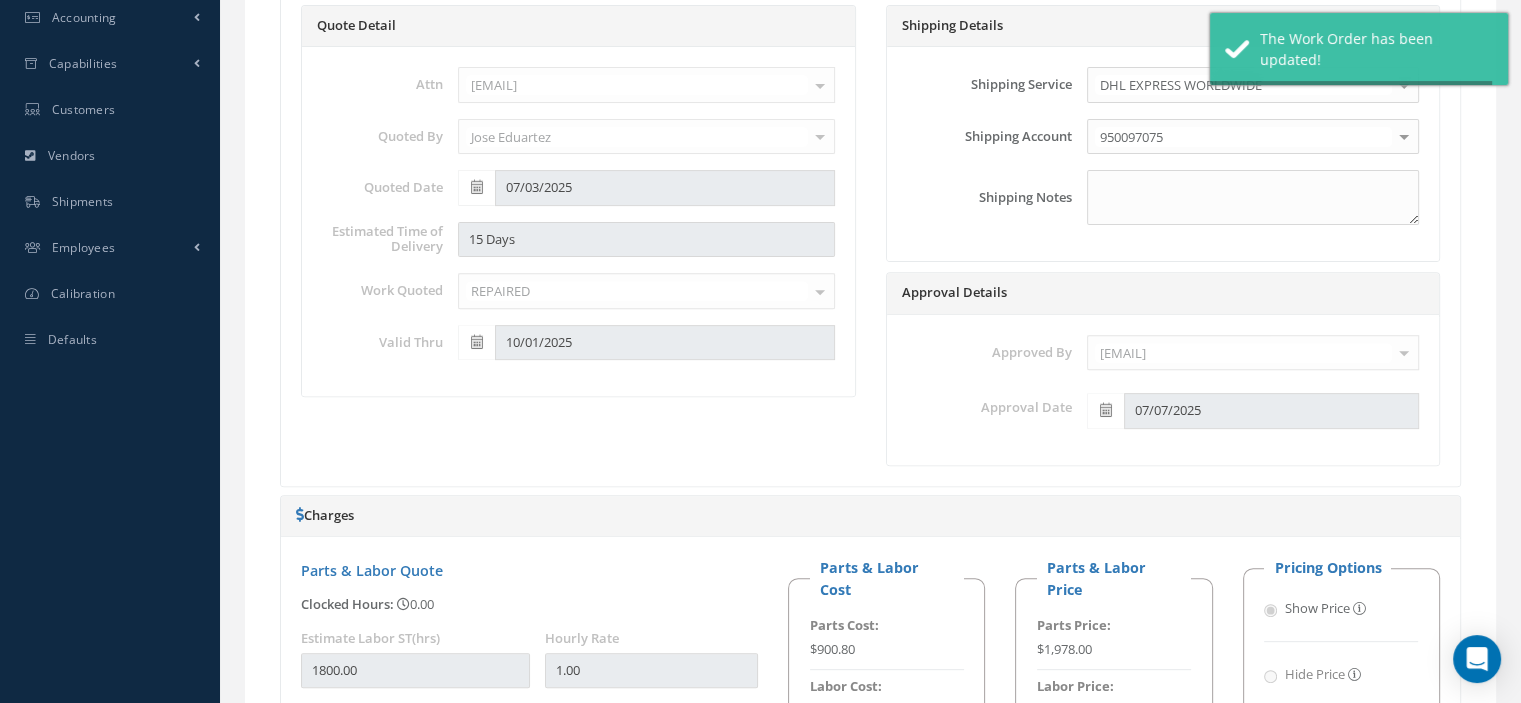 type on "AVTECH" 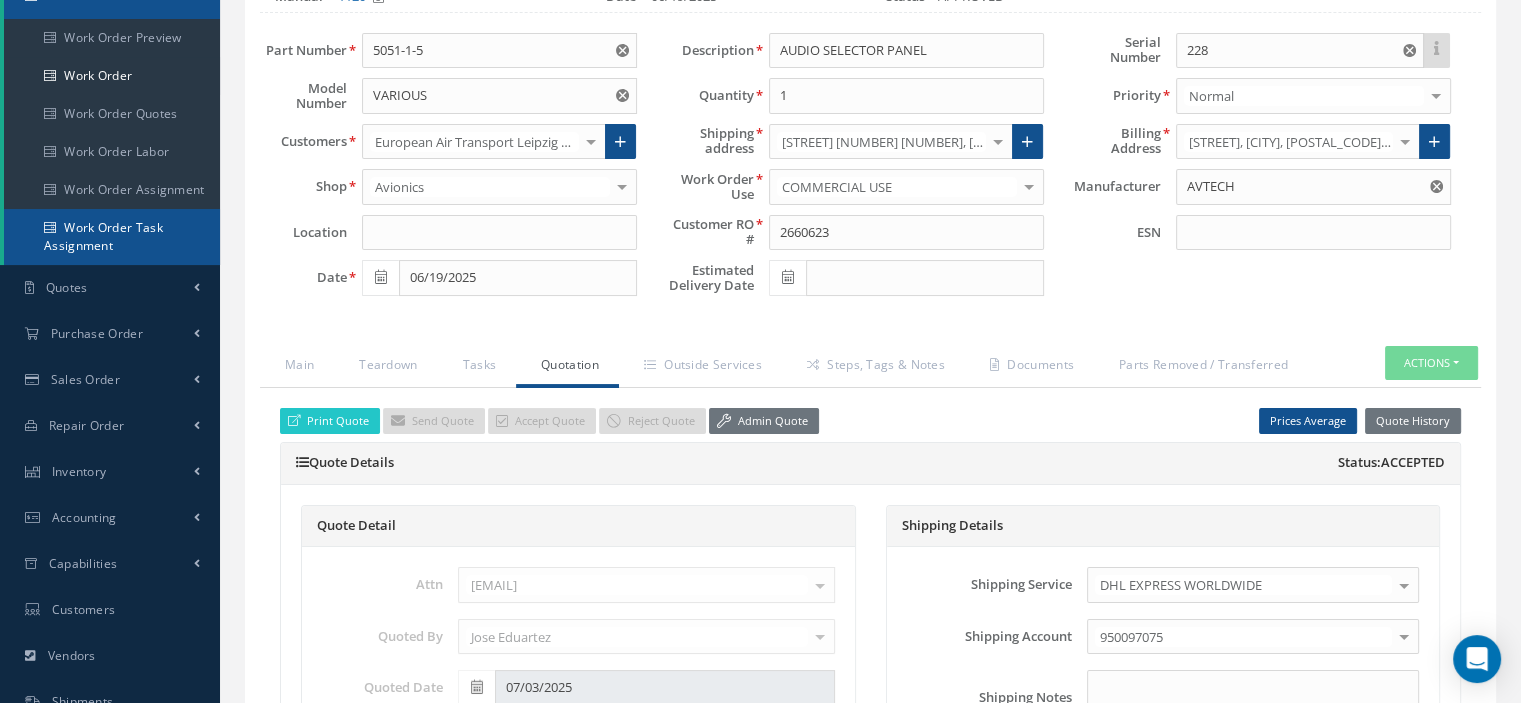 scroll, scrollTop: 0, scrollLeft: 0, axis: both 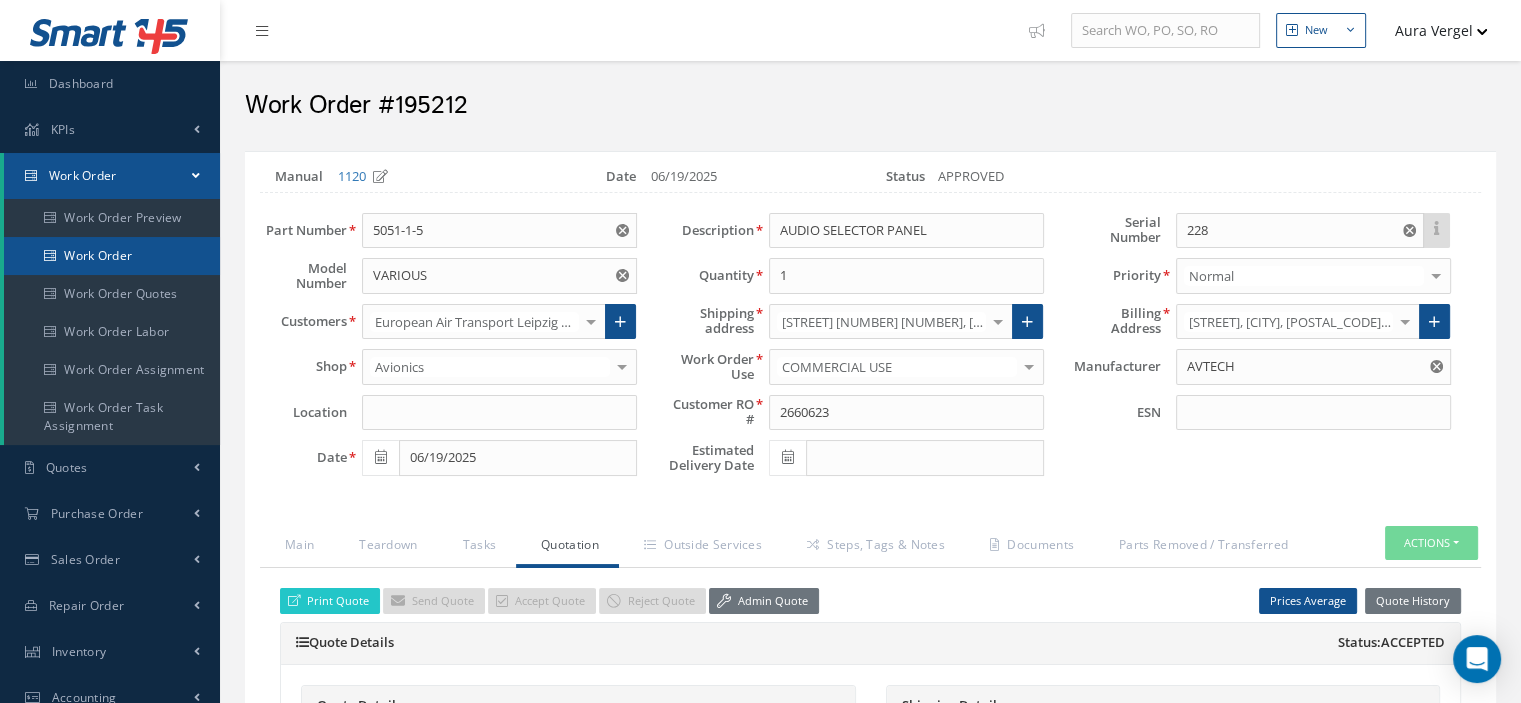 click on "Work Order" at bounding box center [112, 256] 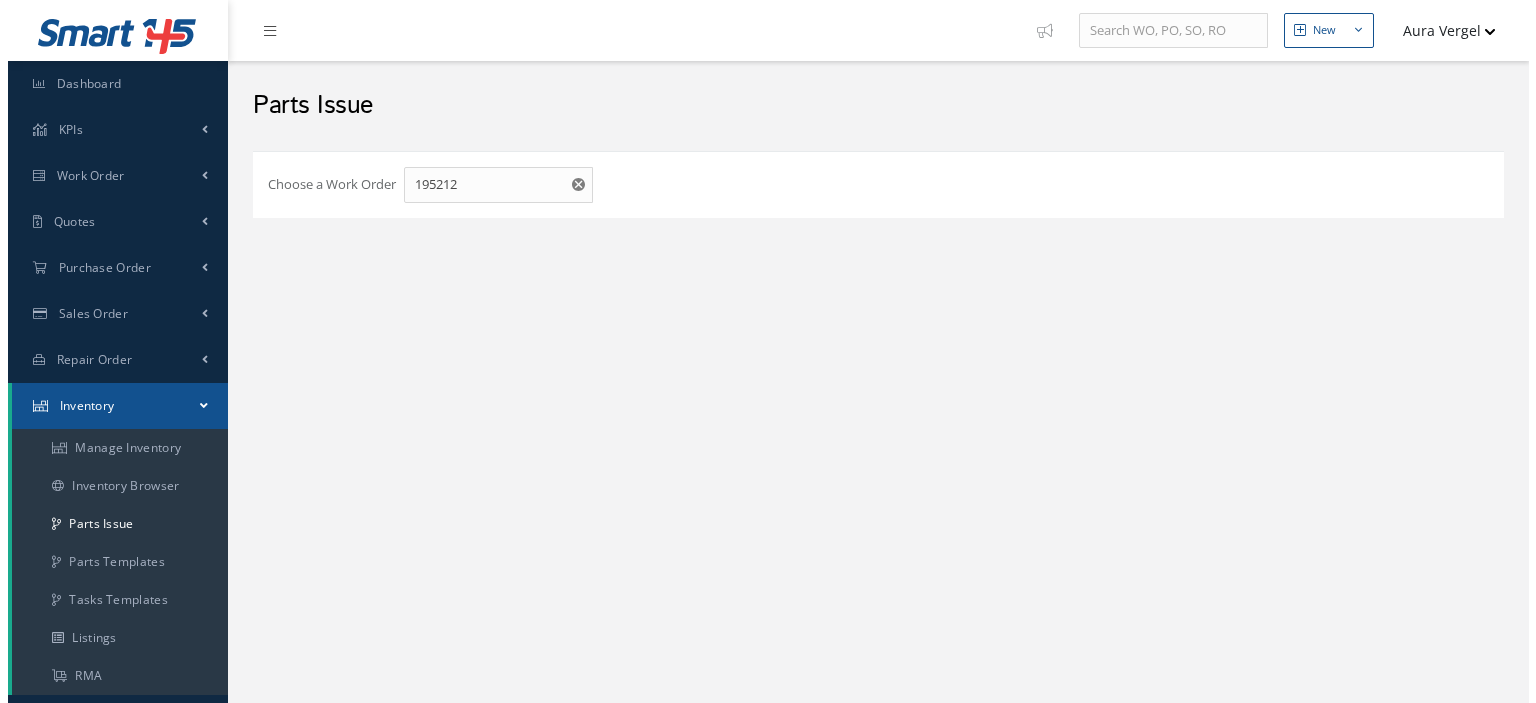scroll, scrollTop: 0, scrollLeft: 0, axis: both 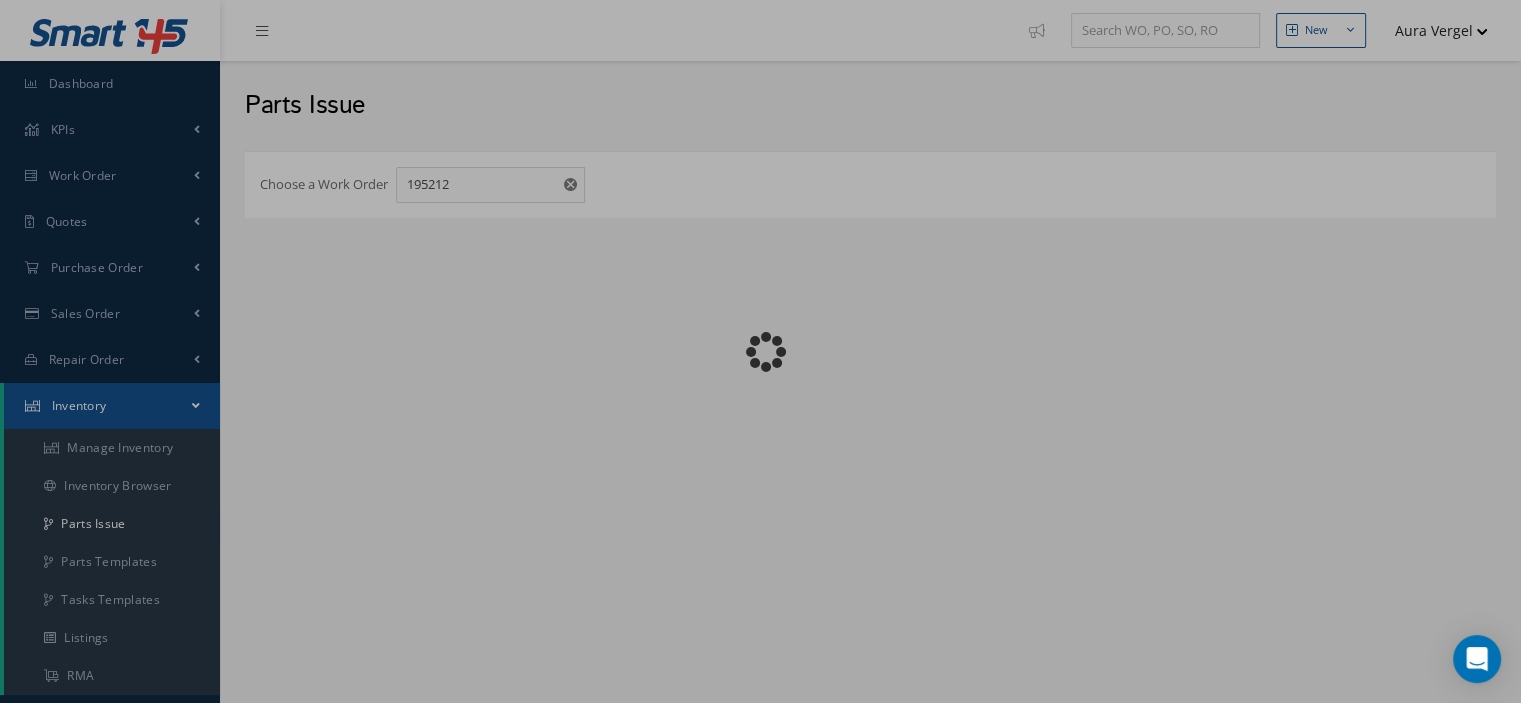 checkbox on "false" 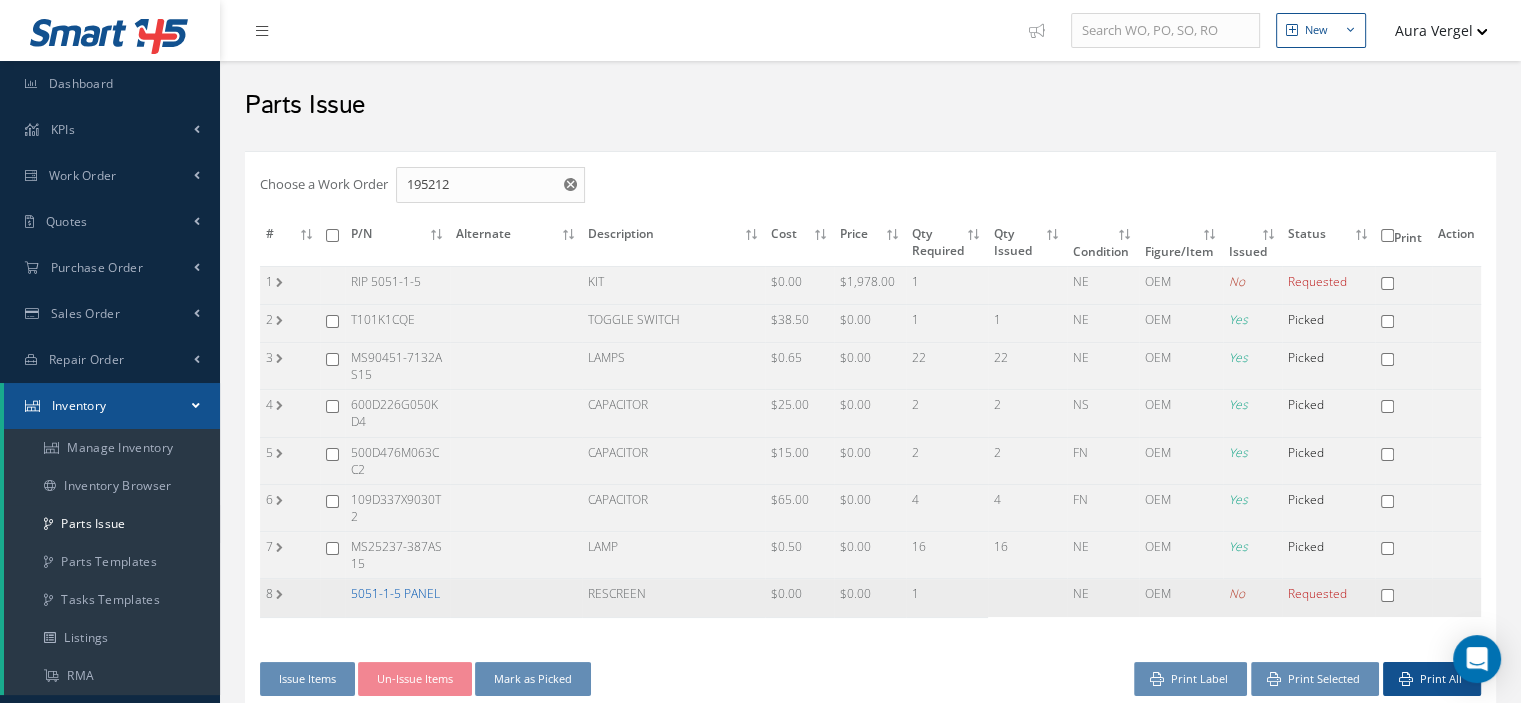click on "5051-1-5 PANEL" at bounding box center (395, 593) 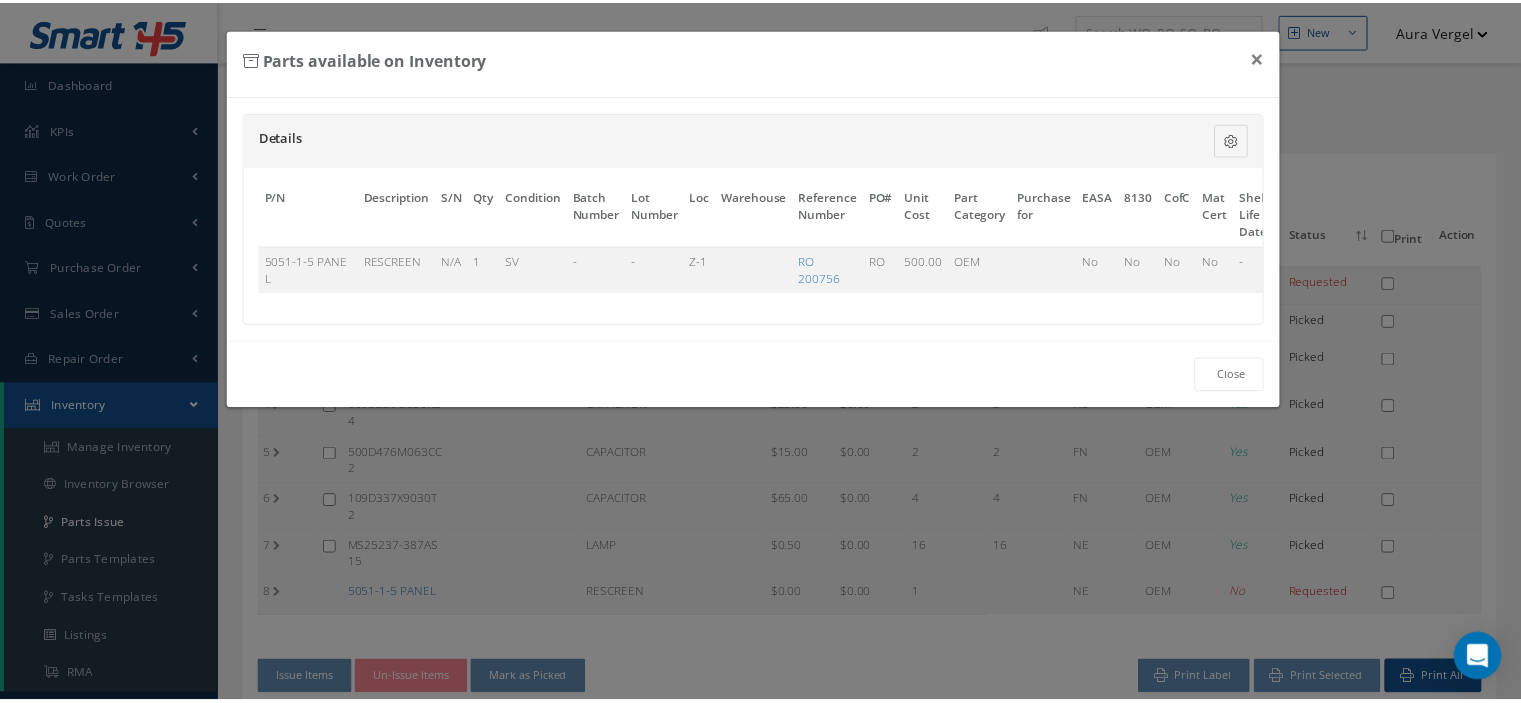 scroll, scrollTop: 0, scrollLeft: 119, axis: horizontal 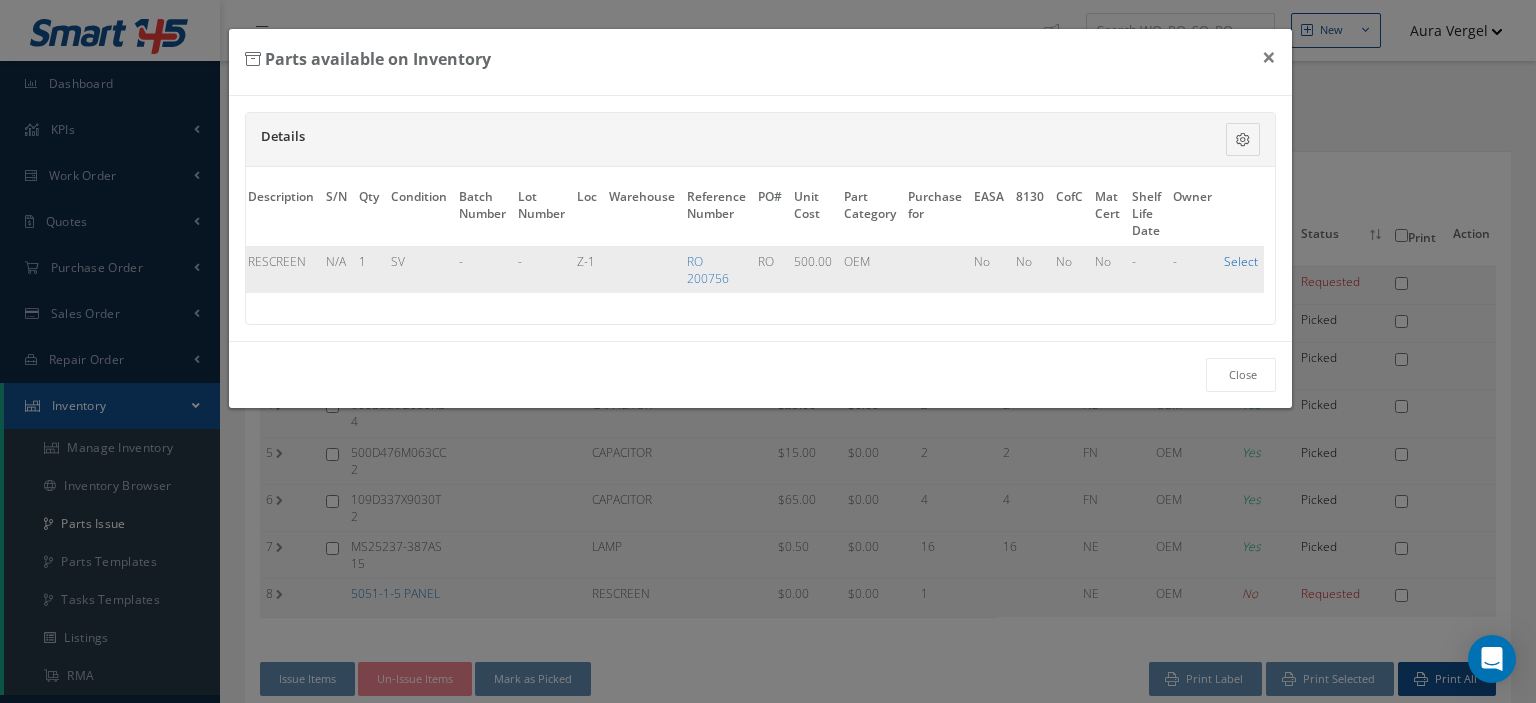click on "Select" at bounding box center (1241, 261) 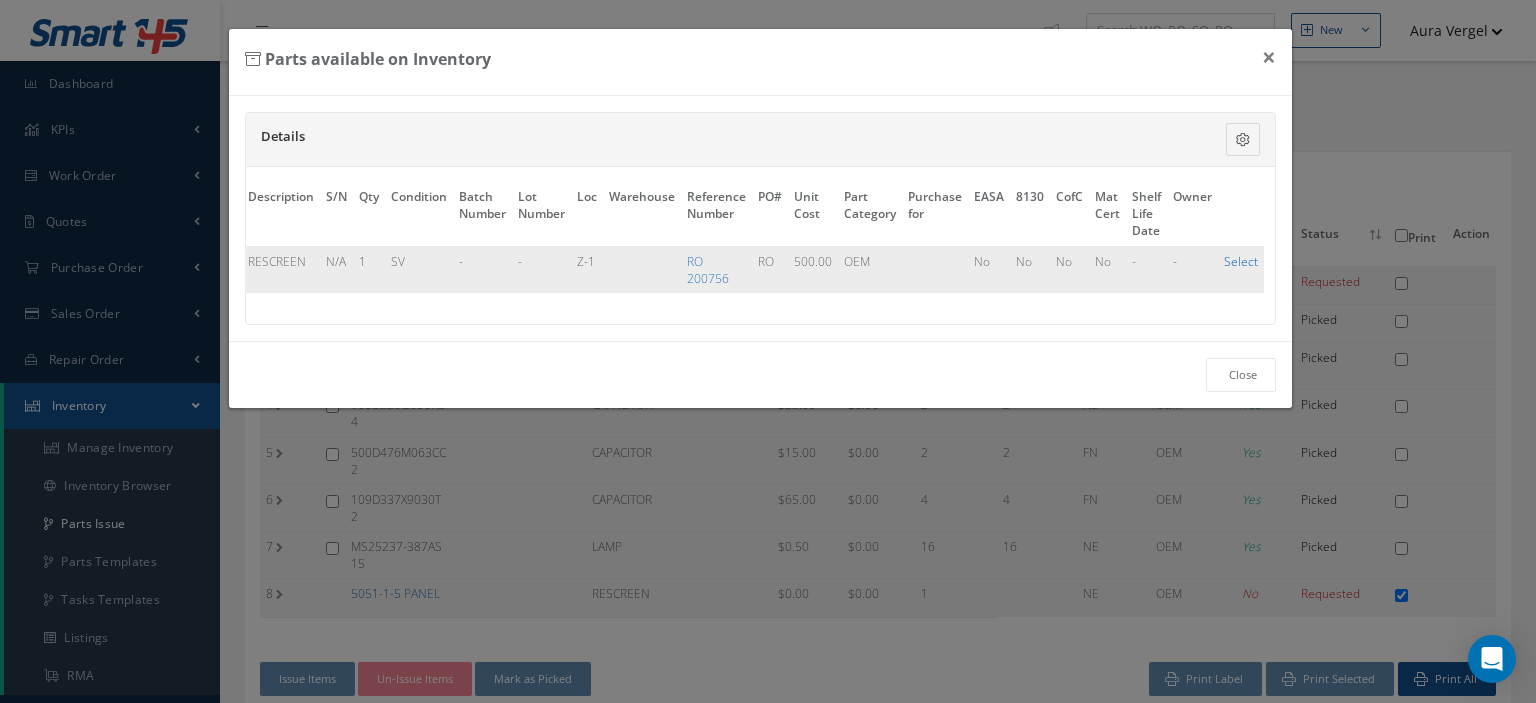 checkbox on "true" 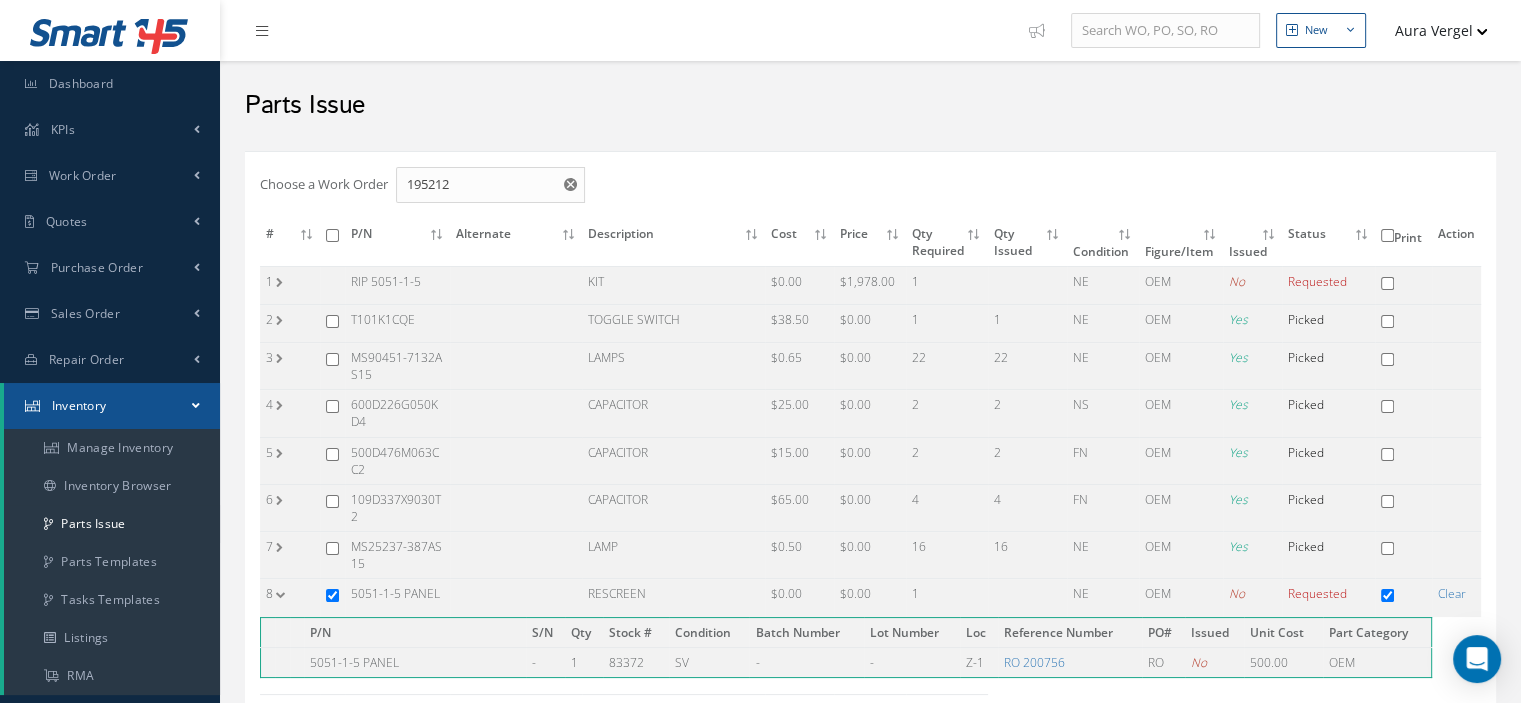 scroll, scrollTop: 360, scrollLeft: 0, axis: vertical 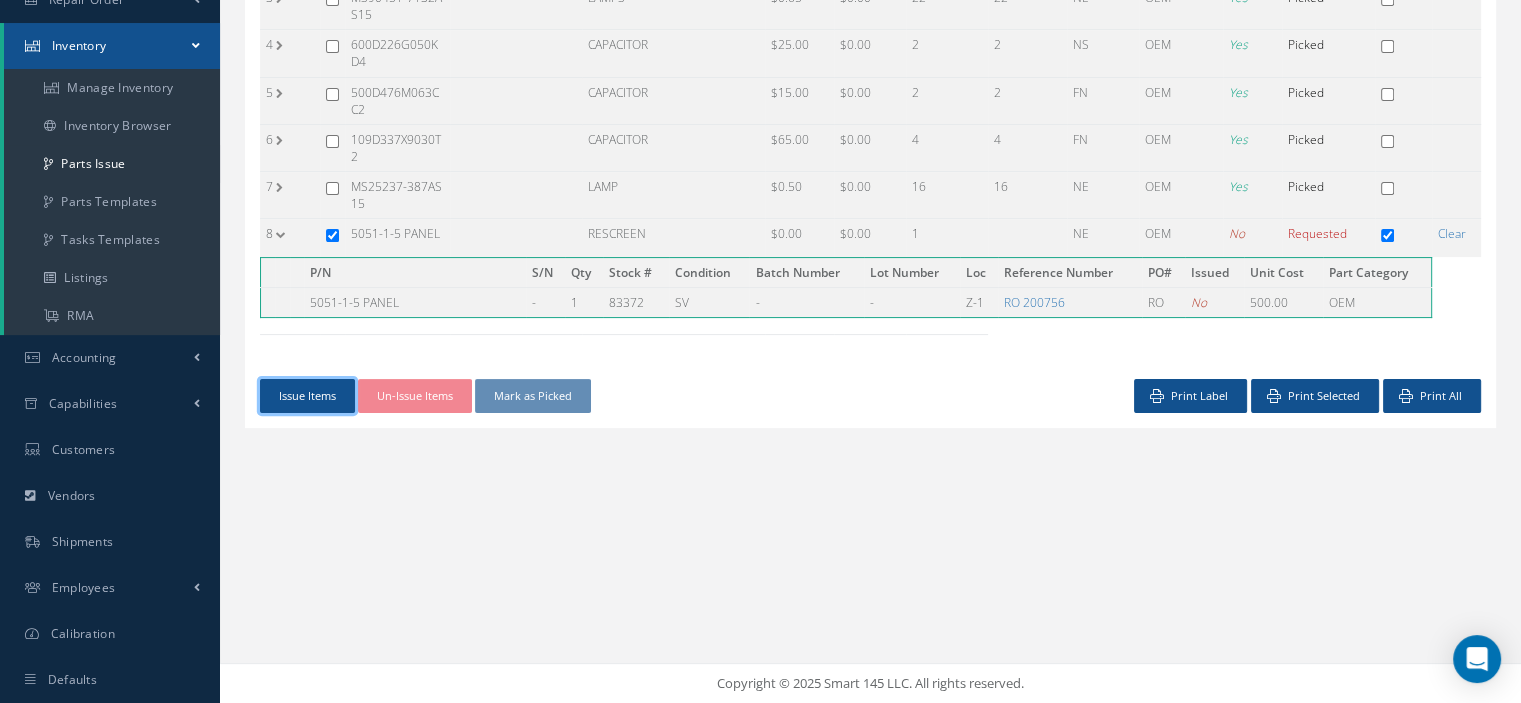 click on "Issue Items" at bounding box center [307, 396] 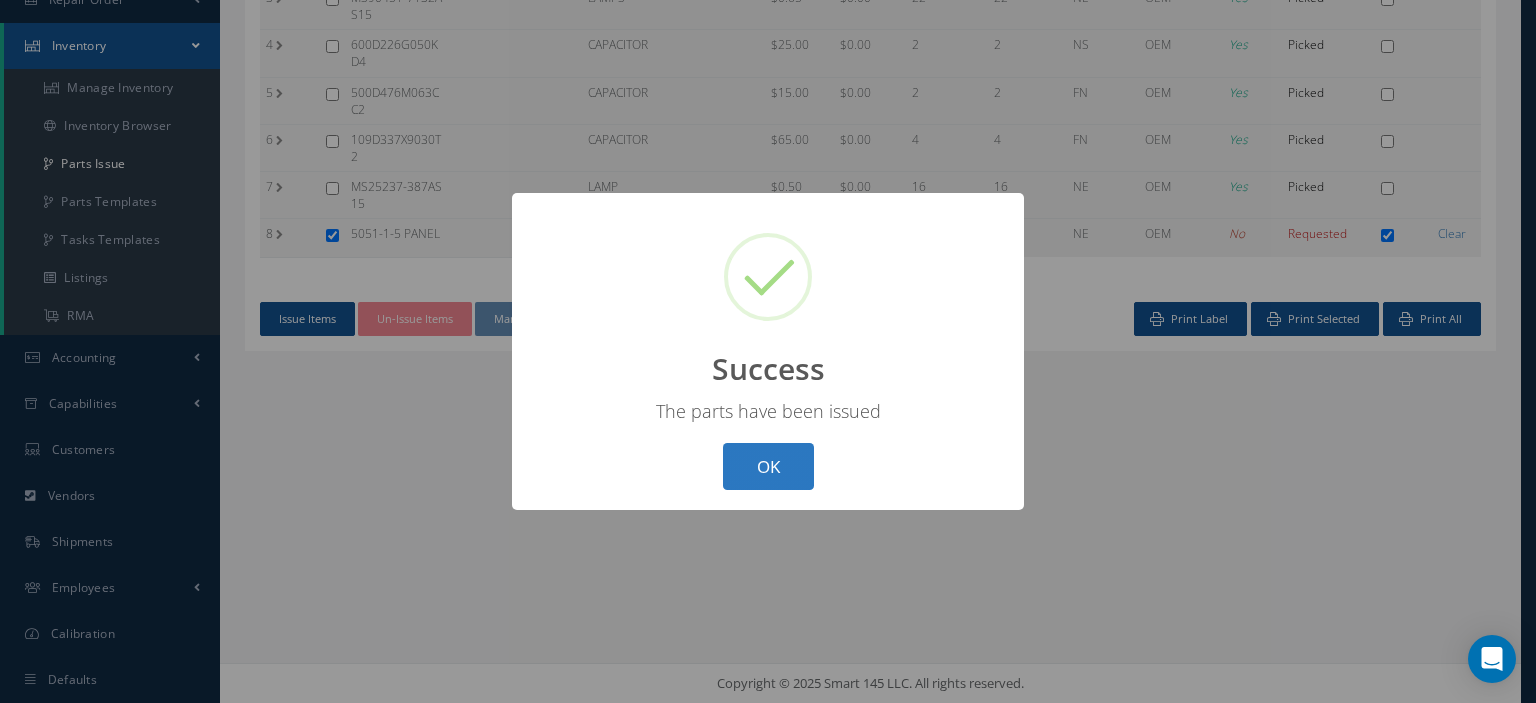 click on "OK" at bounding box center (768, 466) 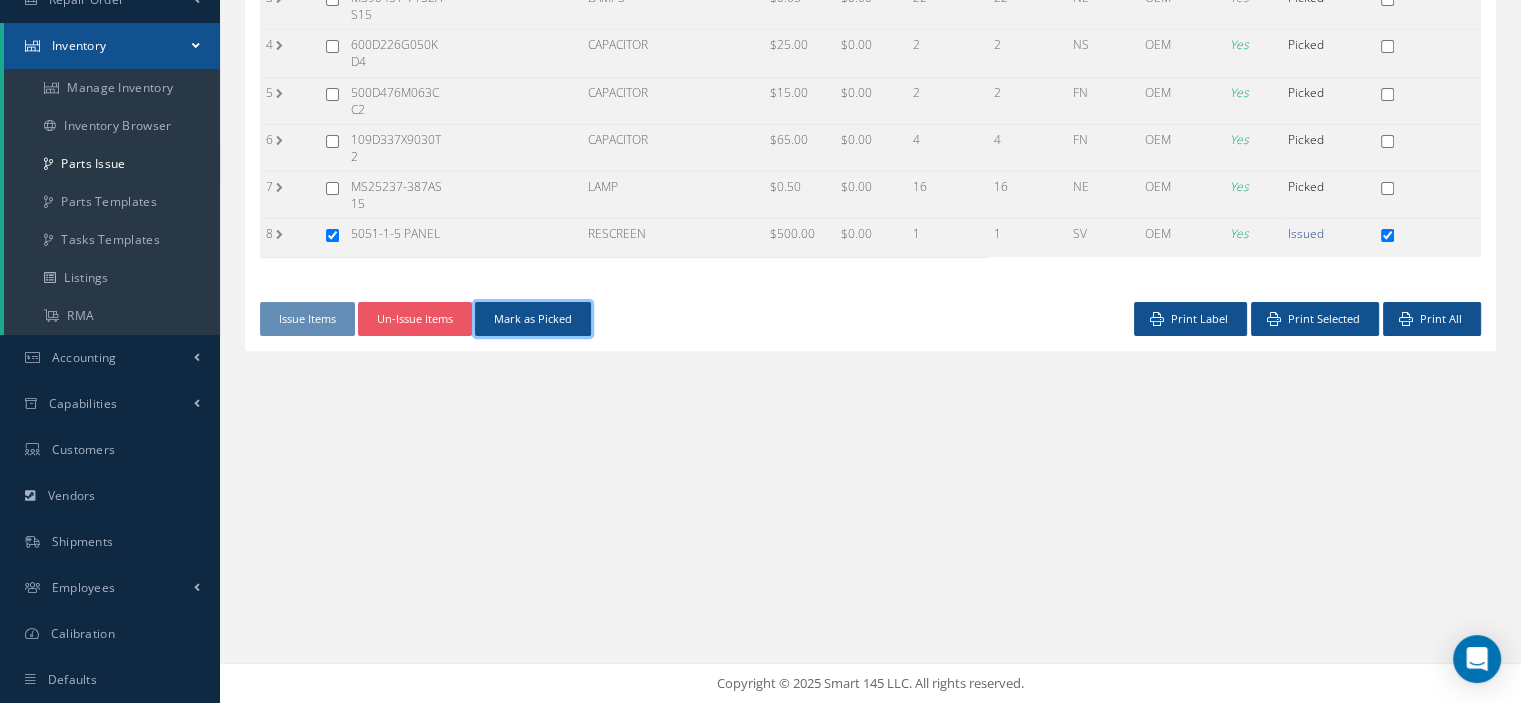 click on "Mark as Picked" at bounding box center [533, 319] 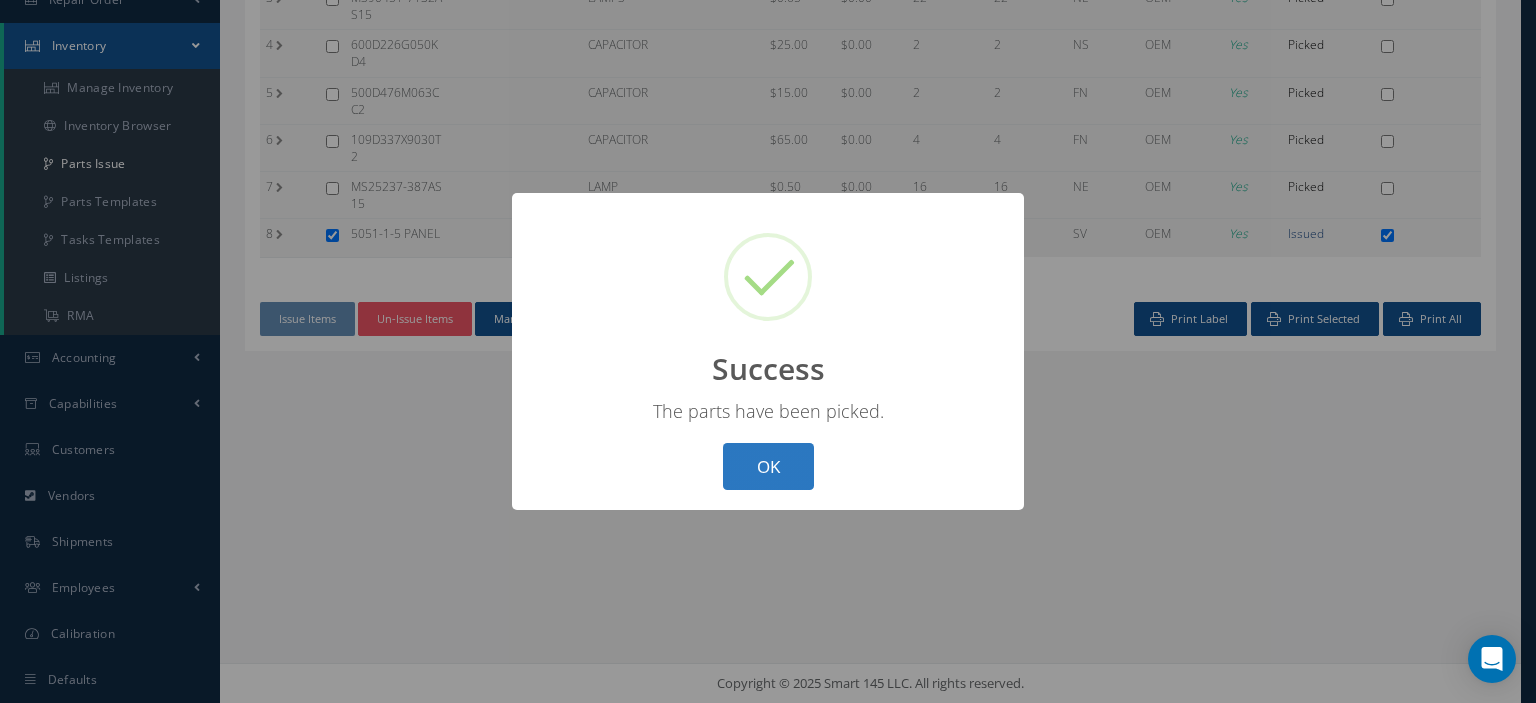 click on "OK" at bounding box center [768, 466] 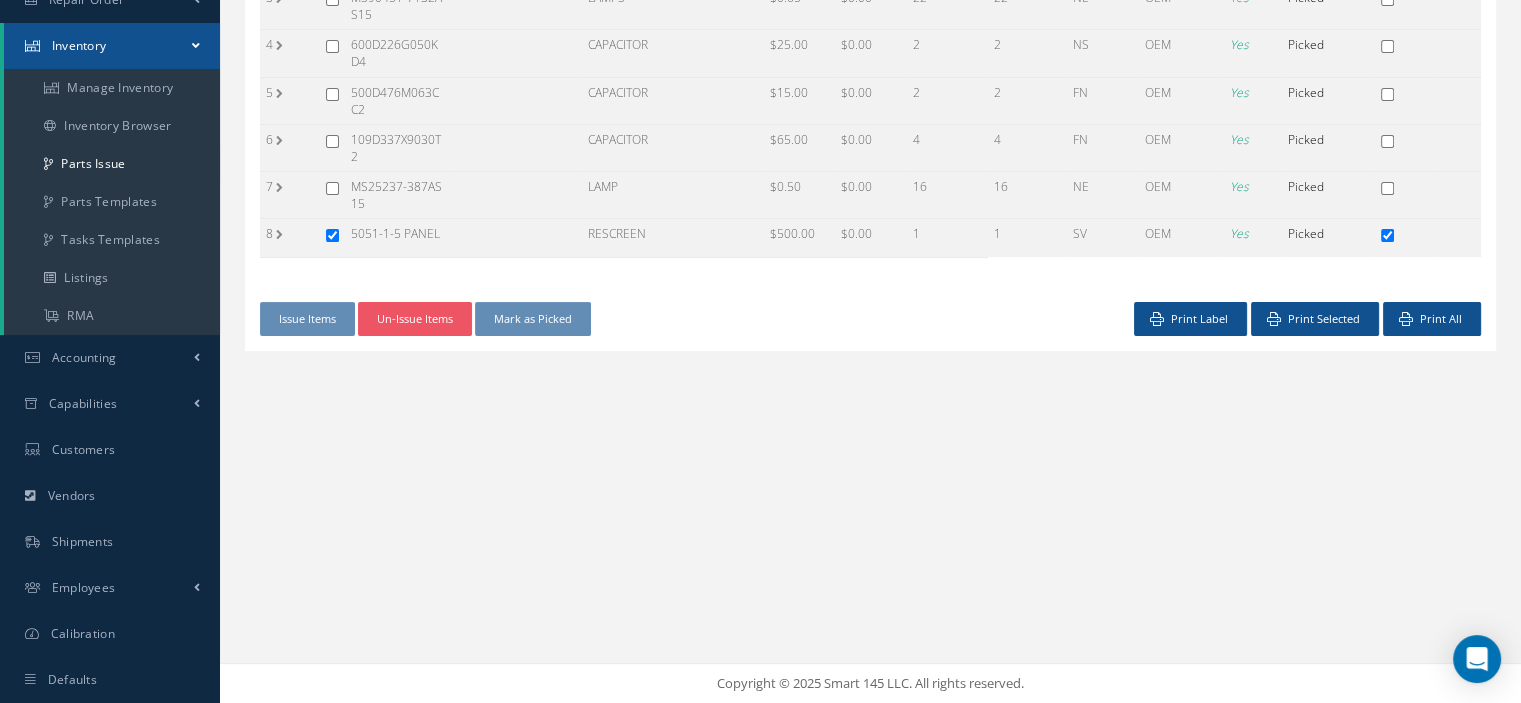 scroll, scrollTop: 0, scrollLeft: 0, axis: both 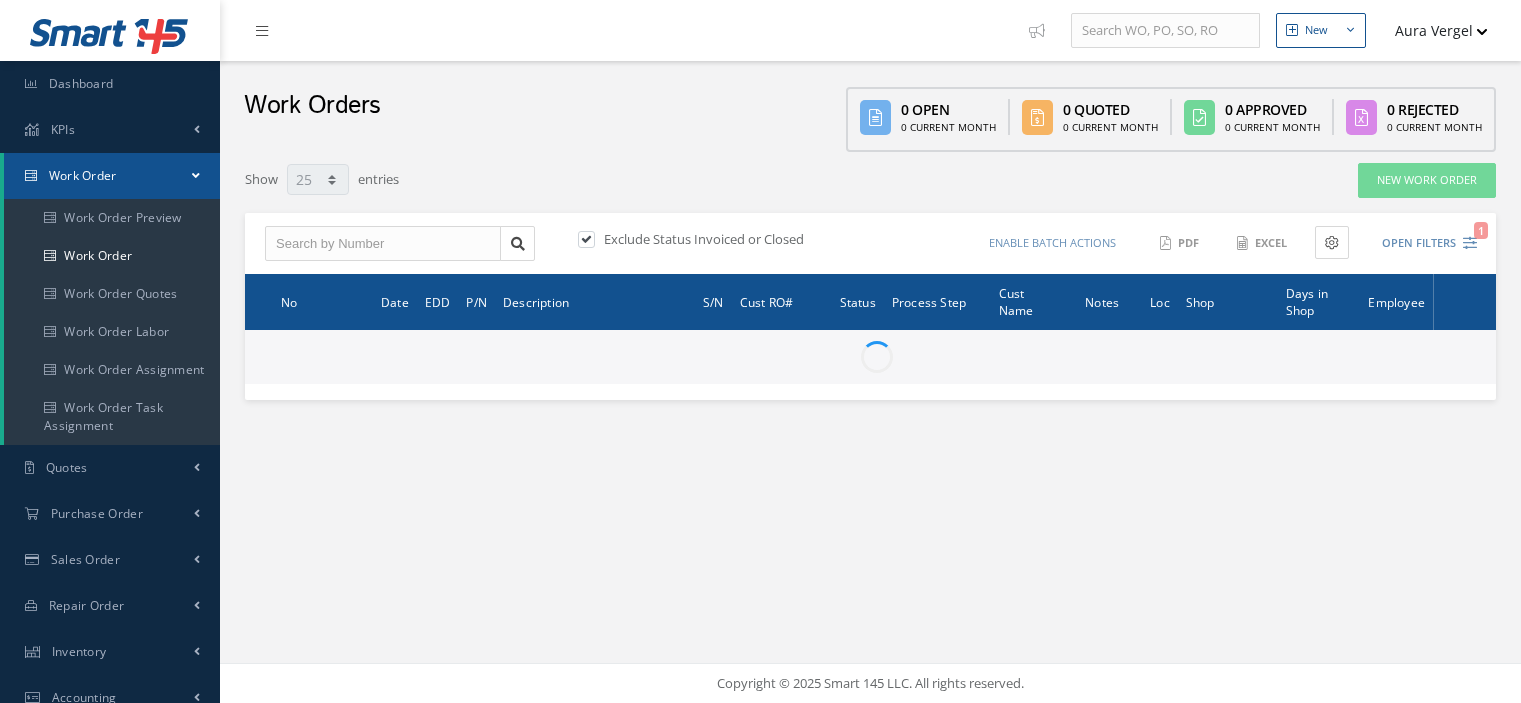 select on "25" 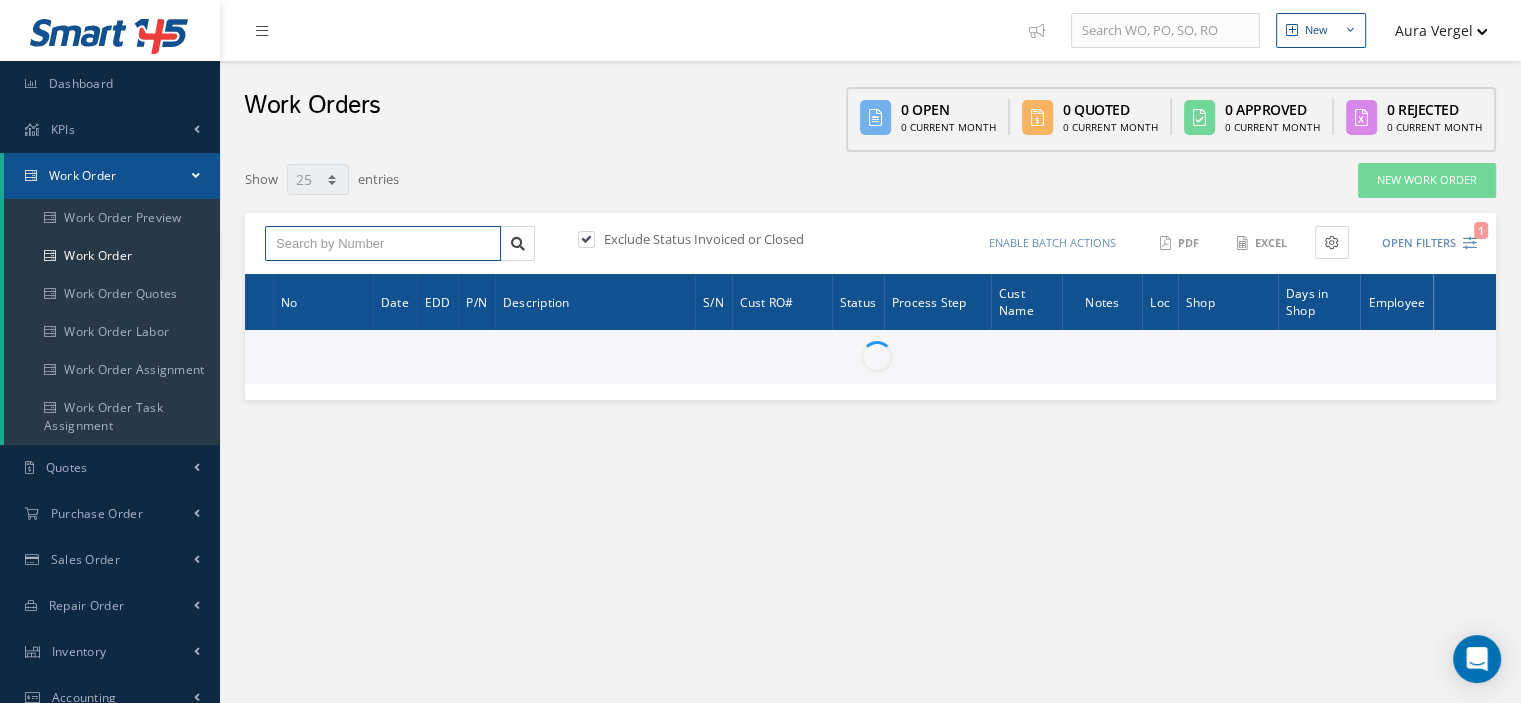 click at bounding box center [383, 244] 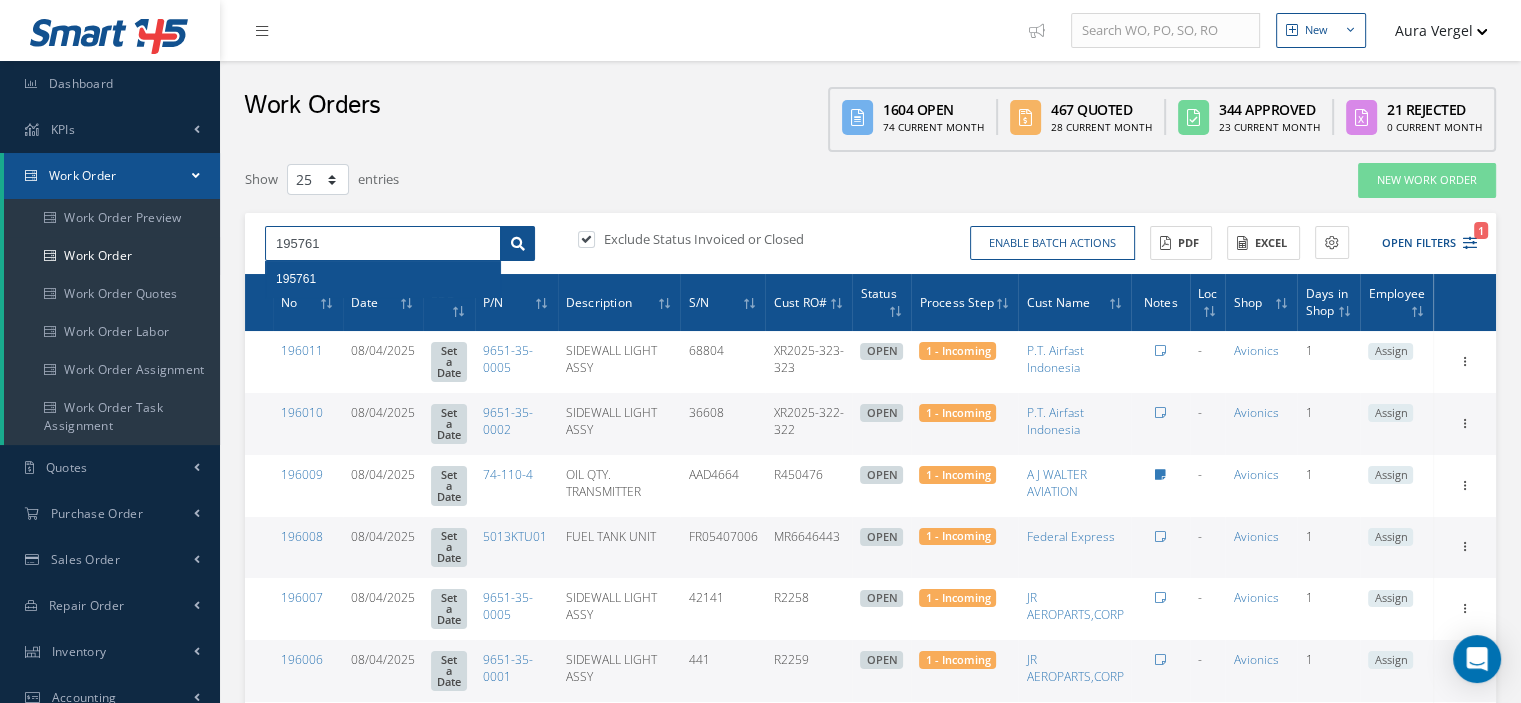 type on "195761" 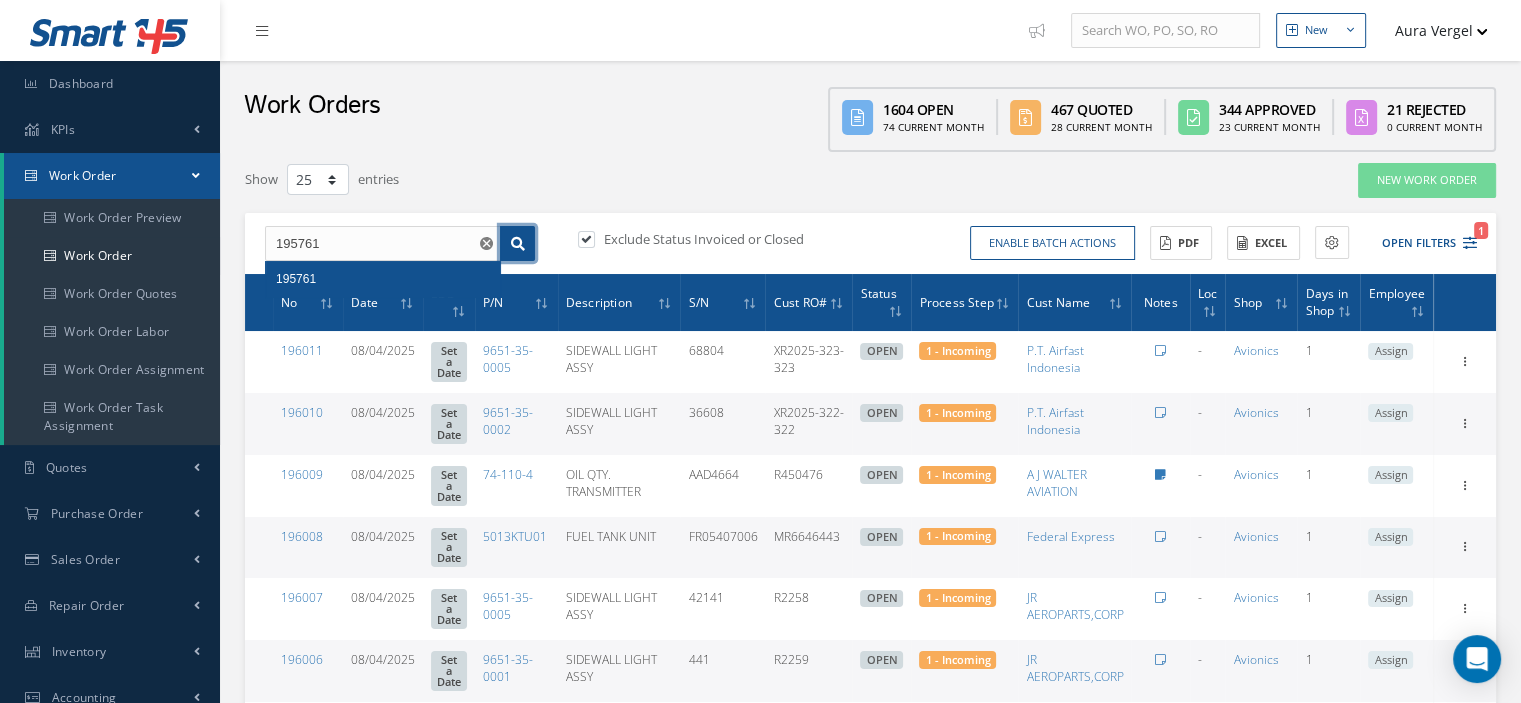 click at bounding box center (517, 244) 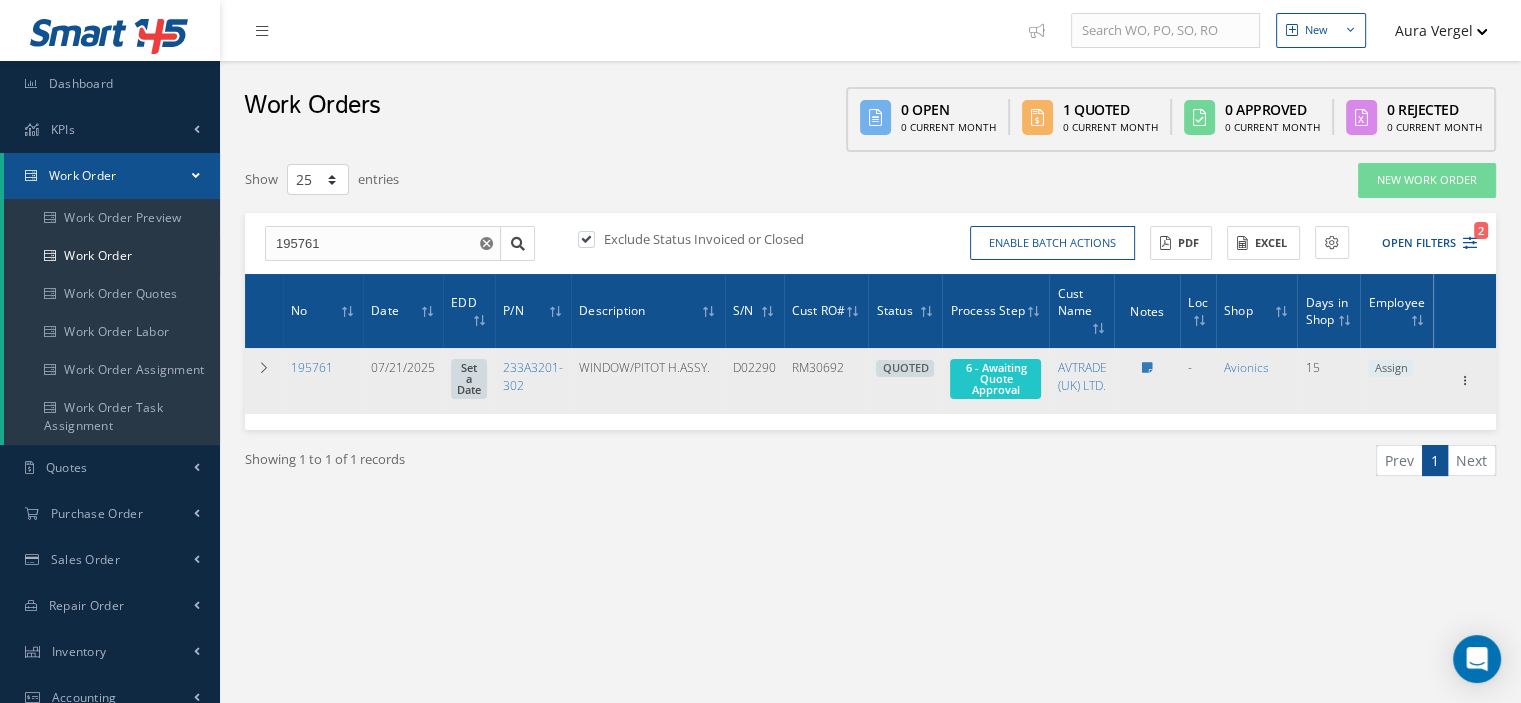 click on "Assign" at bounding box center (1390, 369) 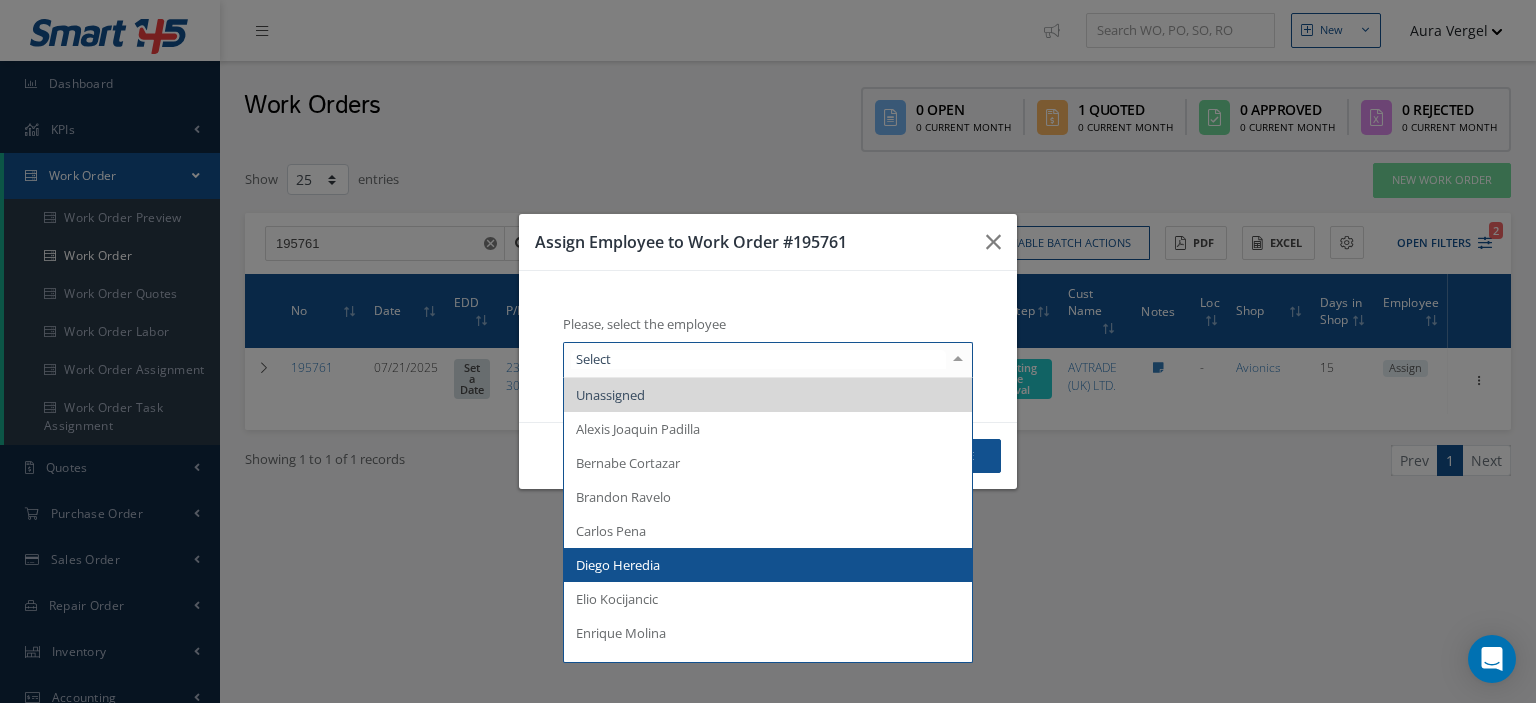 click on "Diego Heredia" at bounding box center (768, 565) 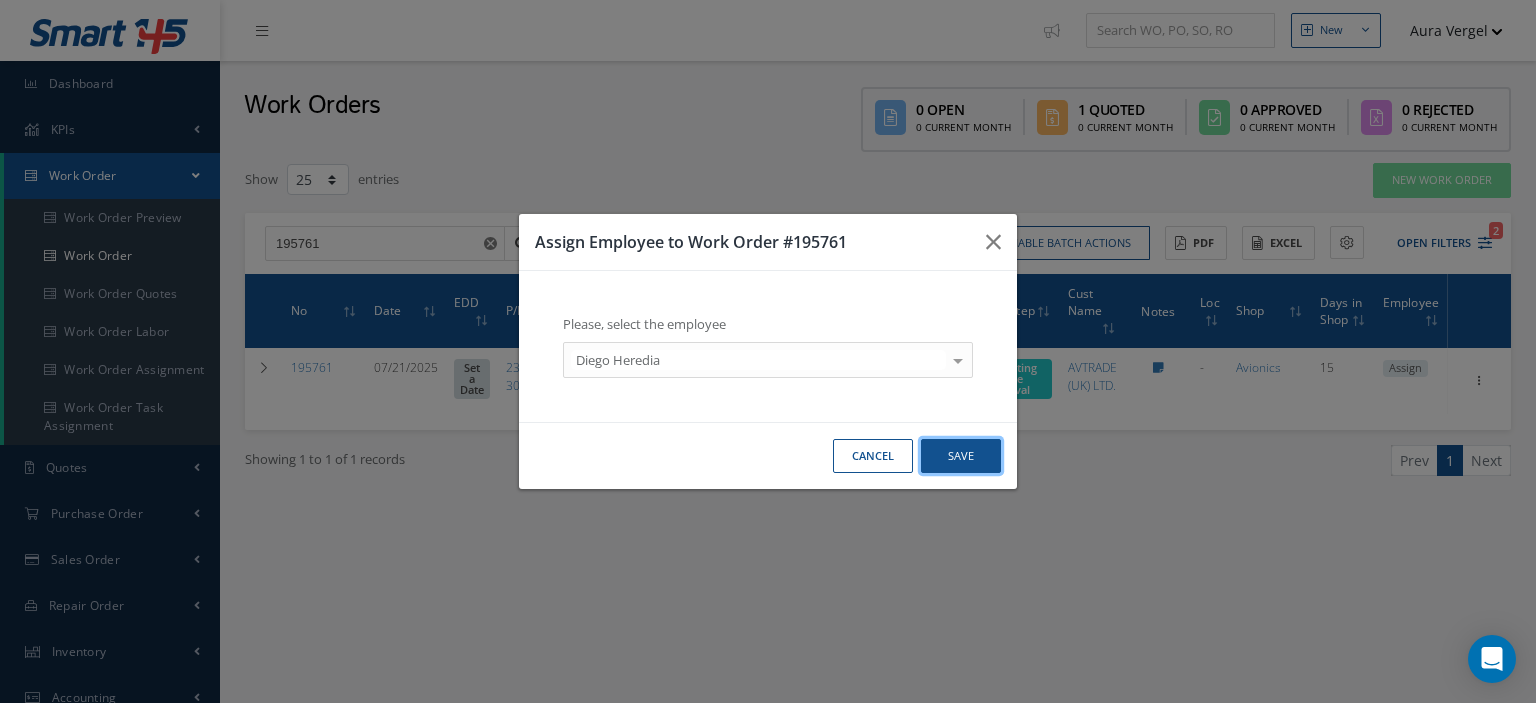 click on "Save" at bounding box center [961, 456] 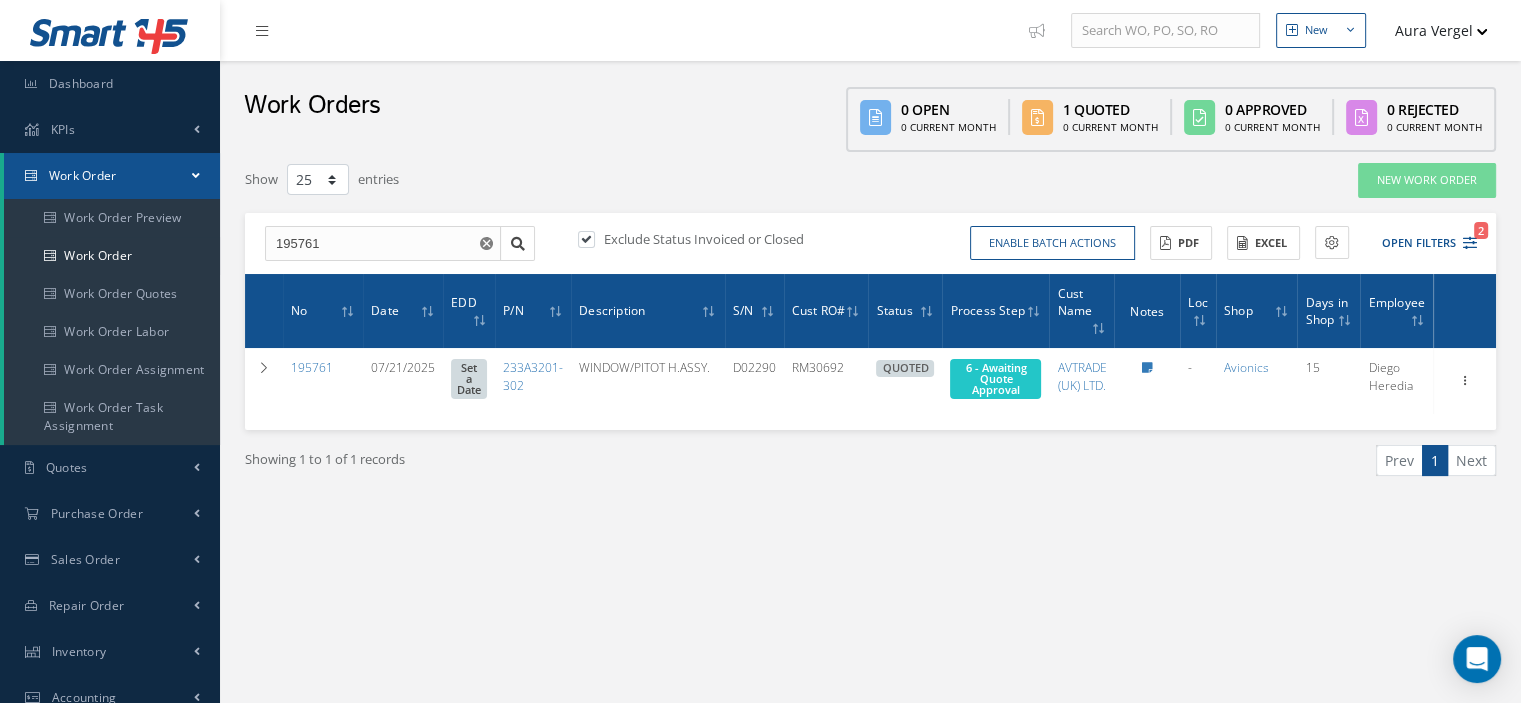 click on "Work Order" at bounding box center (112, 176) 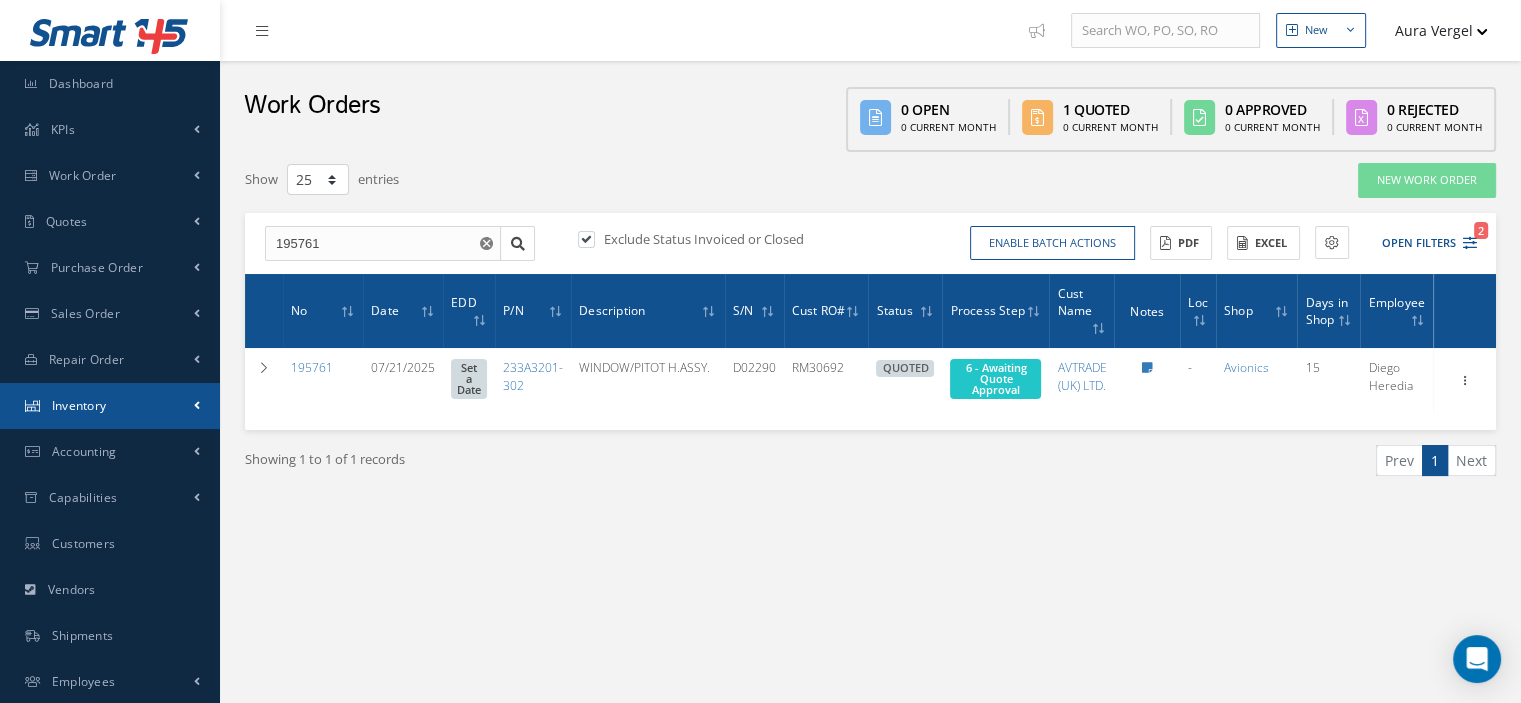 click on "Inventory" at bounding box center (110, 406) 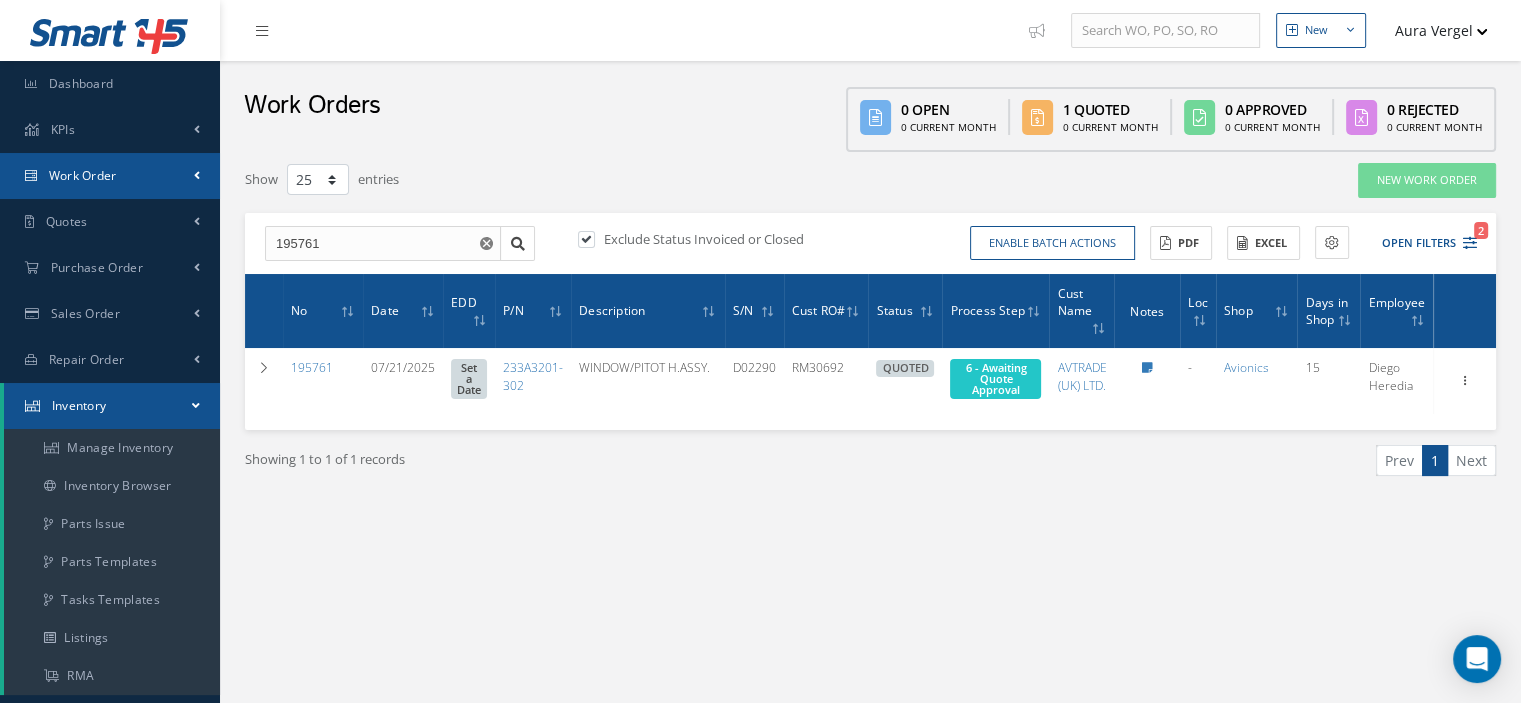 click on "Work Order" at bounding box center [110, 176] 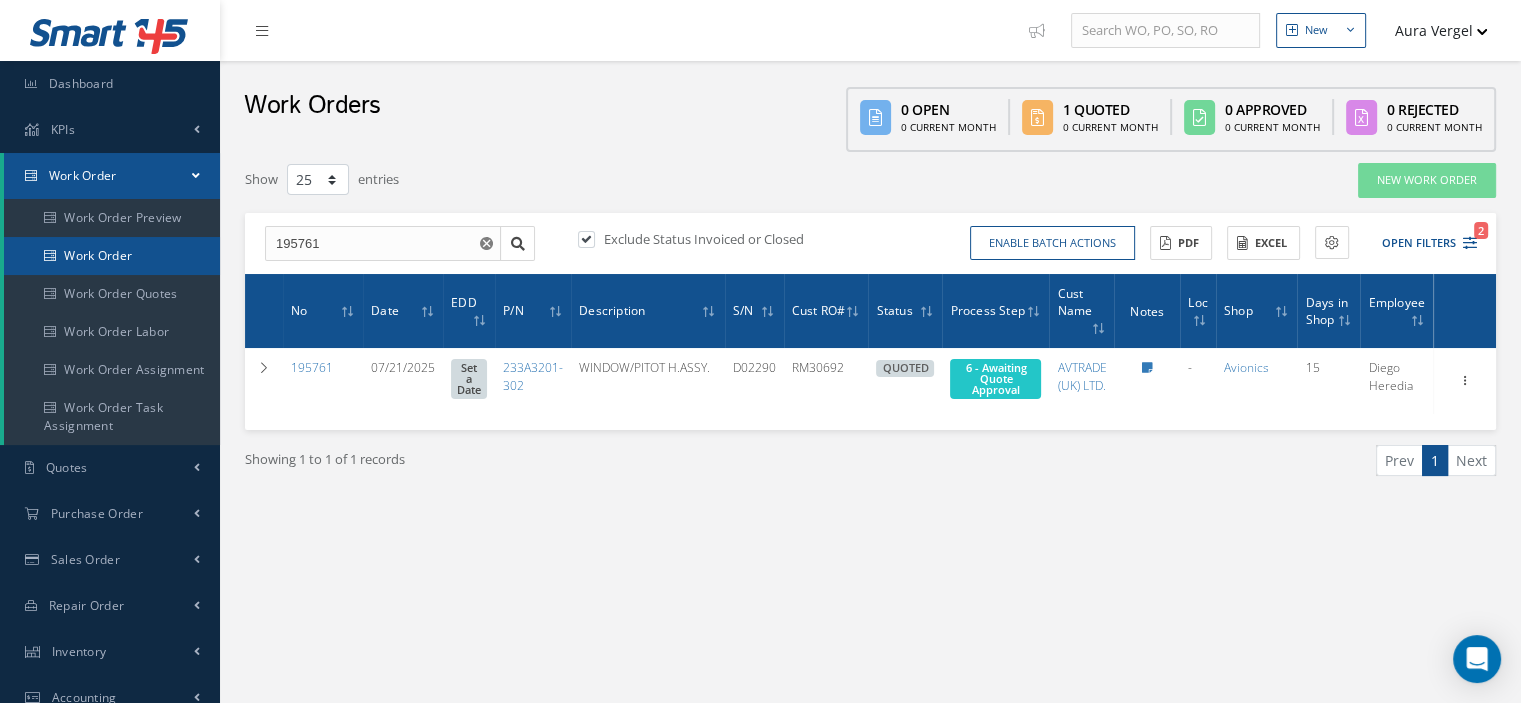 click on "Work Order" at bounding box center (112, 256) 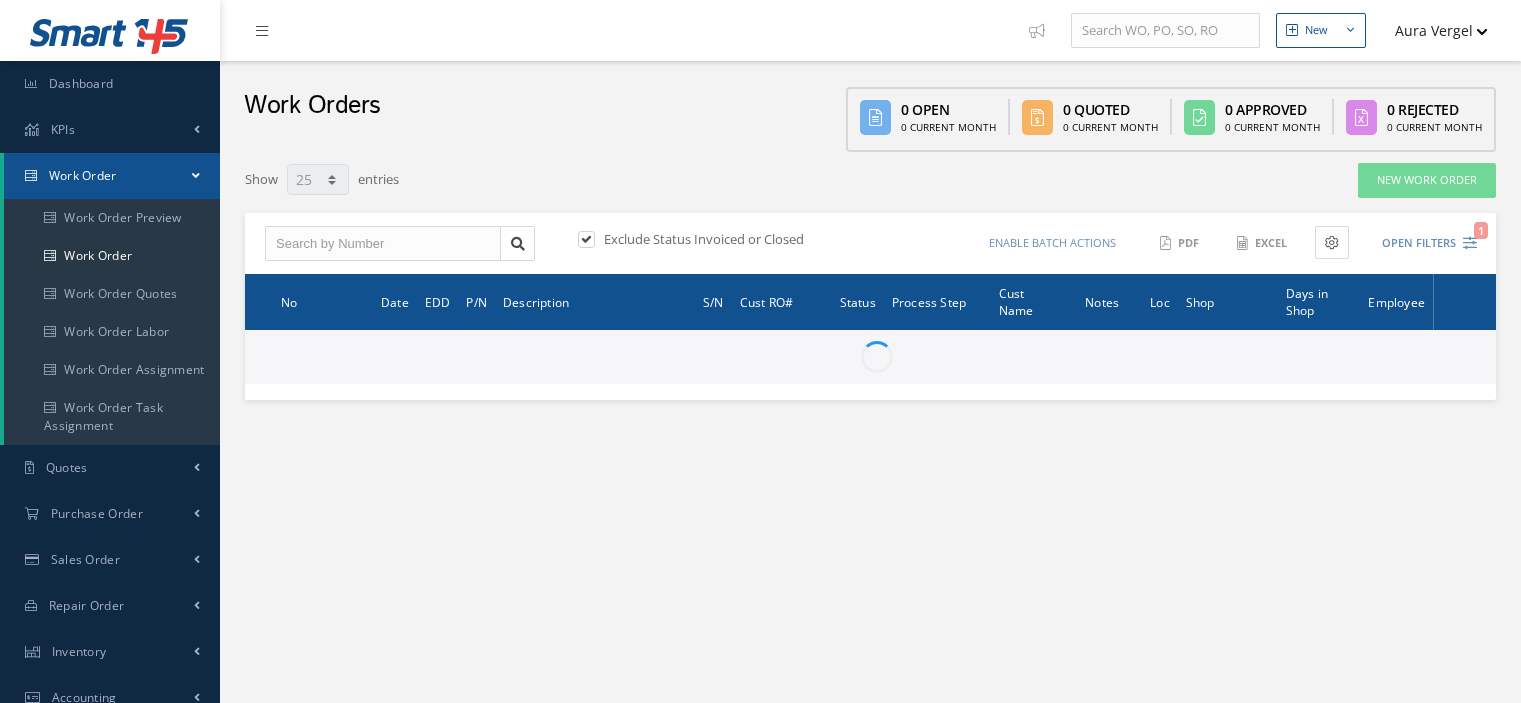 select on "25" 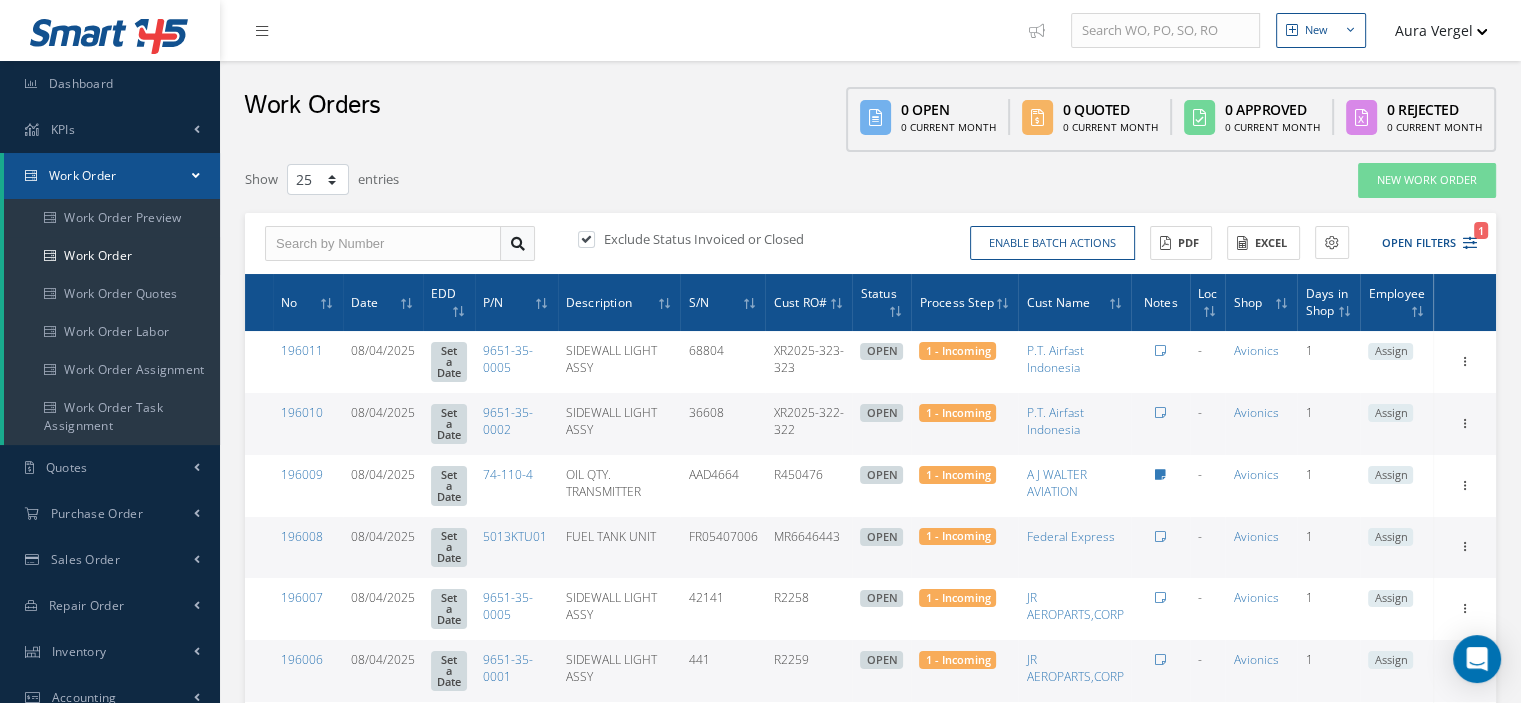 type on "All Work Request" 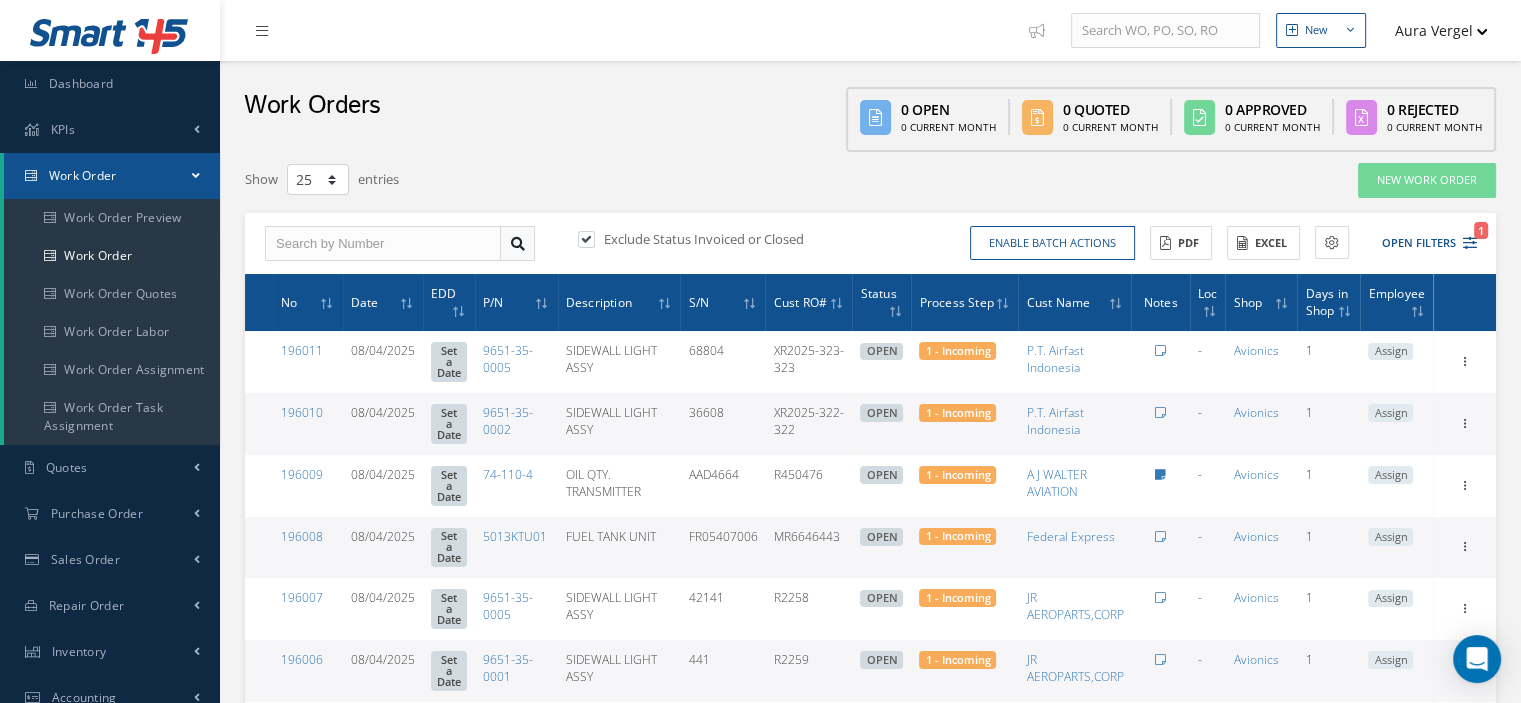 type on "All Work Performed" 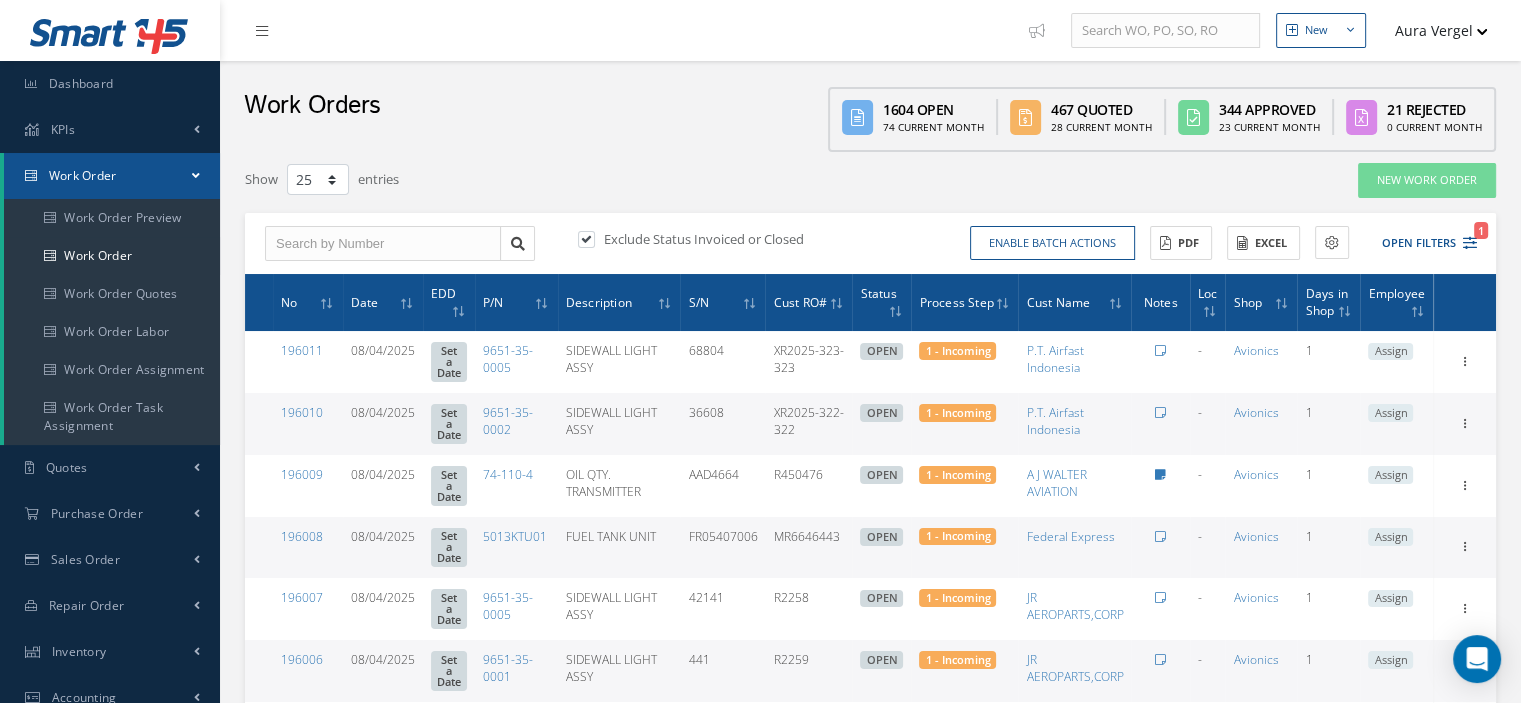 click at bounding box center [596, 239] 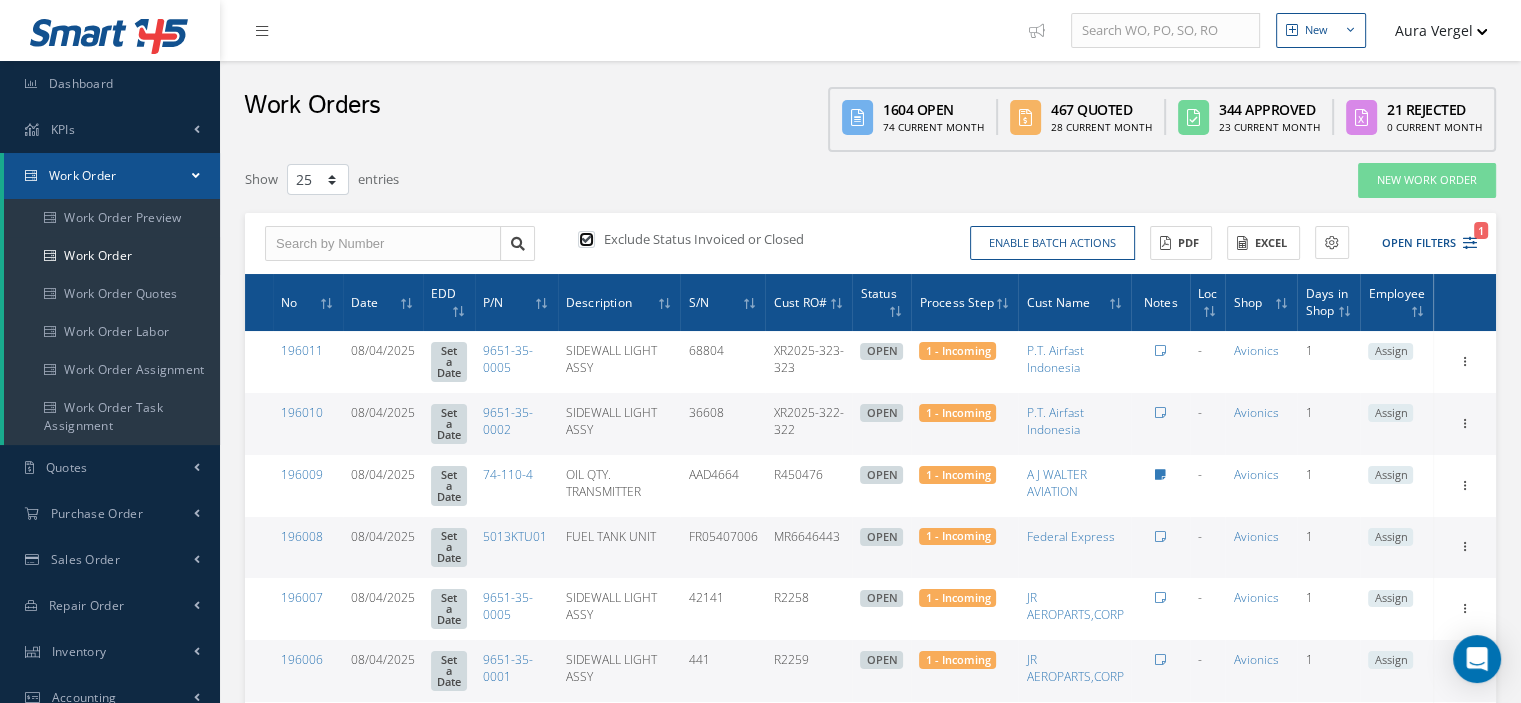 click at bounding box center (584, 240) 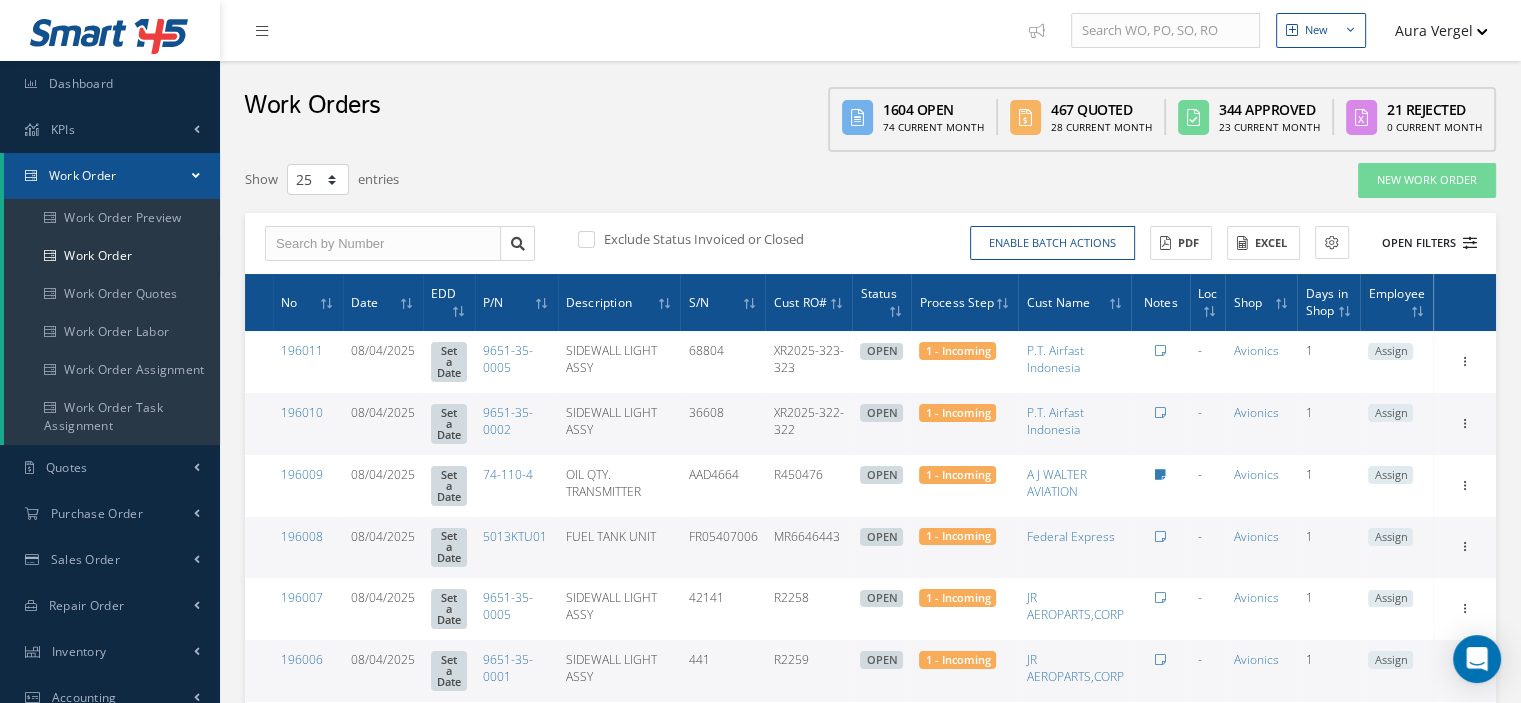 click at bounding box center [1470, 243] 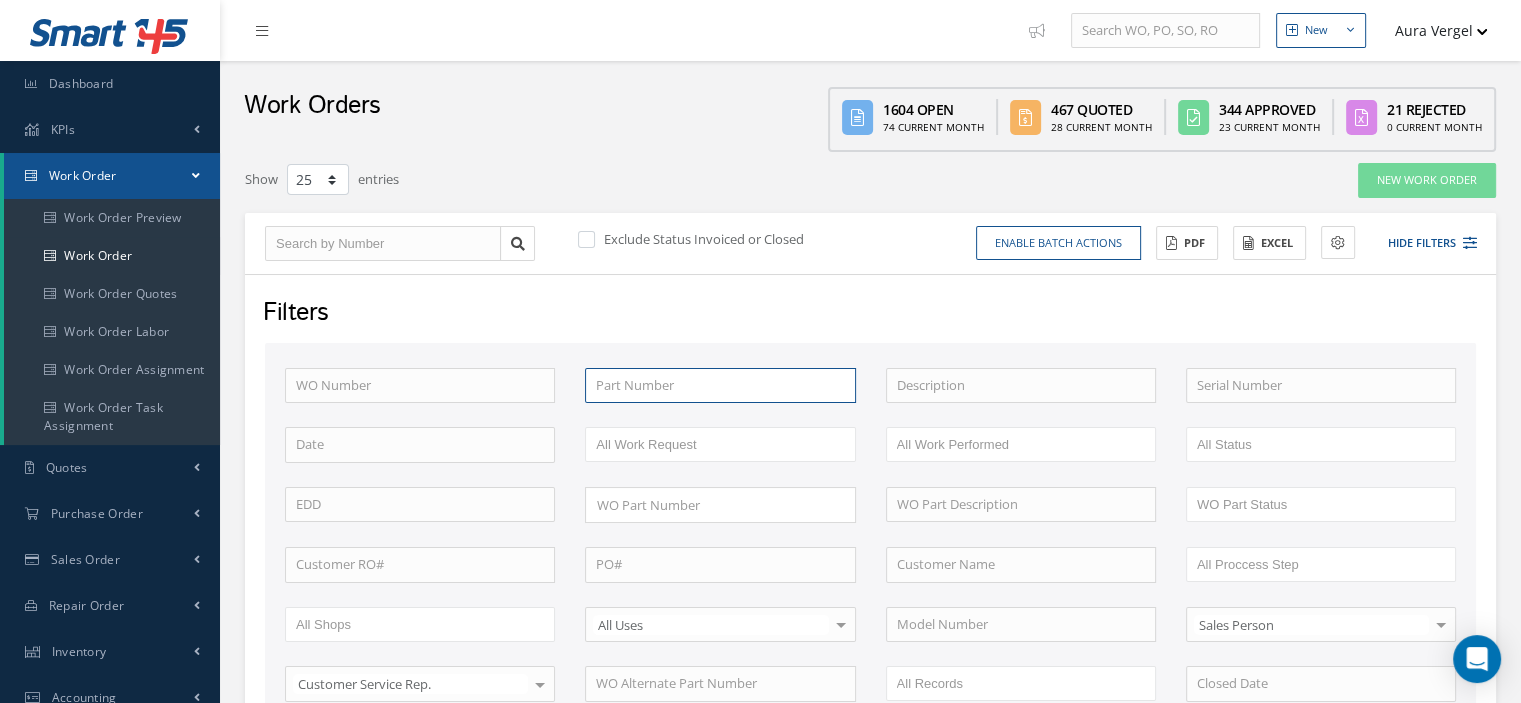 click at bounding box center (720, 386) 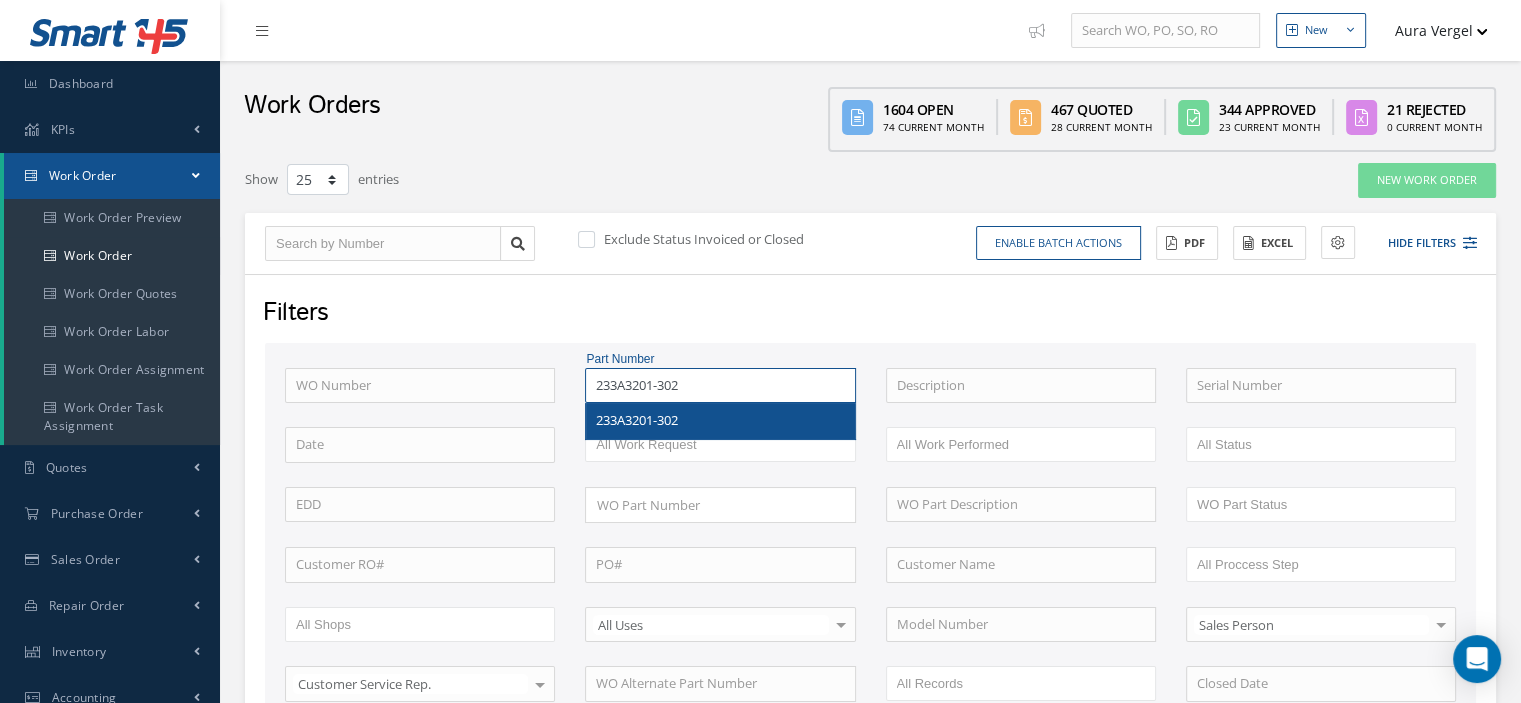 type on "233A3201-302" 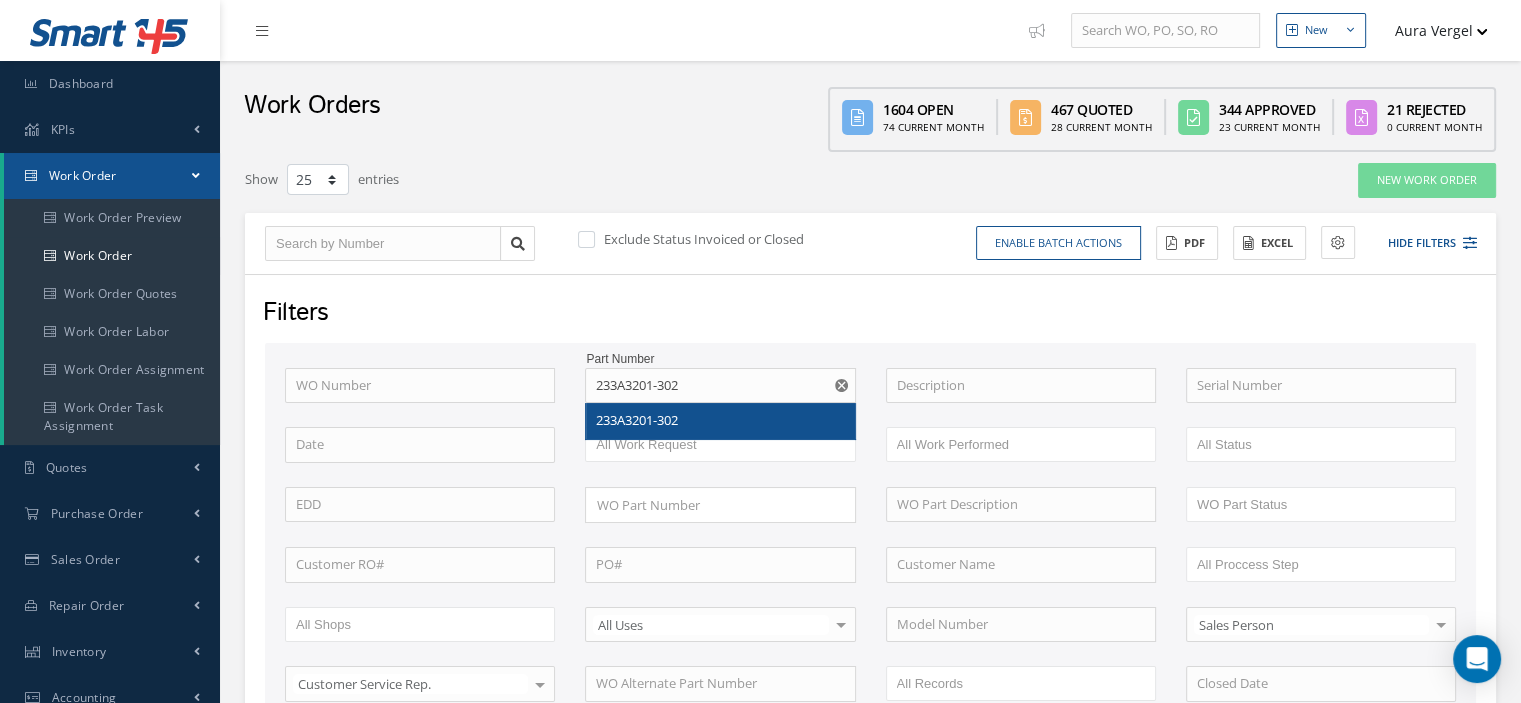 click on "233A3201-302" at bounding box center [720, 421] 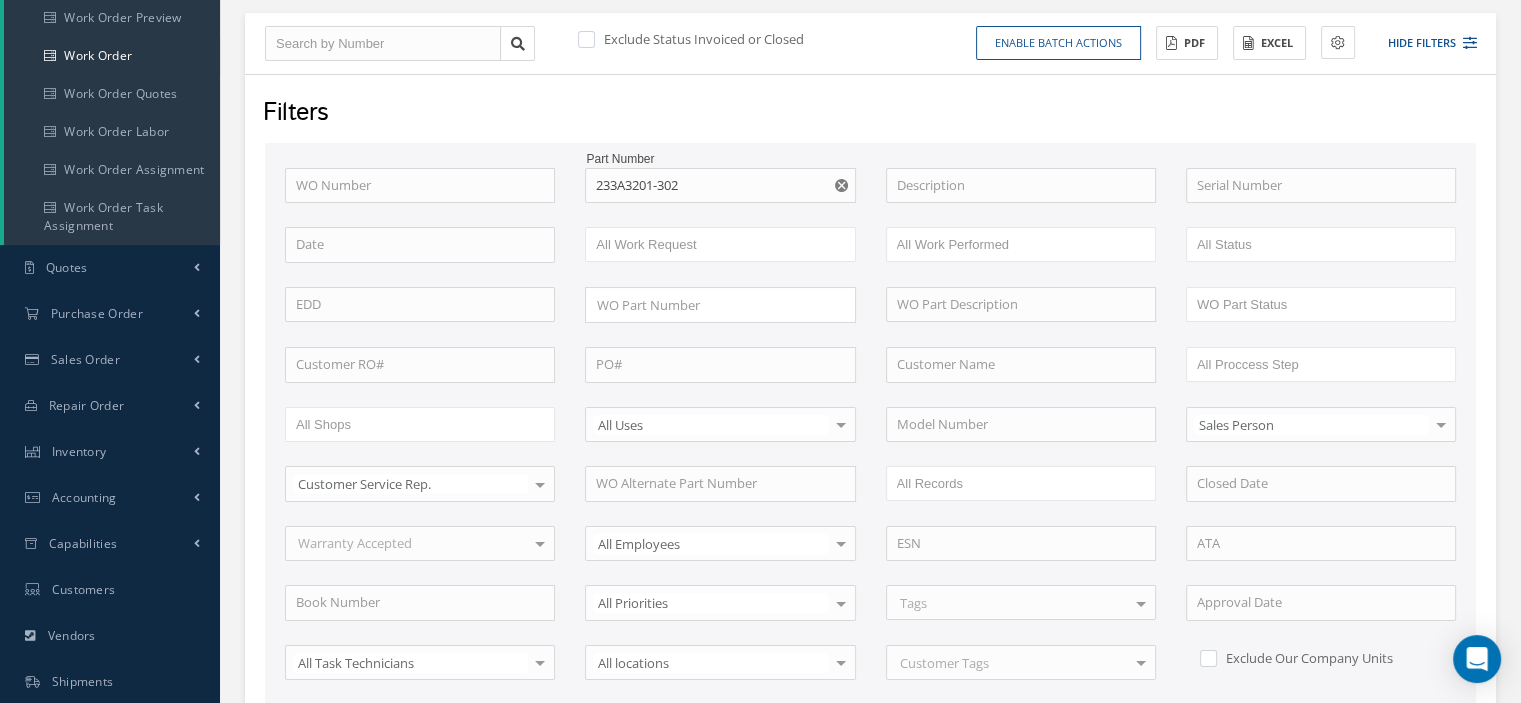 scroll, scrollTop: 800, scrollLeft: 0, axis: vertical 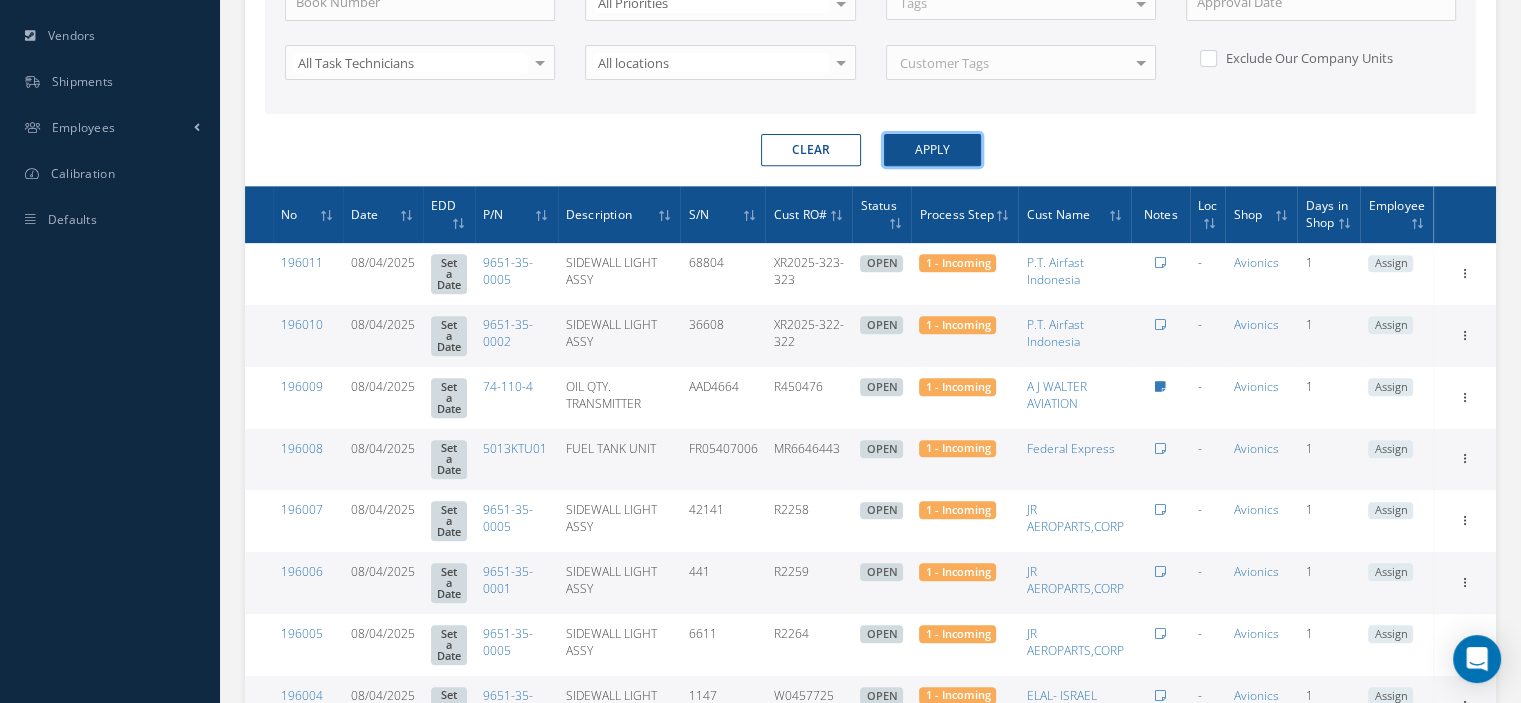 click on "Apply" at bounding box center (932, 150) 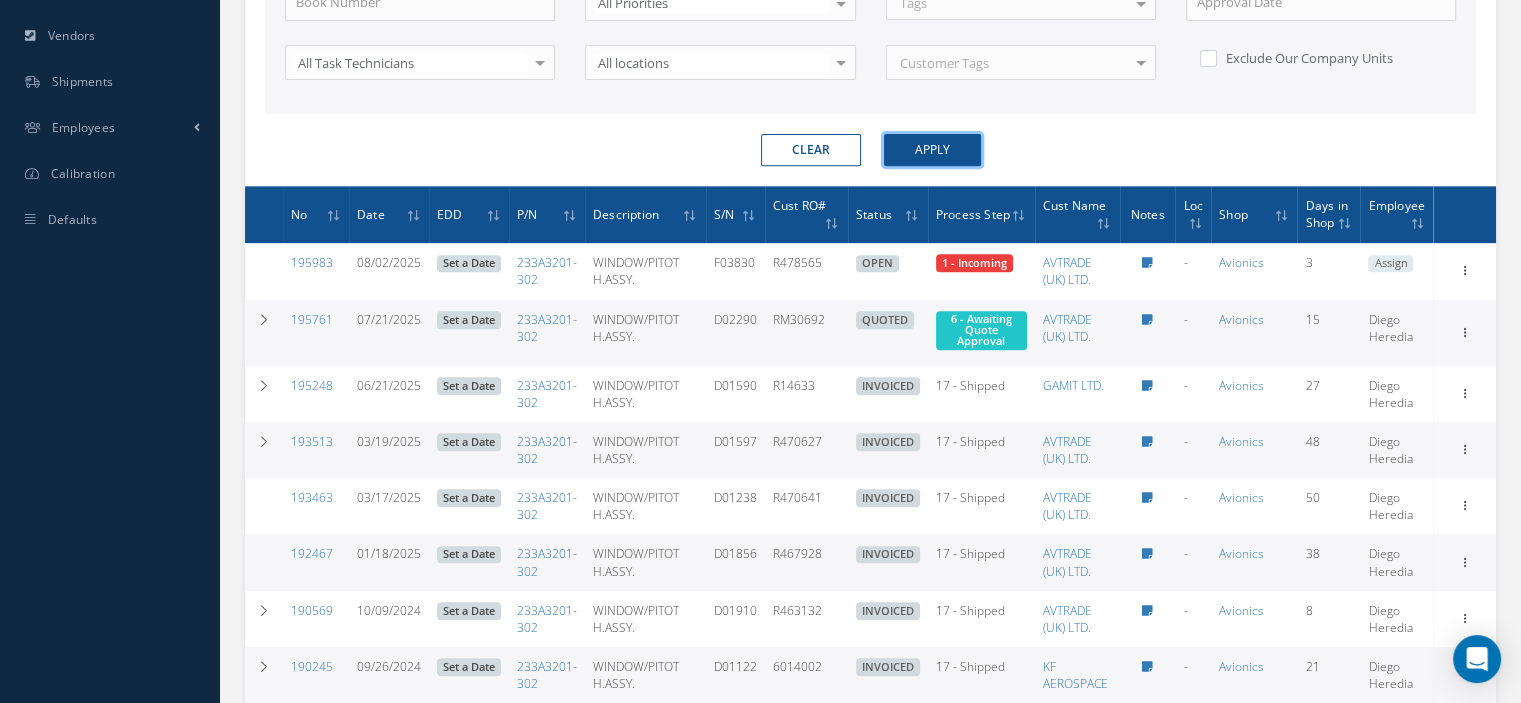 scroll, scrollTop: 300, scrollLeft: 0, axis: vertical 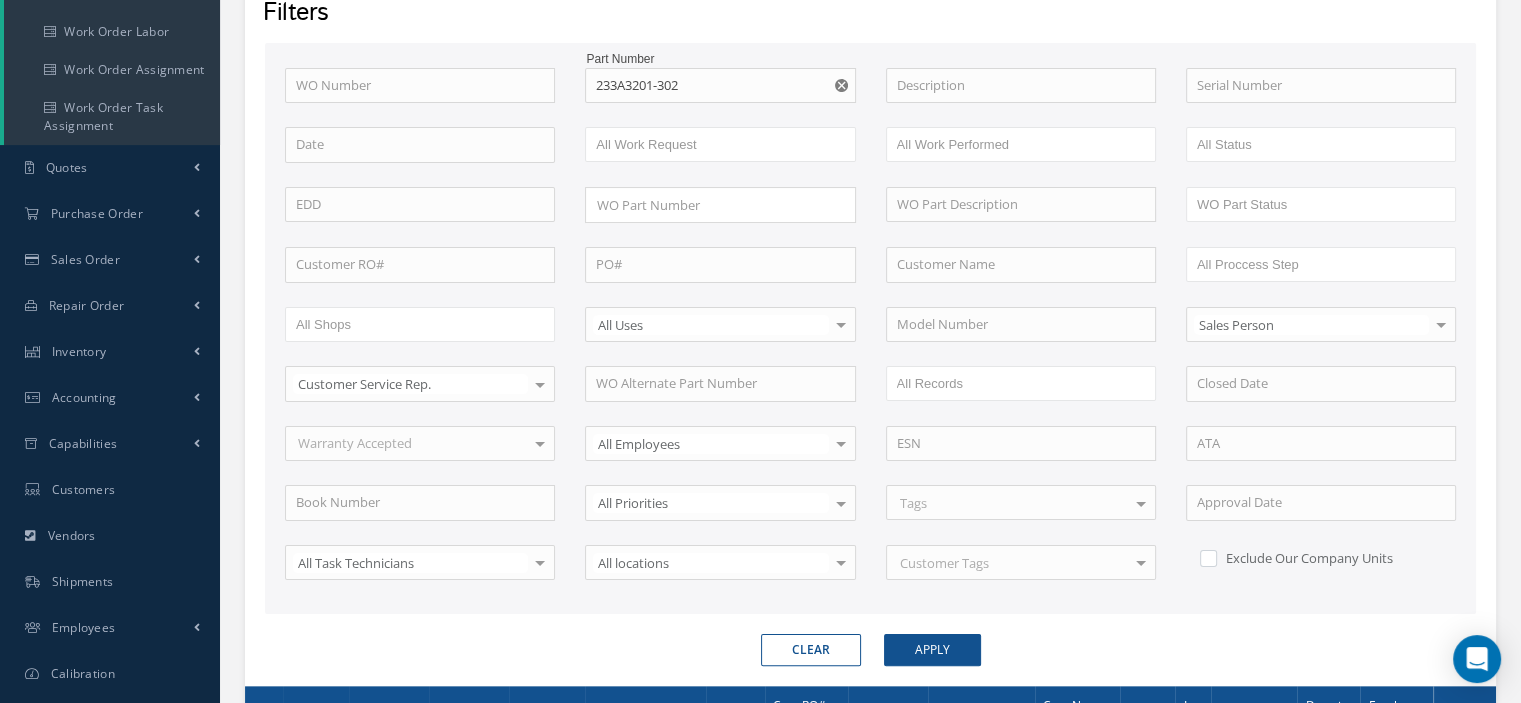 type 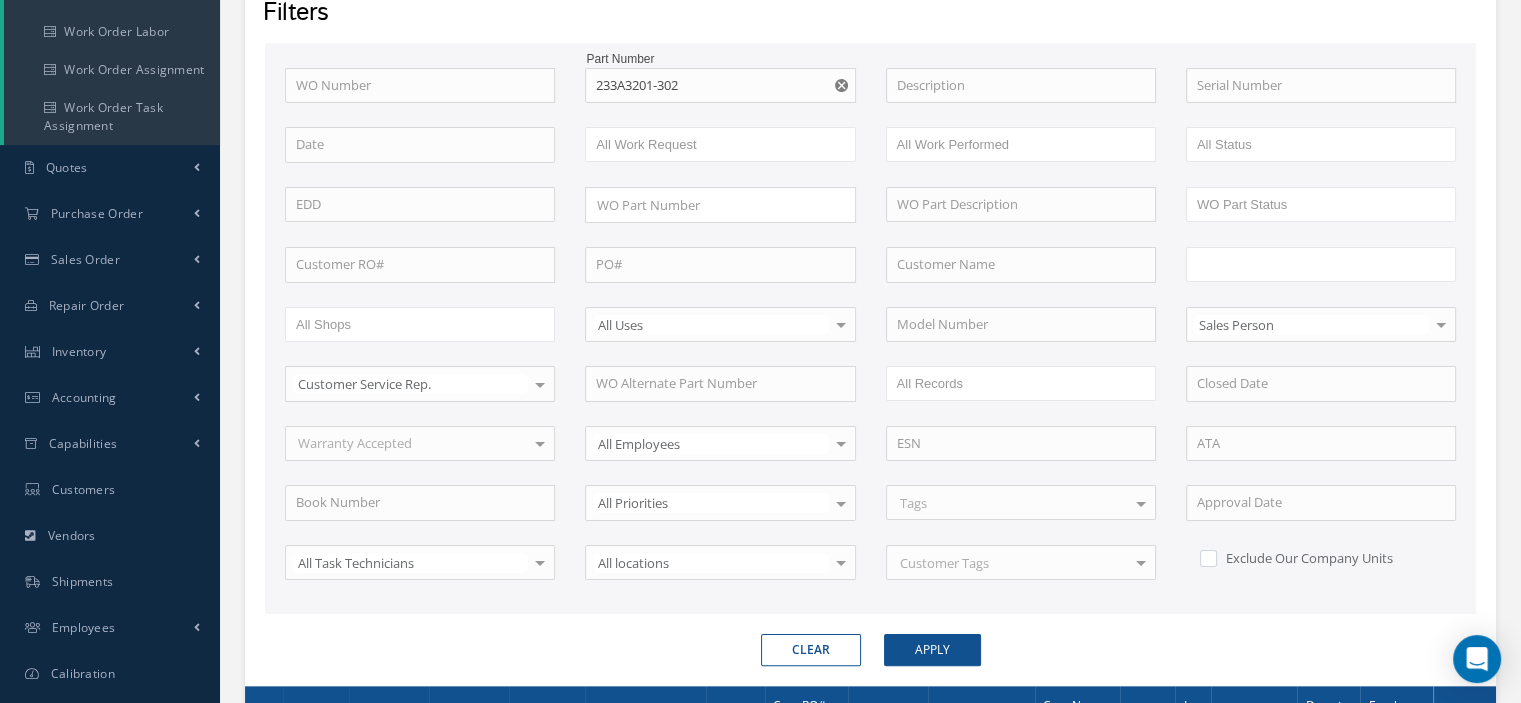click at bounding box center (1260, 264) 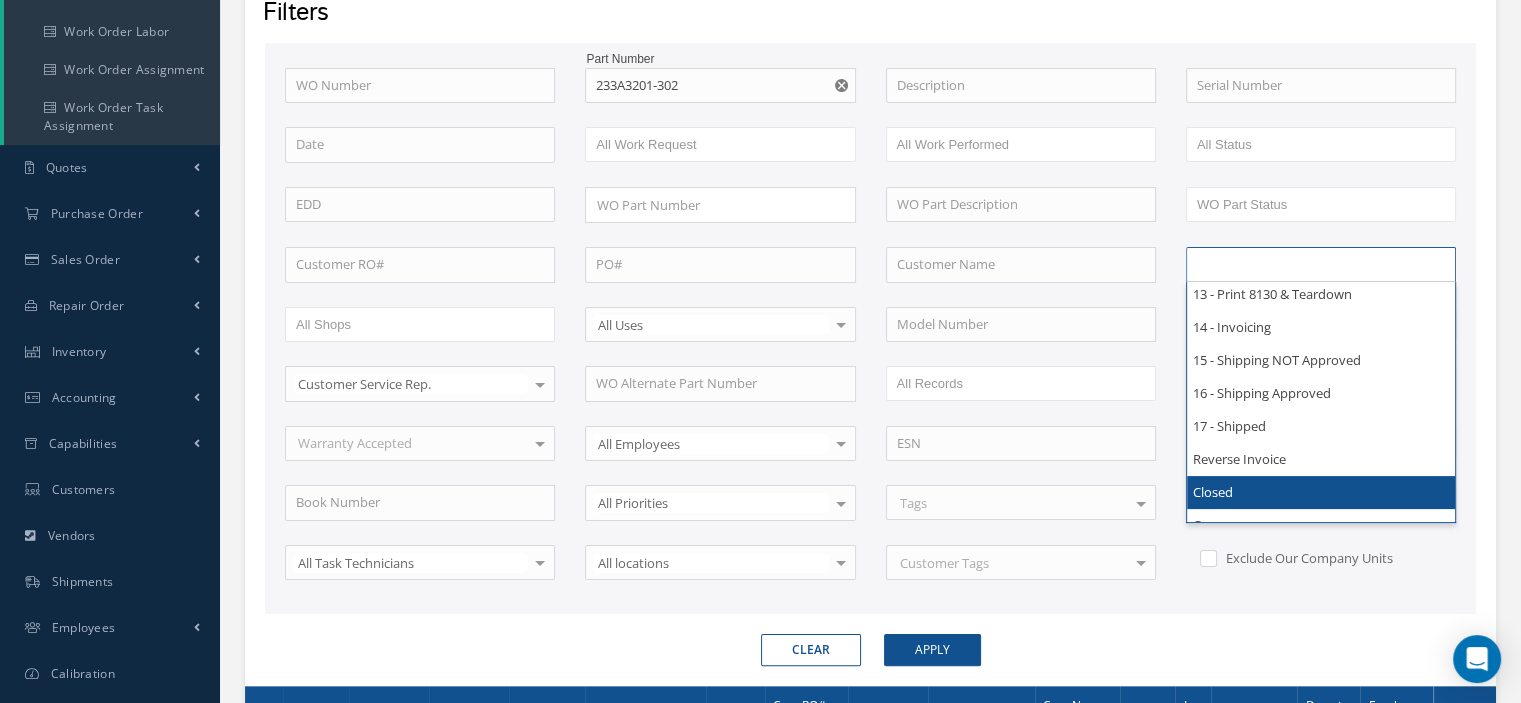 scroll, scrollTop: 584, scrollLeft: 0, axis: vertical 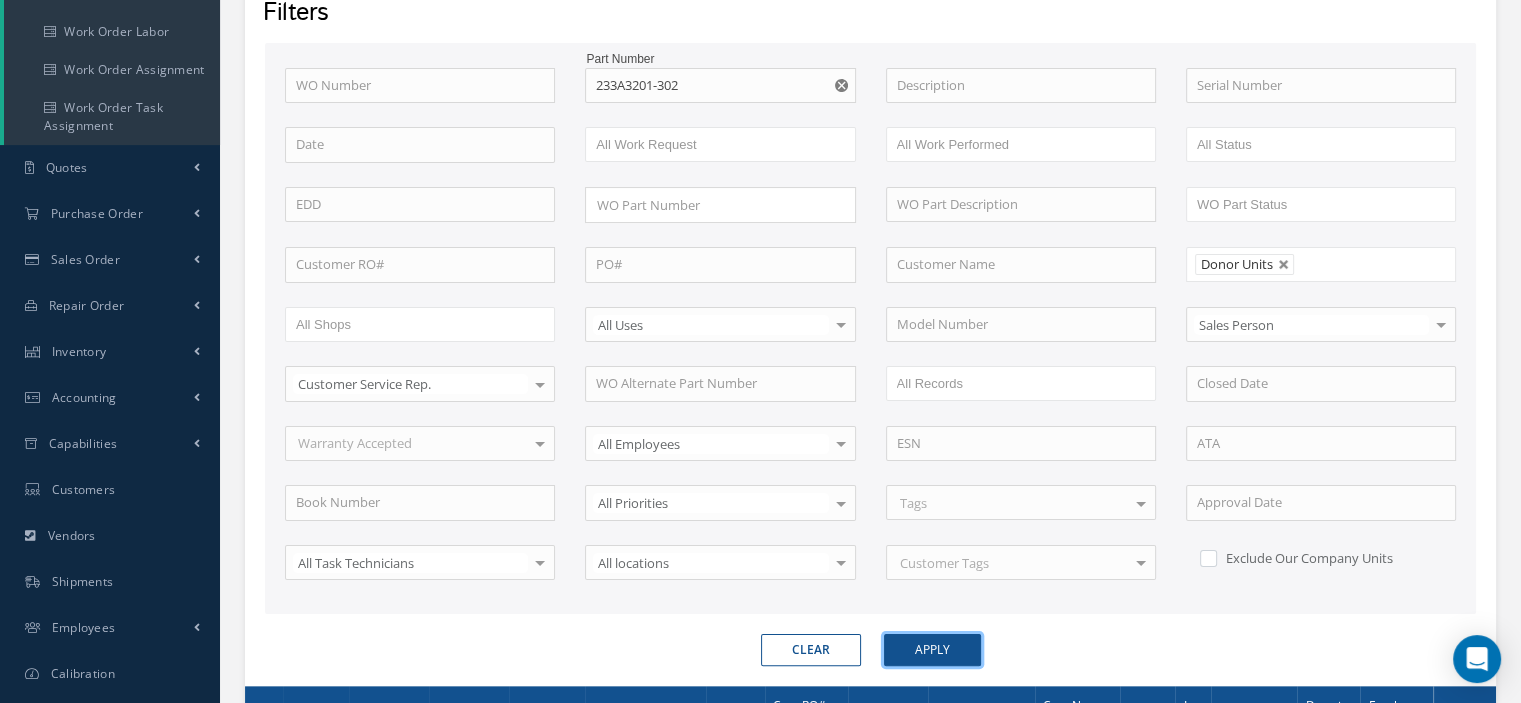 click on "Apply" at bounding box center (932, 650) 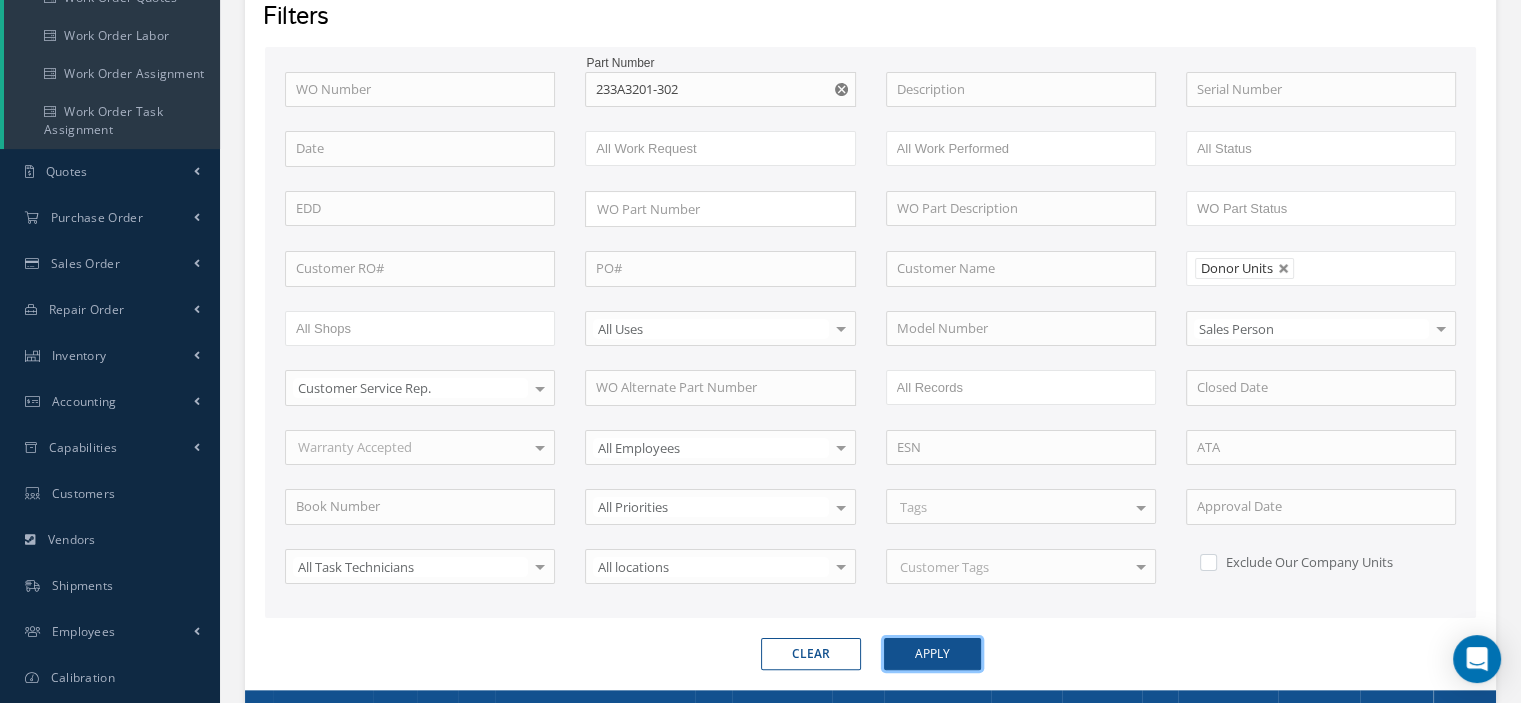 scroll, scrollTop: 196, scrollLeft: 0, axis: vertical 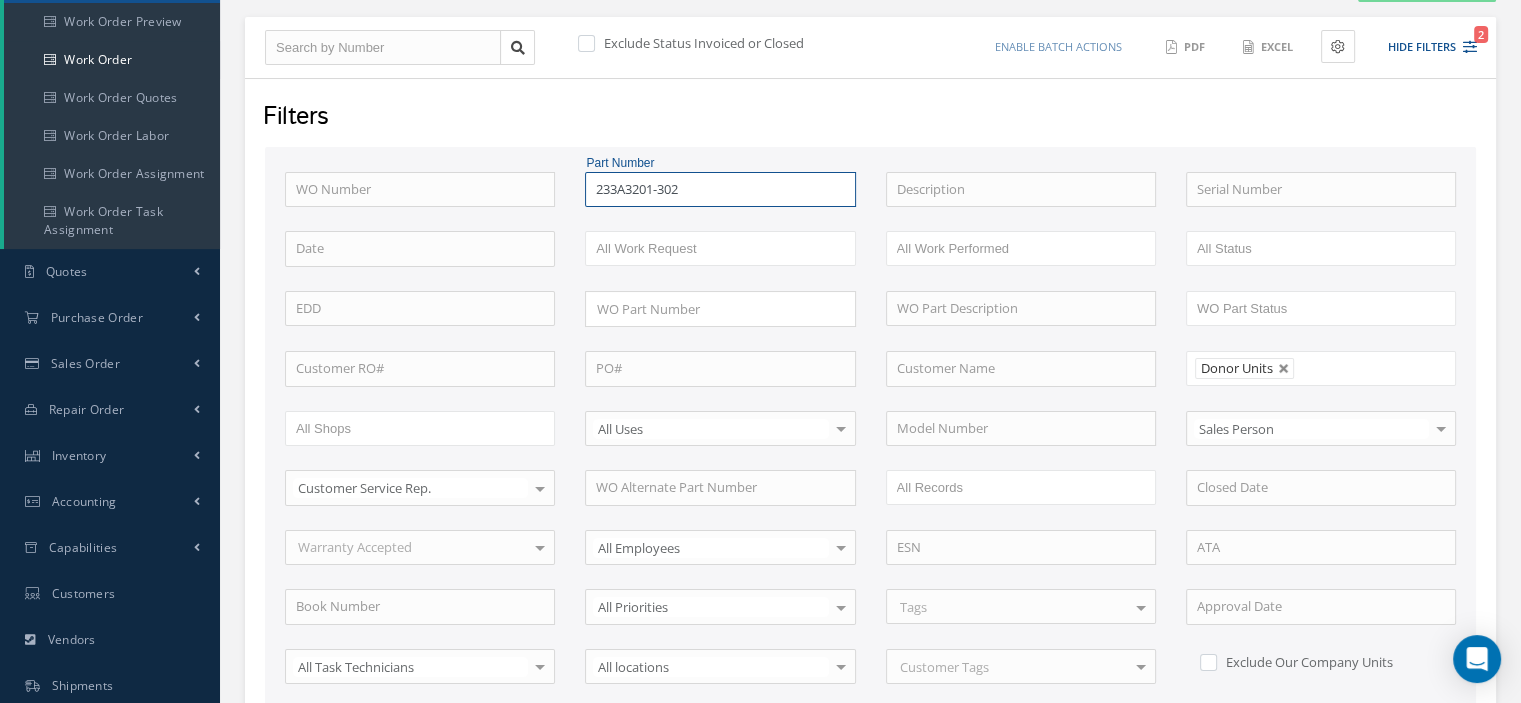 click on "233A3201-302" at bounding box center [720, 190] 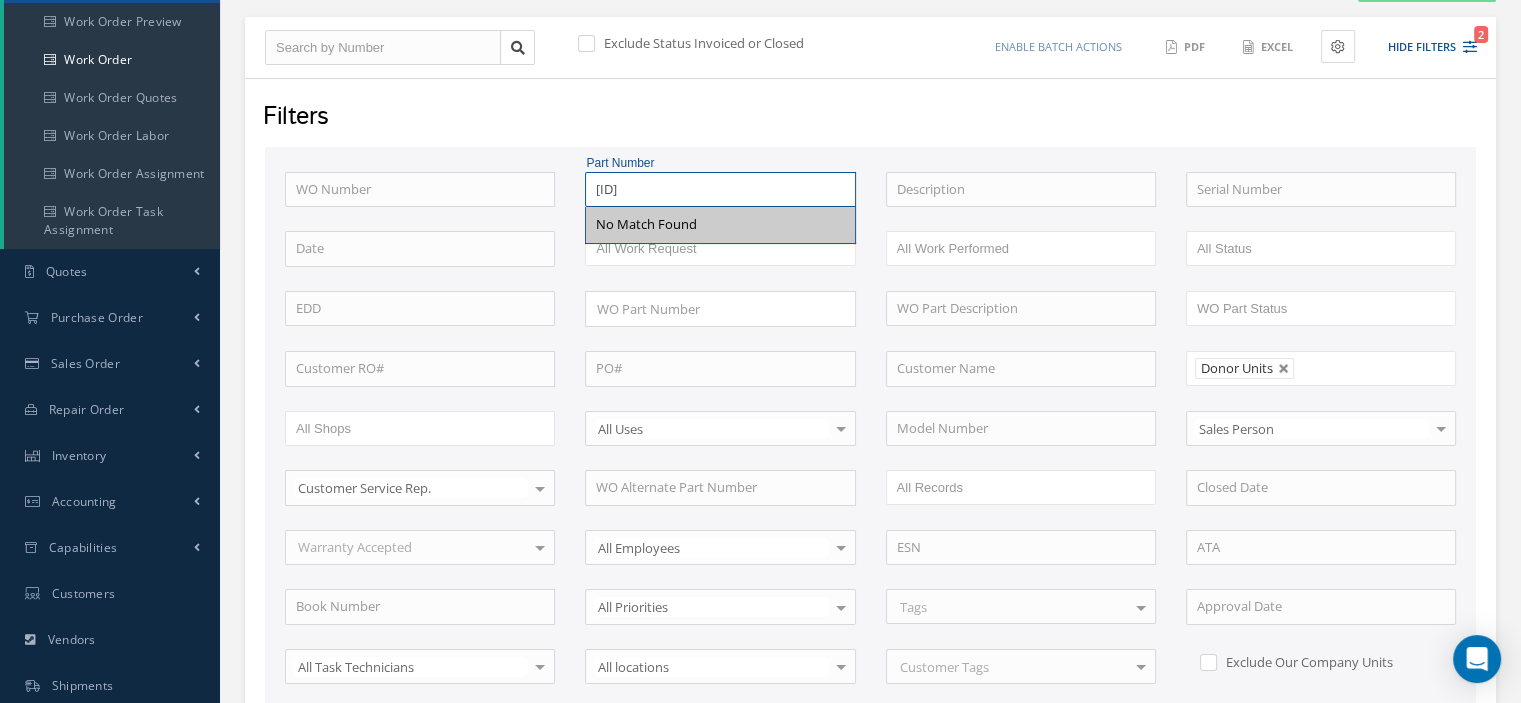 scroll, scrollTop: 496, scrollLeft: 0, axis: vertical 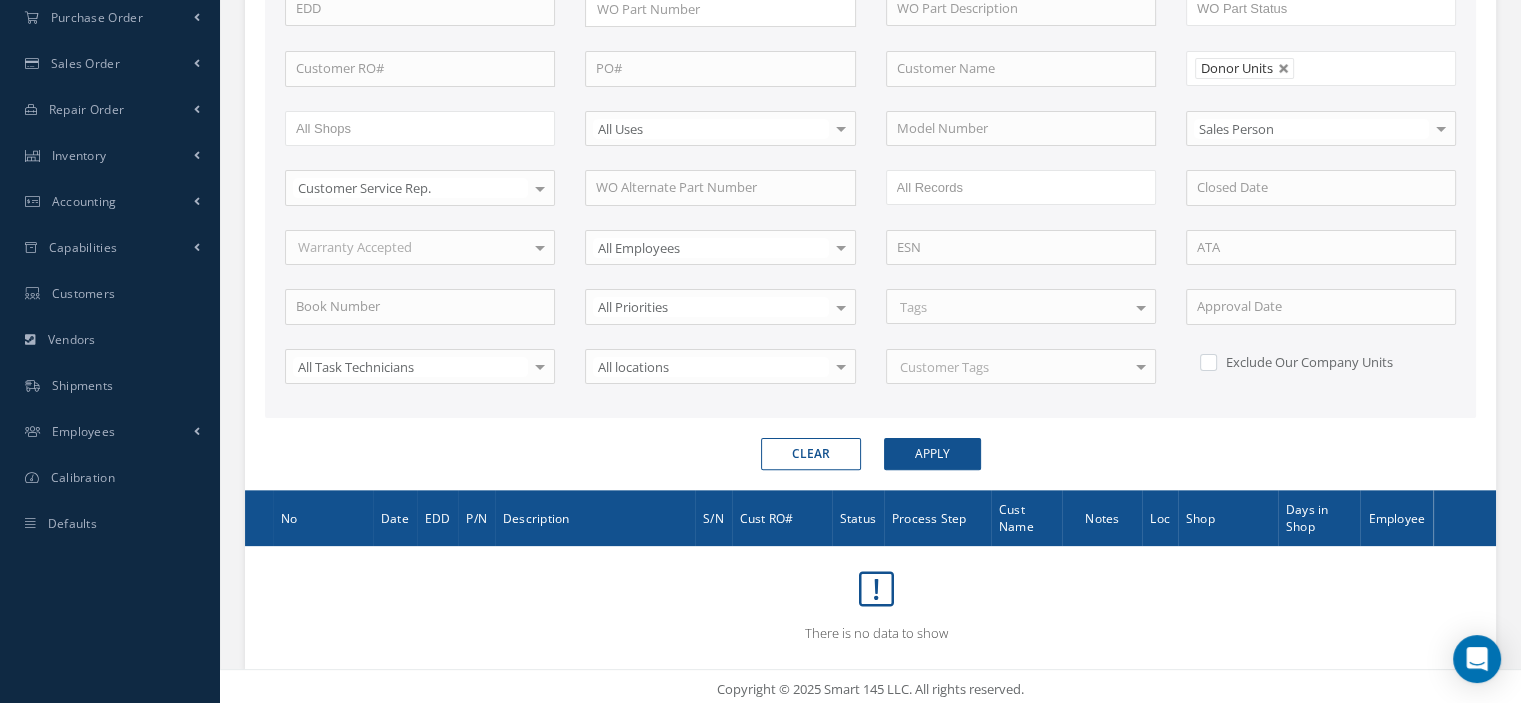 type on "[ID]" 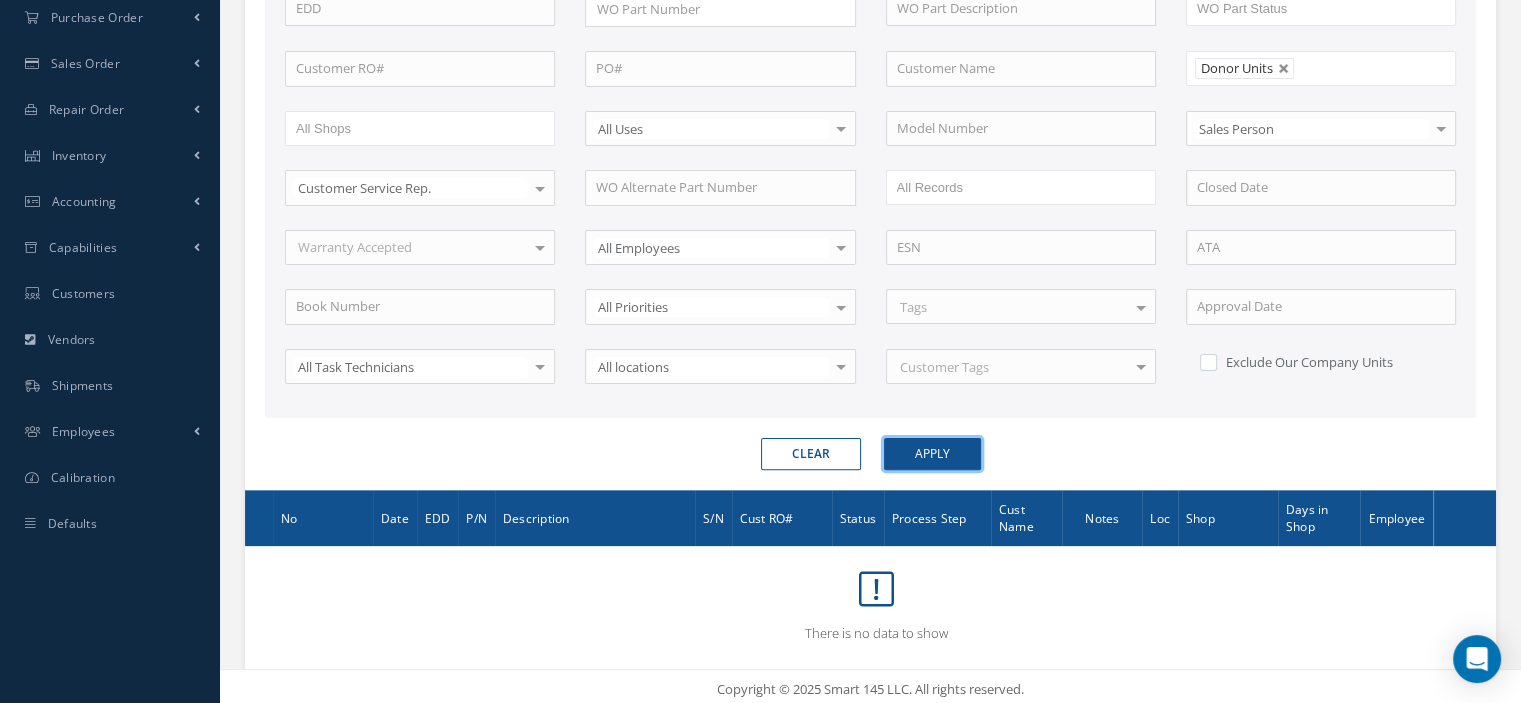 click on "Apply" at bounding box center (932, 454) 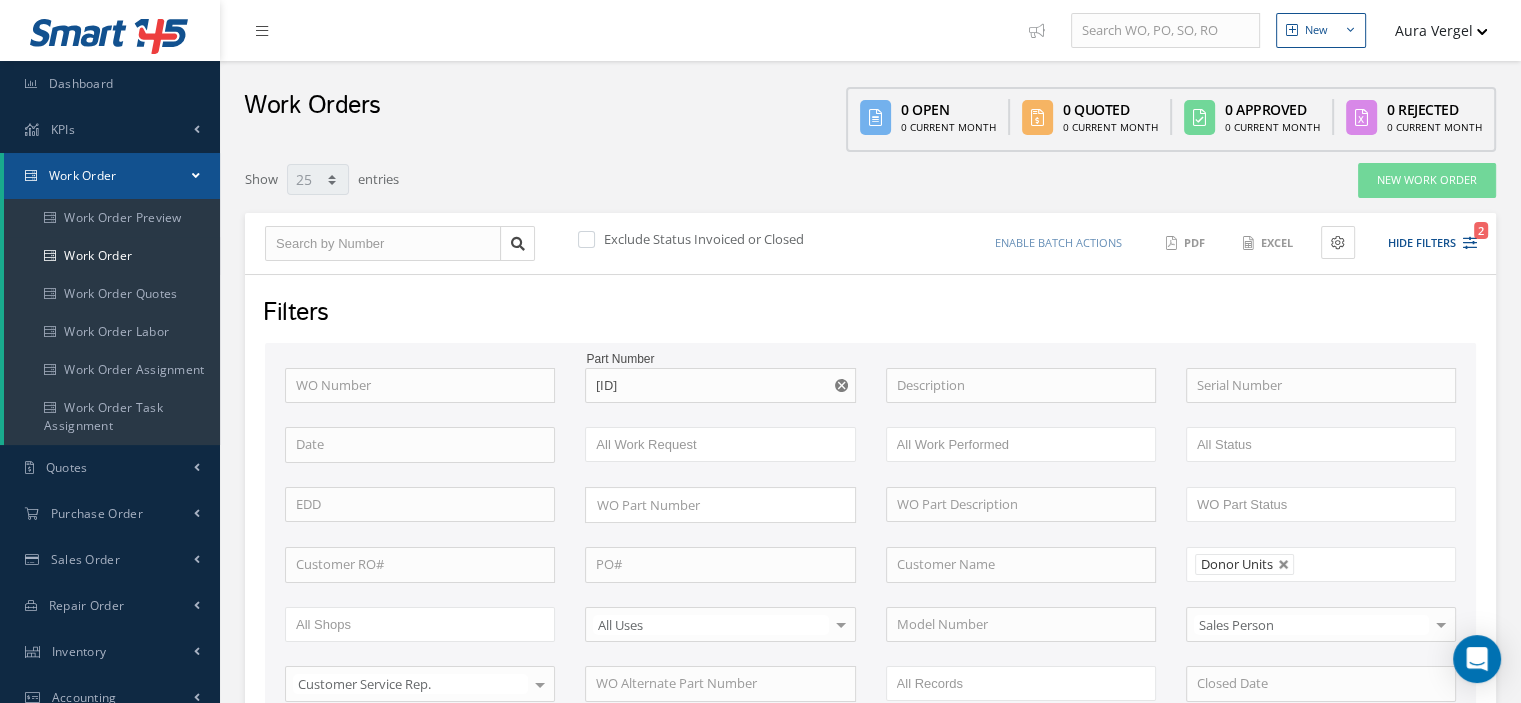 scroll, scrollTop: 496, scrollLeft: 0, axis: vertical 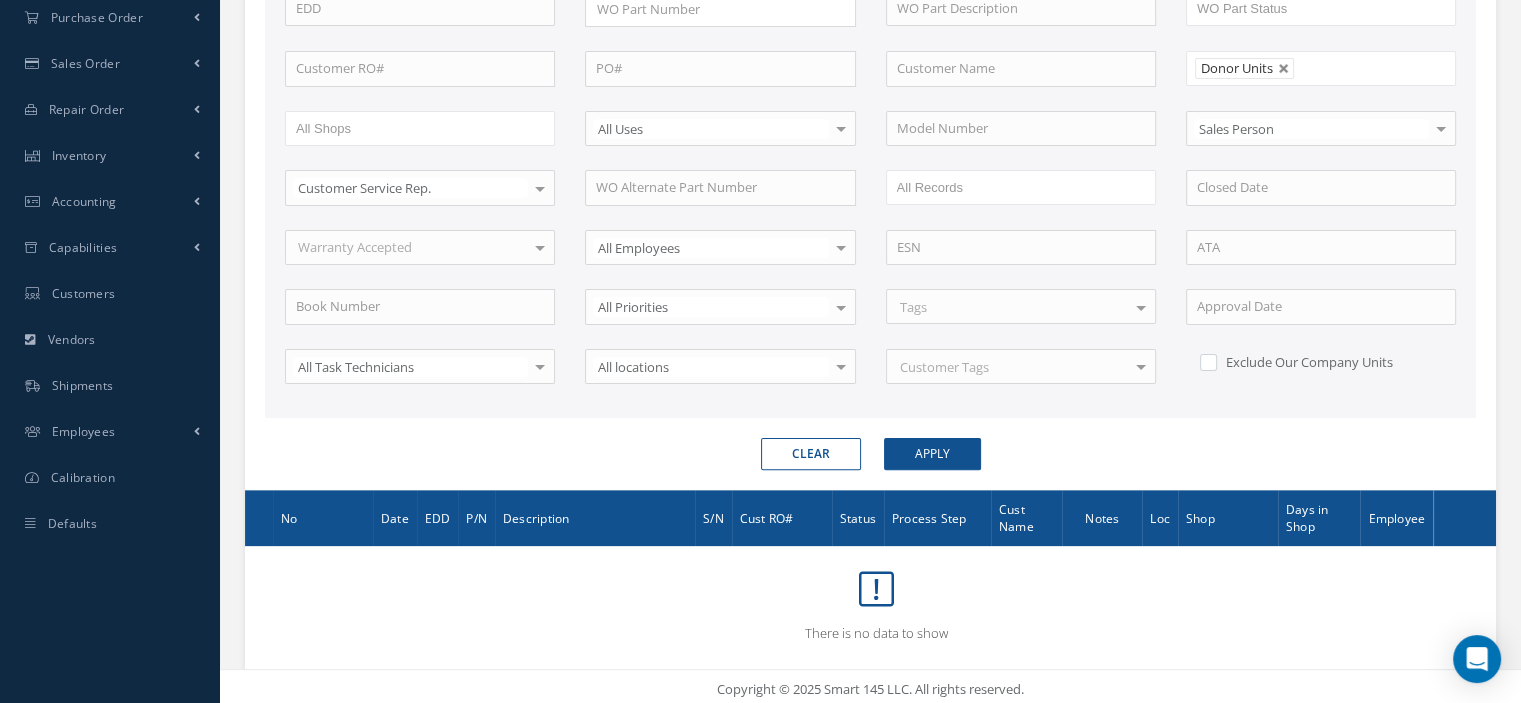 click on "Clear" at bounding box center [811, 454] 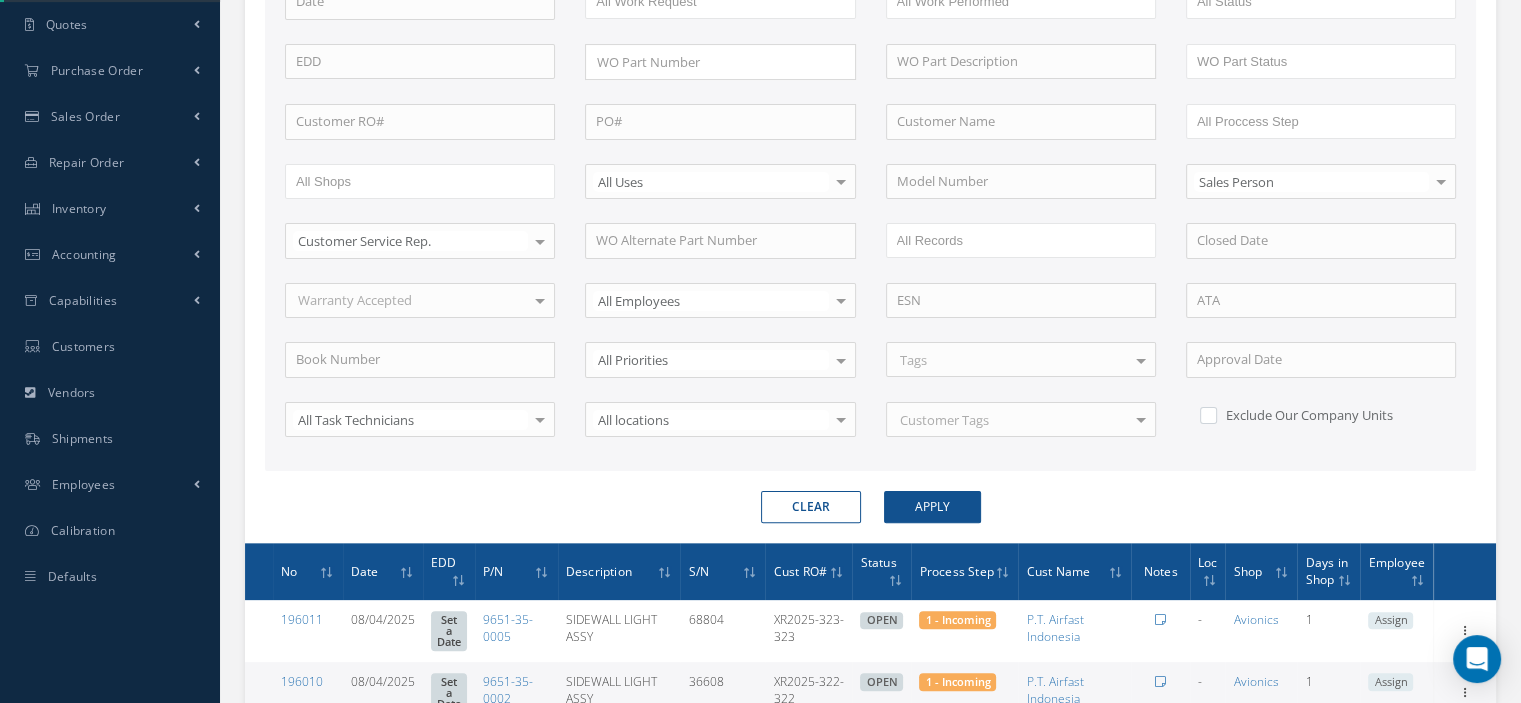 scroll, scrollTop: 0, scrollLeft: 0, axis: both 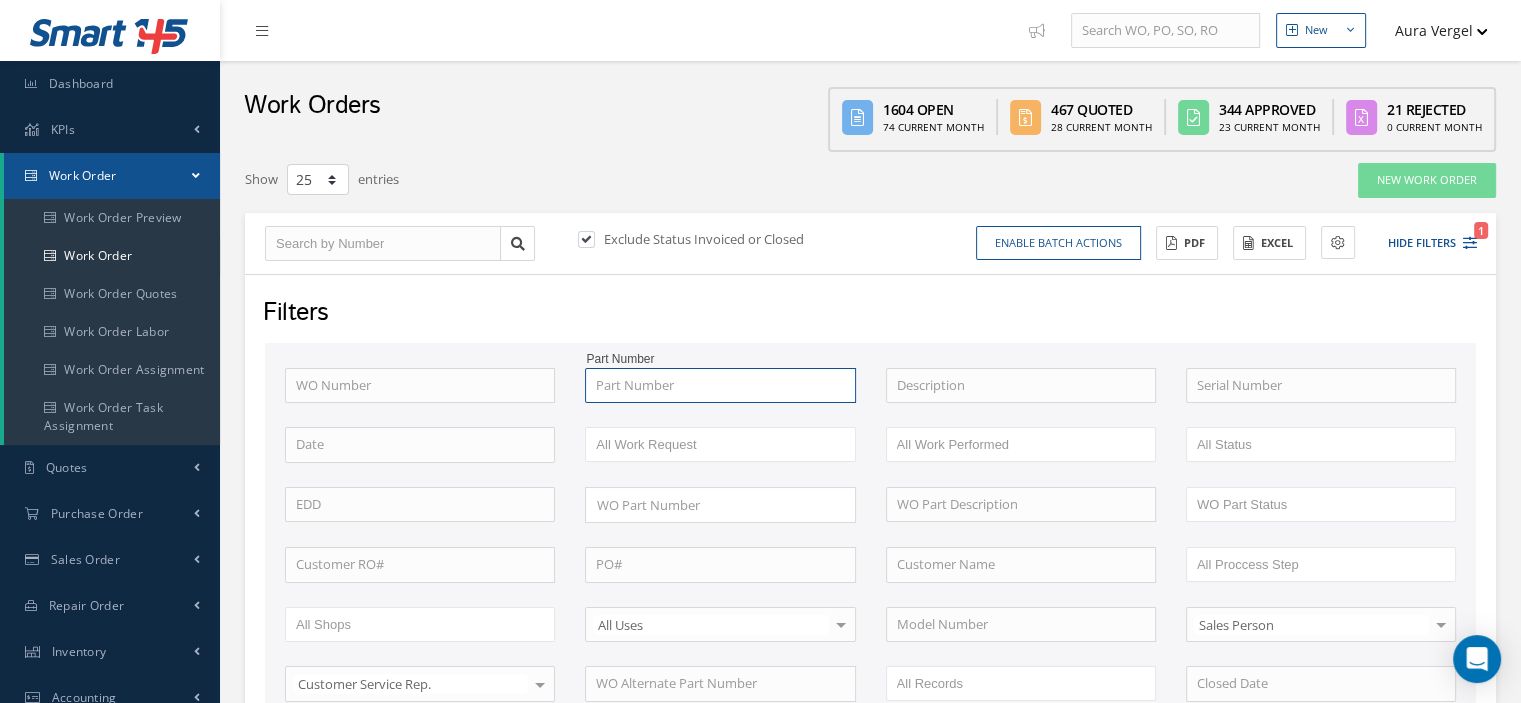 click at bounding box center [720, 386] 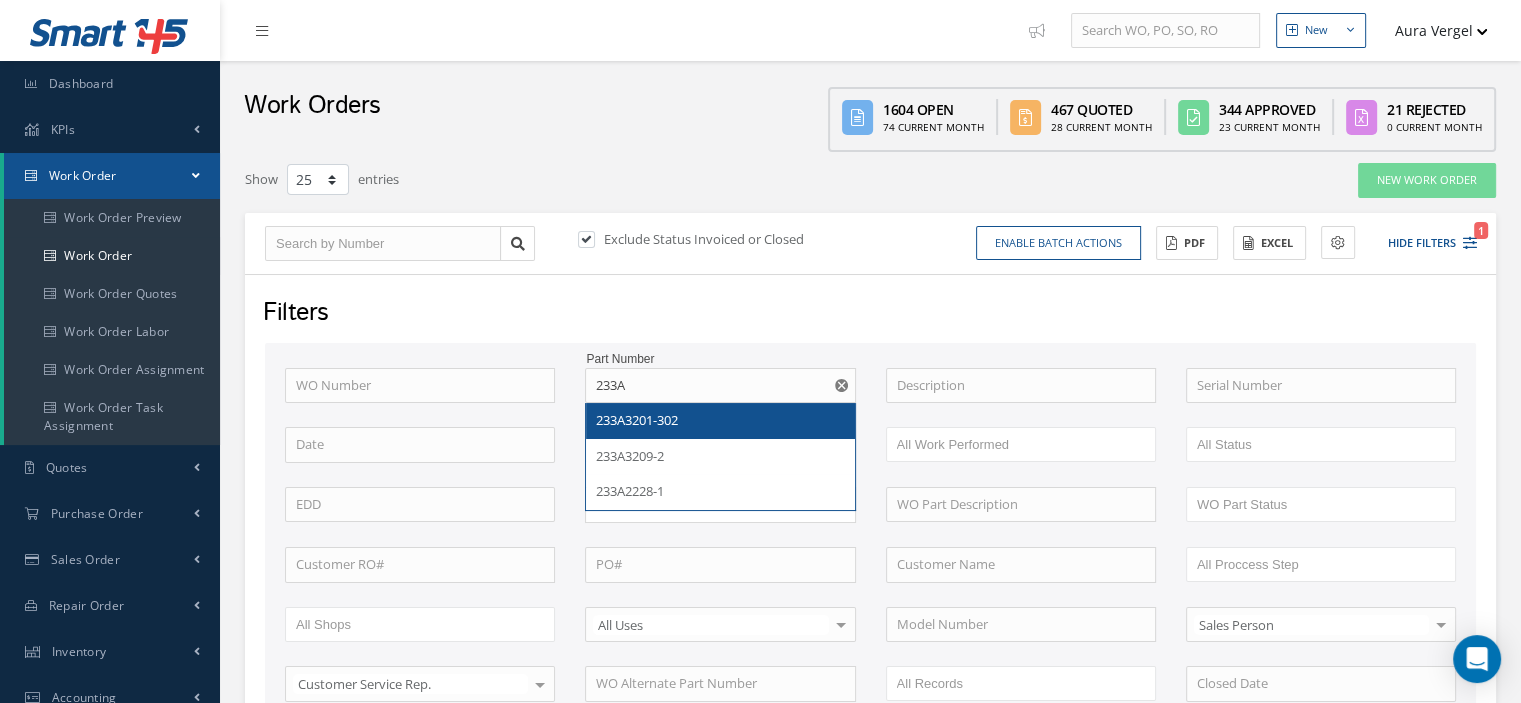 click on "233A3201-302" at bounding box center [637, 420] 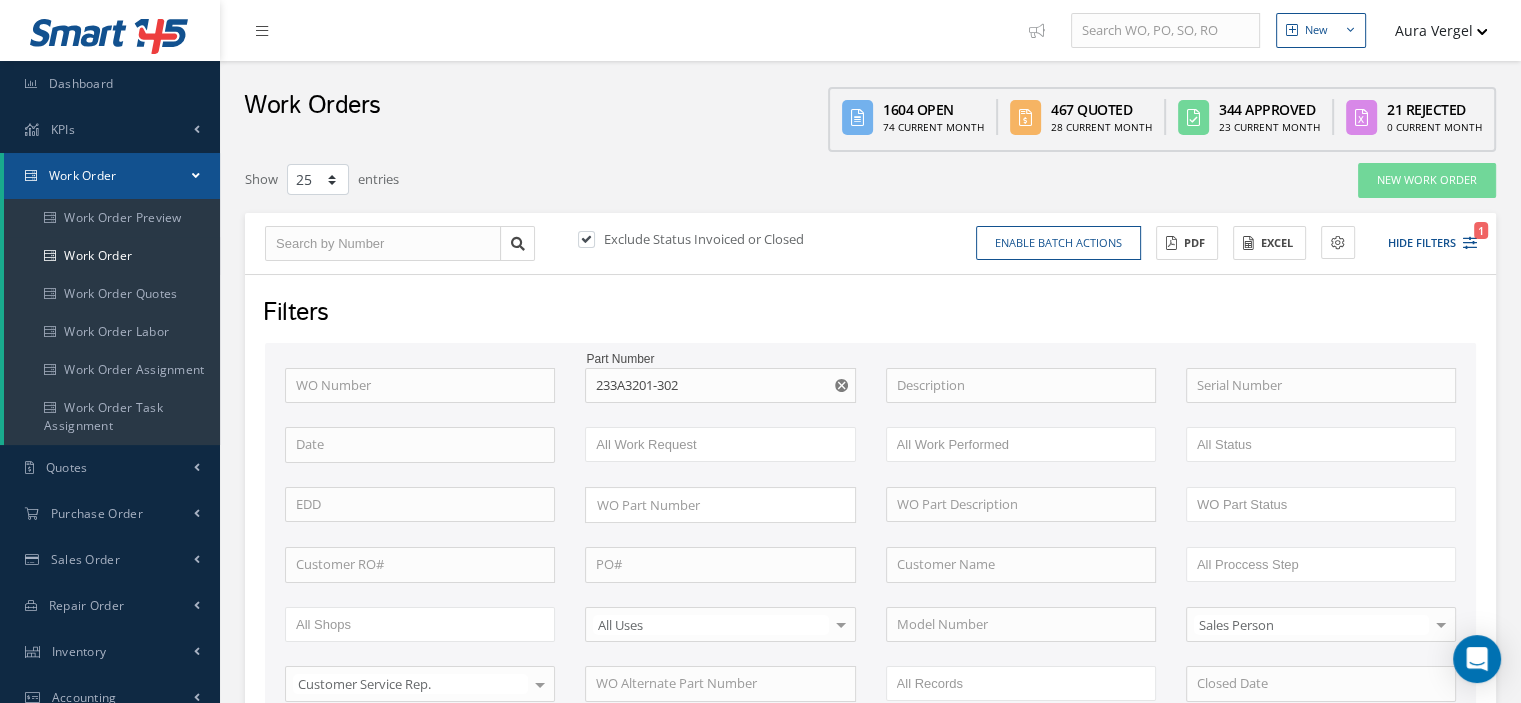 scroll, scrollTop: 600, scrollLeft: 0, axis: vertical 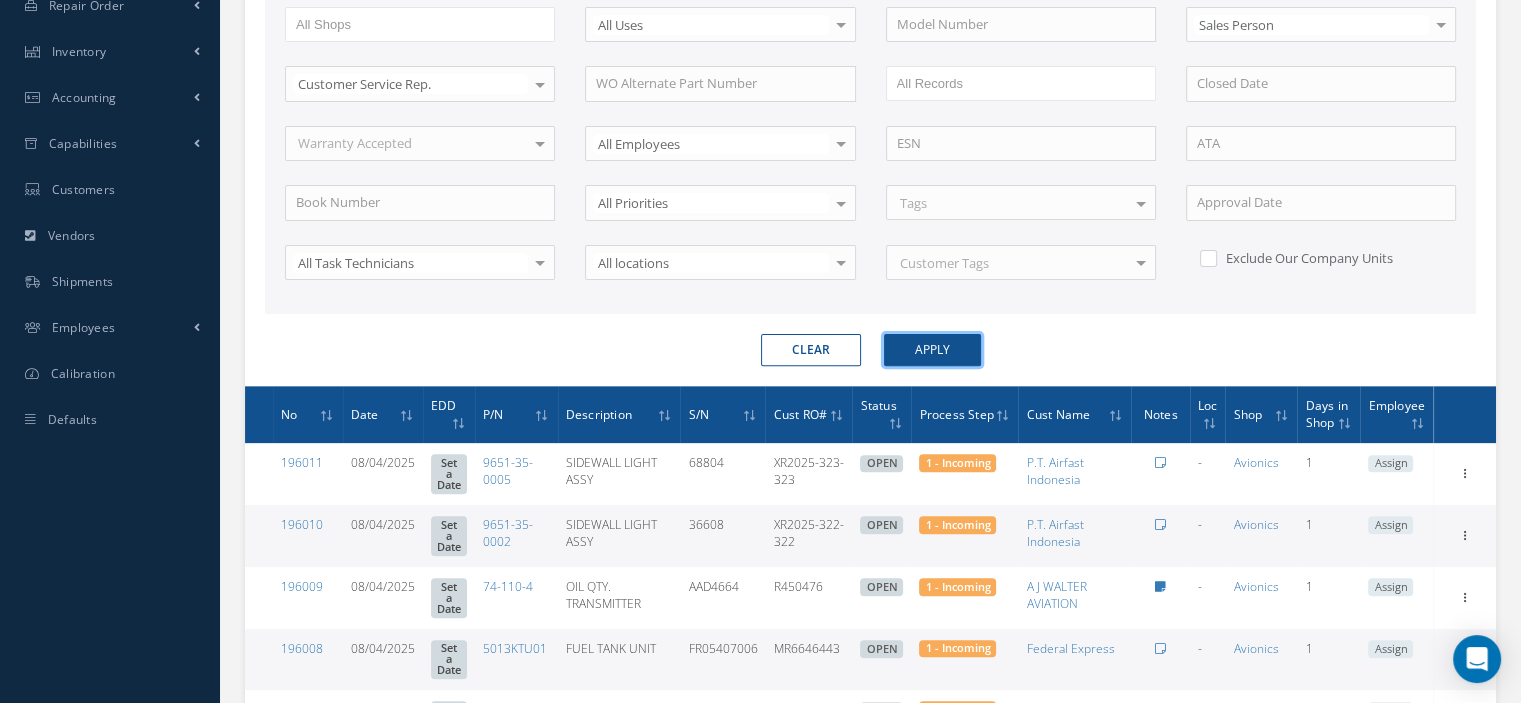 click on "Apply" at bounding box center (932, 350) 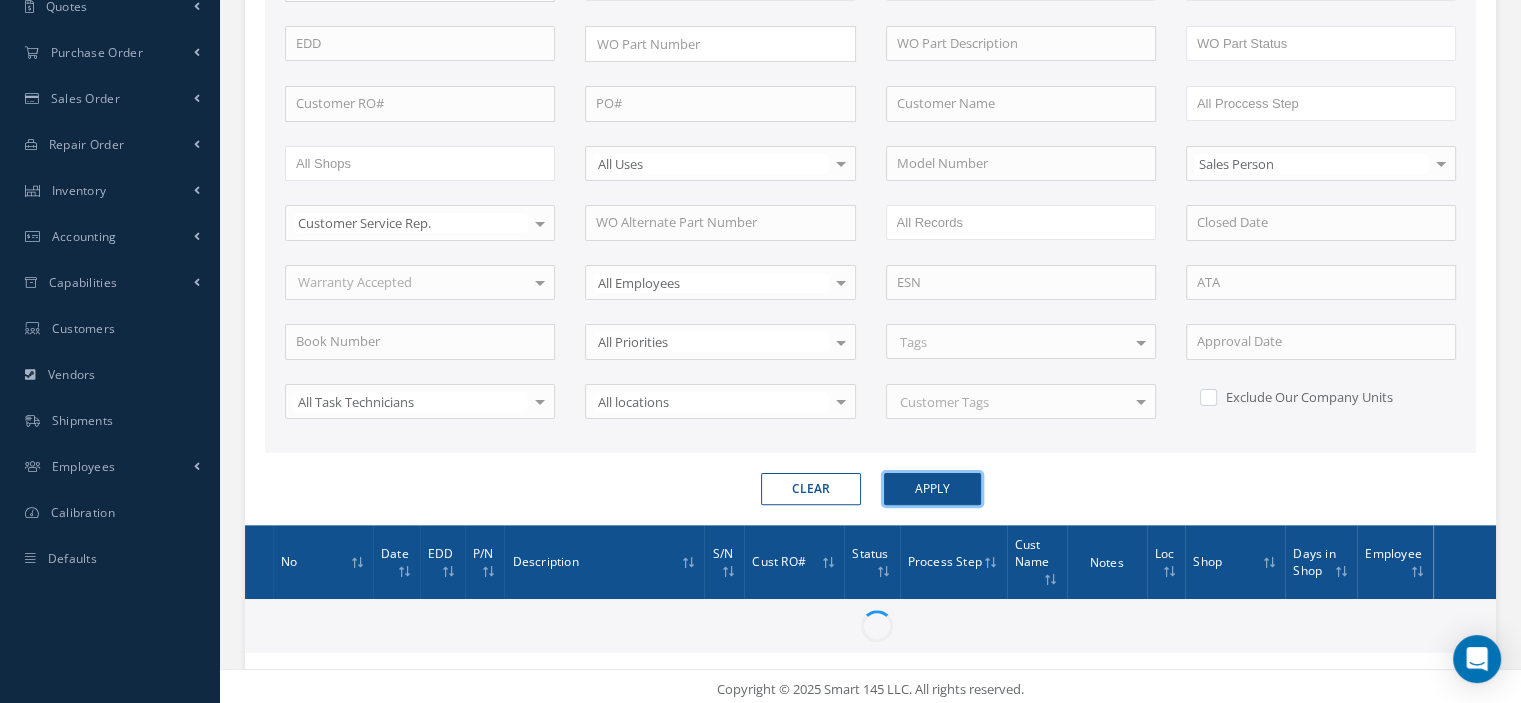 scroll, scrollTop: 600, scrollLeft: 0, axis: vertical 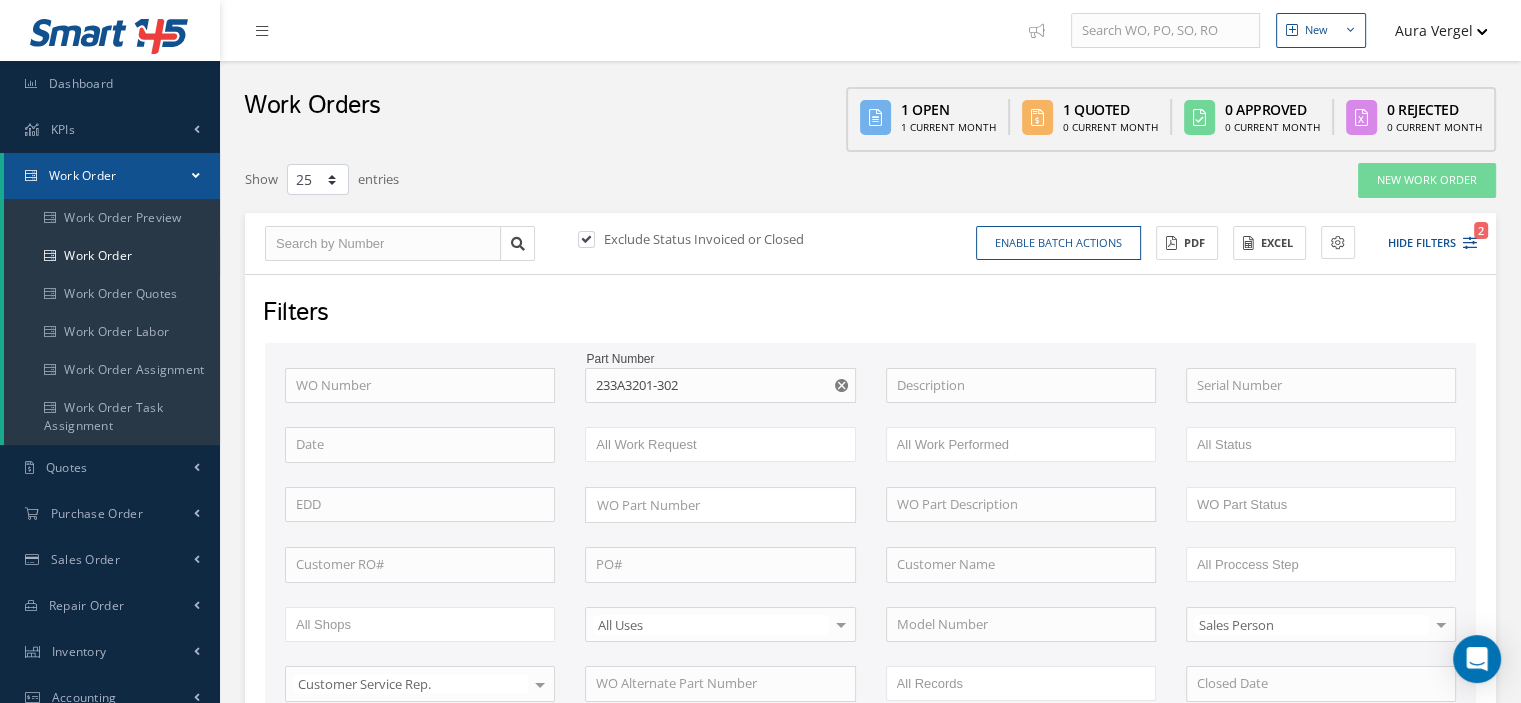 click on "Work Order" at bounding box center (112, 176) 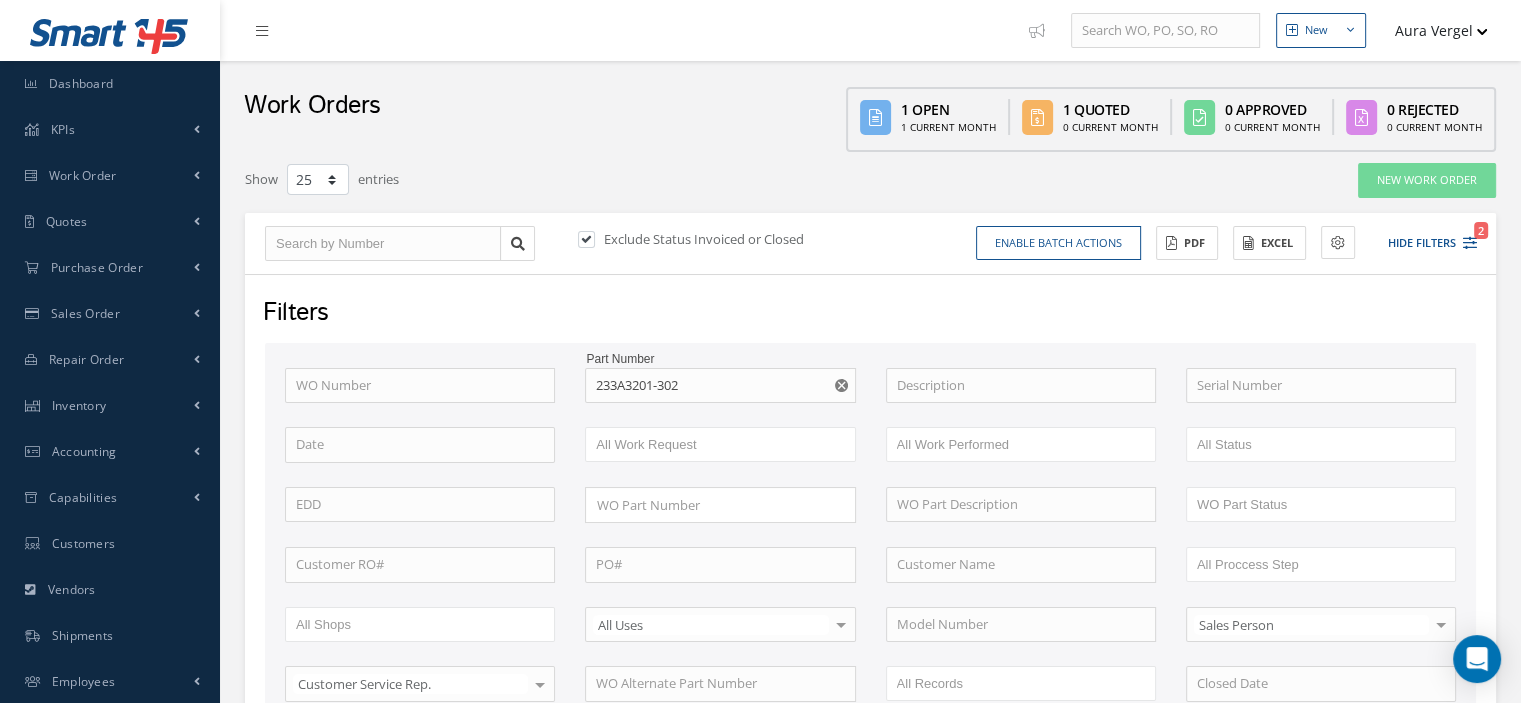 click at bounding box center (596, 239) 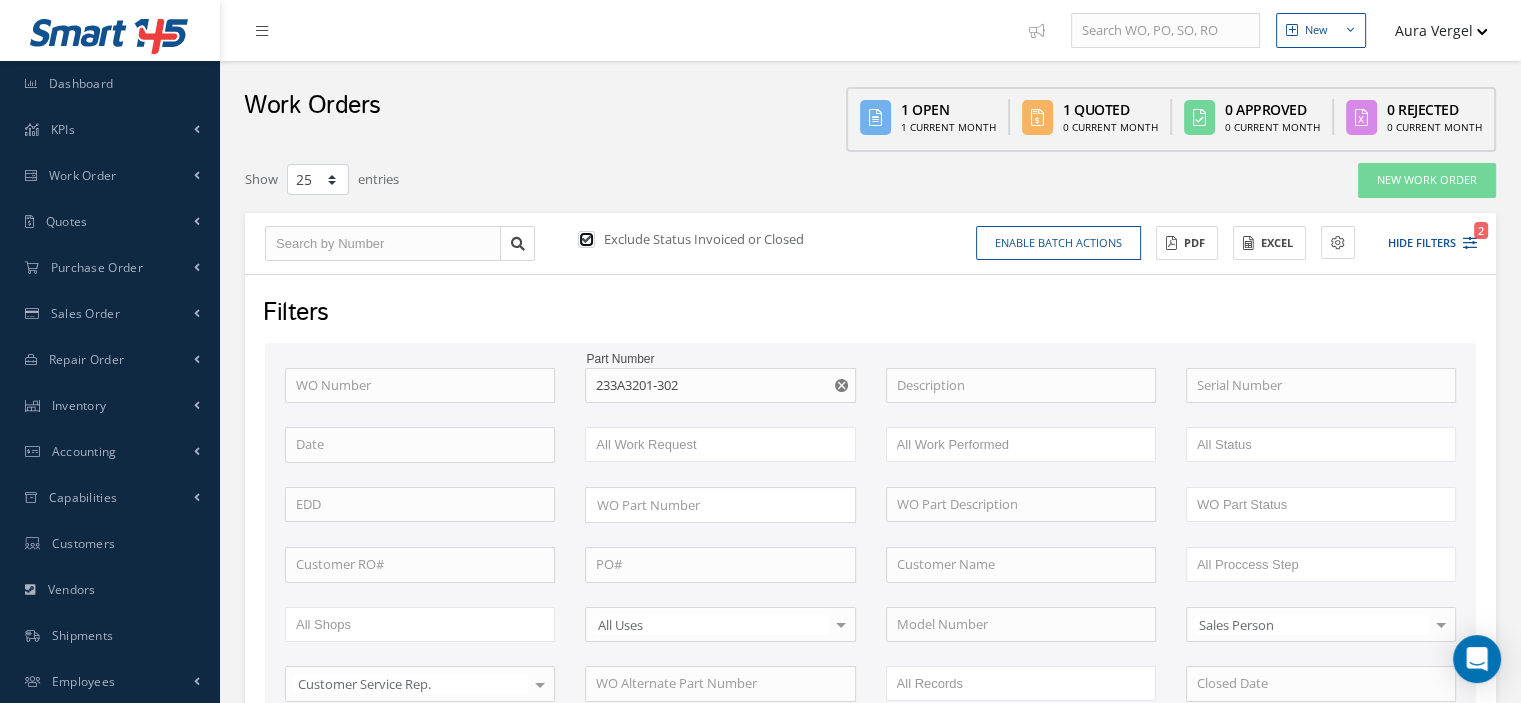 click at bounding box center (584, 240) 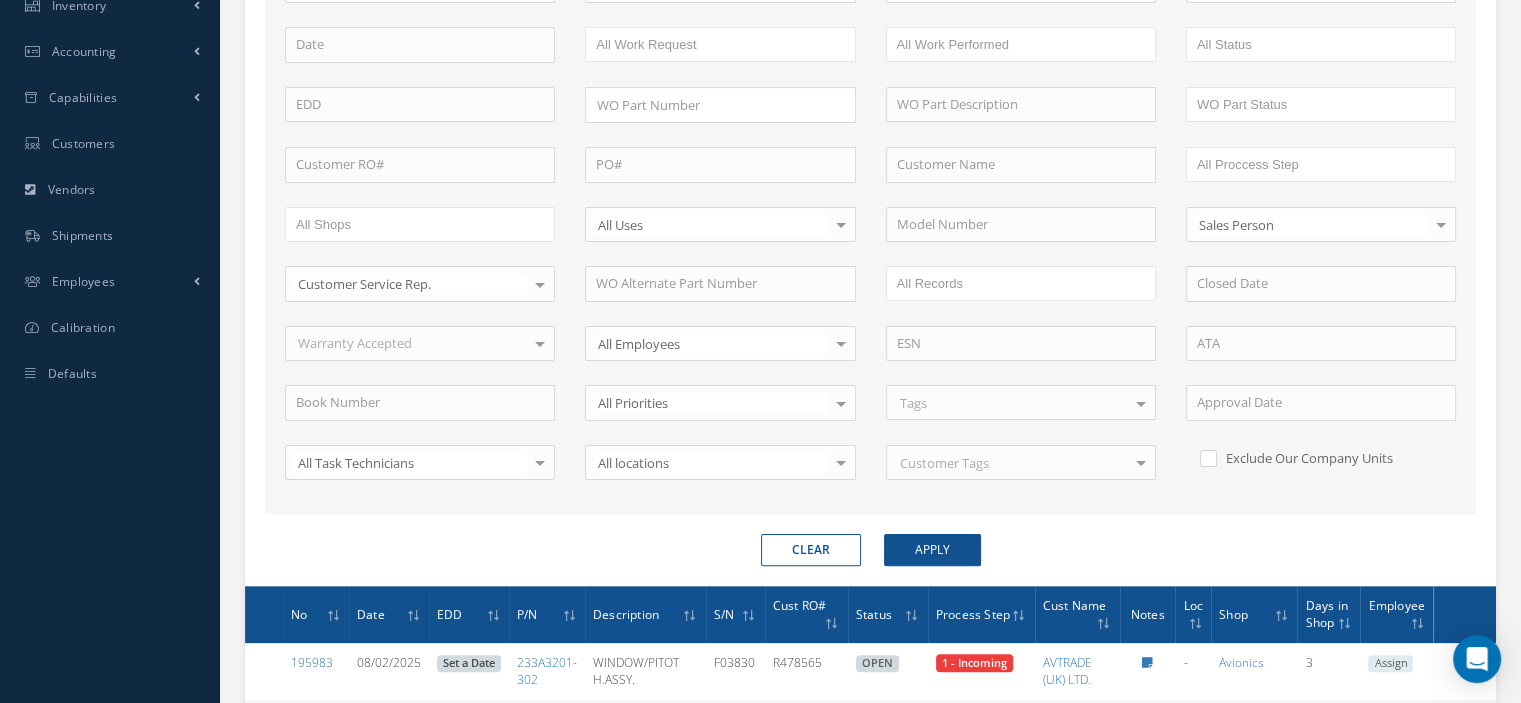scroll, scrollTop: 0, scrollLeft: 0, axis: both 